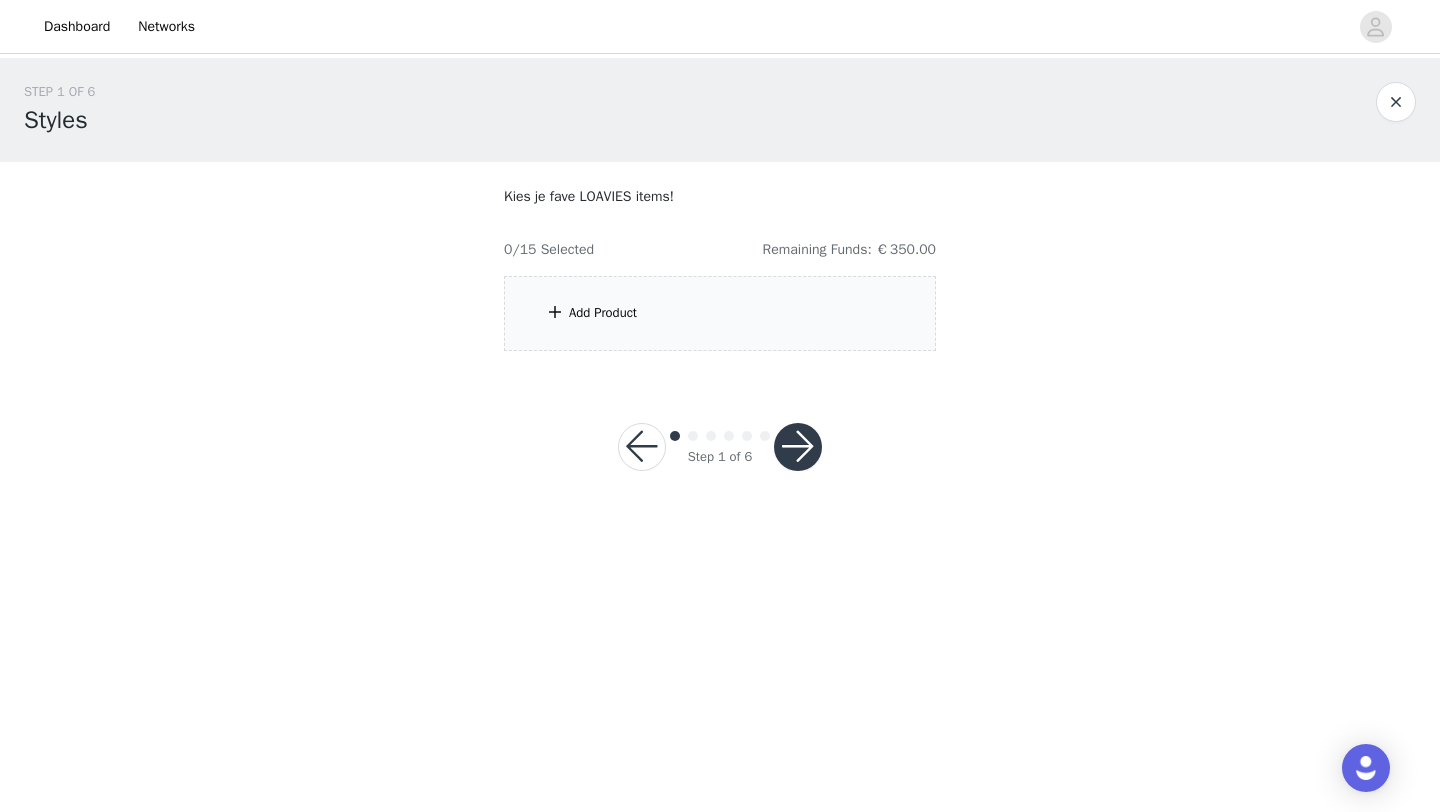 scroll, scrollTop: 0, scrollLeft: 0, axis: both 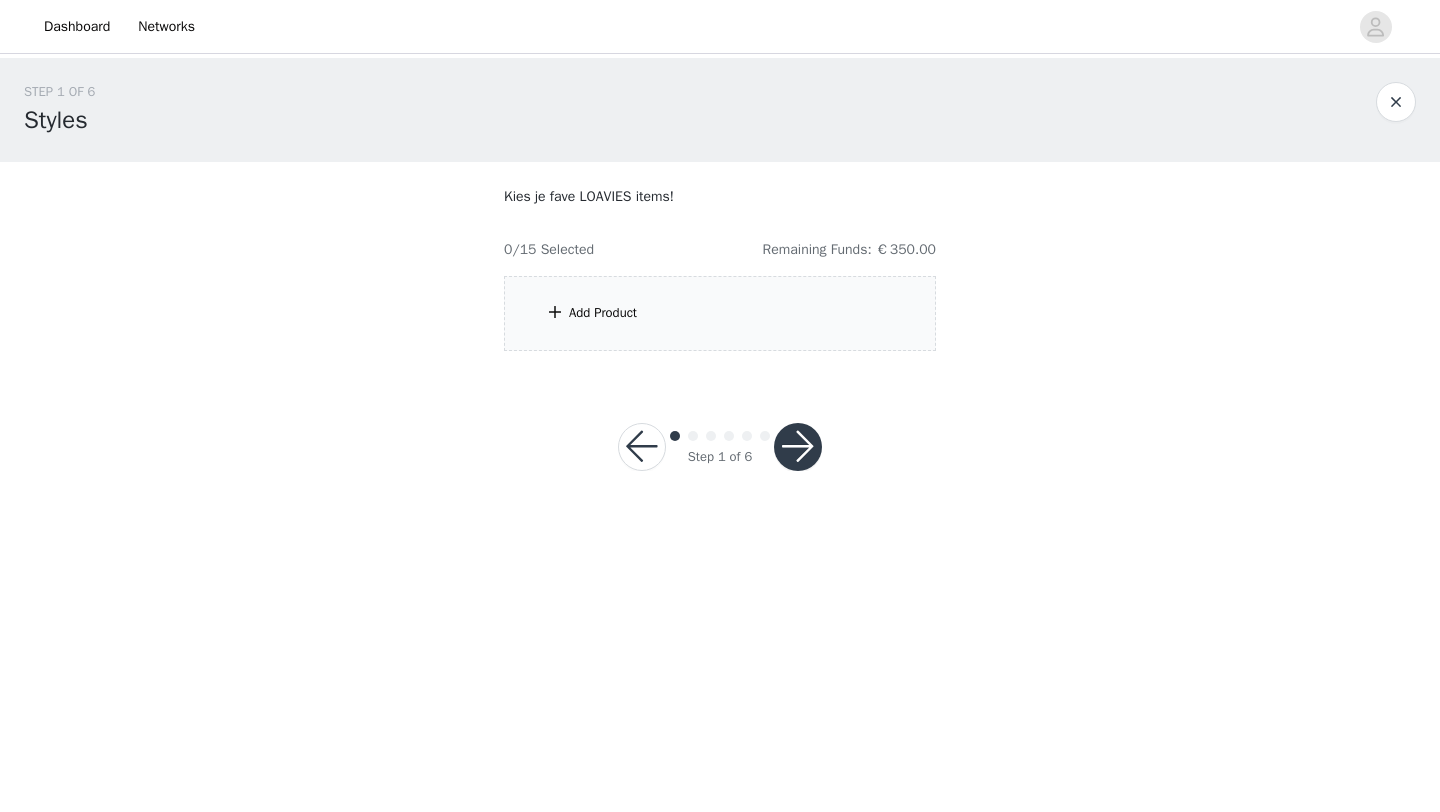 click on "Add Product" at bounding box center [720, 313] 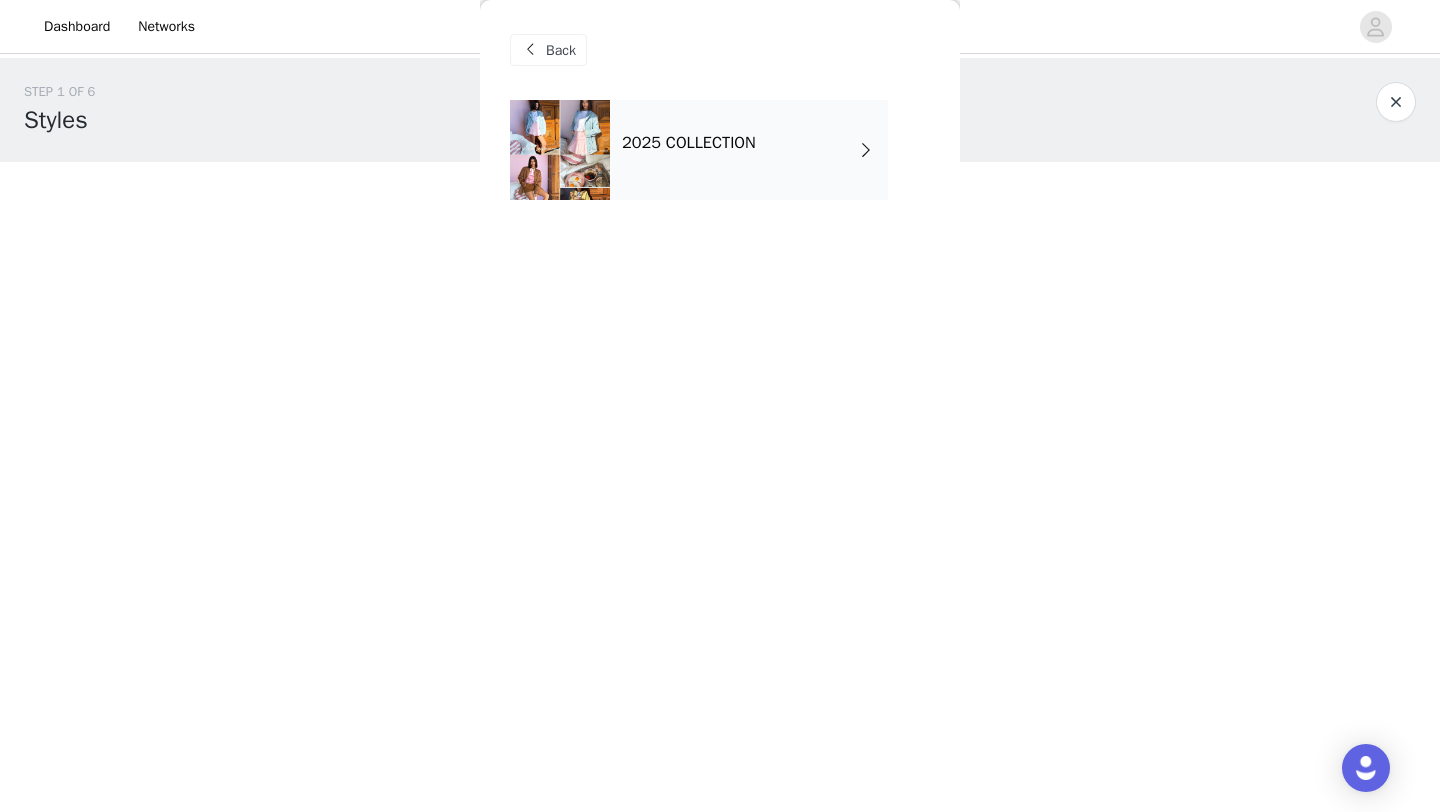 click on "2025 COLLECTION" at bounding box center [749, 150] 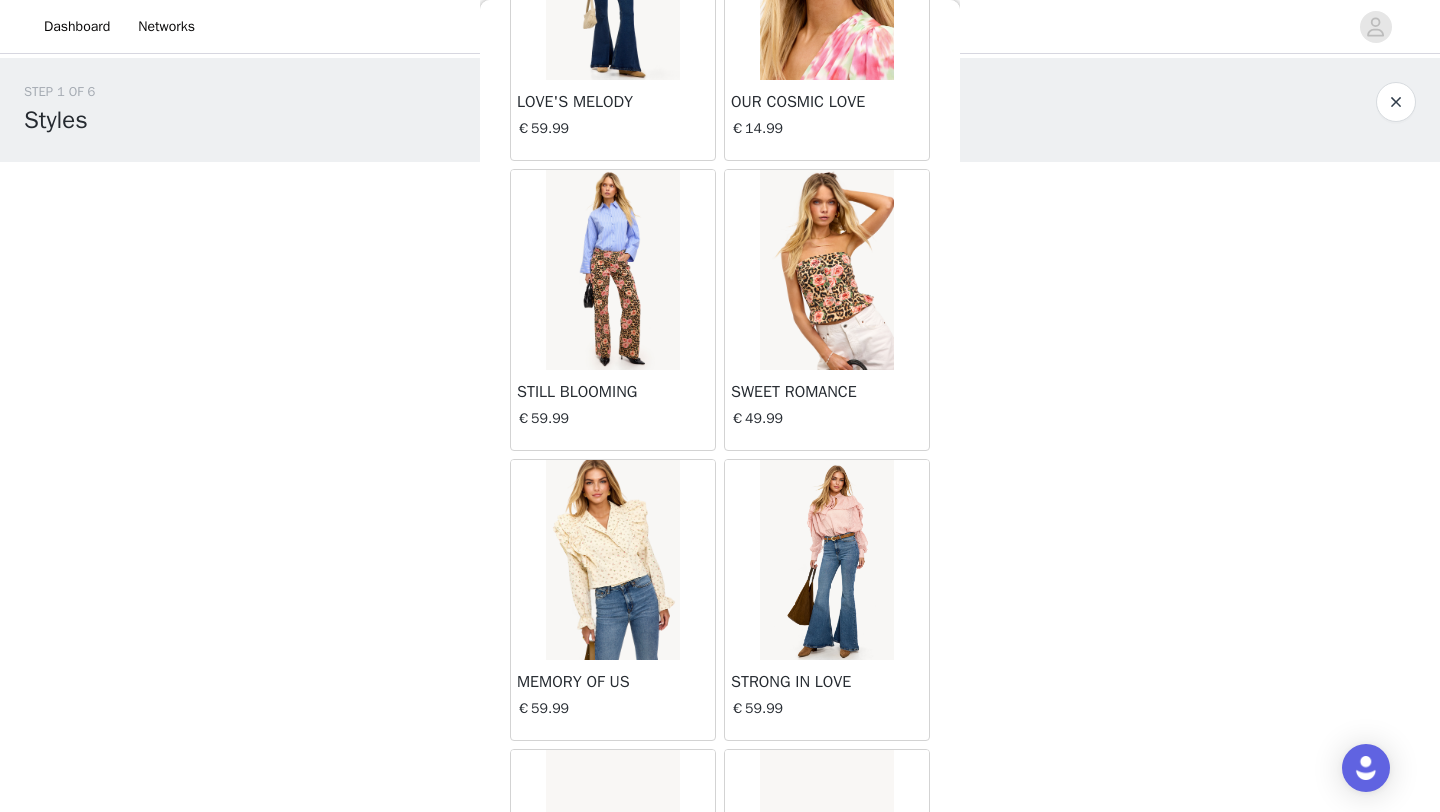 scroll, scrollTop: 2248, scrollLeft: 0, axis: vertical 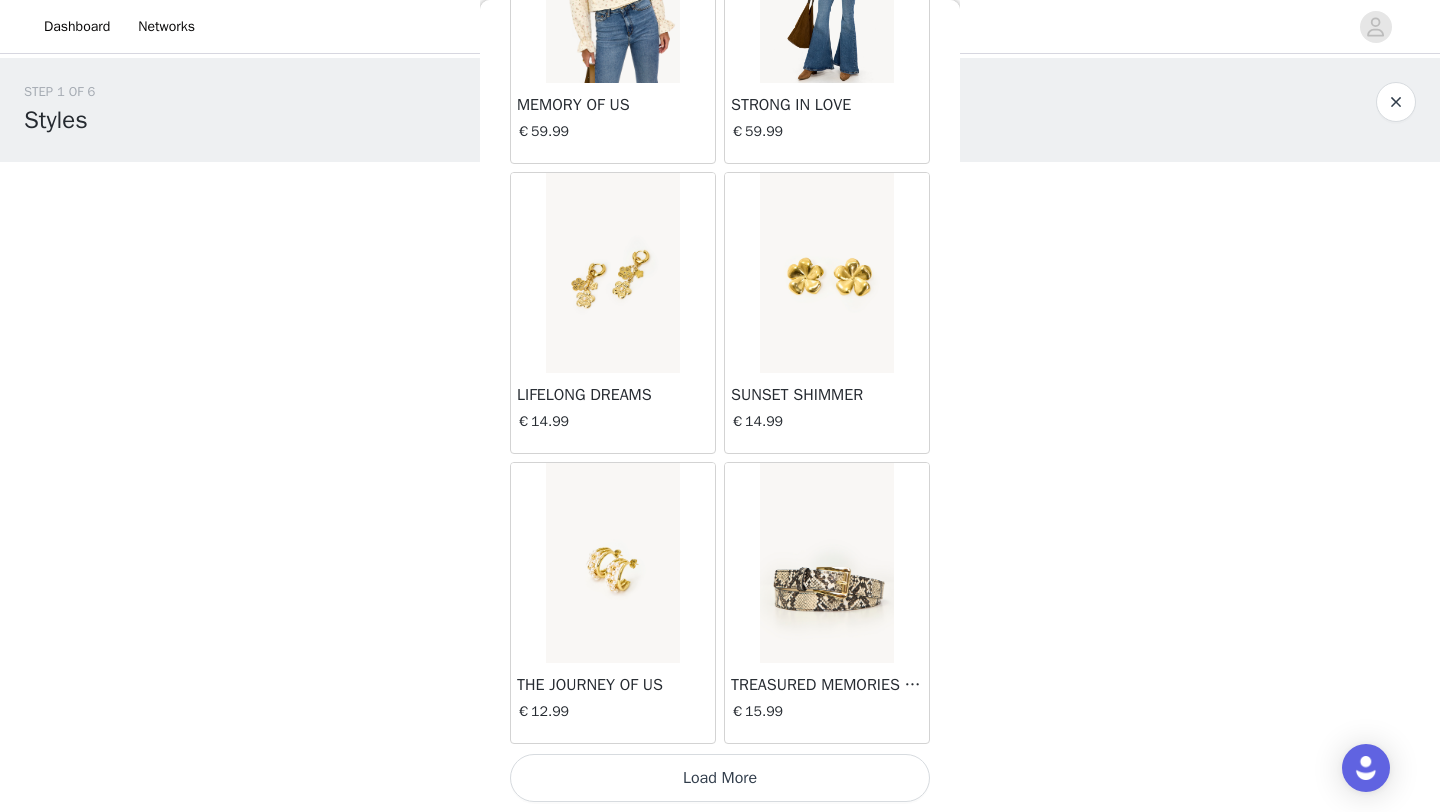 click on "Load More" at bounding box center [720, 778] 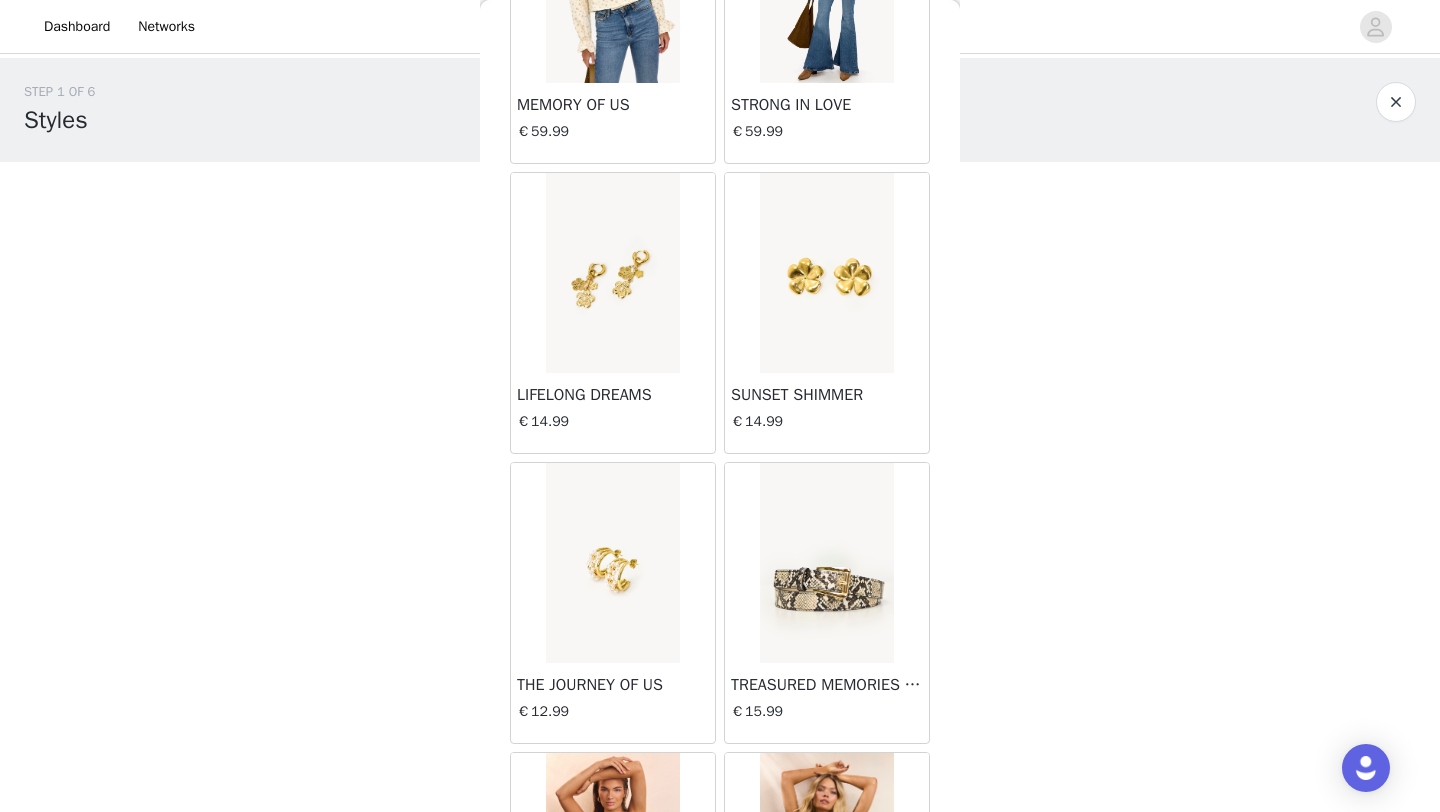 scroll, scrollTop: 5148, scrollLeft: 0, axis: vertical 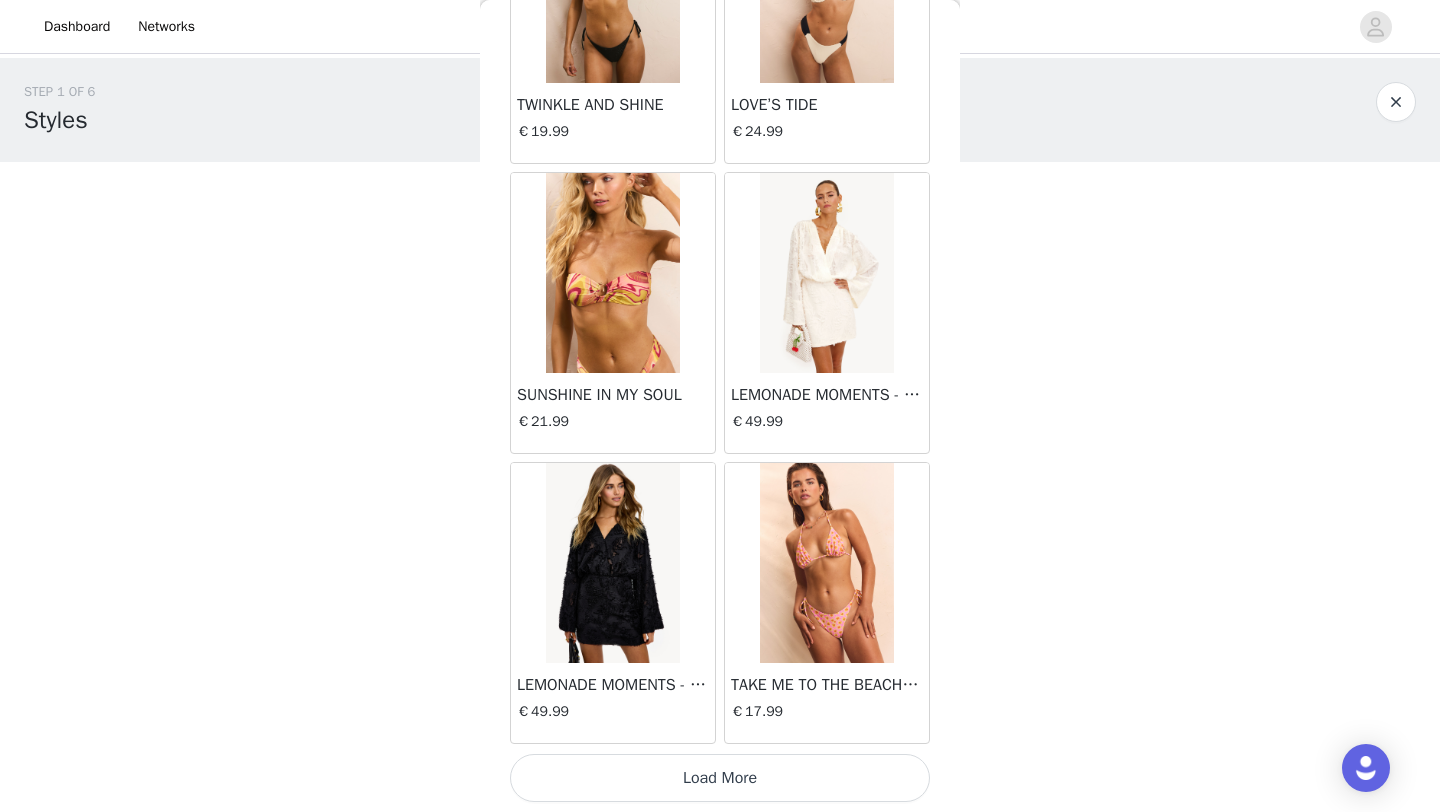 click on "Load More" at bounding box center [720, 778] 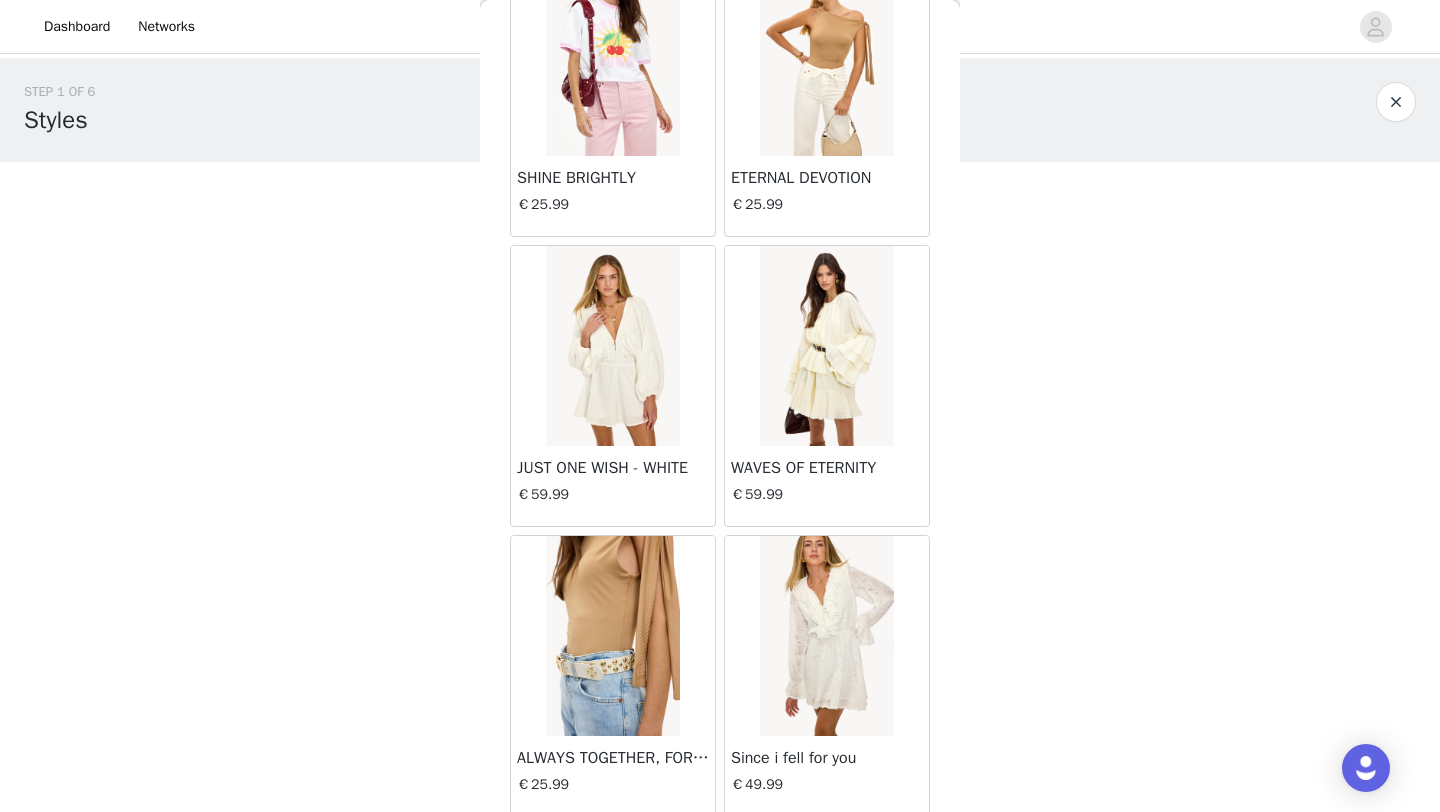 scroll, scrollTop: 8048, scrollLeft: 0, axis: vertical 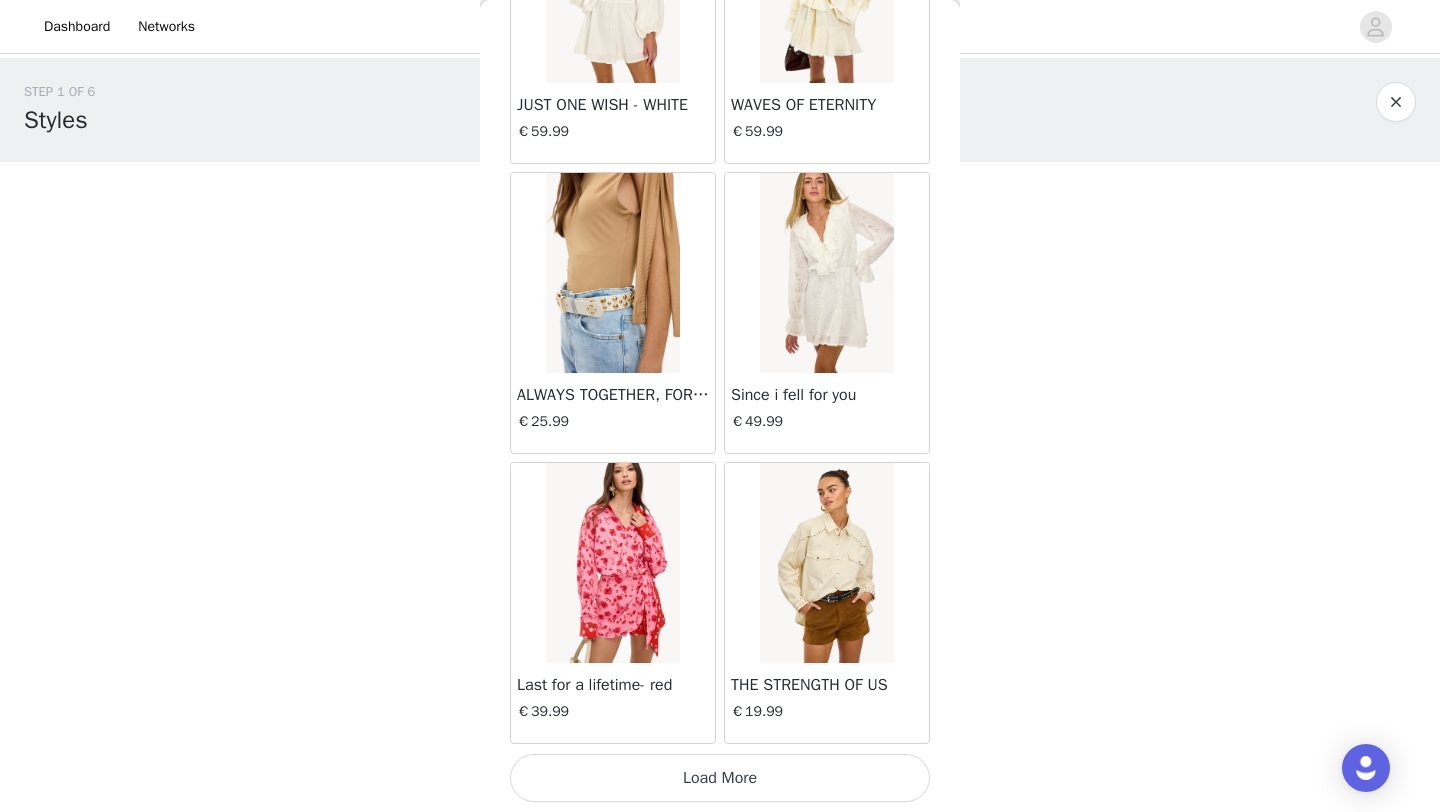 click on "Load More" at bounding box center (720, 778) 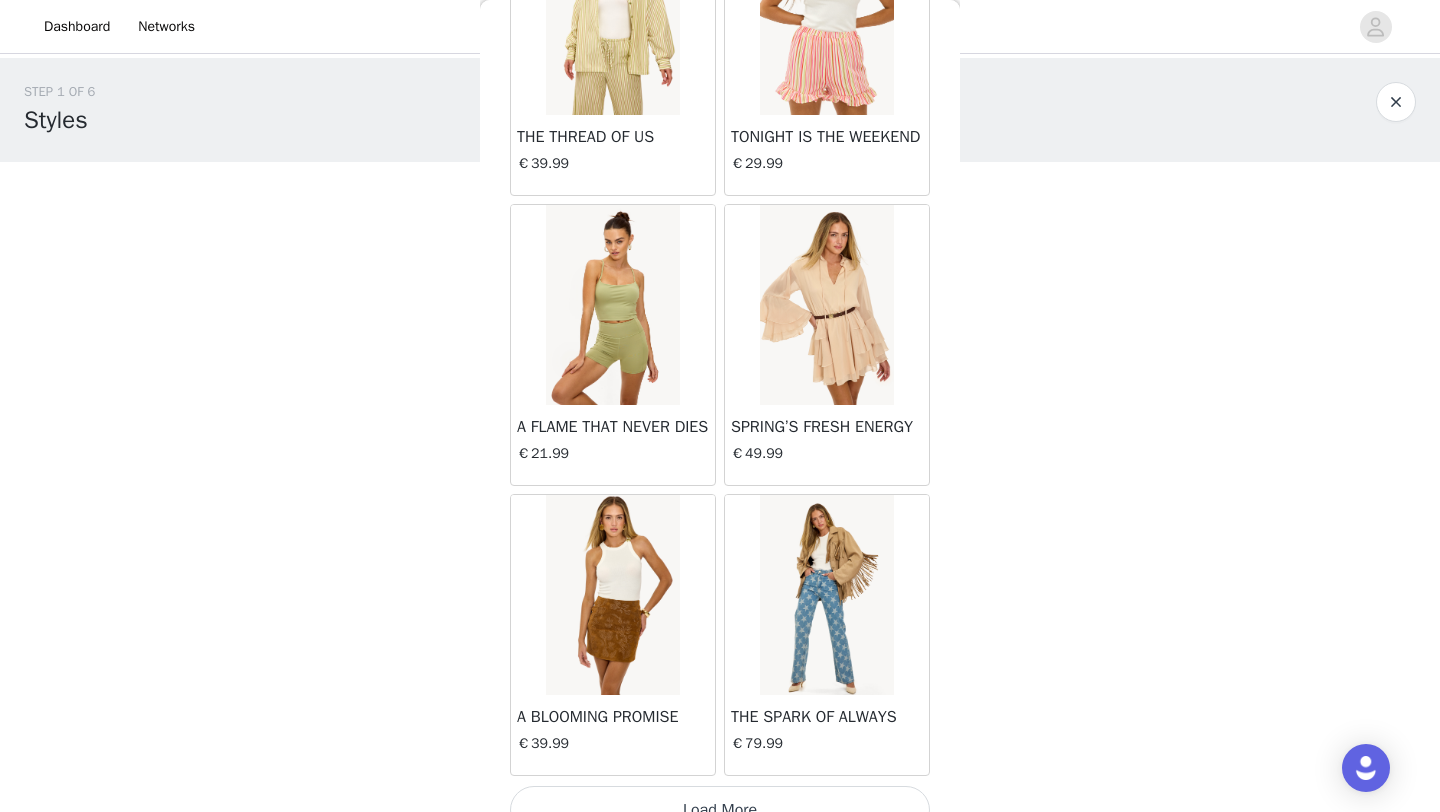 scroll, scrollTop: 10948, scrollLeft: 0, axis: vertical 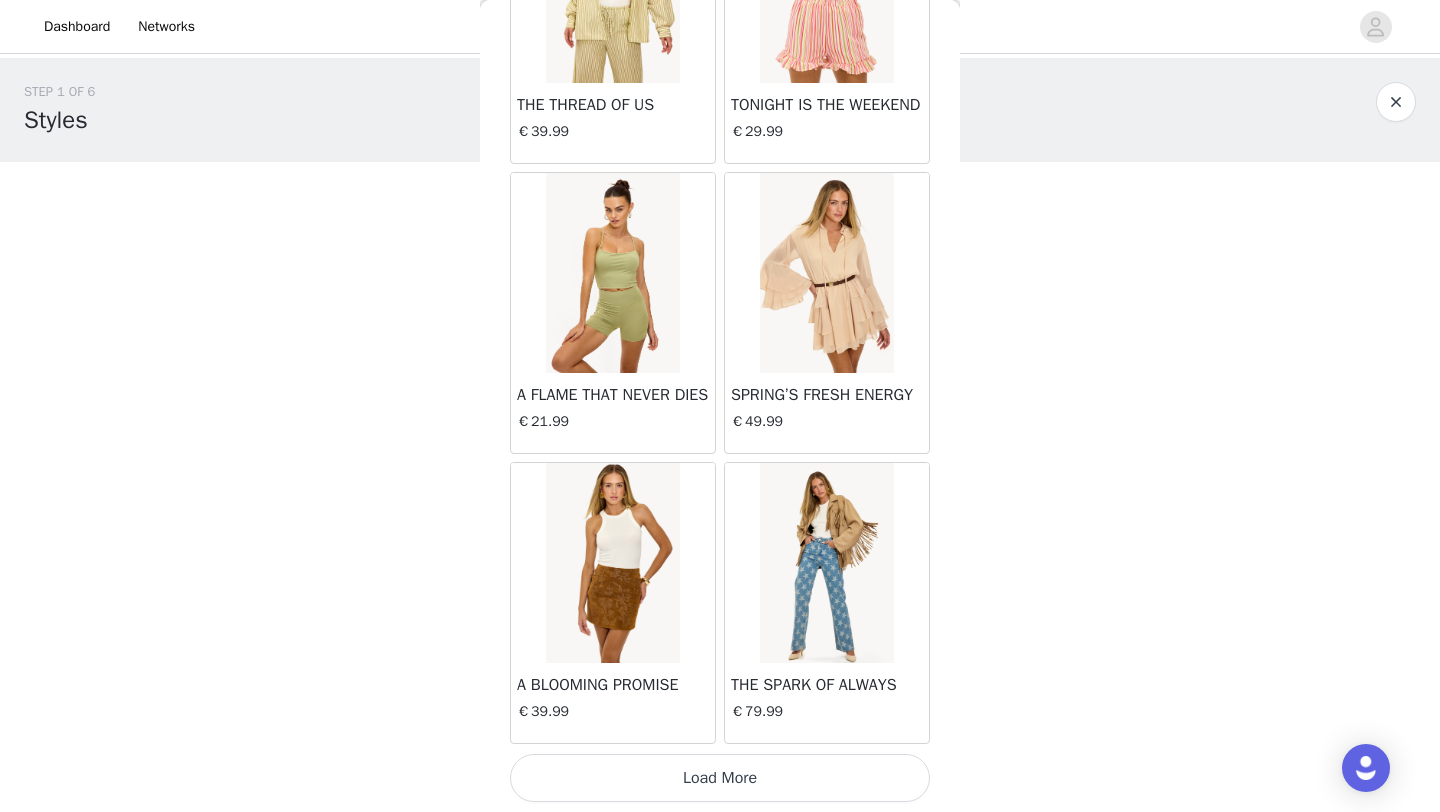 click on "Load More" at bounding box center (720, 778) 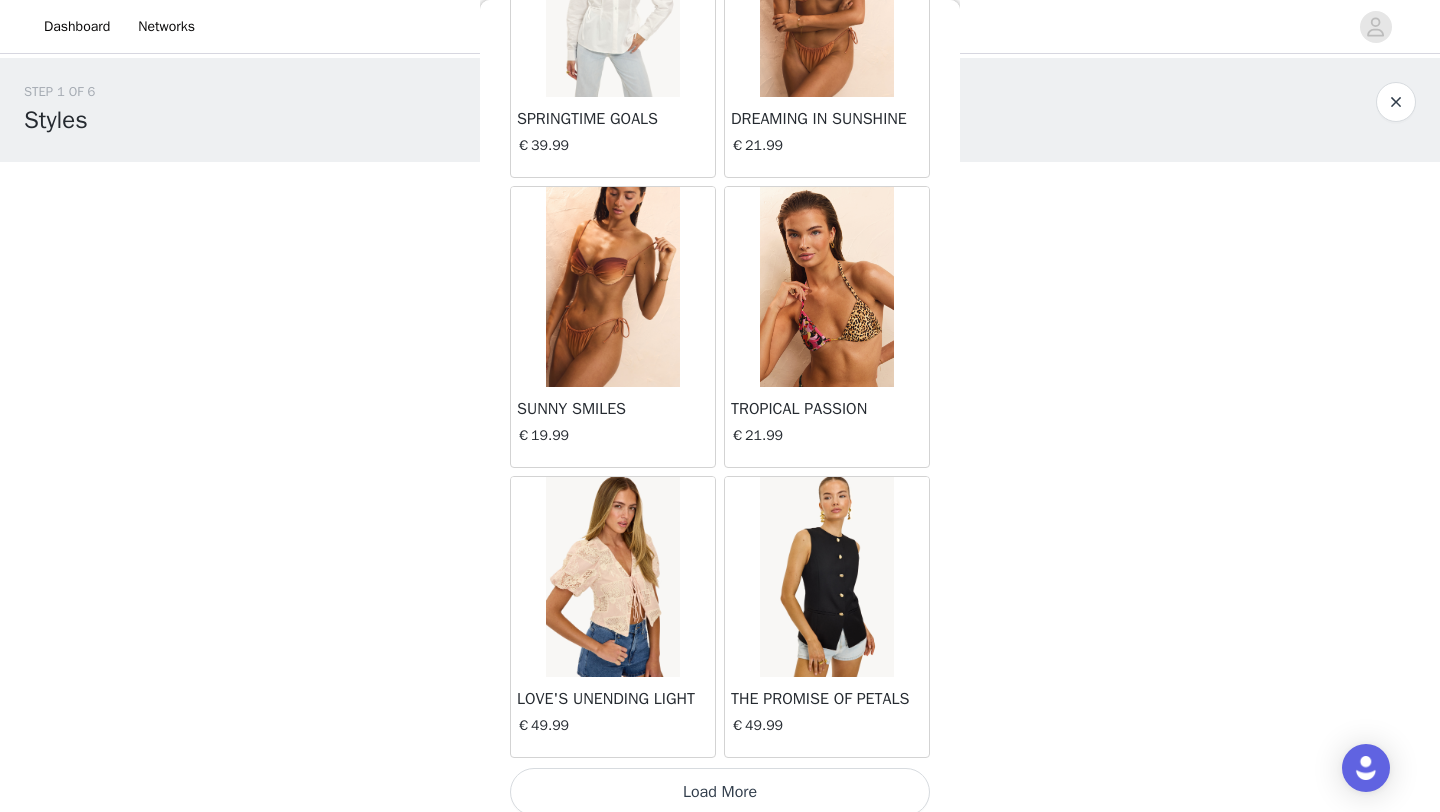 scroll, scrollTop: 13848, scrollLeft: 0, axis: vertical 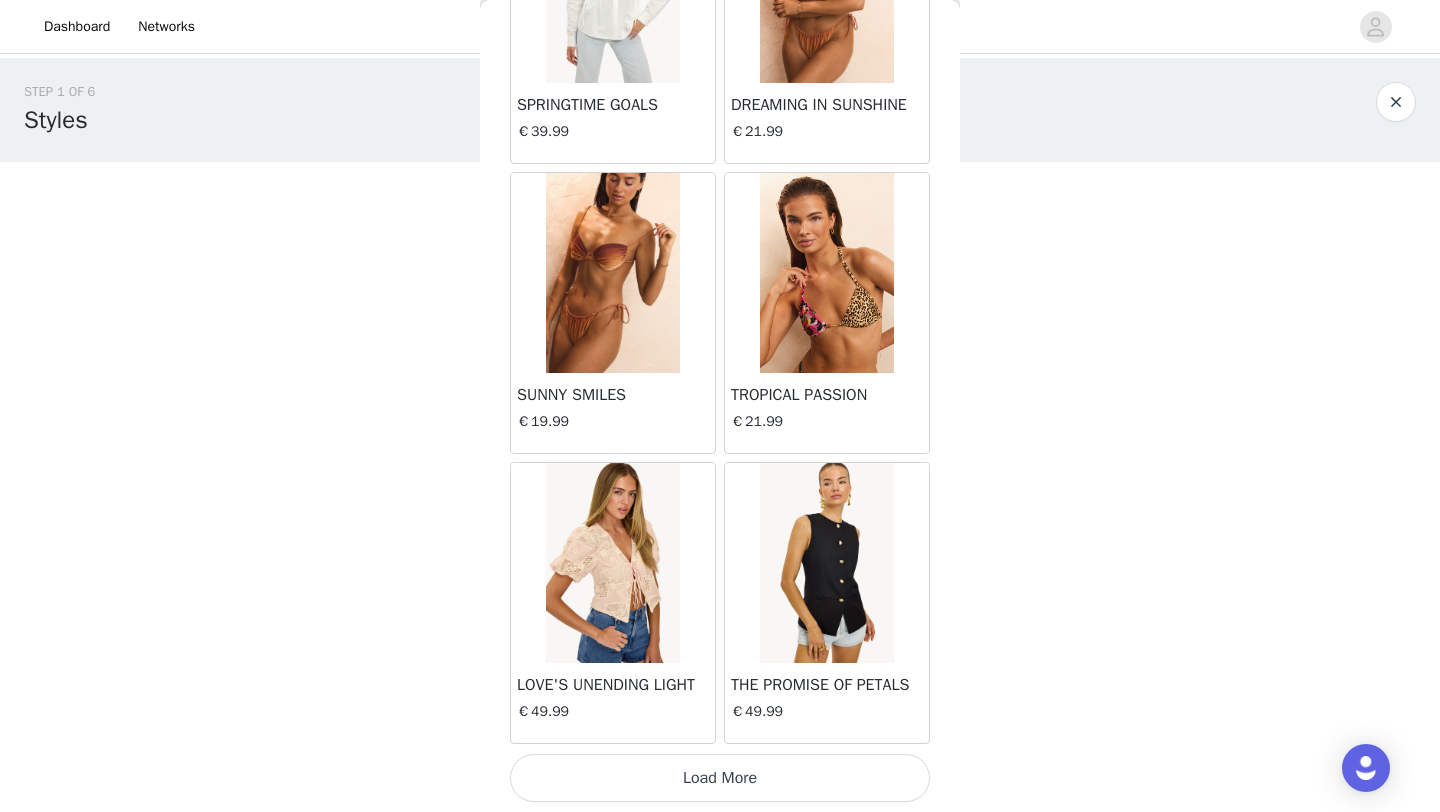 click on "Load More" at bounding box center [720, 778] 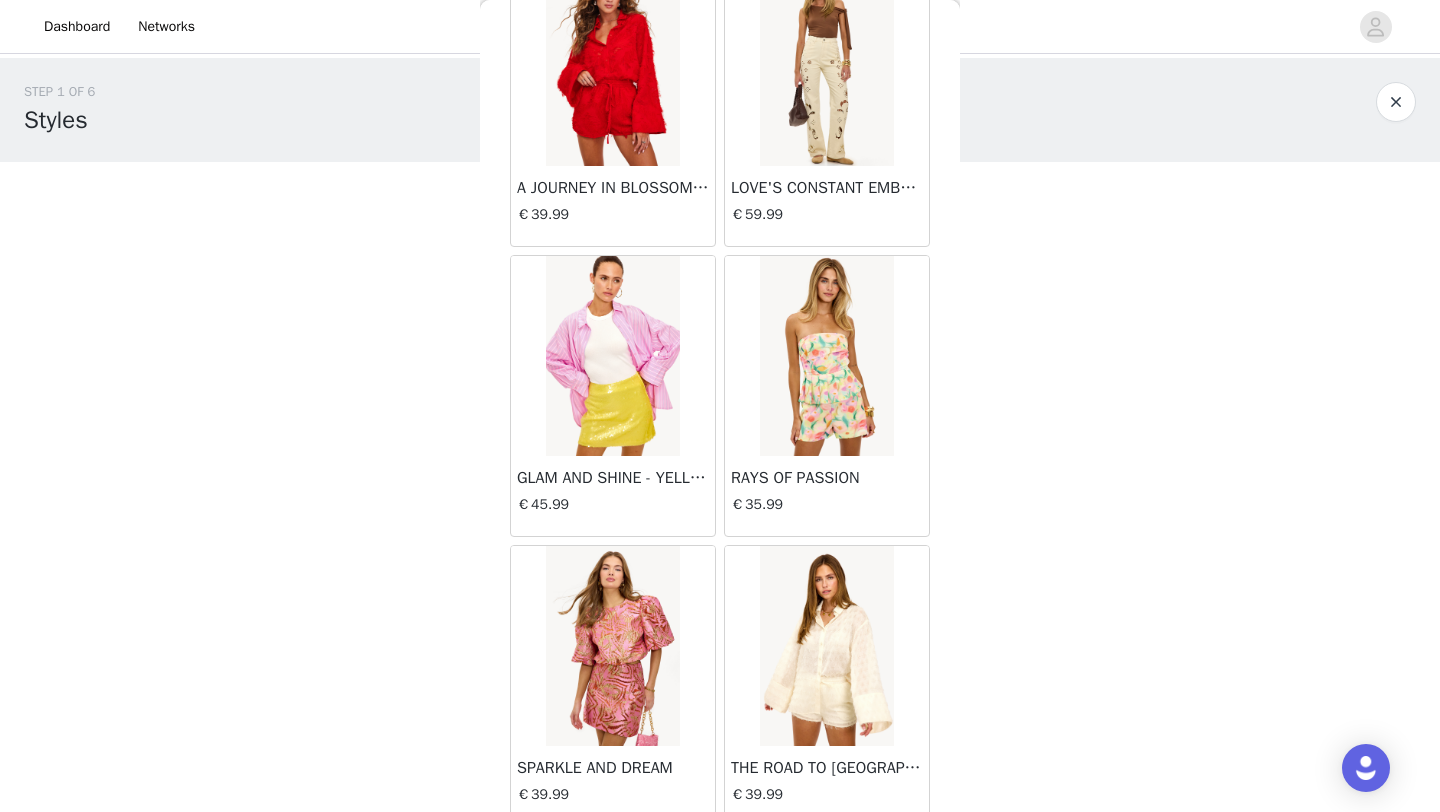 scroll, scrollTop: 16748, scrollLeft: 0, axis: vertical 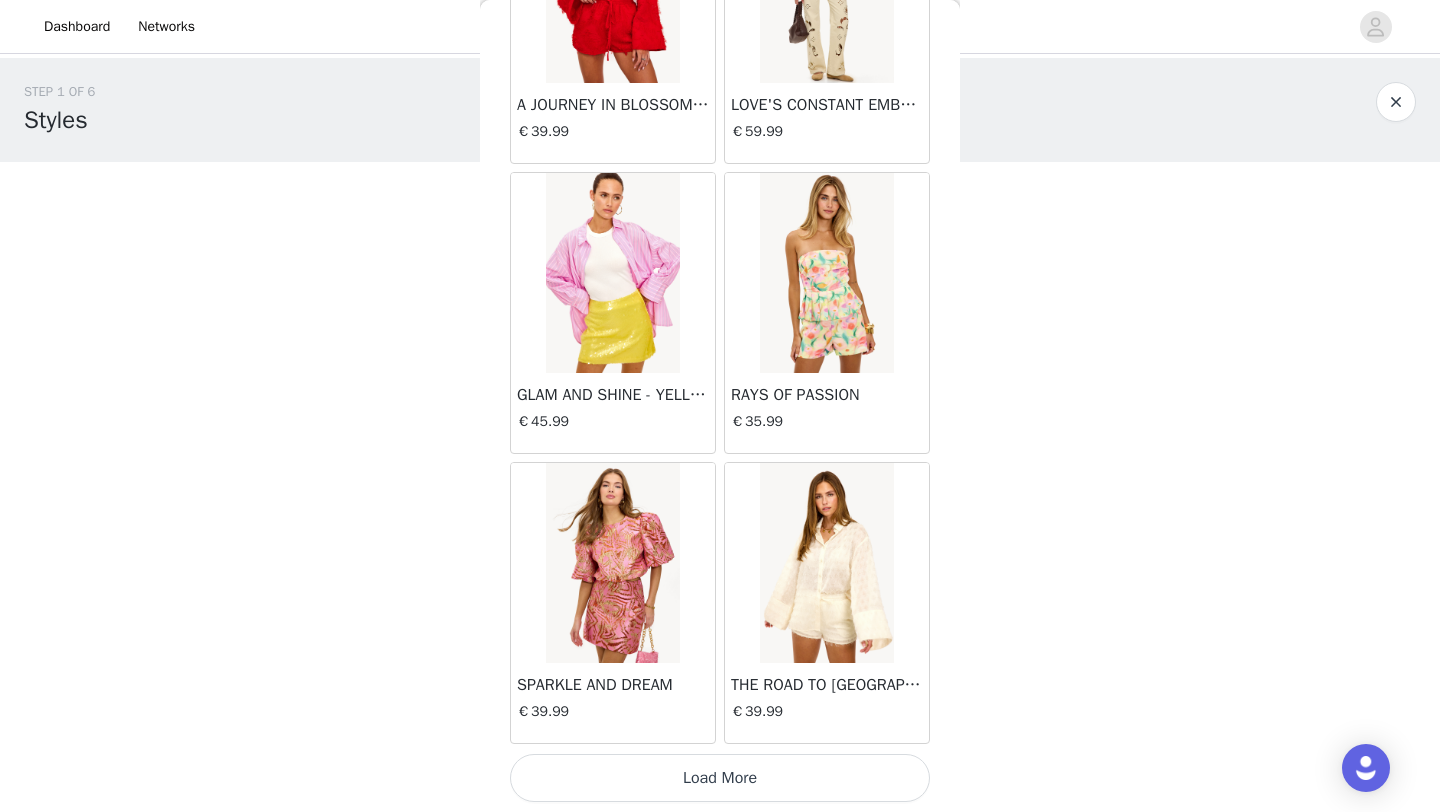 click on "Load More" at bounding box center (720, 778) 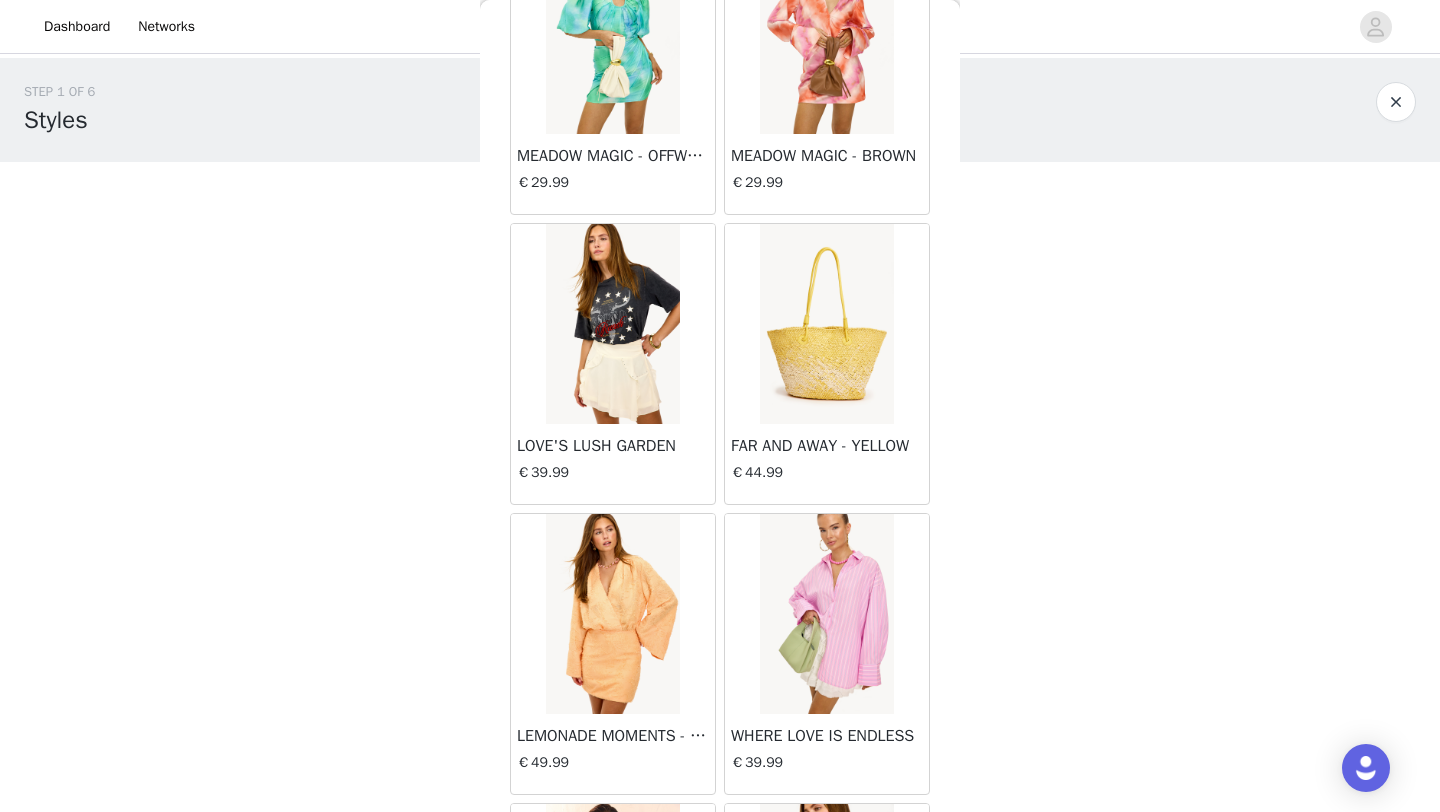 scroll, scrollTop: 19648, scrollLeft: 0, axis: vertical 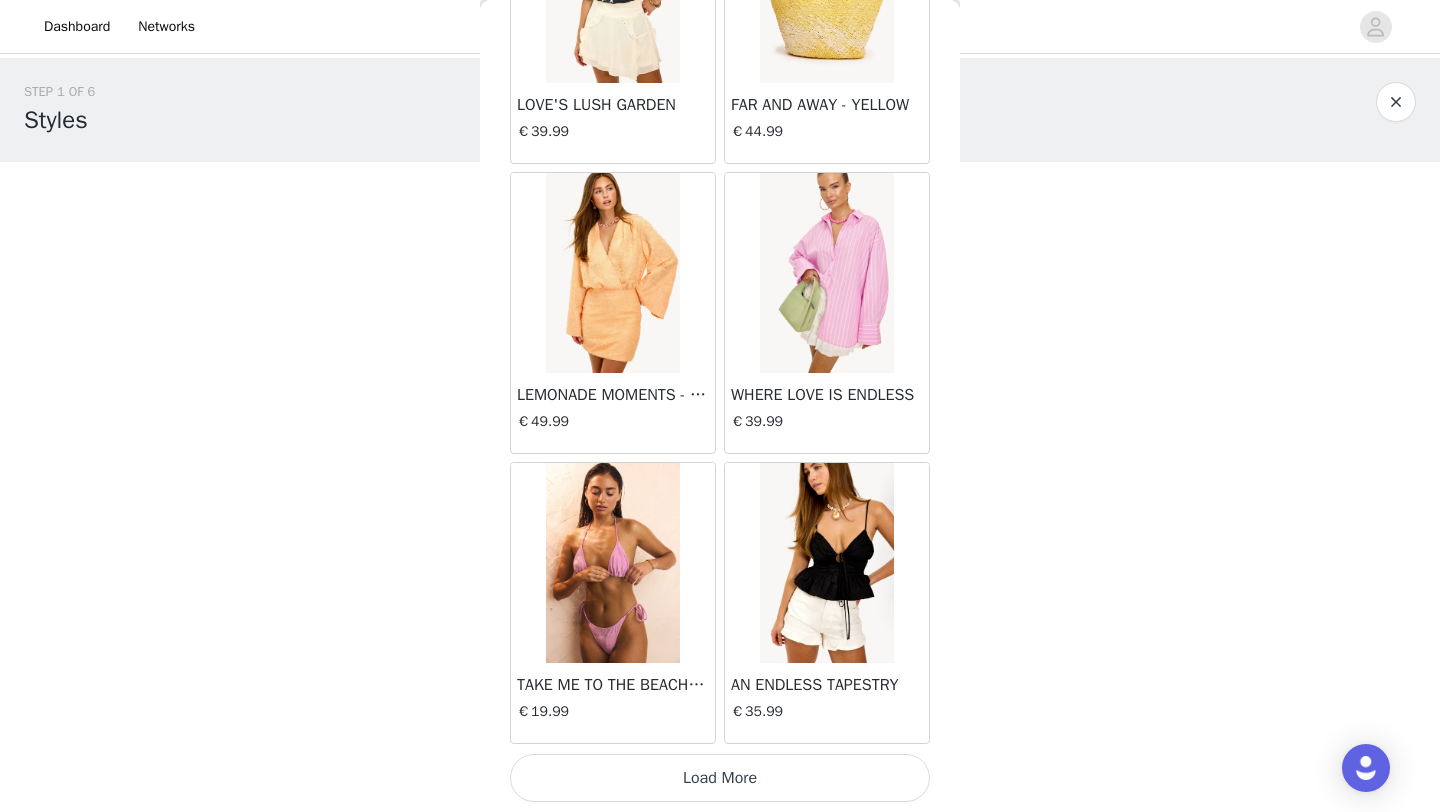 click on "Load More" at bounding box center (720, 778) 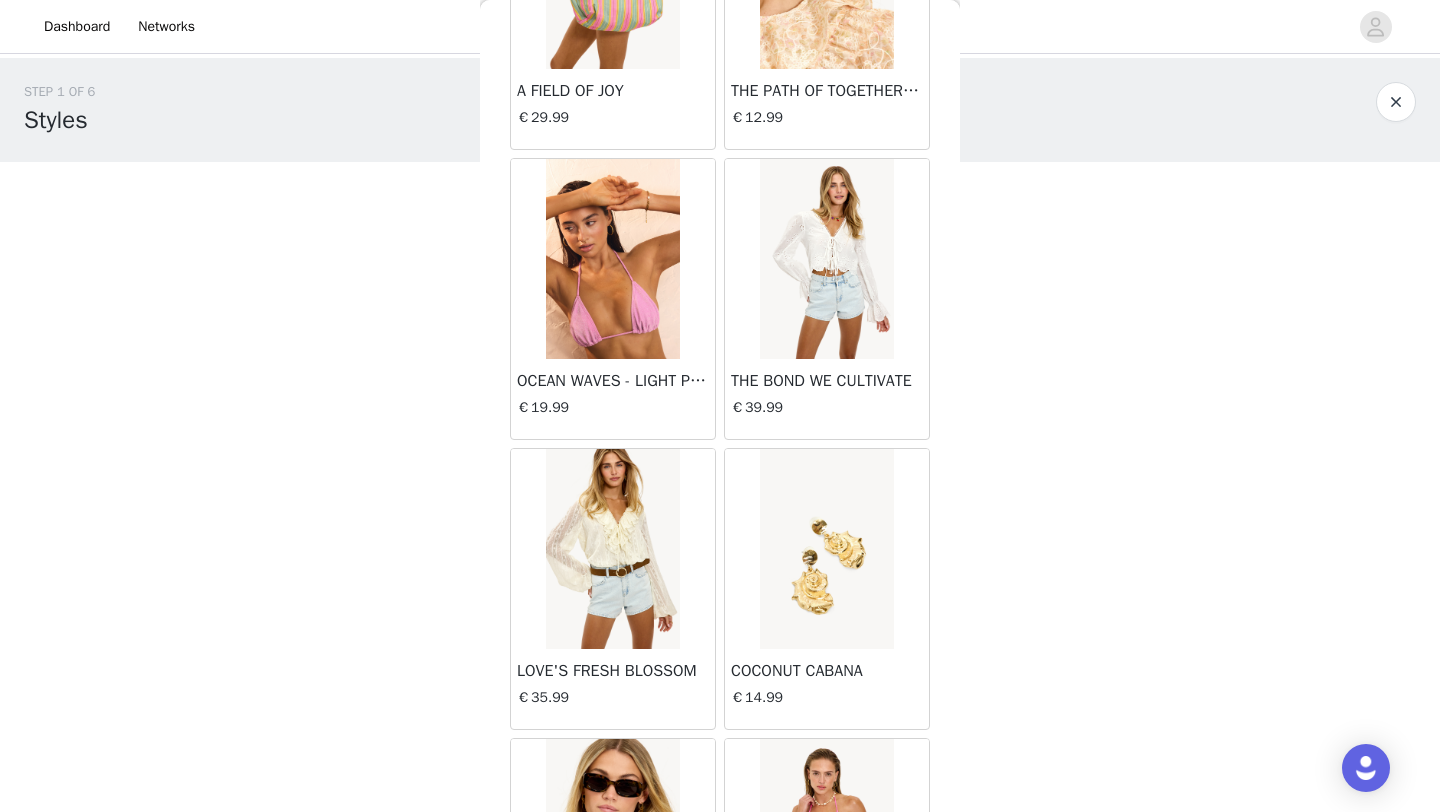 scroll, scrollTop: 22548, scrollLeft: 0, axis: vertical 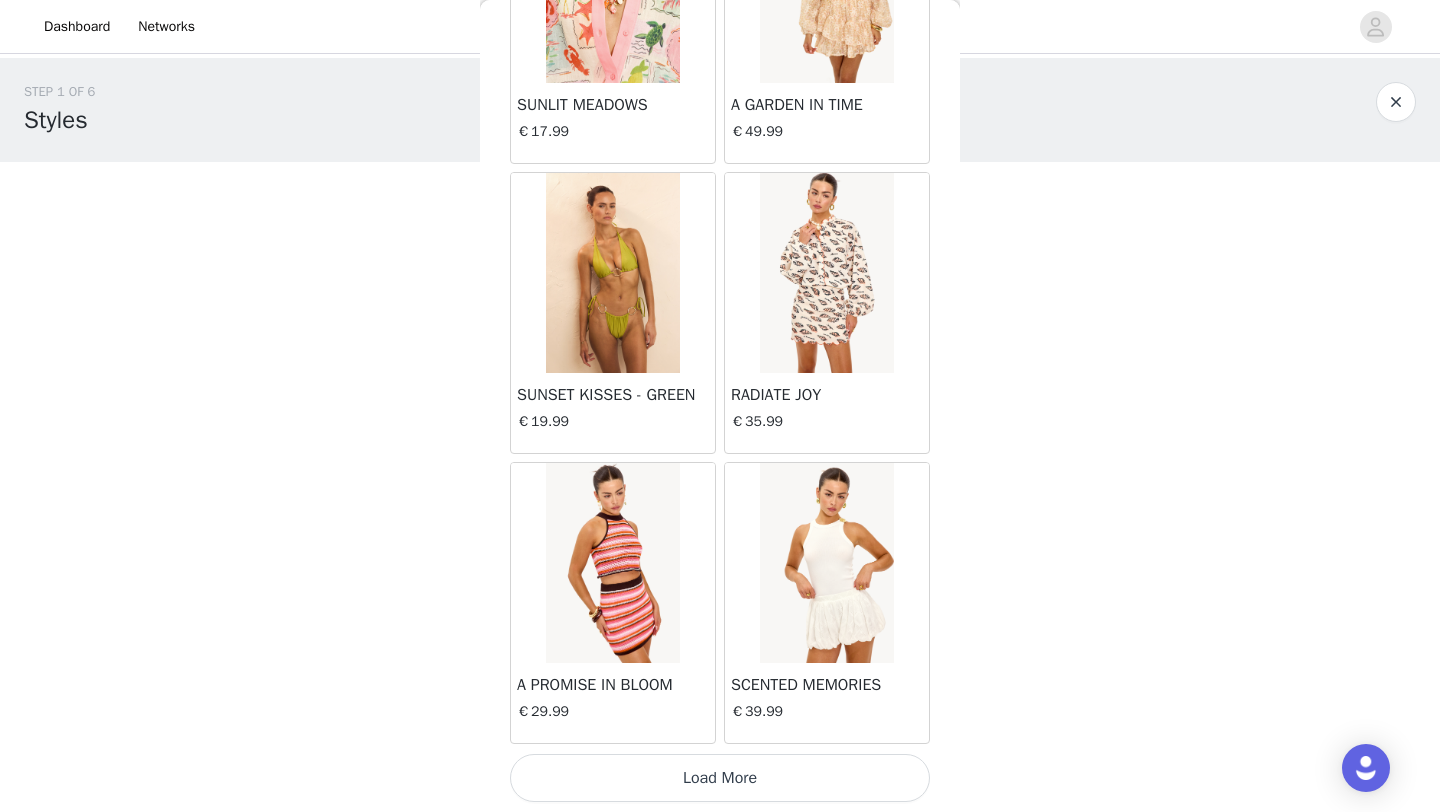click on "Load More" at bounding box center [720, 778] 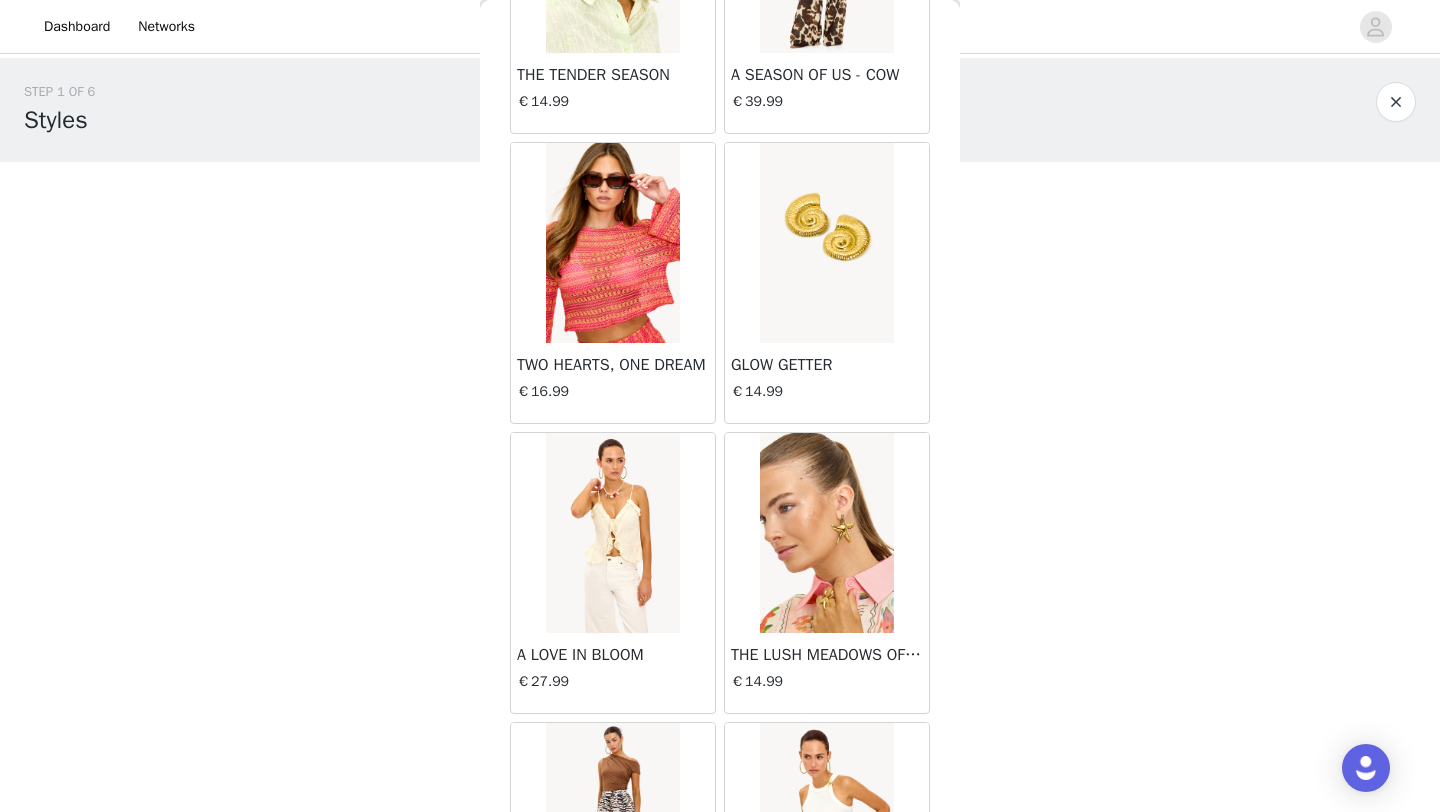 scroll, scrollTop: 25448, scrollLeft: 0, axis: vertical 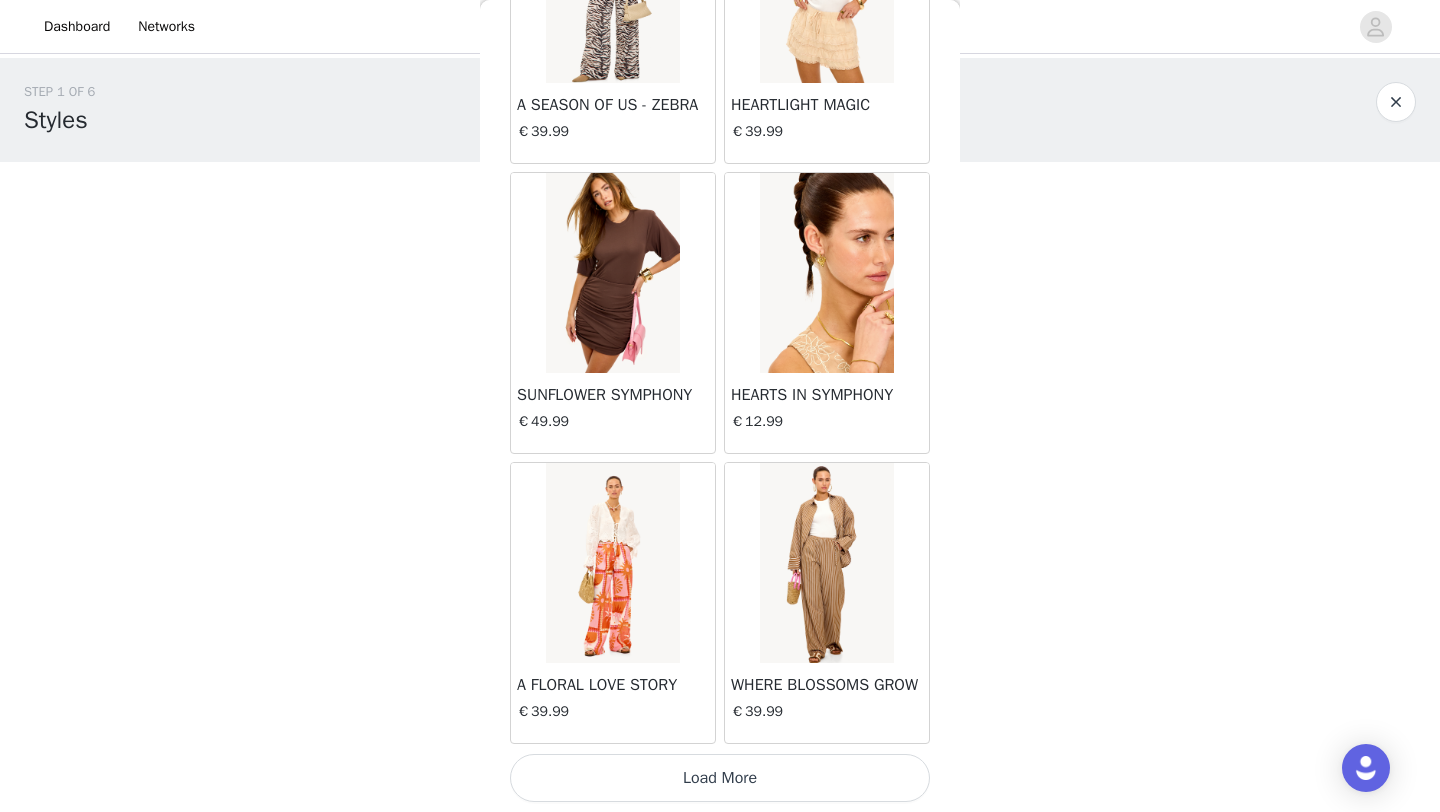 click on "Load More" at bounding box center [720, 778] 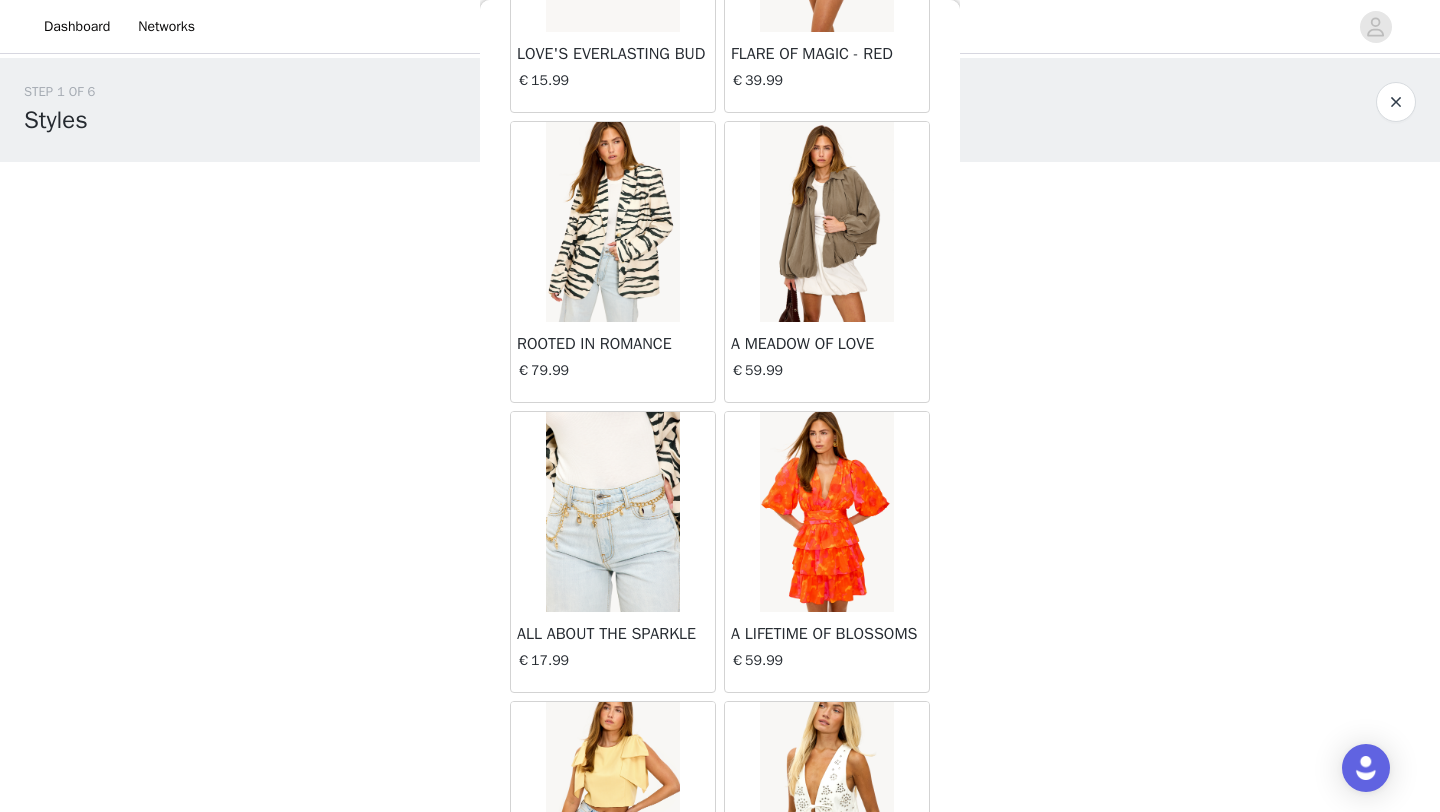 scroll, scrollTop: 28348, scrollLeft: 0, axis: vertical 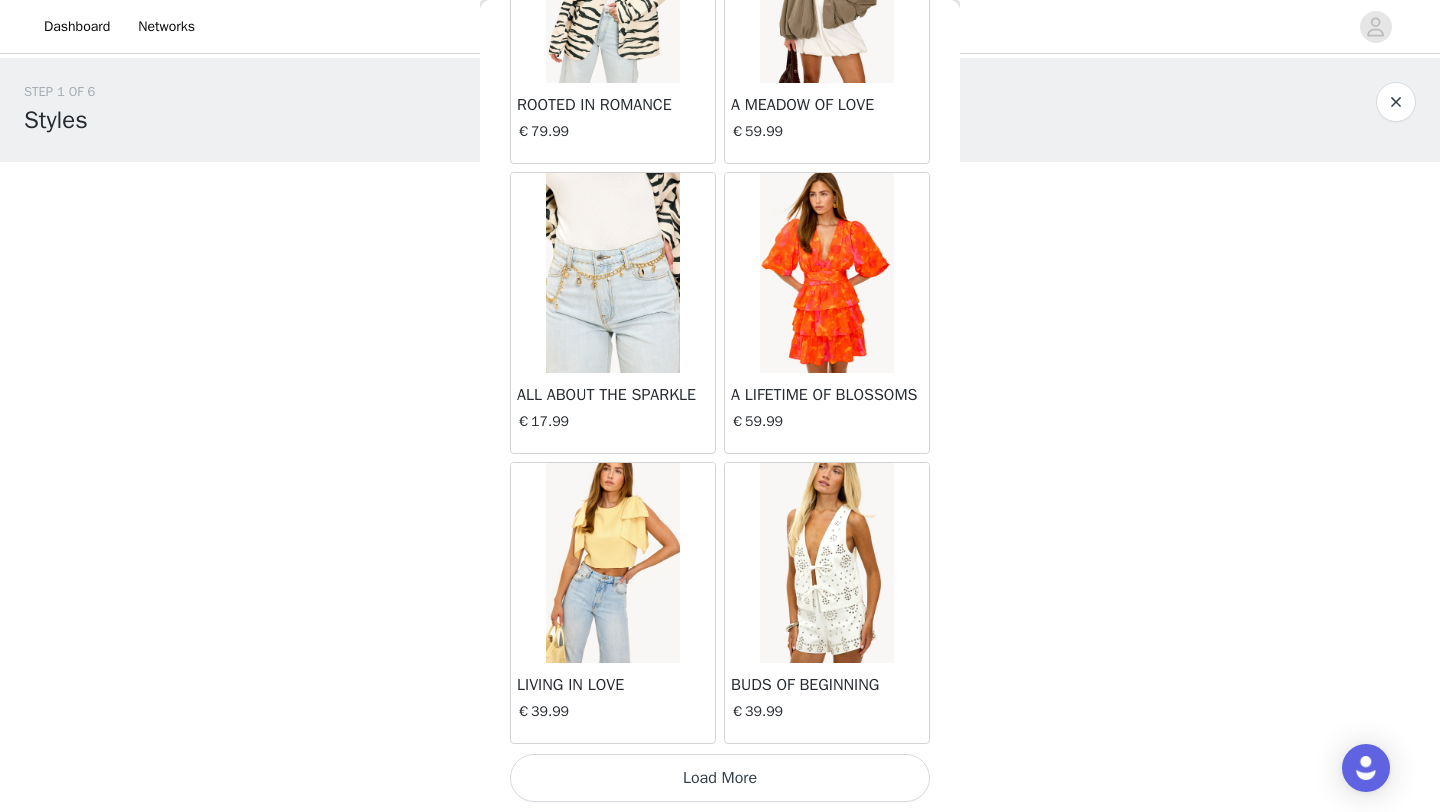 click on "Load More" at bounding box center [720, 778] 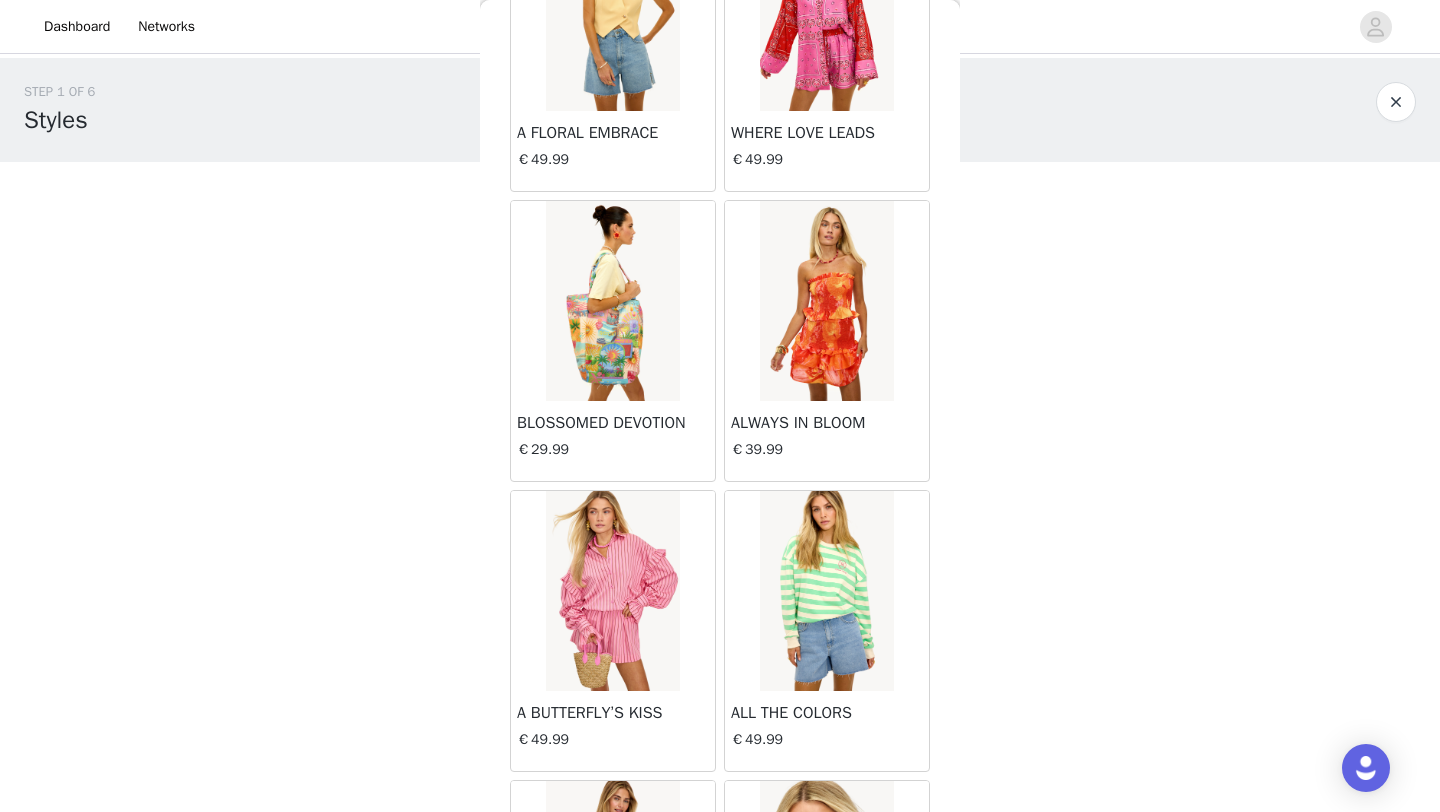 scroll, scrollTop: 31248, scrollLeft: 0, axis: vertical 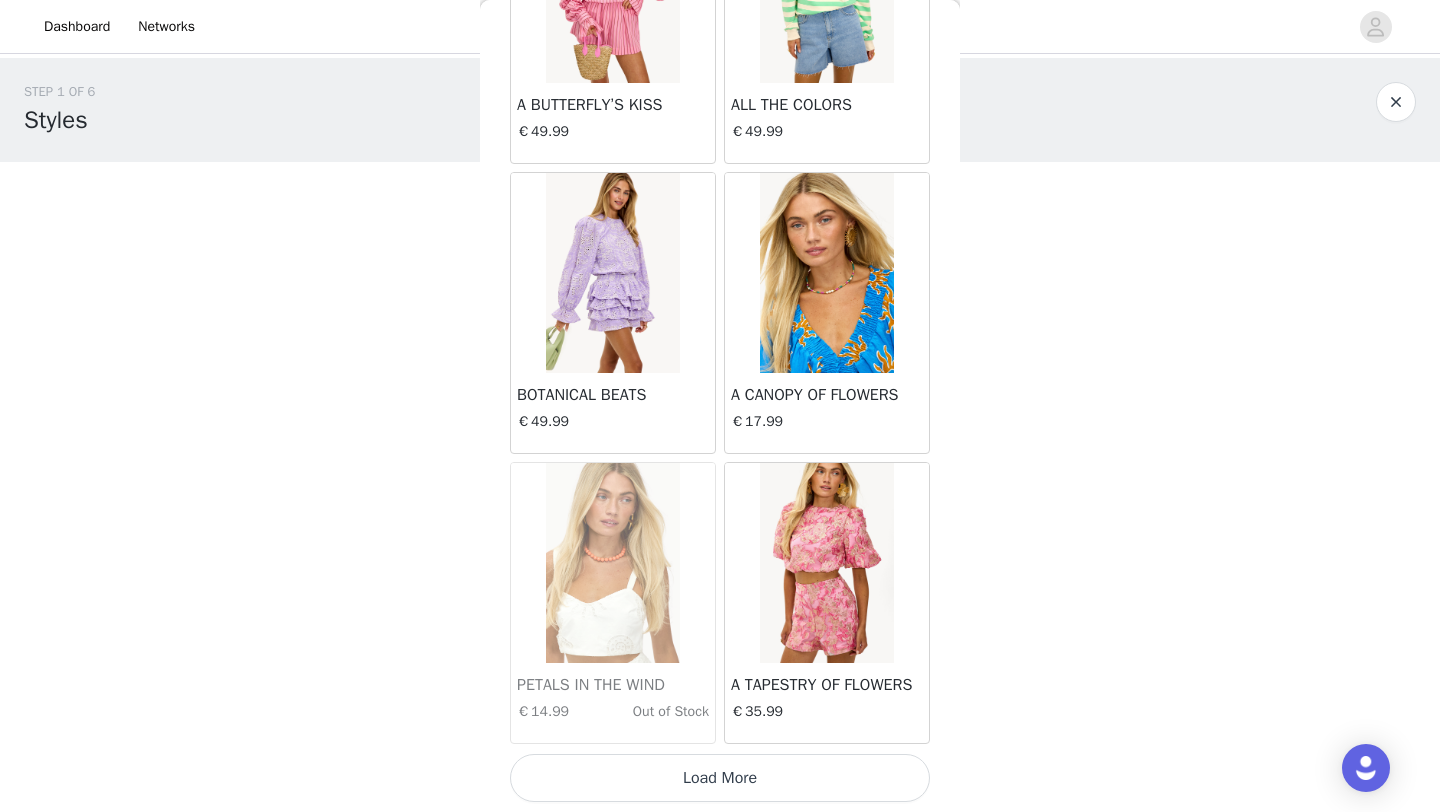 click on "Load More" at bounding box center (720, 778) 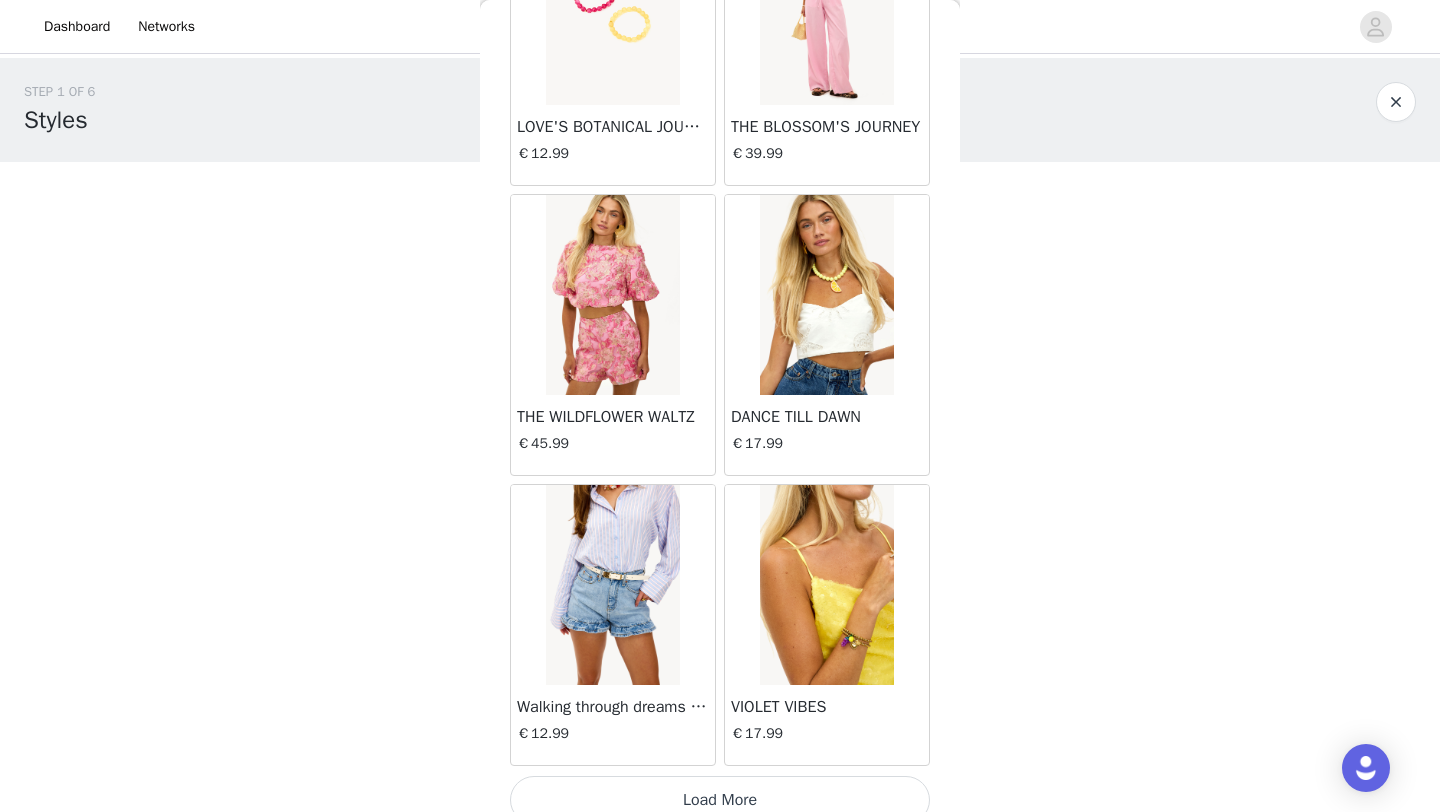 scroll, scrollTop: 34148, scrollLeft: 0, axis: vertical 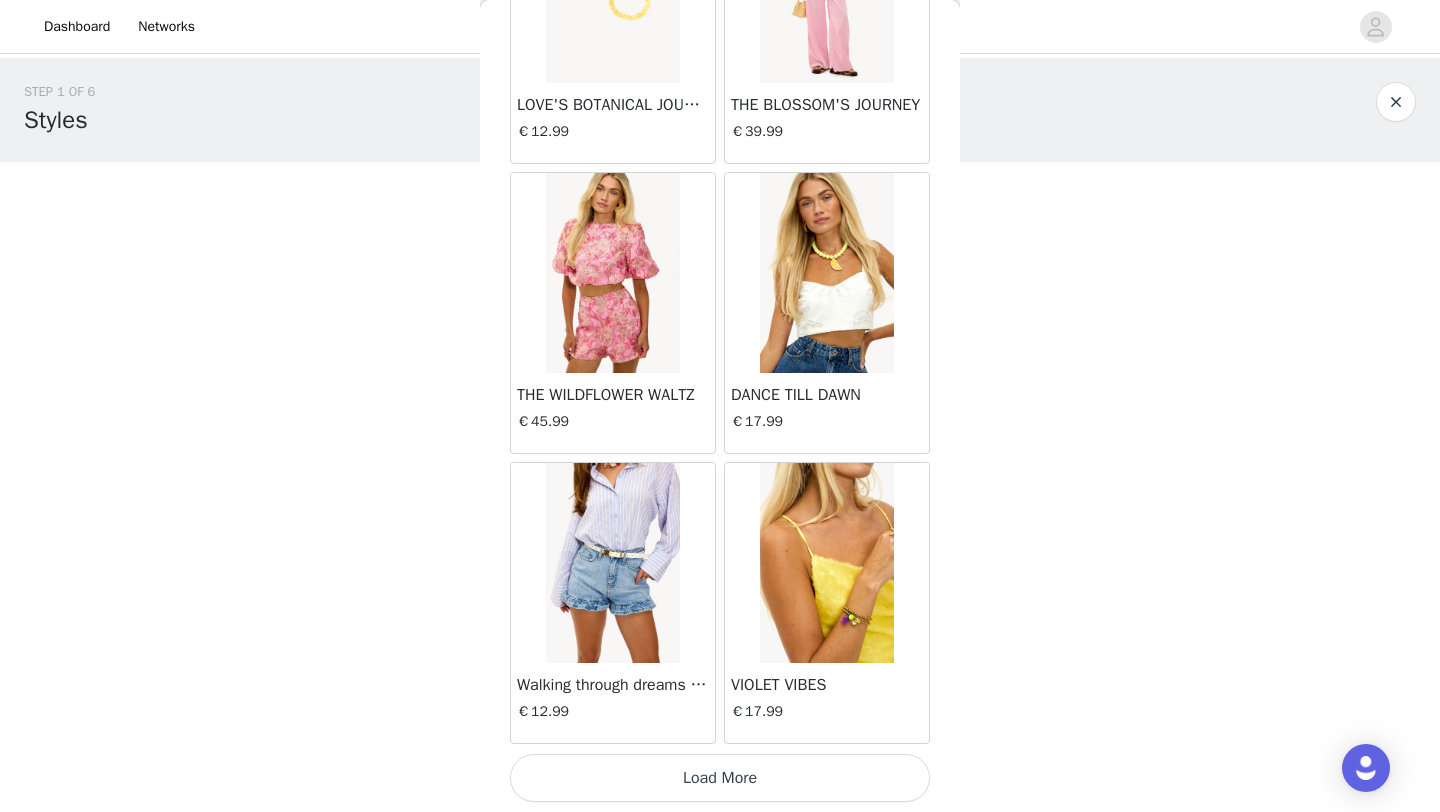 click on "Load More" at bounding box center [720, 778] 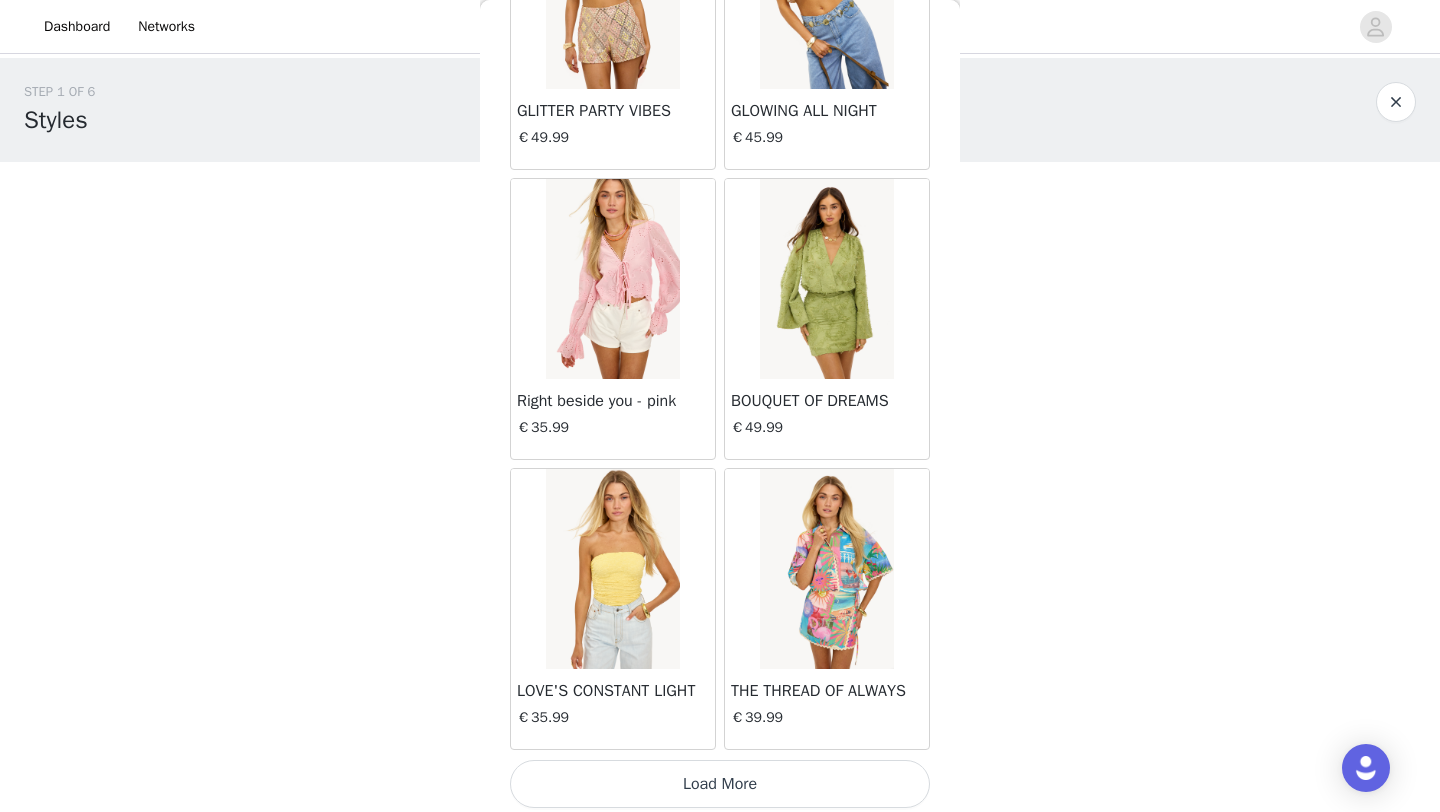 scroll, scrollTop: 37048, scrollLeft: 0, axis: vertical 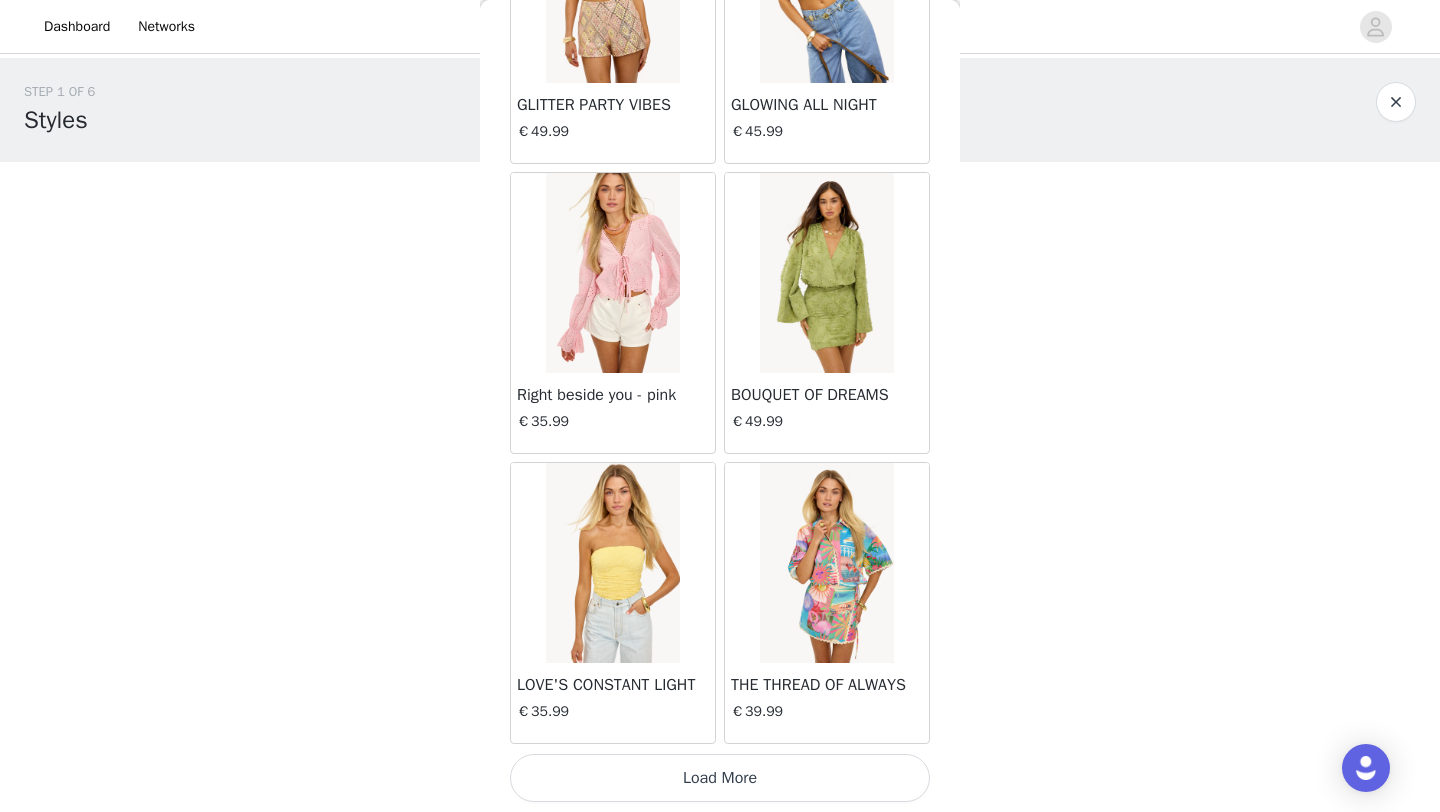 click on "Load More" at bounding box center (720, 778) 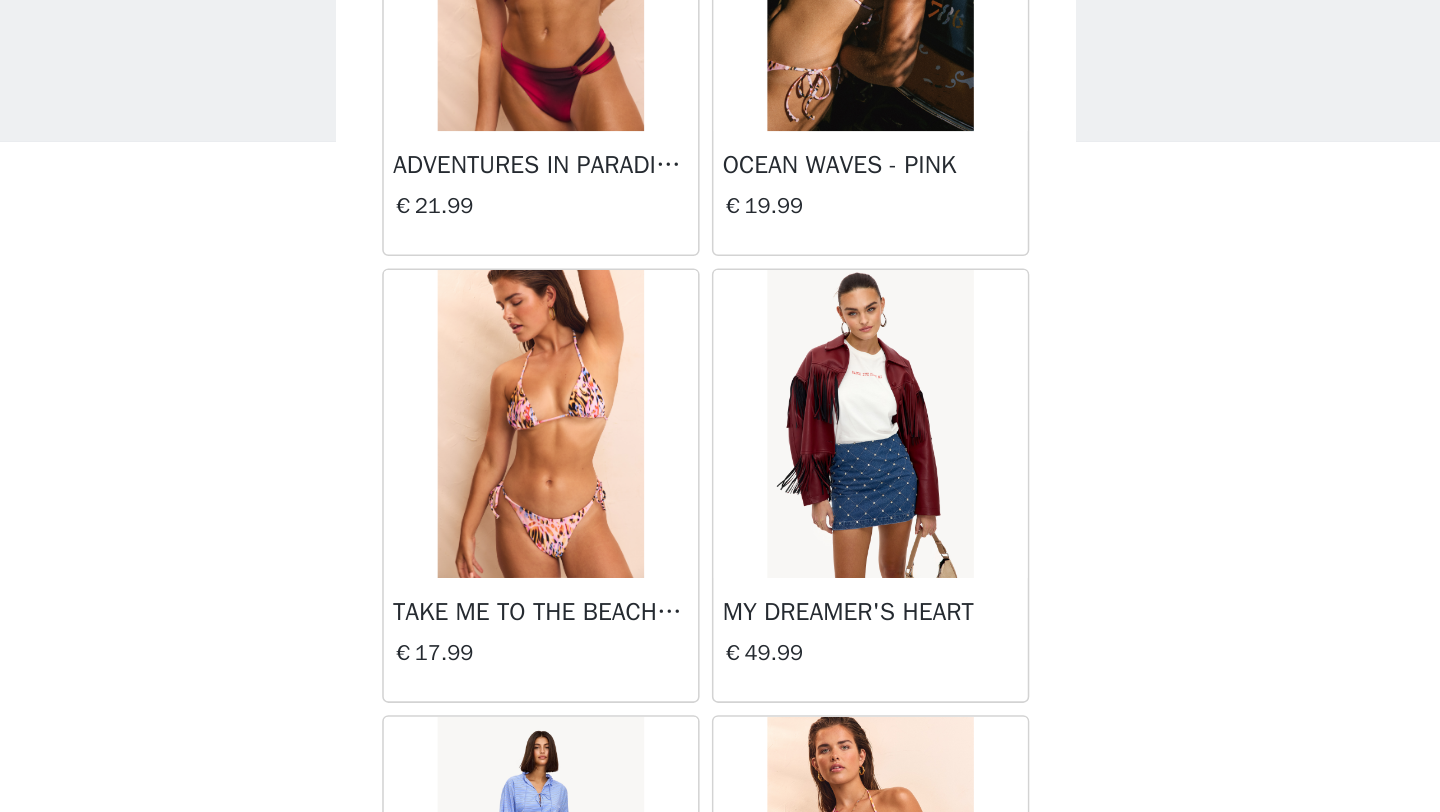 scroll, scrollTop: 6227, scrollLeft: 0, axis: vertical 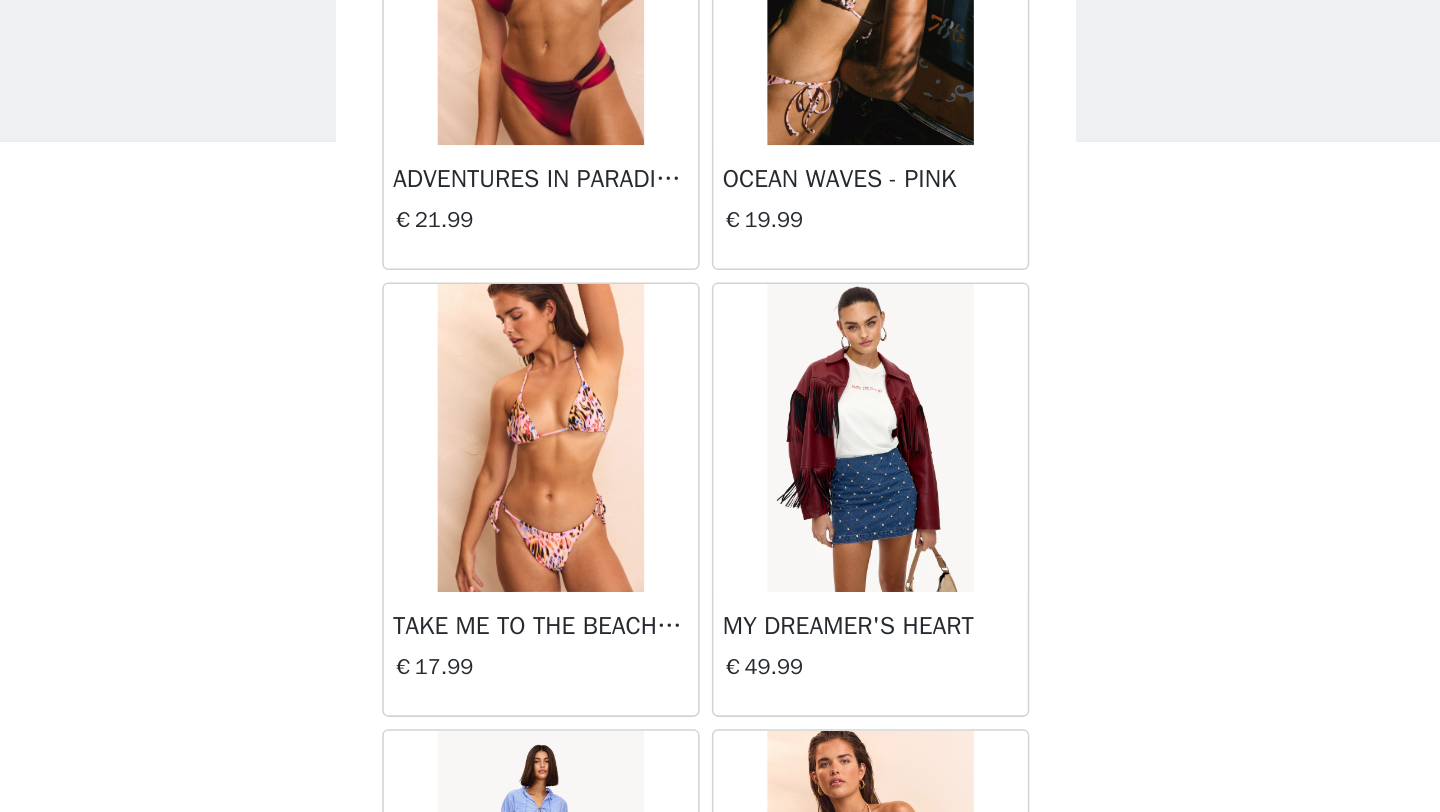 click at bounding box center [826, 354] 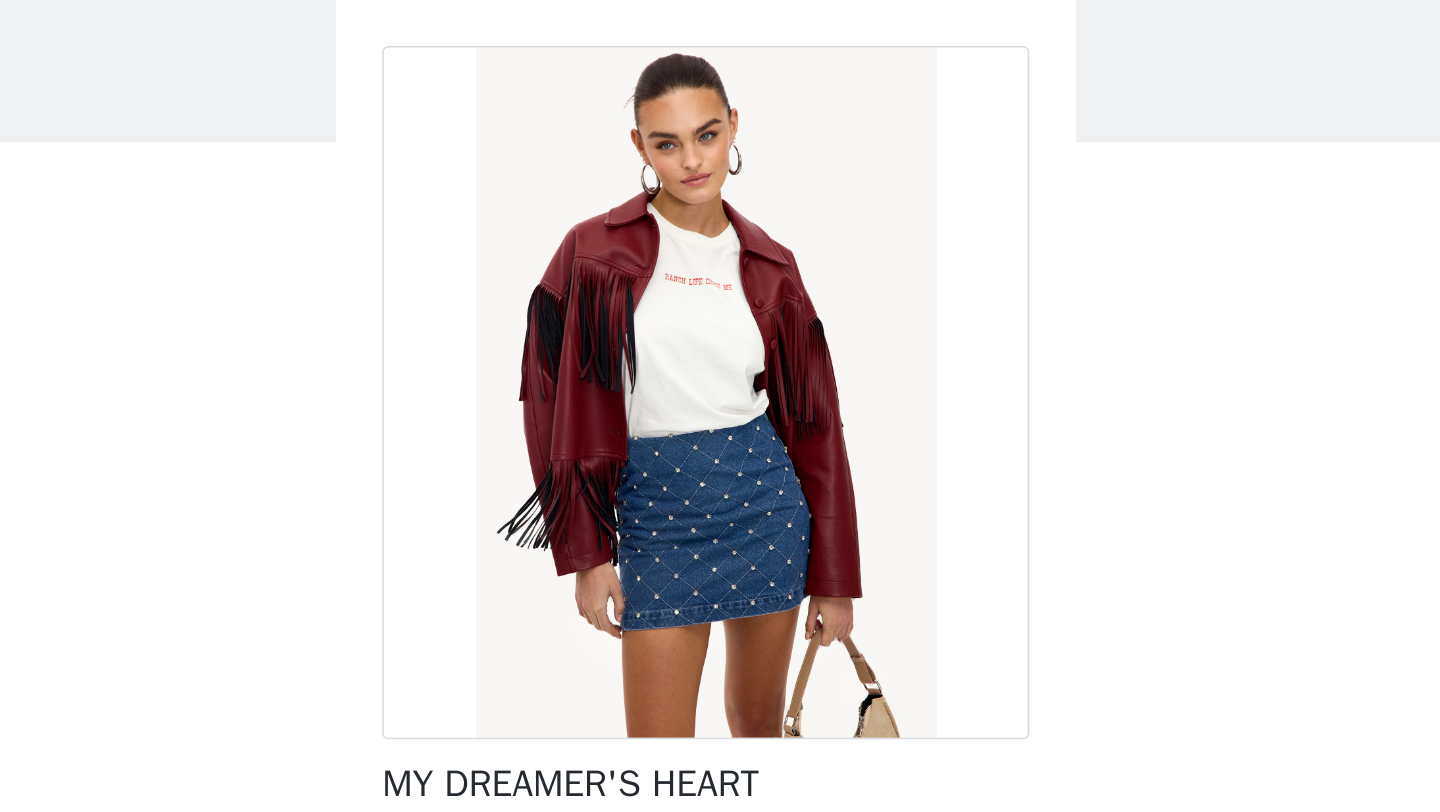 scroll, scrollTop: 73, scrollLeft: 0, axis: vertical 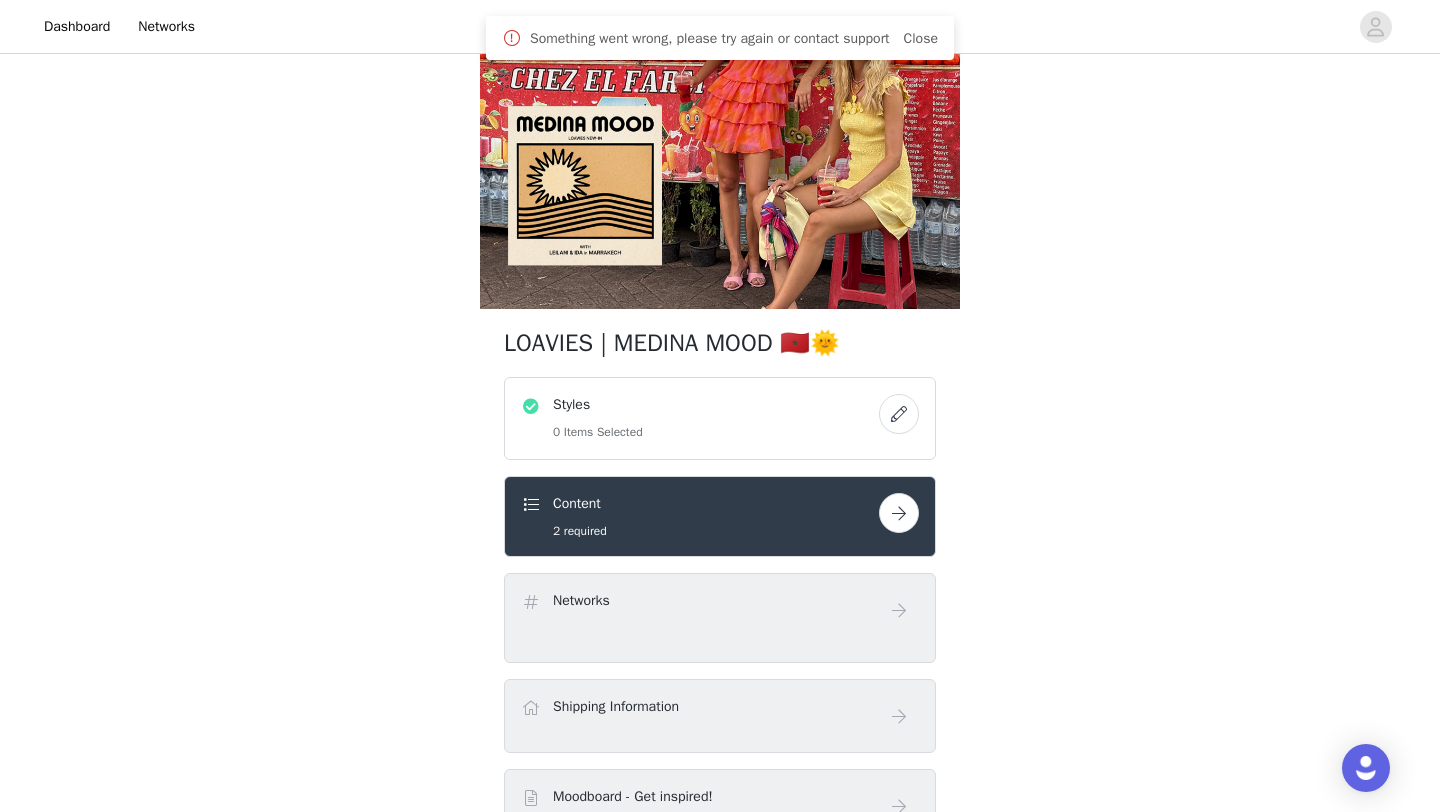 click at bounding box center [899, 414] 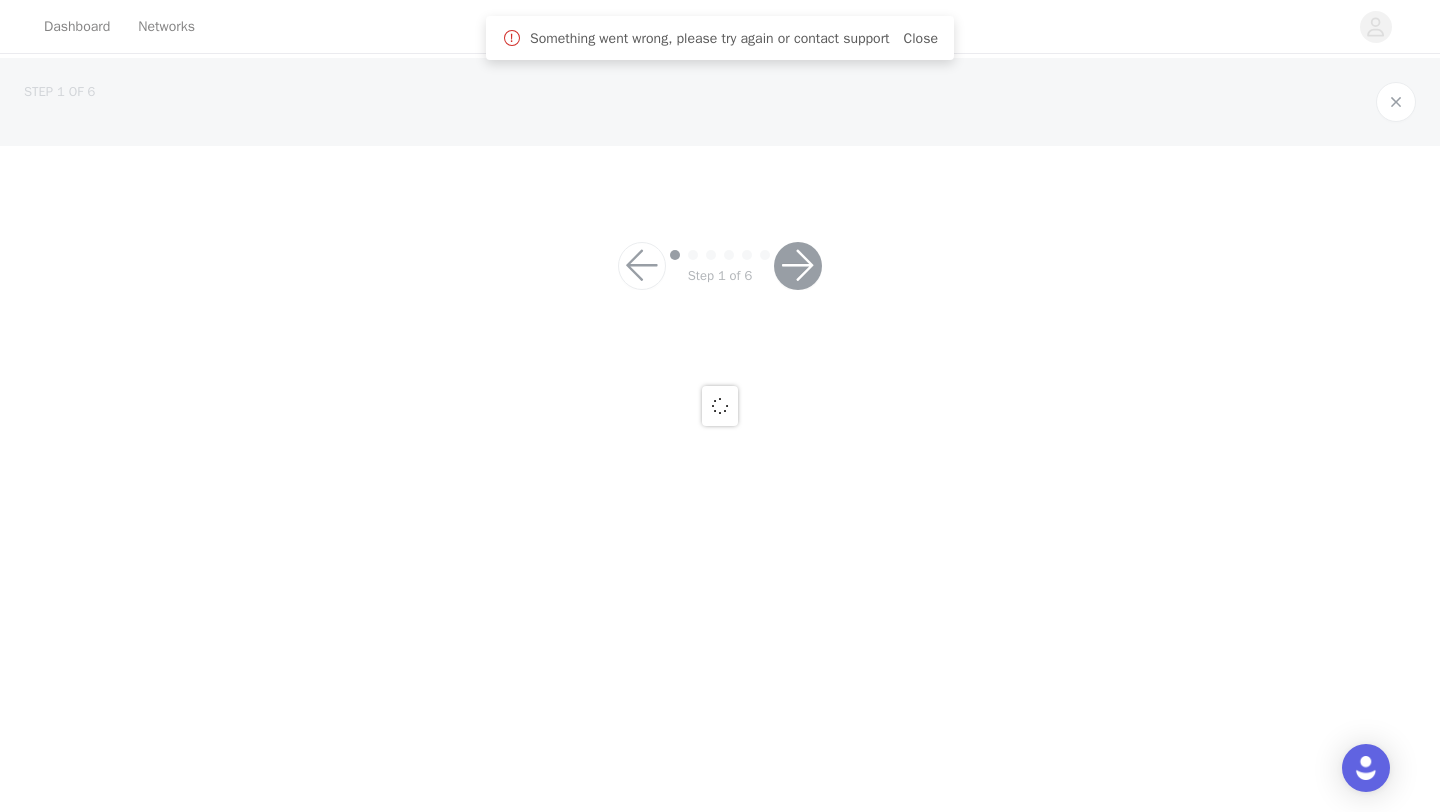scroll, scrollTop: 0, scrollLeft: 0, axis: both 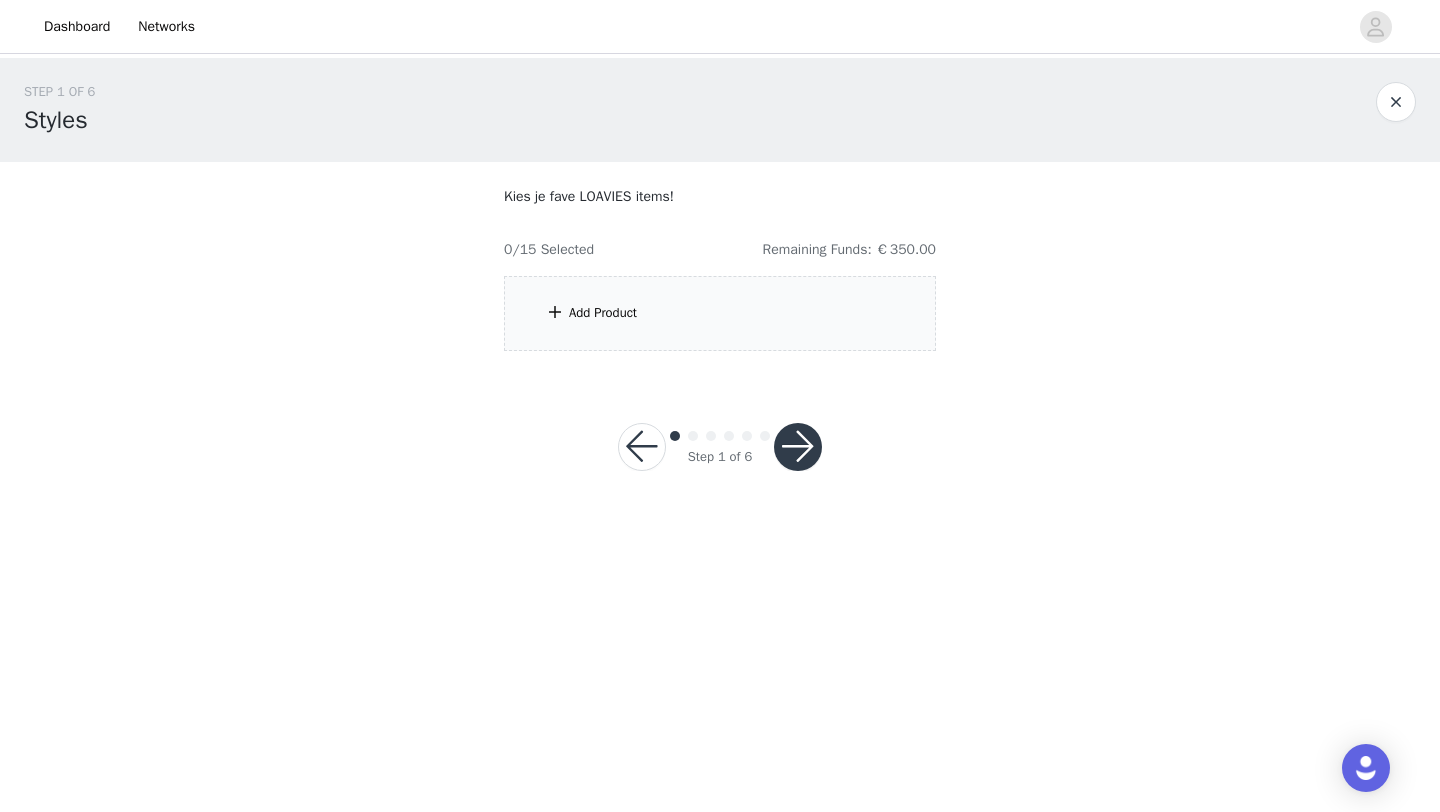 click on "Add Product" at bounding box center (720, 313) 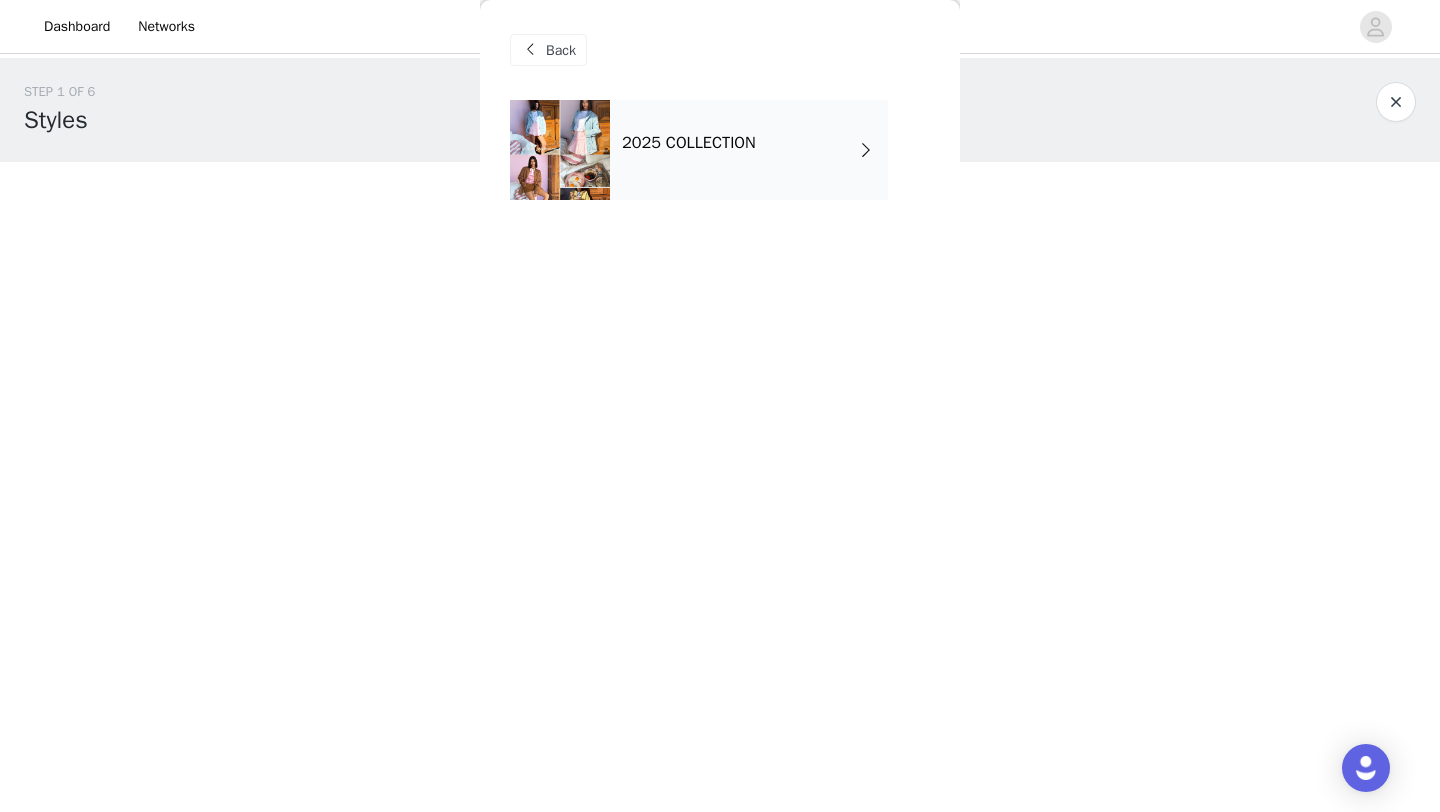click on "2025 COLLECTION" at bounding box center (749, 150) 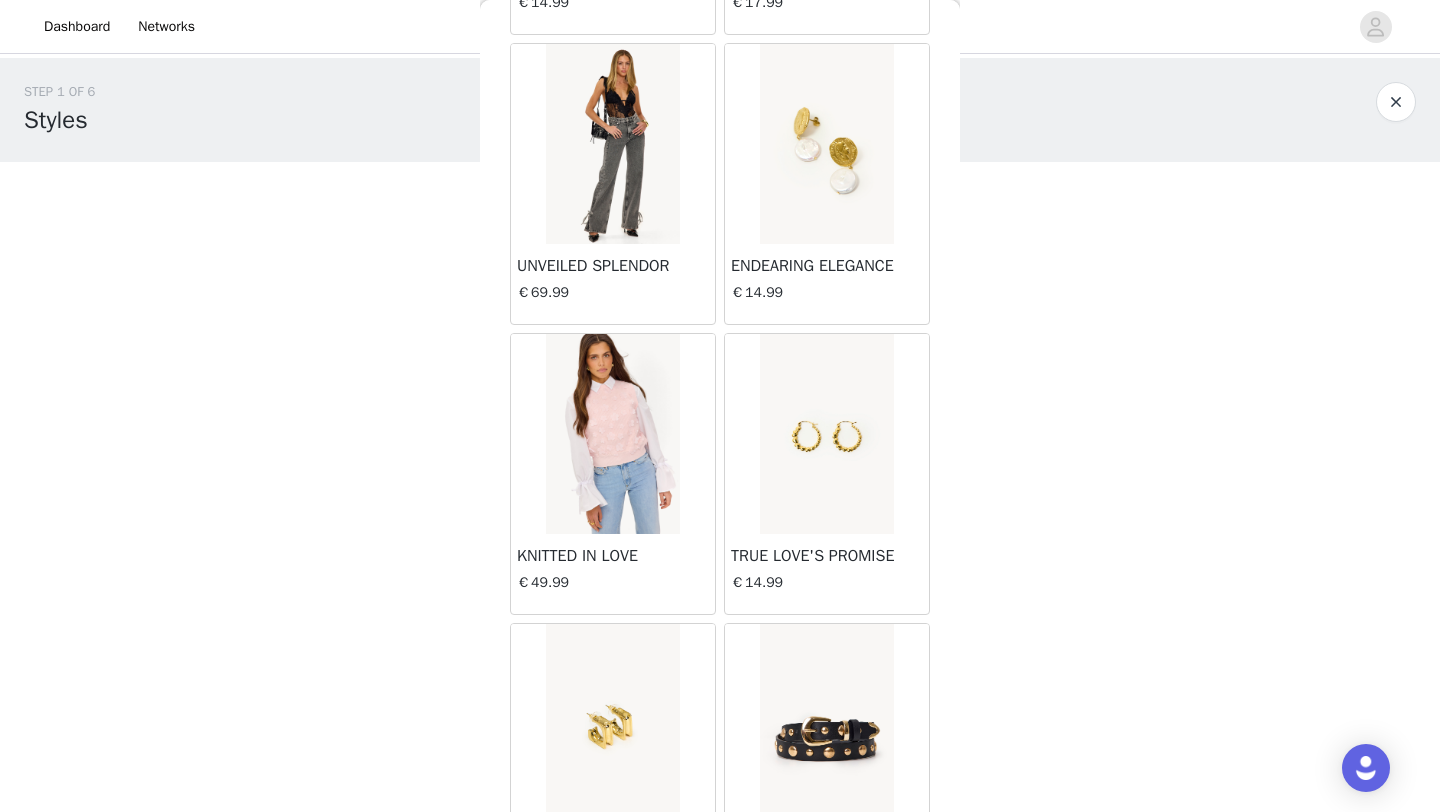 scroll, scrollTop: 646, scrollLeft: 0, axis: vertical 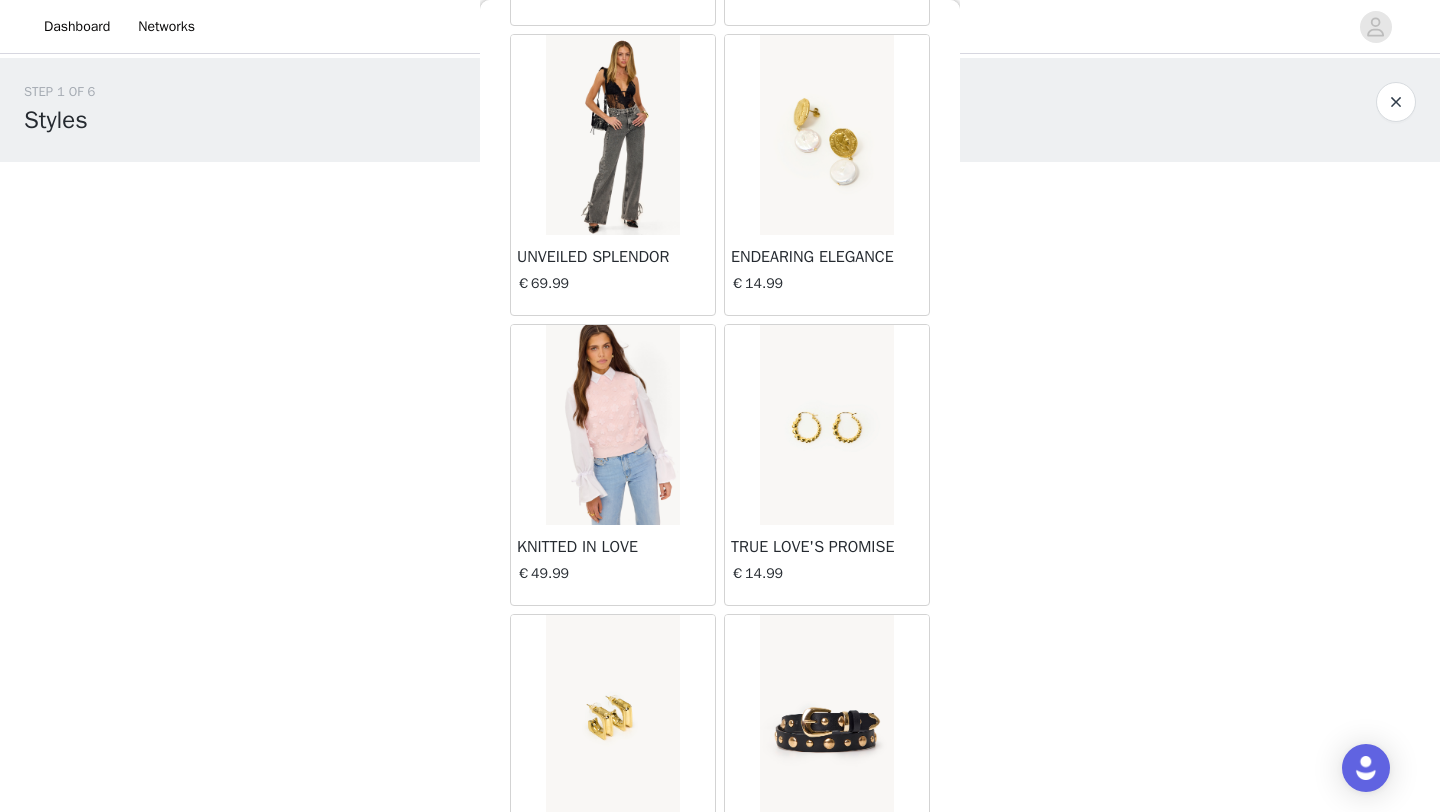 click at bounding box center (612, 135) 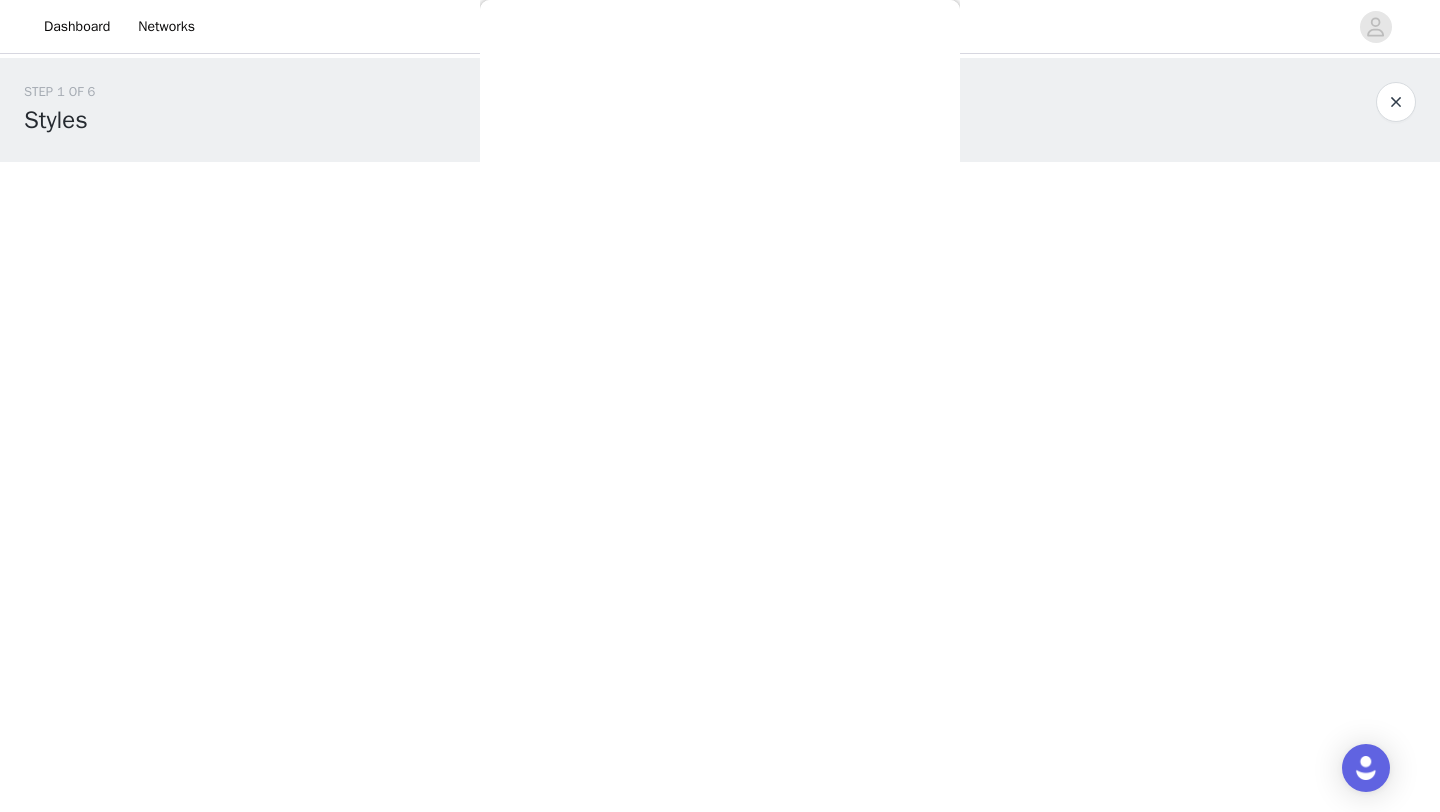 scroll, scrollTop: 0, scrollLeft: 0, axis: both 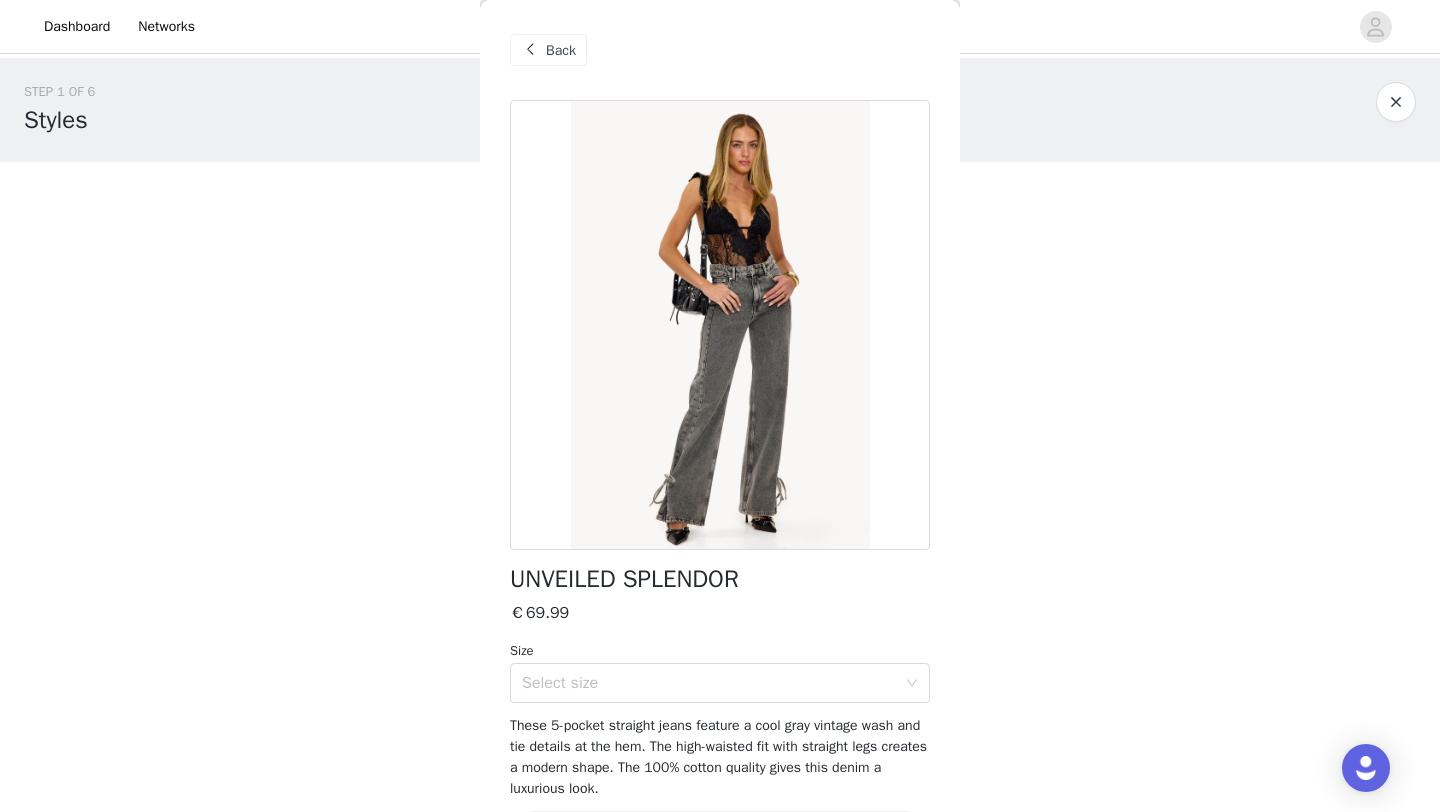 click at bounding box center (720, 325) 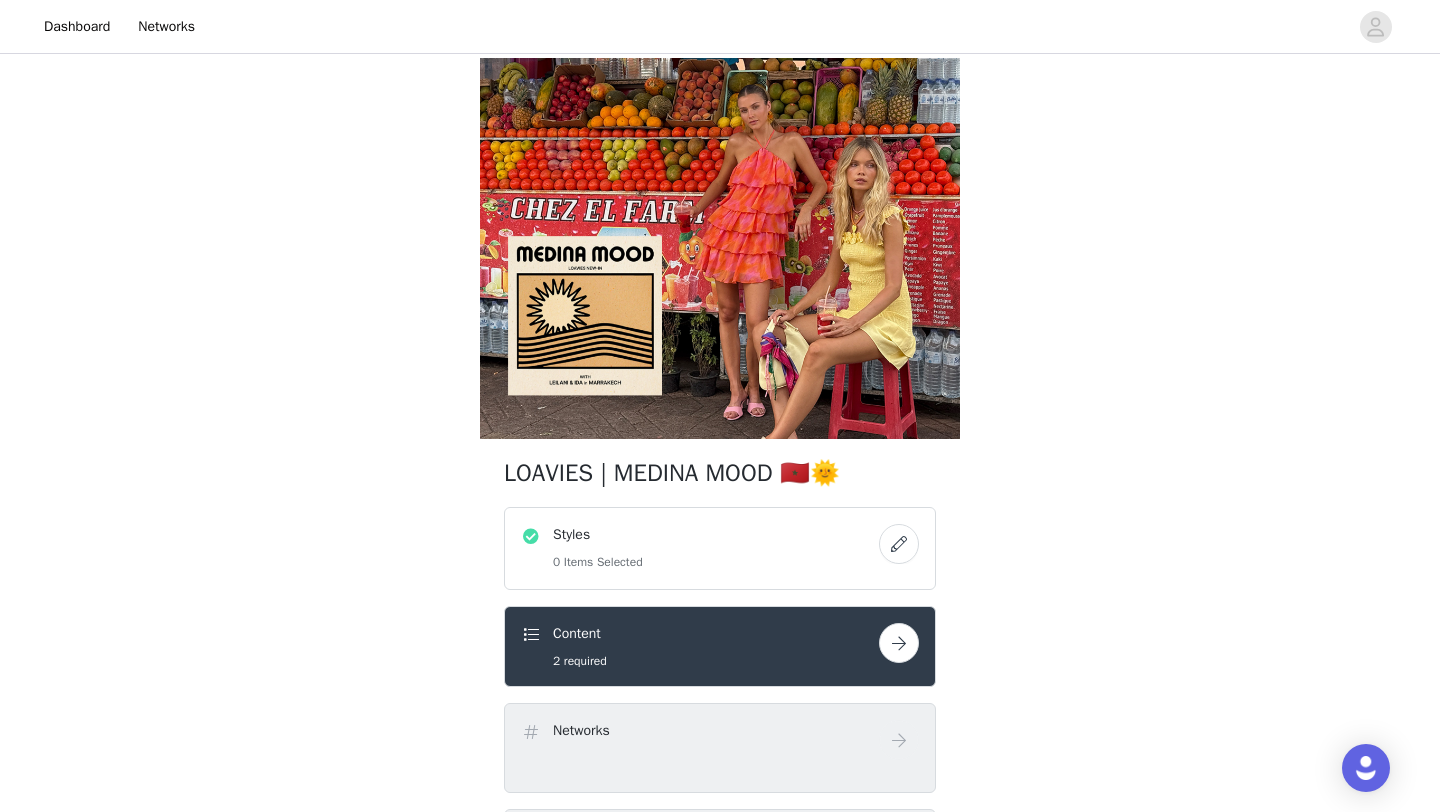 click at bounding box center [899, 544] 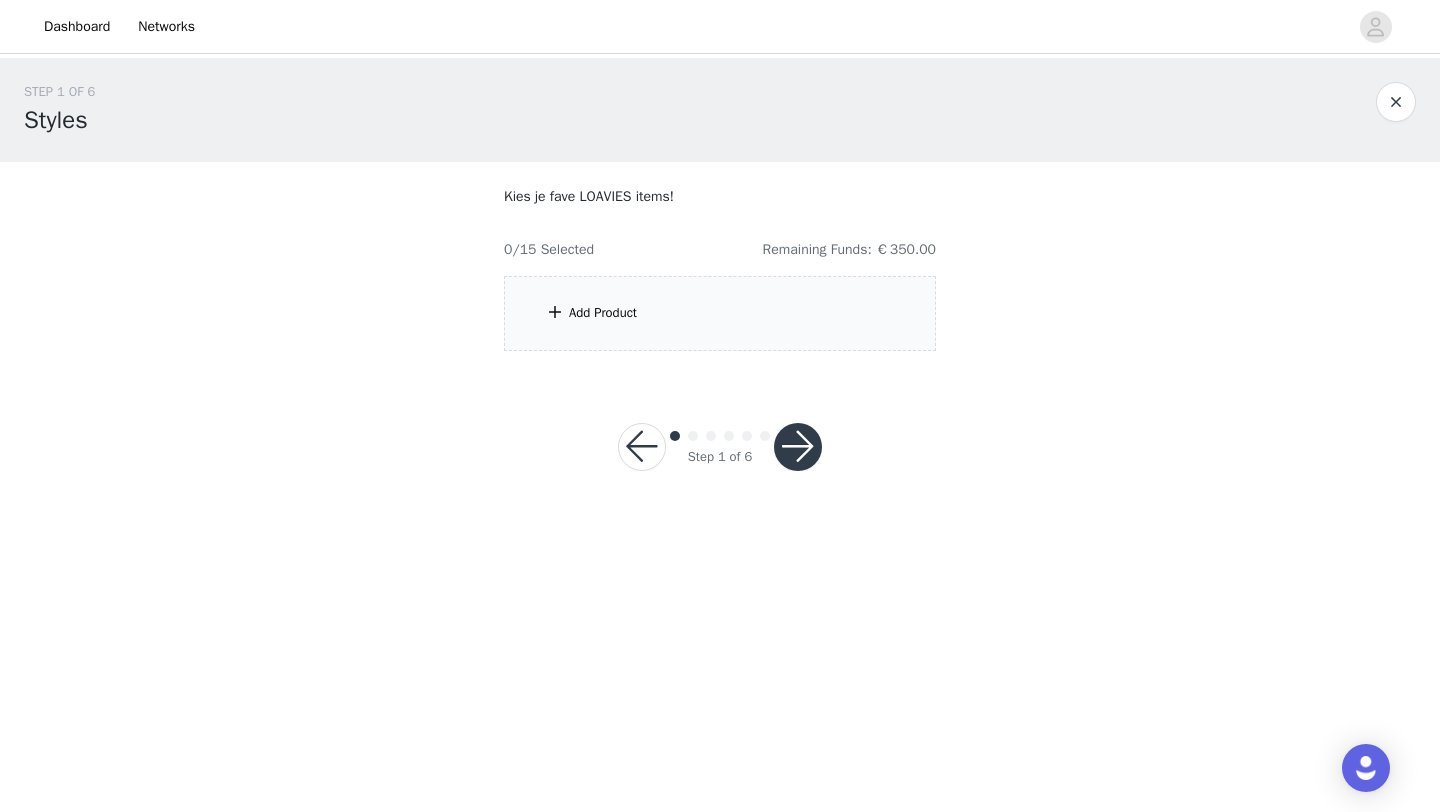 click on "Add Product" at bounding box center (720, 313) 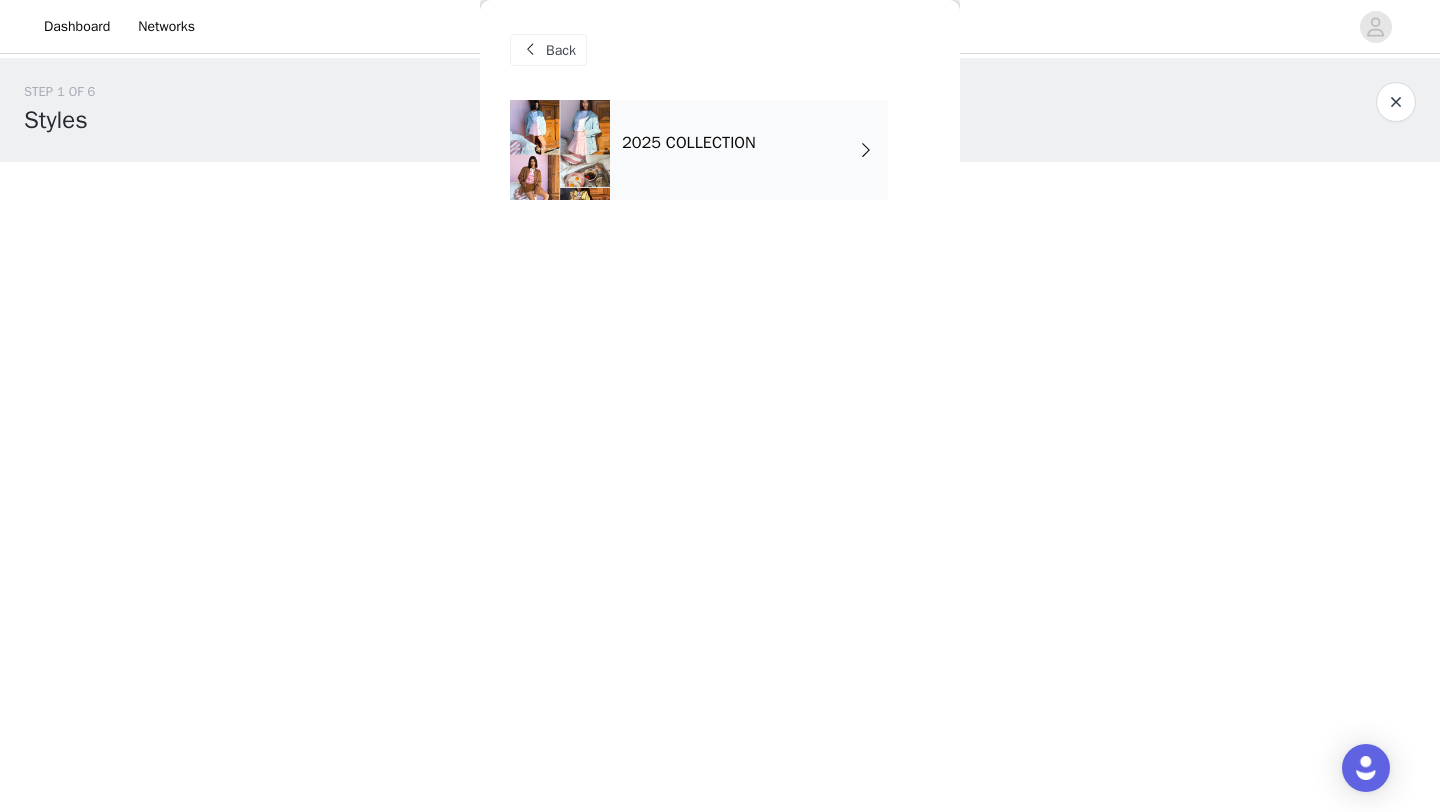 click on "2025 COLLECTION" at bounding box center (749, 150) 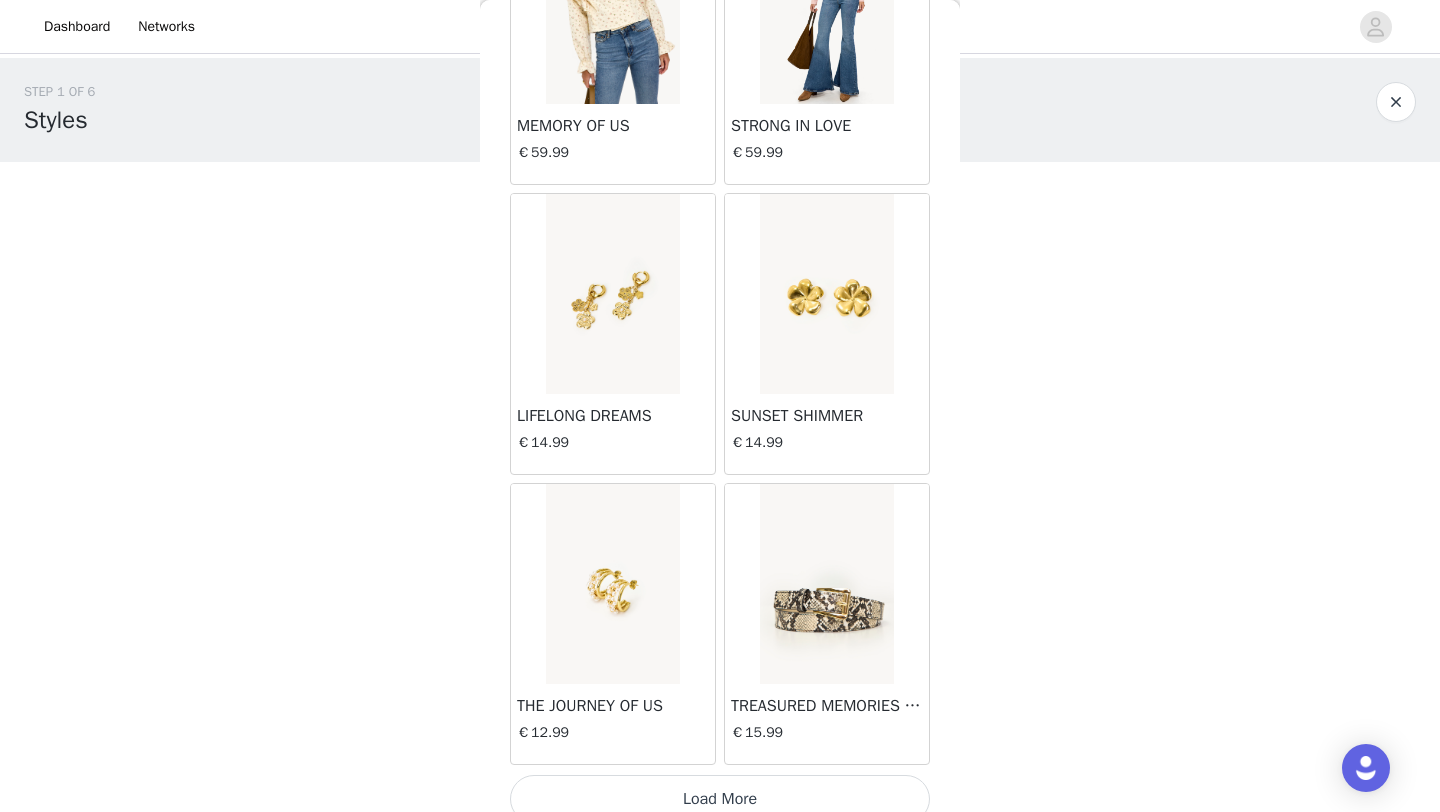 scroll, scrollTop: 2248, scrollLeft: 0, axis: vertical 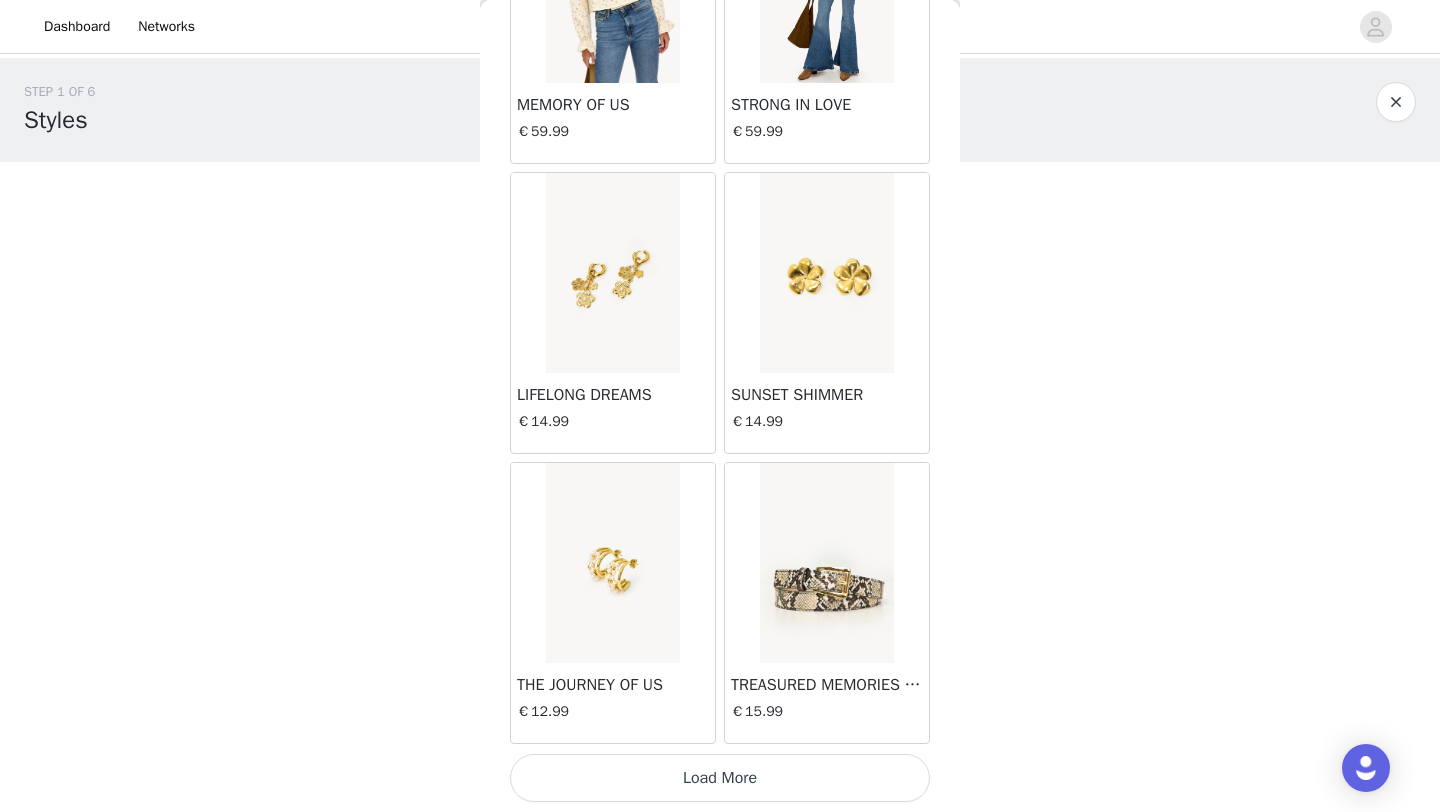 click on "Load More" at bounding box center [720, 778] 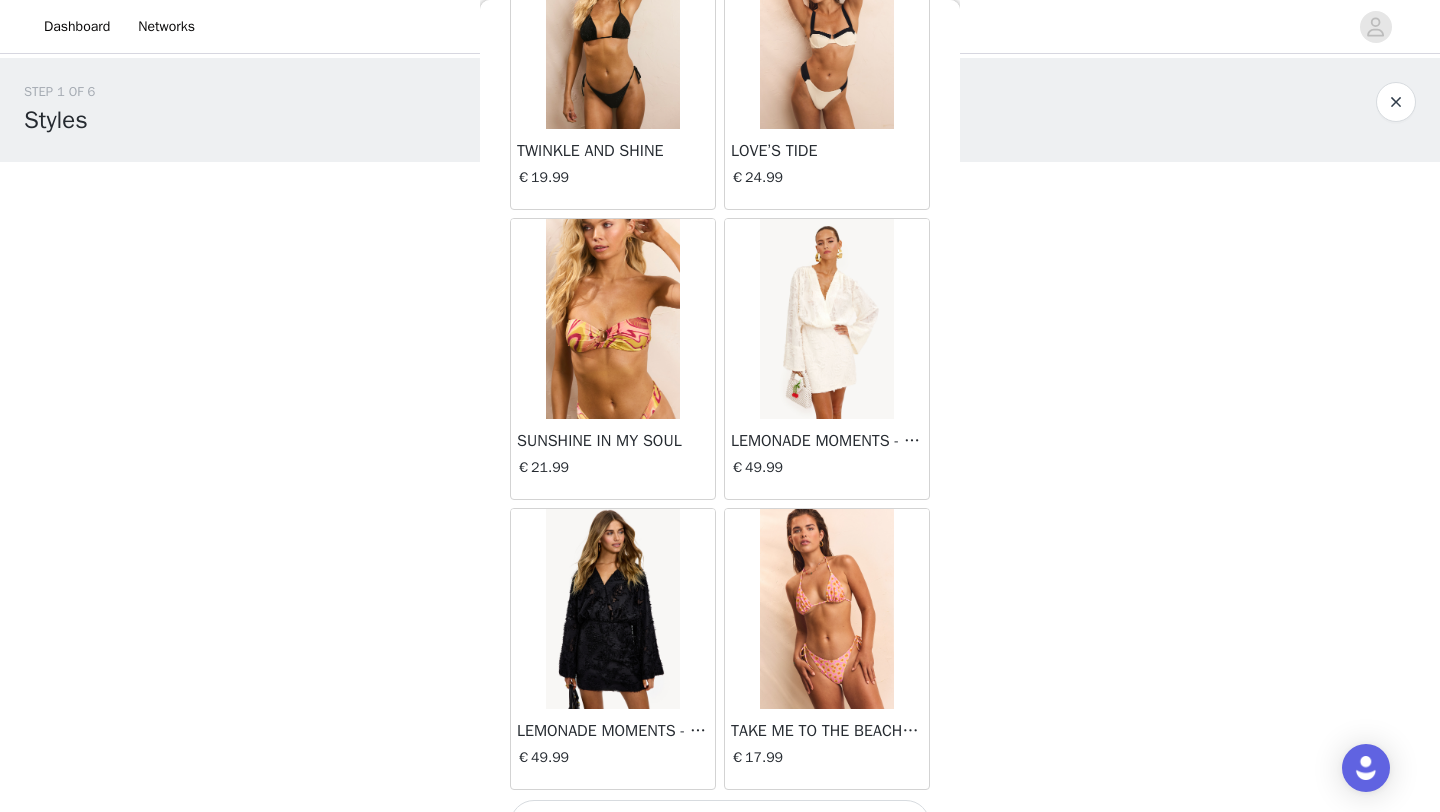 scroll, scrollTop: 5148, scrollLeft: 0, axis: vertical 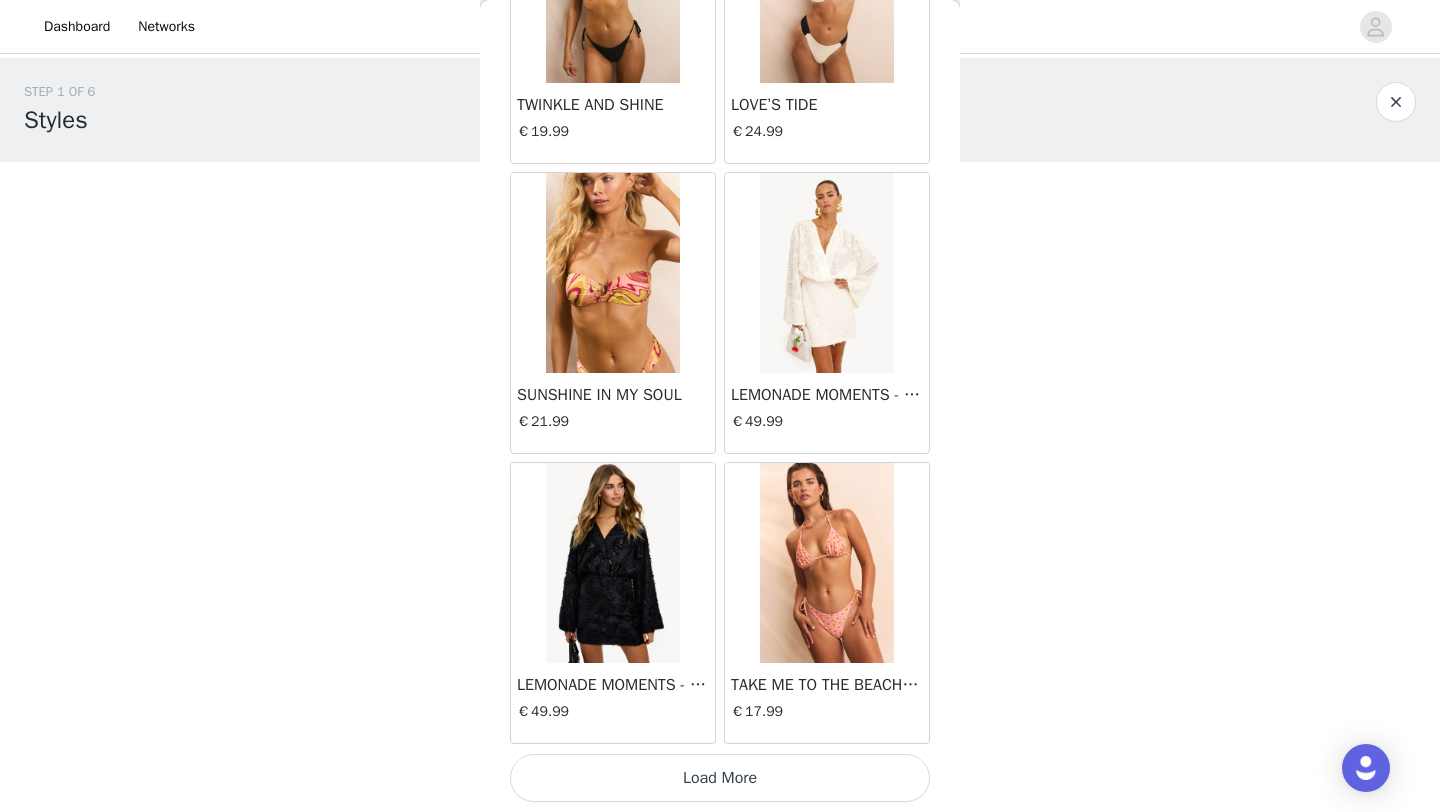 click on "Load More" at bounding box center [720, 778] 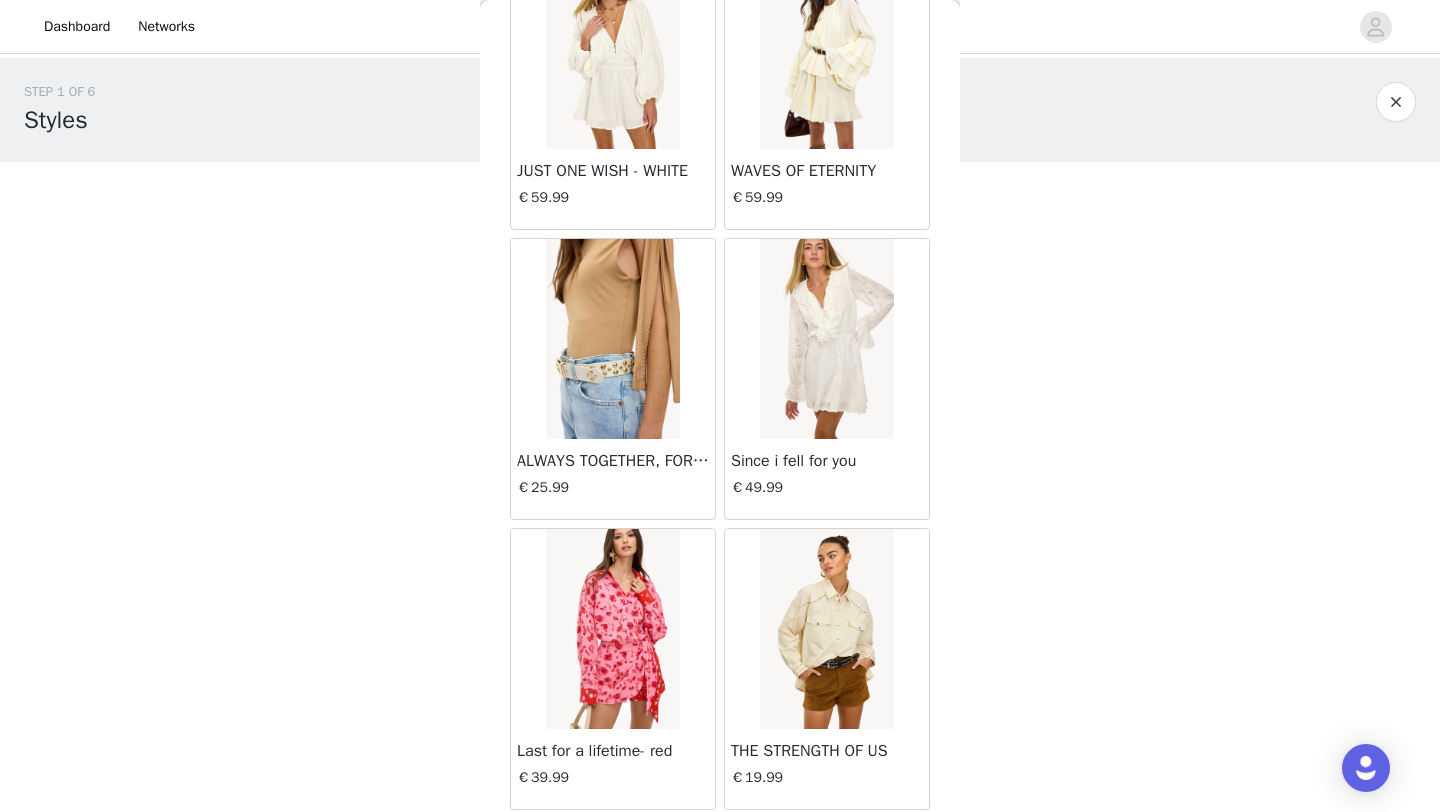 scroll, scrollTop: 8048, scrollLeft: 0, axis: vertical 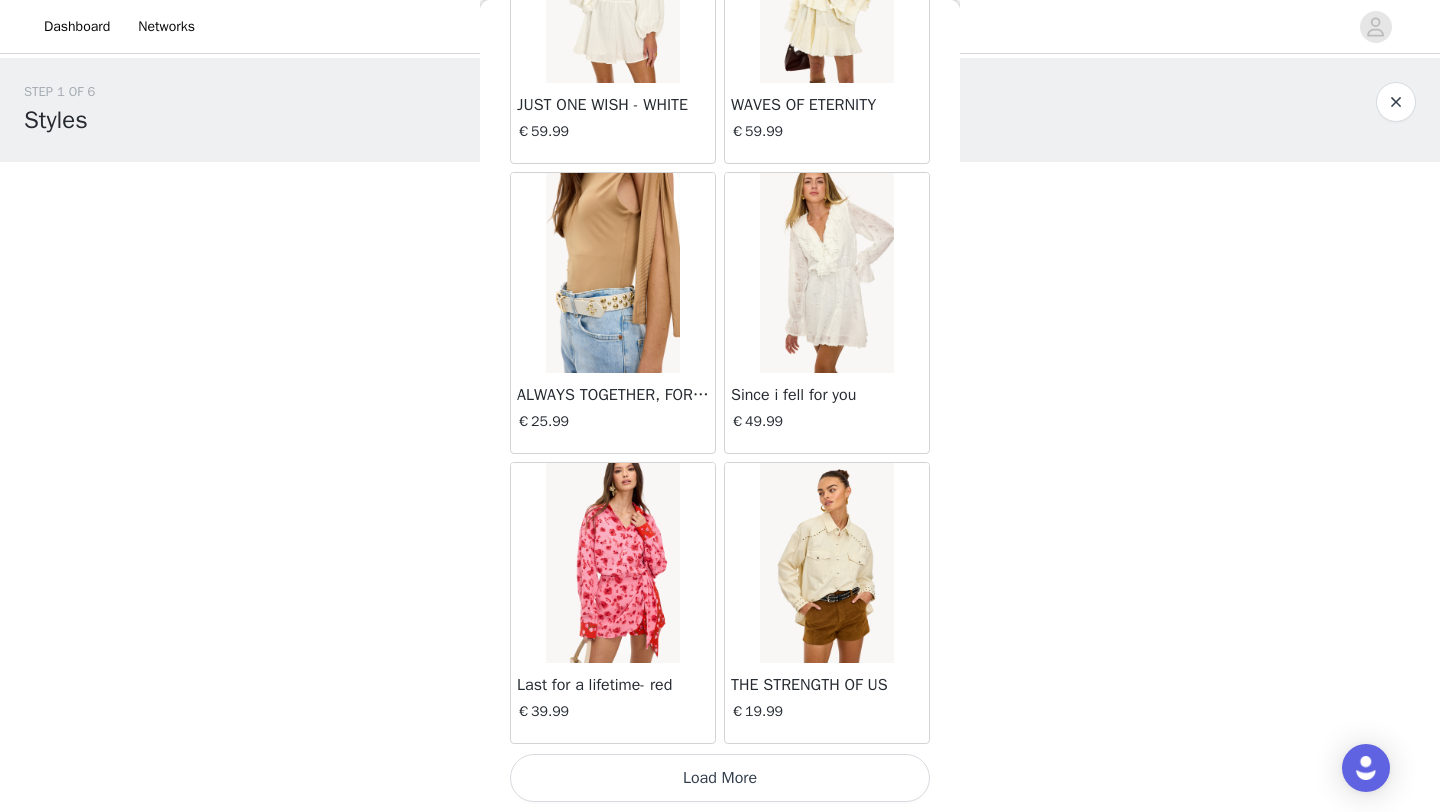 click on "Load More" at bounding box center (720, 778) 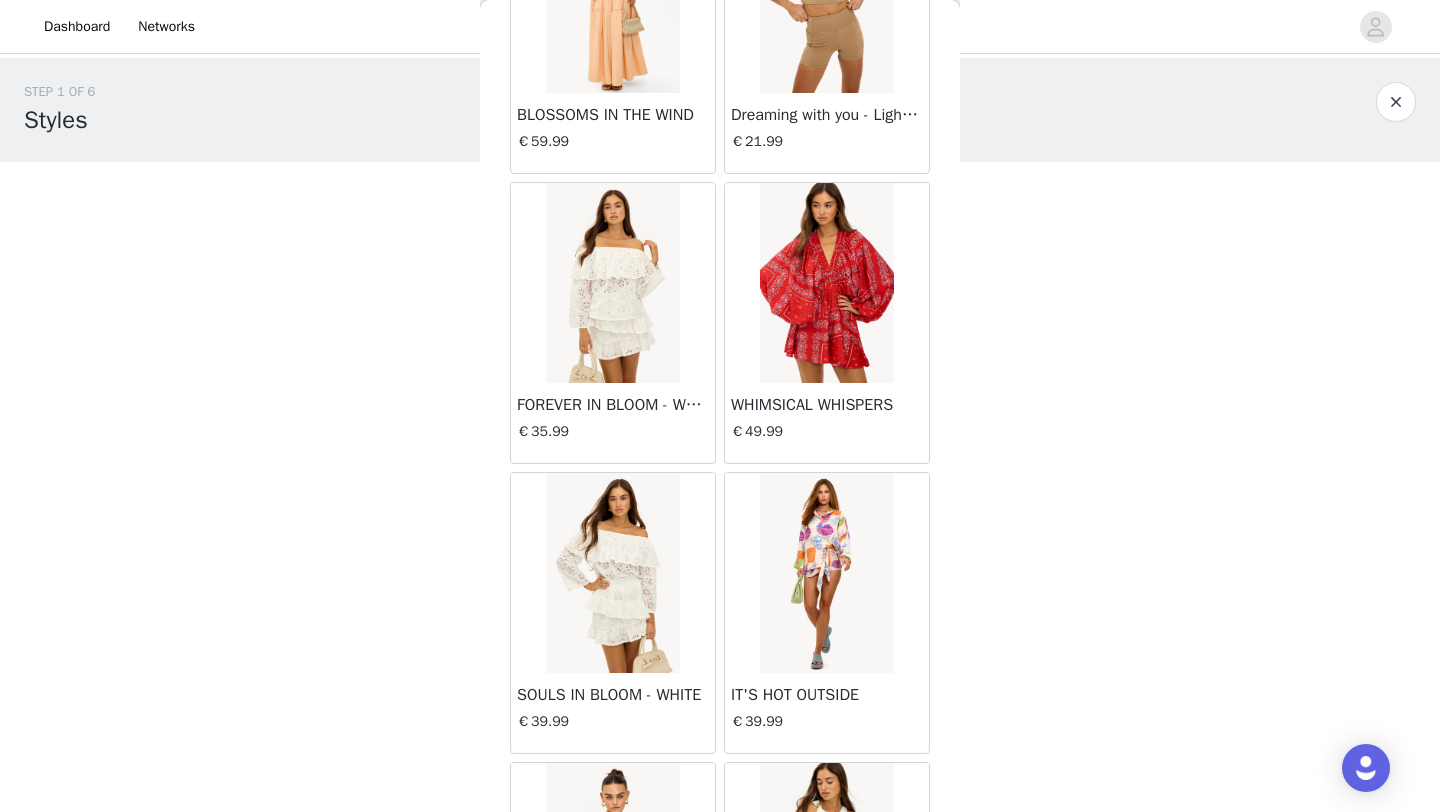 scroll, scrollTop: 9779, scrollLeft: 0, axis: vertical 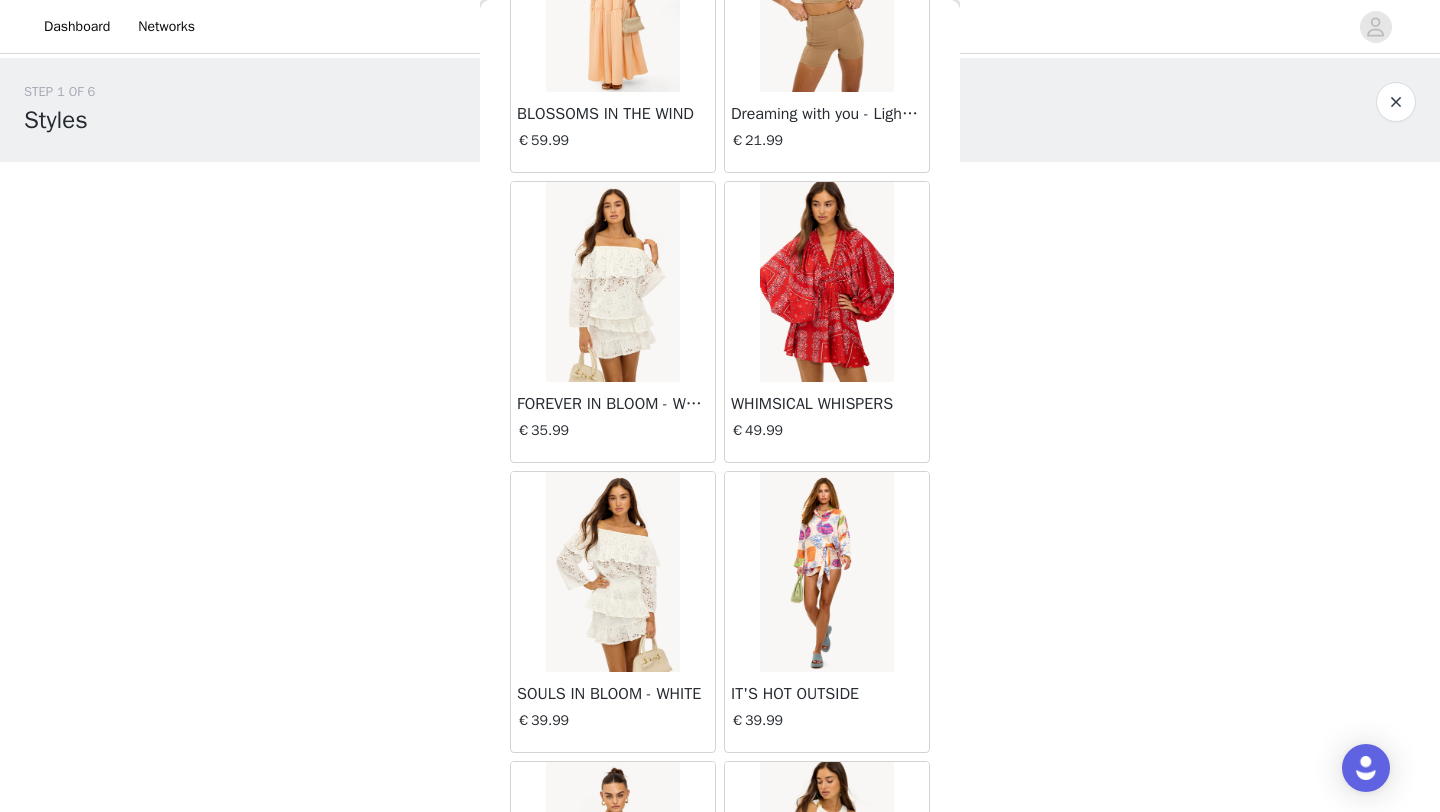 click on "WHIMSICAL WHISPERS" at bounding box center (827, 404) 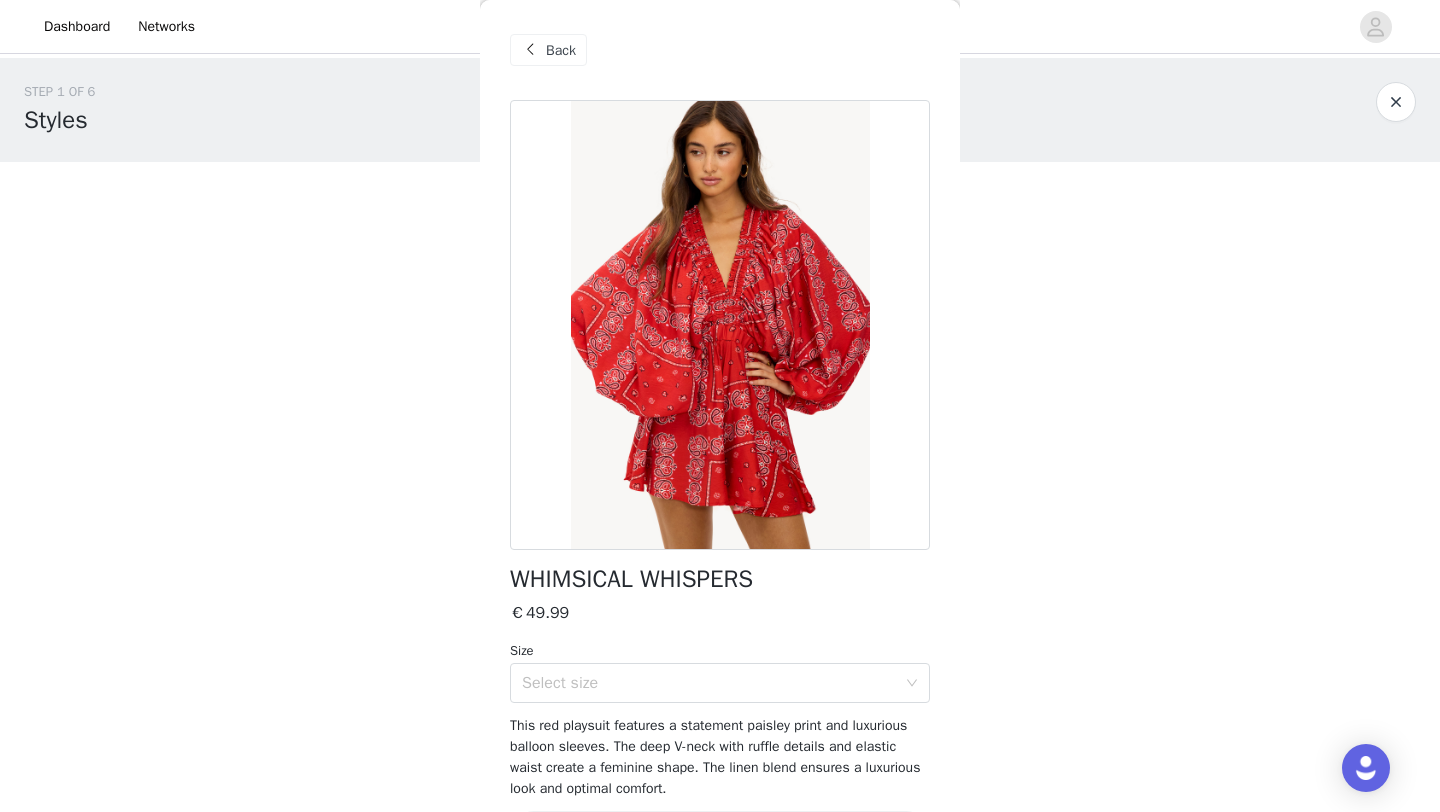 scroll, scrollTop: 73, scrollLeft: 0, axis: vertical 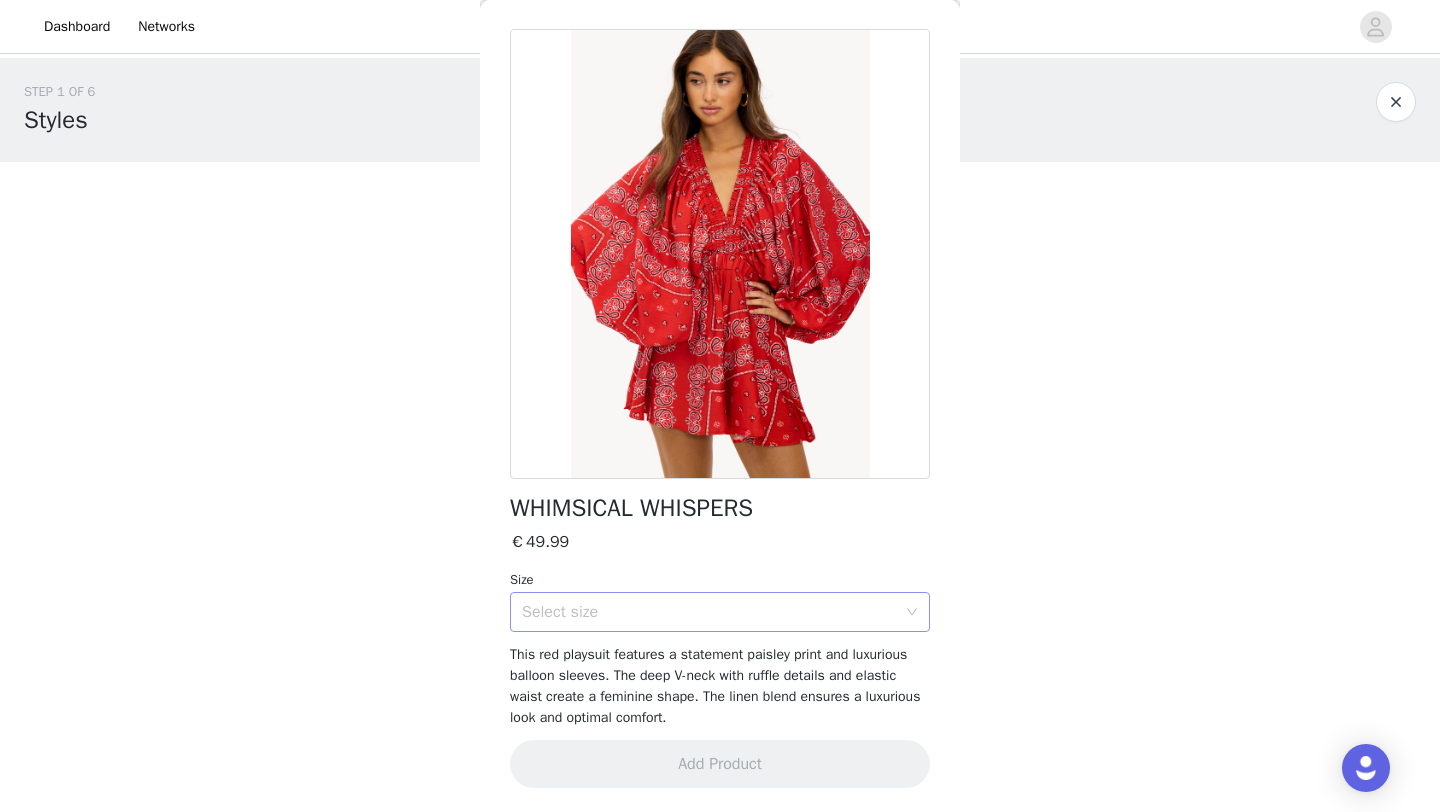 click on "Select size" at bounding box center [709, 612] 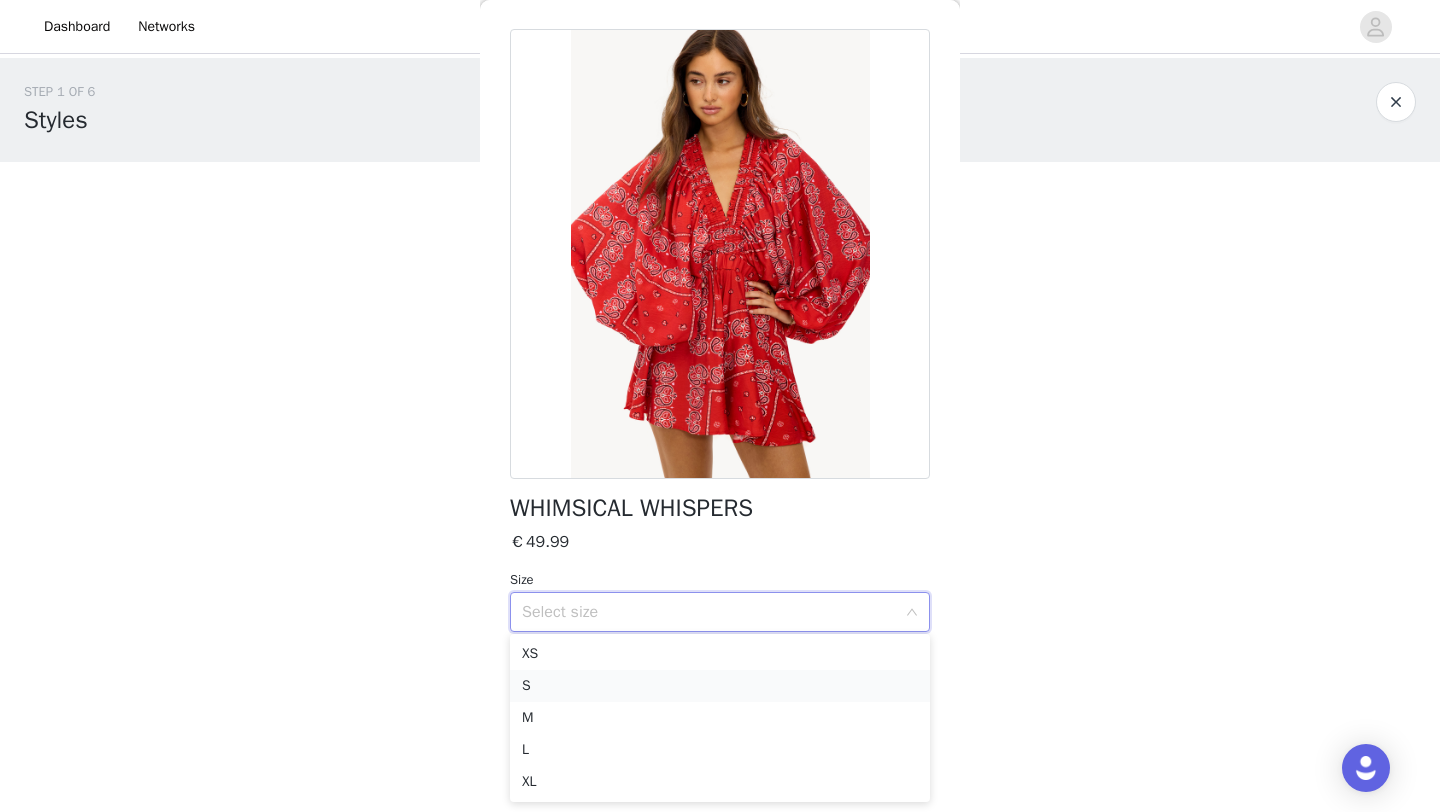 click on "S" at bounding box center [720, 686] 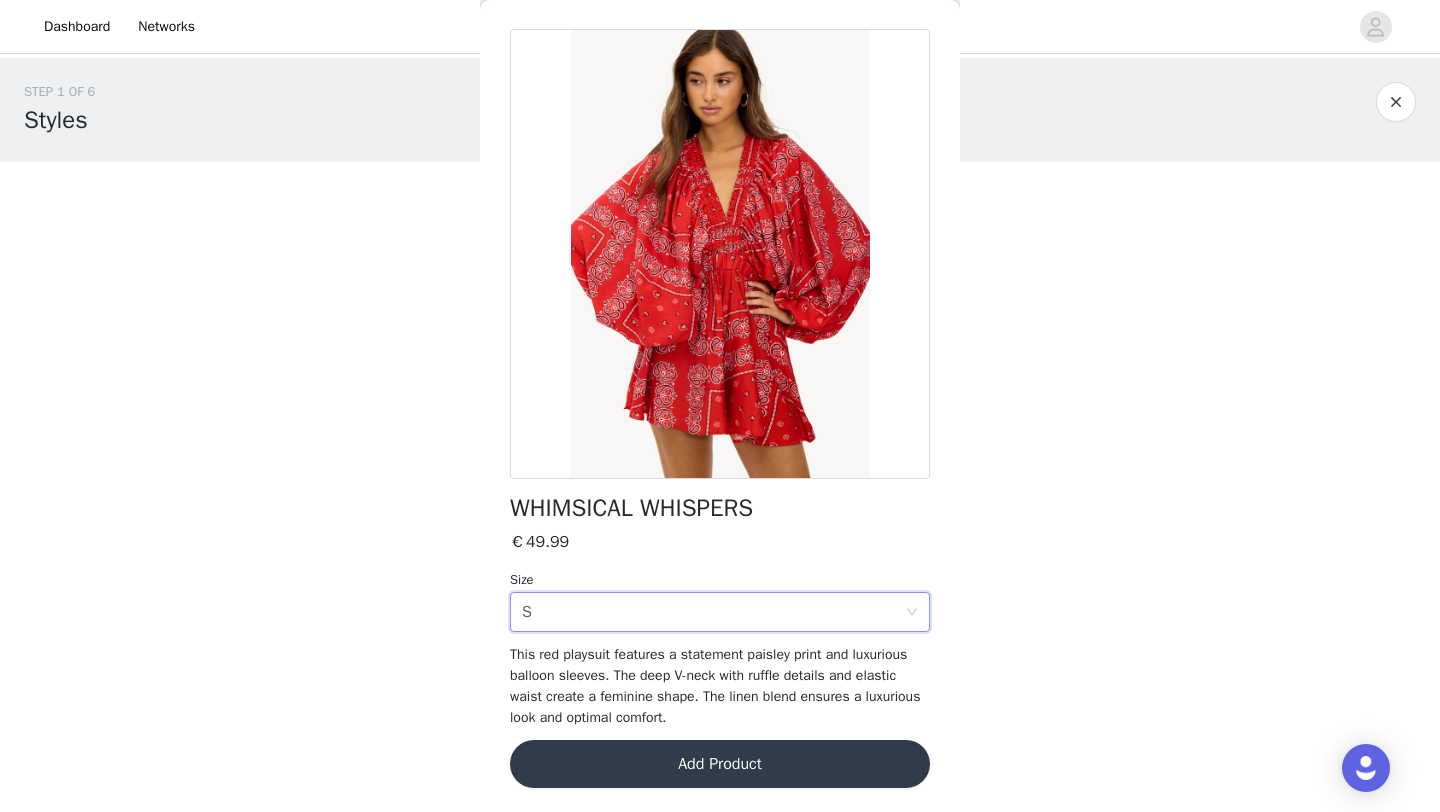 click on "Add Product" at bounding box center [720, 764] 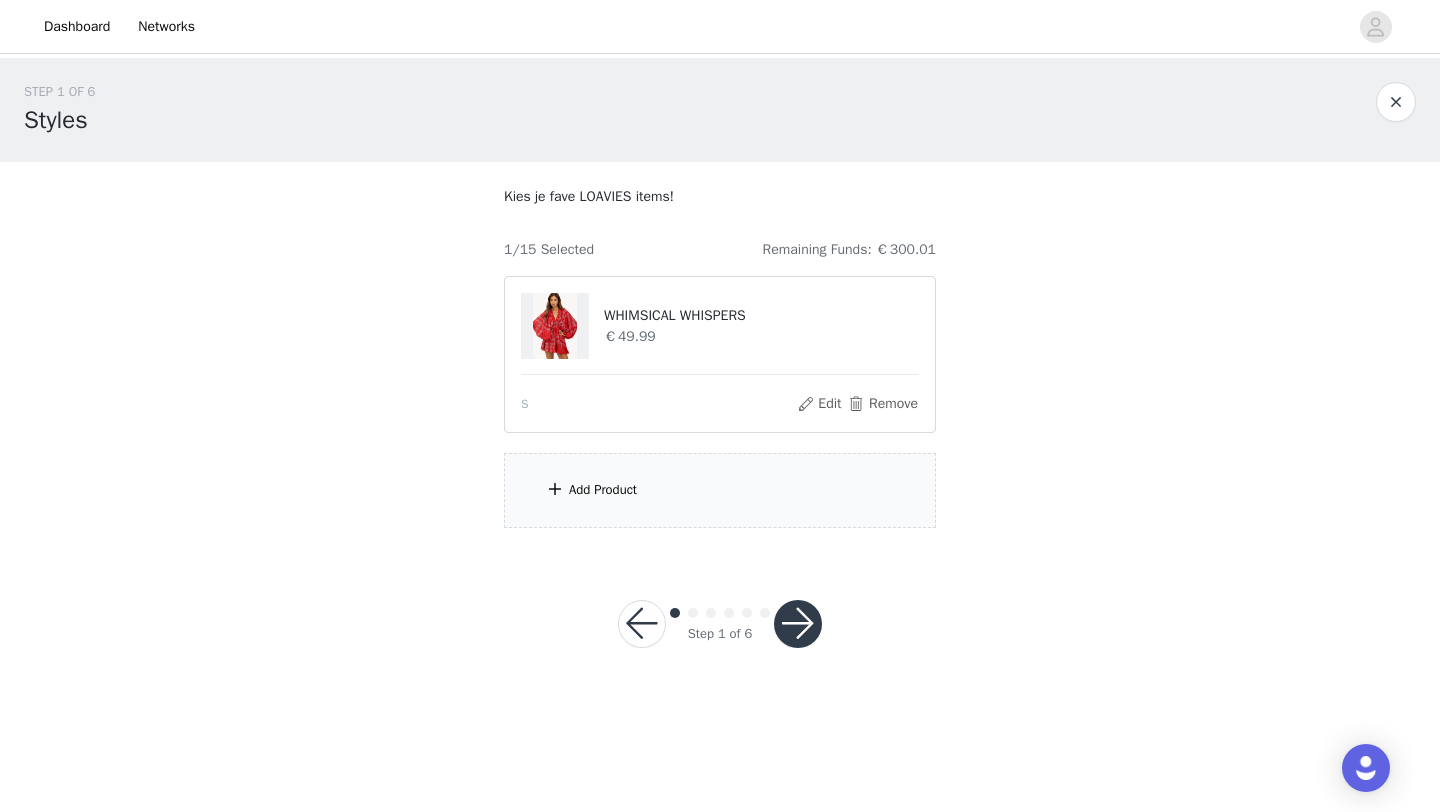click on "Add Product" at bounding box center [603, 490] 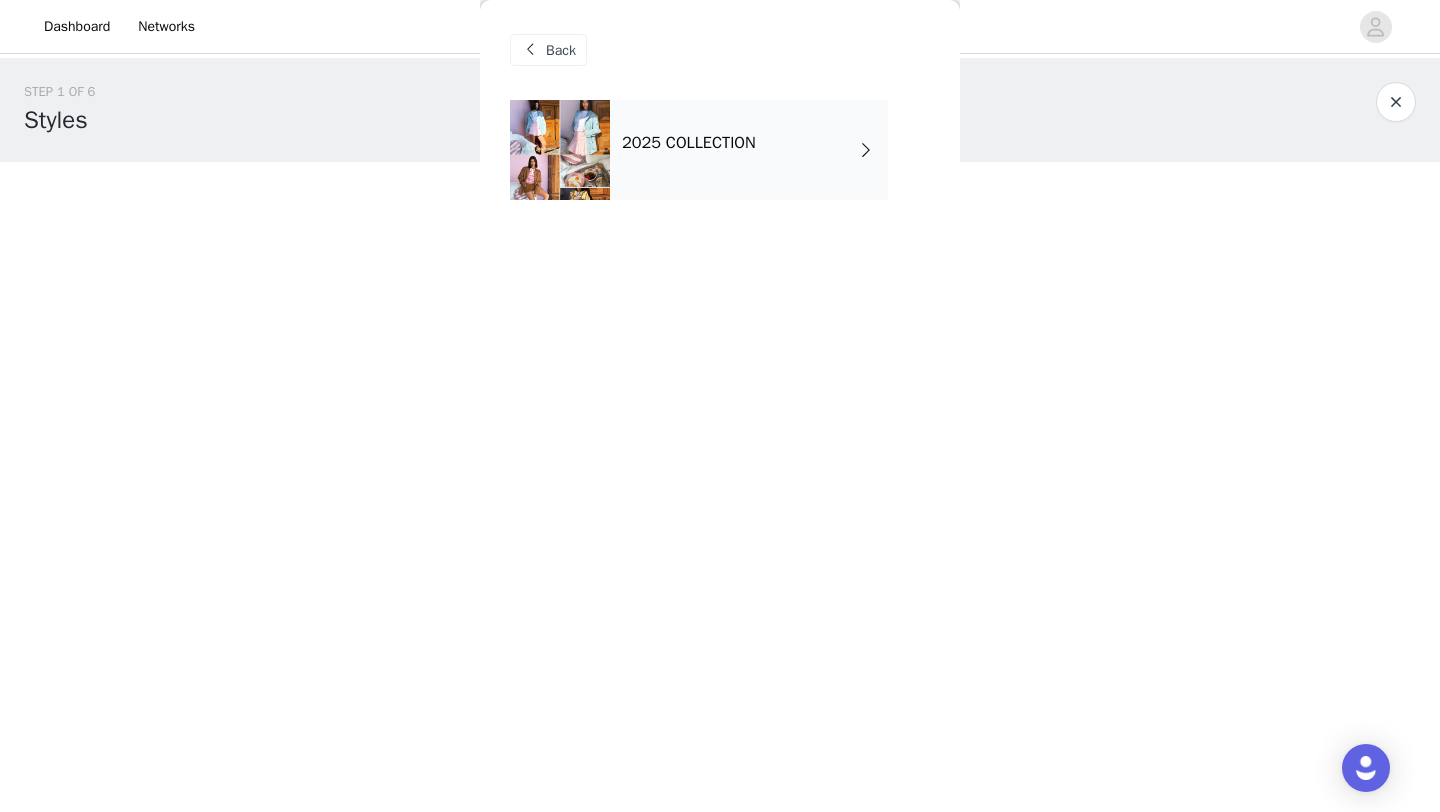 click on "2025 COLLECTION" at bounding box center [749, 150] 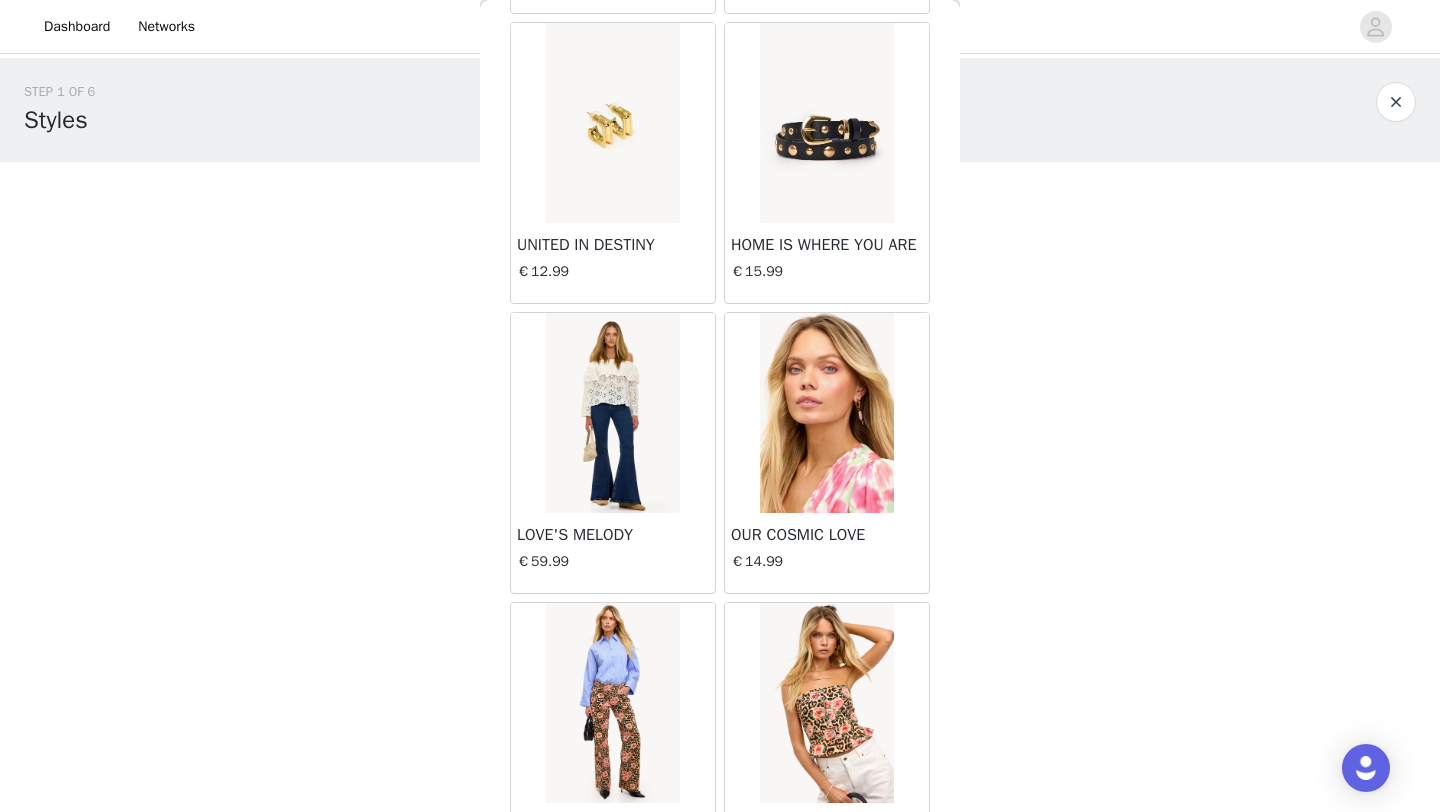 scroll, scrollTop: 2248, scrollLeft: 0, axis: vertical 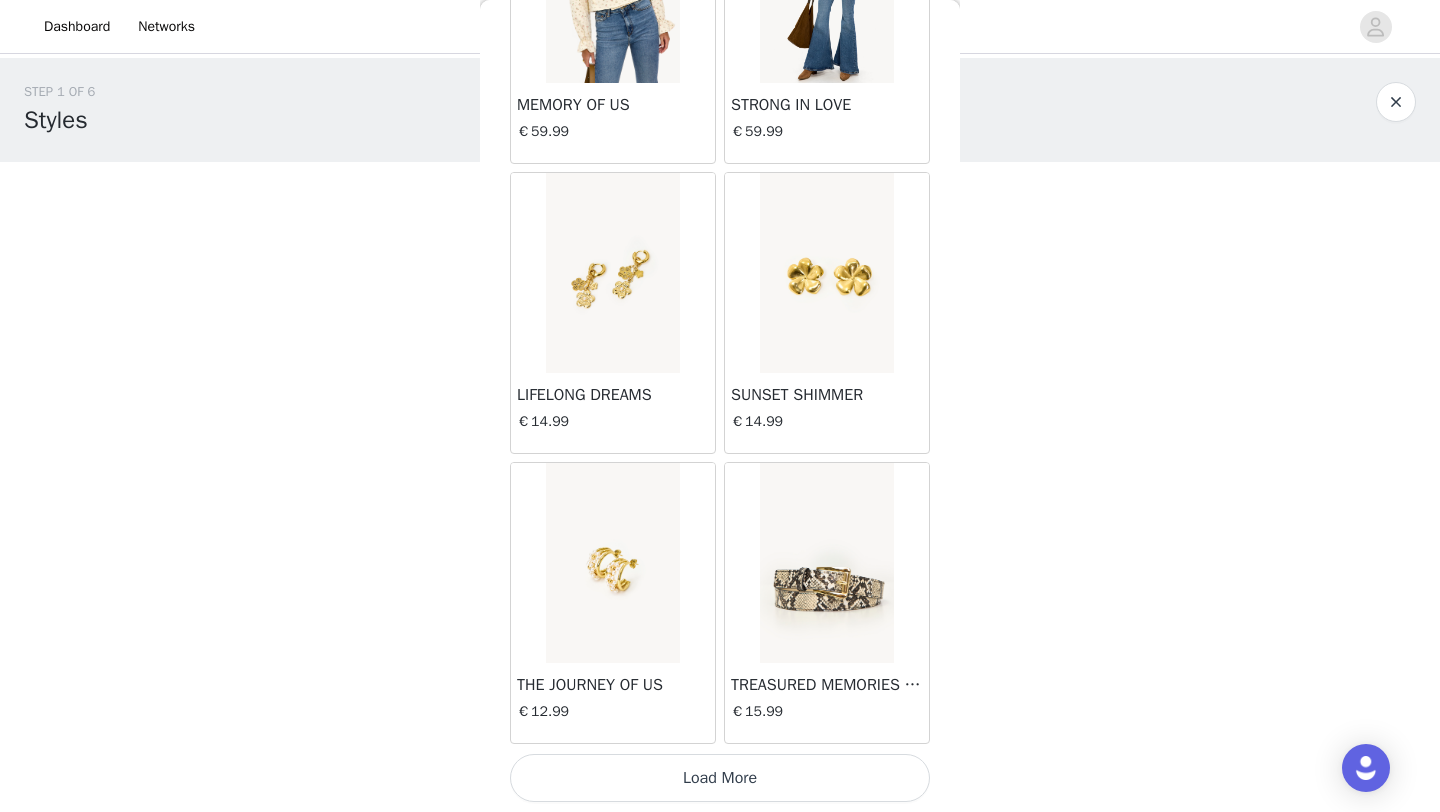 click on "Load More" at bounding box center [720, 778] 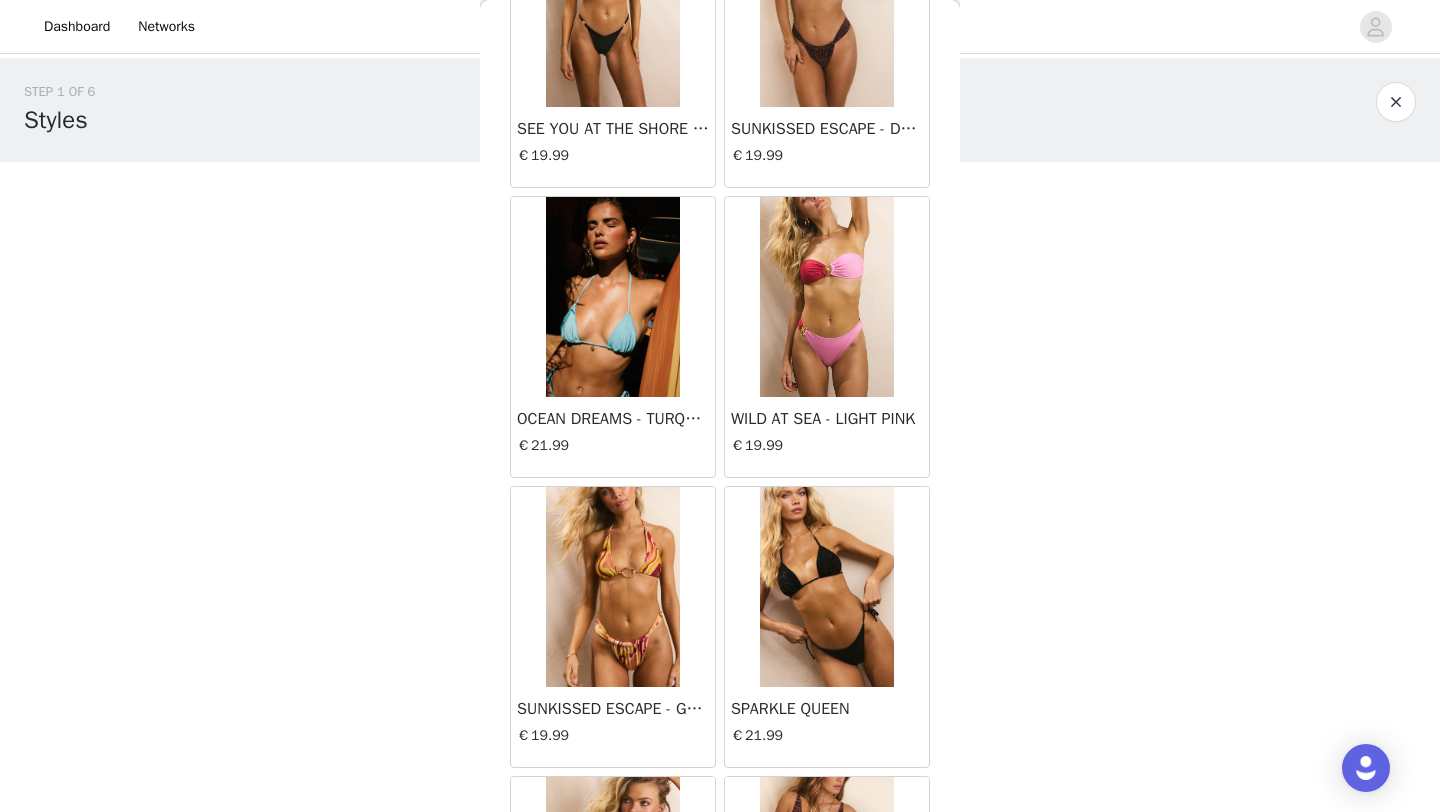 scroll, scrollTop: 5148, scrollLeft: 0, axis: vertical 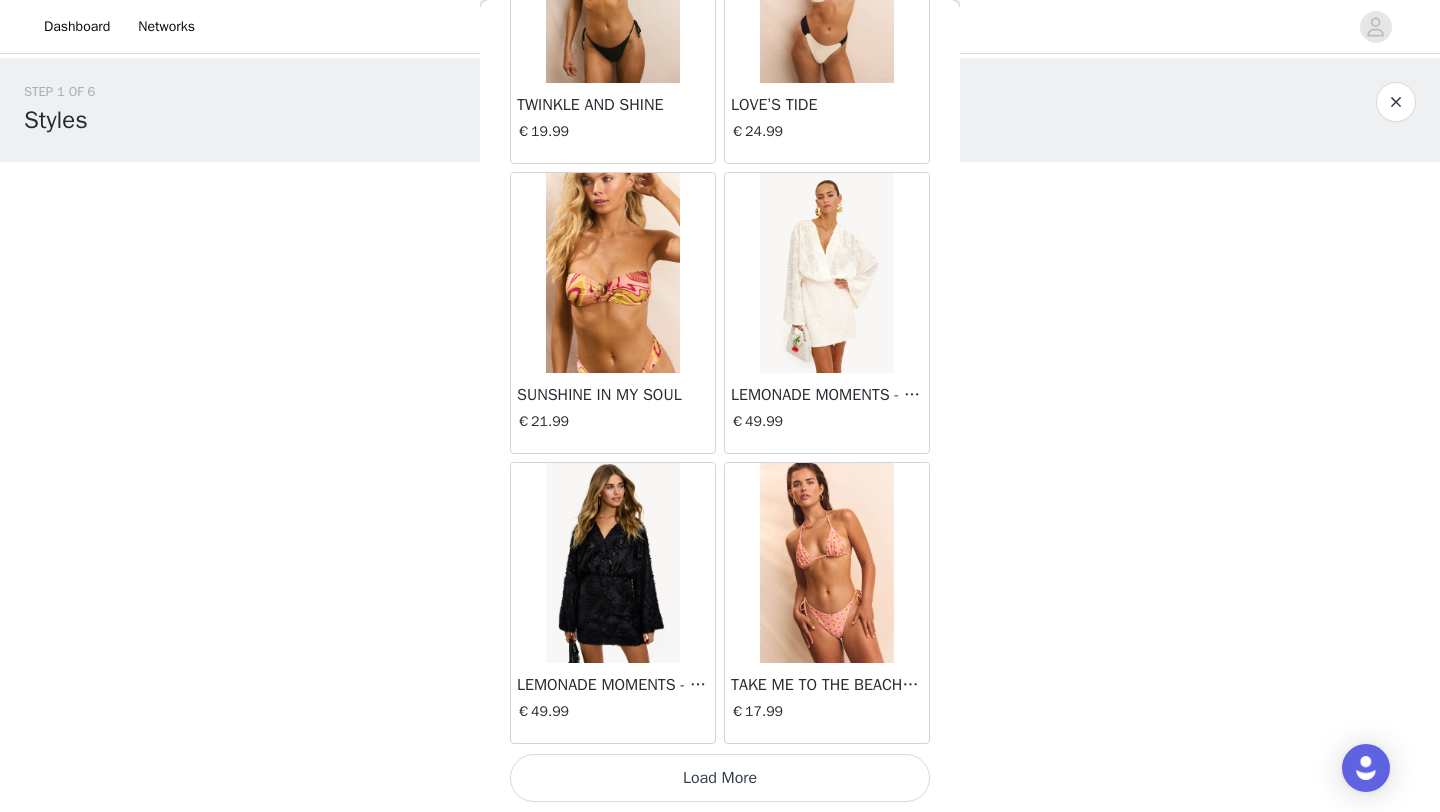 click on "Load More" at bounding box center (720, 778) 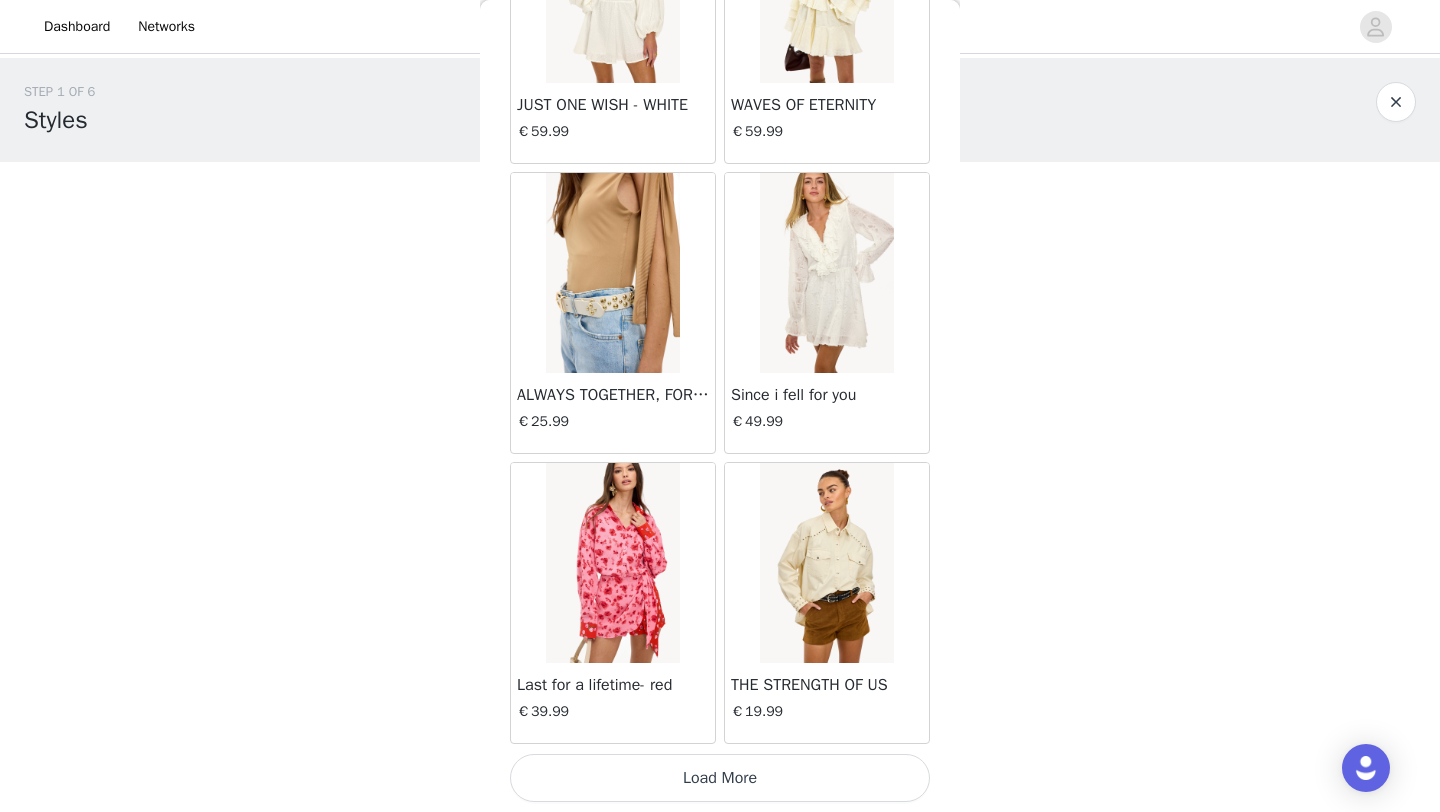 scroll, scrollTop: 7925, scrollLeft: 0, axis: vertical 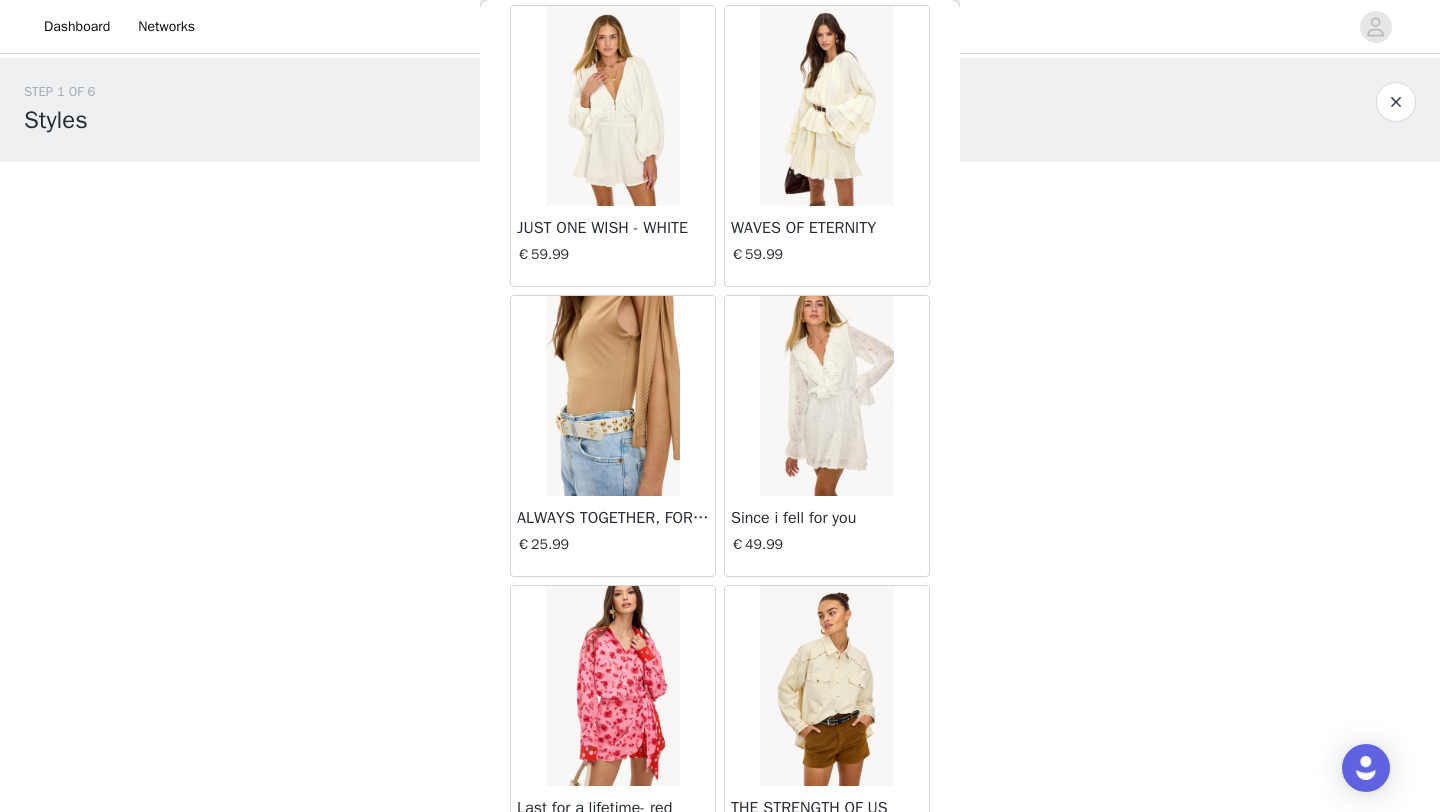 click at bounding box center [612, 106] 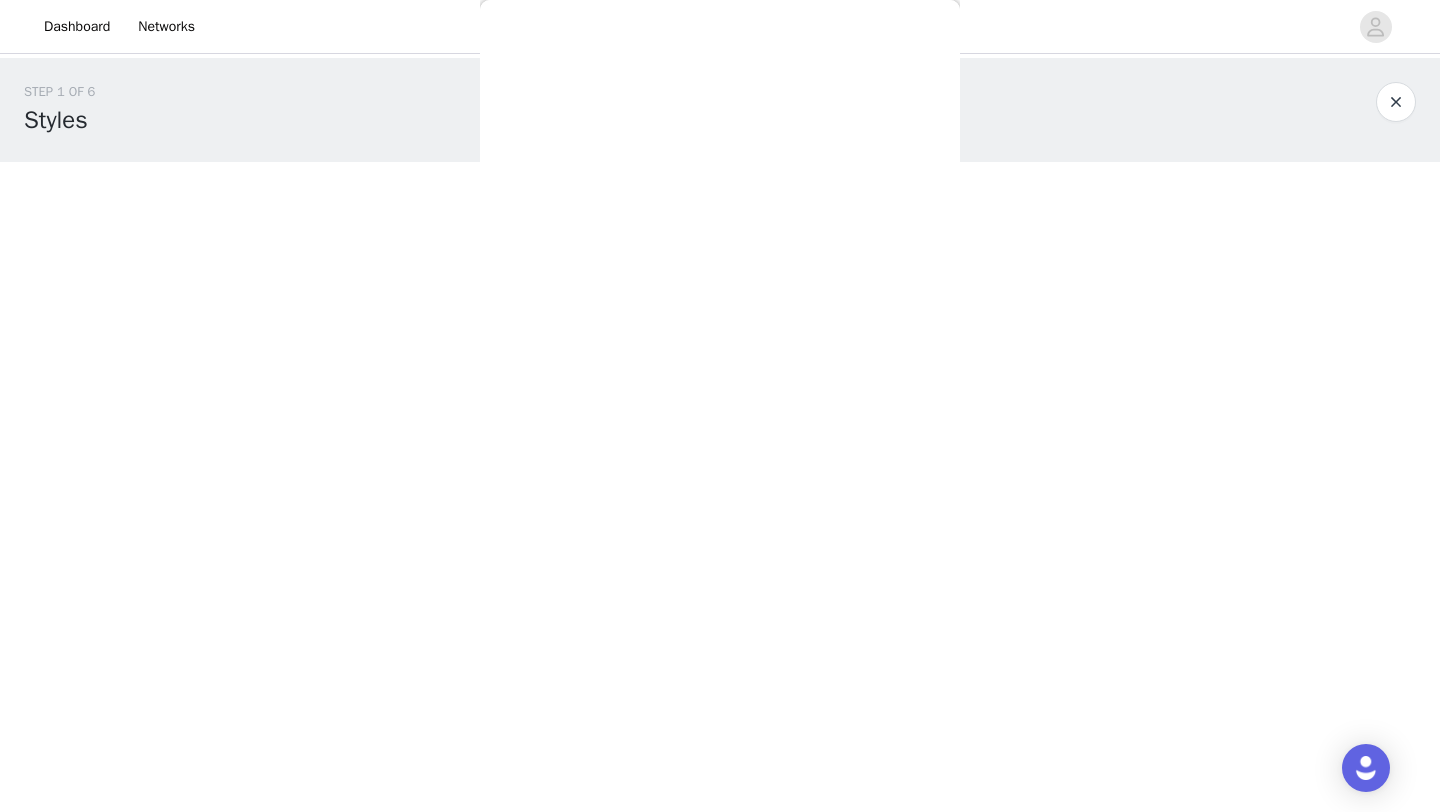 scroll, scrollTop: 0, scrollLeft: 0, axis: both 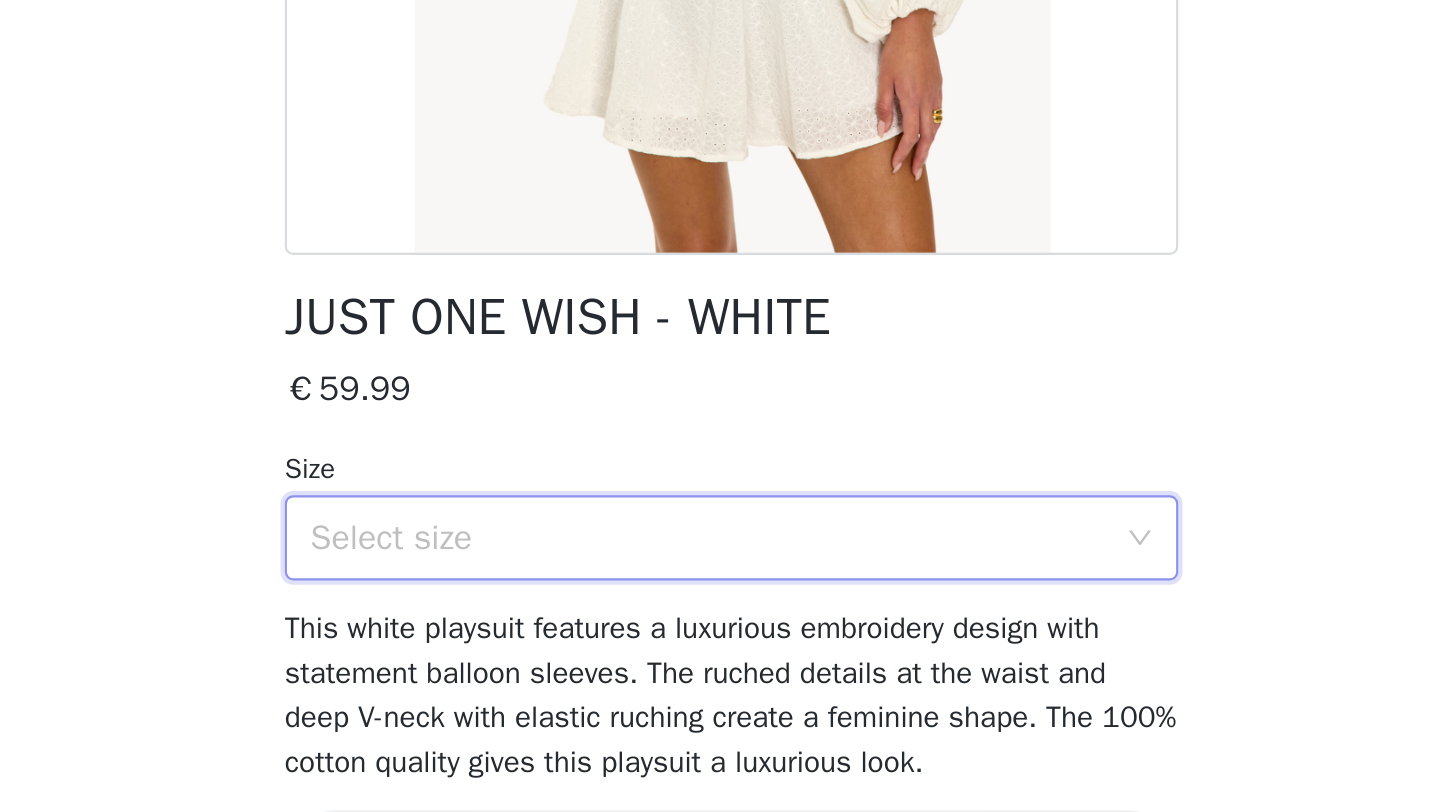 click on "Select size" at bounding box center [713, 683] 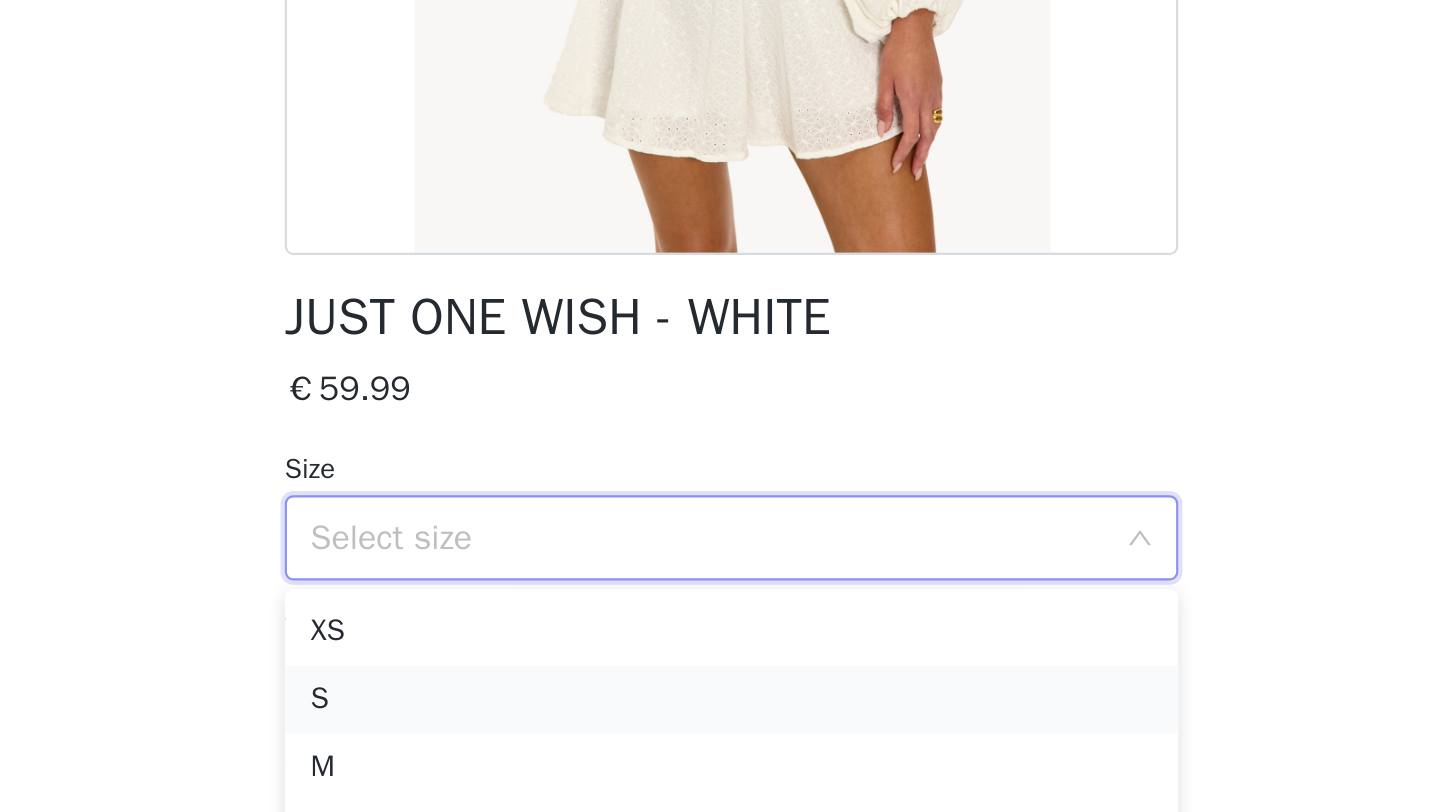 click on "S" at bounding box center (720, 759) 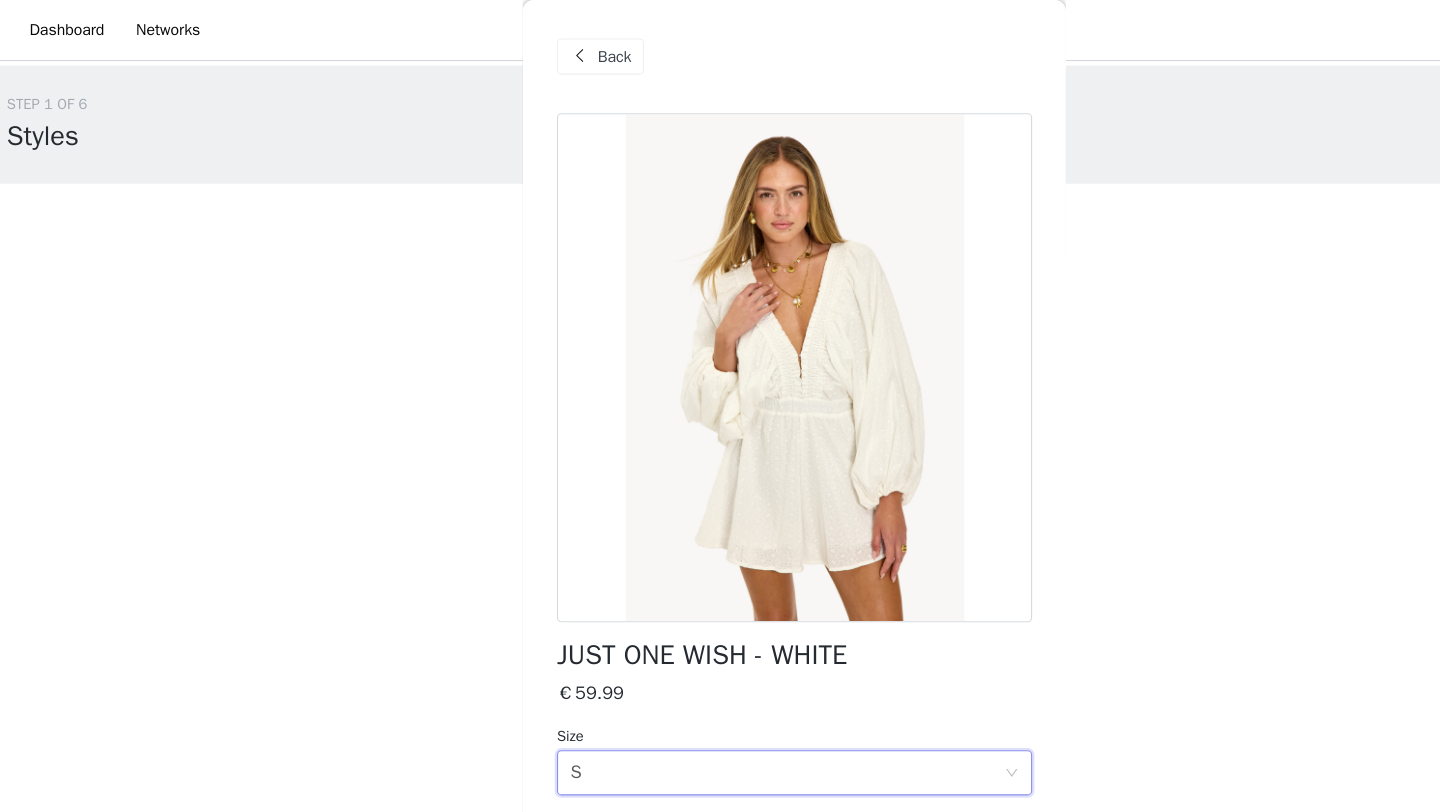 scroll, scrollTop: 73, scrollLeft: 0, axis: vertical 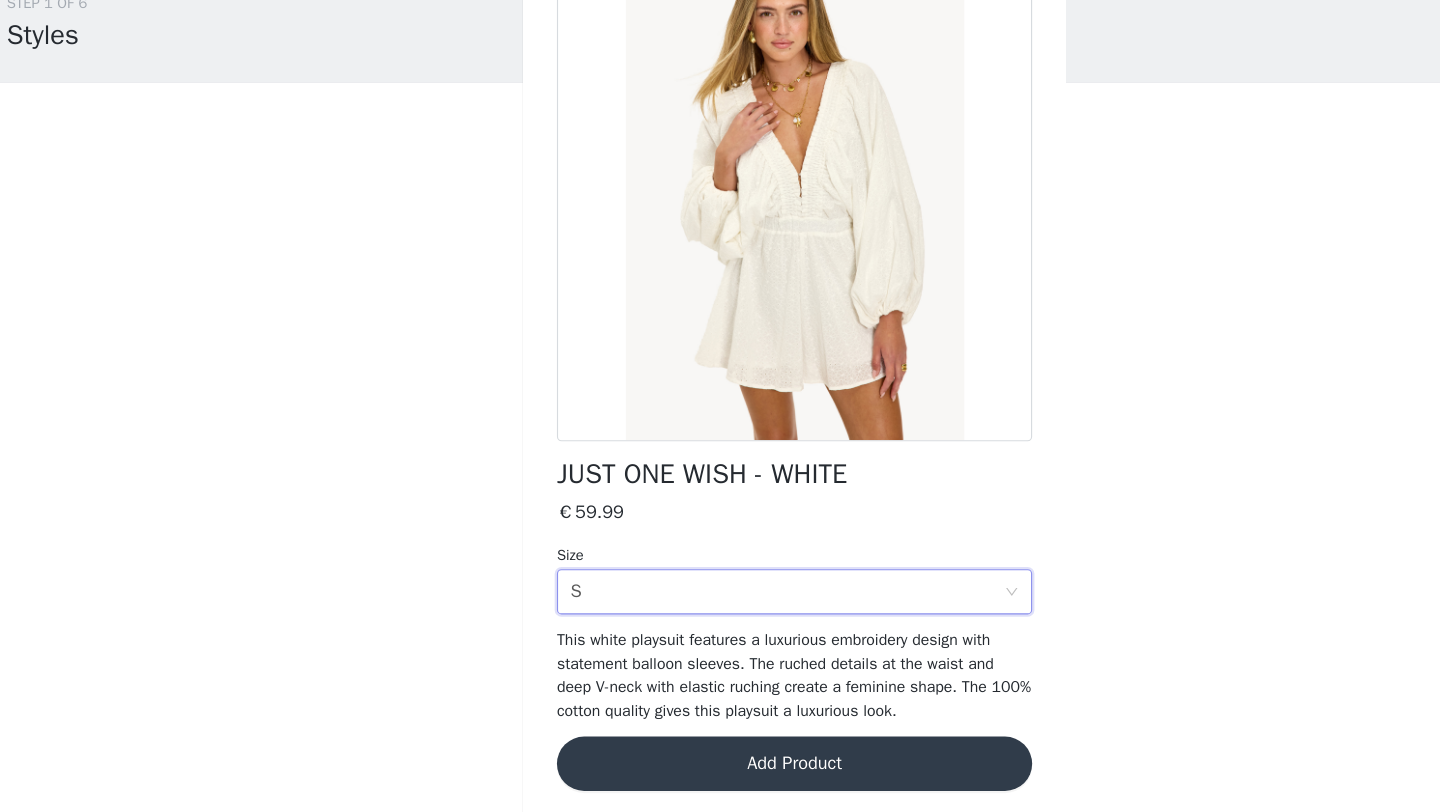 click on "Add Product" at bounding box center (720, 764) 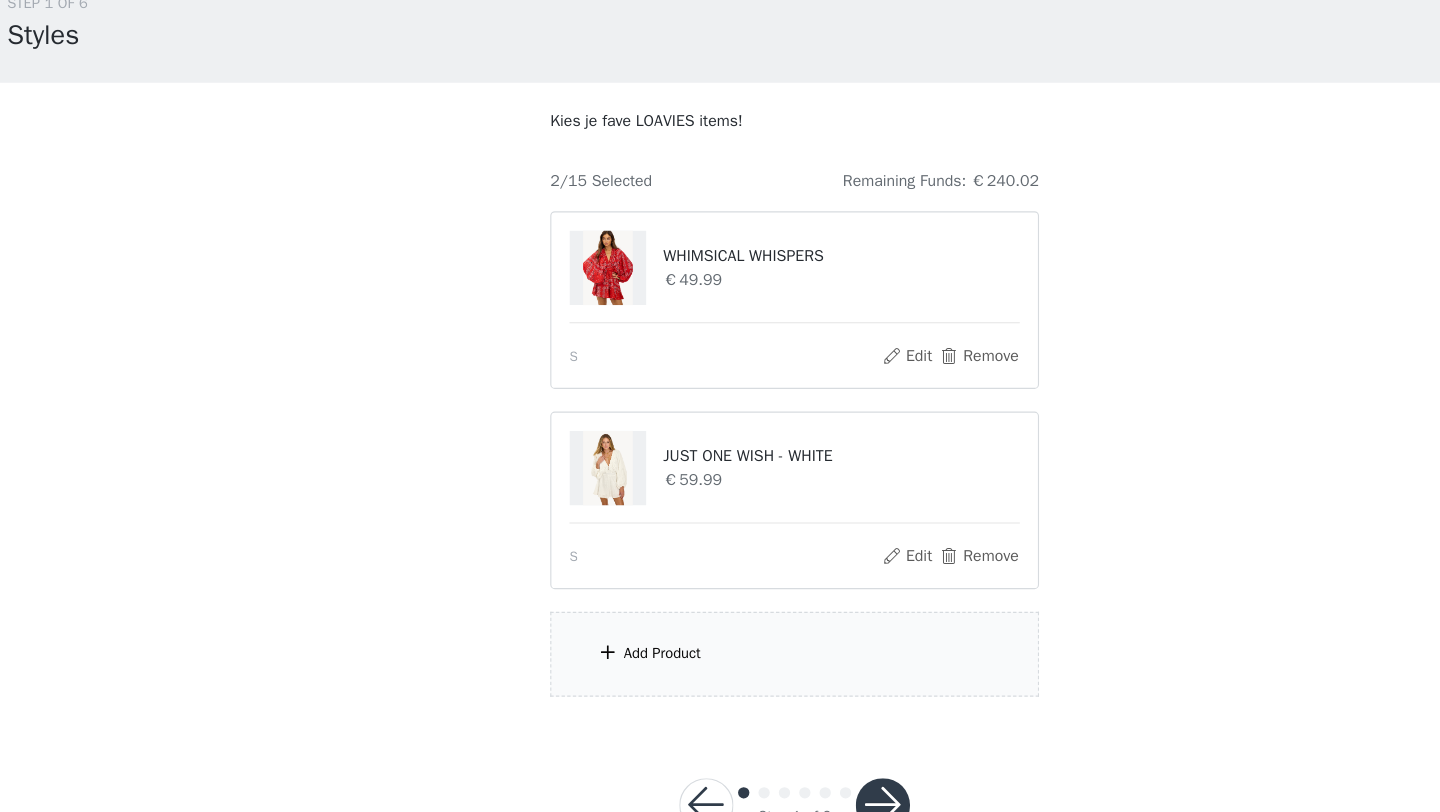 click on "Add Product" at bounding box center (603, 667) 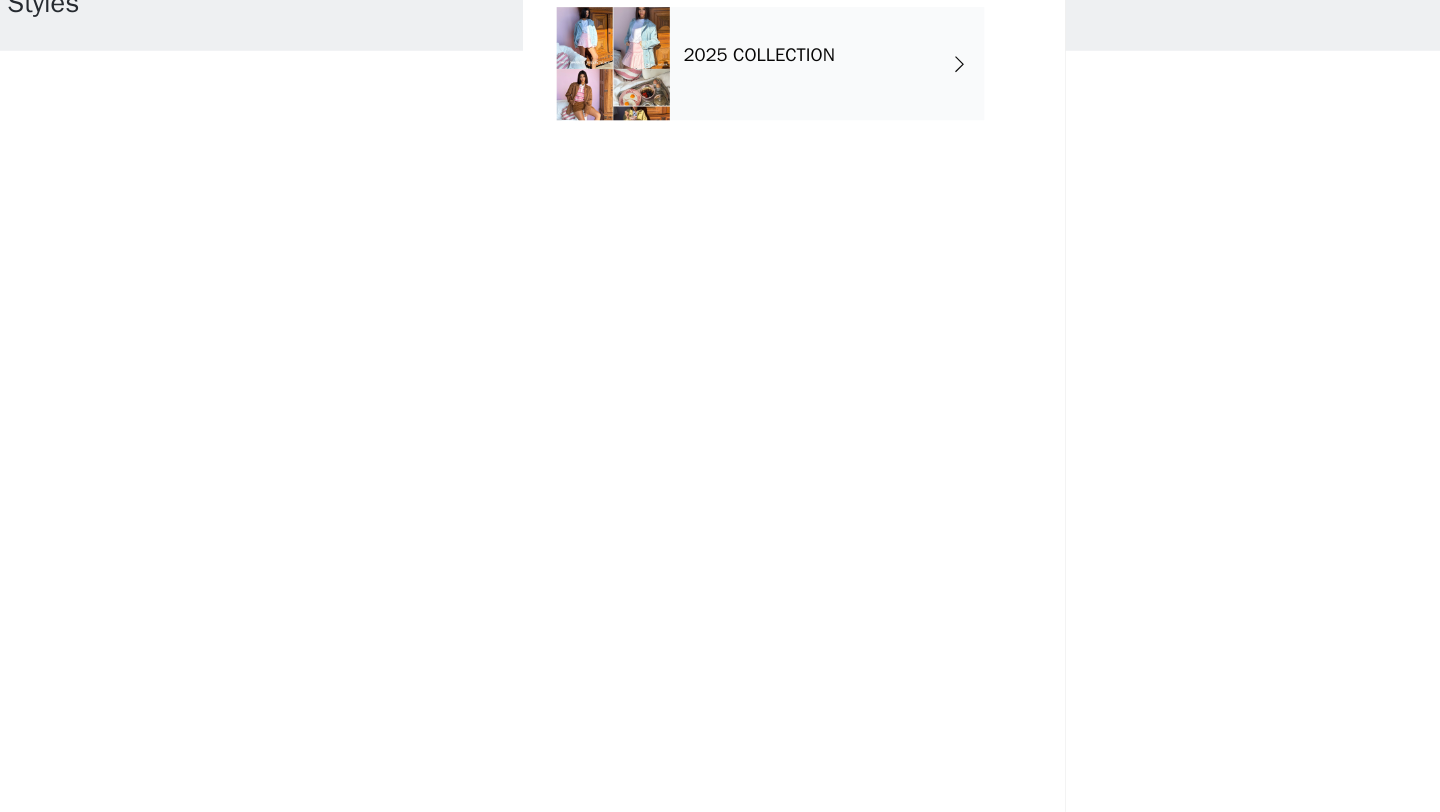 scroll, scrollTop: 44, scrollLeft: 0, axis: vertical 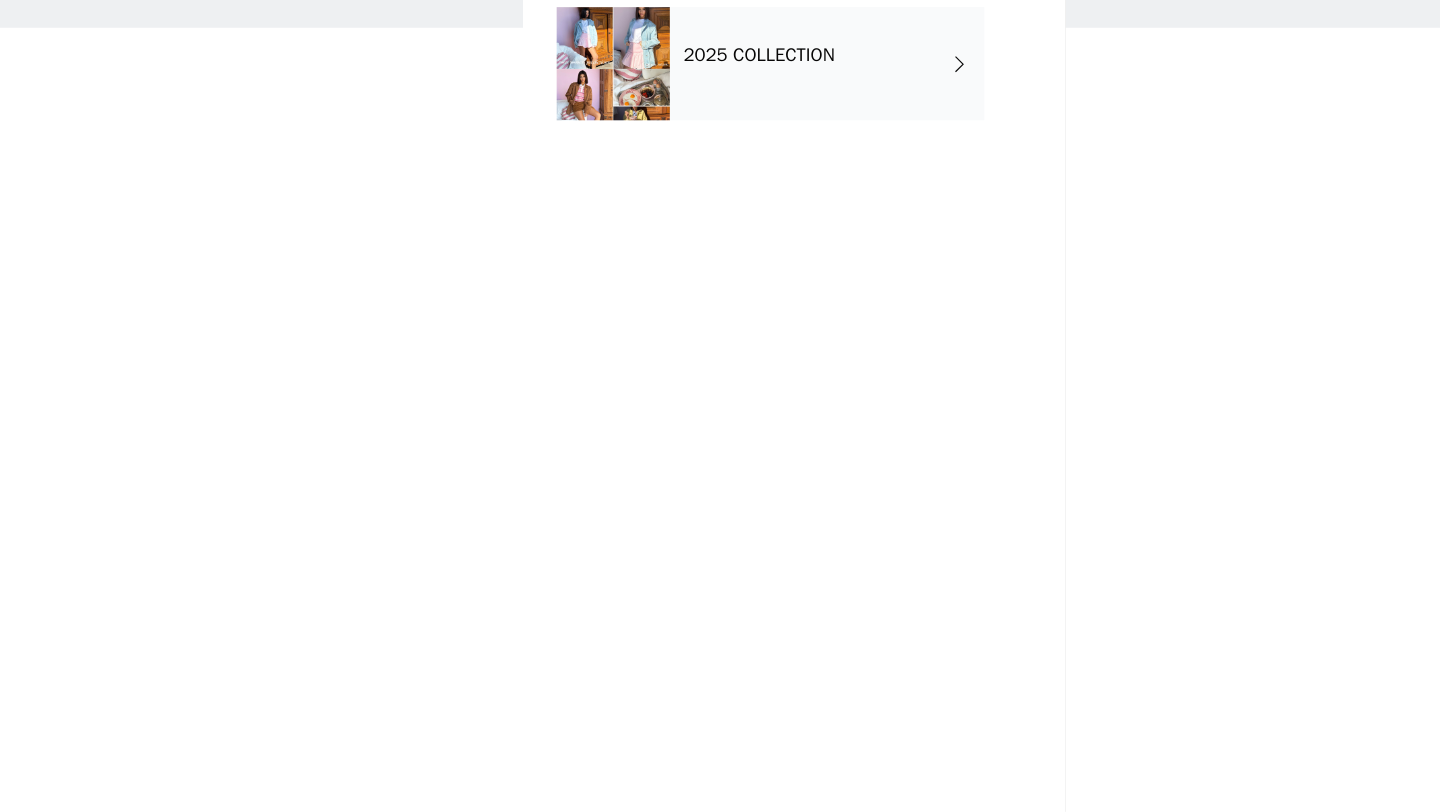 click on "2025 COLLECTION" at bounding box center [689, 143] 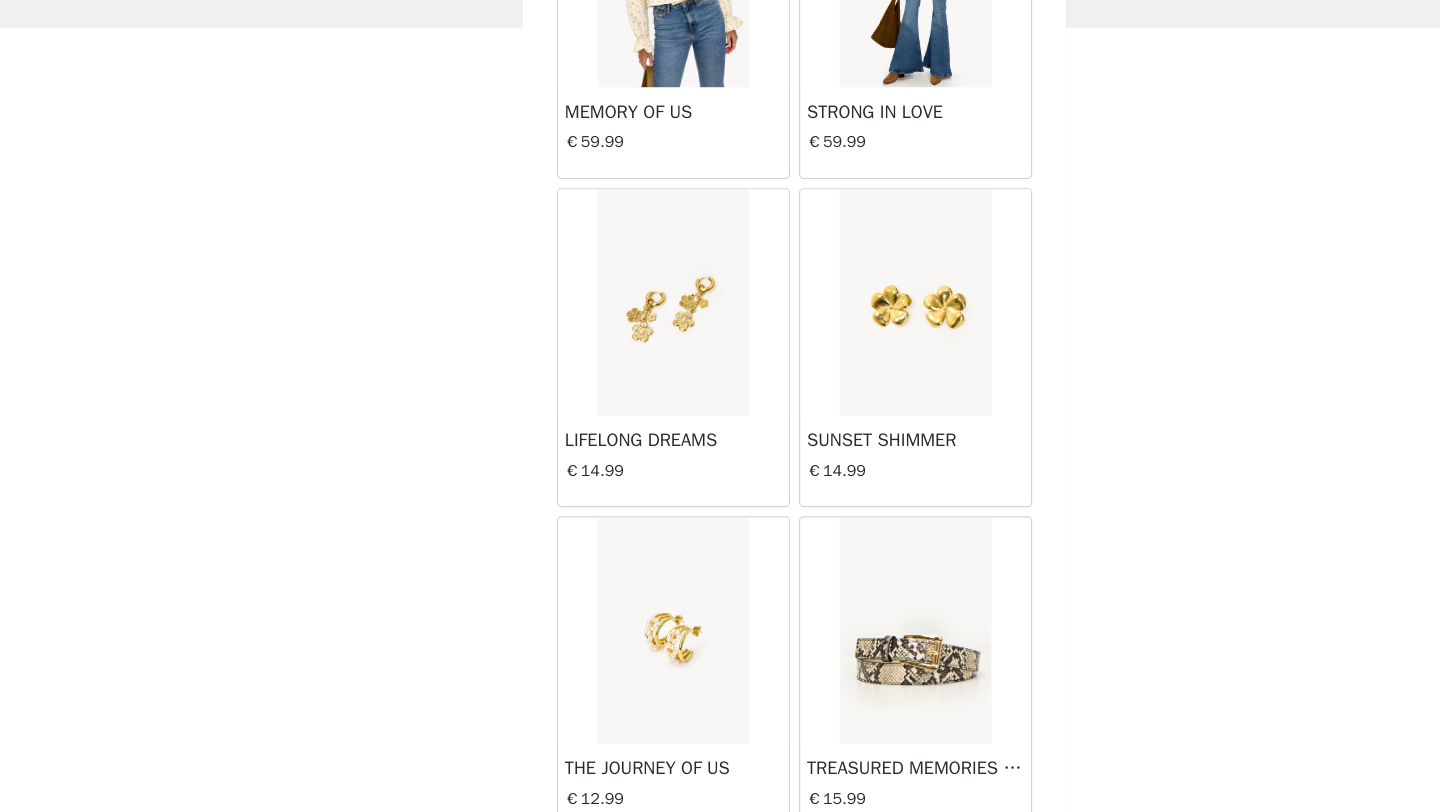 scroll, scrollTop: 2248, scrollLeft: 0, axis: vertical 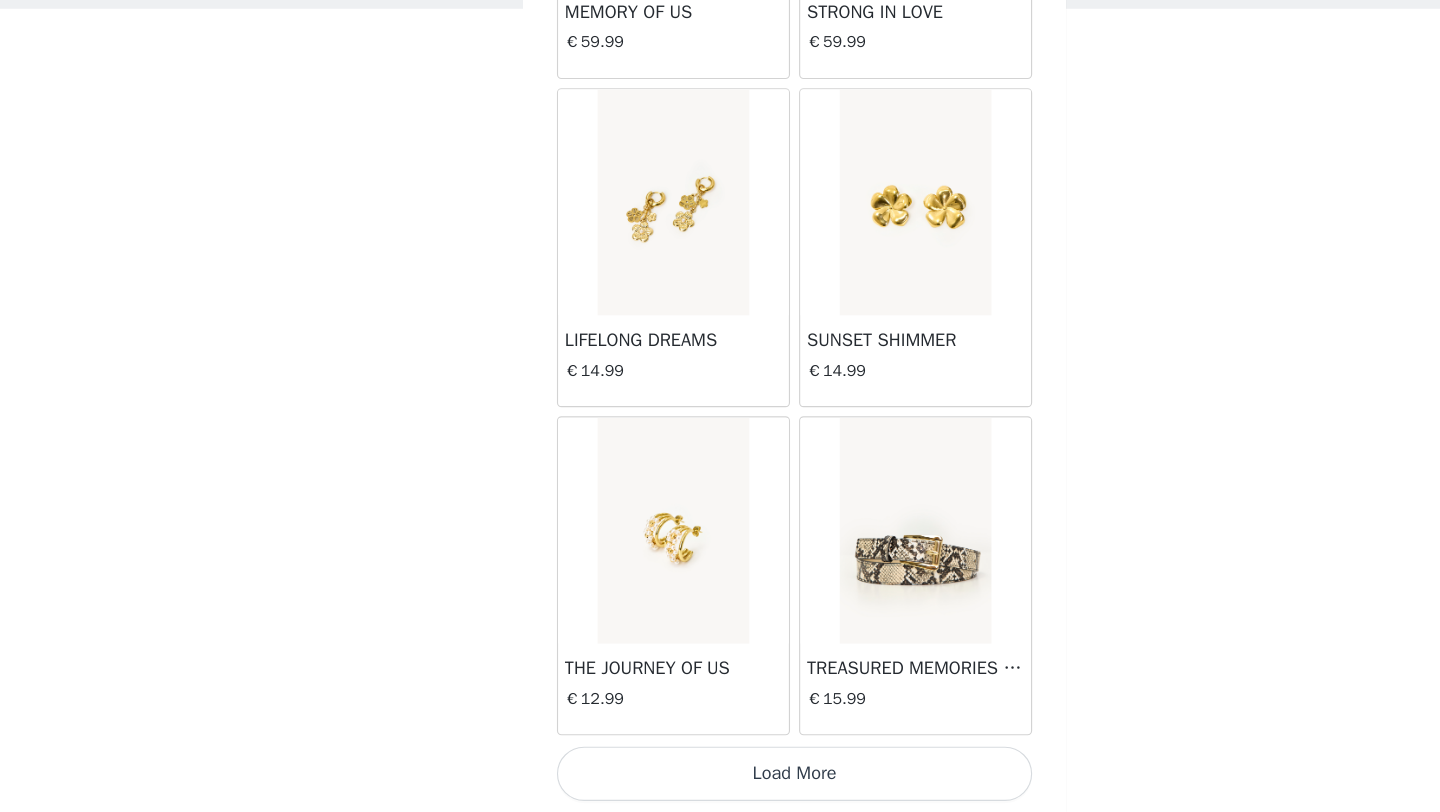 click on "Load More" at bounding box center (720, 778) 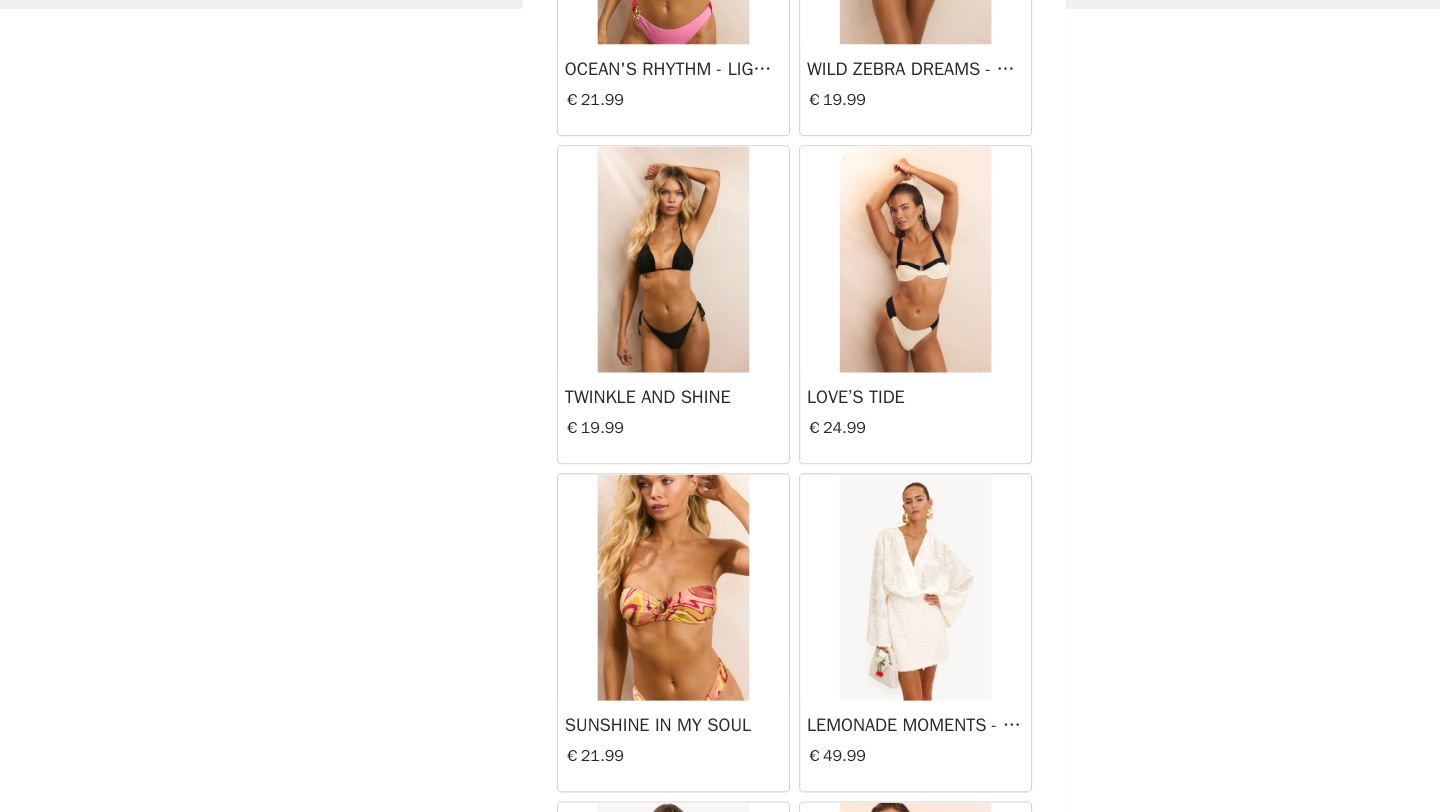 scroll, scrollTop: 5148, scrollLeft: 0, axis: vertical 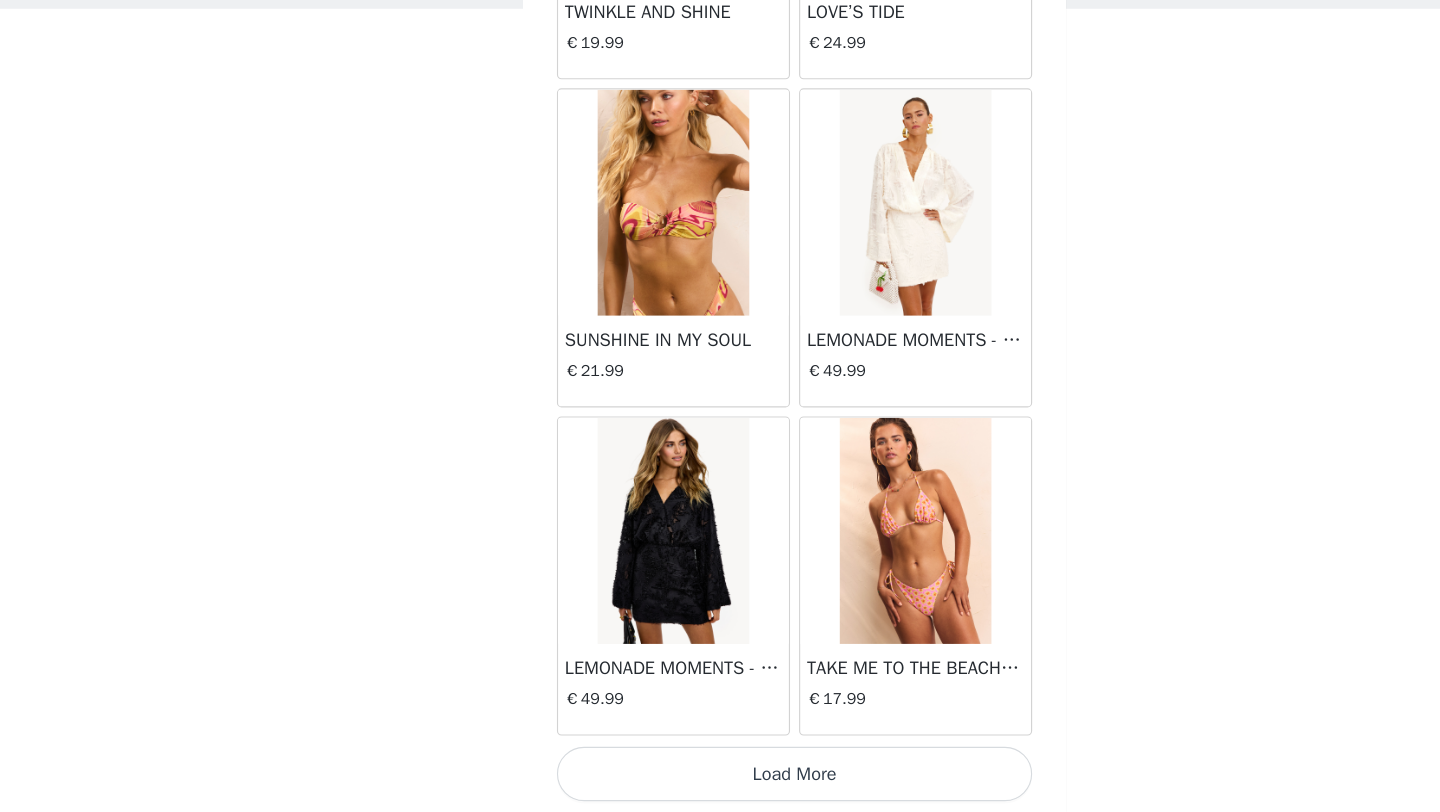 click on "Load More" at bounding box center (720, 778) 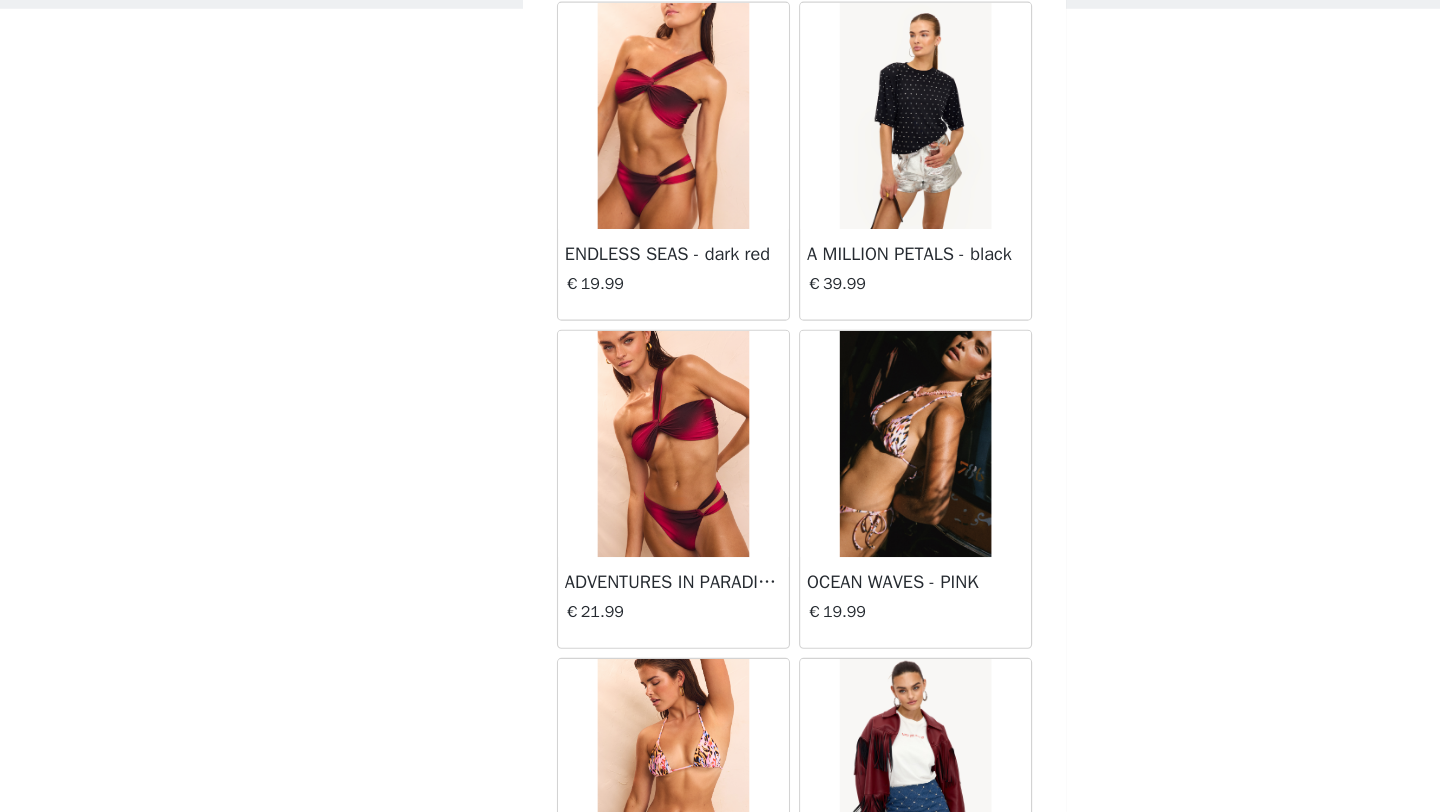 scroll, scrollTop: 5807, scrollLeft: 0, axis: vertical 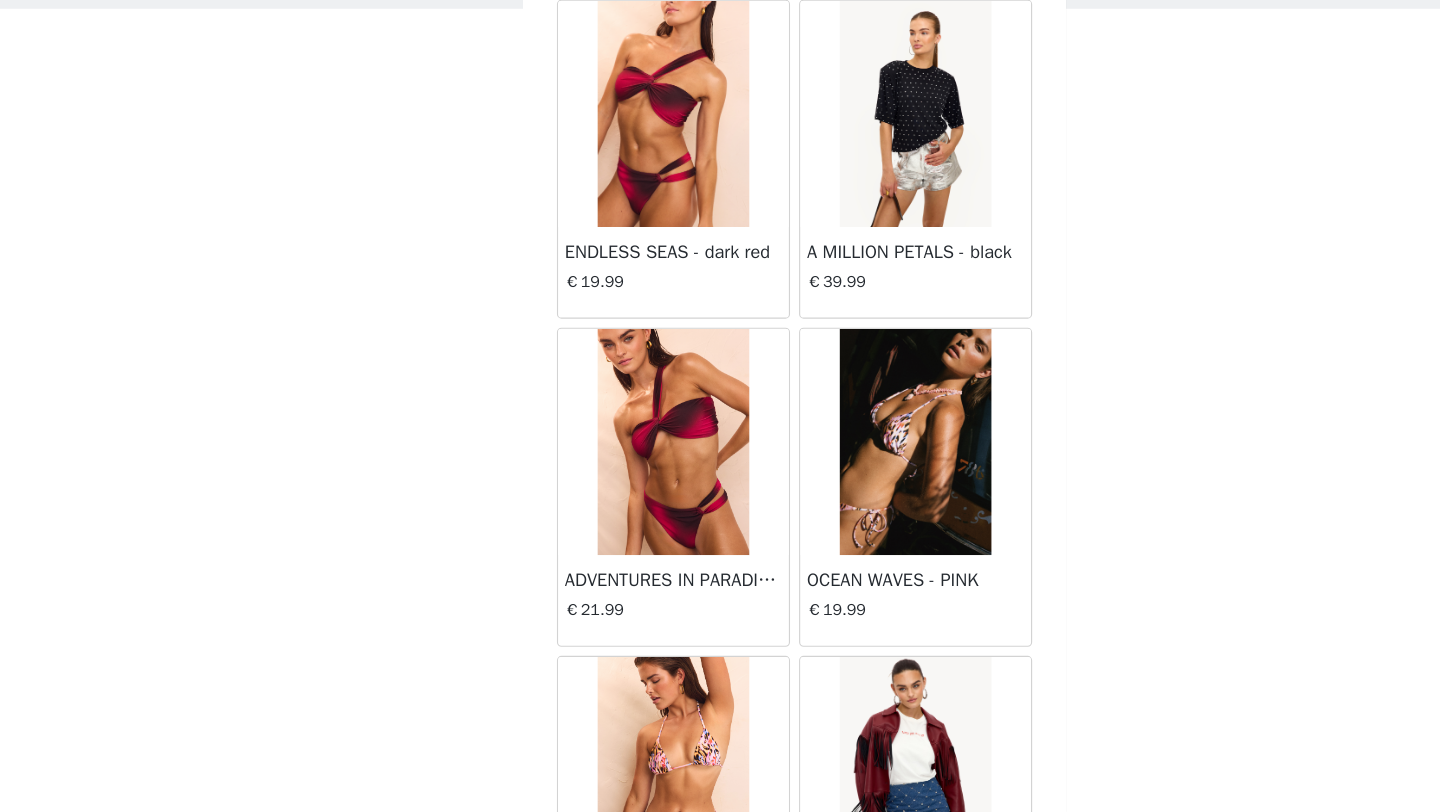click at bounding box center (826, 194) 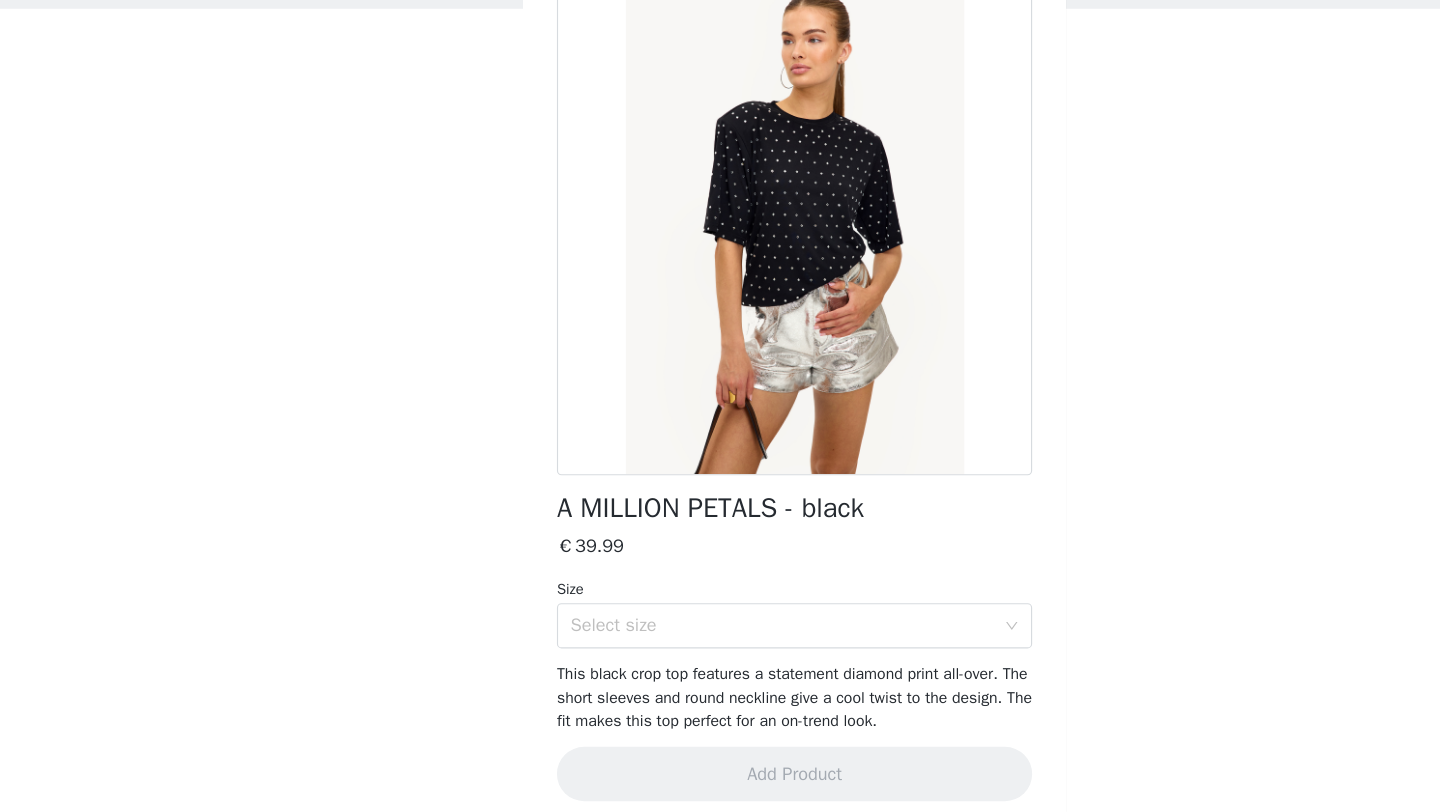 scroll, scrollTop: 51, scrollLeft: 0, axis: vertical 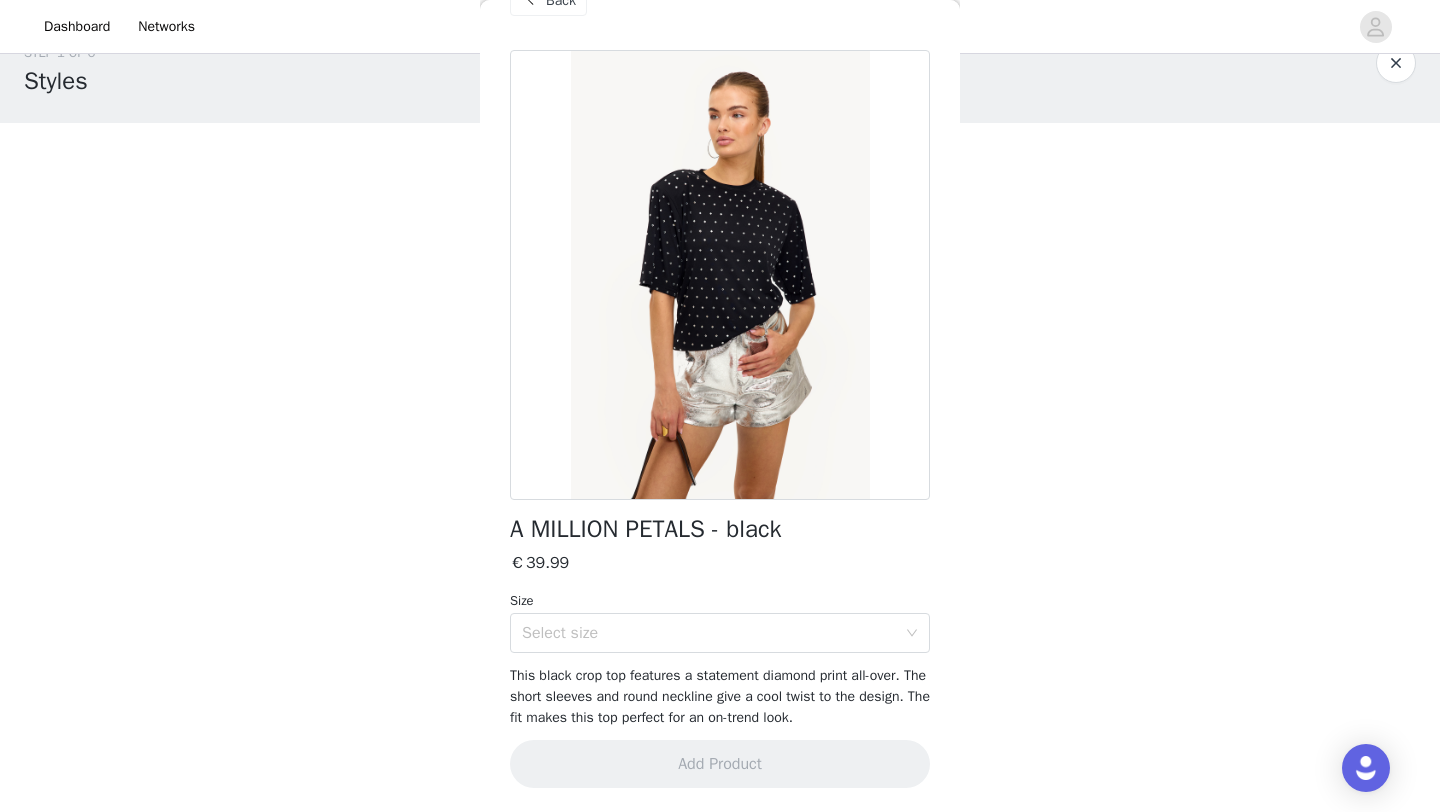 click at bounding box center [1396, 63] 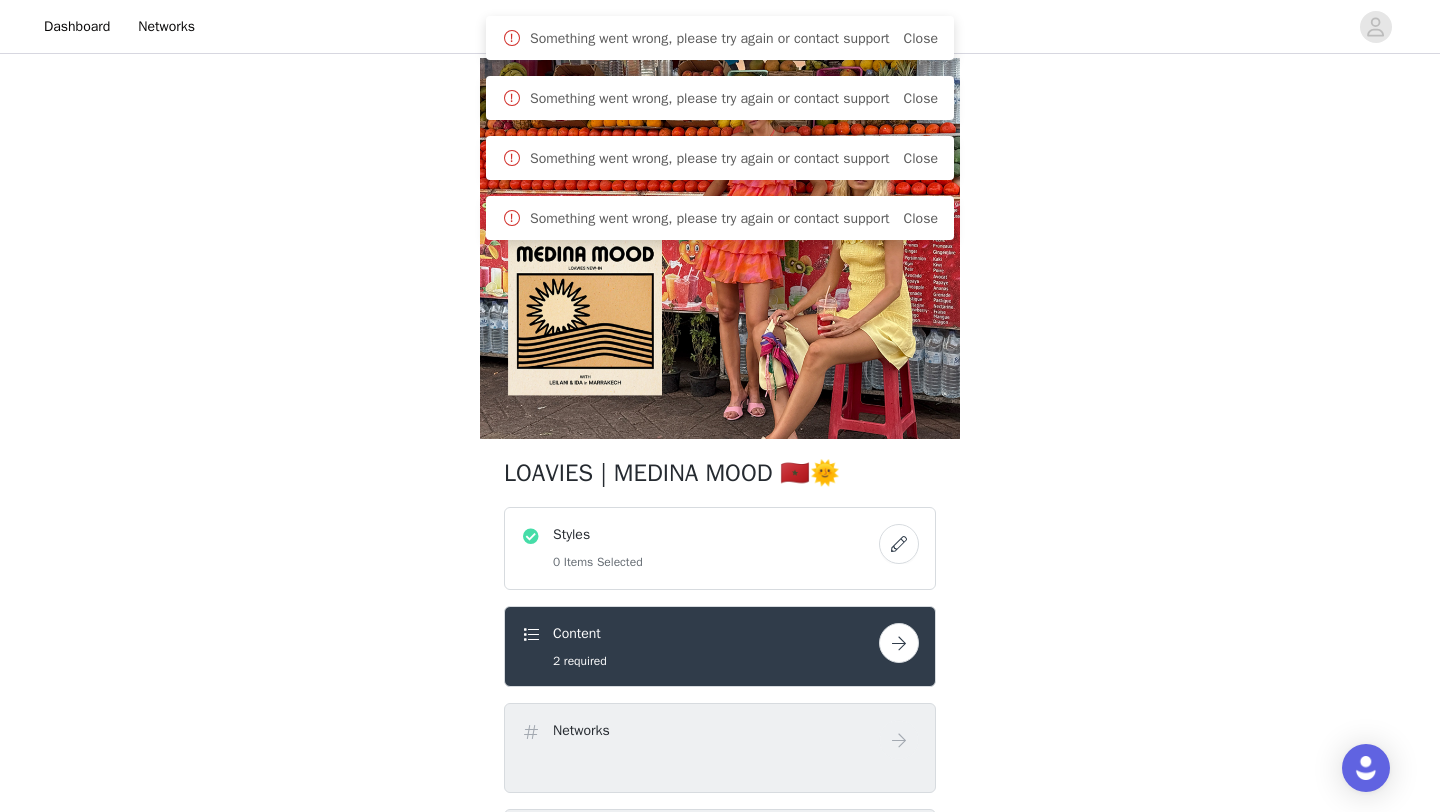 click at bounding box center (899, 544) 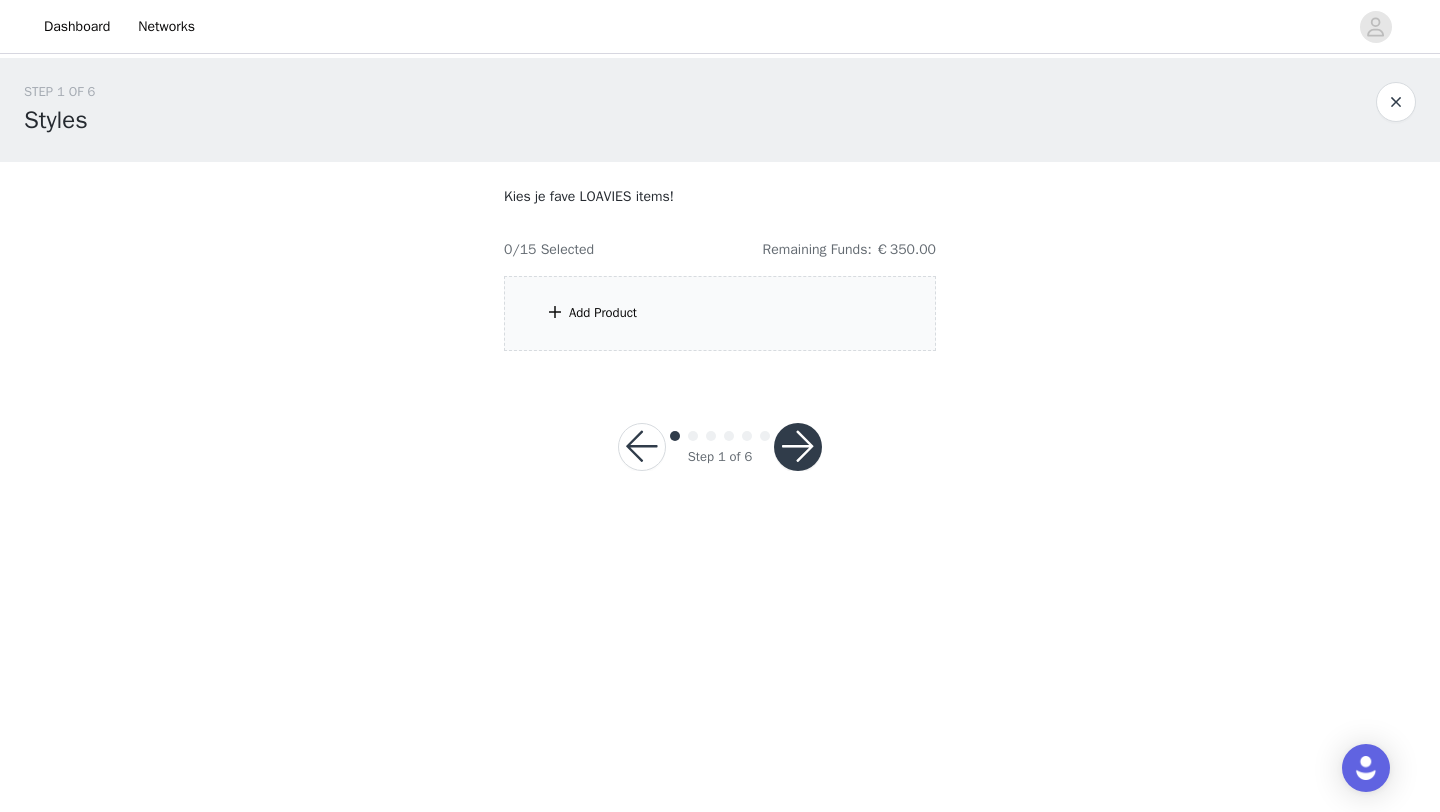click on "Add Product" at bounding box center (603, 313) 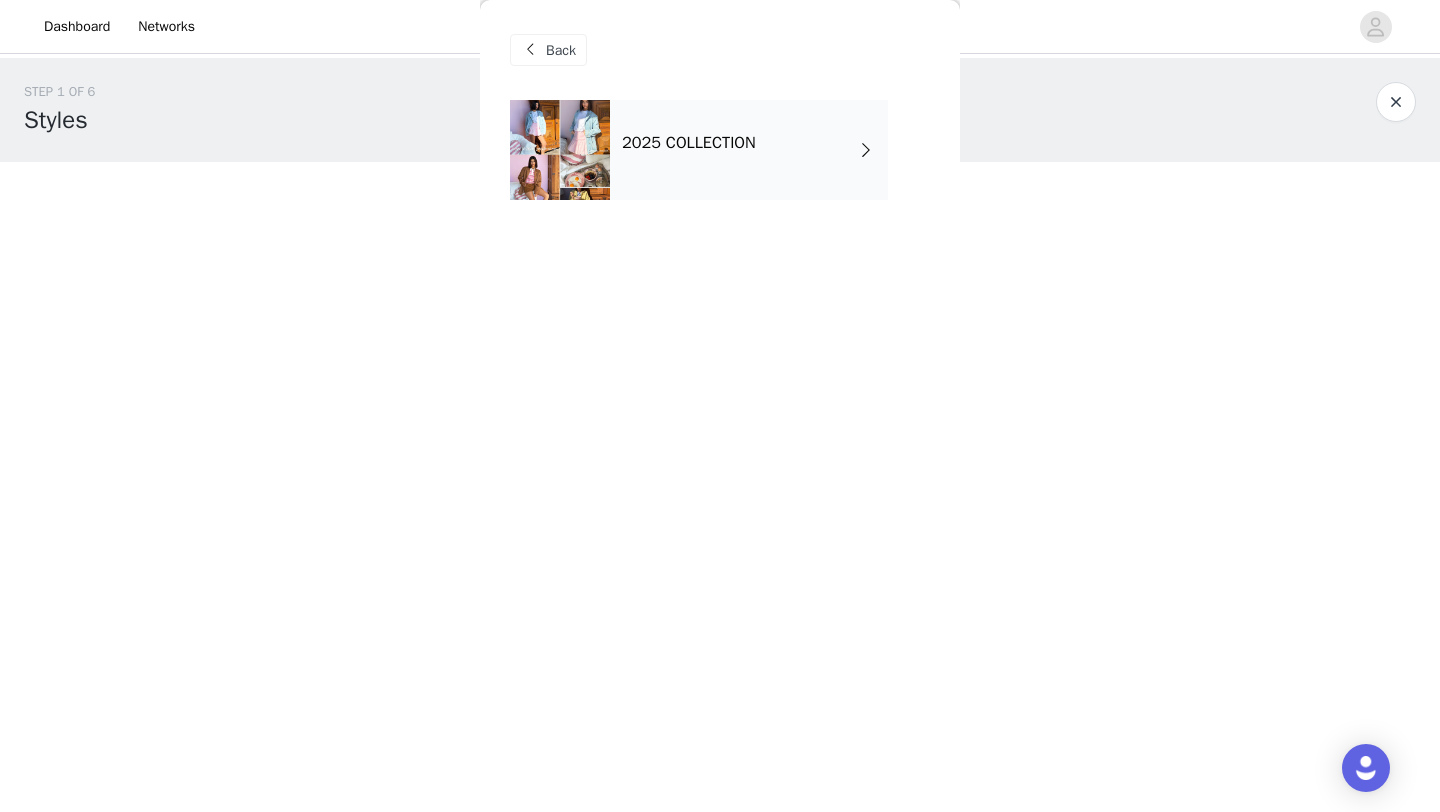 click on "2025 COLLECTION" at bounding box center [749, 150] 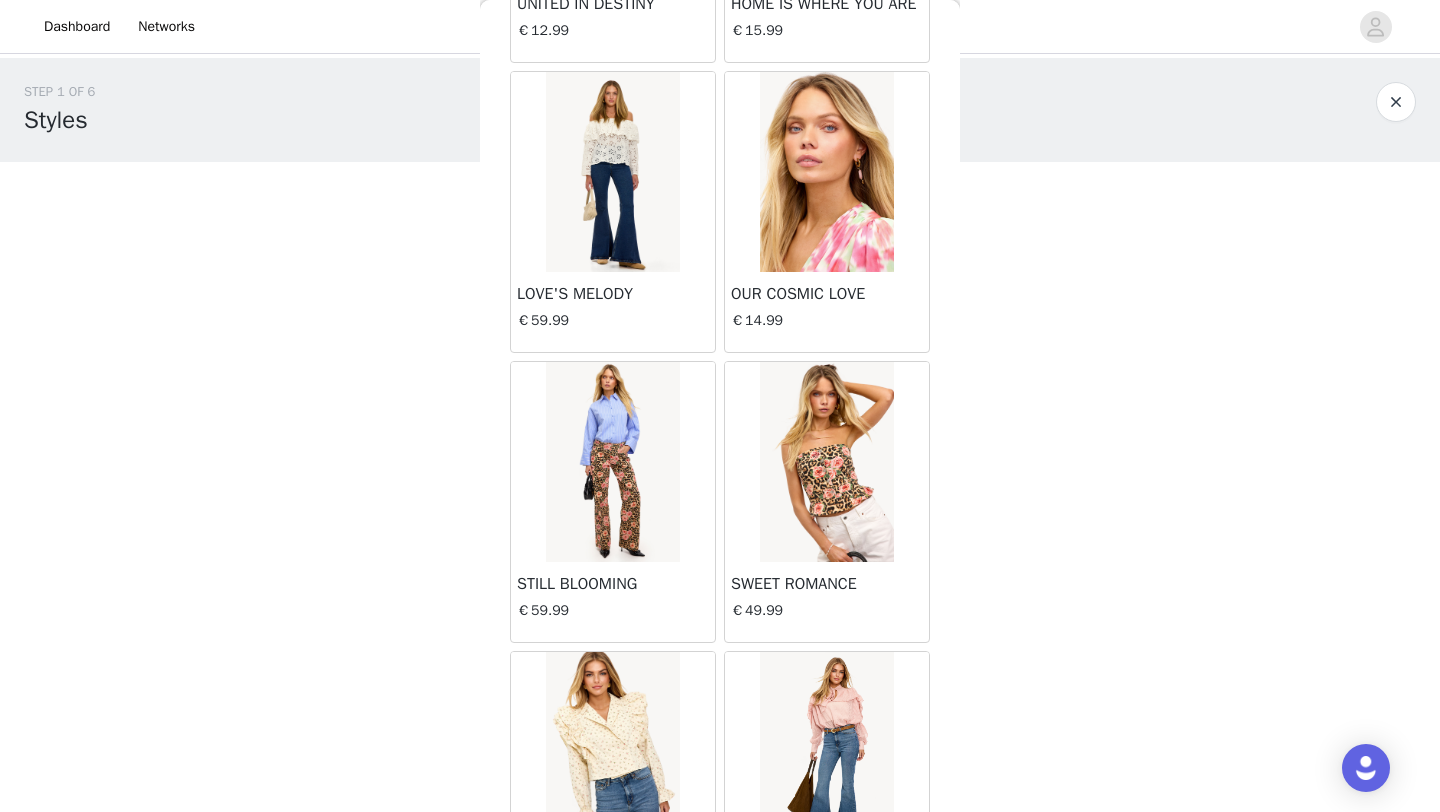 scroll, scrollTop: 2248, scrollLeft: 0, axis: vertical 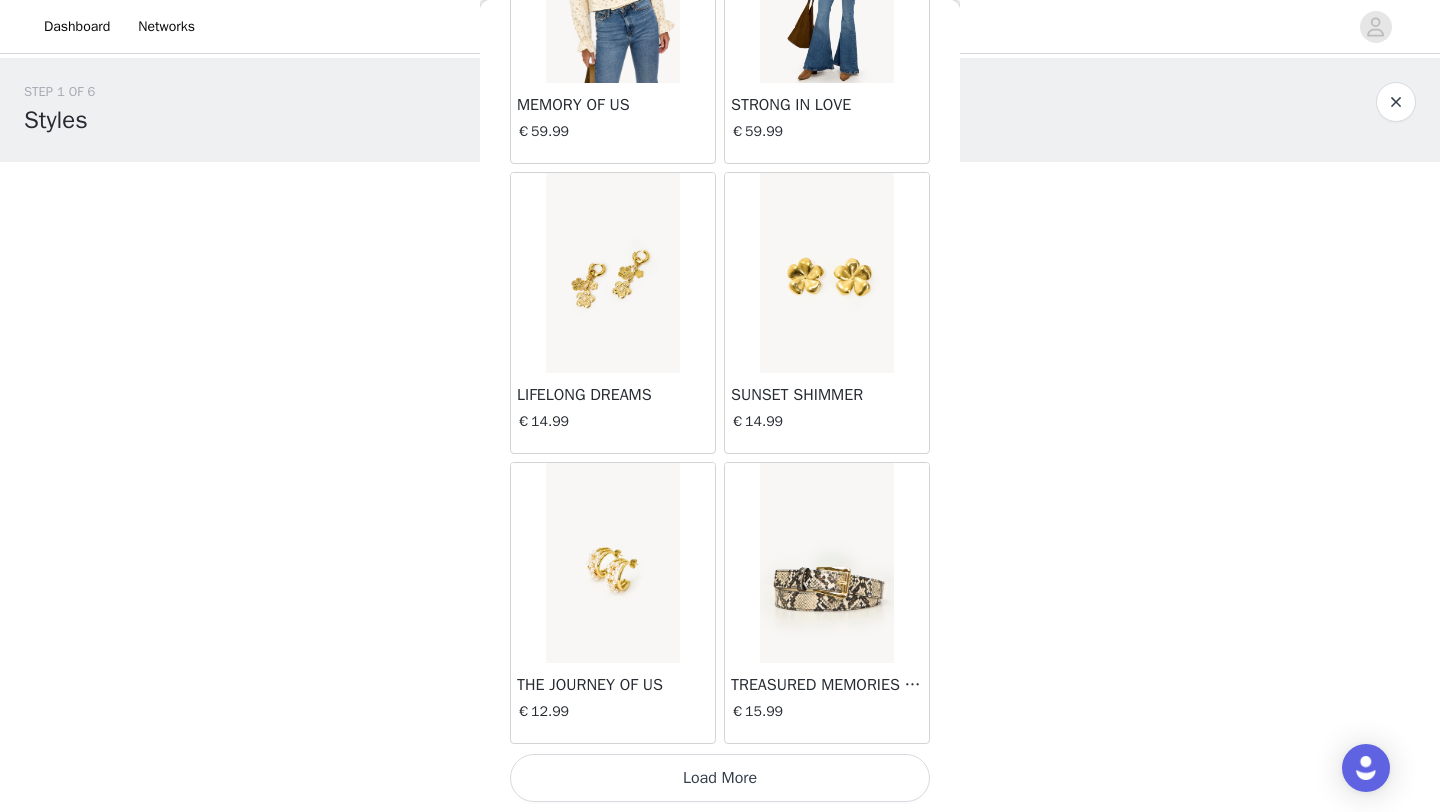 click on "STEP 1 OF 6
Styles
[PERSON_NAME] fave LOAVIES items!       0/15 Selected   Remaining Funds: €350.00         Add Product       Back       LUMINOUS STARLIT   €14.99       DREAMING AWAKE   €59.99       DAZZLE YOUR WORLD   €14.99       DAZZLE IN STYLE   €17.99       UNVEILED SPLENDOR   €69.99       ENDEARING ELEGANCE   €14.99       KNITTED IN LOVE   €49.99       TRUE LOVE'S PROMISE   €14.99       UNITED IN DESTINY   €12.99       HOME IS WHERE YOU ARE   €15.99       LOVE'S MELODY   €59.99       OUR COSMIC LOVE   €14.99       STILL BLOOMING   €59.99       SWEET ROMANCE   €49.99       MEMORY OF US   €59.99       STRONG IN LOVE   €59.99       LIFELONG DREAMS   €14.99       SUNSET SHIMMER   €14.99       THE JOURNEY OF US   €12.99       TREASURED MEMORIES FOREVER   €15.99     Load More
Step 1 of 6" at bounding box center (720, 288) 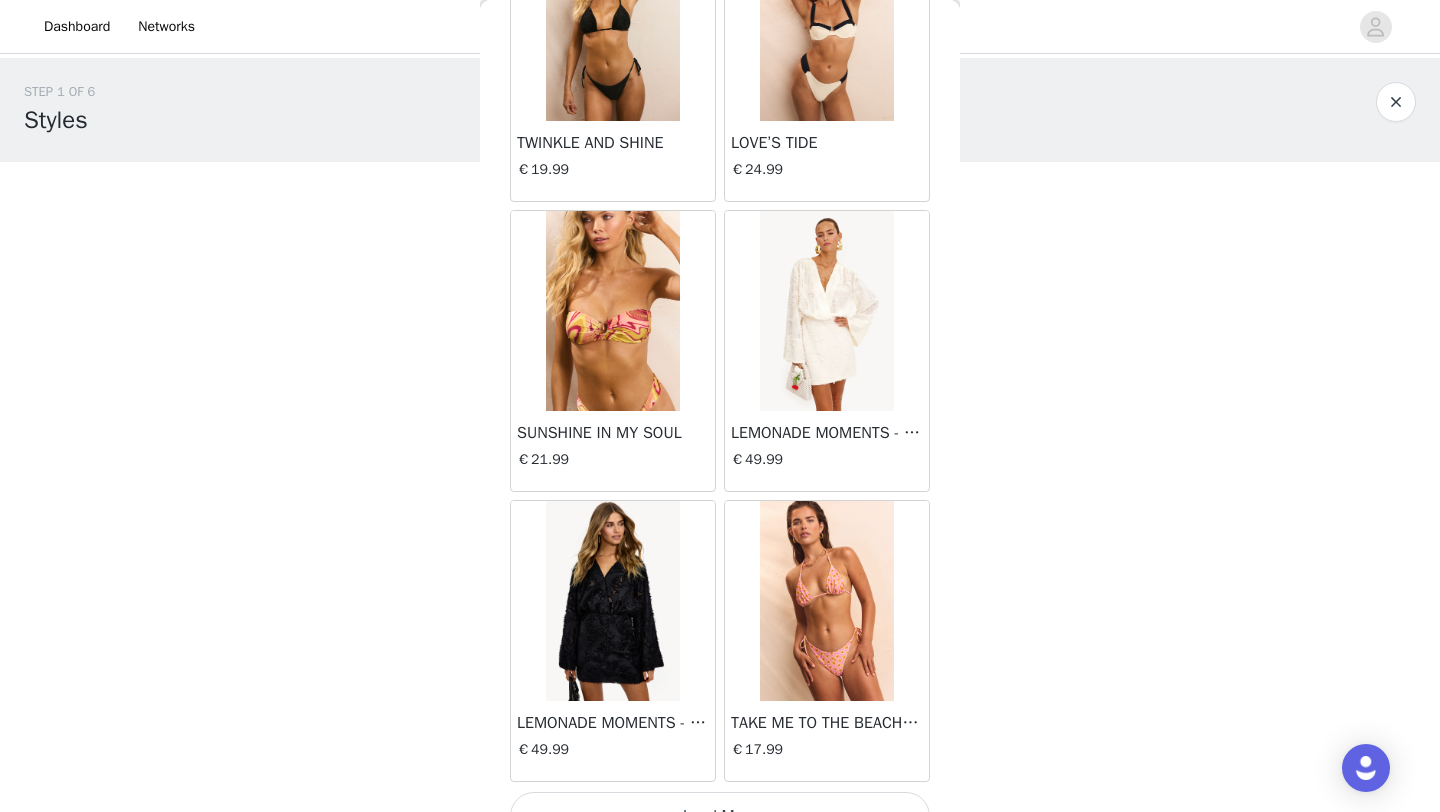scroll, scrollTop: 5148, scrollLeft: 0, axis: vertical 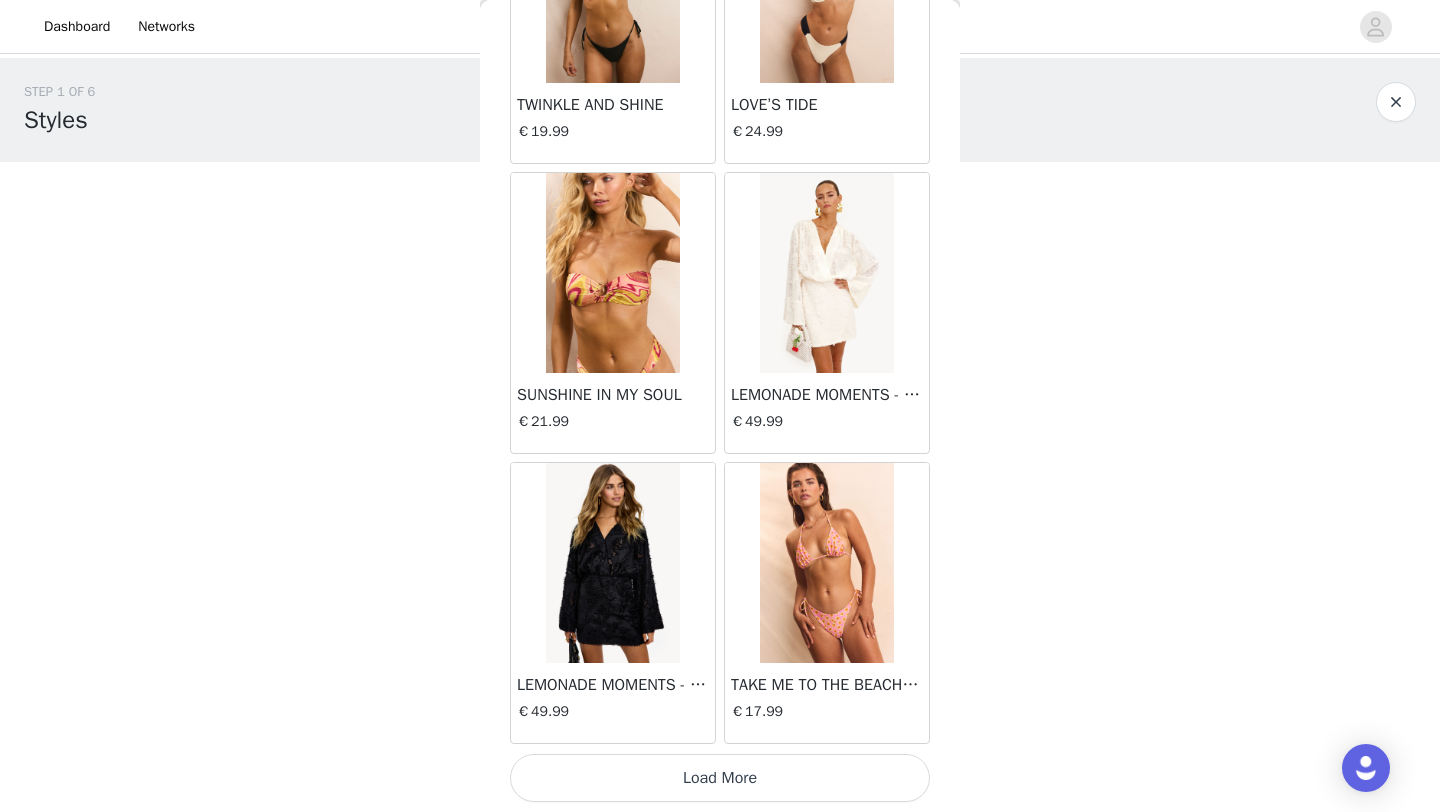 click on "Load More" at bounding box center (720, 778) 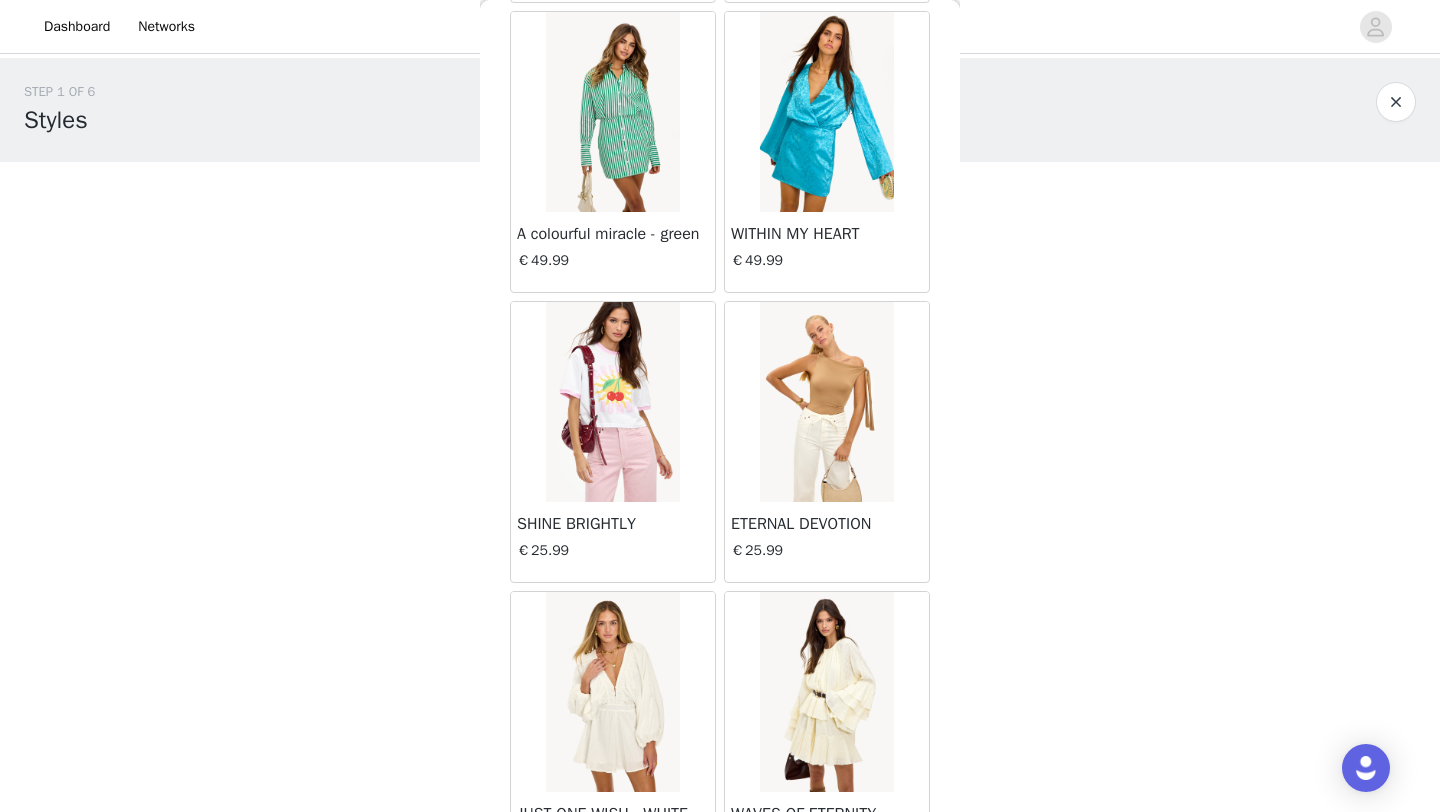 scroll, scrollTop: 7340, scrollLeft: 0, axis: vertical 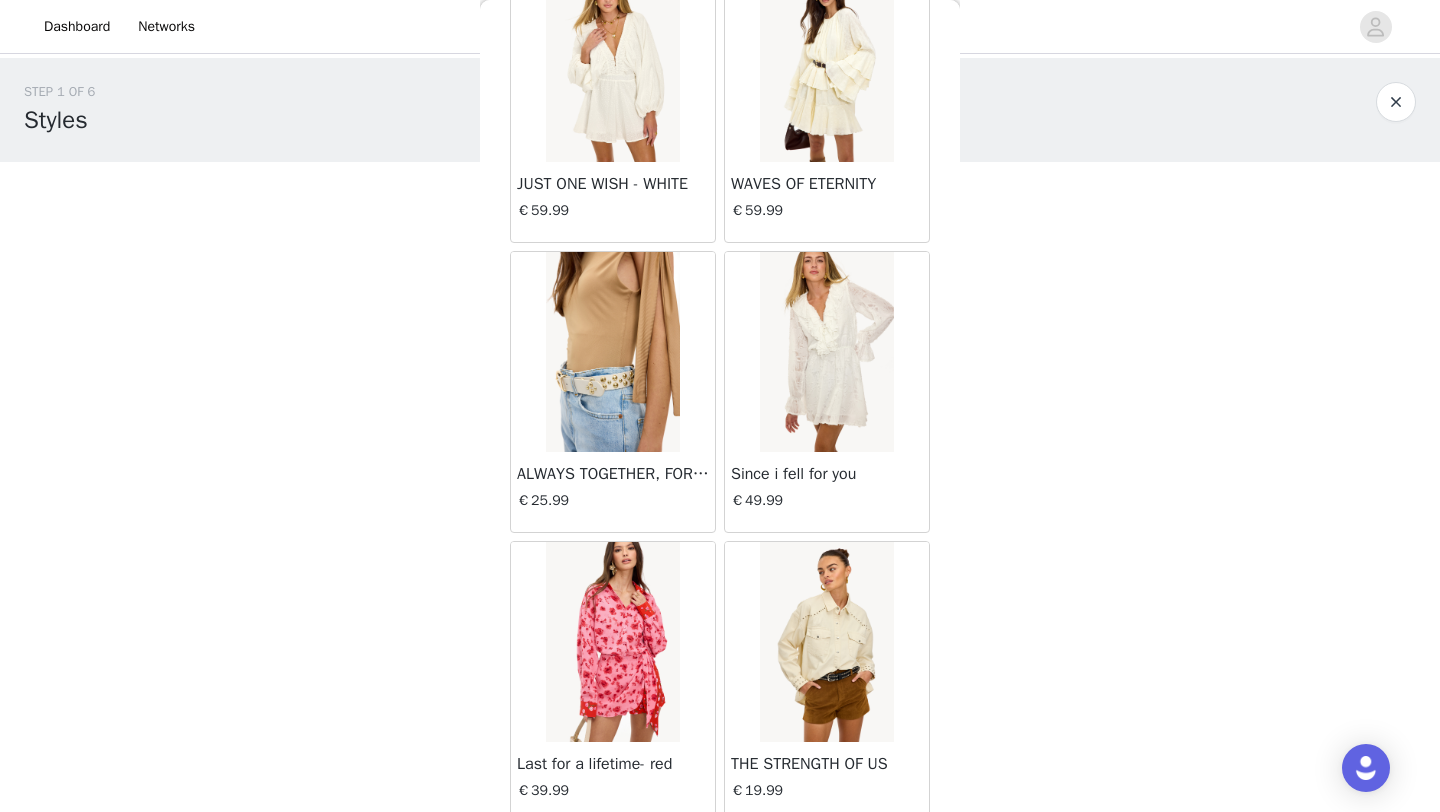 click at bounding box center [612, 62] 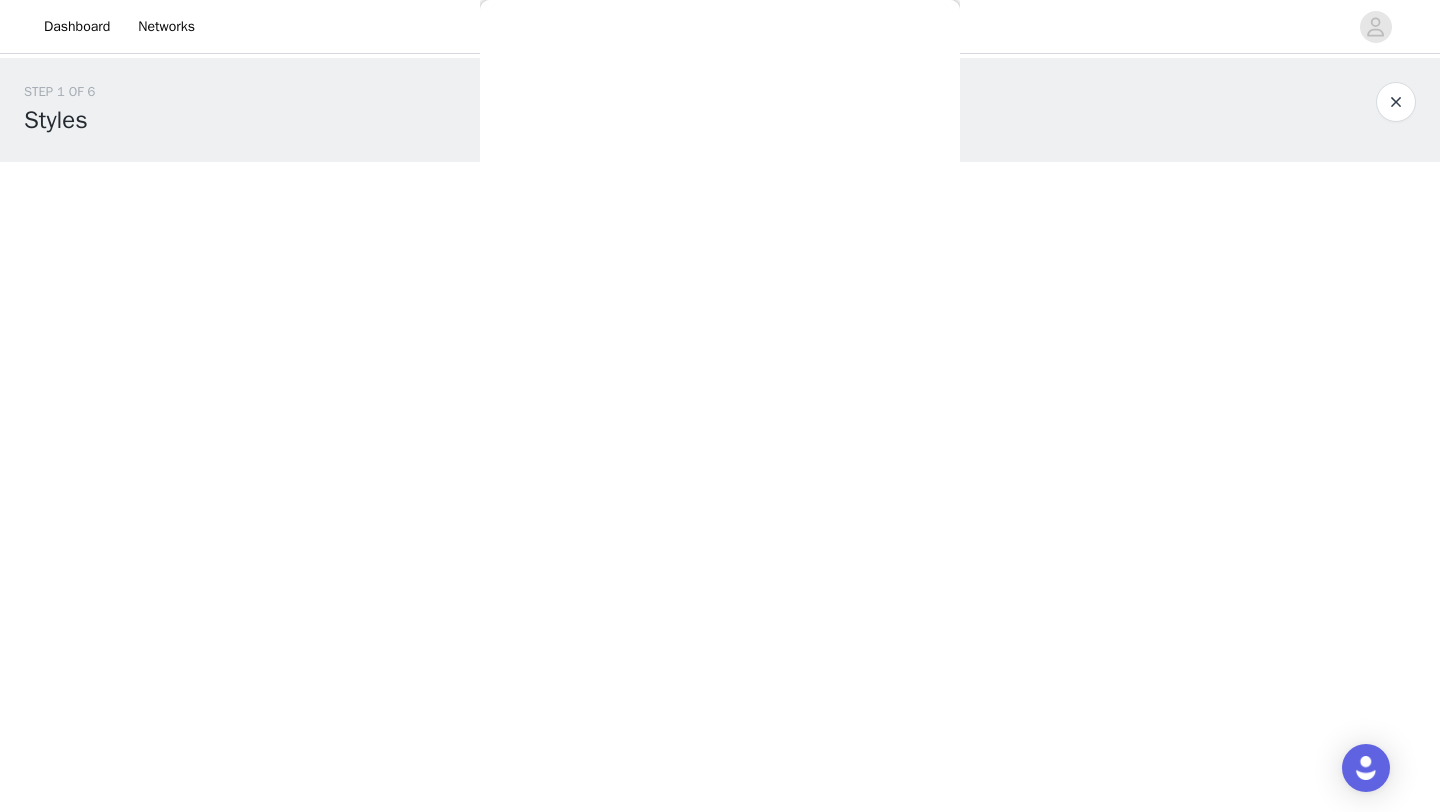 scroll, scrollTop: 73, scrollLeft: 0, axis: vertical 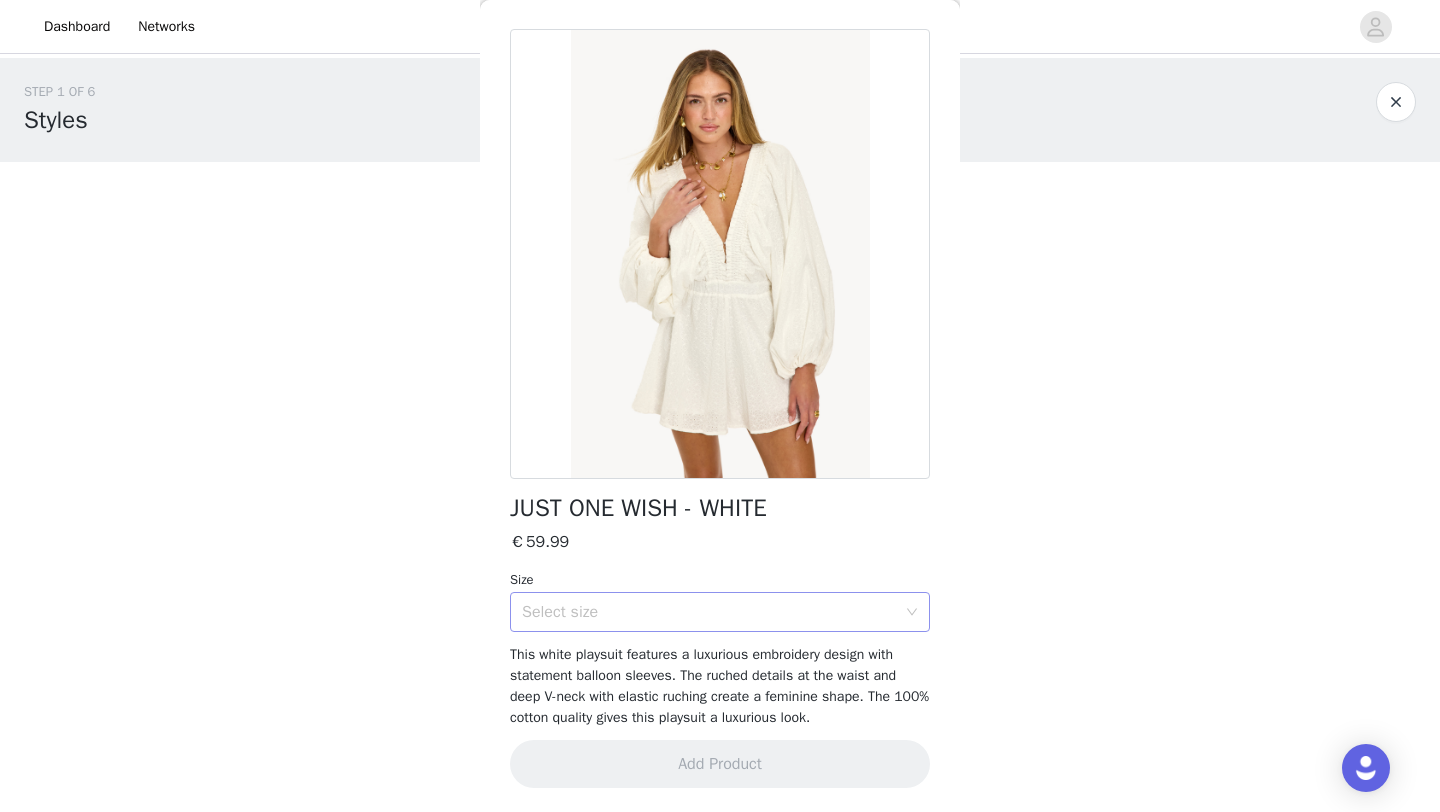 click on "Select size" at bounding box center [709, 612] 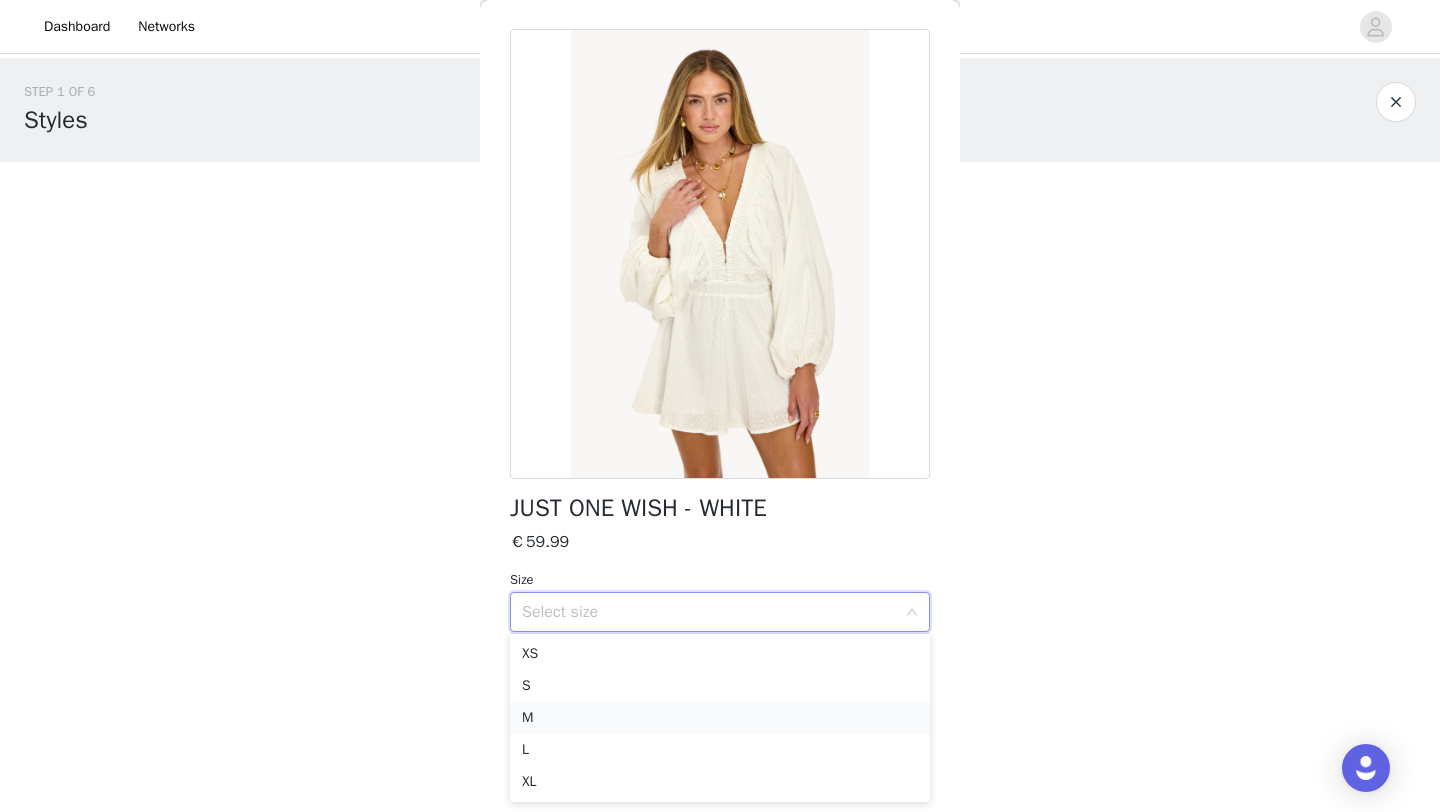 click on "M" at bounding box center (720, 718) 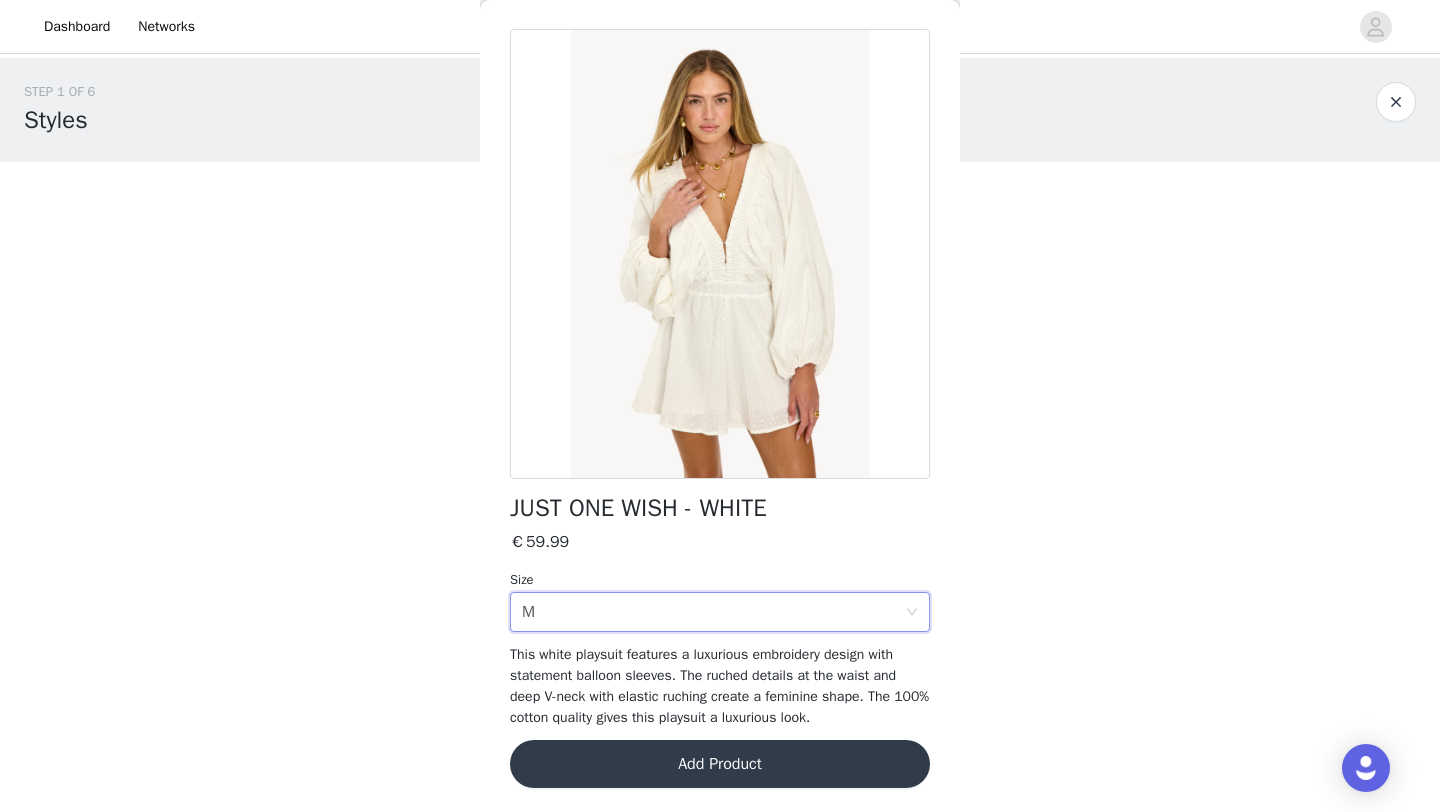click on "Add Product" at bounding box center [720, 764] 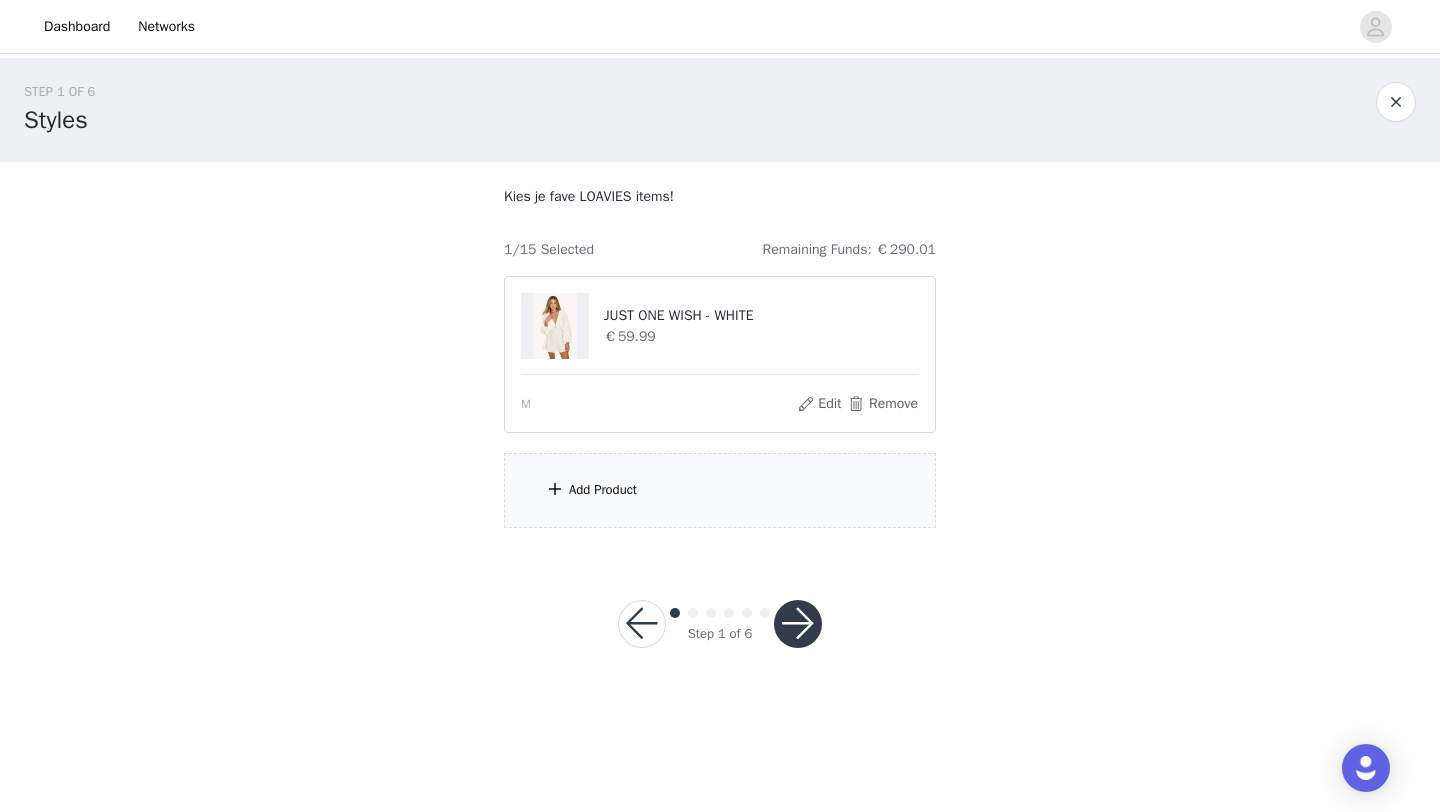 click on "Add Product" at bounding box center (720, 490) 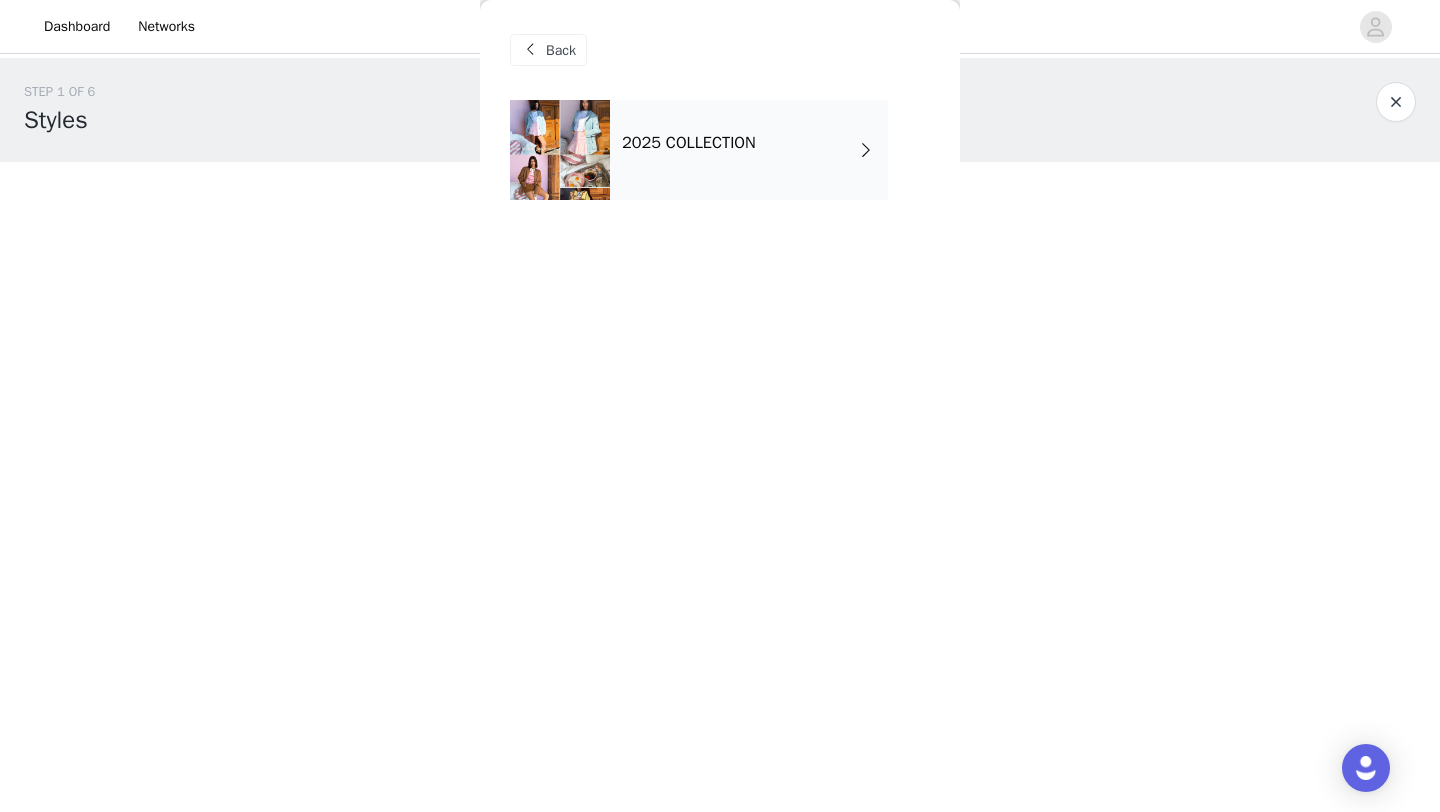 click on "2025 COLLECTION" at bounding box center (689, 143) 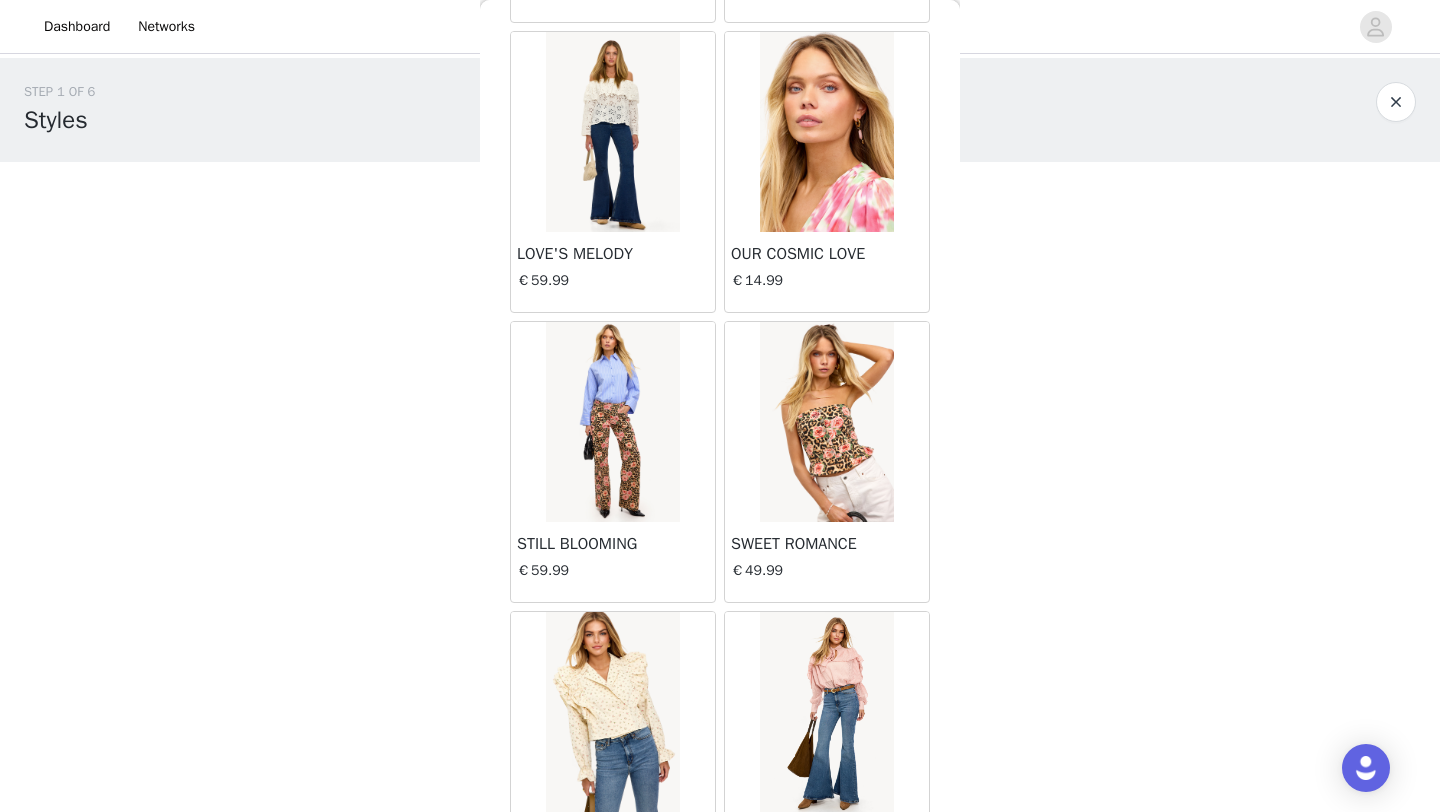 scroll, scrollTop: 2248, scrollLeft: 0, axis: vertical 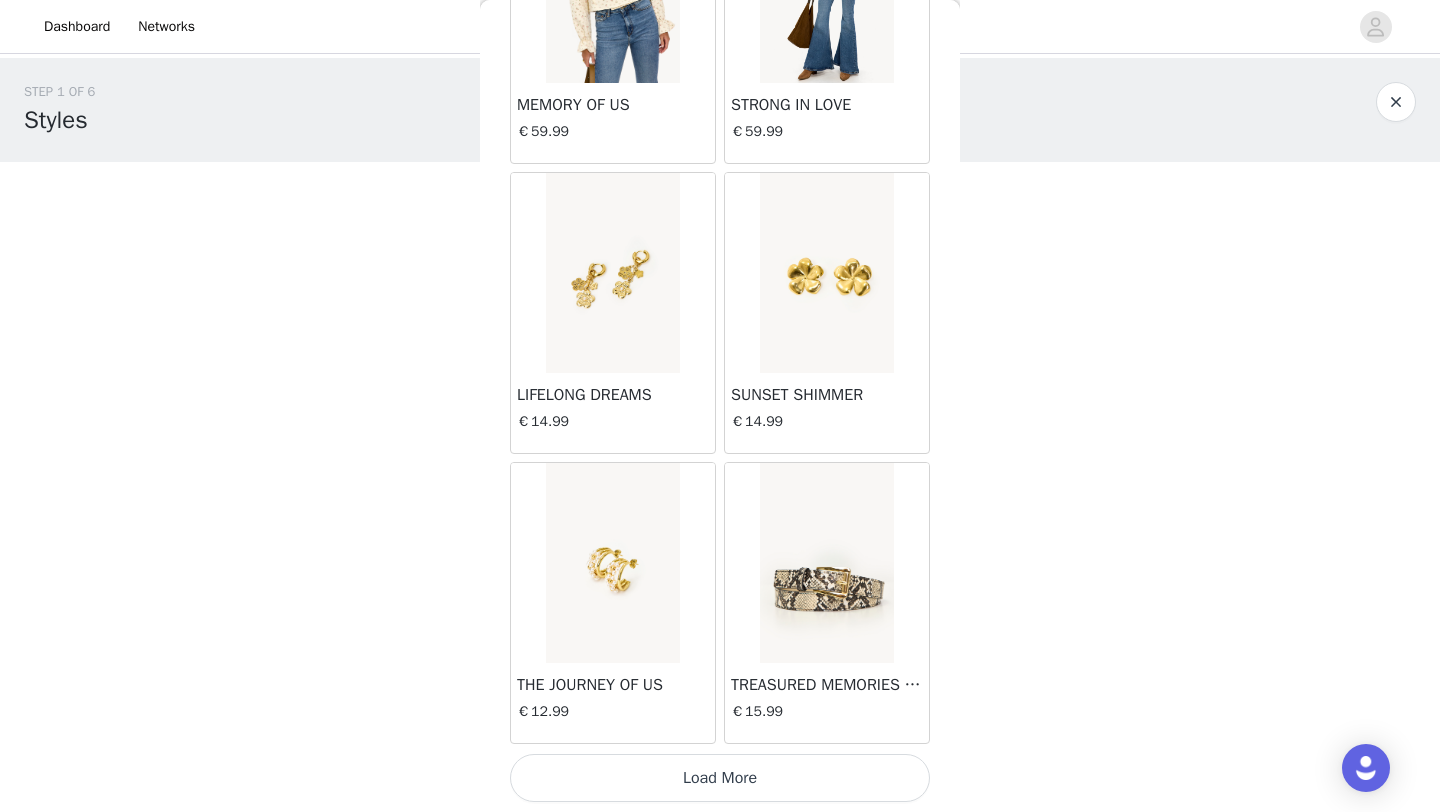 click on "Load More" at bounding box center [720, 778] 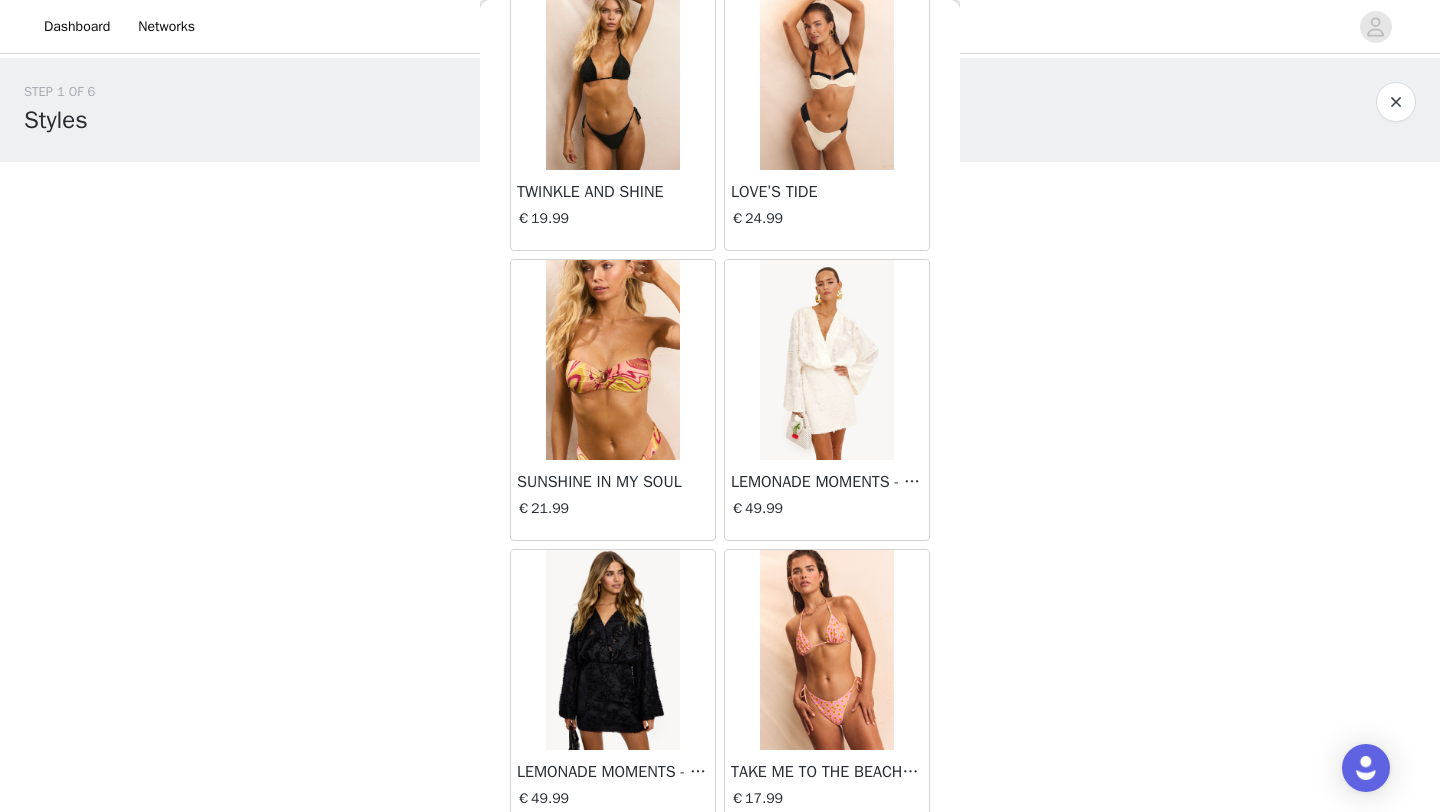scroll, scrollTop: 5148, scrollLeft: 0, axis: vertical 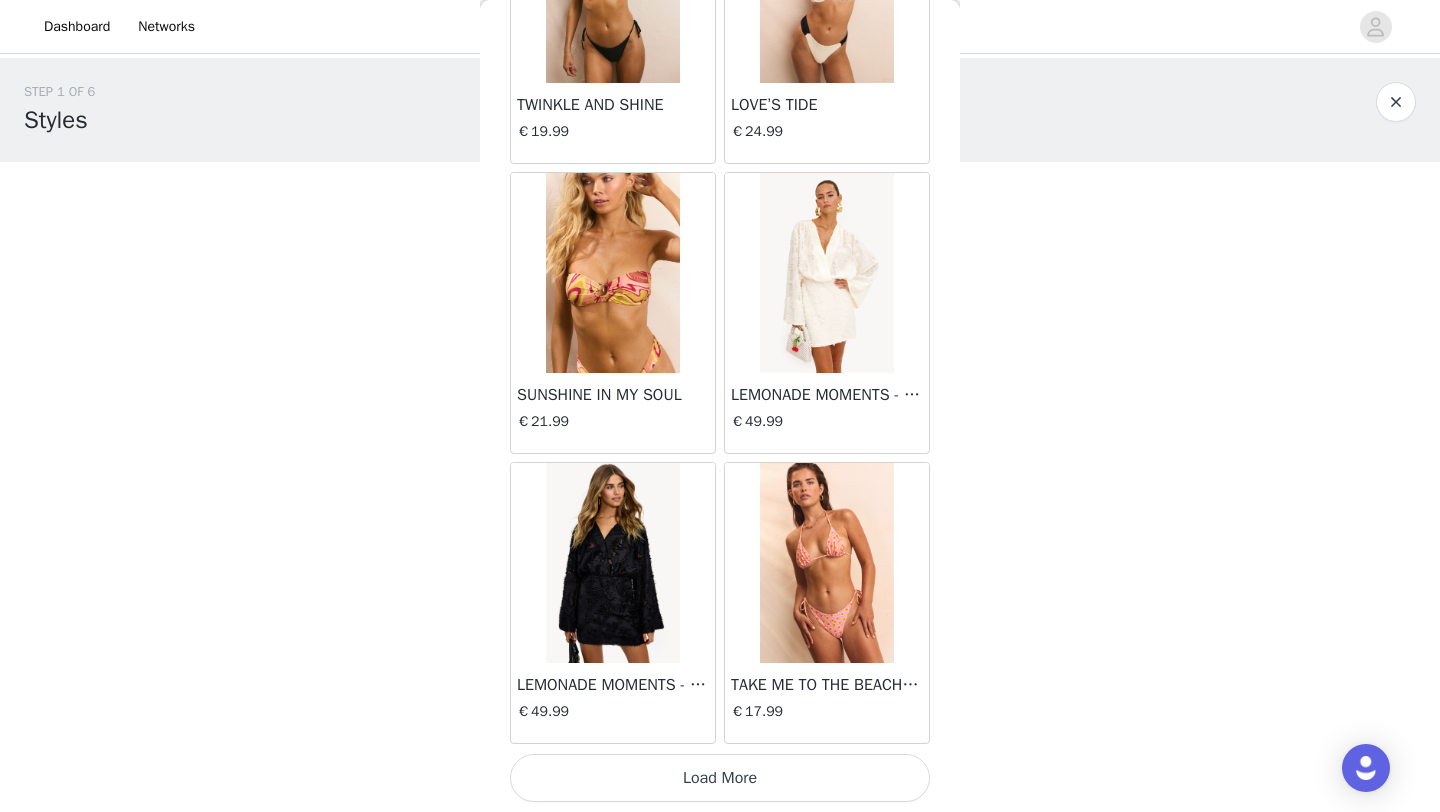 click on "Load More" at bounding box center [720, 778] 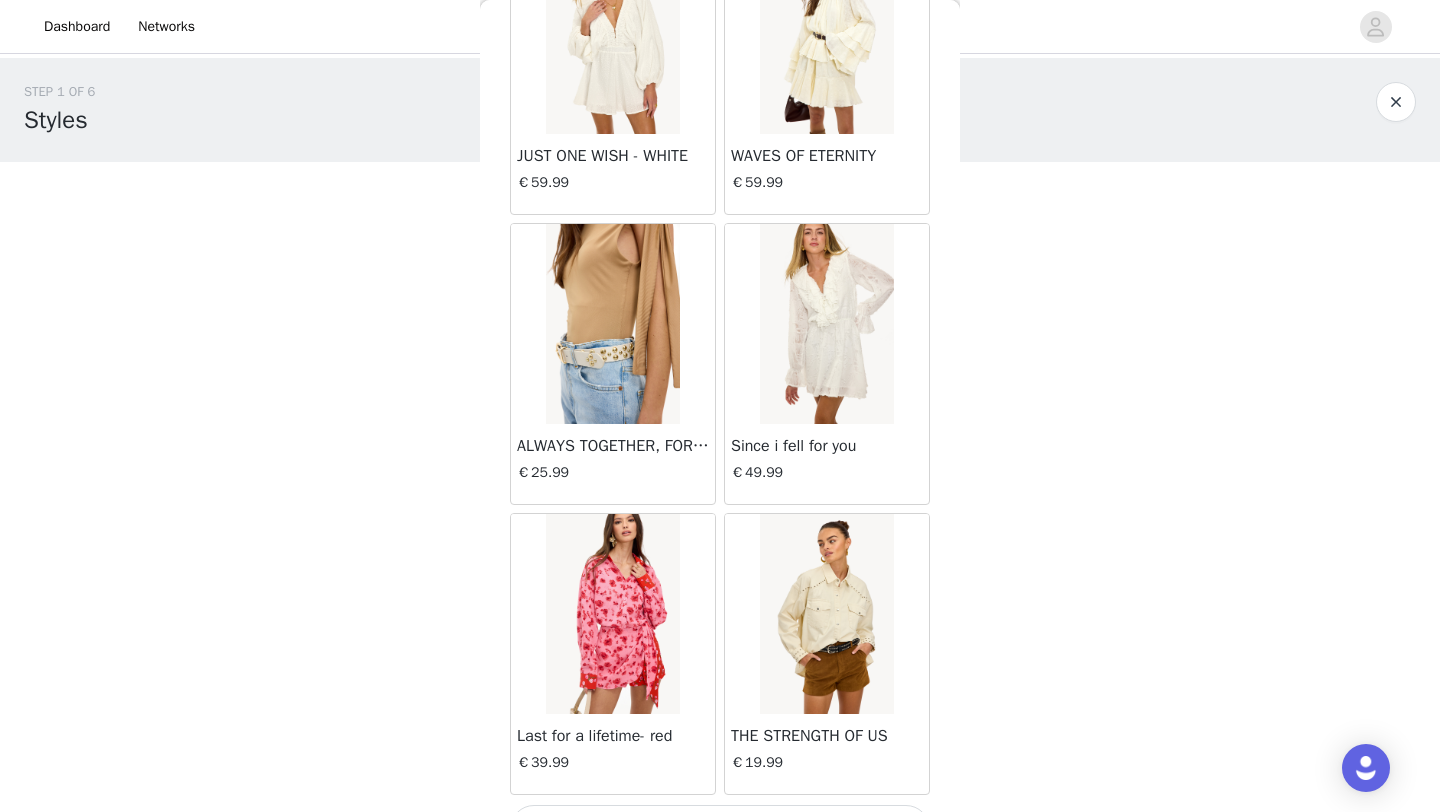 scroll, scrollTop: 8048, scrollLeft: 0, axis: vertical 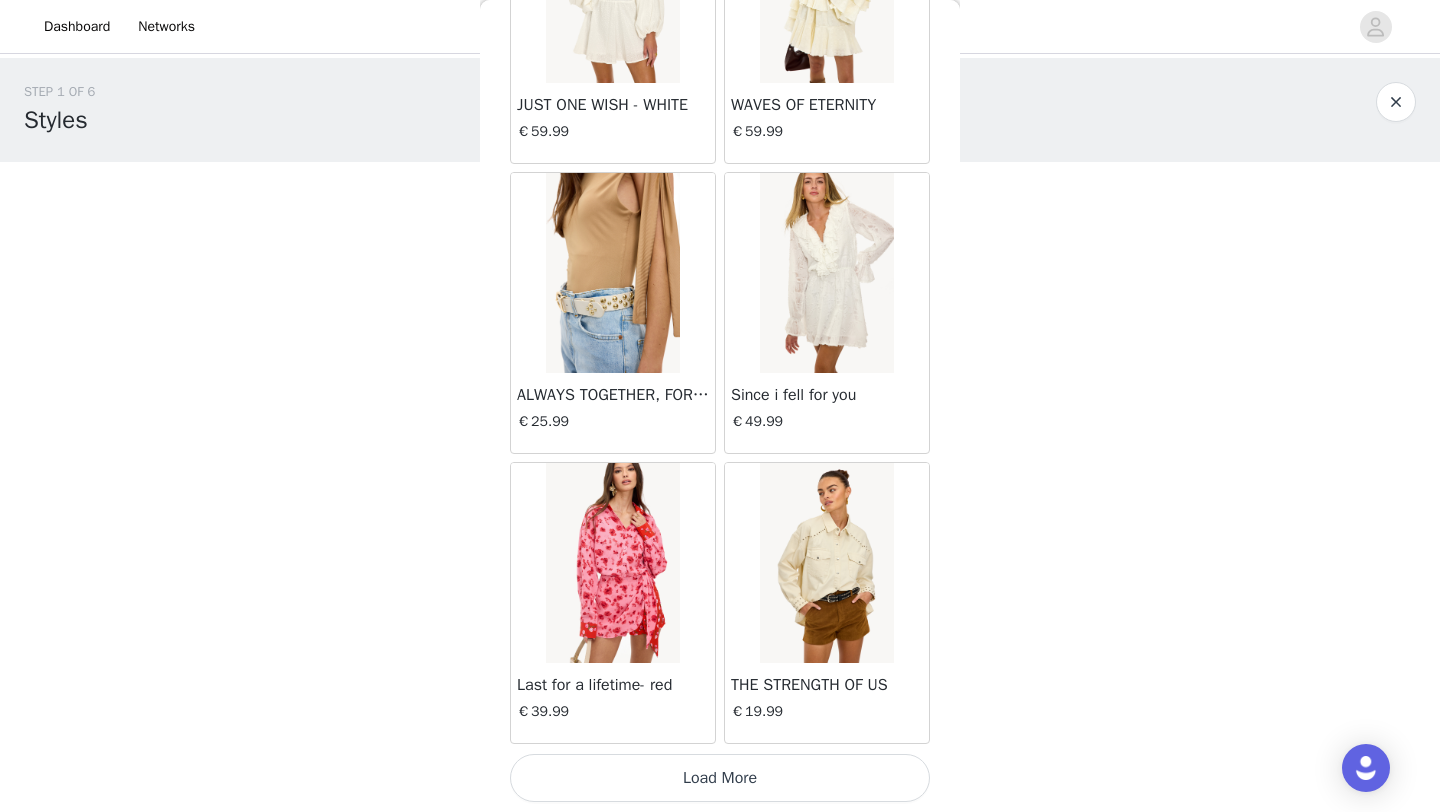 click on "Load More" at bounding box center (720, 778) 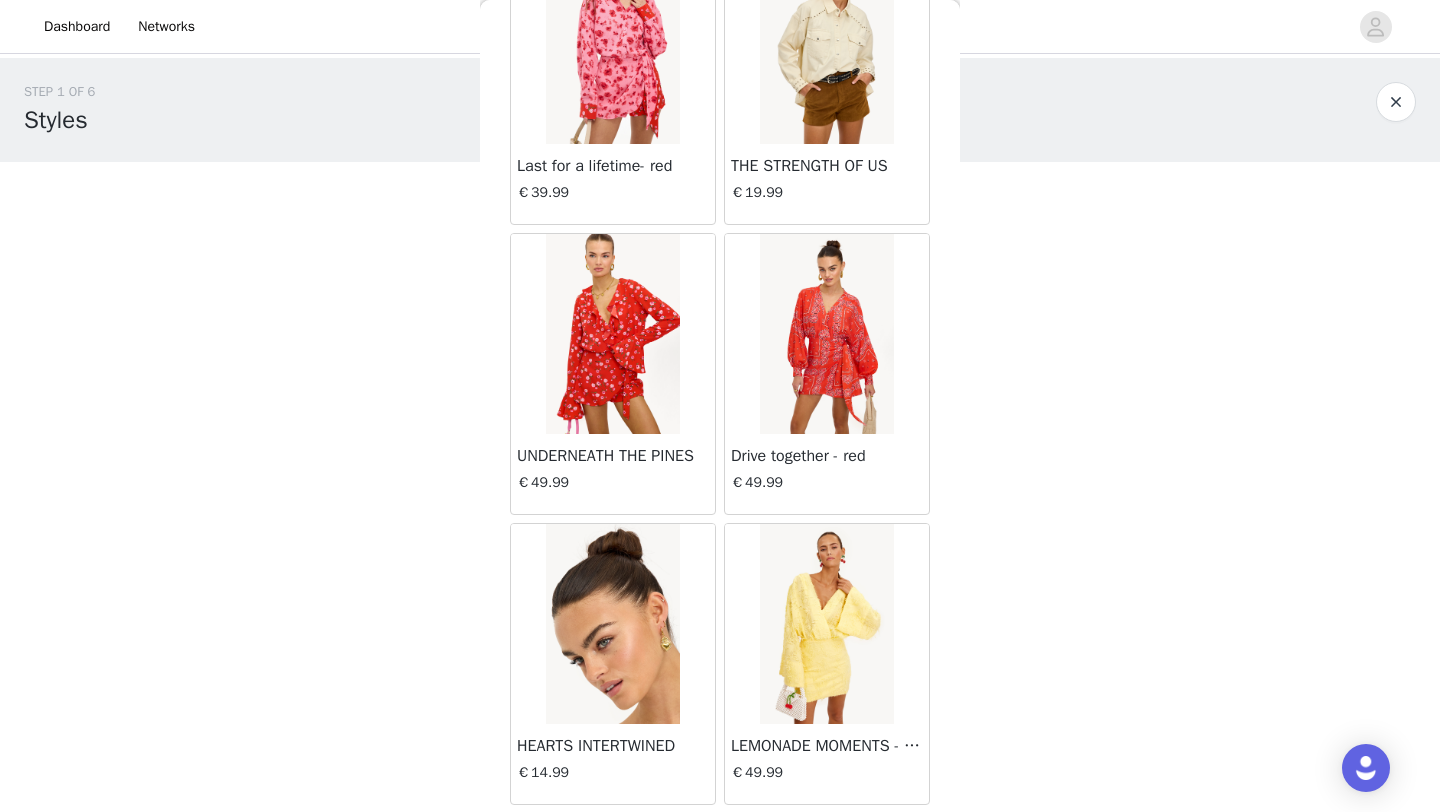 scroll, scrollTop: 8569, scrollLeft: 0, axis: vertical 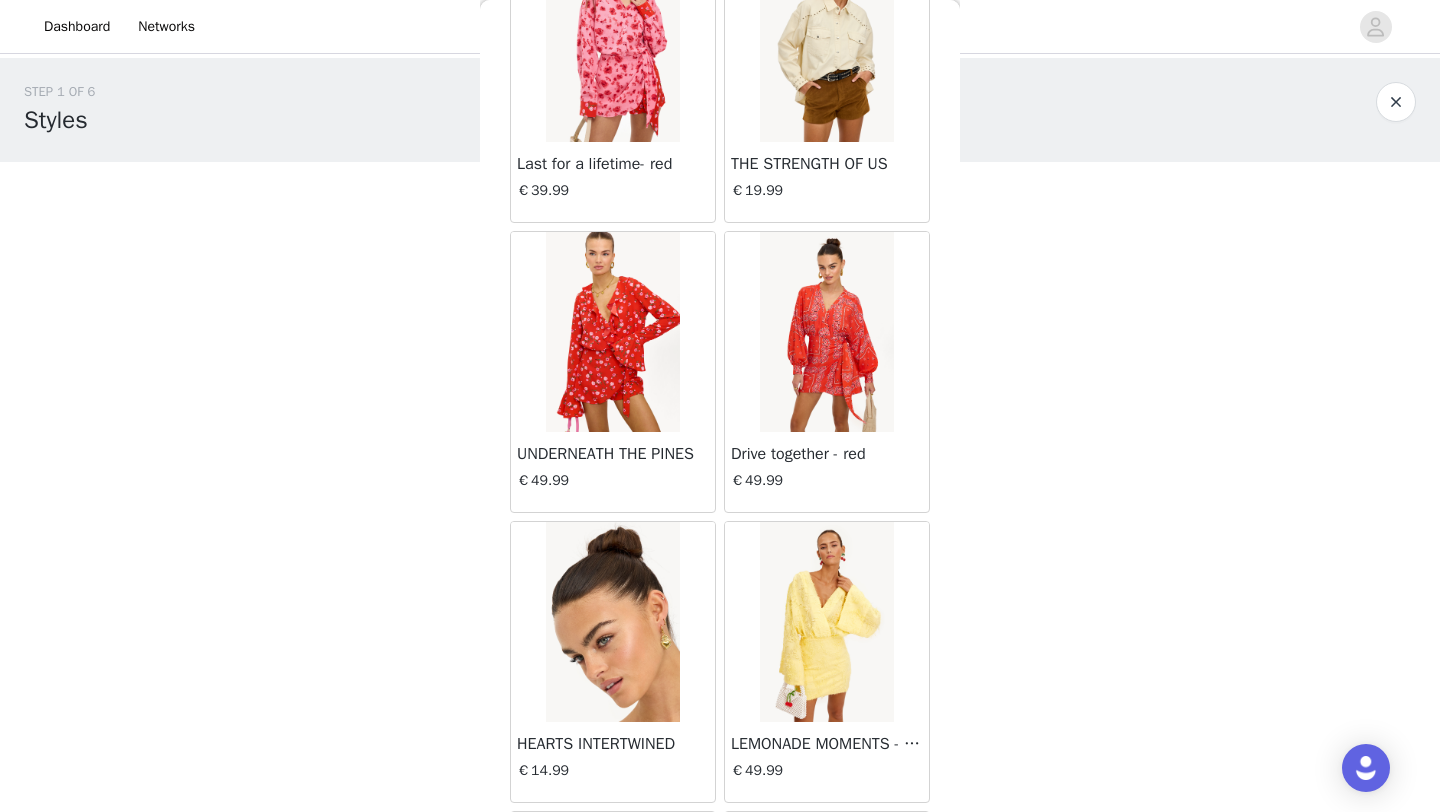 click on "UNDERNEATH THE PINES" at bounding box center (613, 454) 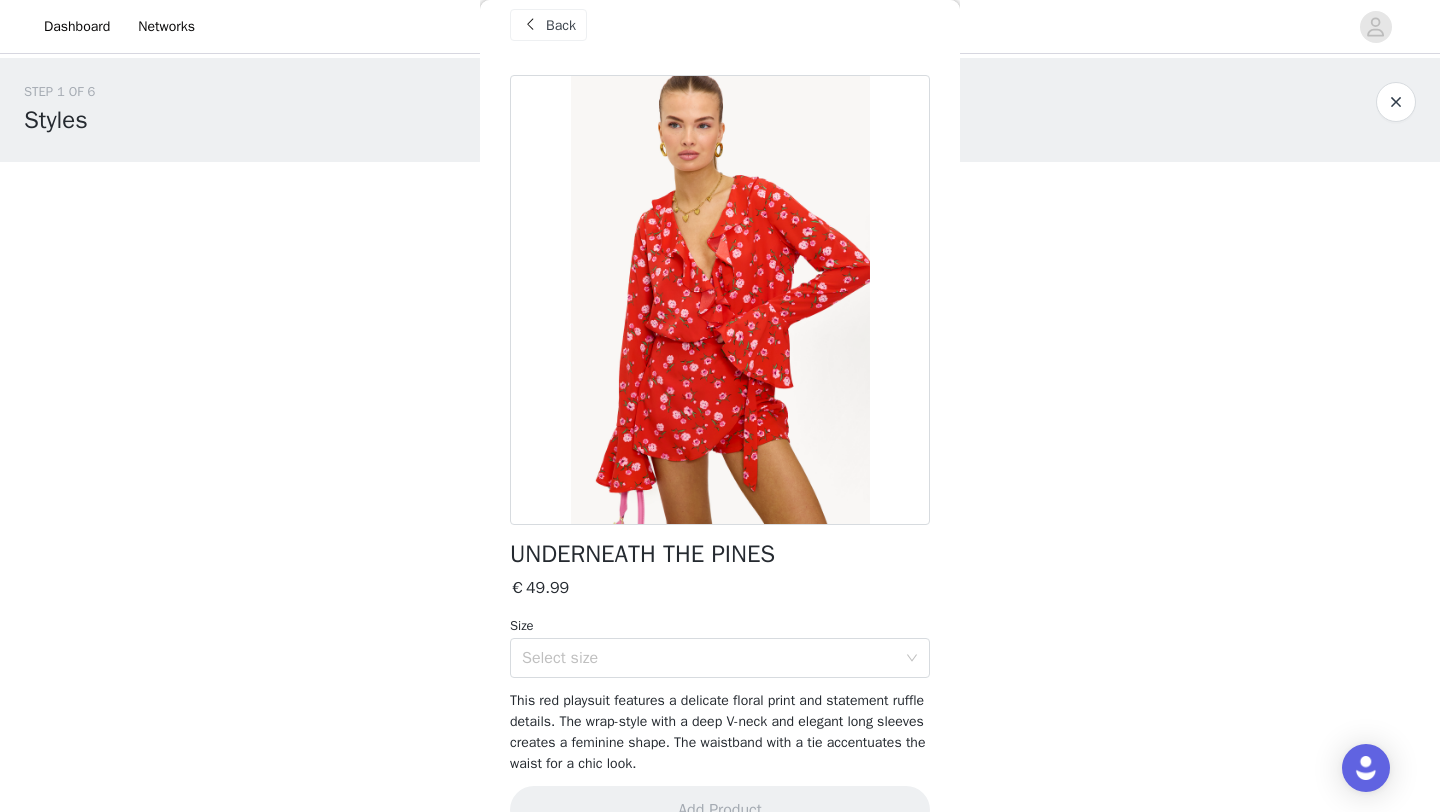 scroll, scrollTop: 34, scrollLeft: 0, axis: vertical 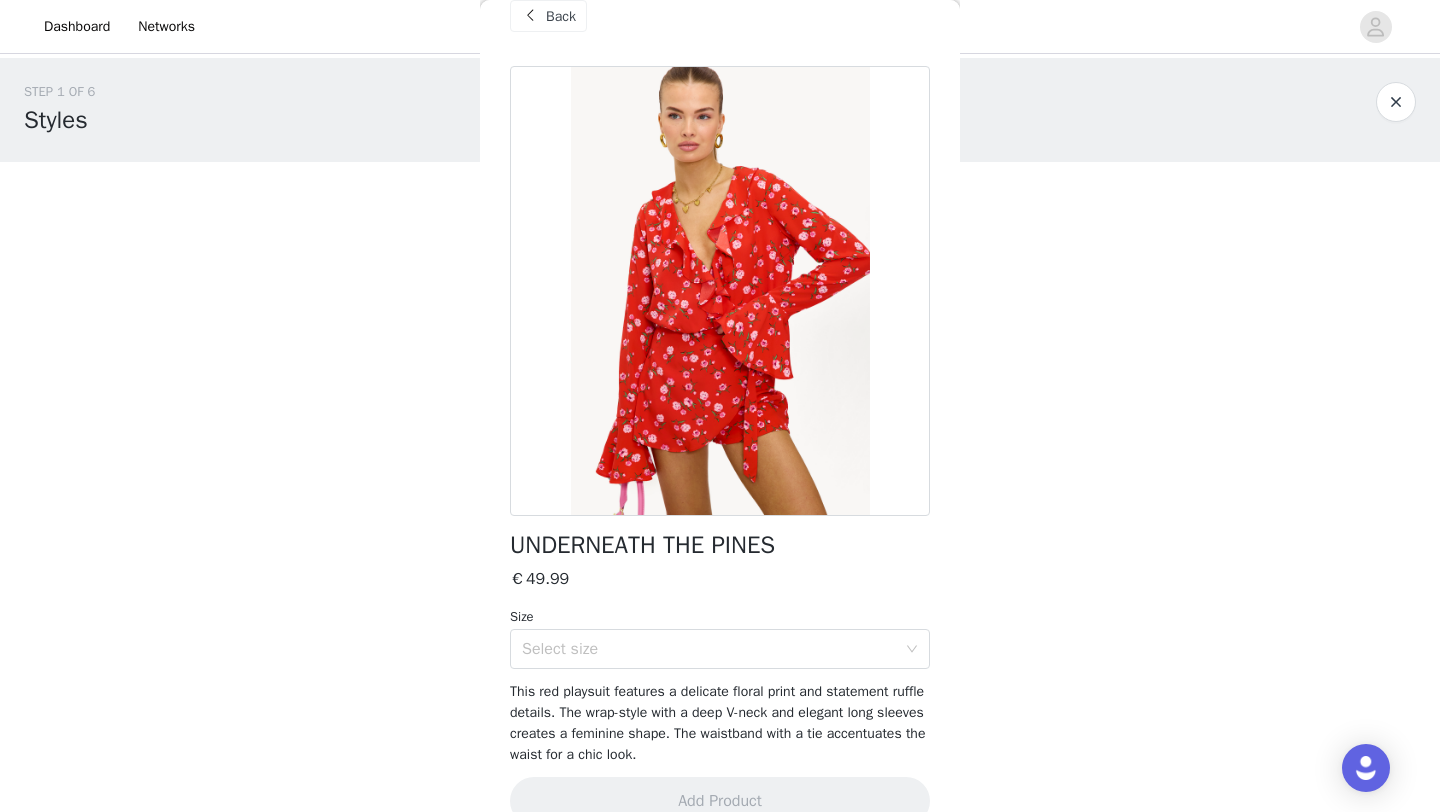click on "Back" at bounding box center [548, 16] 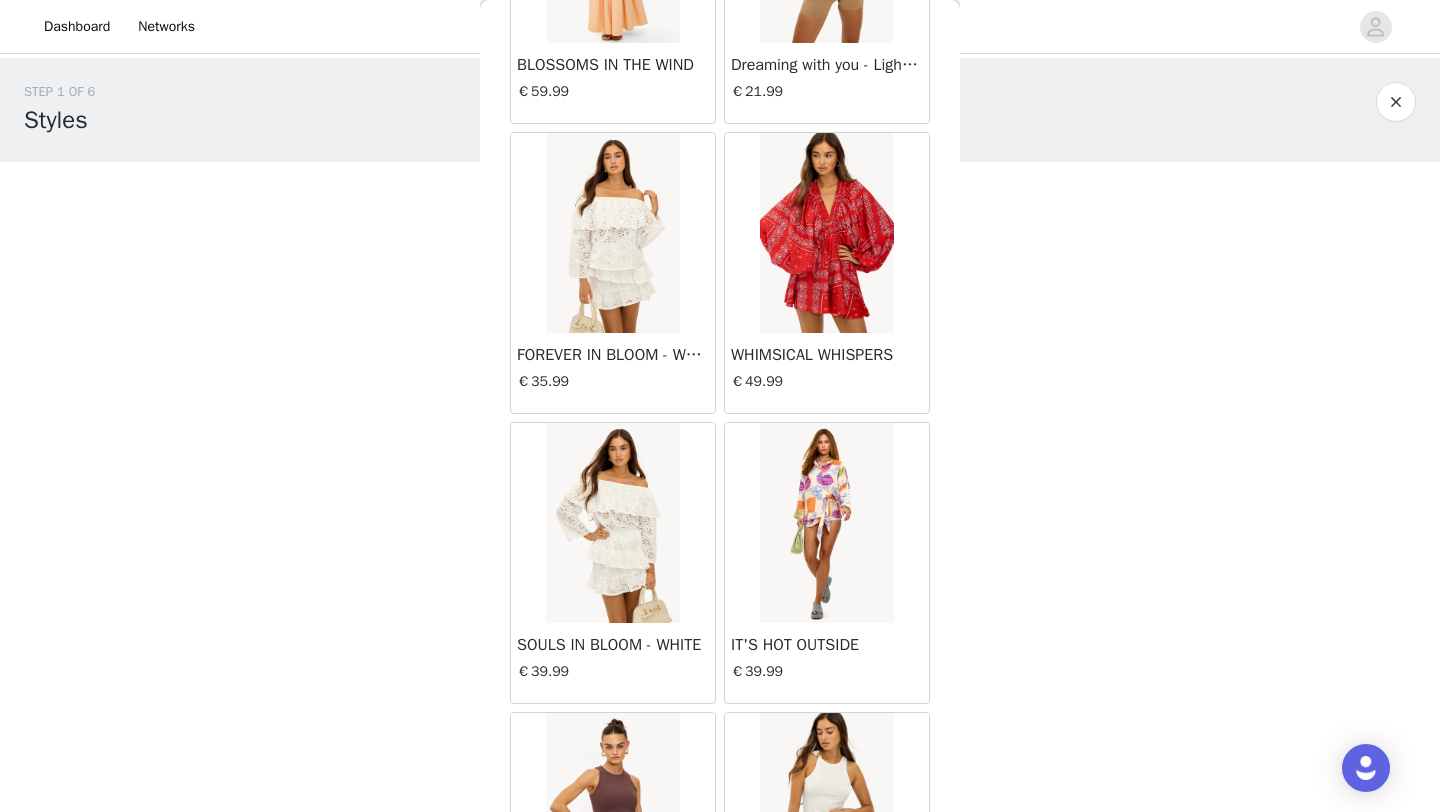 scroll, scrollTop: 9965, scrollLeft: 0, axis: vertical 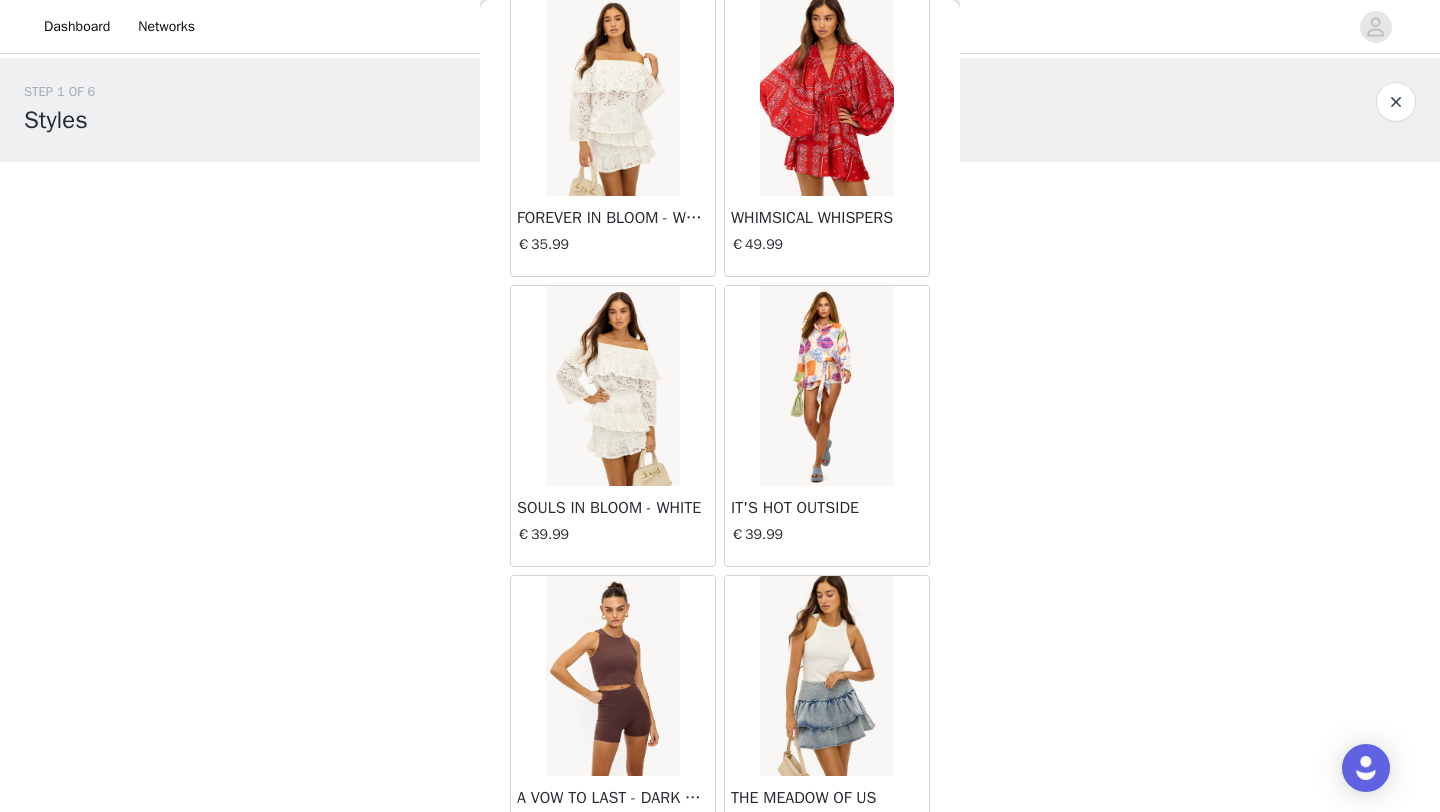 click at bounding box center (826, 96) 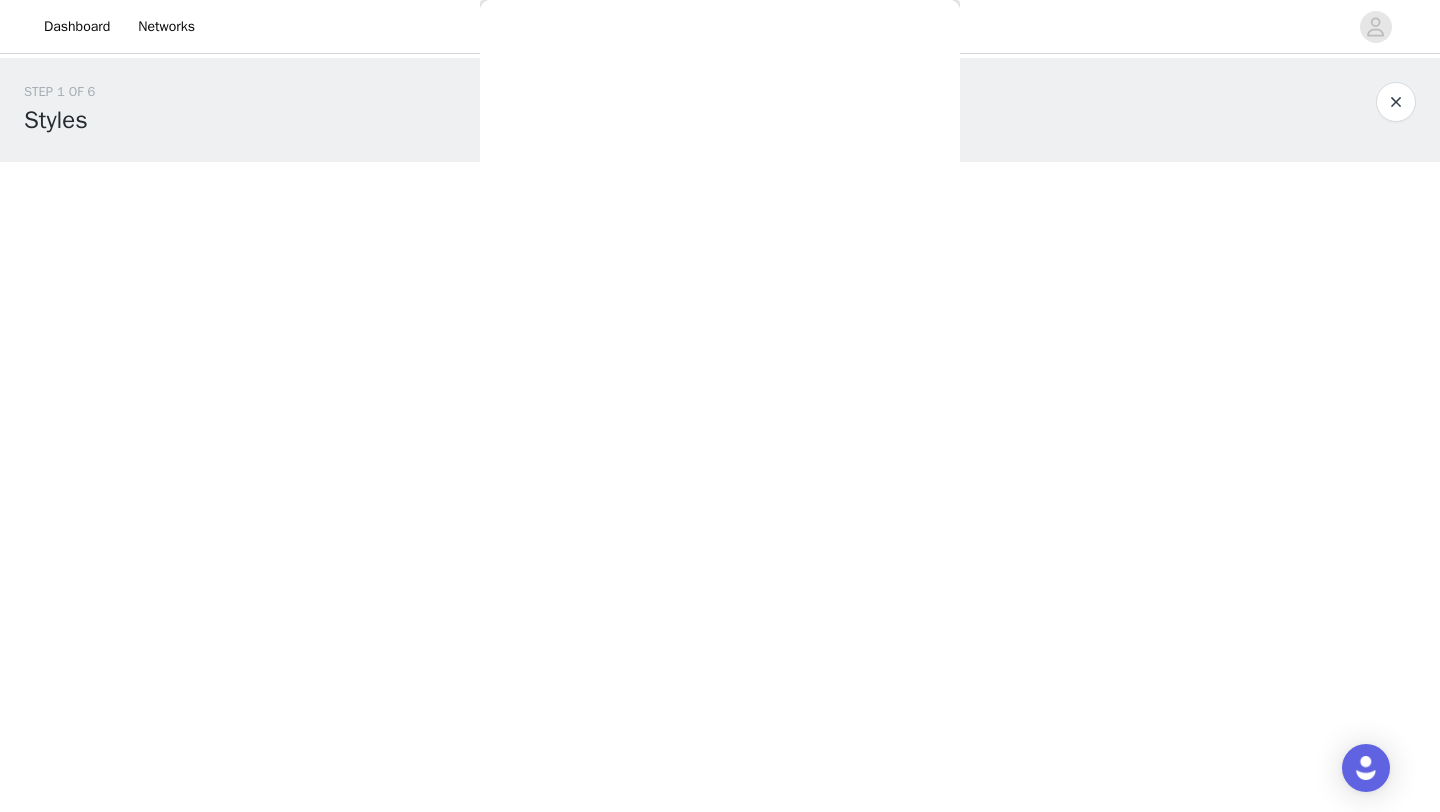 scroll, scrollTop: 73, scrollLeft: 0, axis: vertical 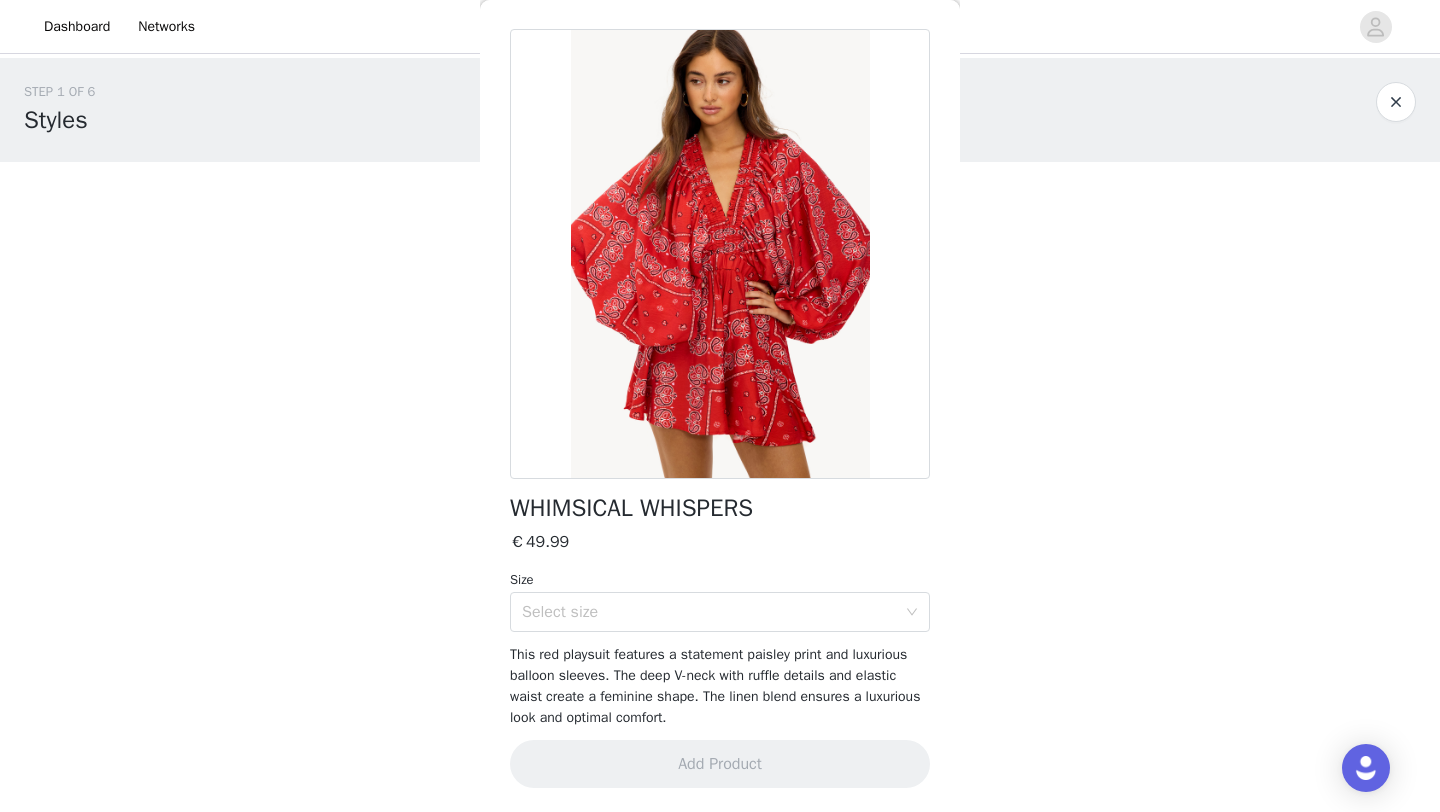 click on "WHIMSICAL WHISPERS" at bounding box center [631, 508] 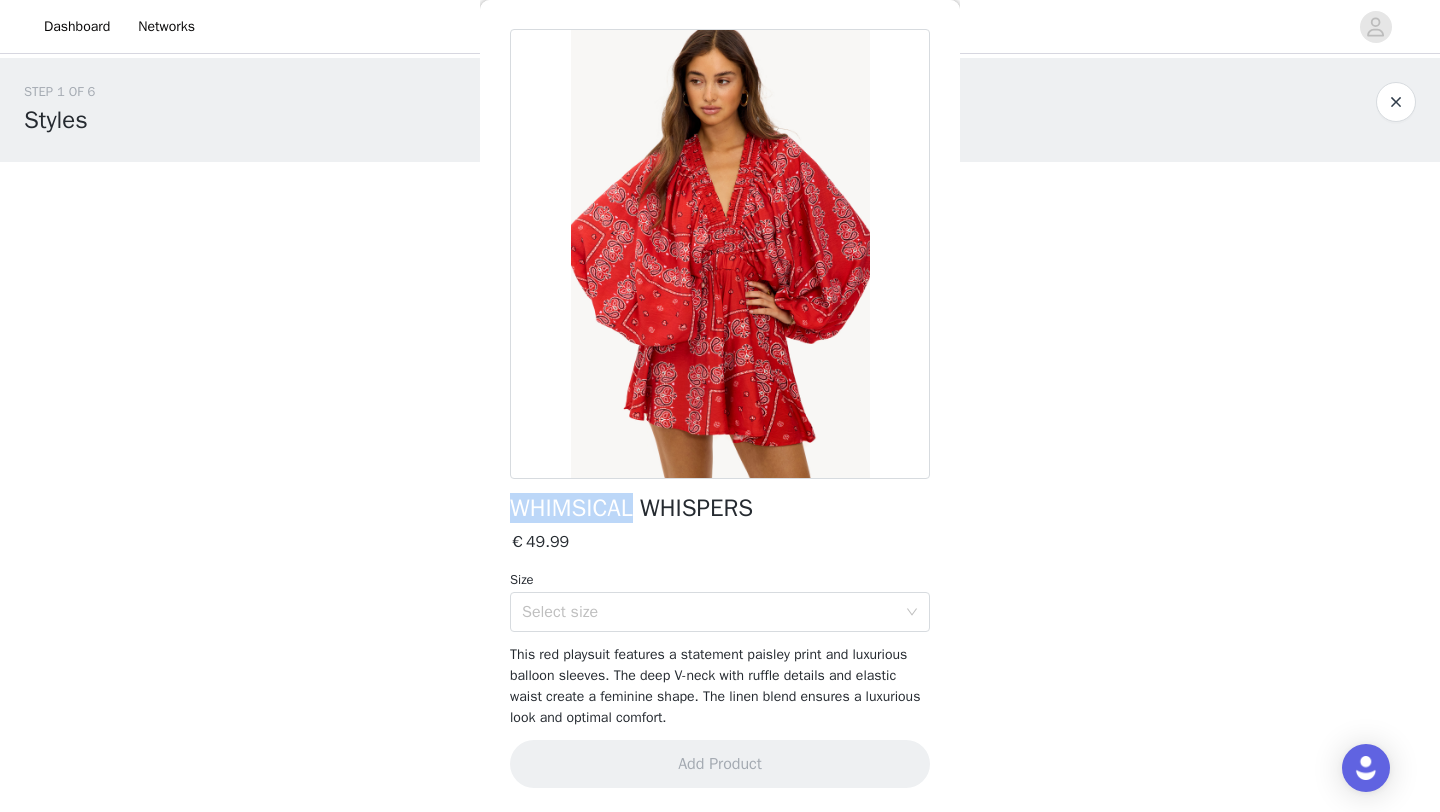 click on "WHIMSICAL WHISPERS" at bounding box center (631, 508) 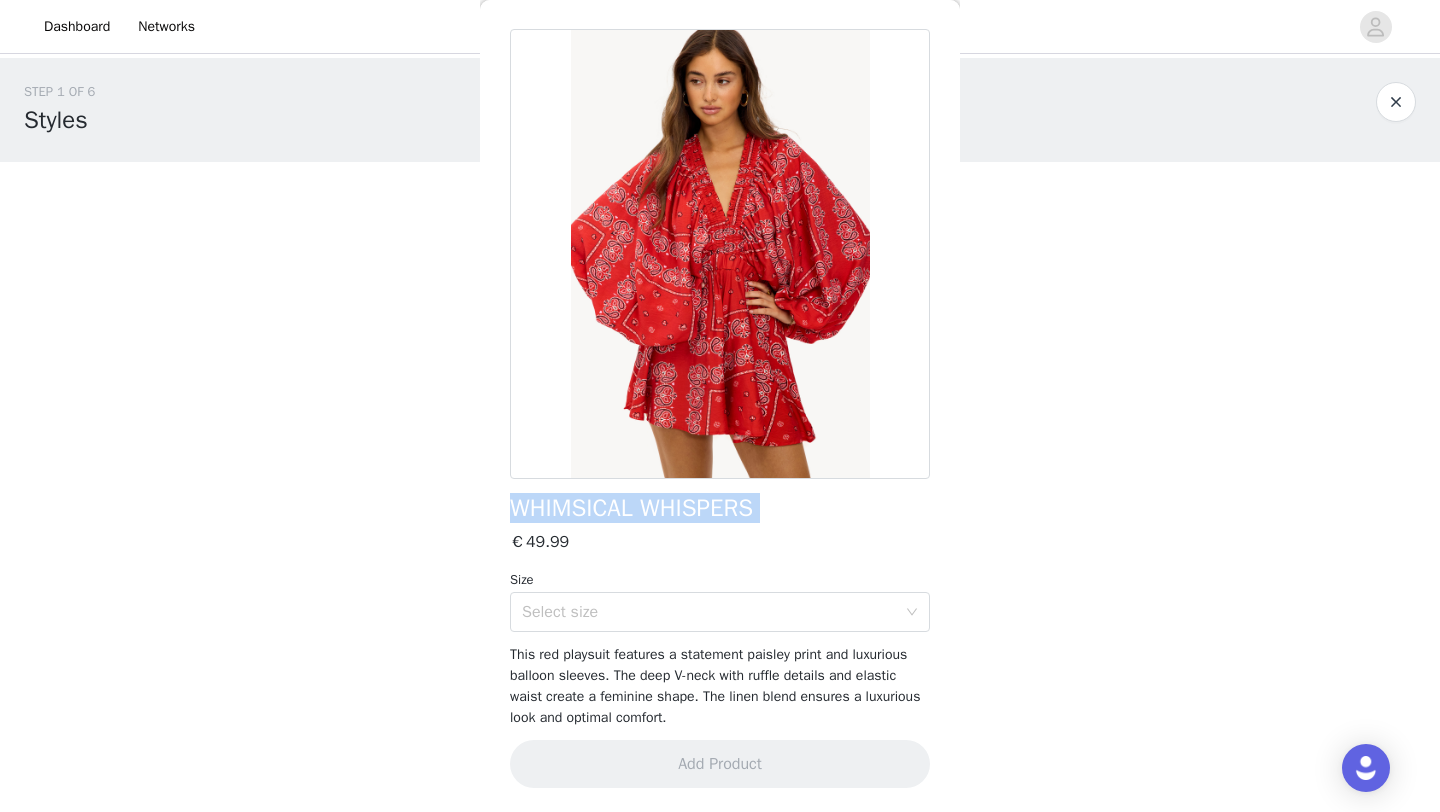 click on "WHIMSICAL WHISPERS" at bounding box center (631, 508) 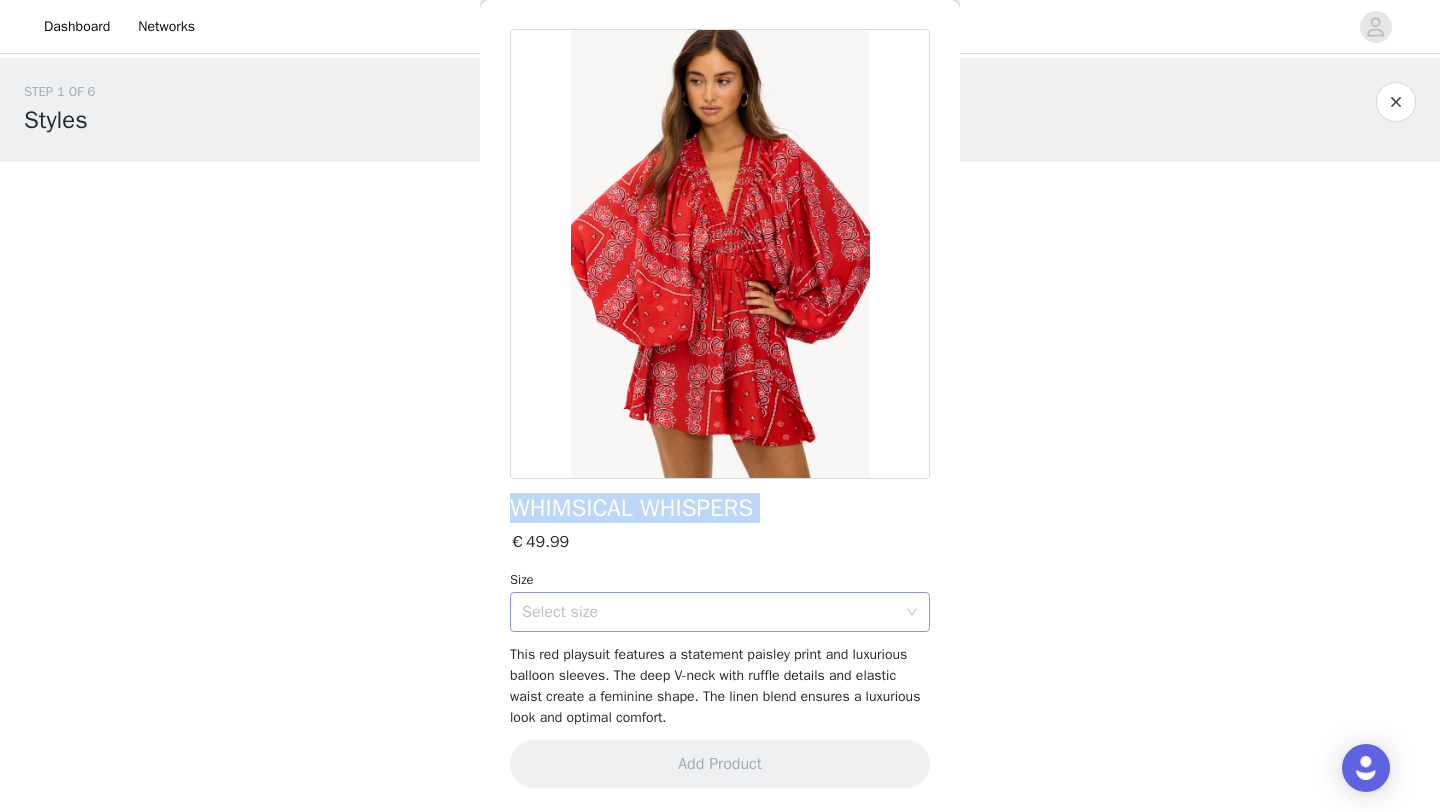 click on "Select size" at bounding box center (713, 612) 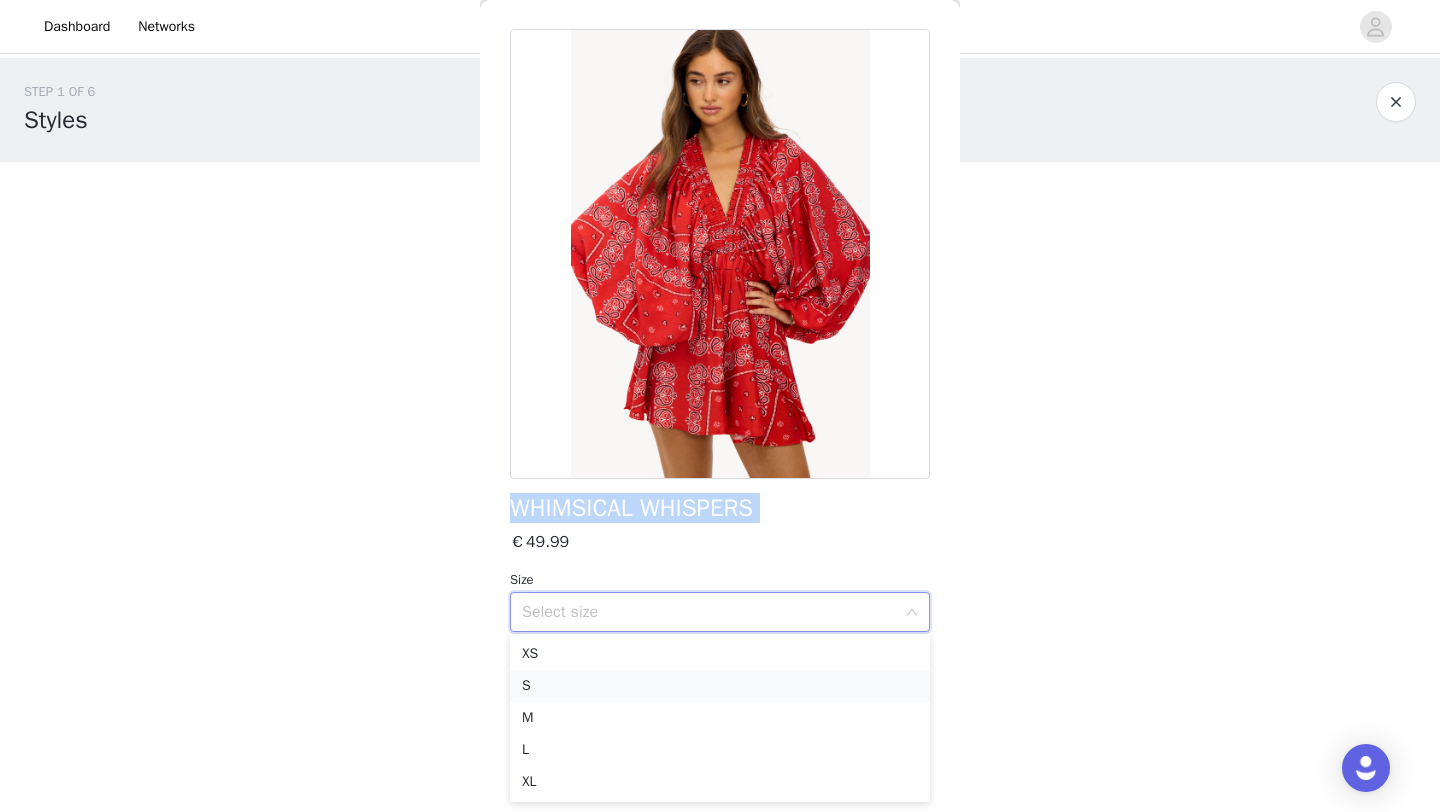 click on "S" at bounding box center [720, 686] 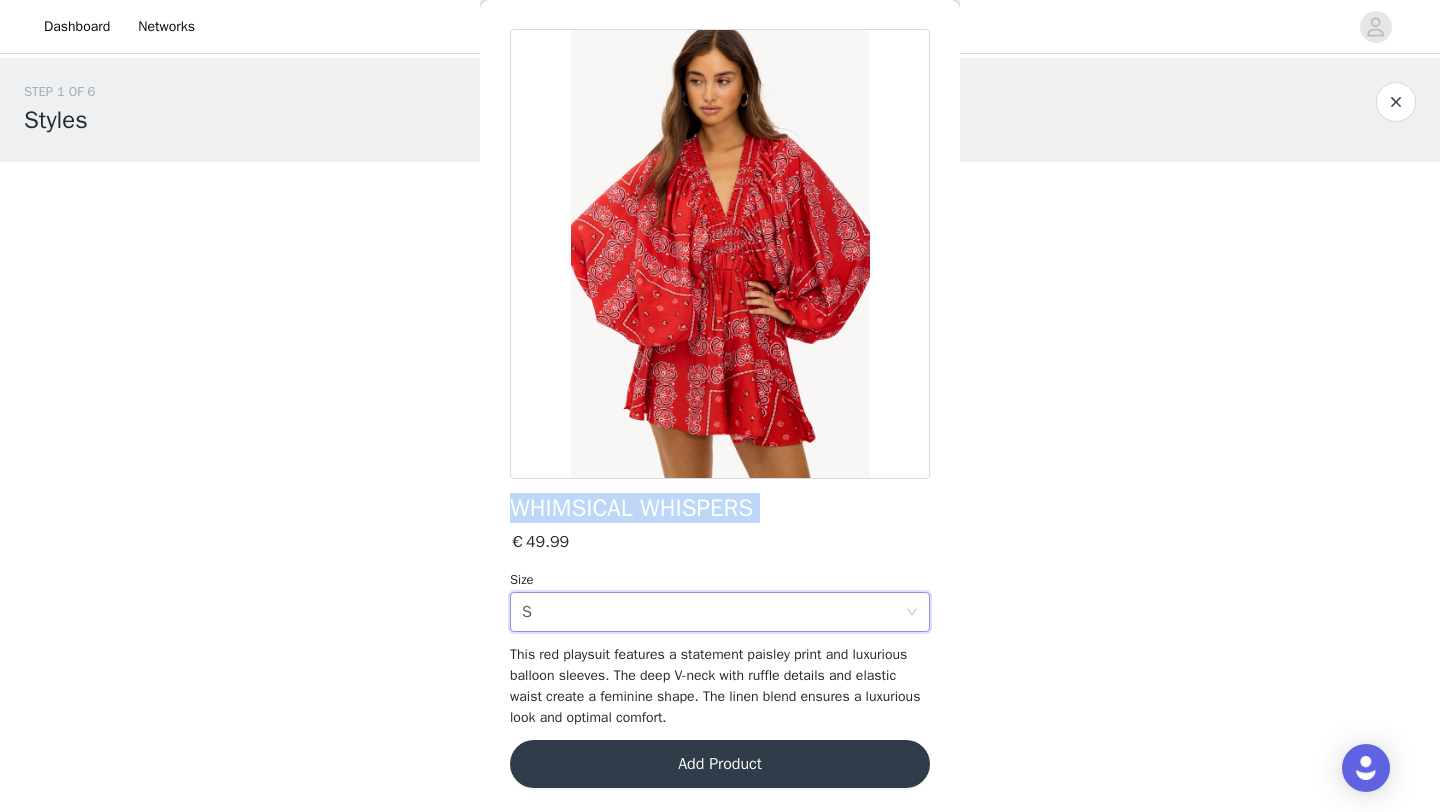 click on "Add Product" at bounding box center (720, 764) 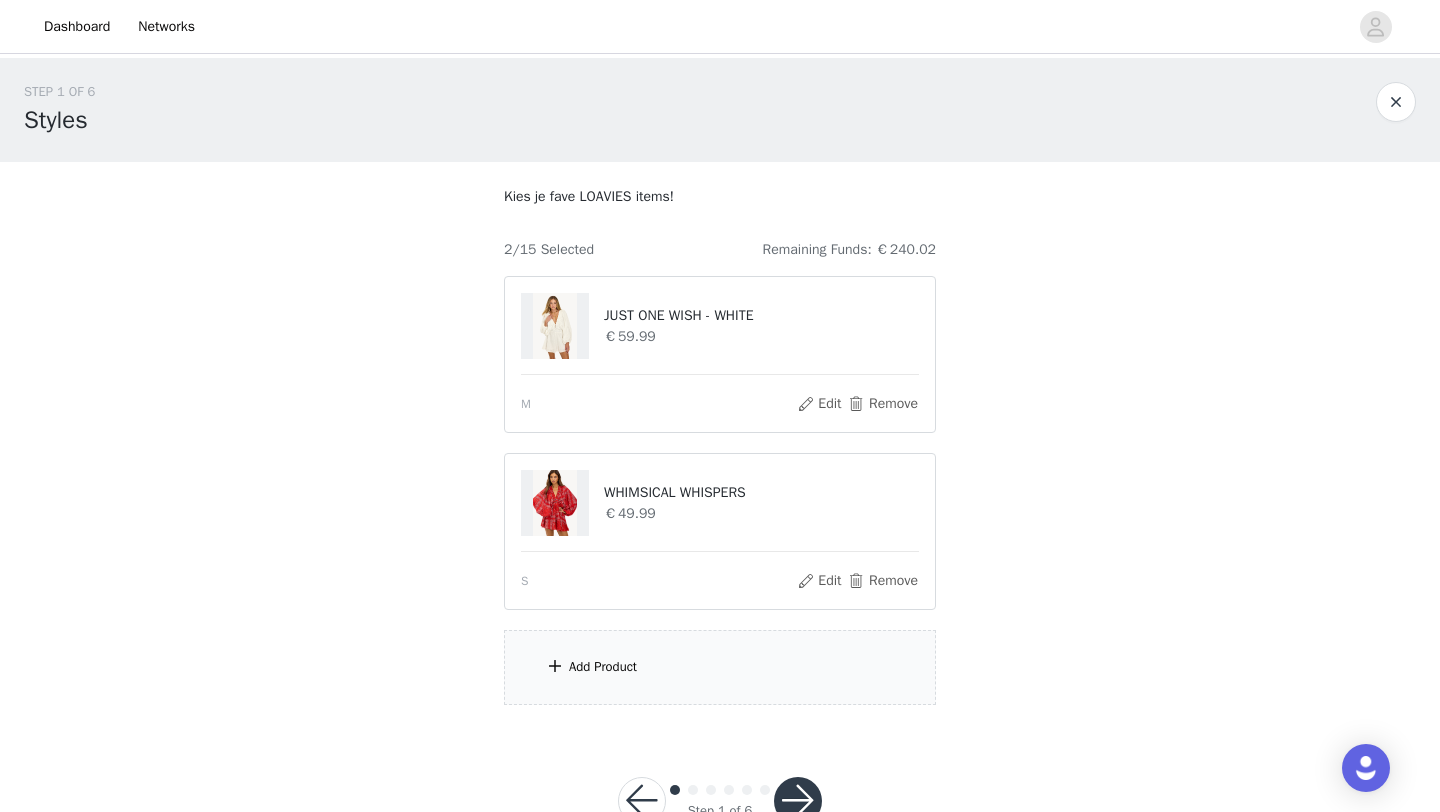 click on "Add Product" at bounding box center (720, 667) 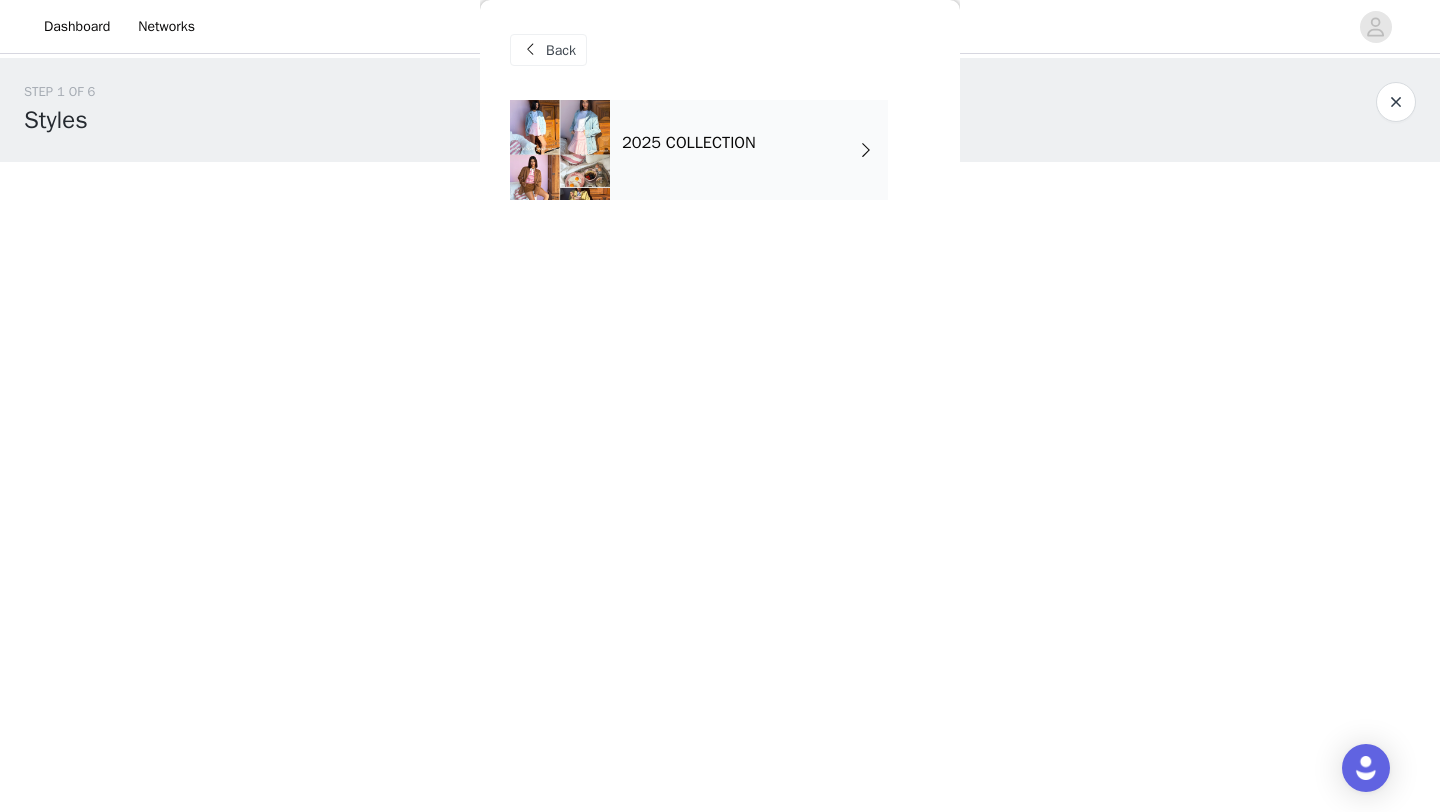 click on "2025 COLLECTION" at bounding box center [749, 150] 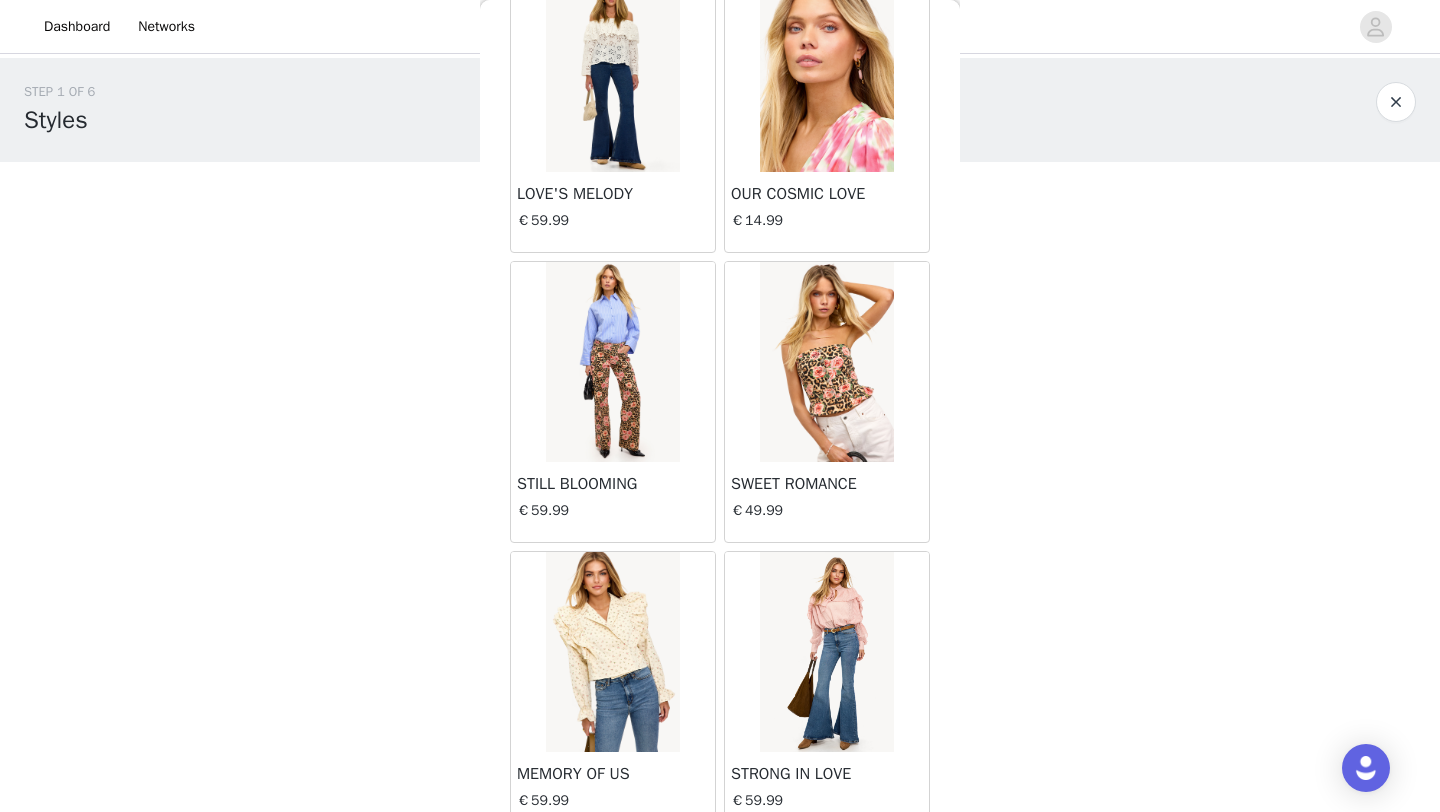 scroll, scrollTop: 2248, scrollLeft: 0, axis: vertical 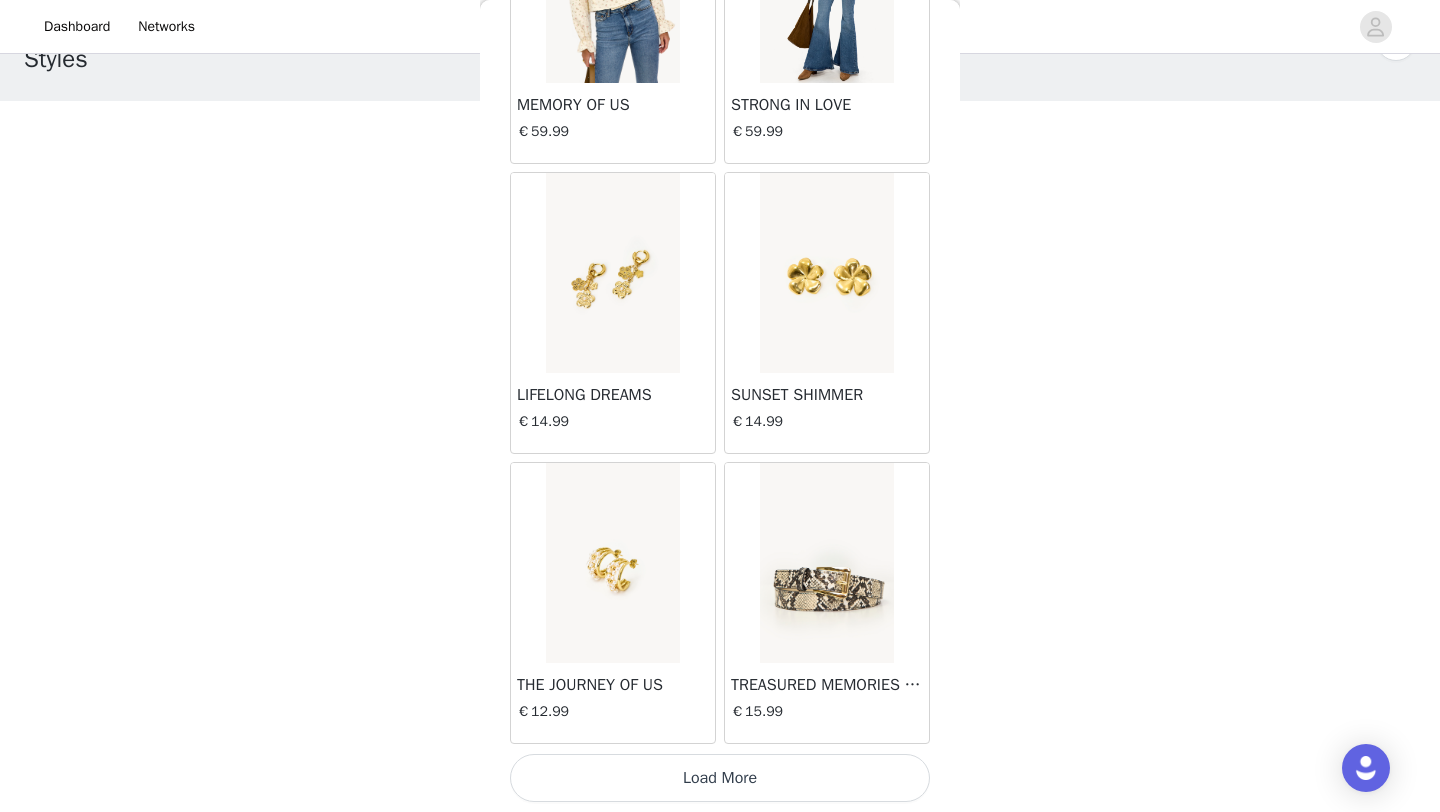 click on "Load More" at bounding box center [720, 778] 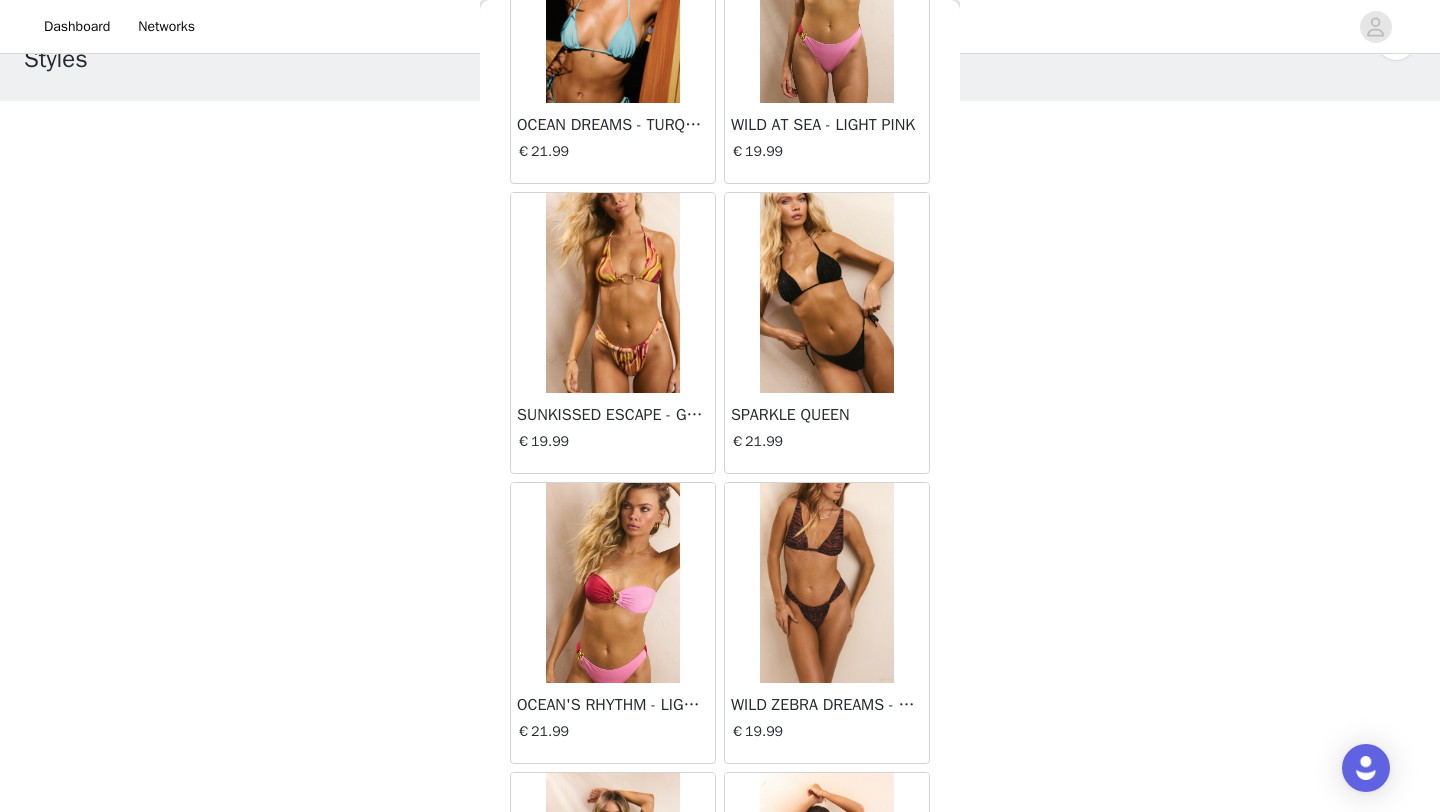 scroll, scrollTop: 5148, scrollLeft: 0, axis: vertical 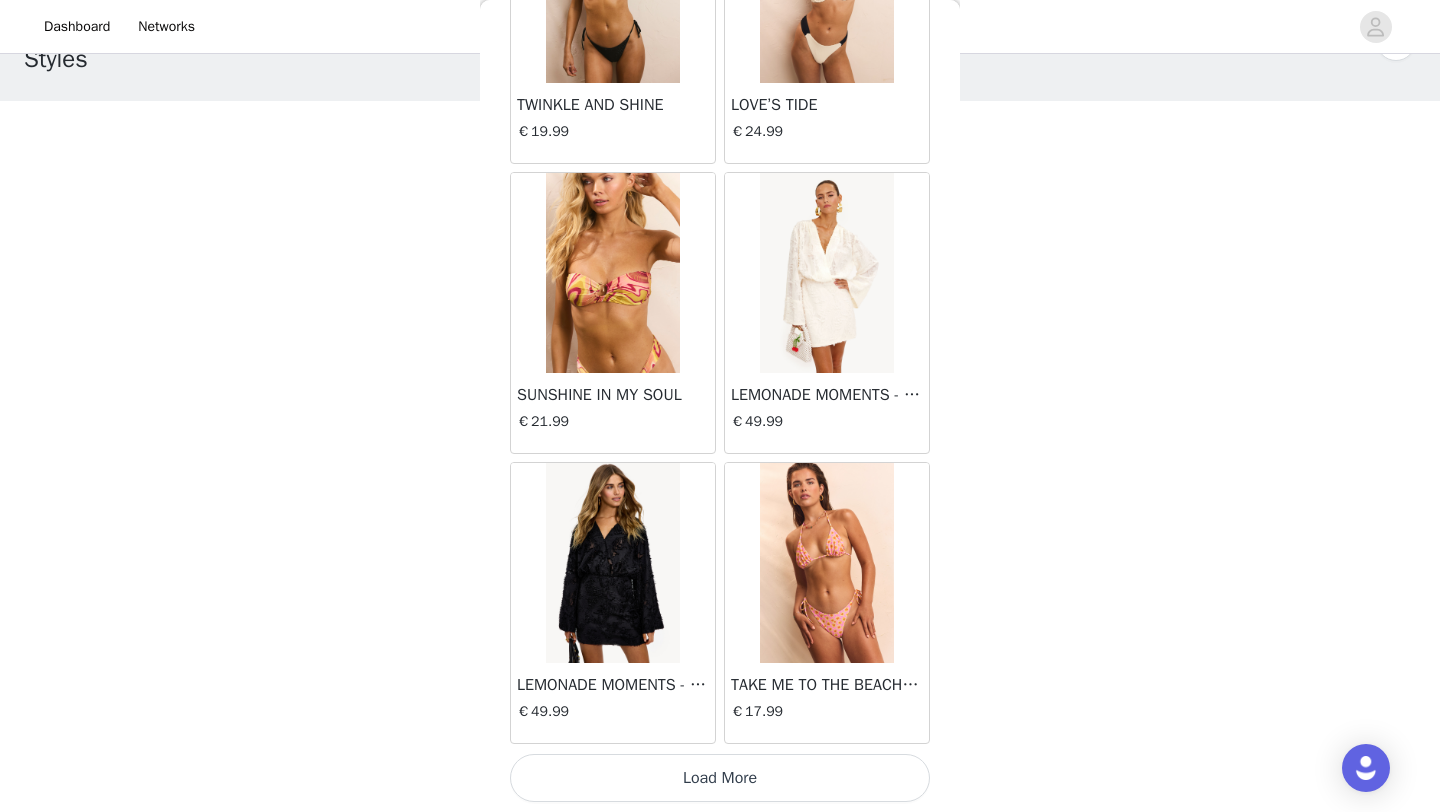click on "LUMINOUS STARLIT   €14.99       DREAMING AWAKE   €59.99       DAZZLE YOUR WORLD   €14.99       DAZZLE IN STYLE   €17.99       UNVEILED SPLENDOR   €69.99       ENDEARING ELEGANCE   €14.99       KNITTED IN LOVE   €49.99       TRUE LOVE'S PROMISE   €14.99       UNITED IN DESTINY   €12.99       HOME IS WHERE YOU ARE   €15.99       LOVE'S MELODY   €59.99       OUR COSMIC LOVE   €14.99       STILL BLOOMING   €59.99       SWEET ROMANCE   €49.99       MEMORY OF US   €59.99       STRONG IN LOVE   €59.99       LIFELONG DREAMS   €14.99       SUNSET SHIMMER   €14.99       THE JOURNEY OF US   €12.99       TREASURED MEMORIES FOREVER   €15.99       OCEANIC REVERIE   €19.99       LET THE SUNRISE - OFFWHITE   €21.99       OCEAN DREAMS - PINK   €34.99       LOVE AND SUNSHINE   €19.99       TAKE ME TO THE BEACH - TURQUOISE   €19.99       TAKE ME TO THE BEACH - PINK   €19.99       SEE YOU AT THE SHORE - BLACK   €19.99       SUNKISSED ESCAPE - DARK BROWN   €19.99" at bounding box center [720, -2120] 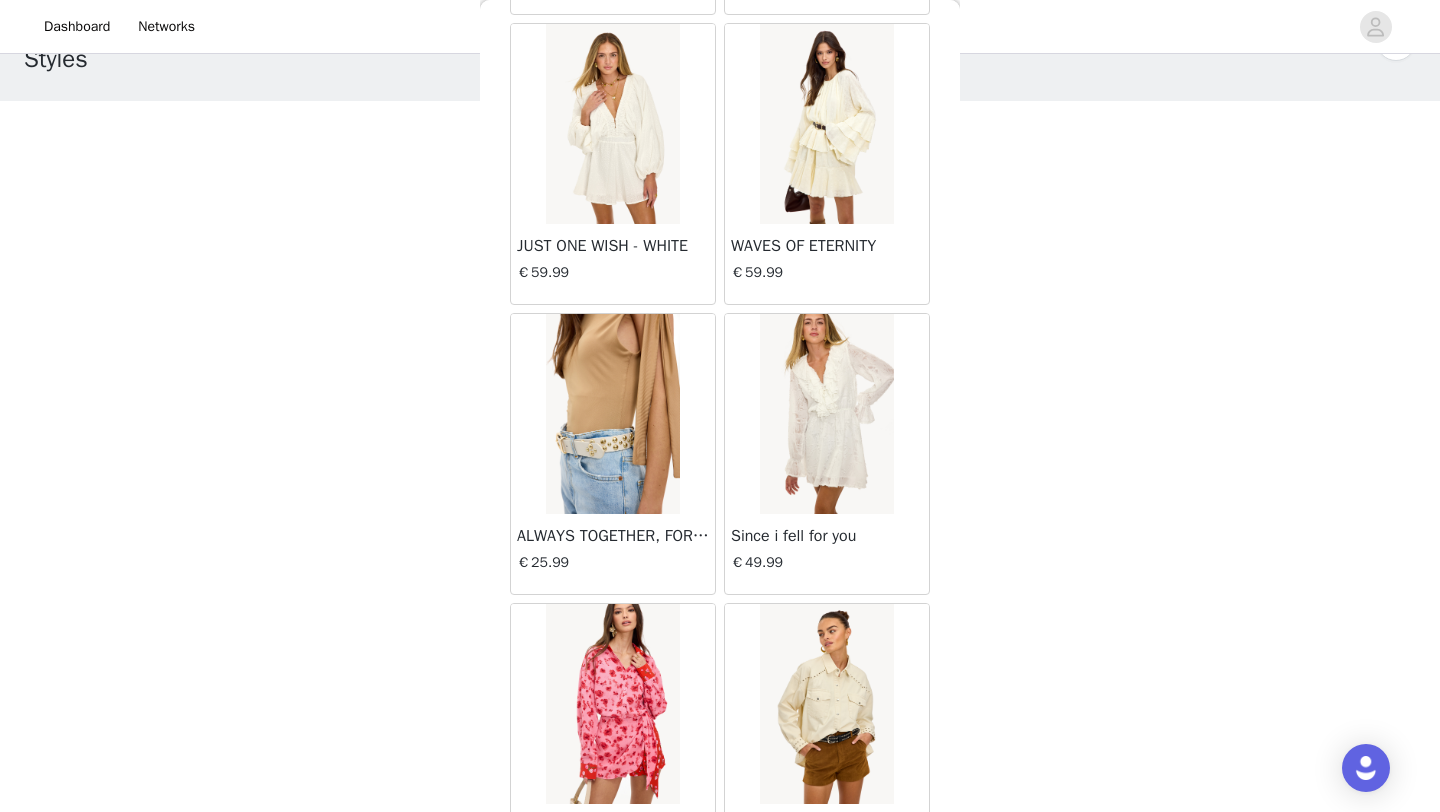 scroll, scrollTop: 8048, scrollLeft: 0, axis: vertical 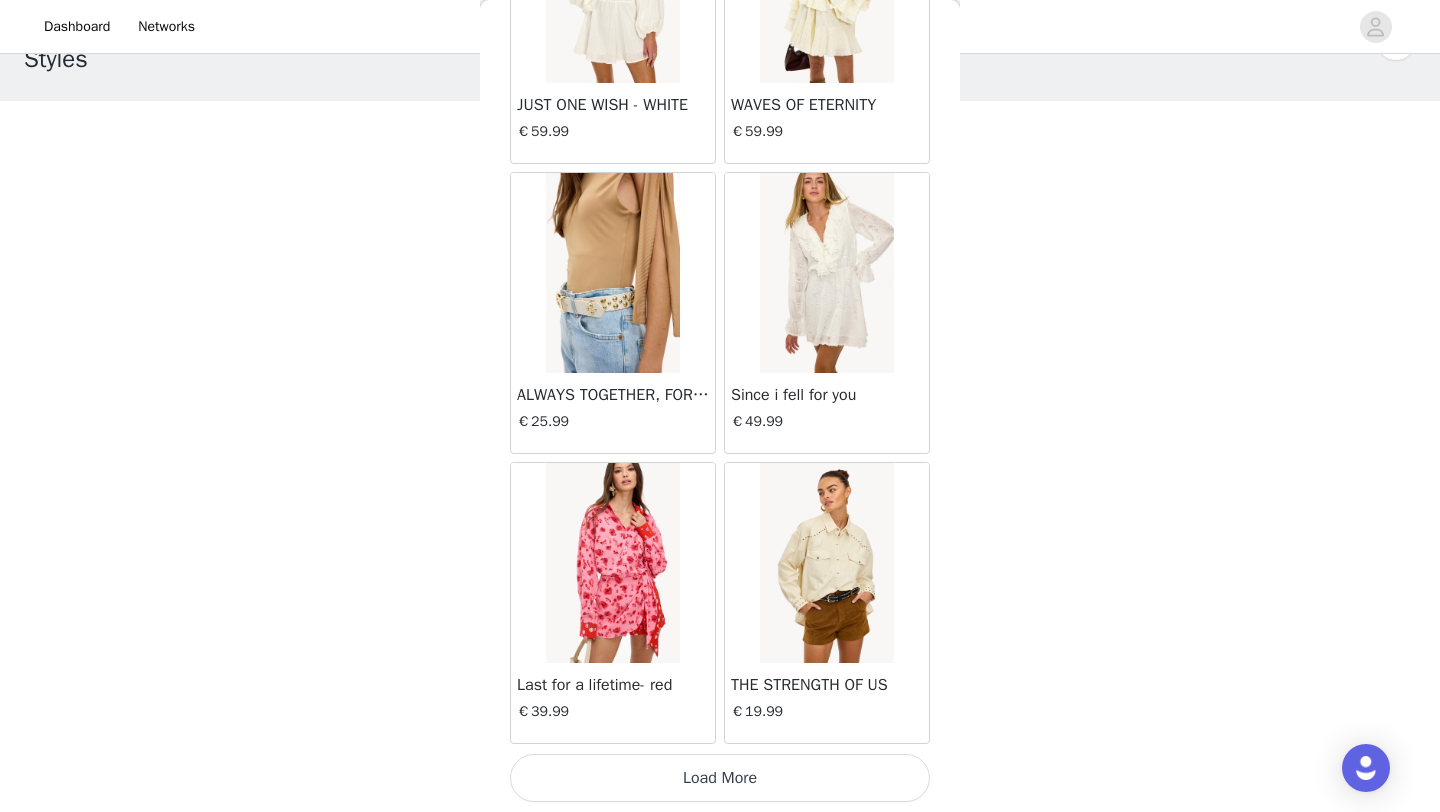 click on "Load More" at bounding box center [720, 778] 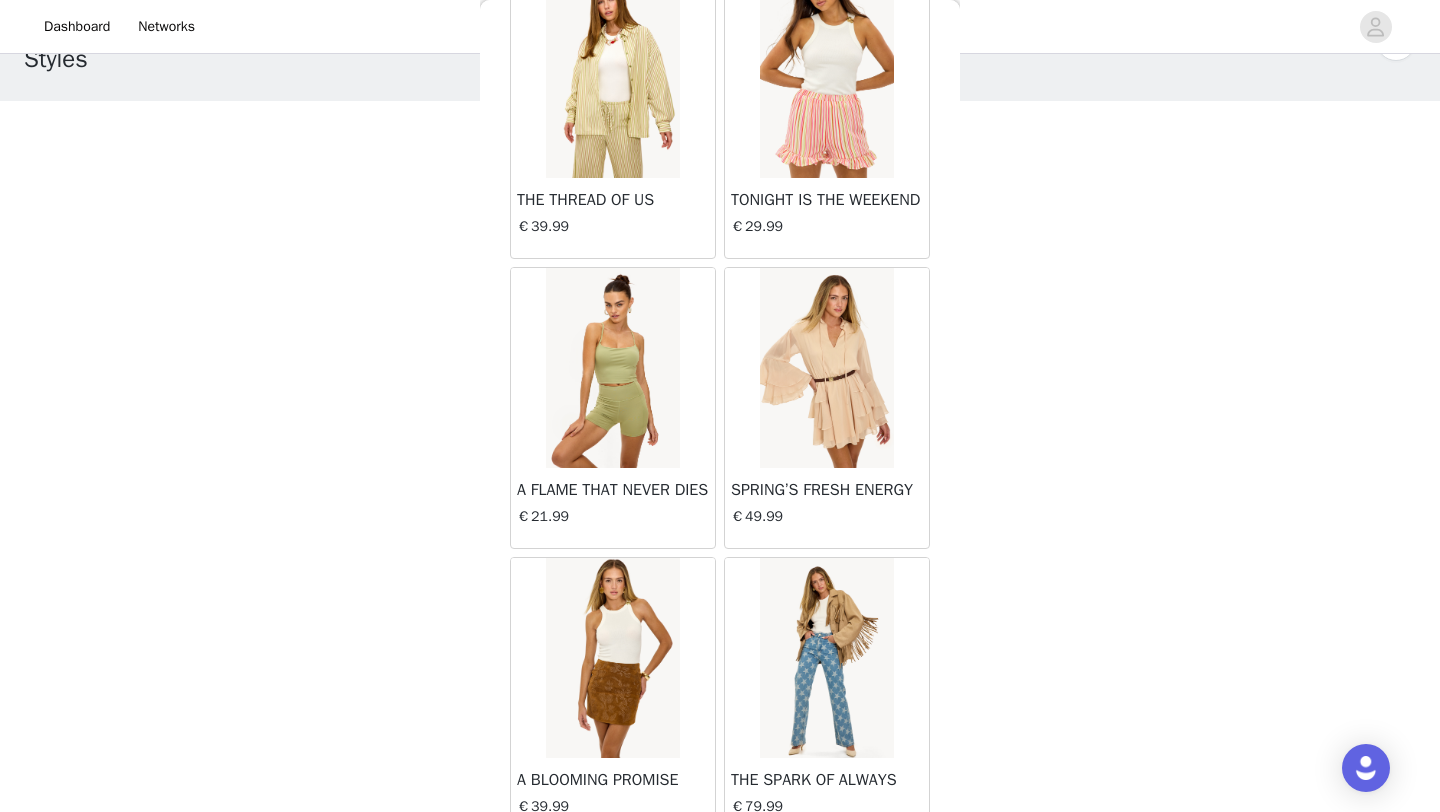scroll, scrollTop: 10948, scrollLeft: 0, axis: vertical 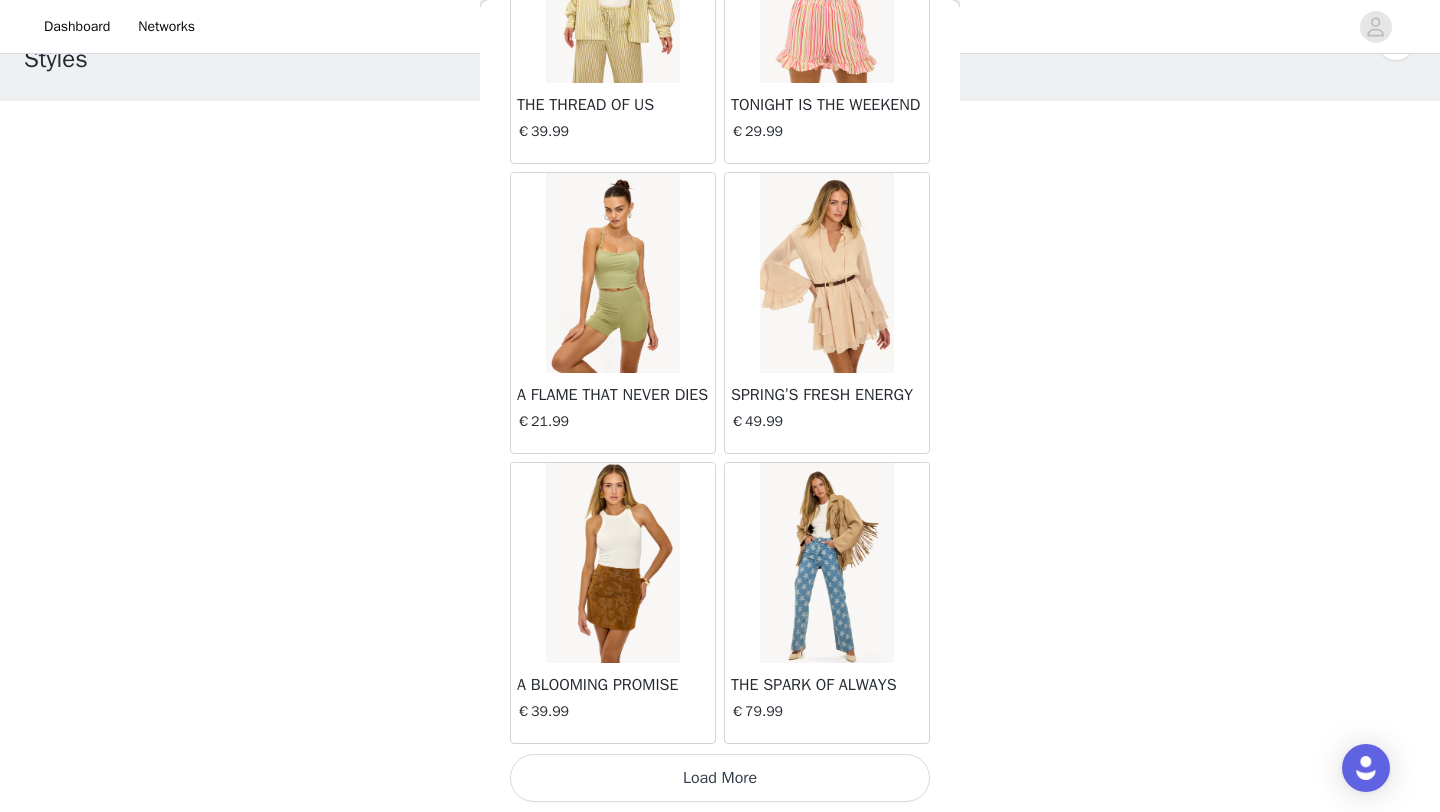 click on "Load More" at bounding box center (720, 778) 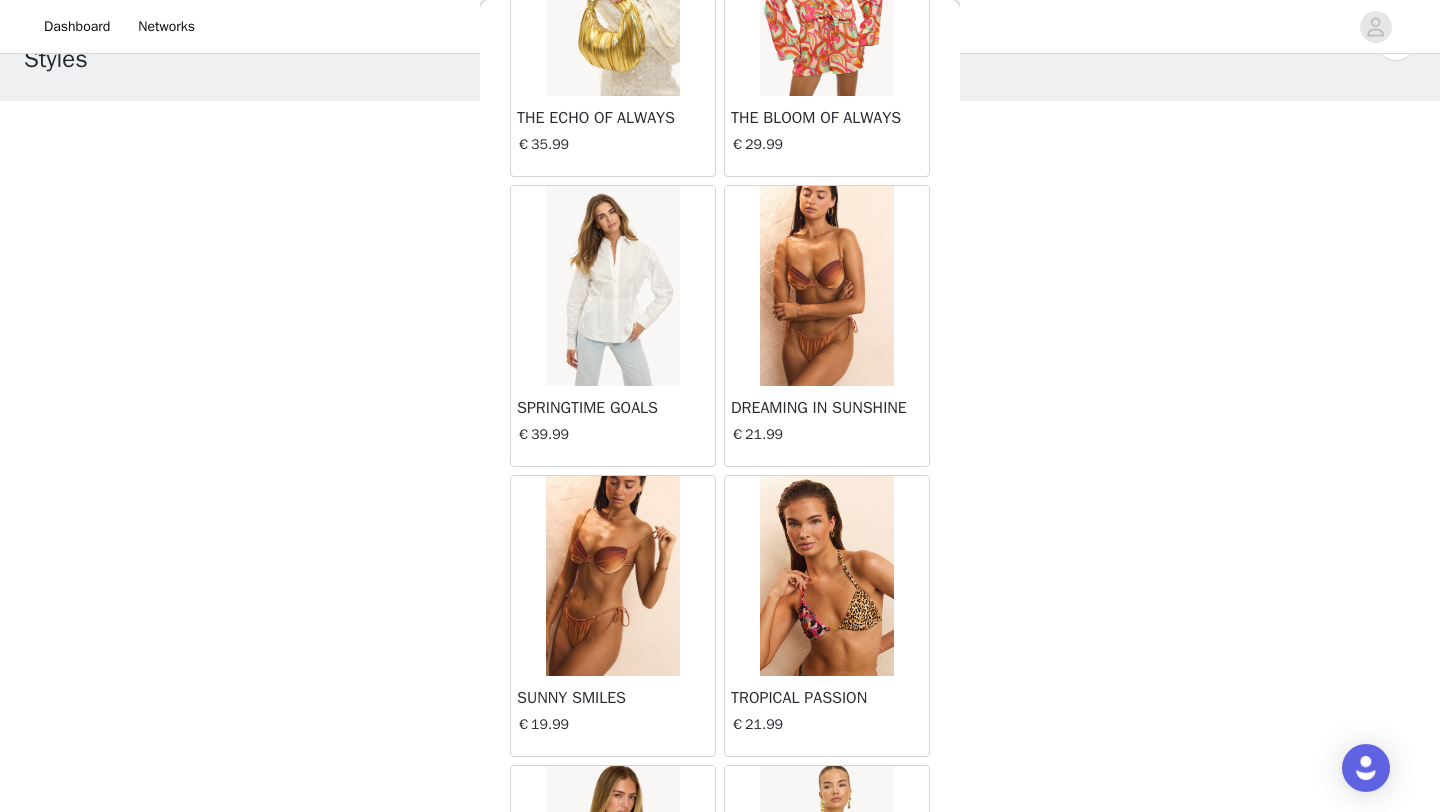 scroll, scrollTop: 13848, scrollLeft: 0, axis: vertical 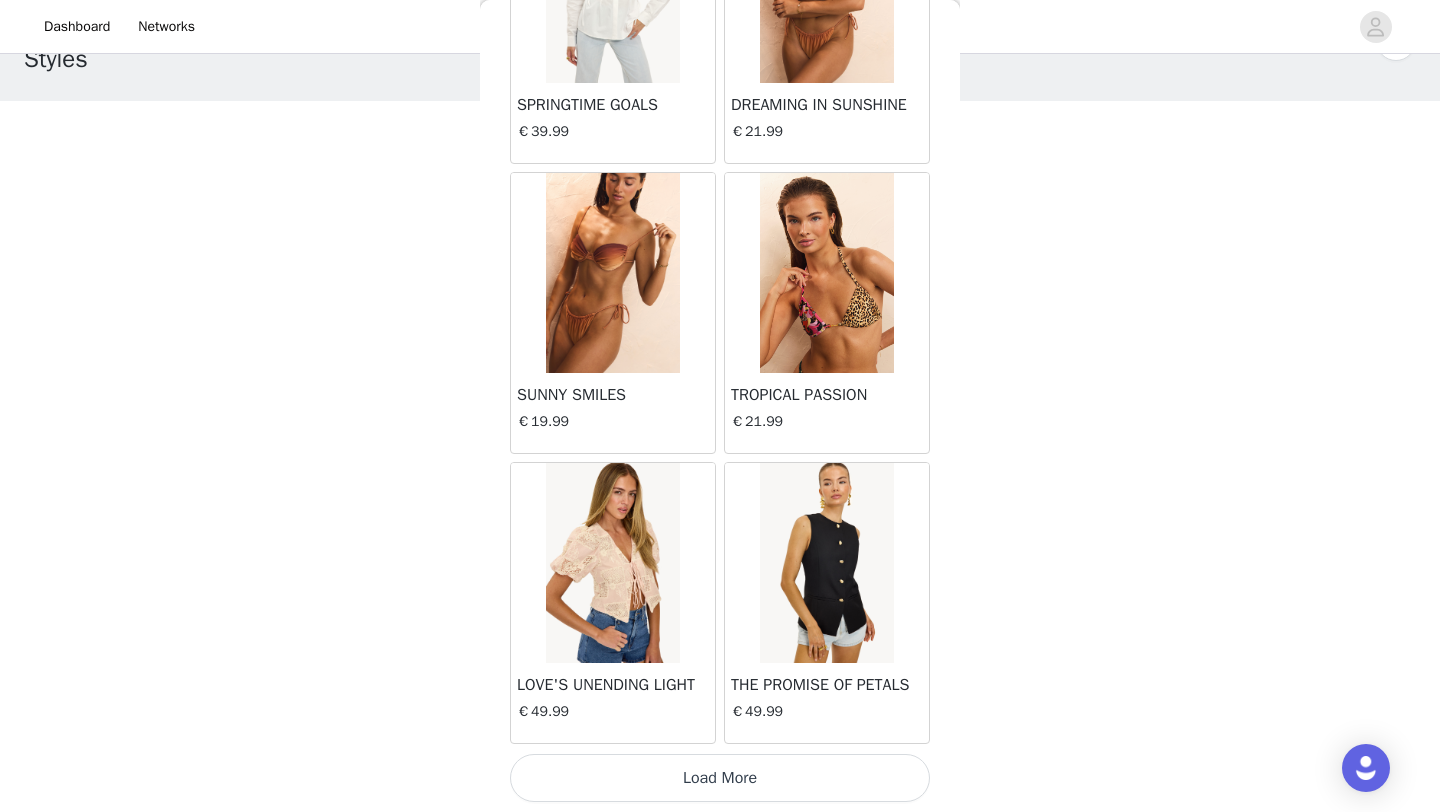 click on "Load More" at bounding box center (720, 778) 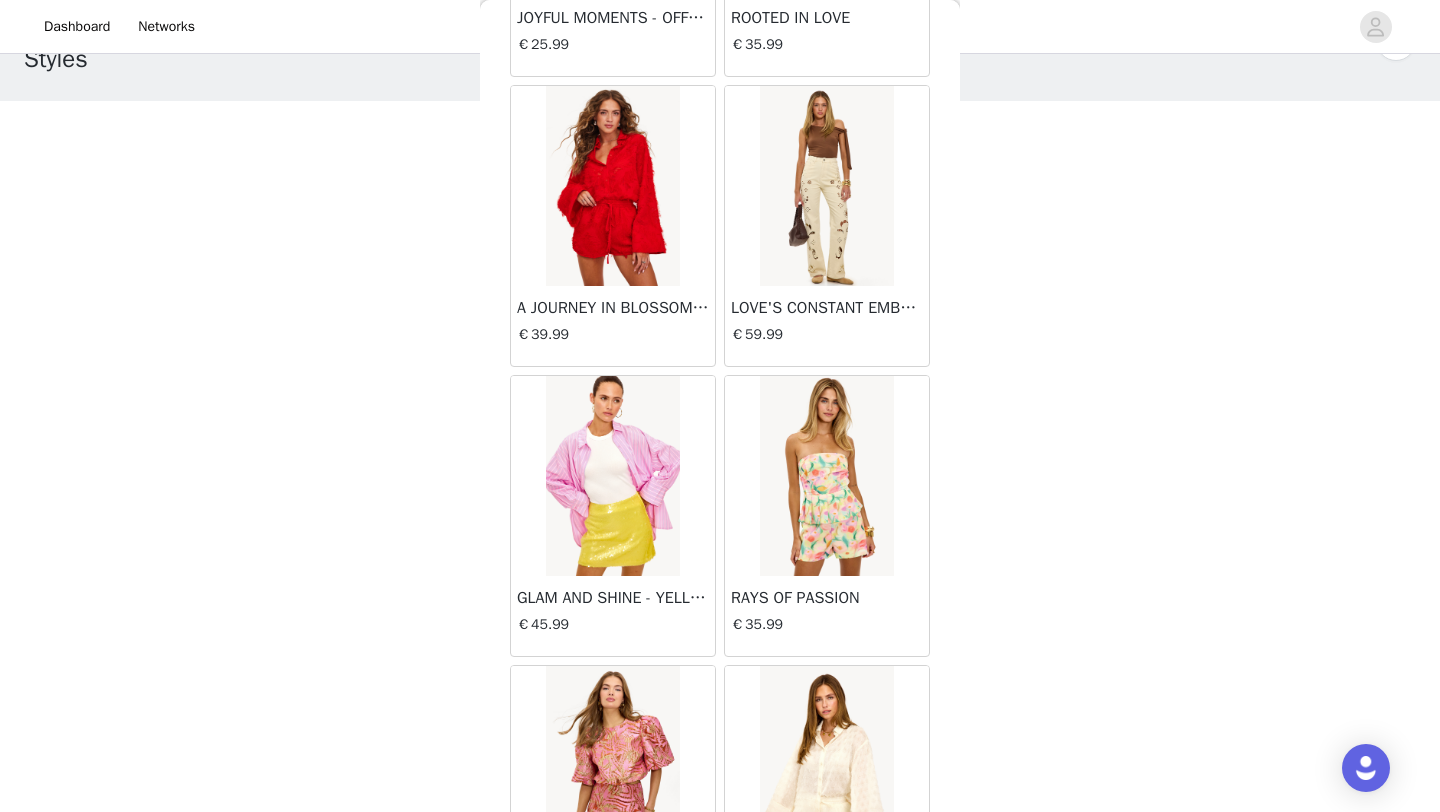 scroll, scrollTop: 16748, scrollLeft: 0, axis: vertical 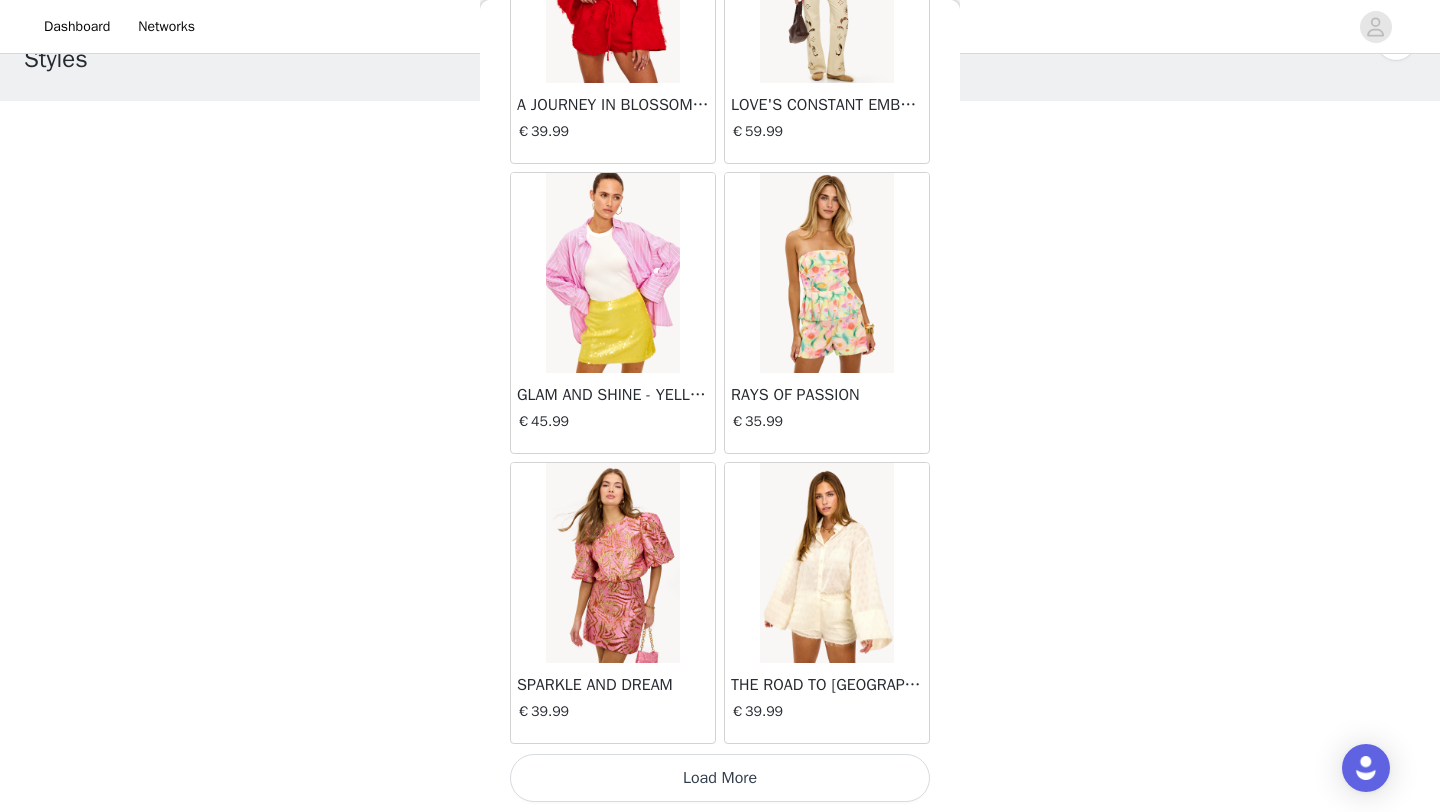 click on "Load More" at bounding box center [720, 778] 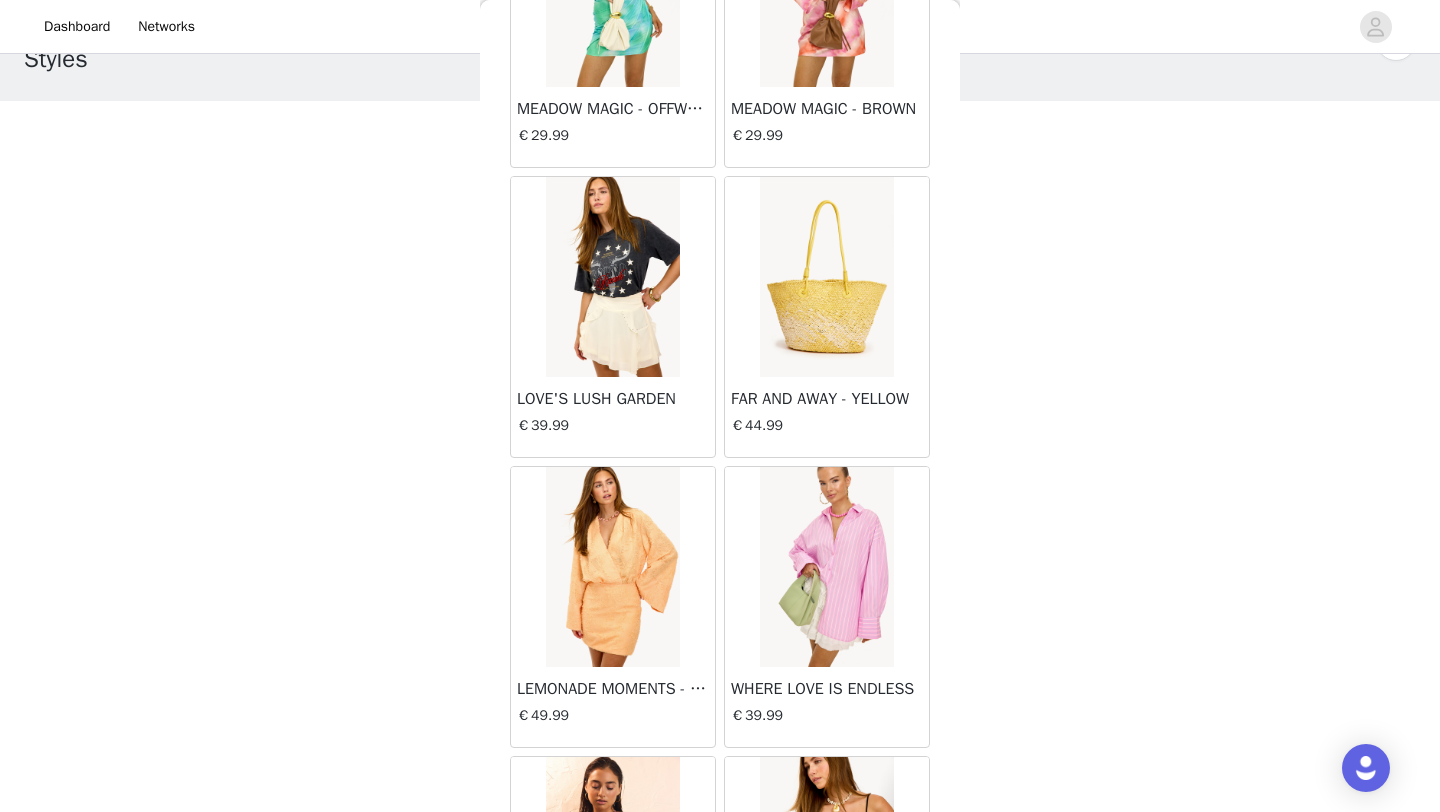 scroll, scrollTop: 19355, scrollLeft: 0, axis: vertical 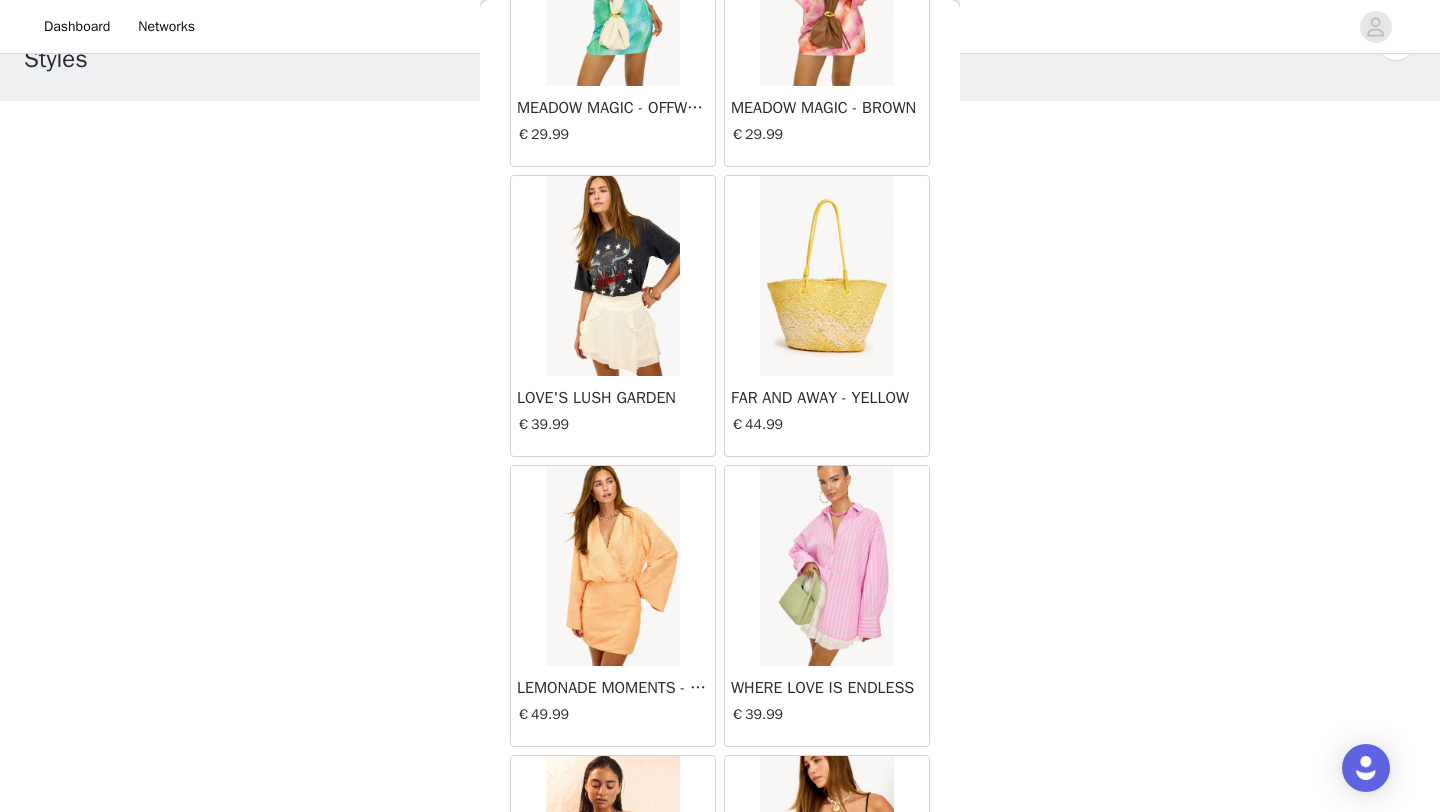 click on "LOVE'S LUSH GARDEN" at bounding box center [613, 398] 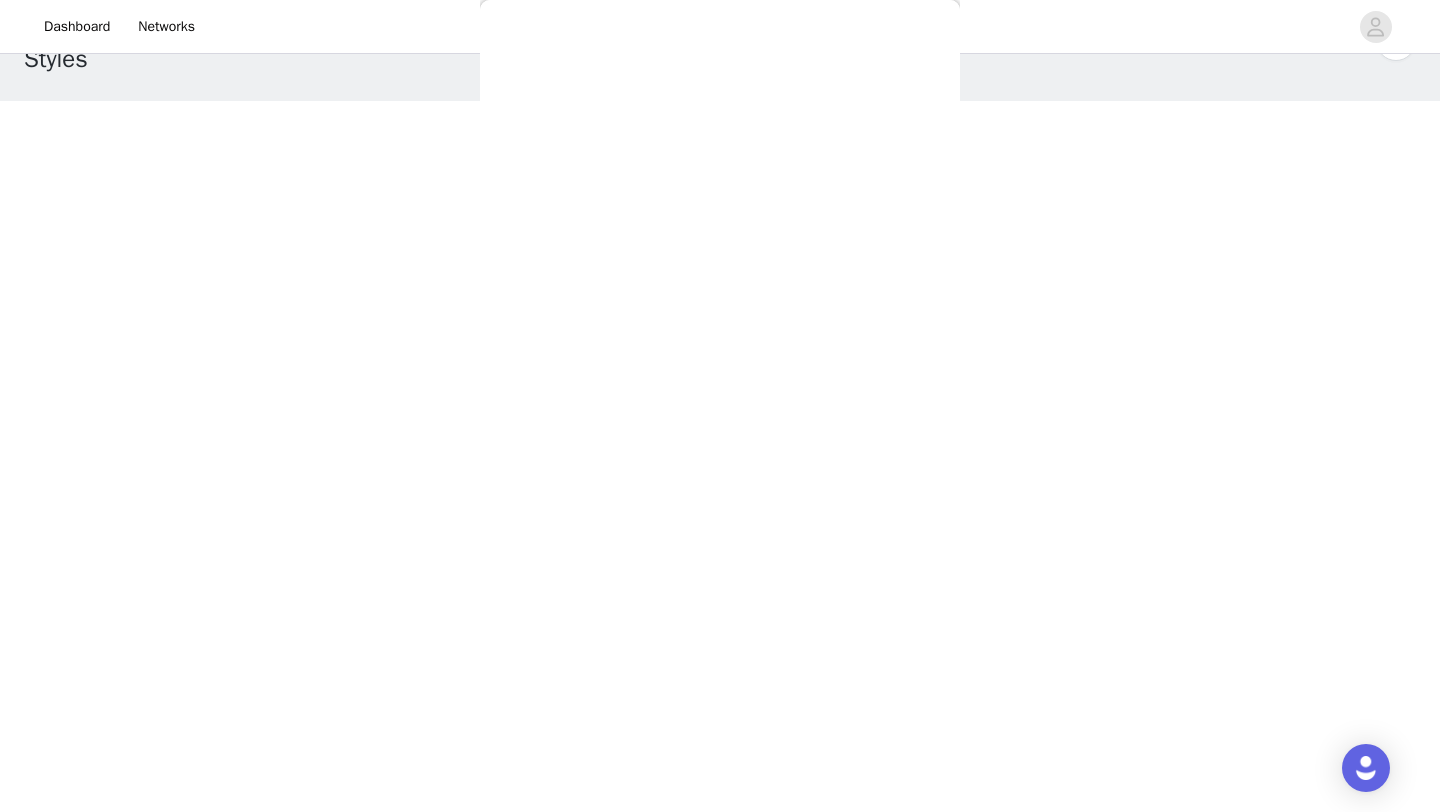 click on "Back       LUMINOUS STARLIT   €14.99       DREAMING AWAKE   €59.99       DAZZLE YOUR WORLD   €14.99       DAZZLE IN STYLE   €17.99       UNVEILED SPLENDOR   €69.99       ENDEARING ELEGANCE   €14.99       KNITTED IN LOVE   €49.99       TRUE LOVE'S PROMISE   €14.99       UNITED IN DESTINY   €12.99       HOME IS WHERE YOU ARE   €15.99       LOVE'S MELODY   €59.99       OUR COSMIC LOVE   €14.99       STILL BLOOMING   €59.99       SWEET ROMANCE   €49.99       MEMORY OF US   €59.99       STRONG IN LOVE   €59.99       LIFELONG DREAMS   €14.99       SUNSET SHIMMER   €14.99       THE JOURNEY OF US   €12.99       TREASURED MEMORIES FOREVER   €15.99       OCEANIC REVERIE   €19.99       LET THE SUNRISE - OFFWHITE   €21.99       OCEAN DREAMS - PINK   €34.99       LOVE AND SUNSHINE   €19.99       TAKE ME TO THE BEACH - TURQUOISE   €19.99       TAKE ME TO THE BEACH - PINK   €19.99       SEE YOU AT THE SHORE - BLACK   €19.99       SUNKISSED ESCAPE - DARK BROWN" at bounding box center (720, 406) 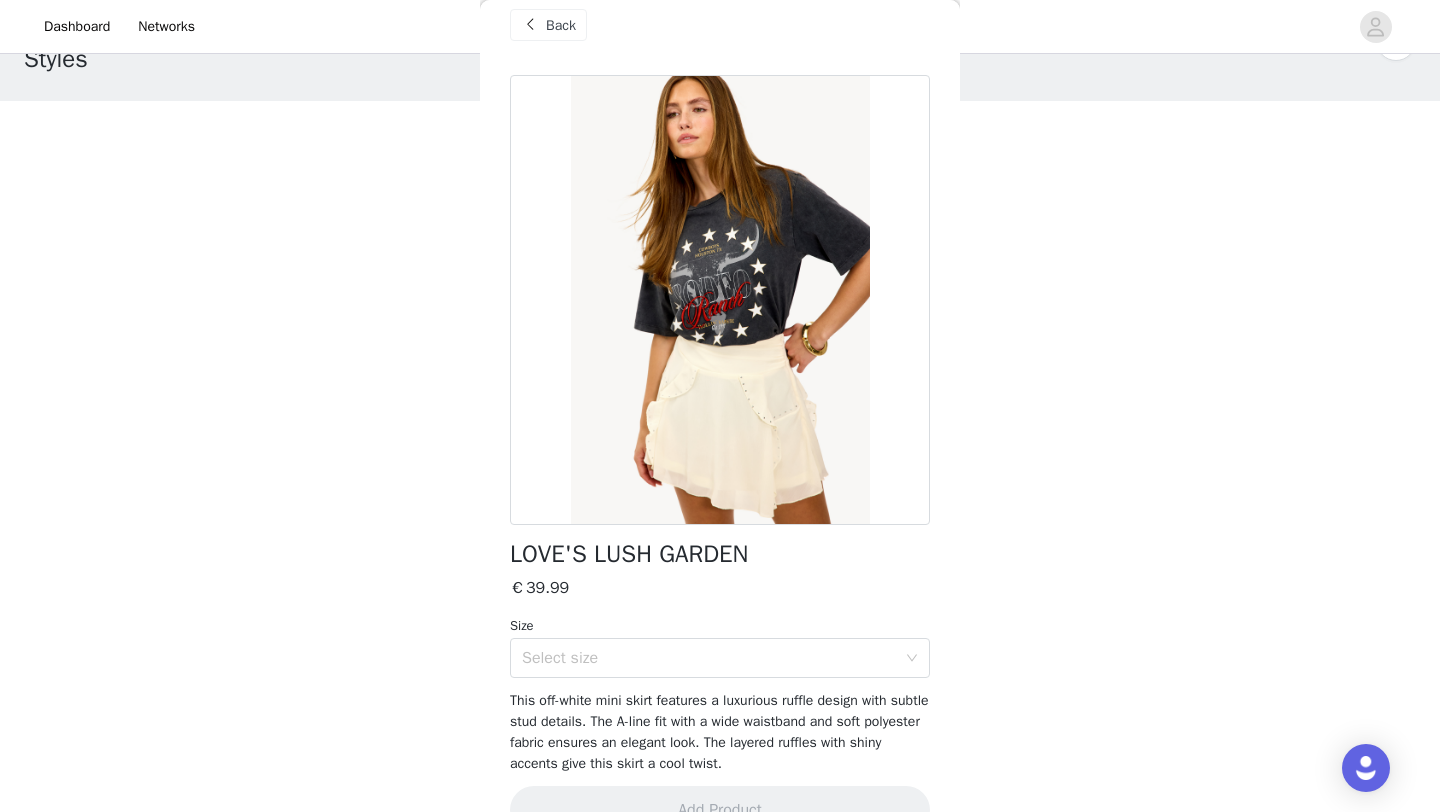 scroll, scrollTop: 7, scrollLeft: 0, axis: vertical 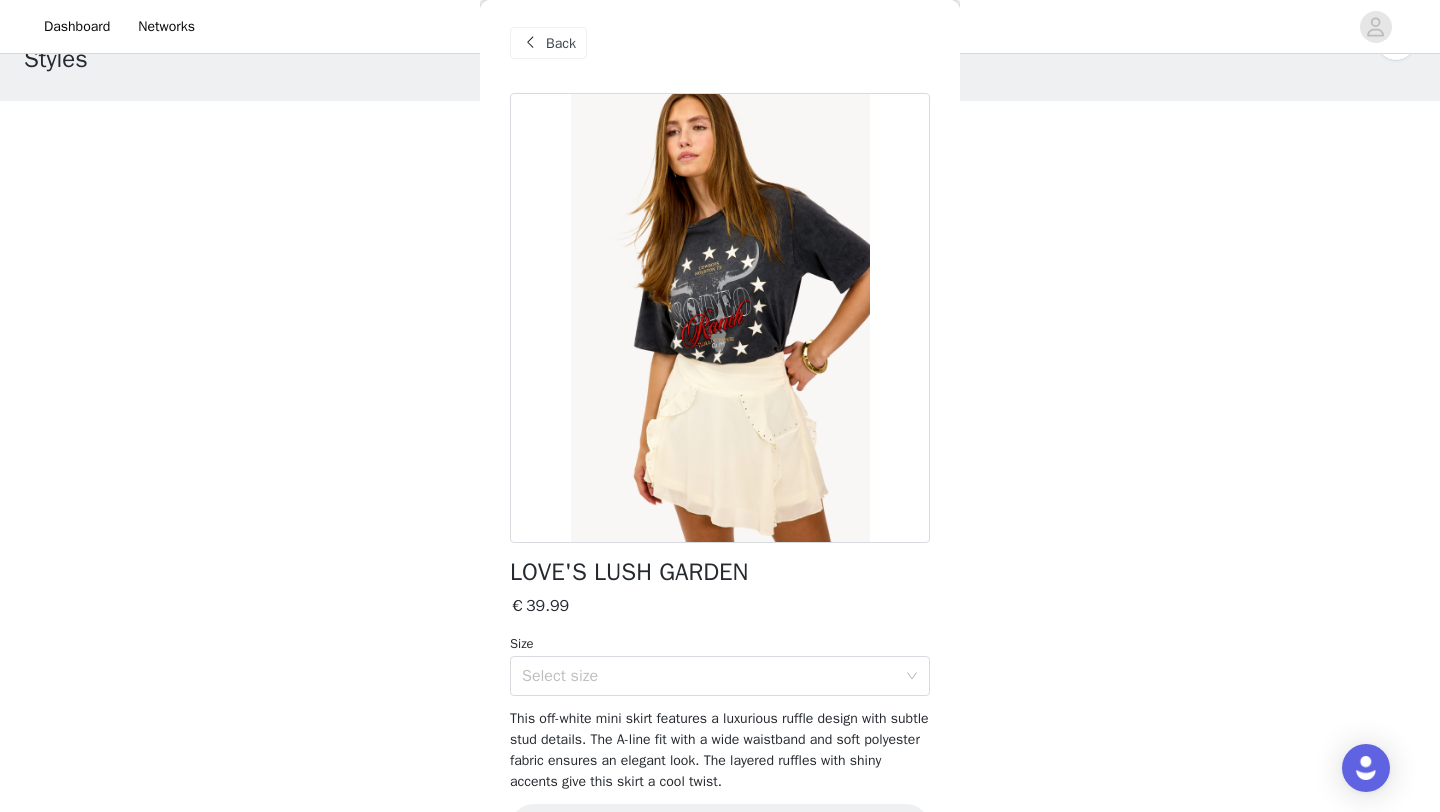 click at bounding box center (530, 43) 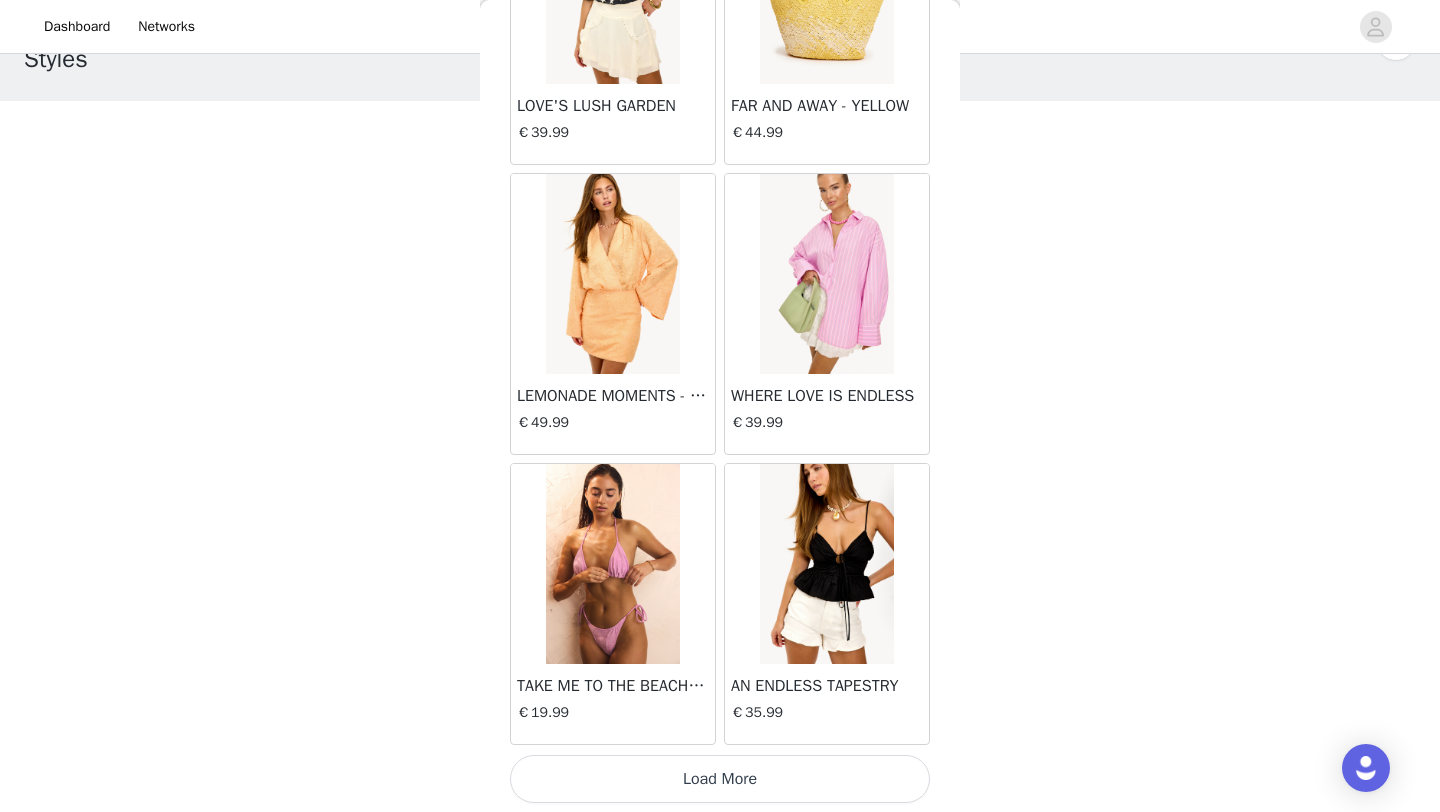 scroll, scrollTop: 19648, scrollLeft: 0, axis: vertical 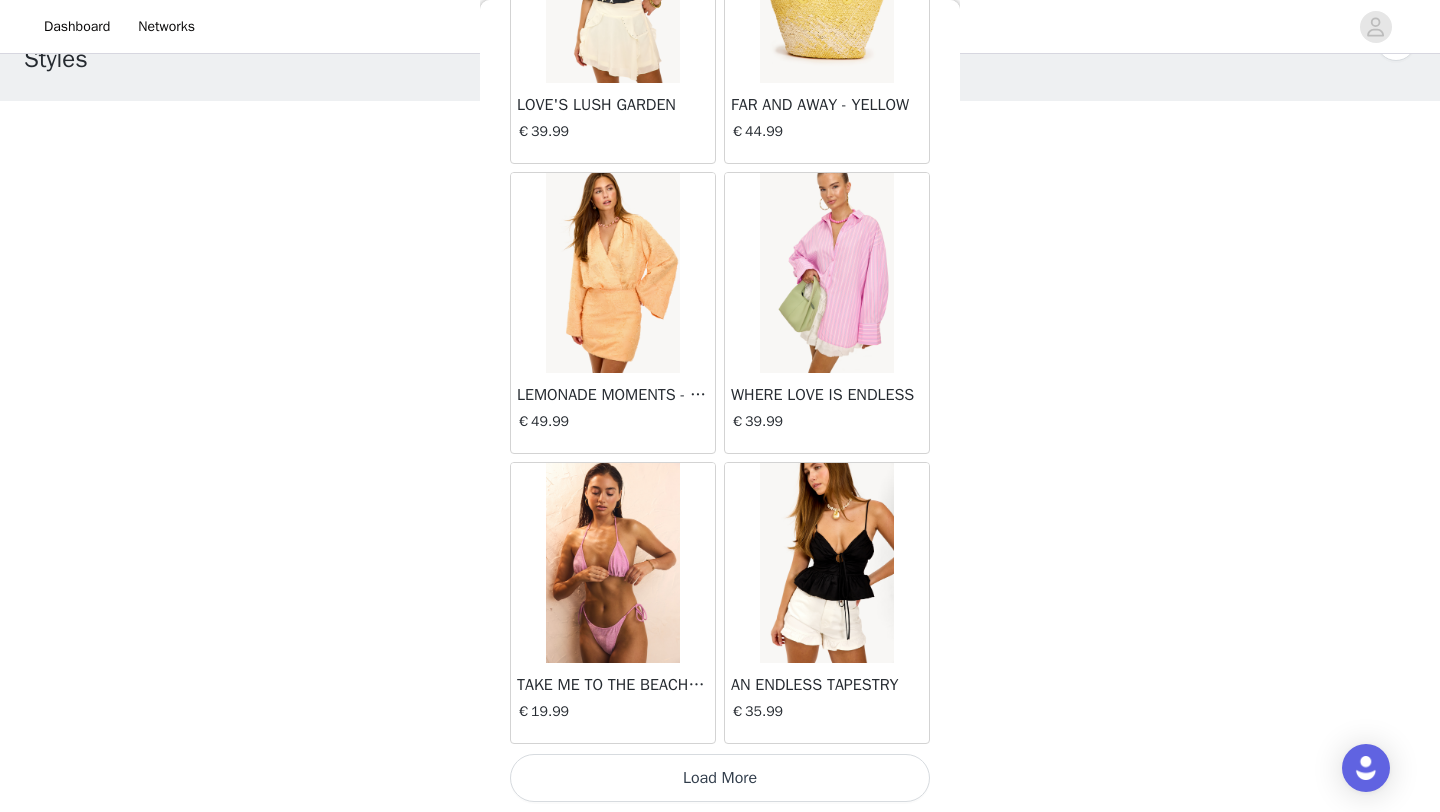 click on "Load More" at bounding box center [720, 778] 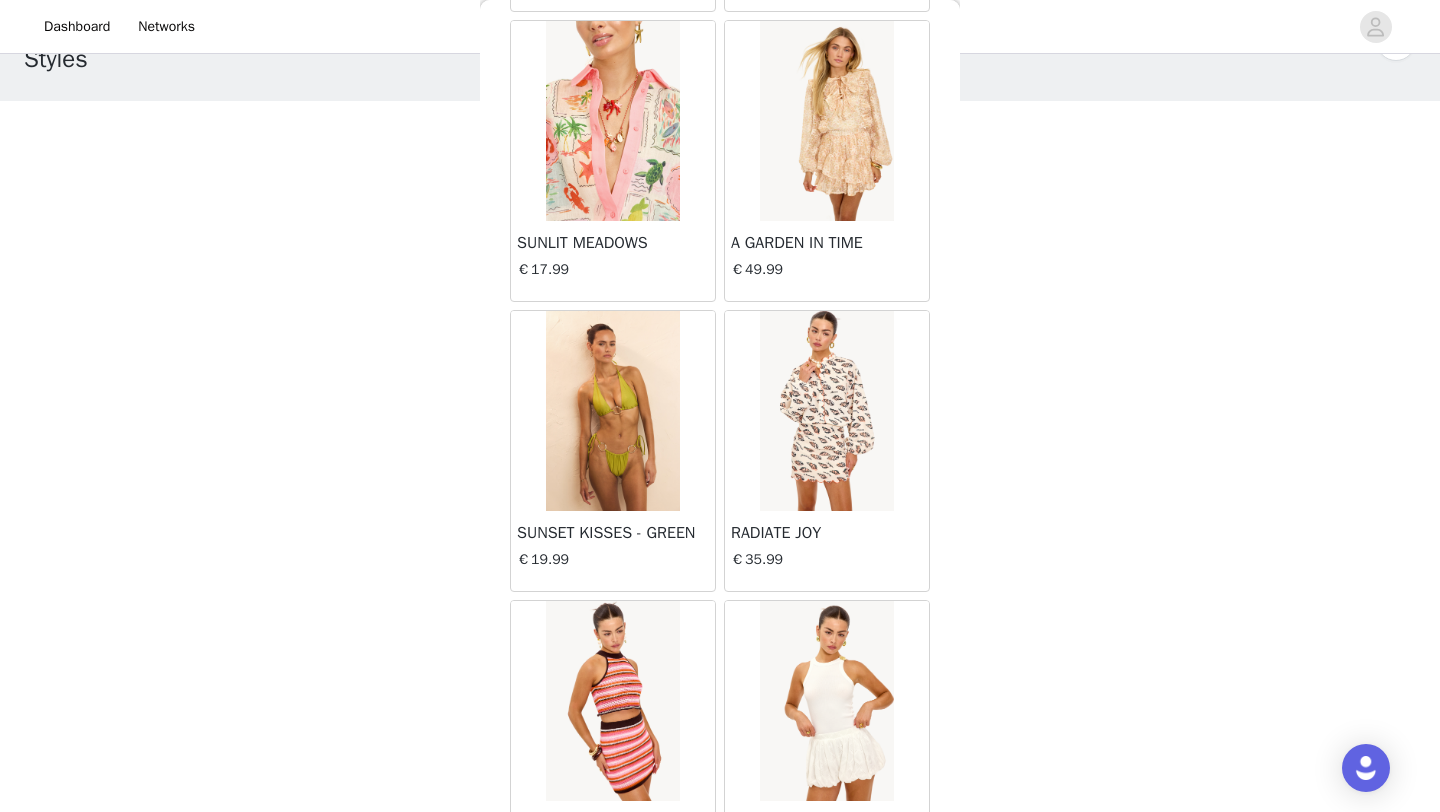 scroll, scrollTop: 22548, scrollLeft: 0, axis: vertical 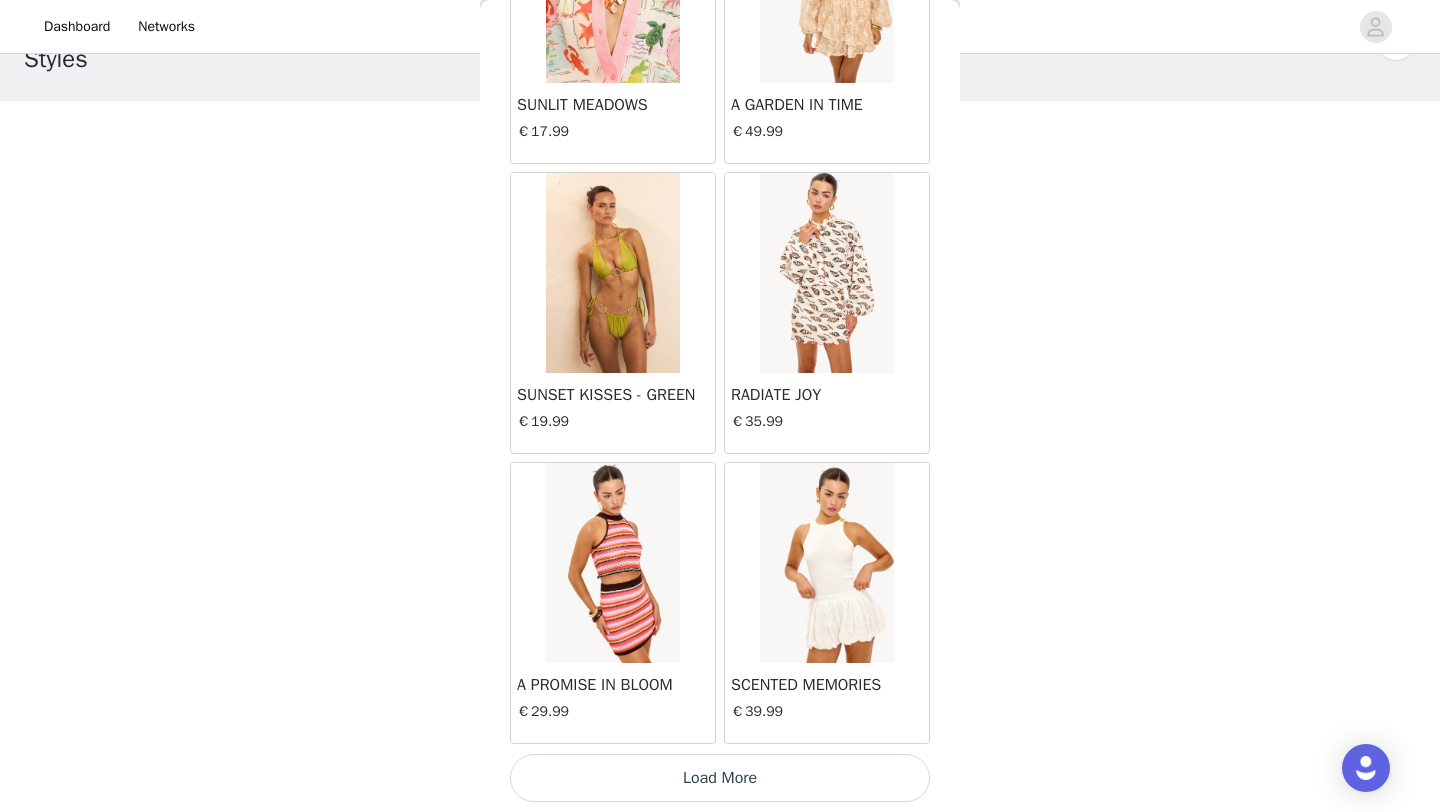 click on "Load More" at bounding box center (720, 778) 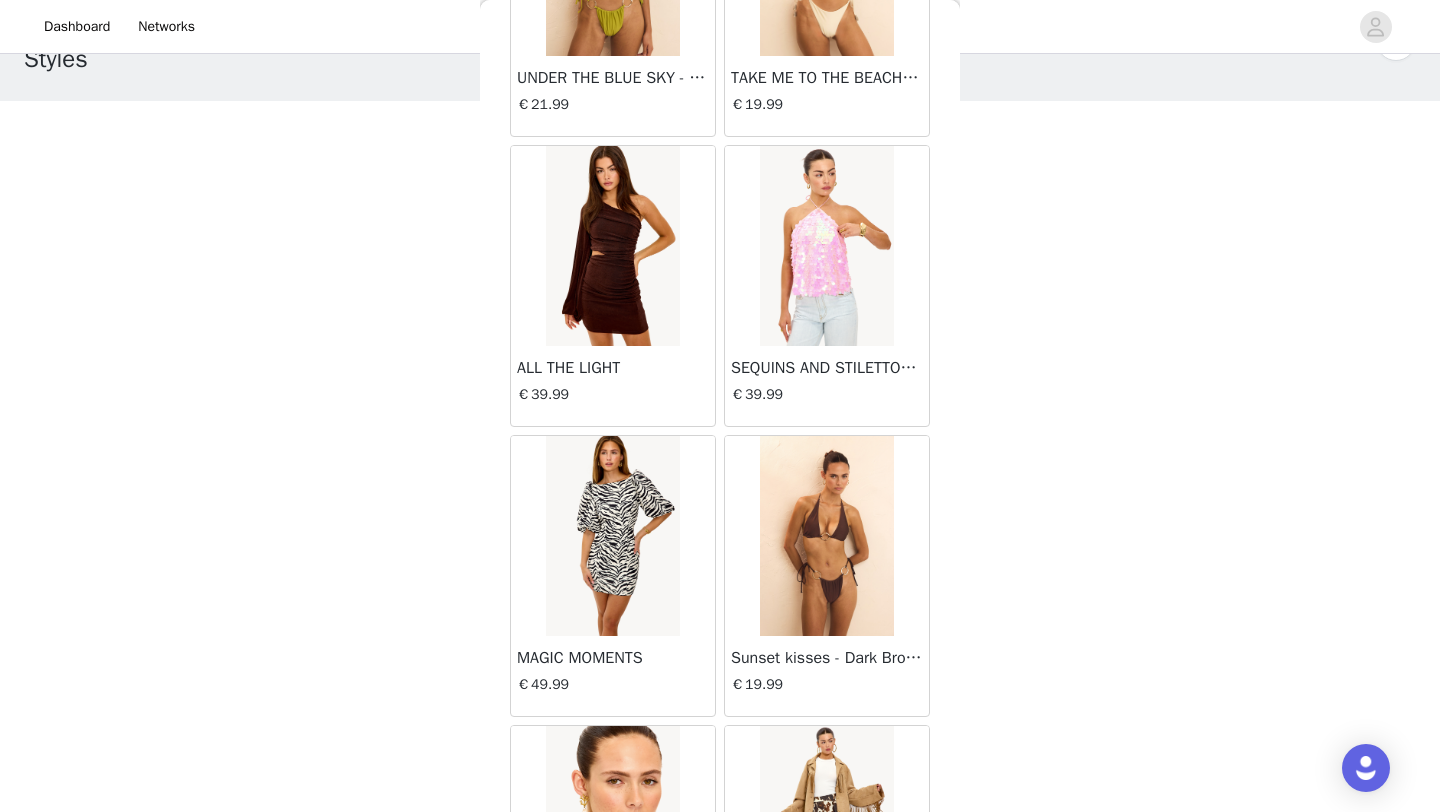 scroll, scrollTop: 23736, scrollLeft: 0, axis: vertical 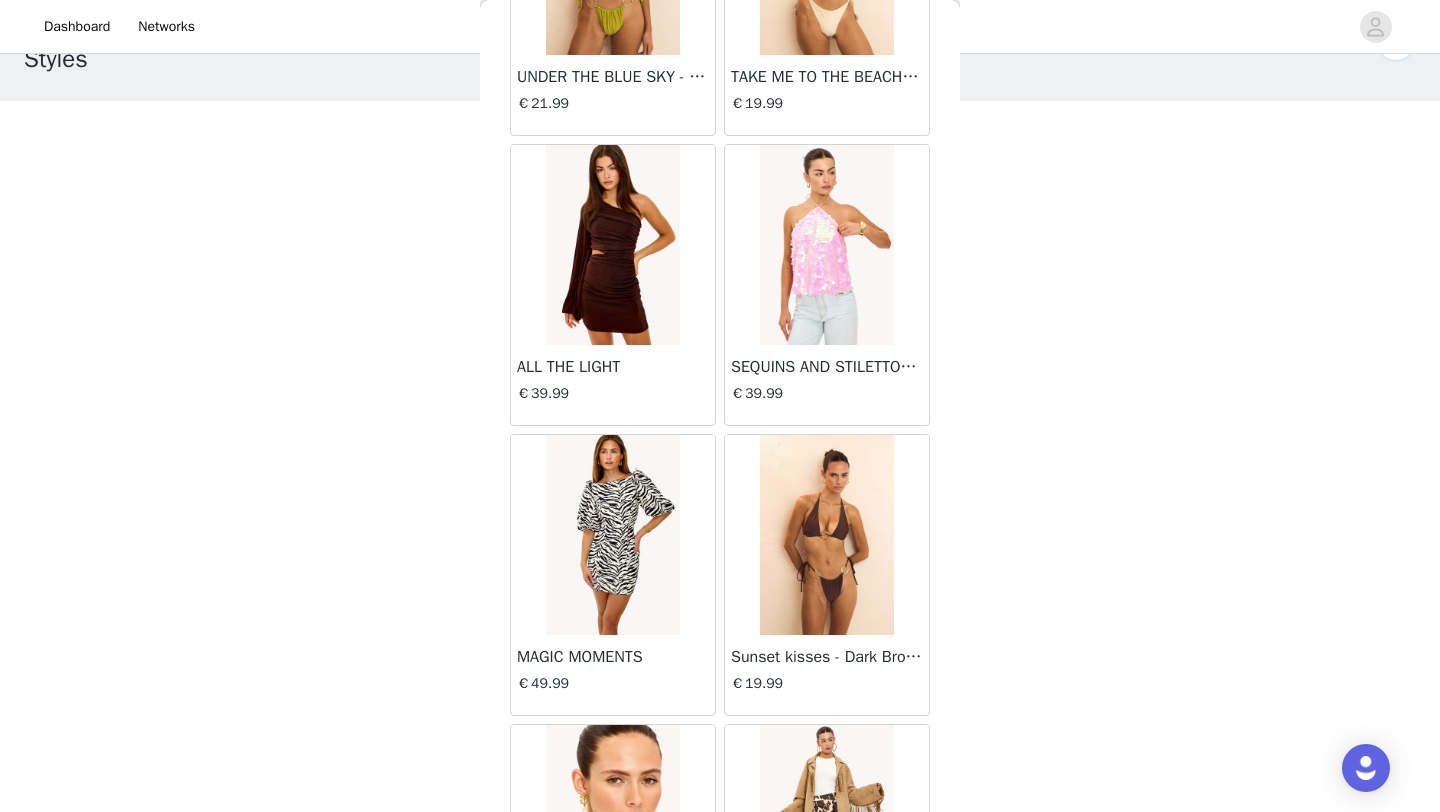 click at bounding box center [612, 245] 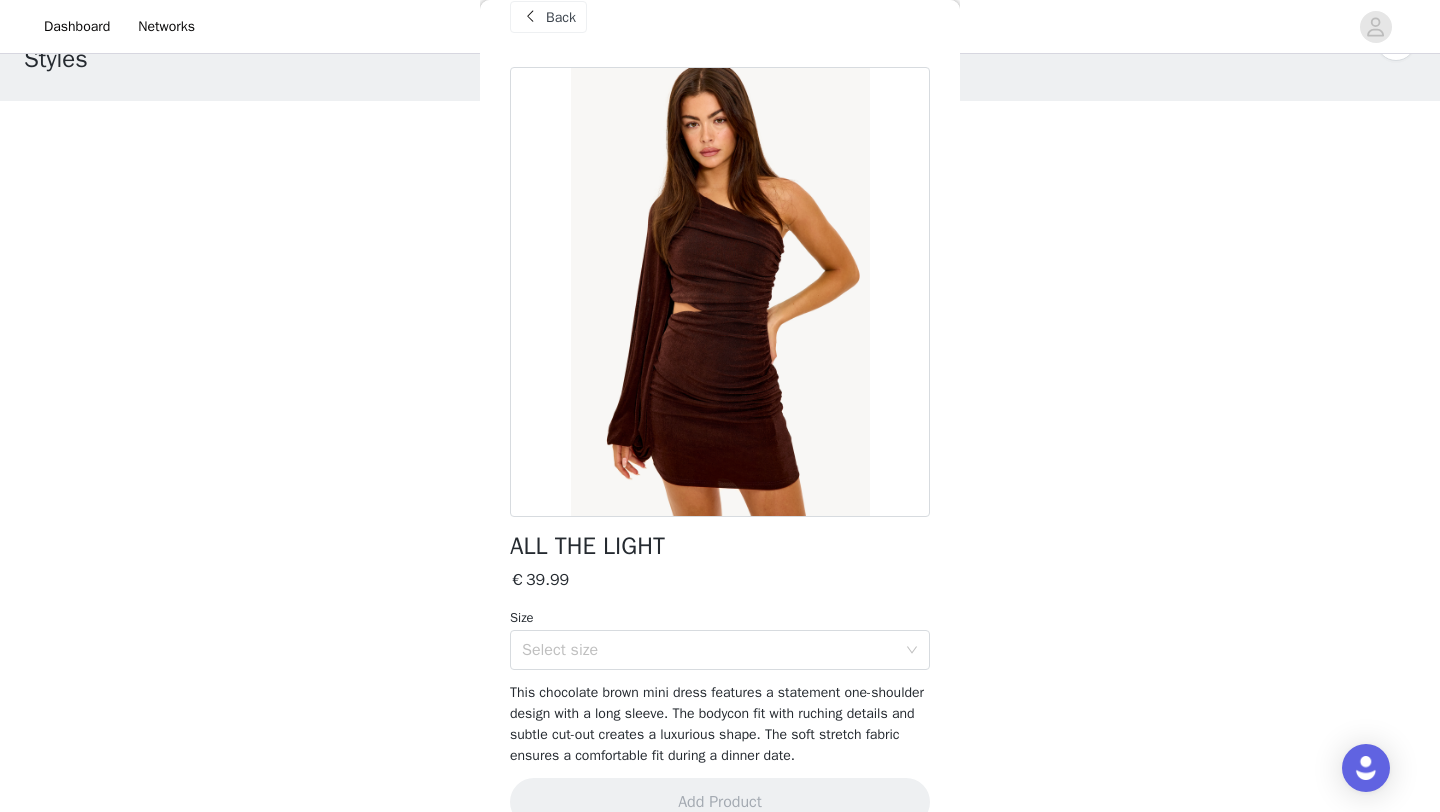 scroll, scrollTop: 73, scrollLeft: 0, axis: vertical 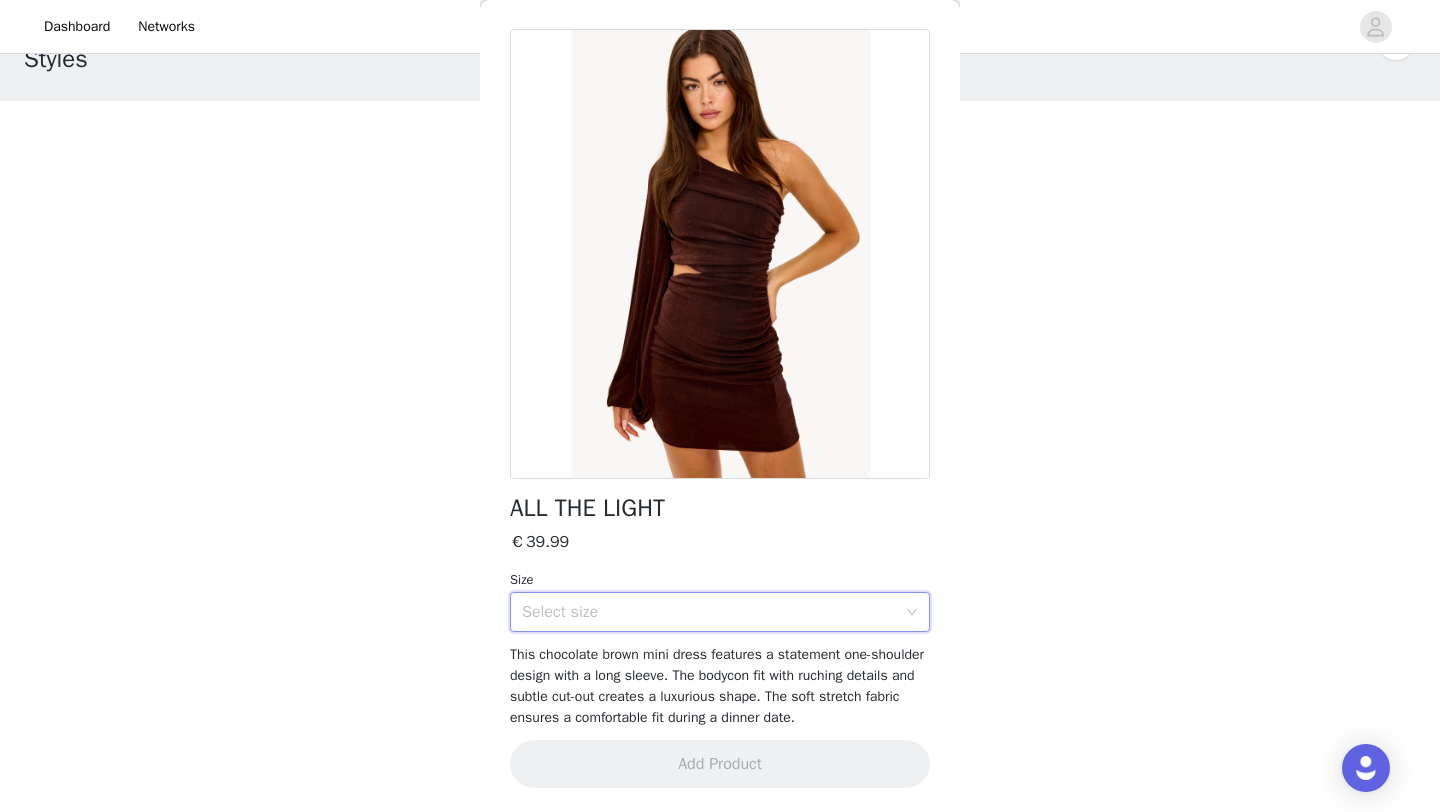 click on "Select size" at bounding box center (713, 612) 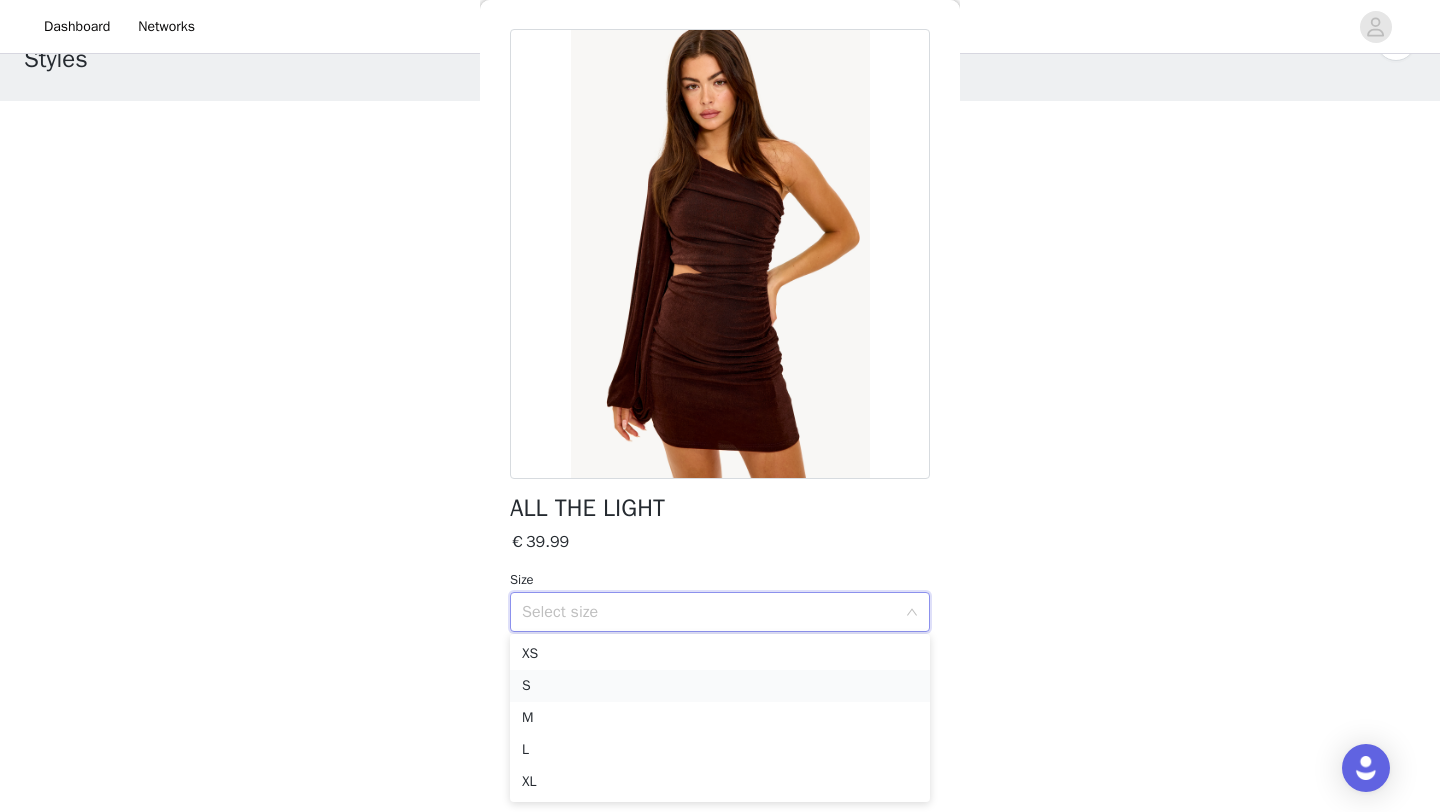 click on "S" at bounding box center [720, 686] 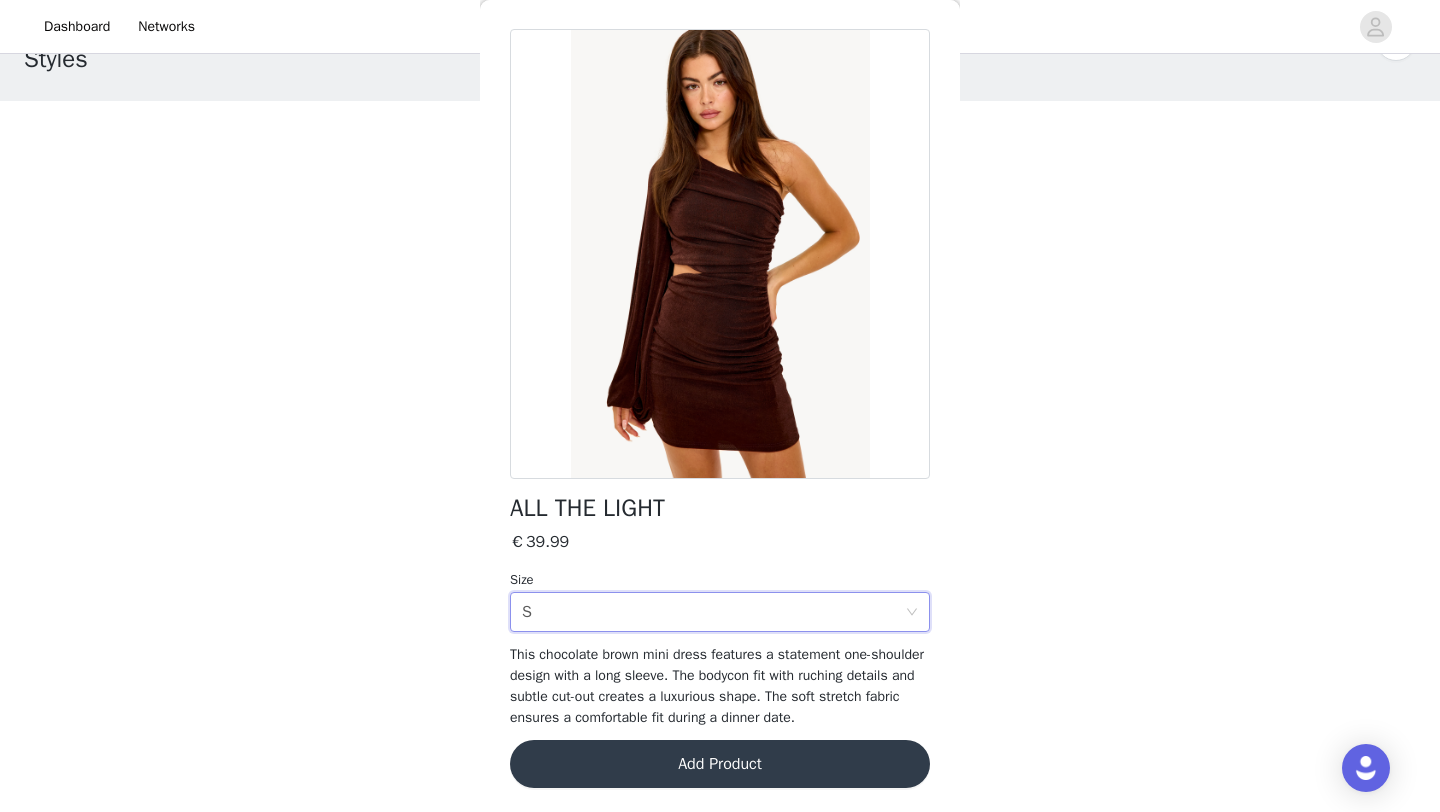 scroll, scrollTop: 73, scrollLeft: 0, axis: vertical 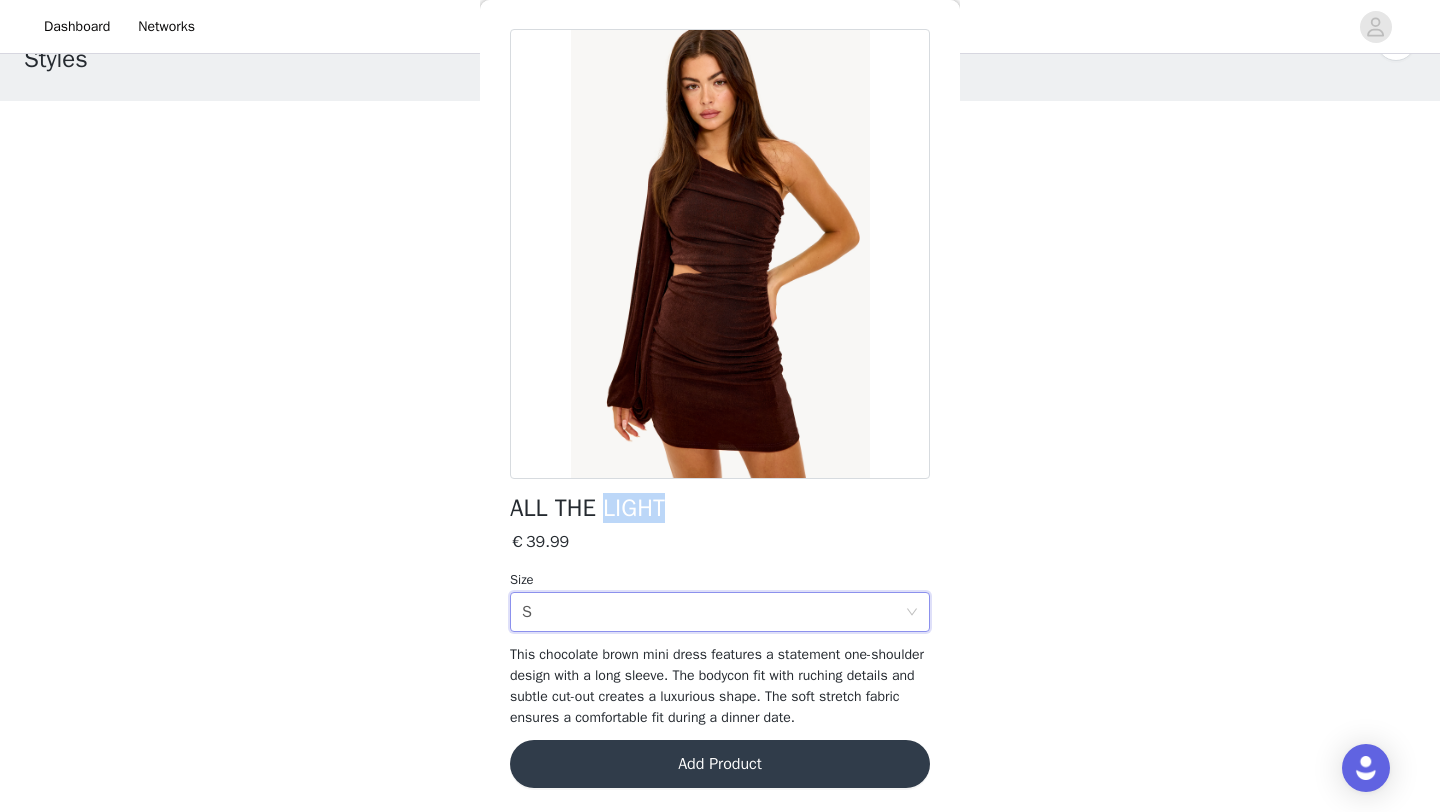click on "ALL THE LIGHT" at bounding box center (587, 508) 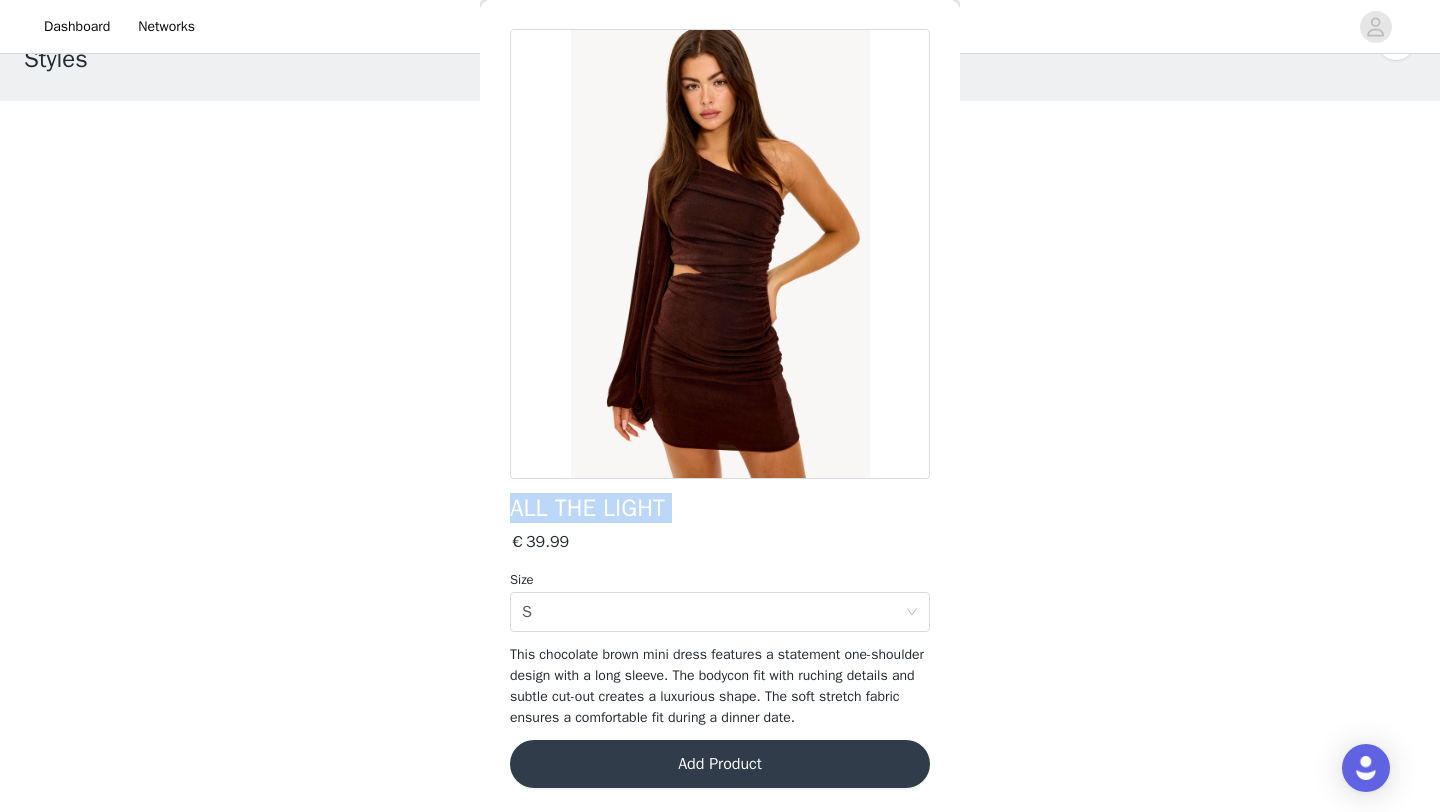 click on "ALL THE LIGHT" at bounding box center [587, 508] 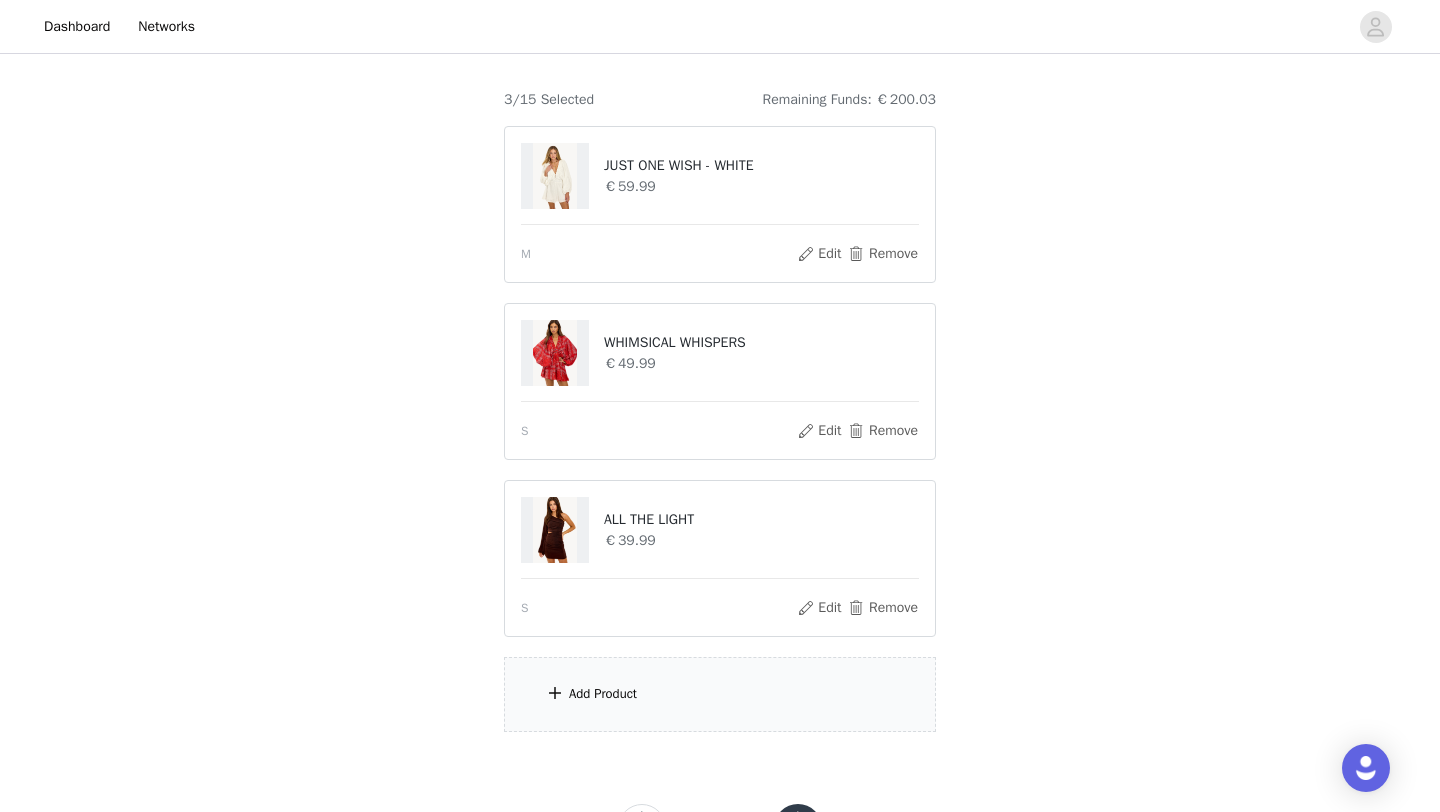 scroll, scrollTop: 163, scrollLeft: 0, axis: vertical 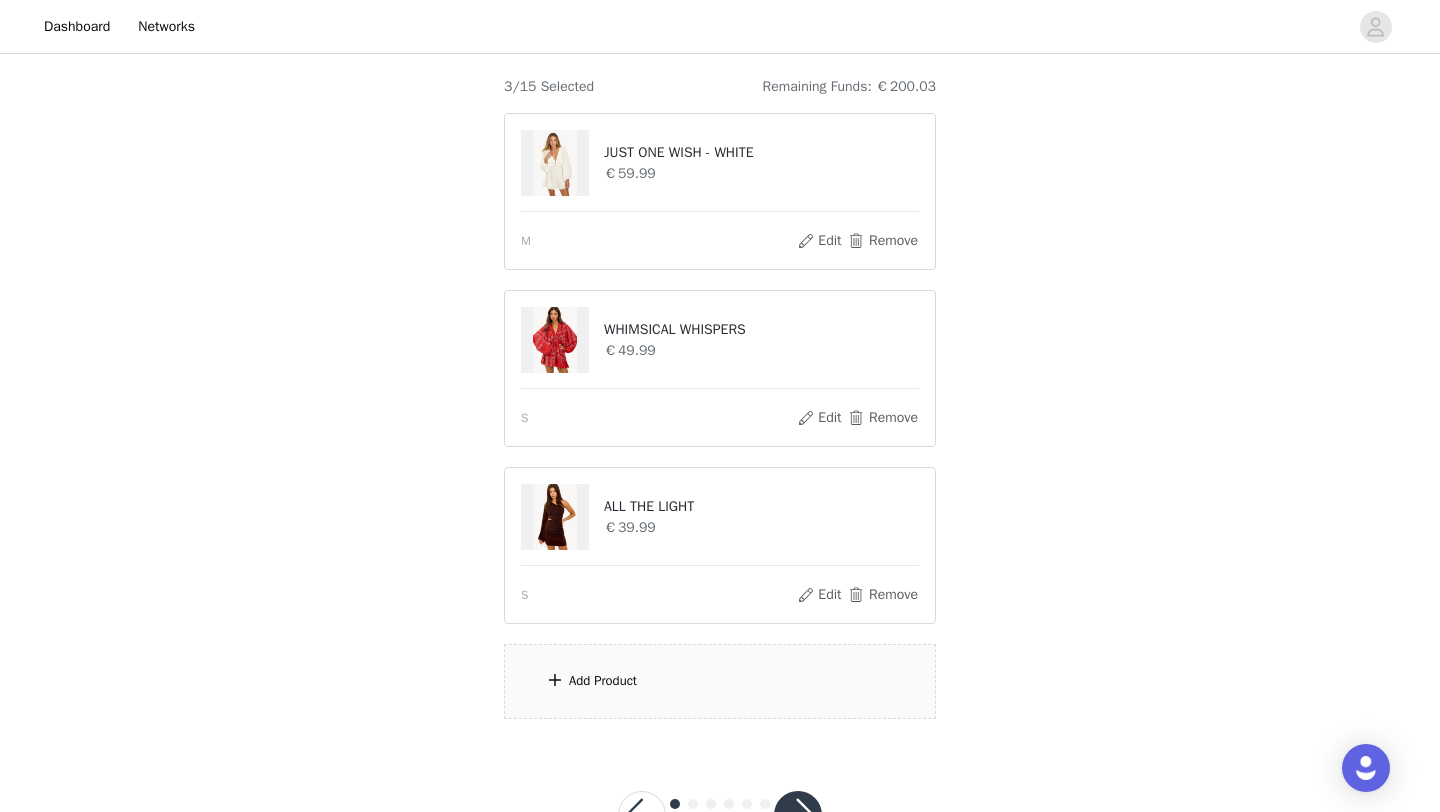 click on "Add Product" at bounding box center [720, 681] 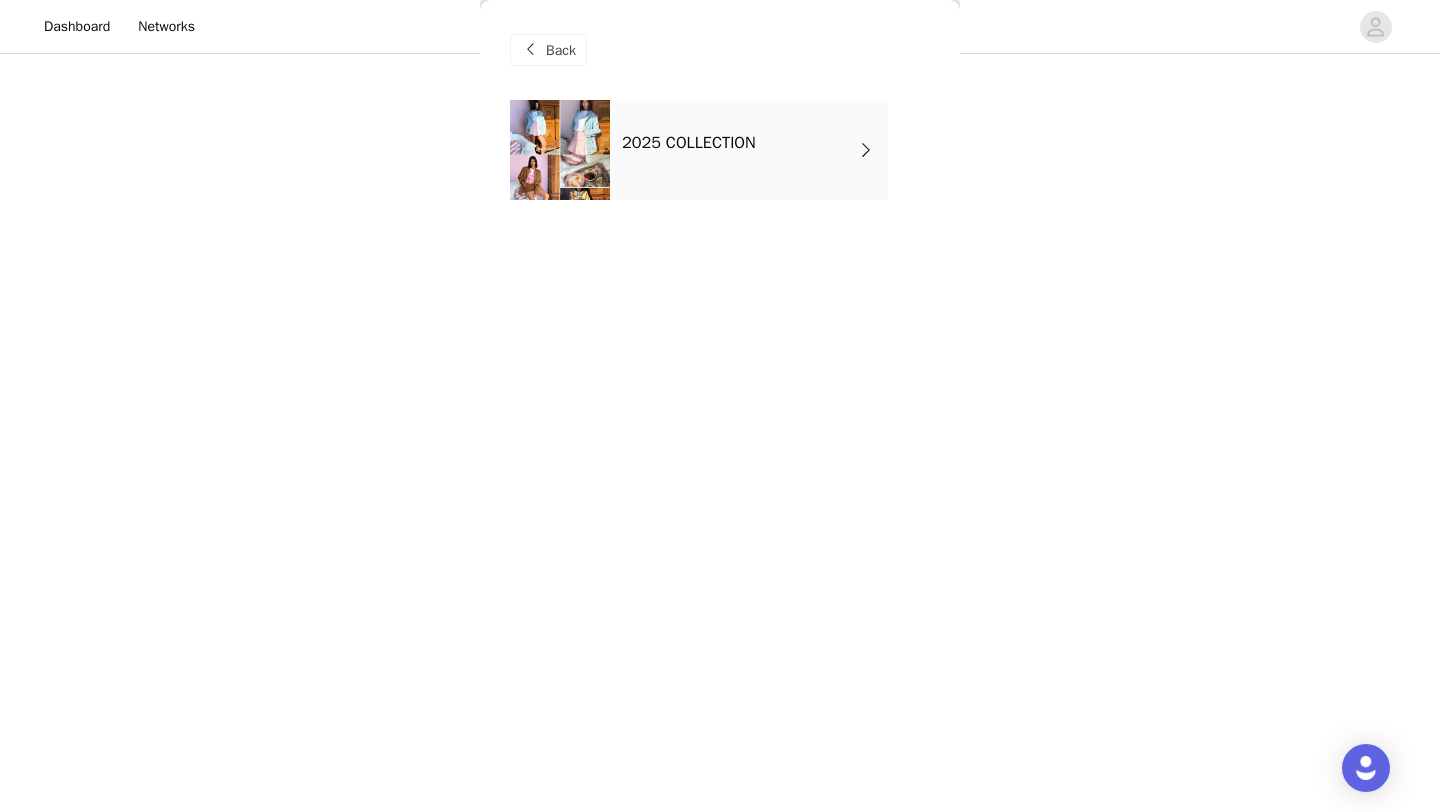 click on "2025 COLLECTION" at bounding box center [749, 150] 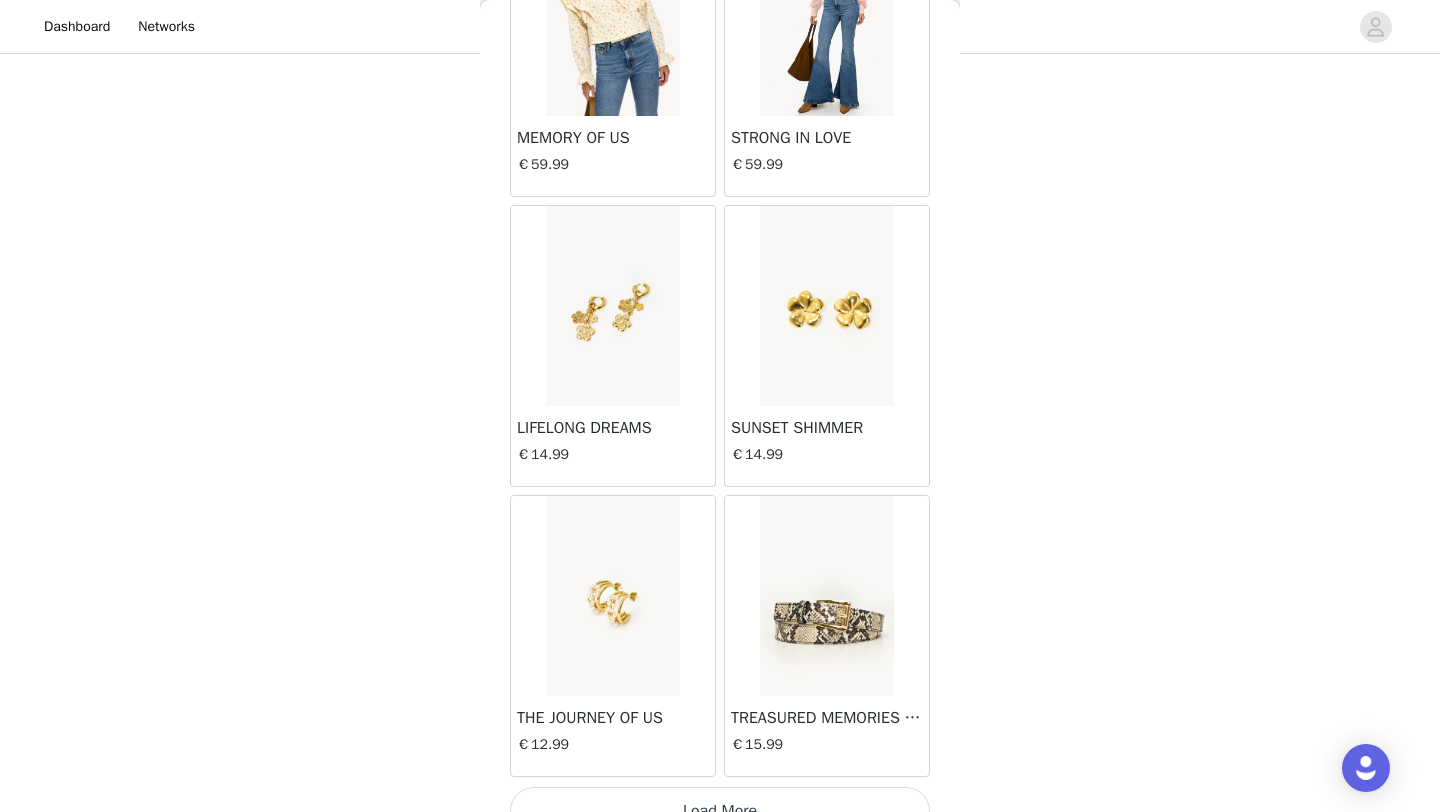 scroll, scrollTop: 2248, scrollLeft: 0, axis: vertical 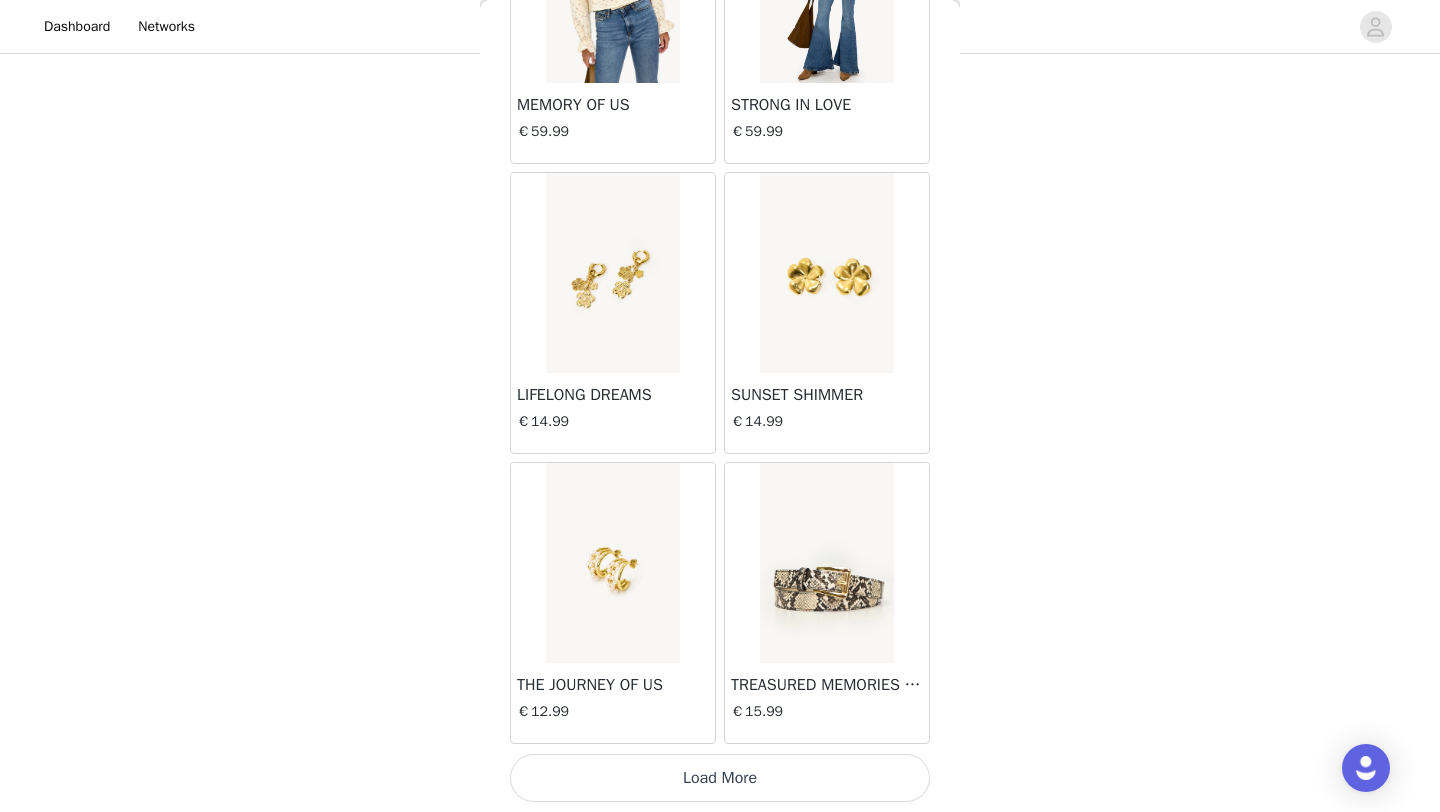 click on "Load More" at bounding box center (720, 778) 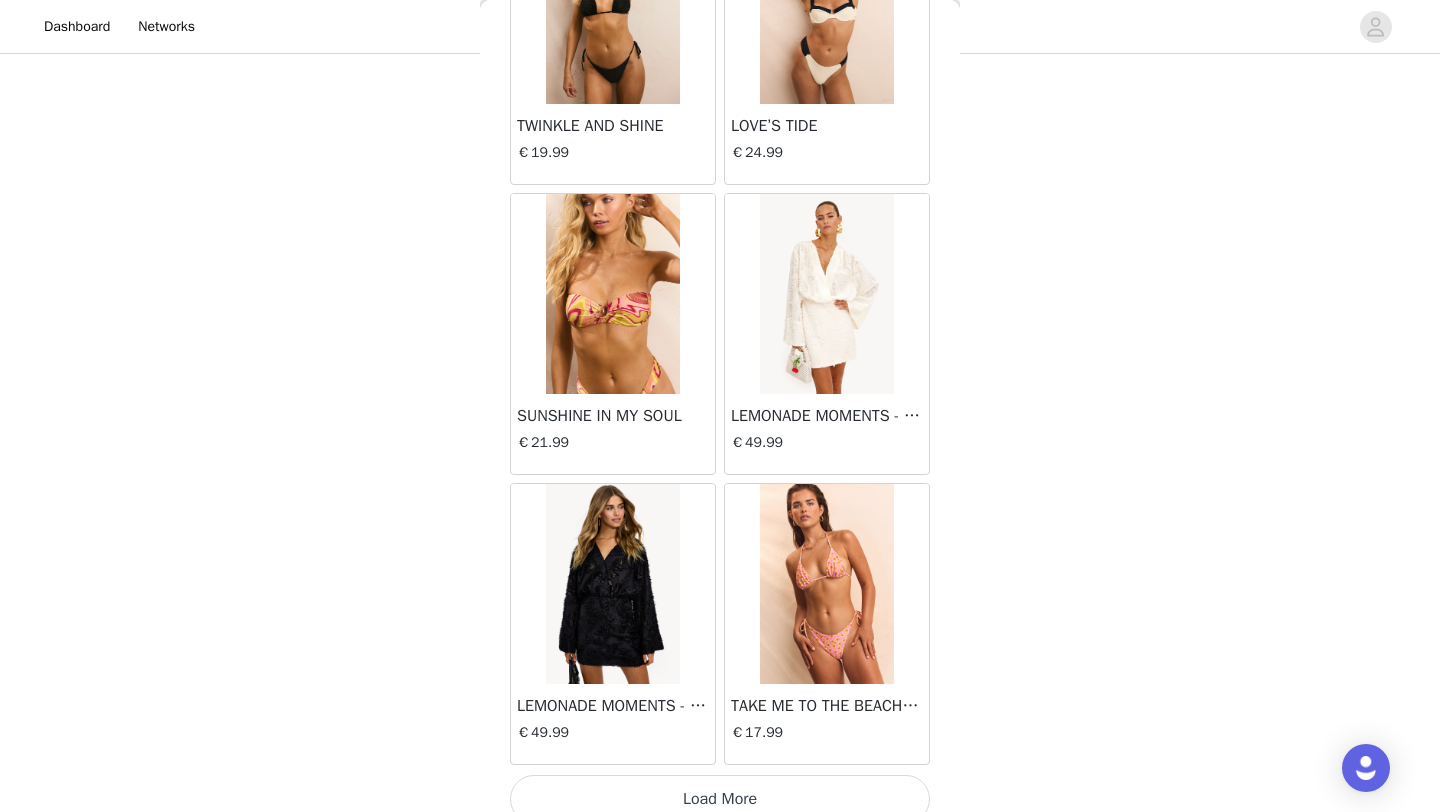 scroll, scrollTop: 5148, scrollLeft: 0, axis: vertical 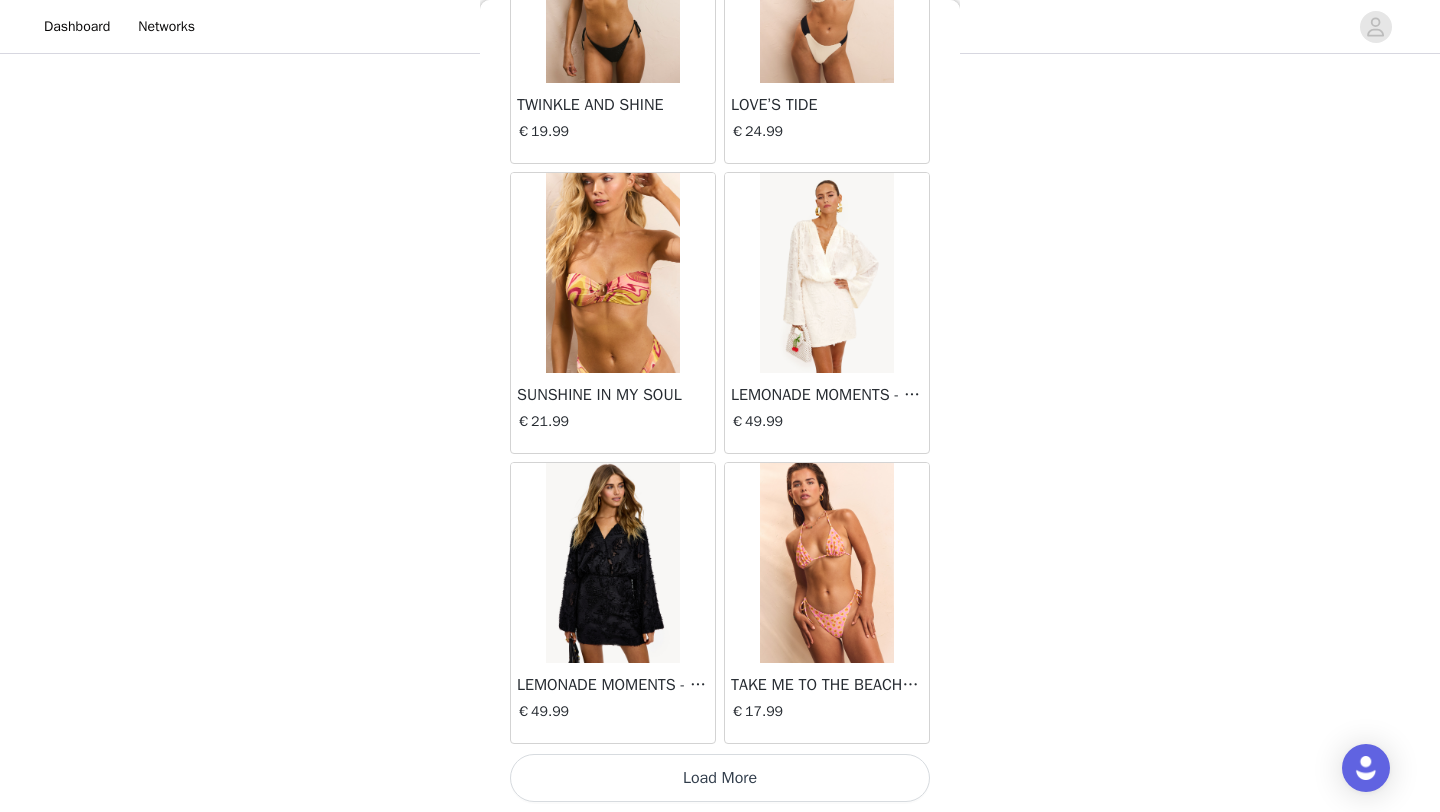 click on "Load More" at bounding box center [720, 778] 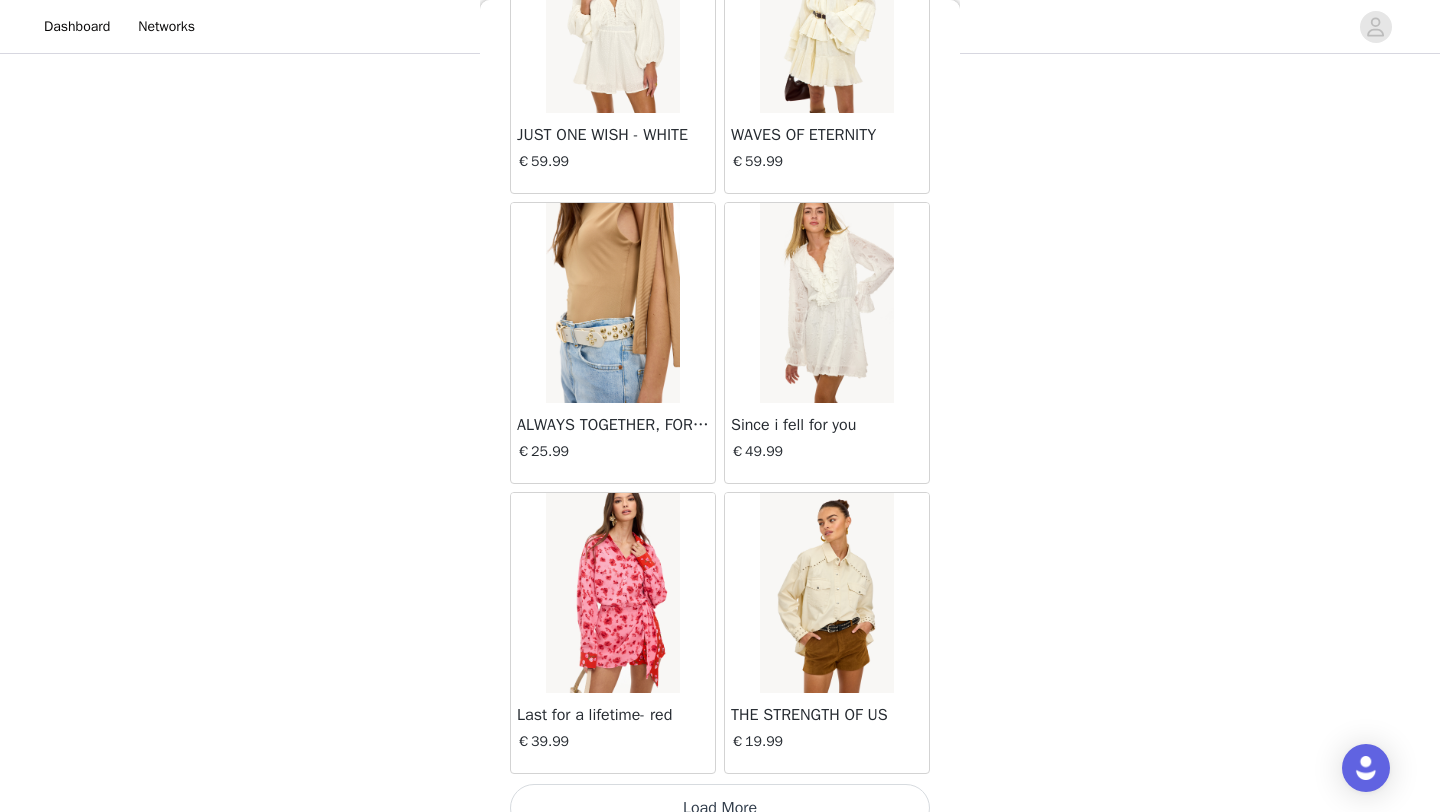 scroll, scrollTop: 8048, scrollLeft: 0, axis: vertical 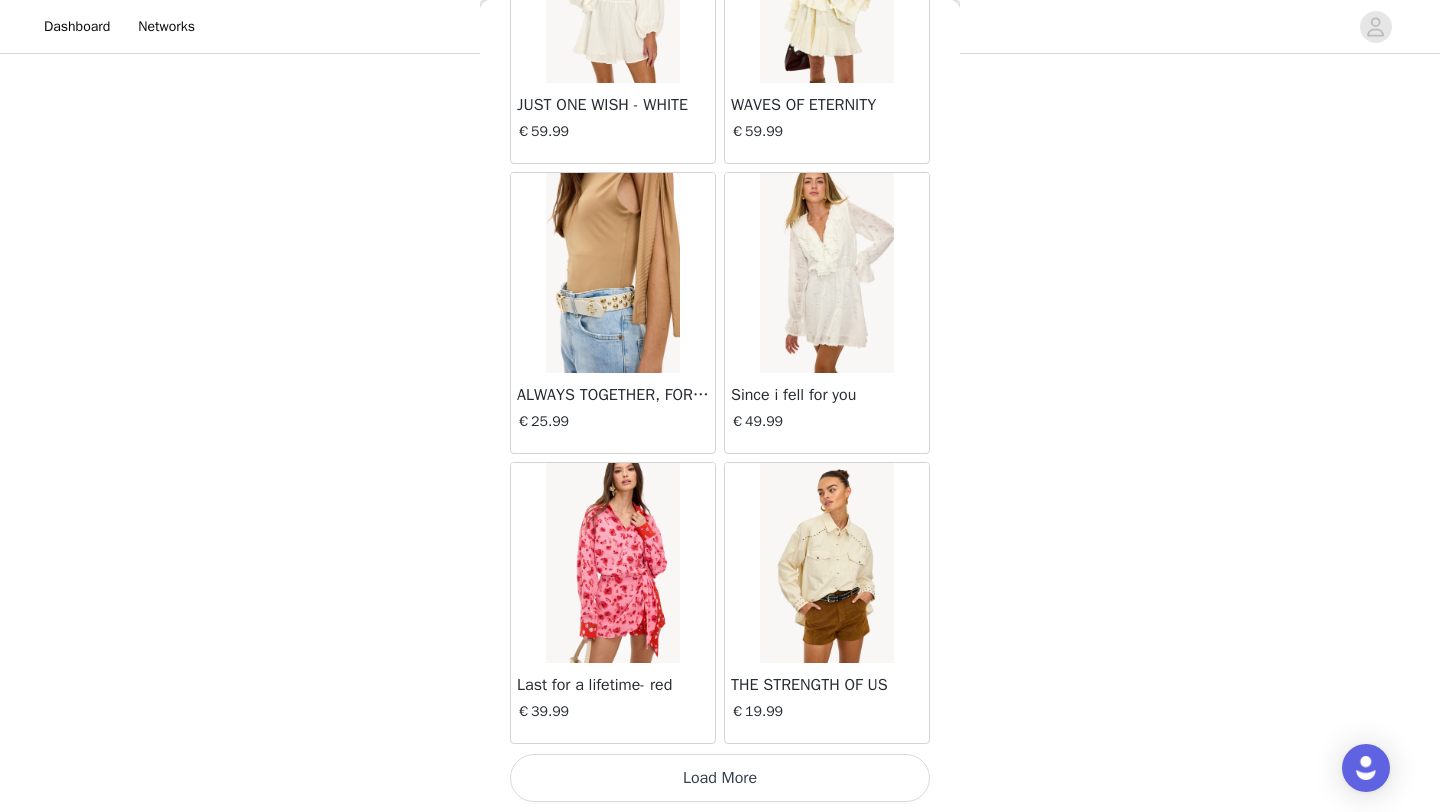 click on "Load More" at bounding box center (720, 778) 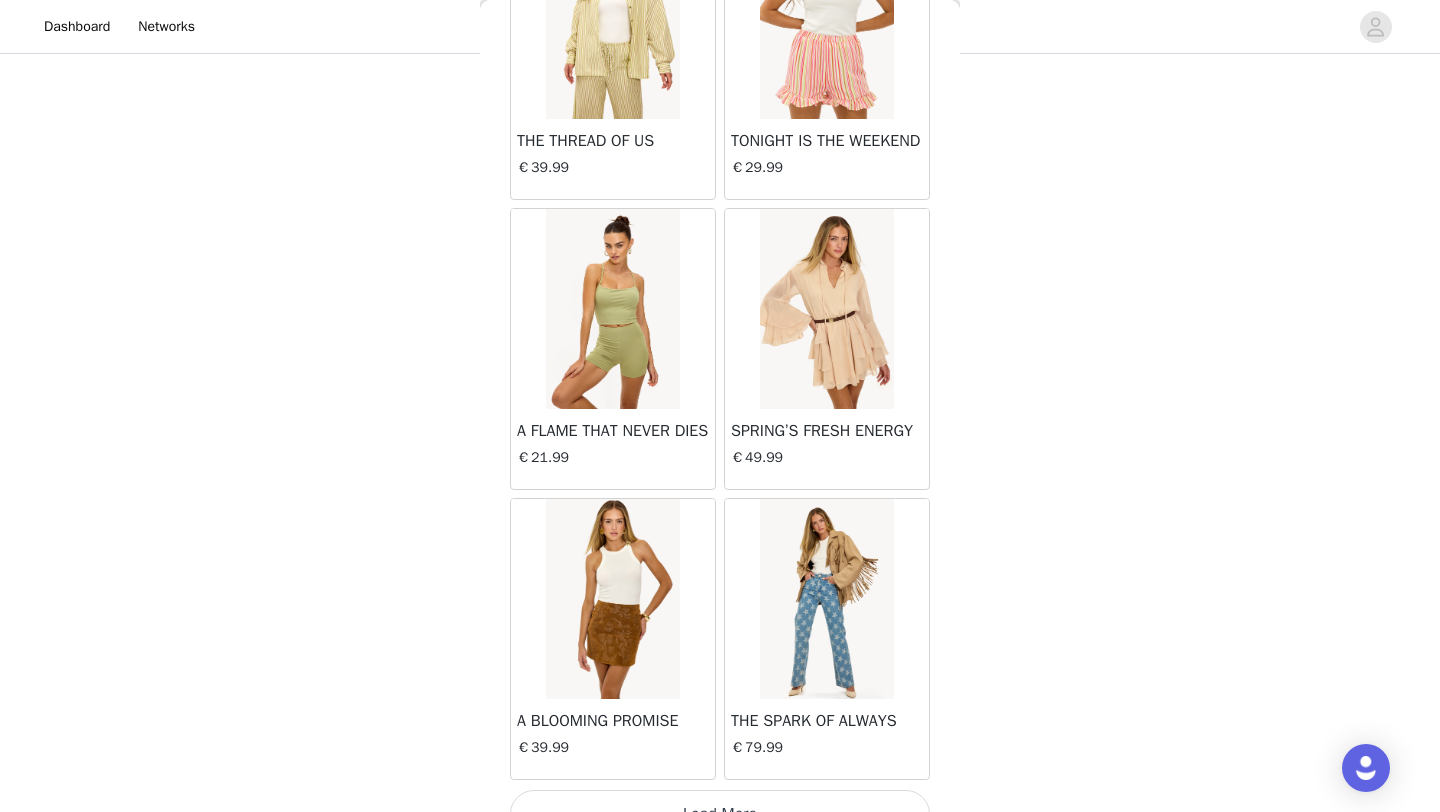 scroll, scrollTop: 10948, scrollLeft: 0, axis: vertical 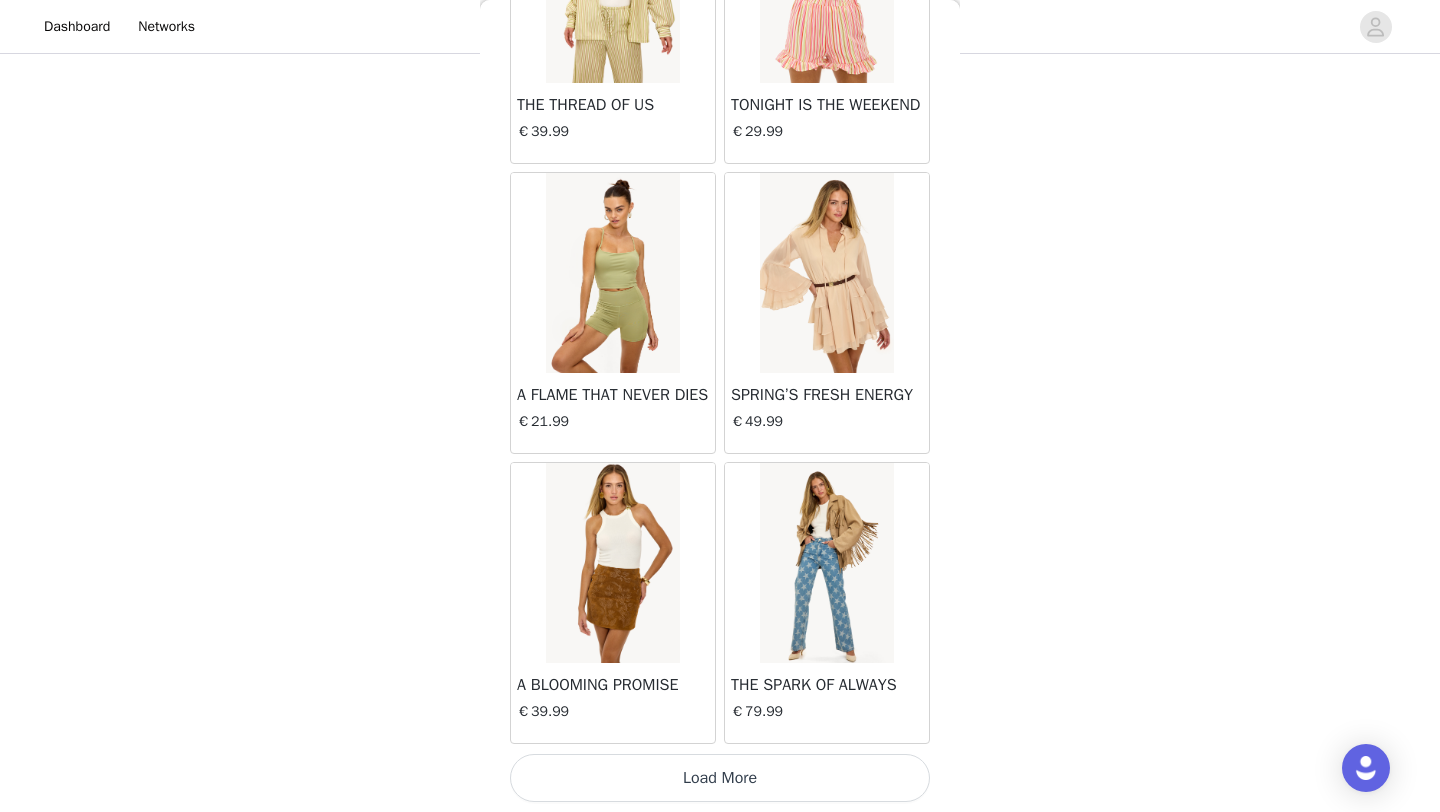click on "Load More" at bounding box center [720, 778] 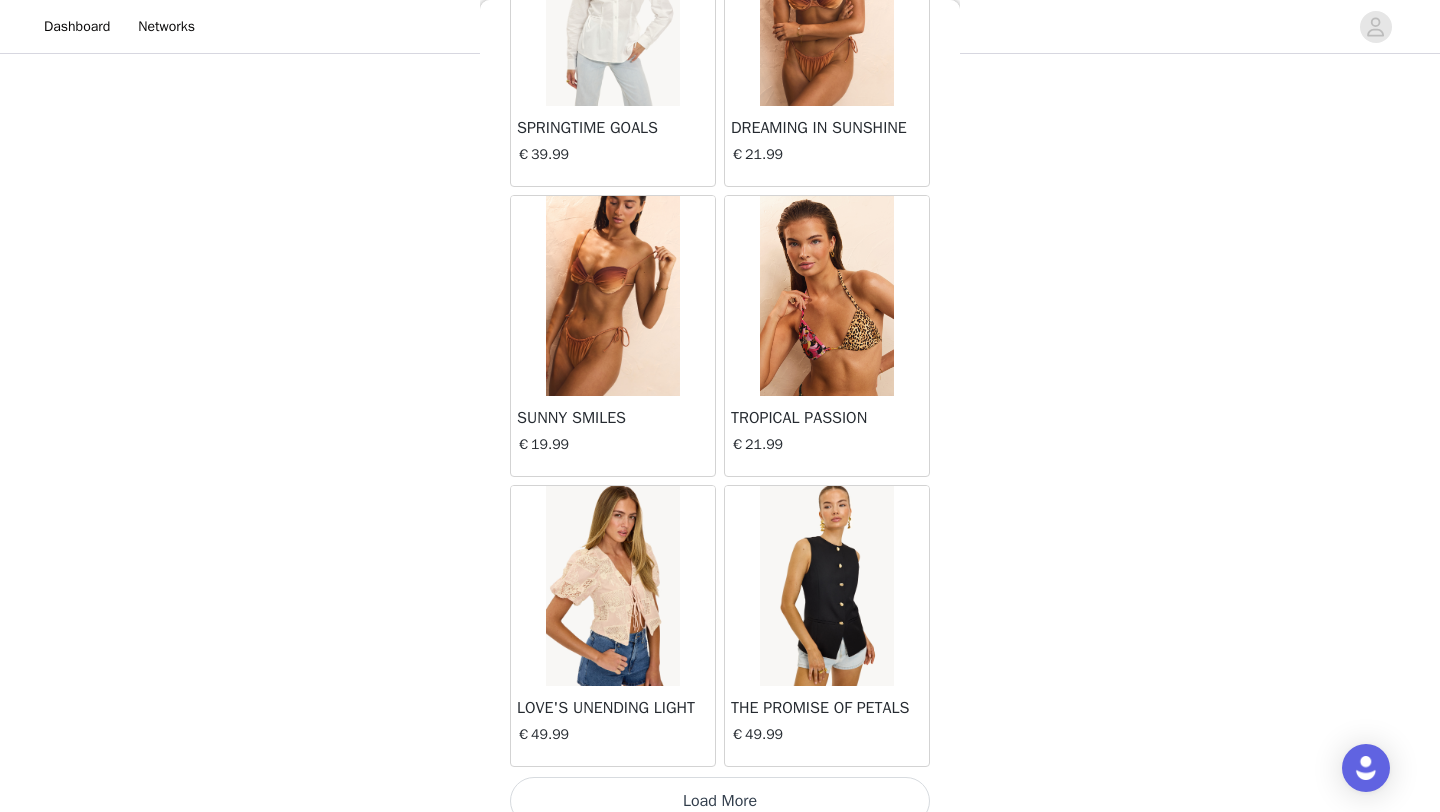 scroll, scrollTop: 13848, scrollLeft: 0, axis: vertical 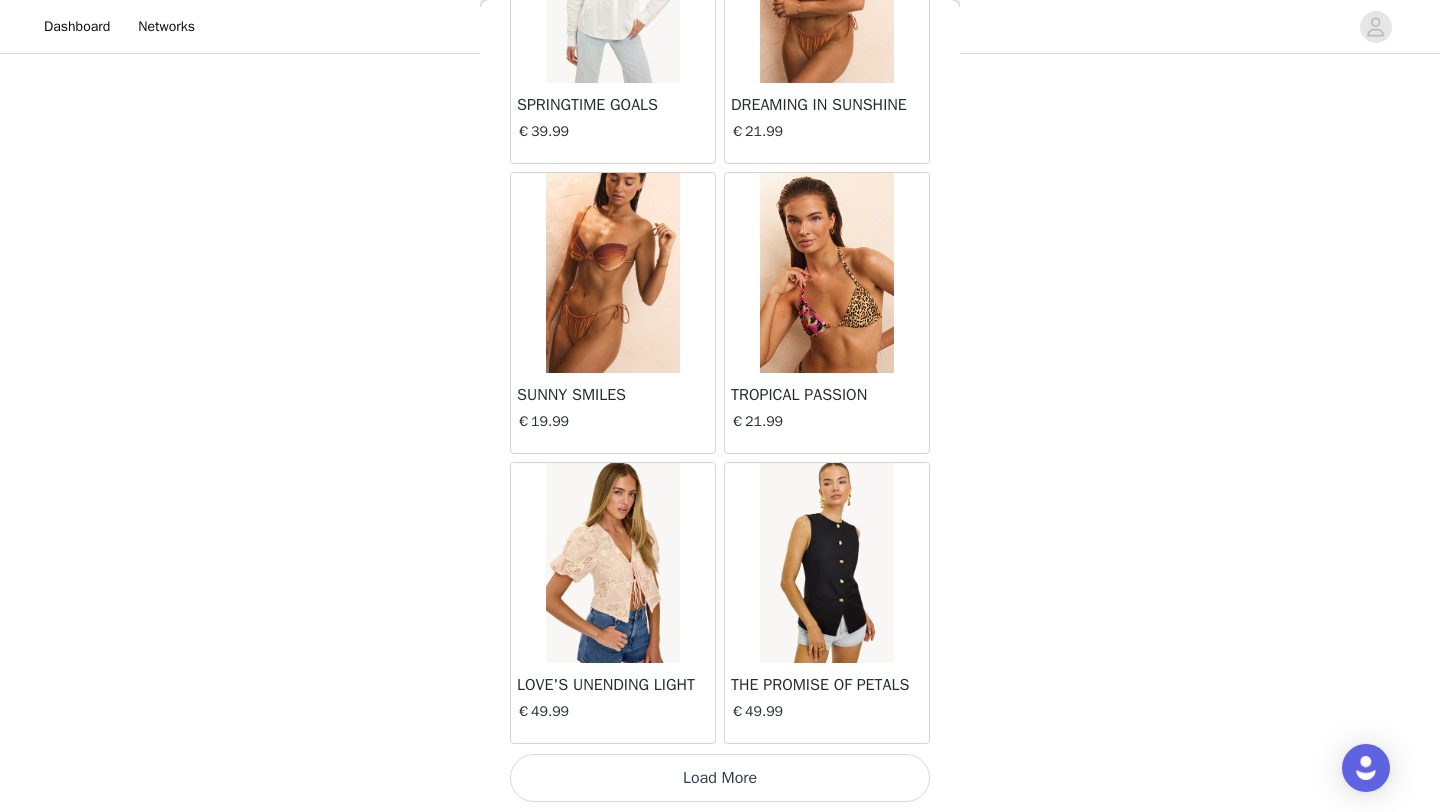 click on "Load More" at bounding box center [720, 778] 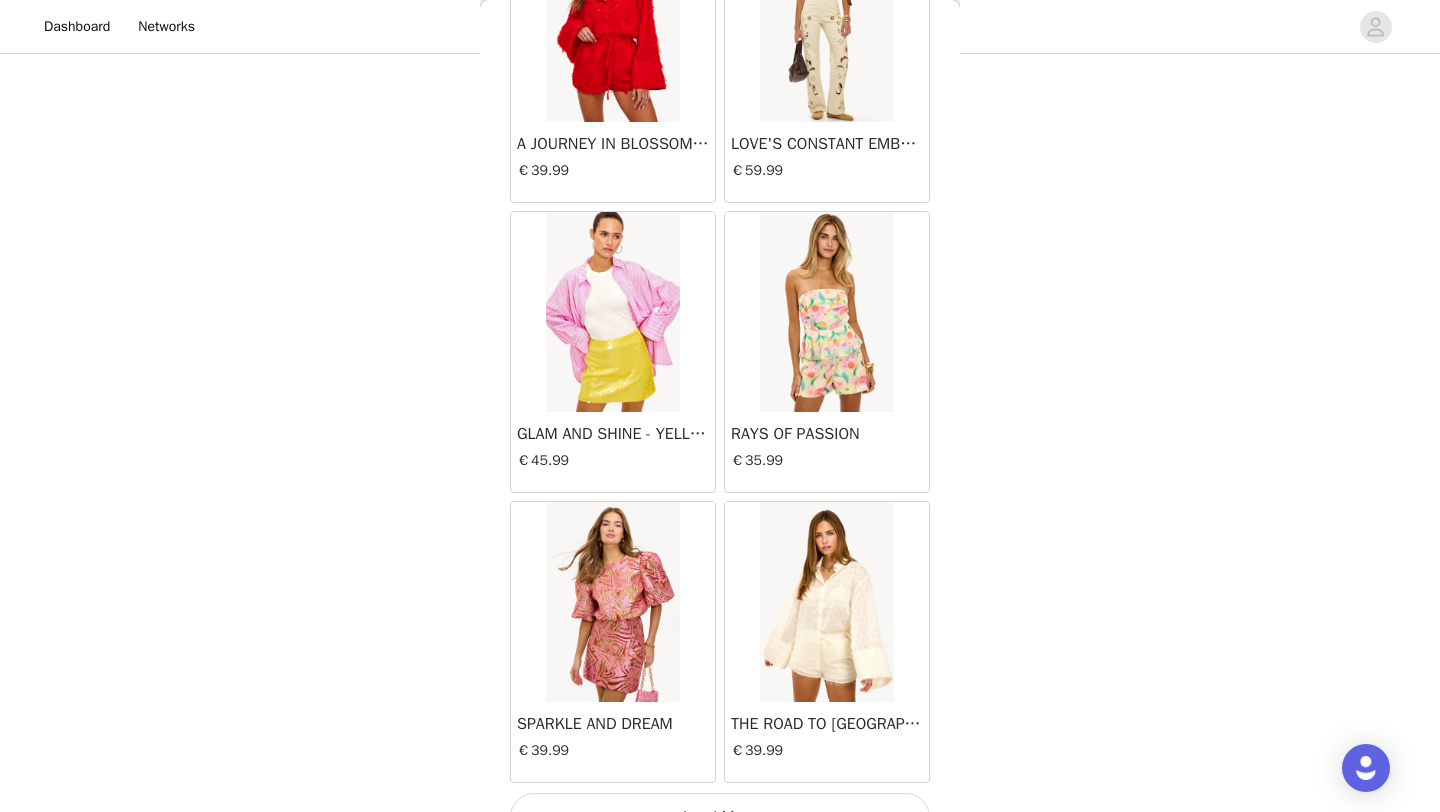 scroll, scrollTop: 16748, scrollLeft: 0, axis: vertical 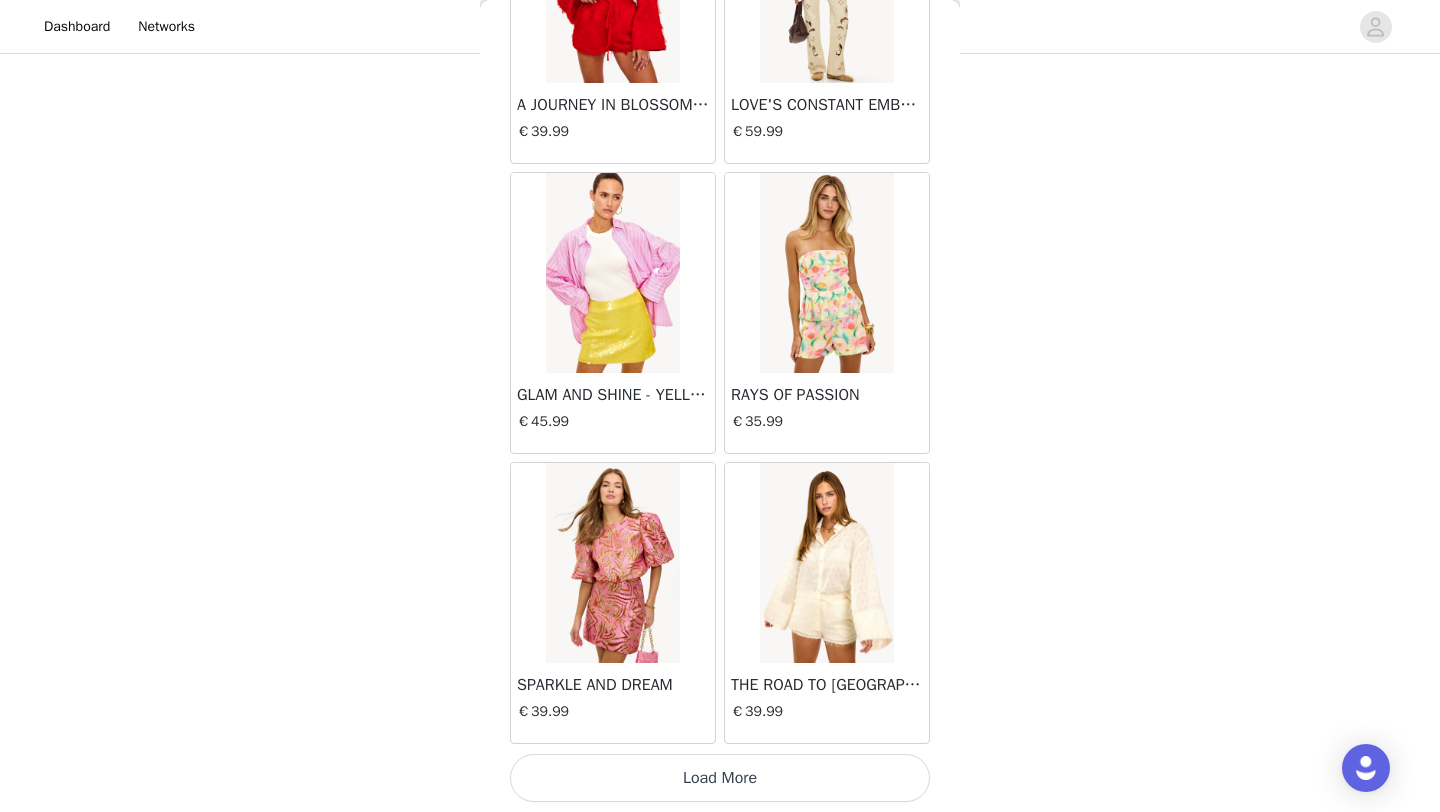 click on "Load More" at bounding box center [720, 778] 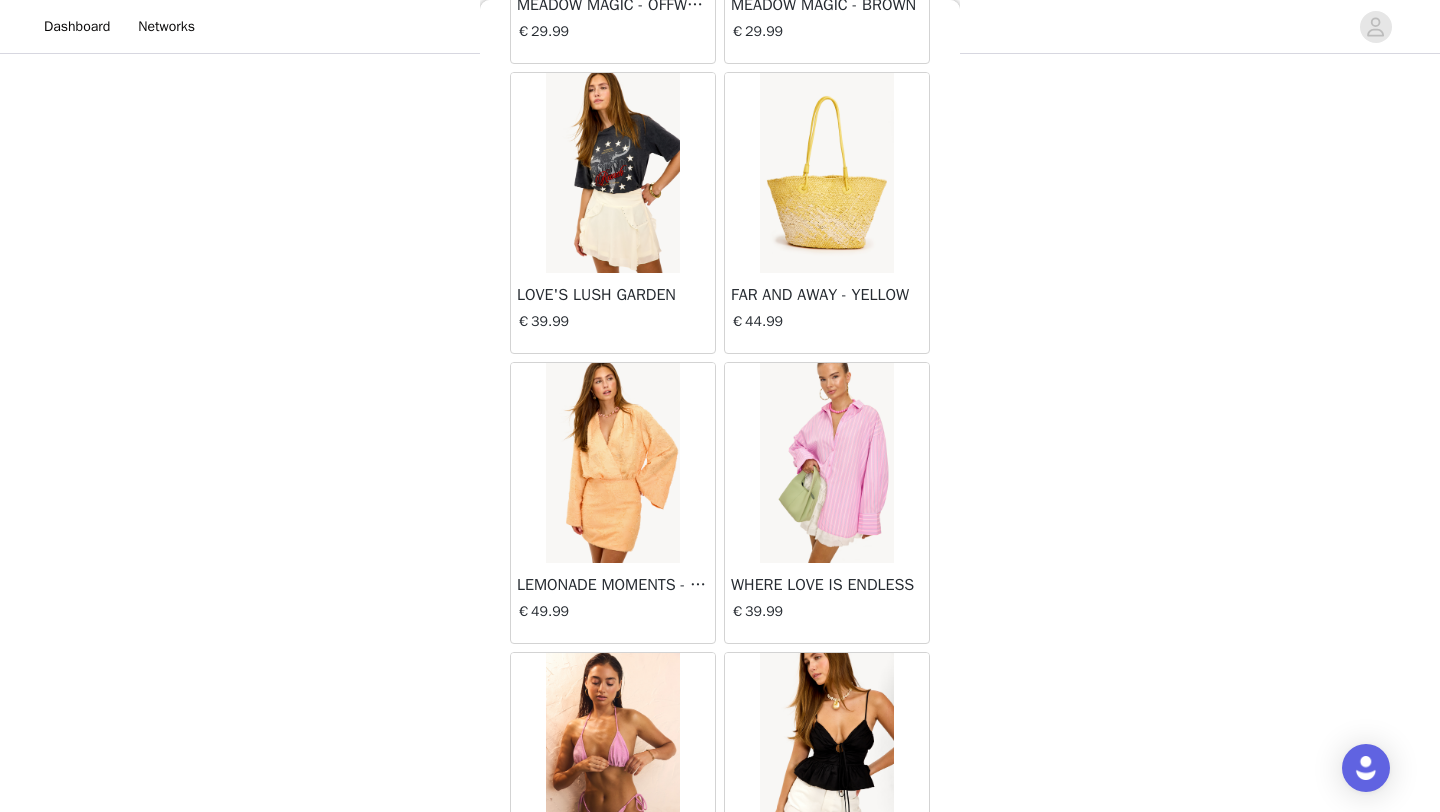 scroll, scrollTop: 19648, scrollLeft: 0, axis: vertical 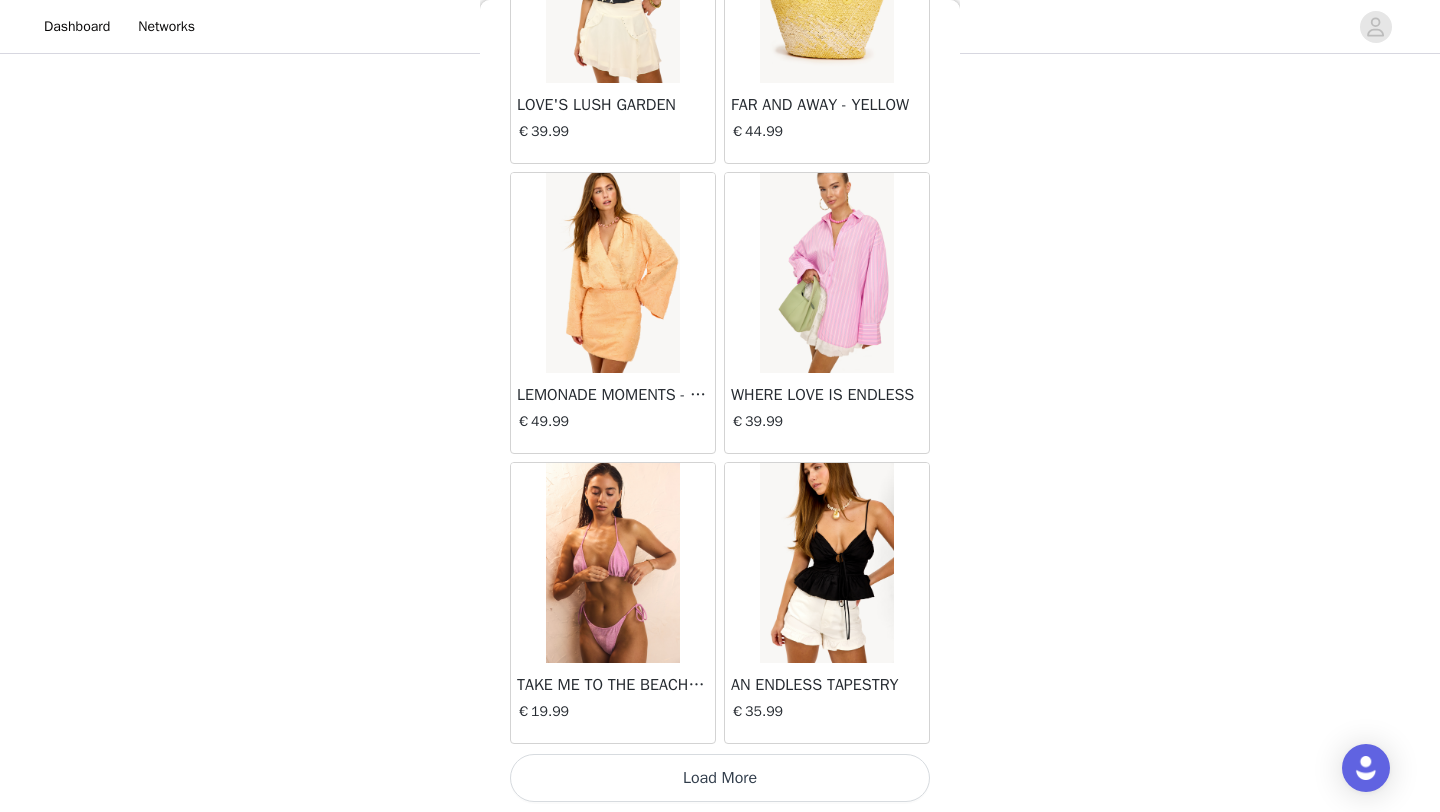 click on "Load More" at bounding box center [720, 778] 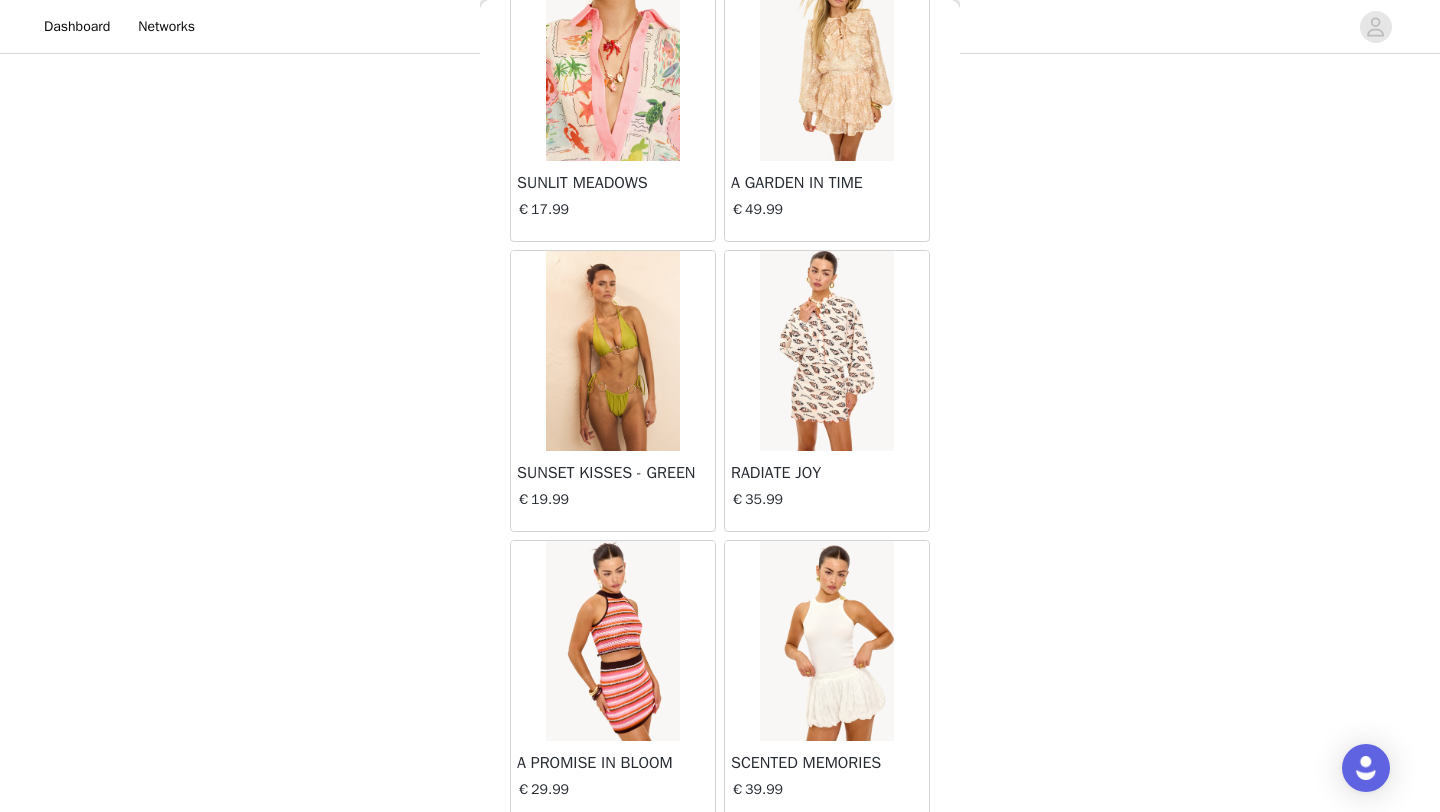 scroll, scrollTop: 22548, scrollLeft: 0, axis: vertical 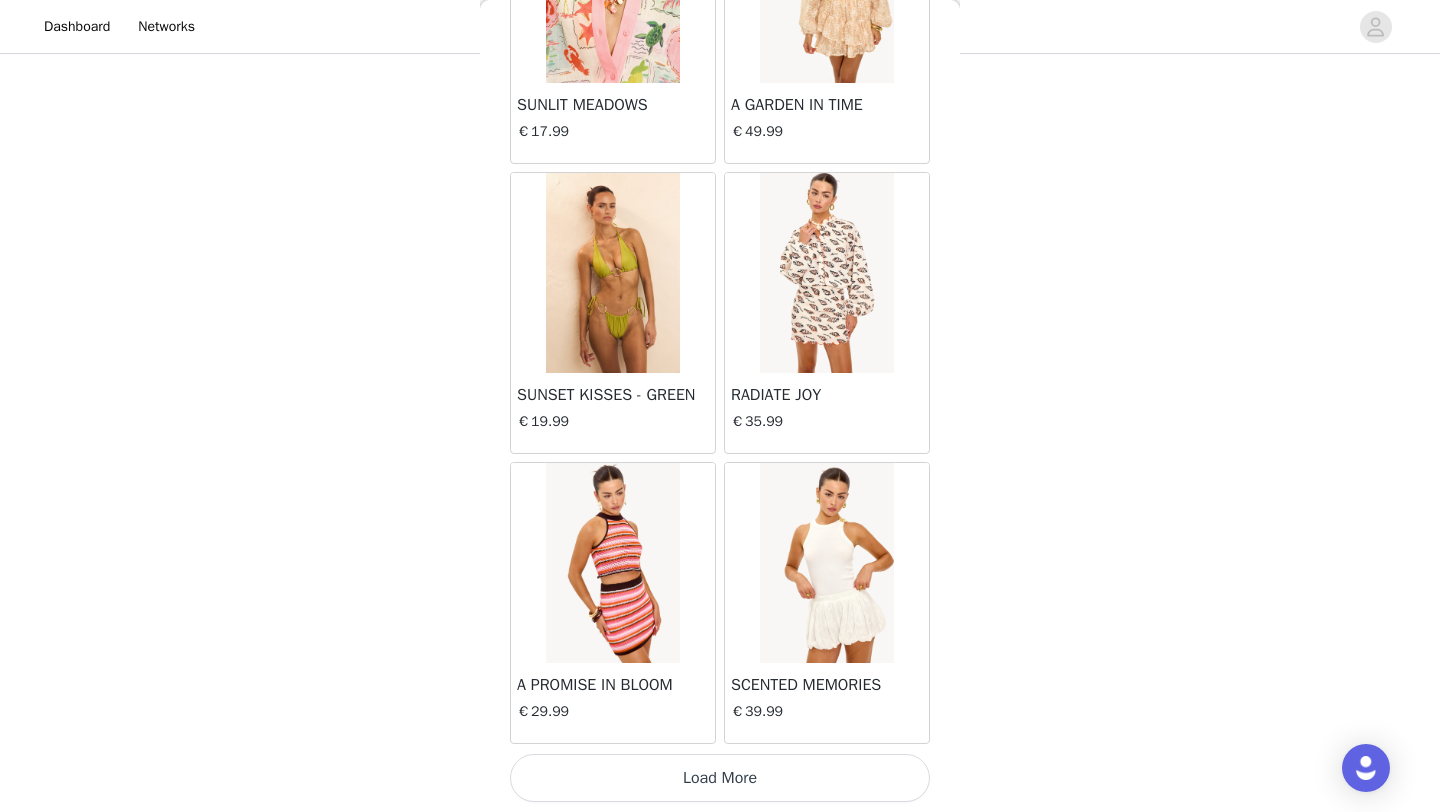 click on "Load More" at bounding box center (720, 778) 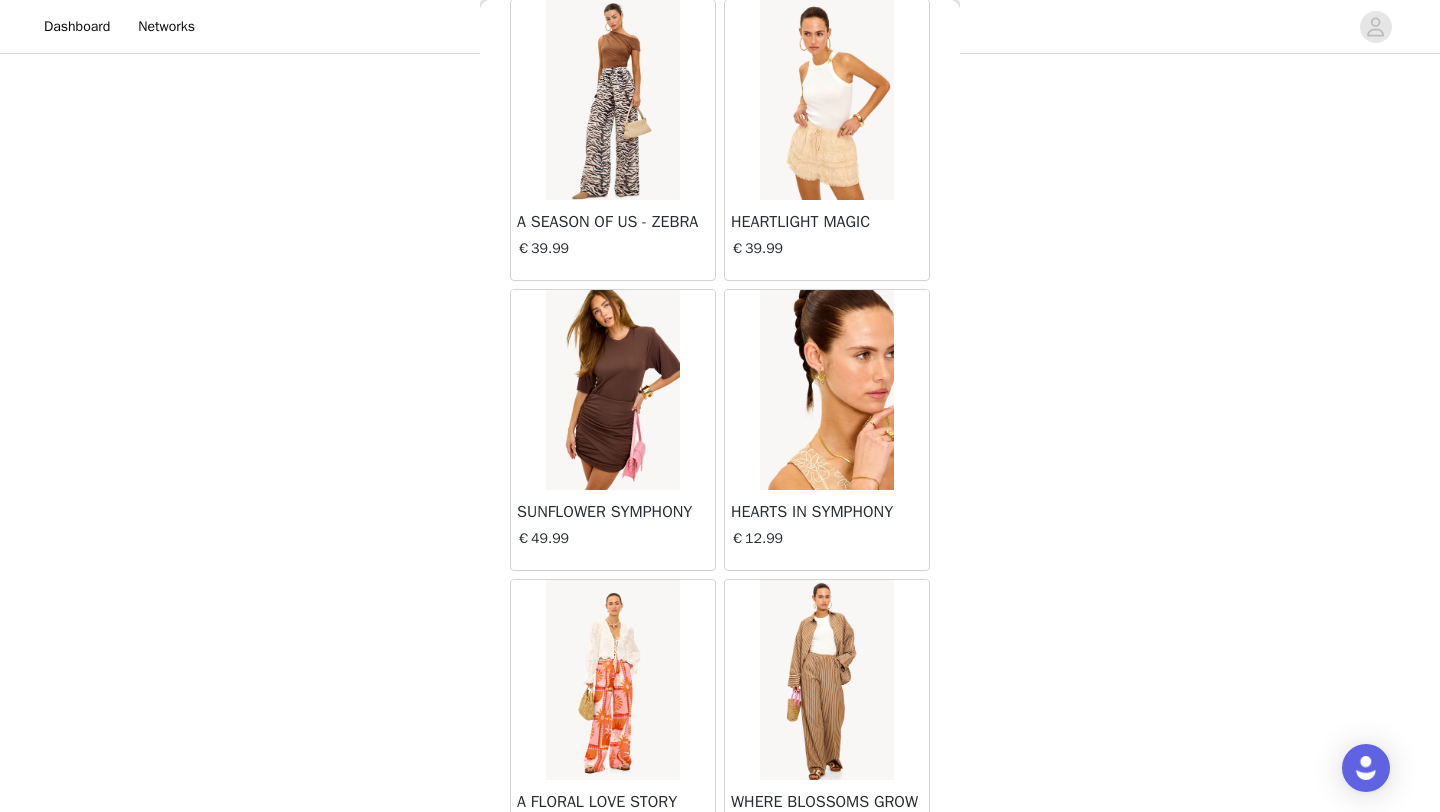 scroll, scrollTop: 25448, scrollLeft: 0, axis: vertical 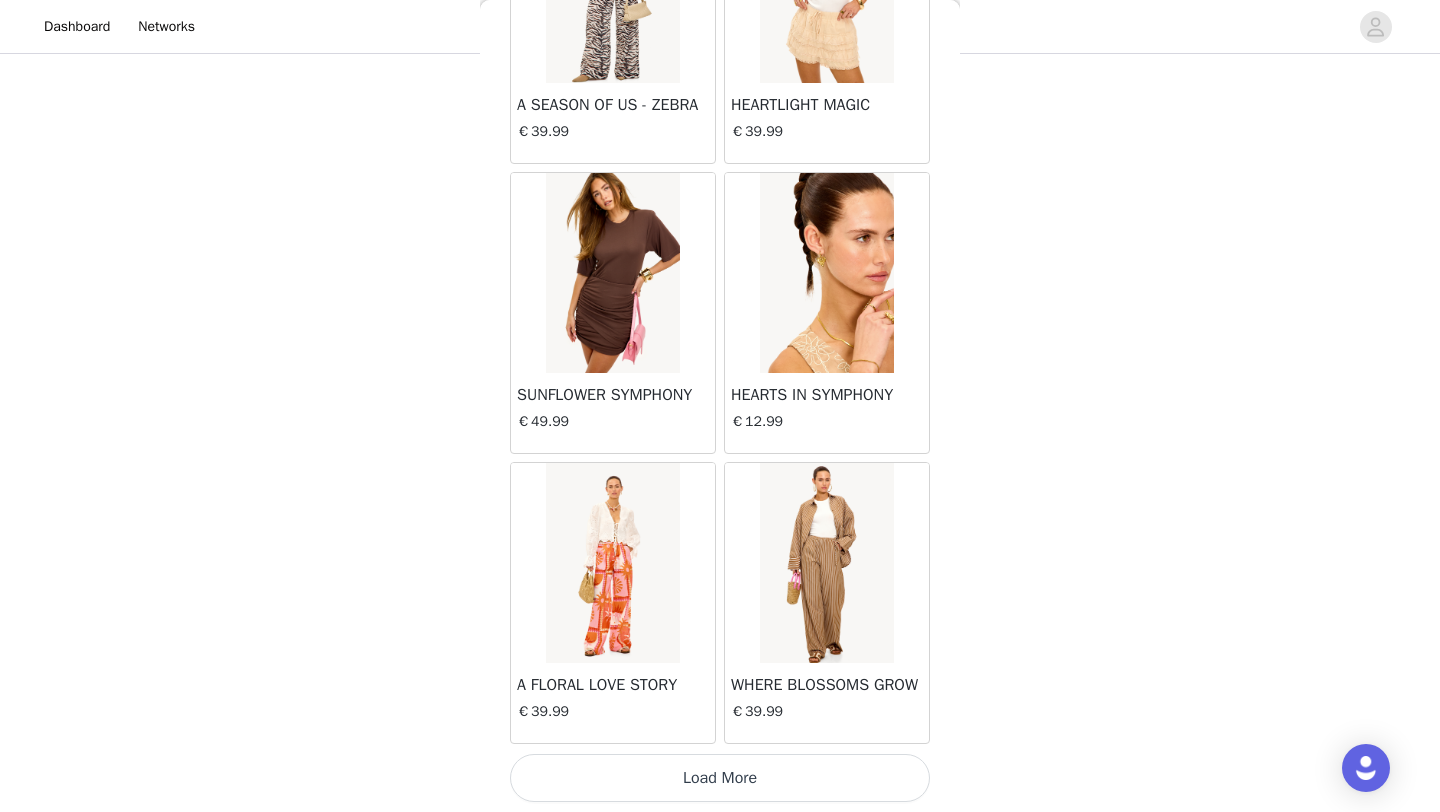 click on "Load More" at bounding box center (720, 778) 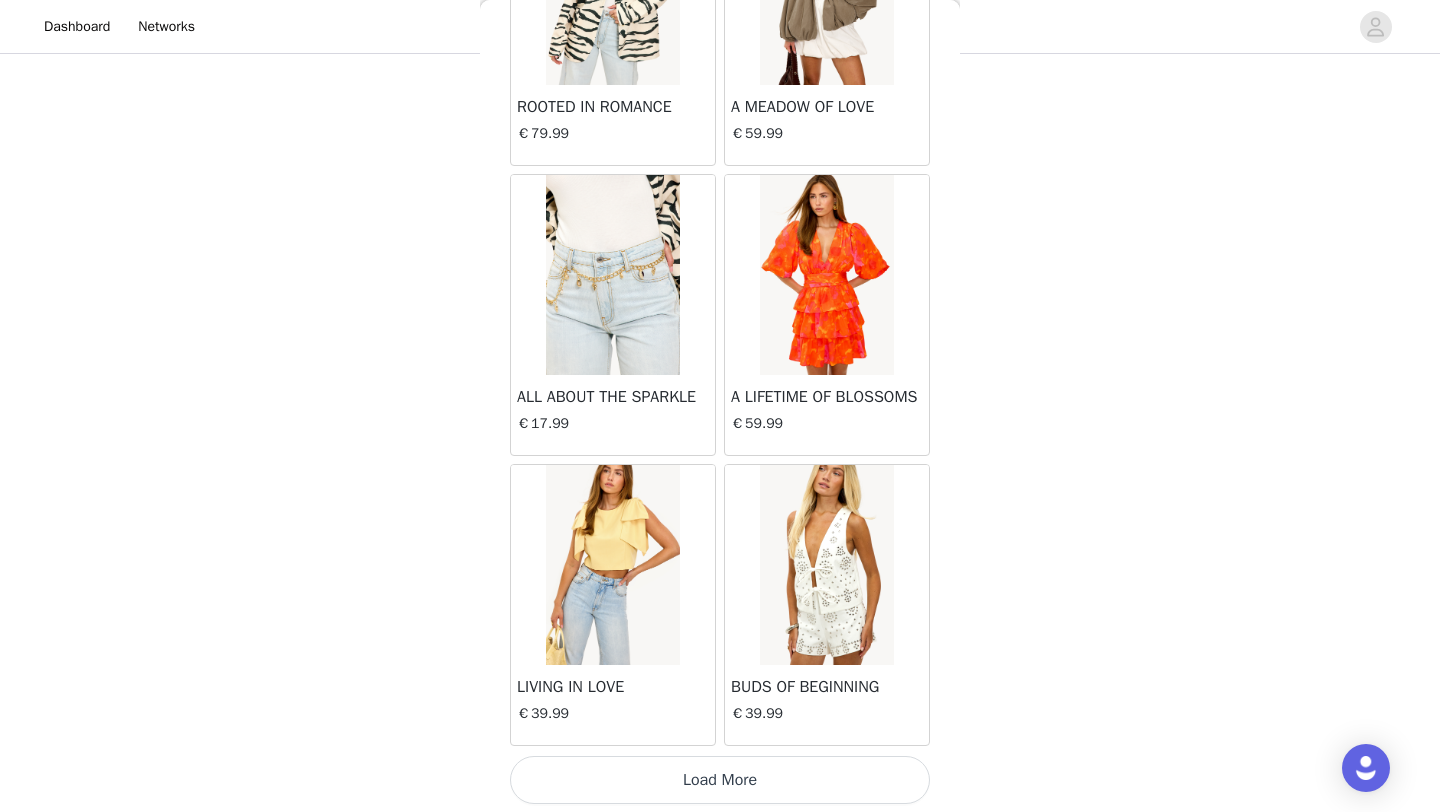 scroll, scrollTop: 28348, scrollLeft: 0, axis: vertical 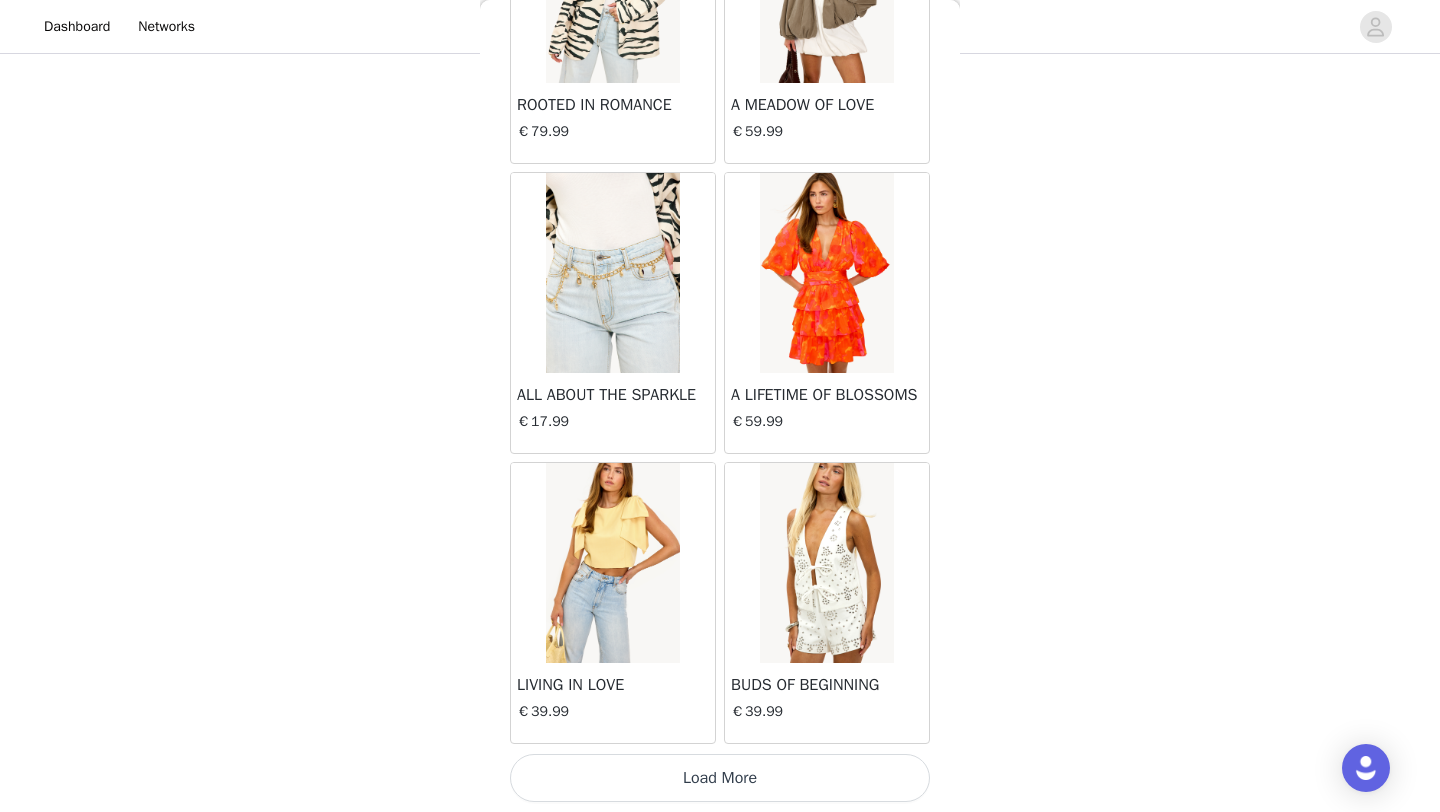 click on "Load More" at bounding box center (720, 778) 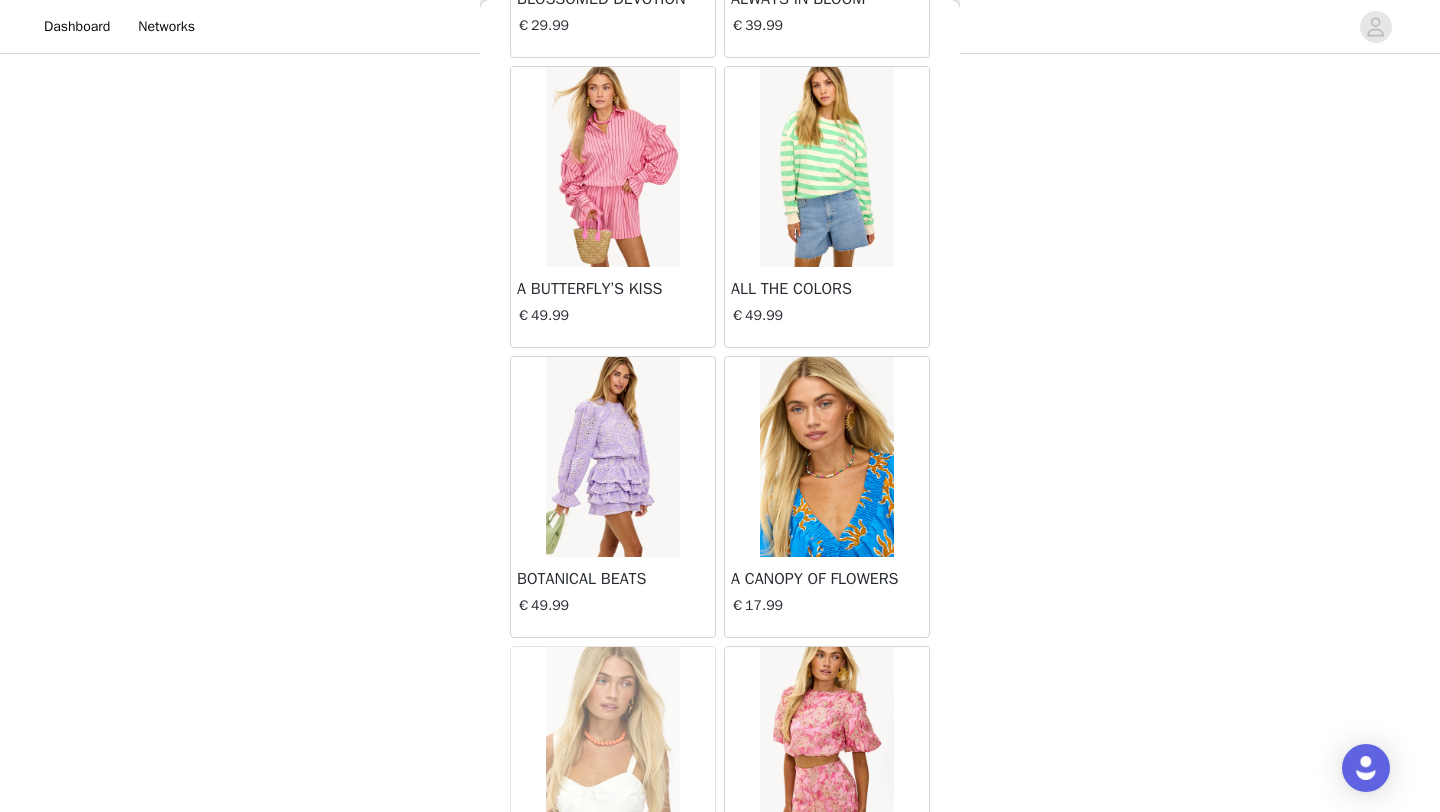 scroll, scrollTop: 31248, scrollLeft: 0, axis: vertical 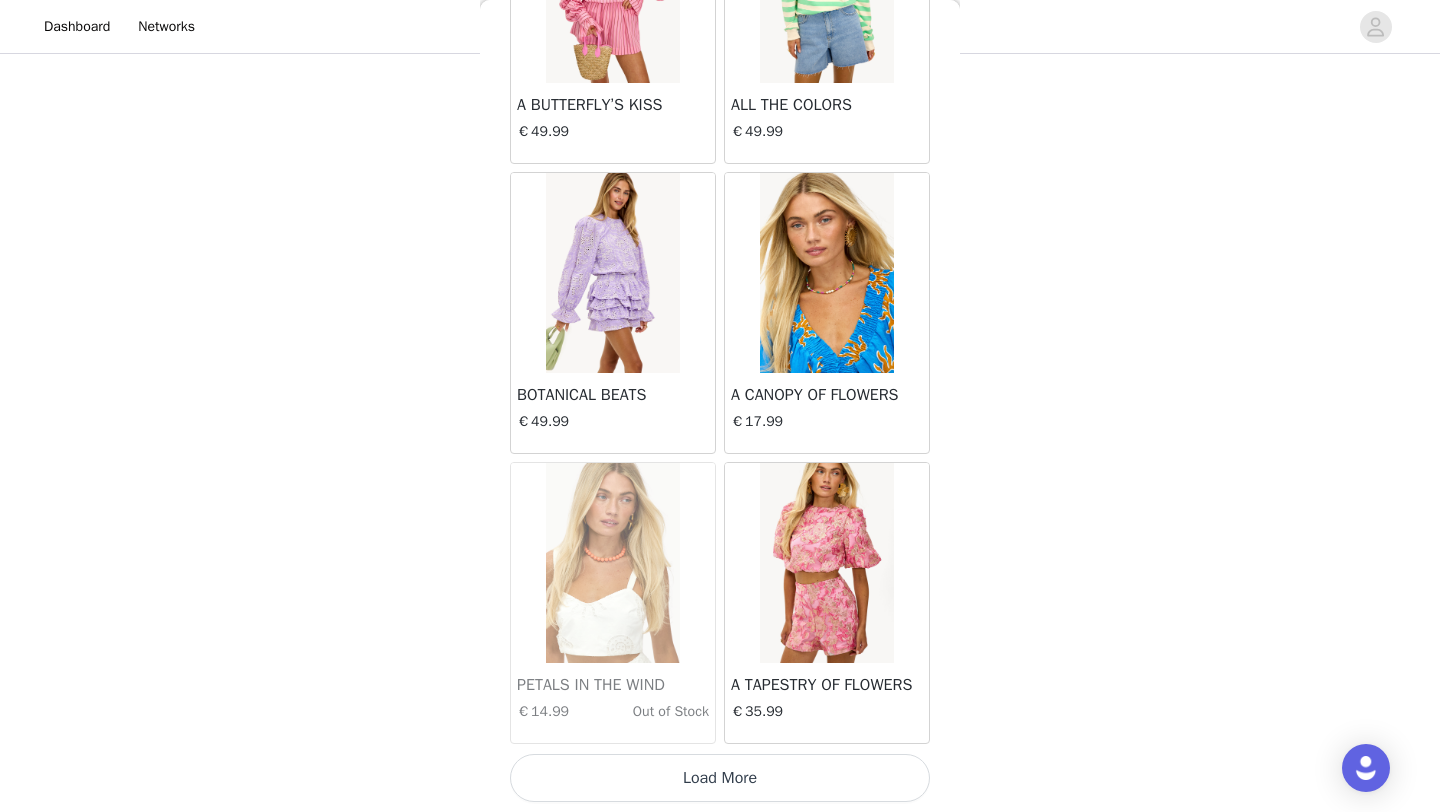 click on "Load More" at bounding box center (720, 778) 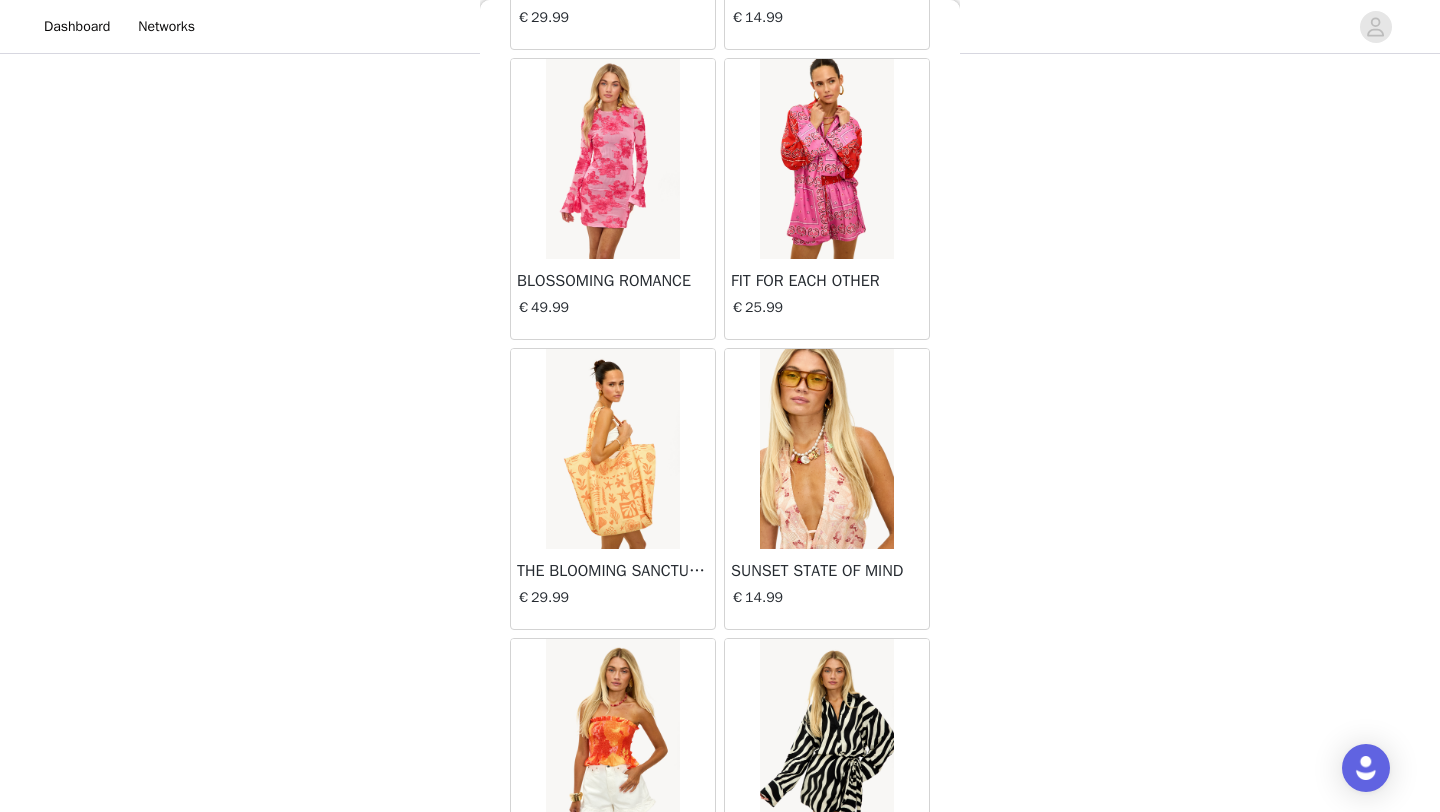 scroll, scrollTop: 32248, scrollLeft: 0, axis: vertical 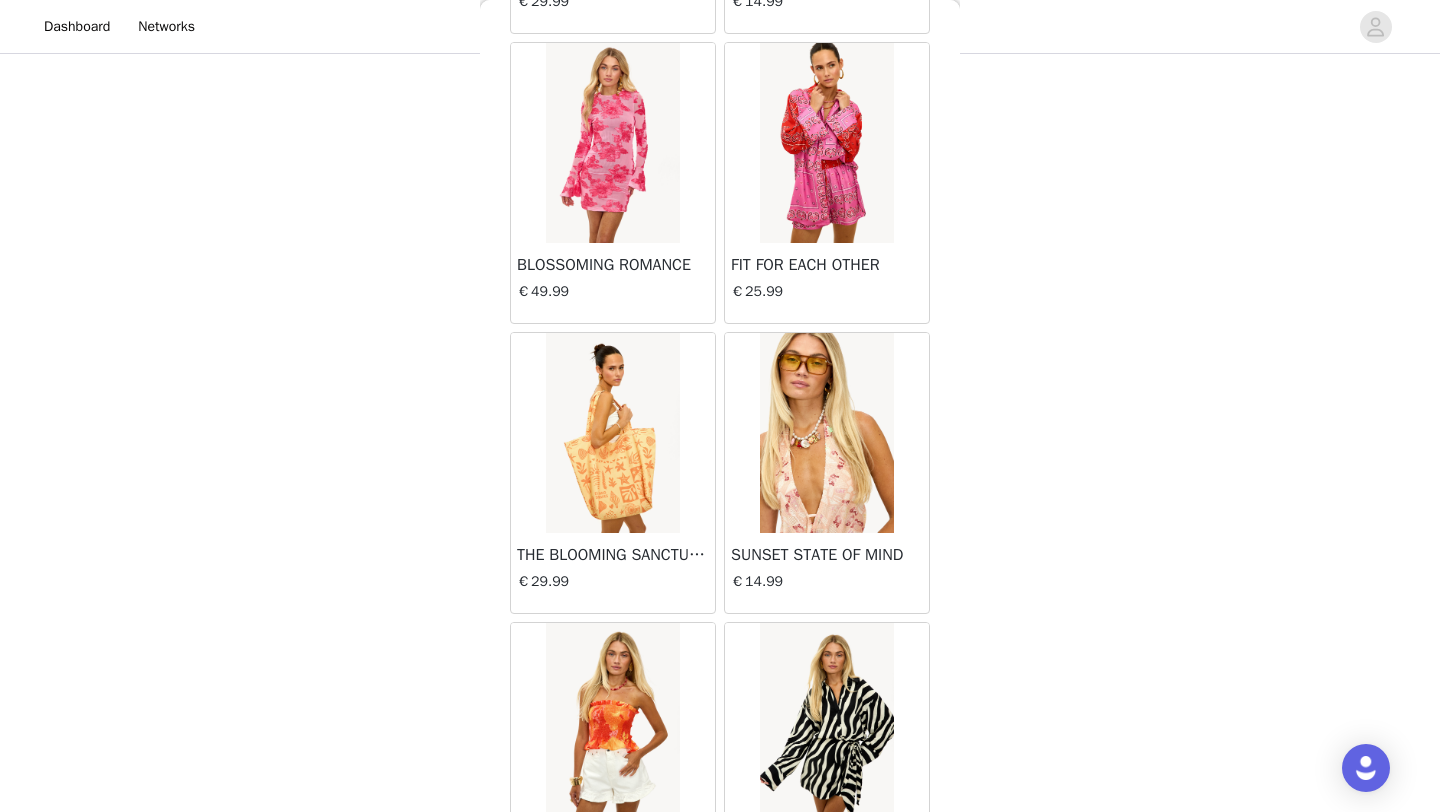 click on "SUNSET STATE OF MIND" at bounding box center [827, 555] 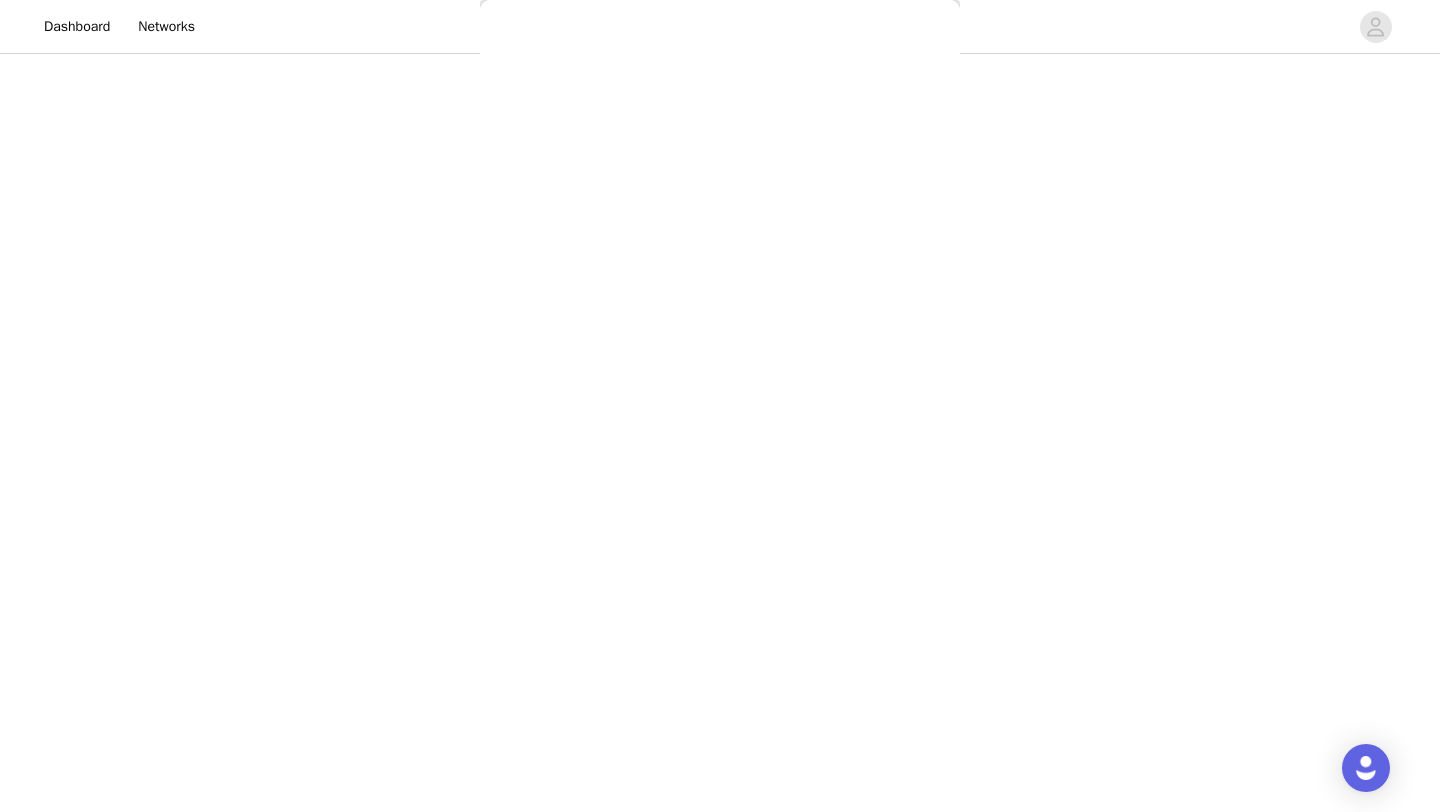 click on "Back       LUMINOUS STARLIT   €14.99       DREAMING AWAKE   €59.99       DAZZLE YOUR WORLD   €14.99       DAZZLE IN STYLE   €17.99       UNVEILED SPLENDOR   €69.99       ENDEARING ELEGANCE   €14.99       KNITTED IN LOVE   €49.99       TRUE LOVE'S PROMISE   €14.99       UNITED IN DESTINY   €12.99       HOME IS WHERE YOU ARE   €15.99       LOVE'S MELODY   €59.99       OUR COSMIC LOVE   €14.99       STILL BLOOMING   €59.99       SWEET ROMANCE   €49.99       MEMORY OF US   €59.99       STRONG IN LOVE   €59.99       LIFELONG DREAMS   €14.99       SUNSET SHIMMER   €14.99       THE JOURNEY OF US   €12.99       TREASURED MEMORIES FOREVER   €15.99       OCEANIC REVERIE   €19.99       LET THE SUNRISE - OFFWHITE   €21.99       OCEAN DREAMS - PINK   €34.99       LOVE AND SUNSHINE   €19.99       TAKE ME TO THE BEACH - TURQUOISE   €19.99       TAKE ME TO THE BEACH - PINK   €19.99       SEE YOU AT THE SHORE - BLACK   €19.99       SUNKISSED ESCAPE - DARK BROWN" at bounding box center (720, 406) 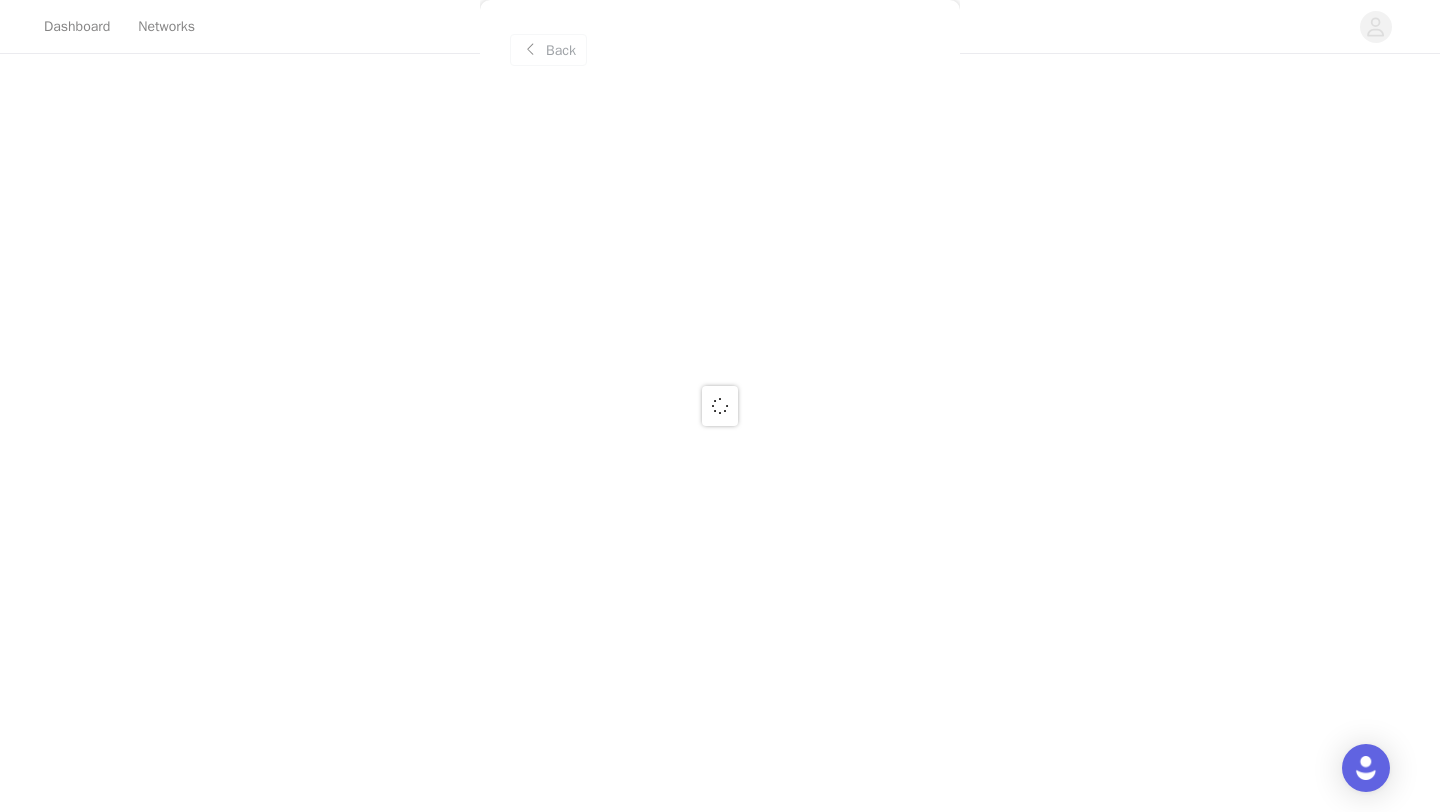 click on "Back" at bounding box center (720, 406) 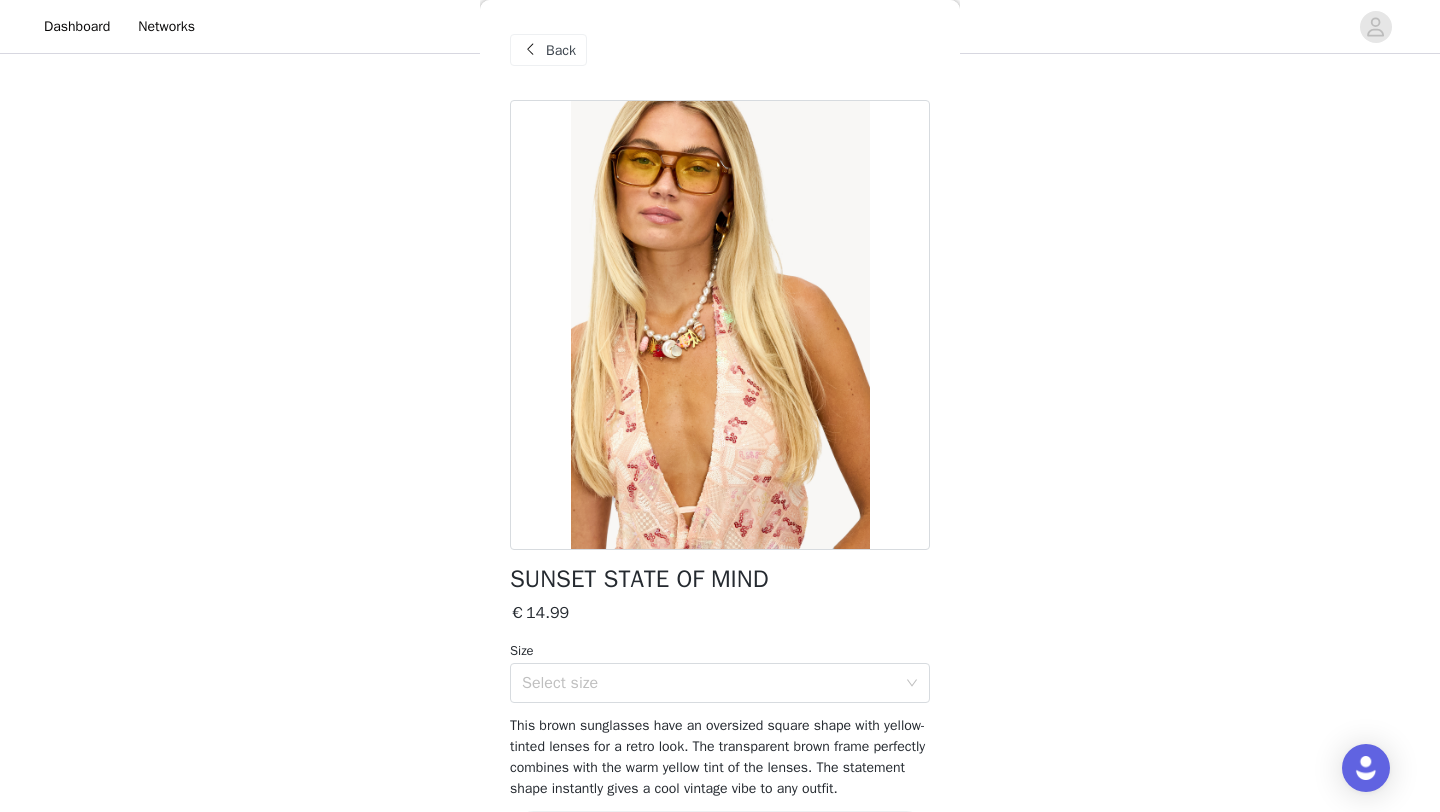 click on "SUNSET STATE OF MIND" at bounding box center [639, 579] 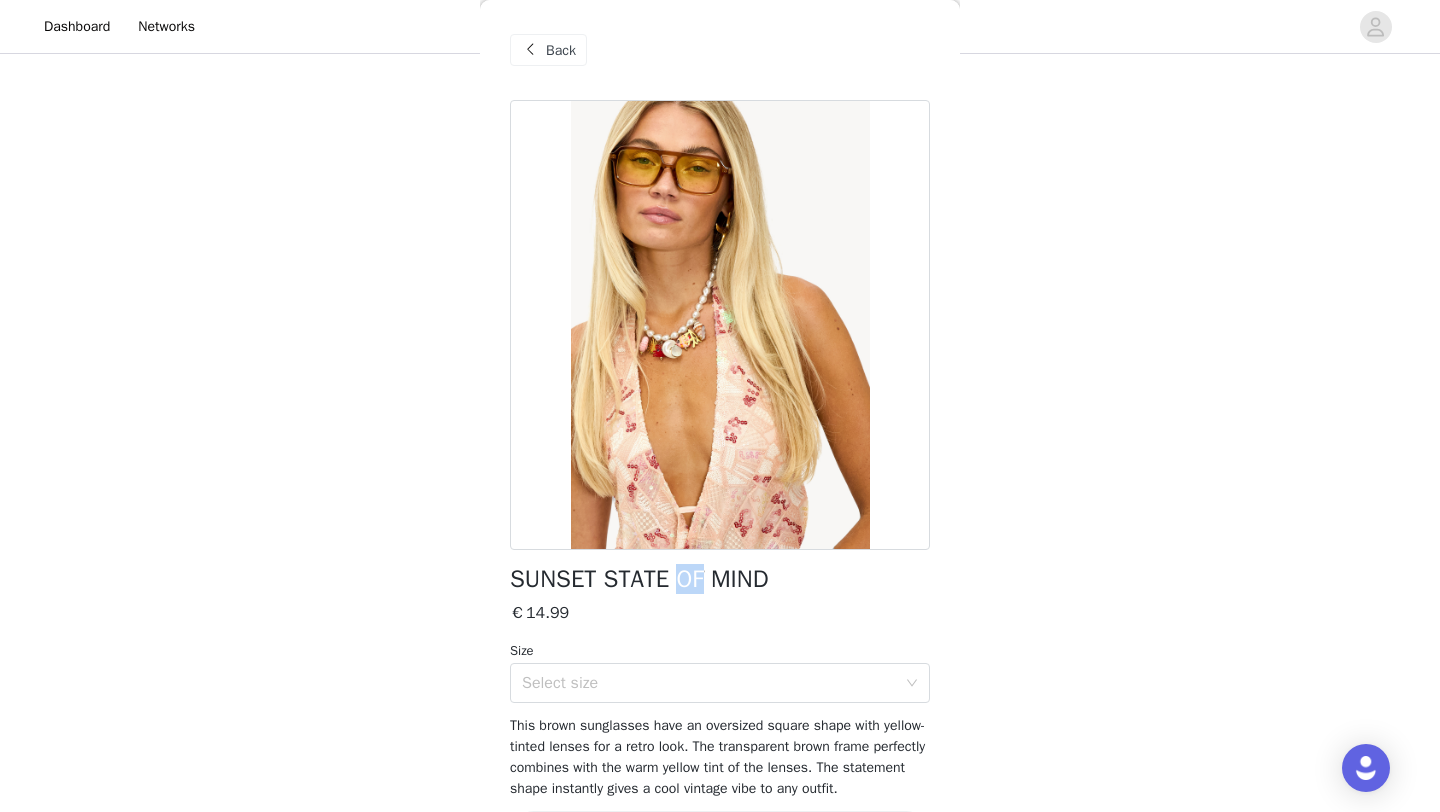 click on "SUNSET STATE OF MIND" at bounding box center [639, 579] 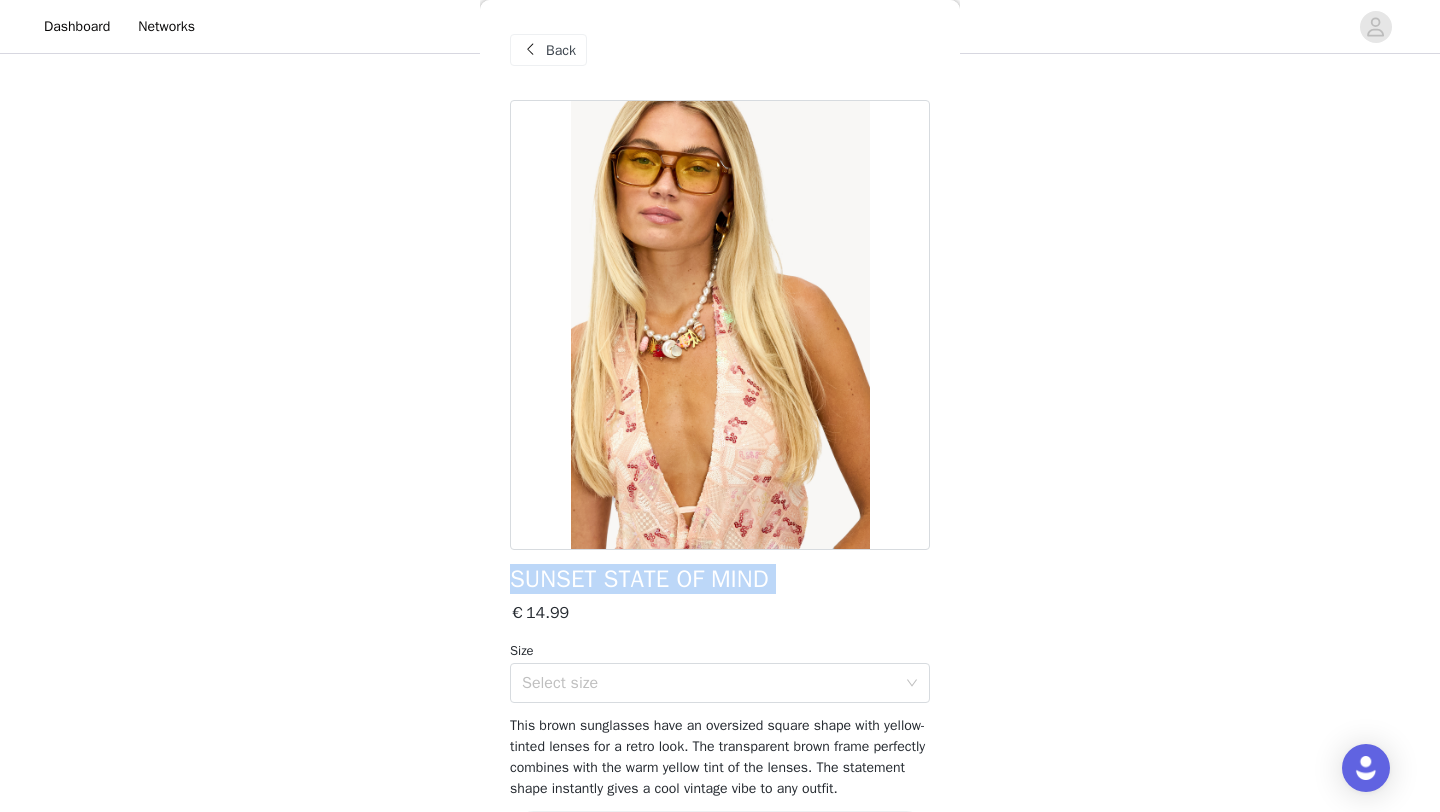click on "SUNSET STATE OF MIND" at bounding box center (639, 579) 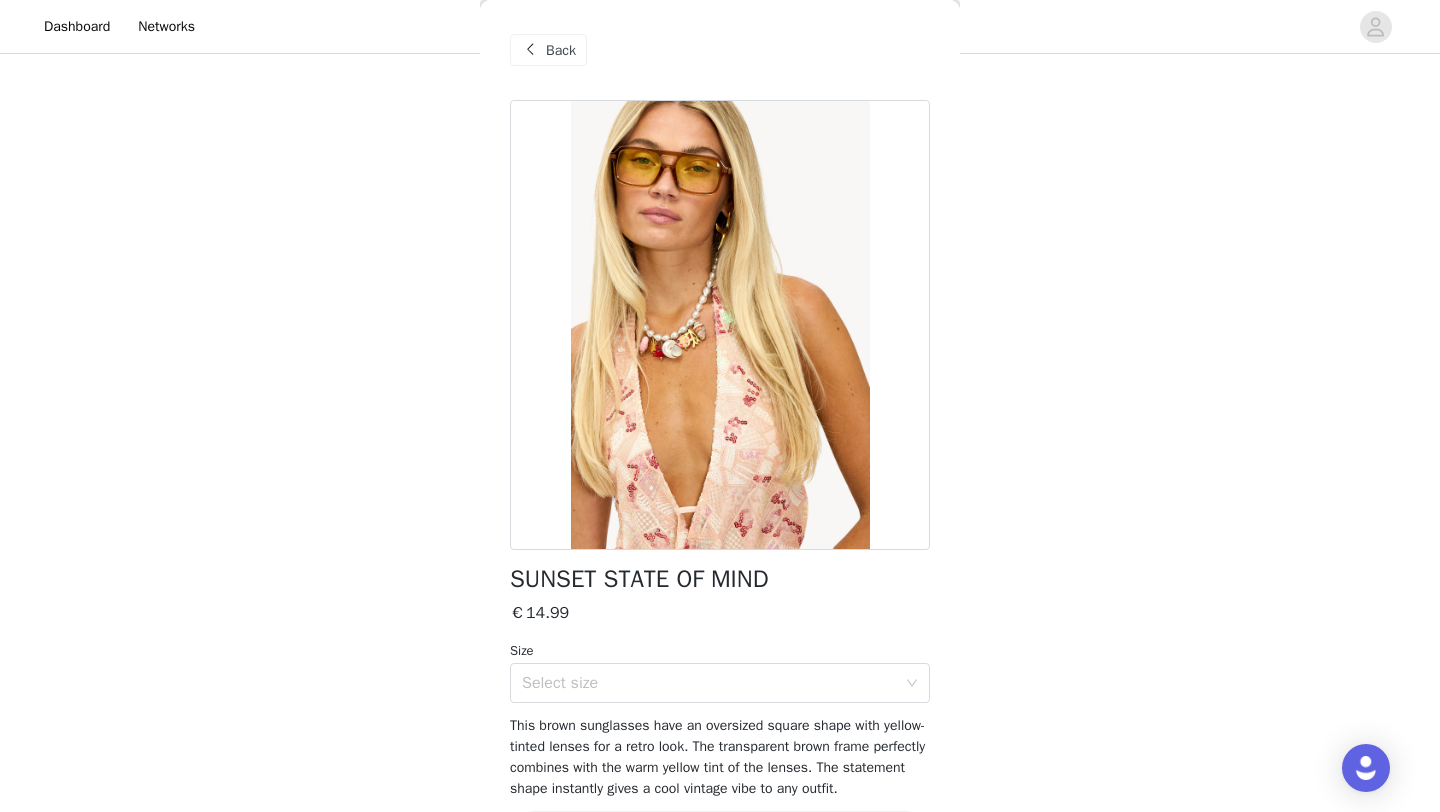 click on "Back" at bounding box center (548, 50) 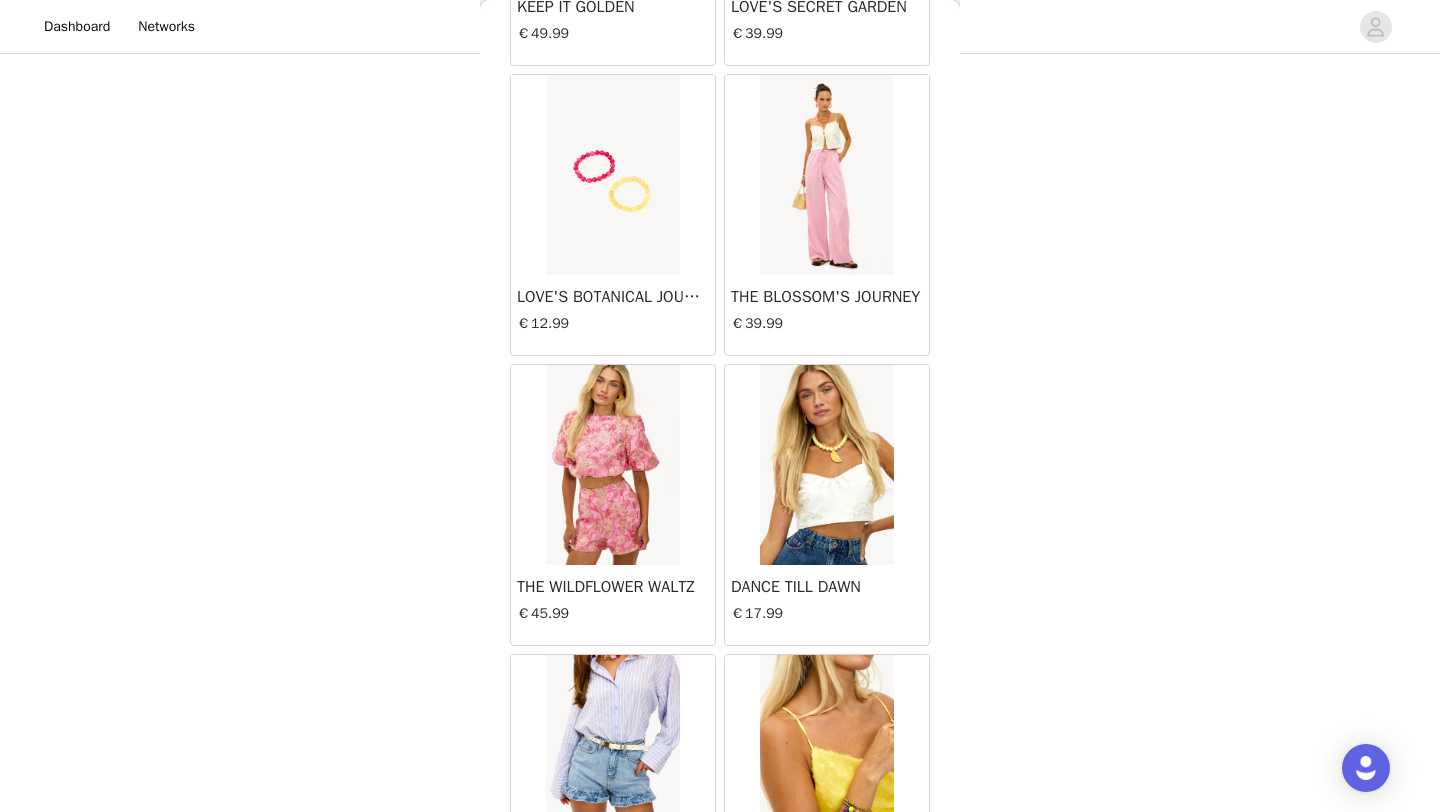 scroll, scrollTop: 34148, scrollLeft: 0, axis: vertical 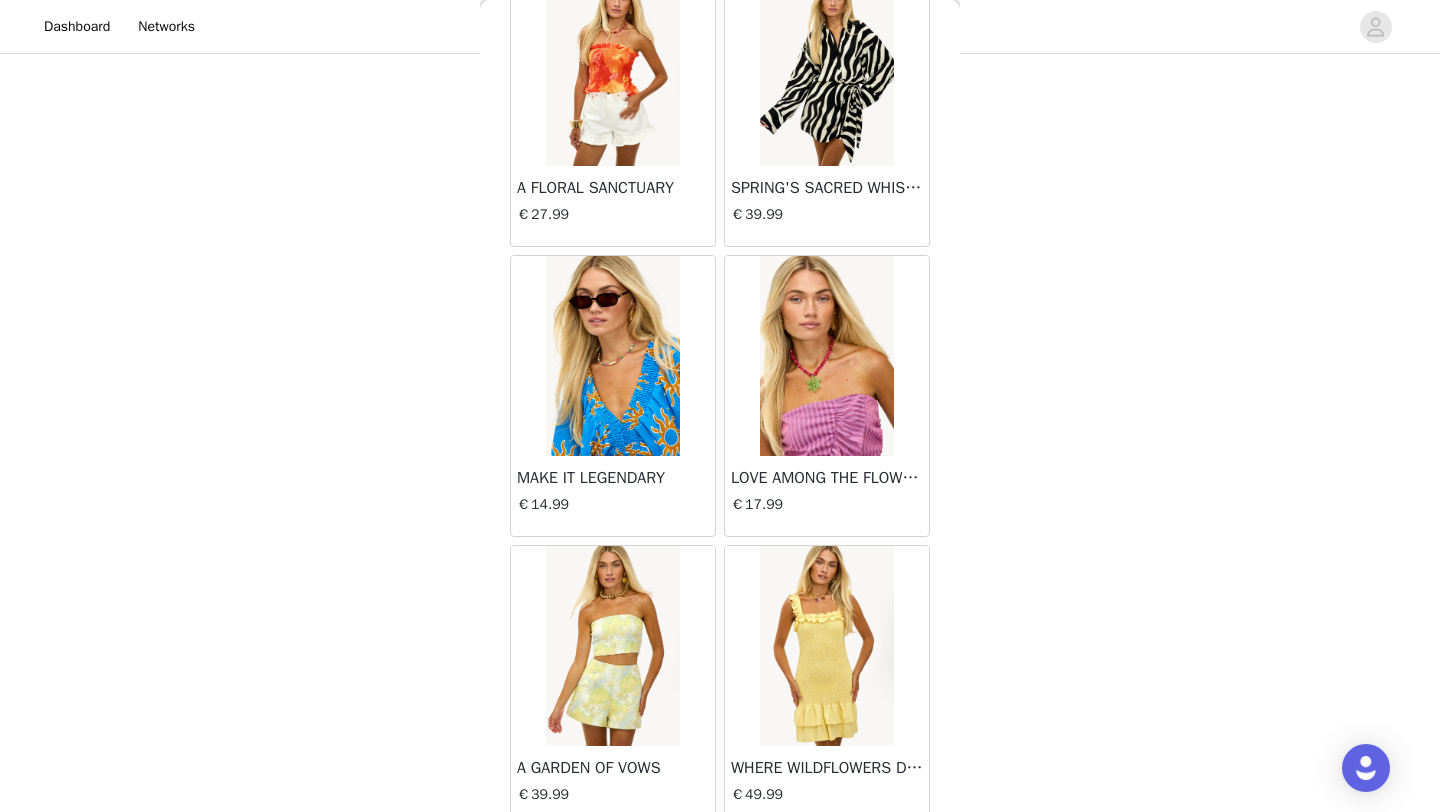click at bounding box center (826, 356) 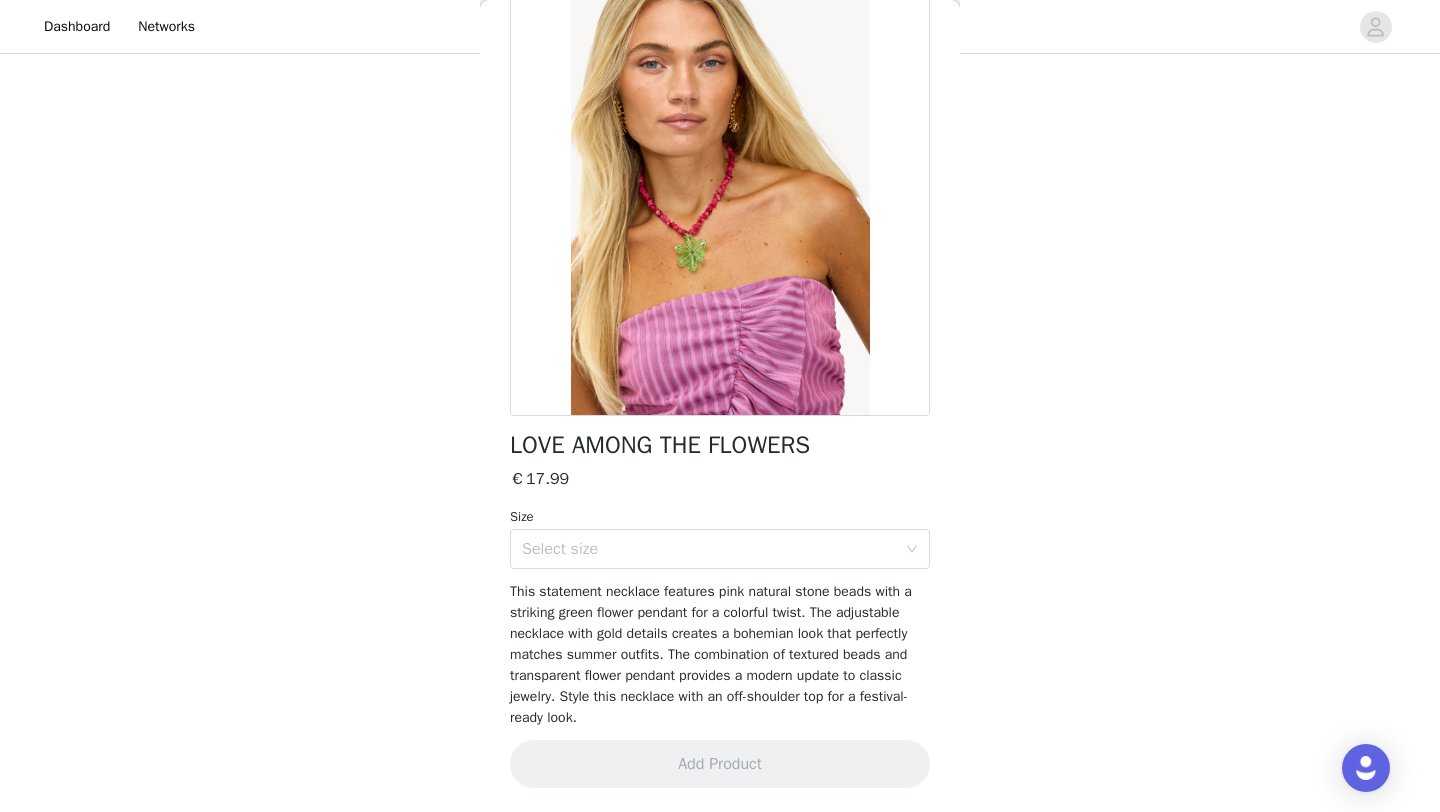 scroll, scrollTop: 137, scrollLeft: 0, axis: vertical 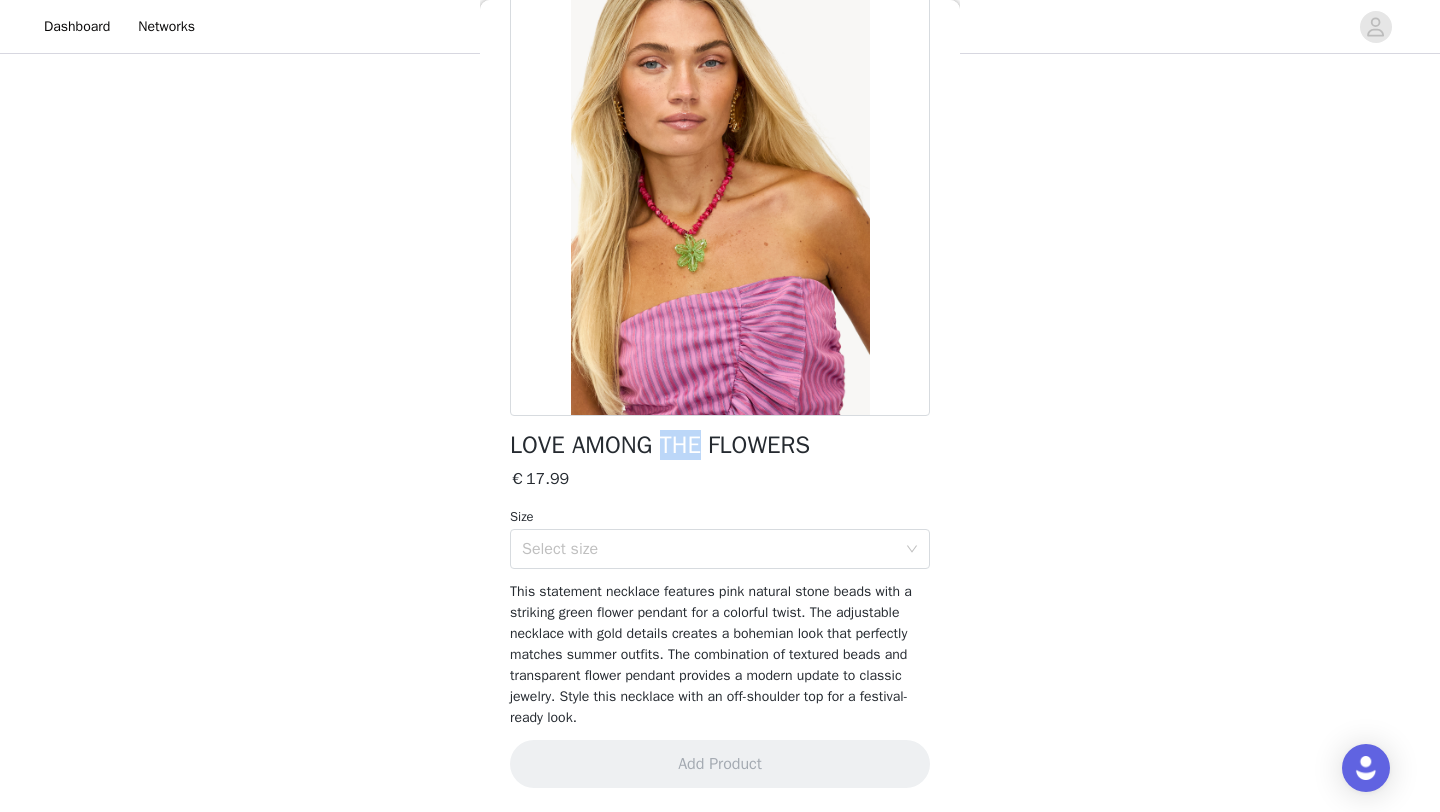 click on "LOVE AMONG THE FLOWERS" at bounding box center [660, 445] 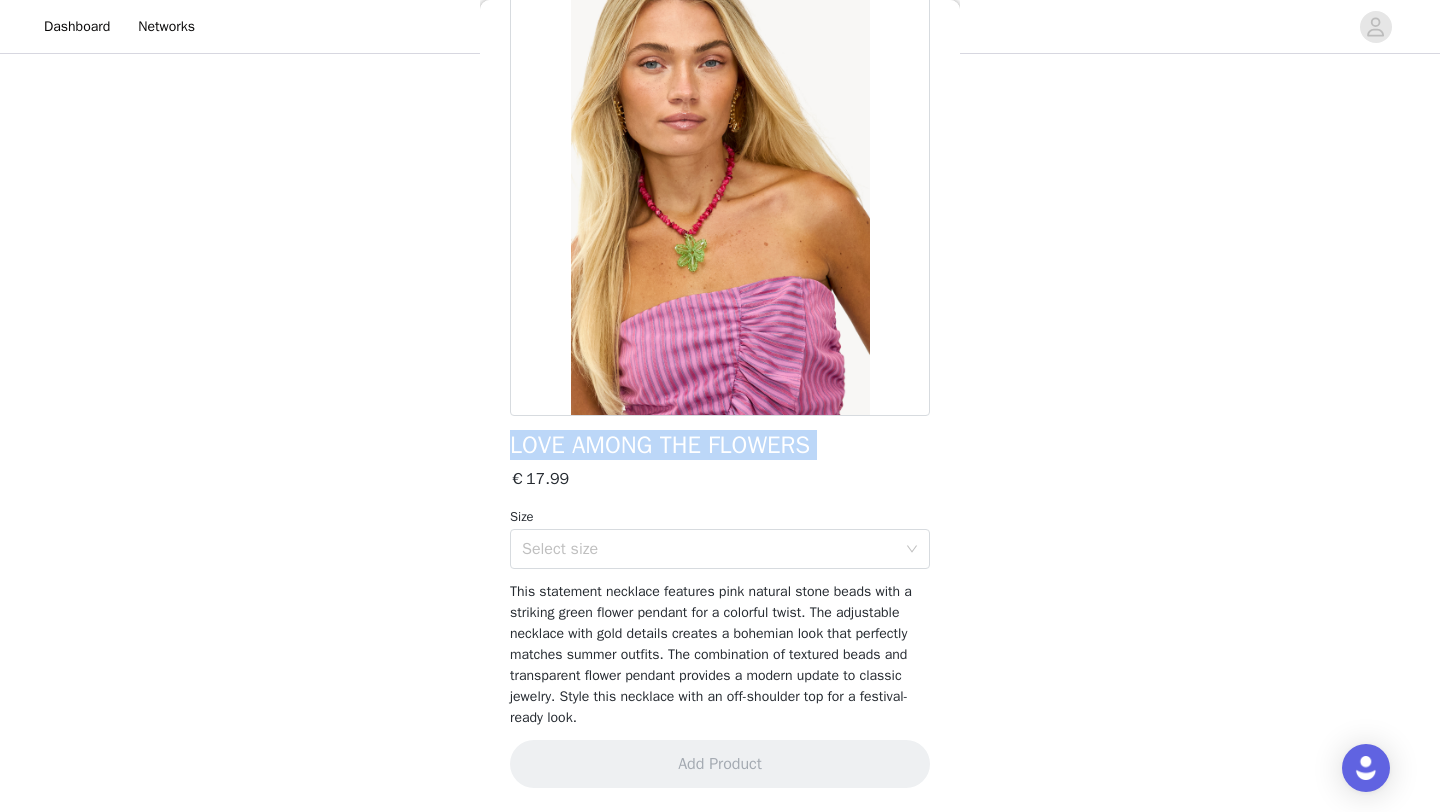 click on "LOVE AMONG THE FLOWERS" at bounding box center [660, 445] 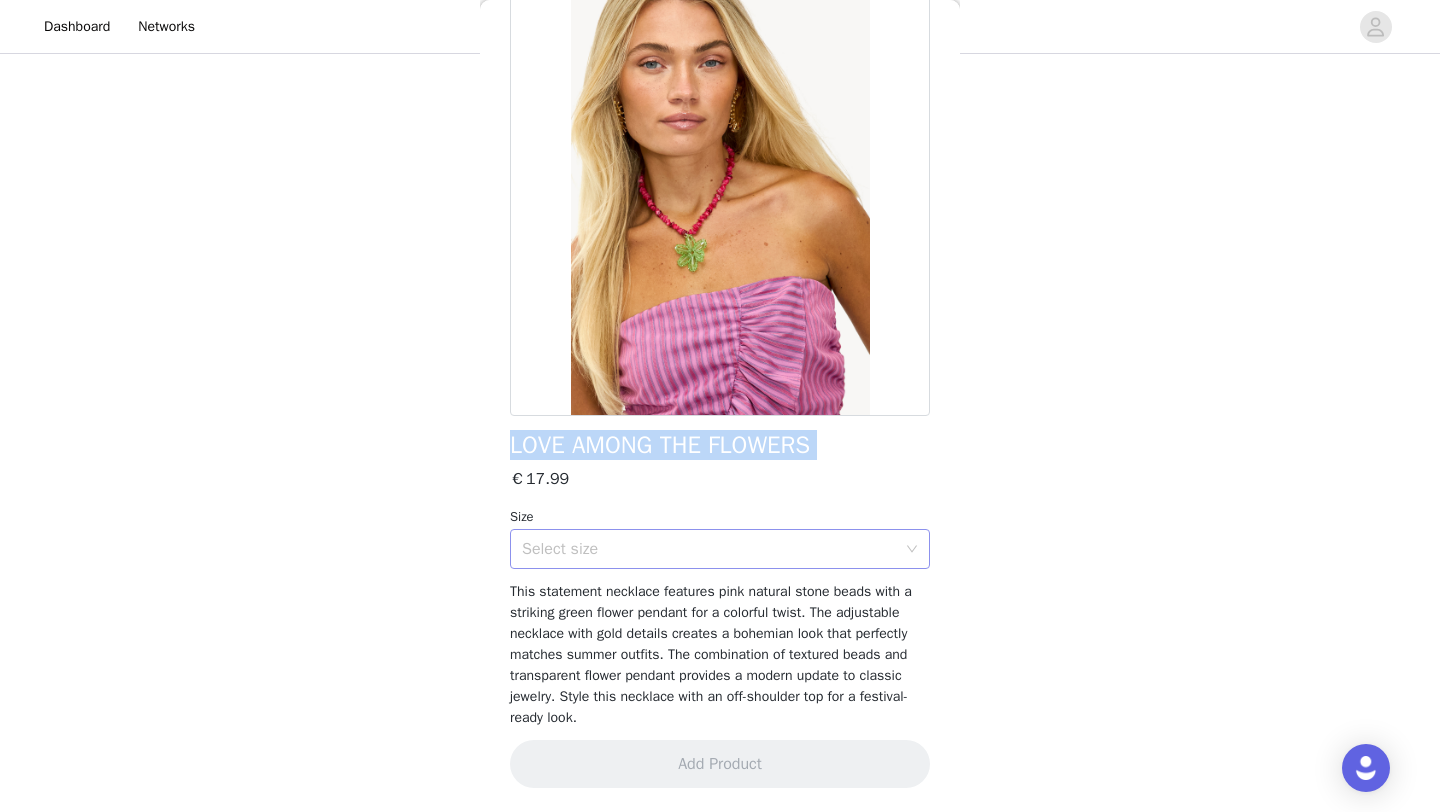 click on "Select size" at bounding box center (713, 549) 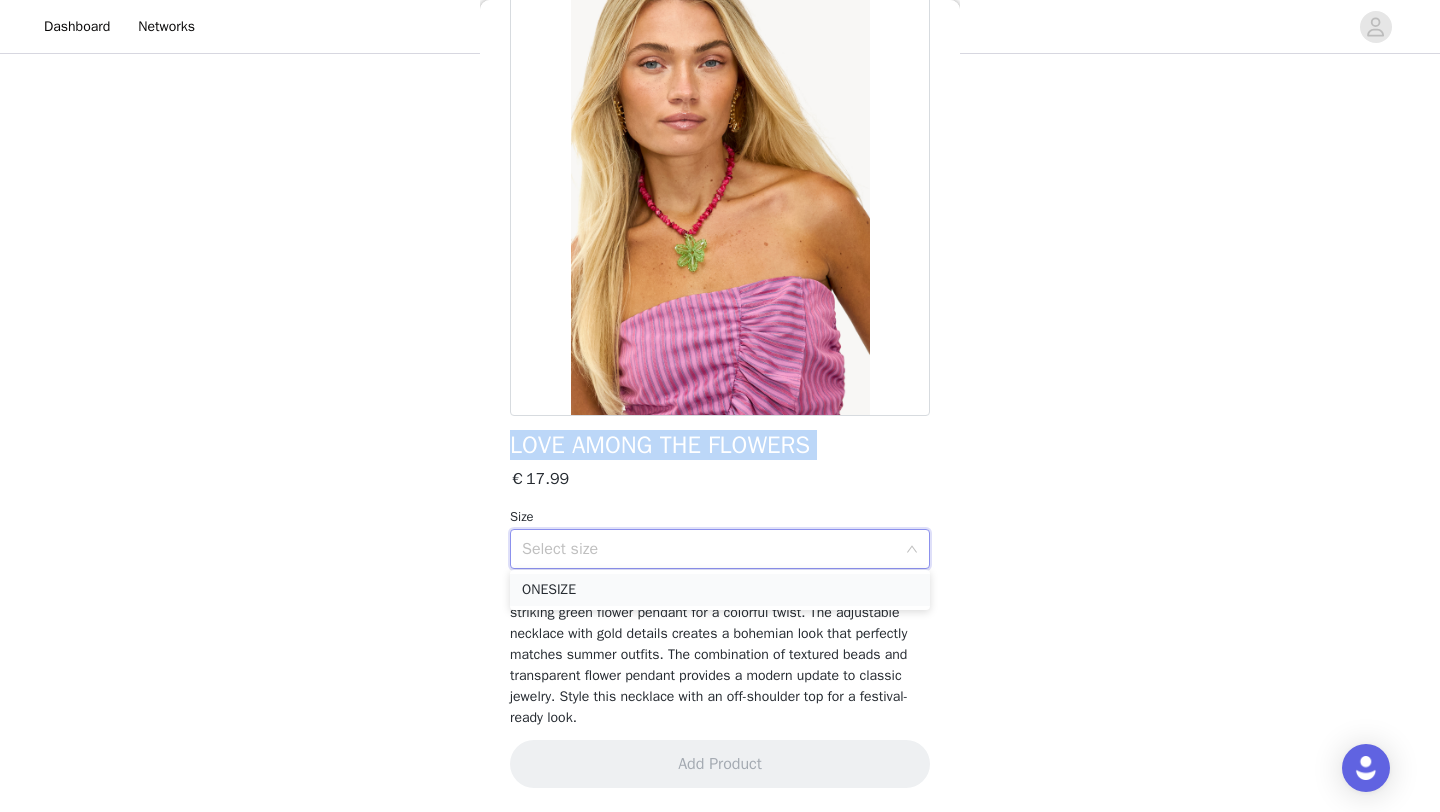 click on "ONESIZE" at bounding box center (720, 590) 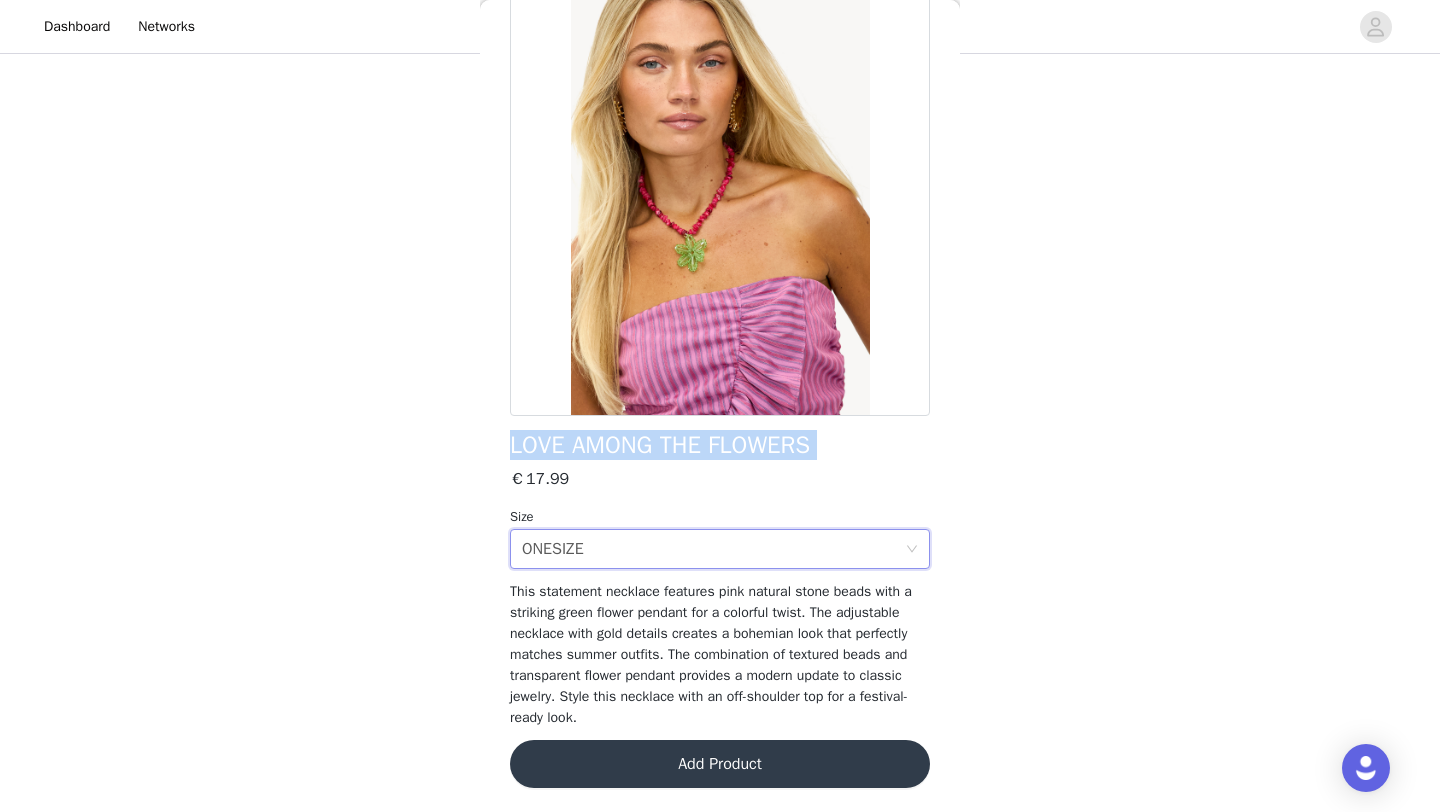 click on "Add Product" at bounding box center (720, 764) 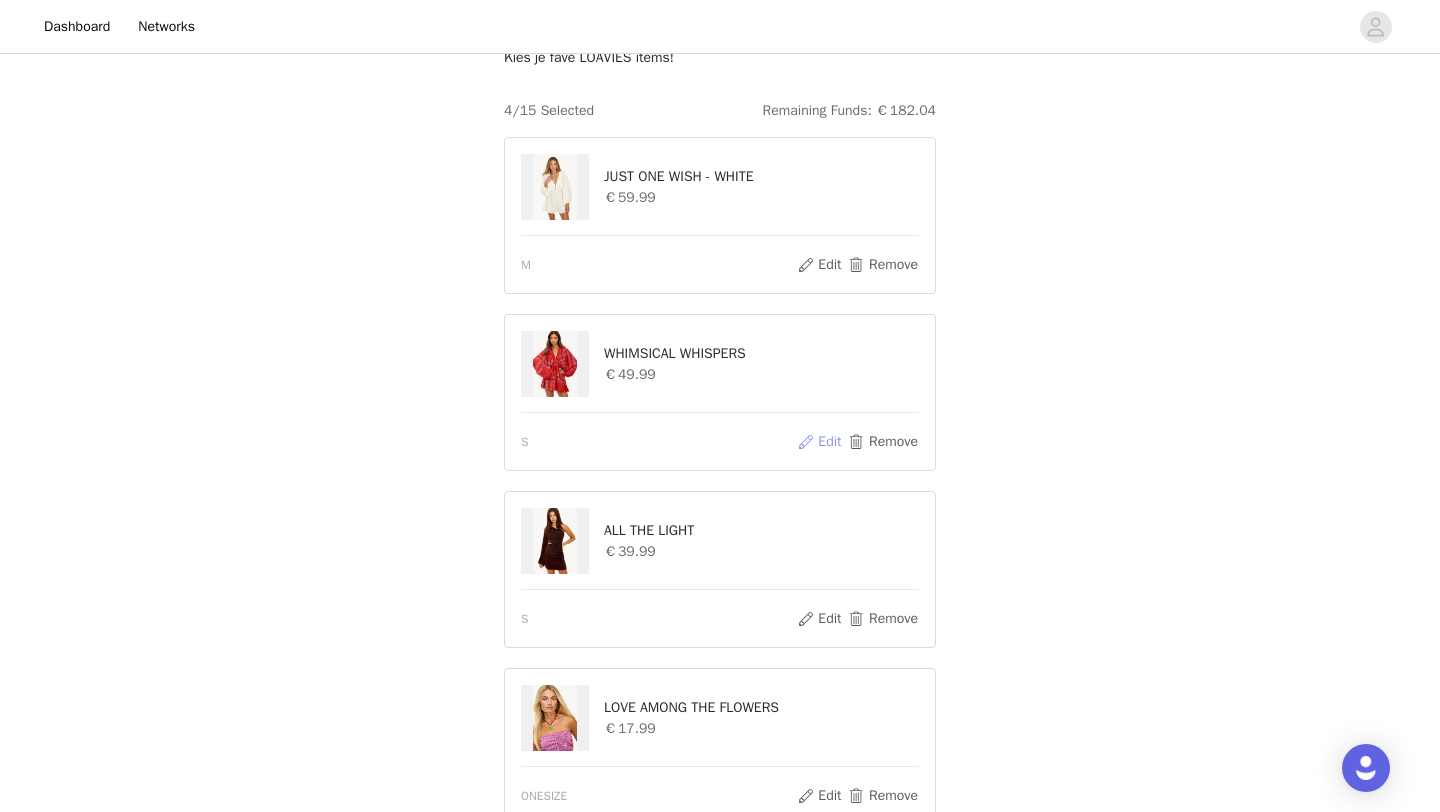 click on "Edit" at bounding box center [819, 442] 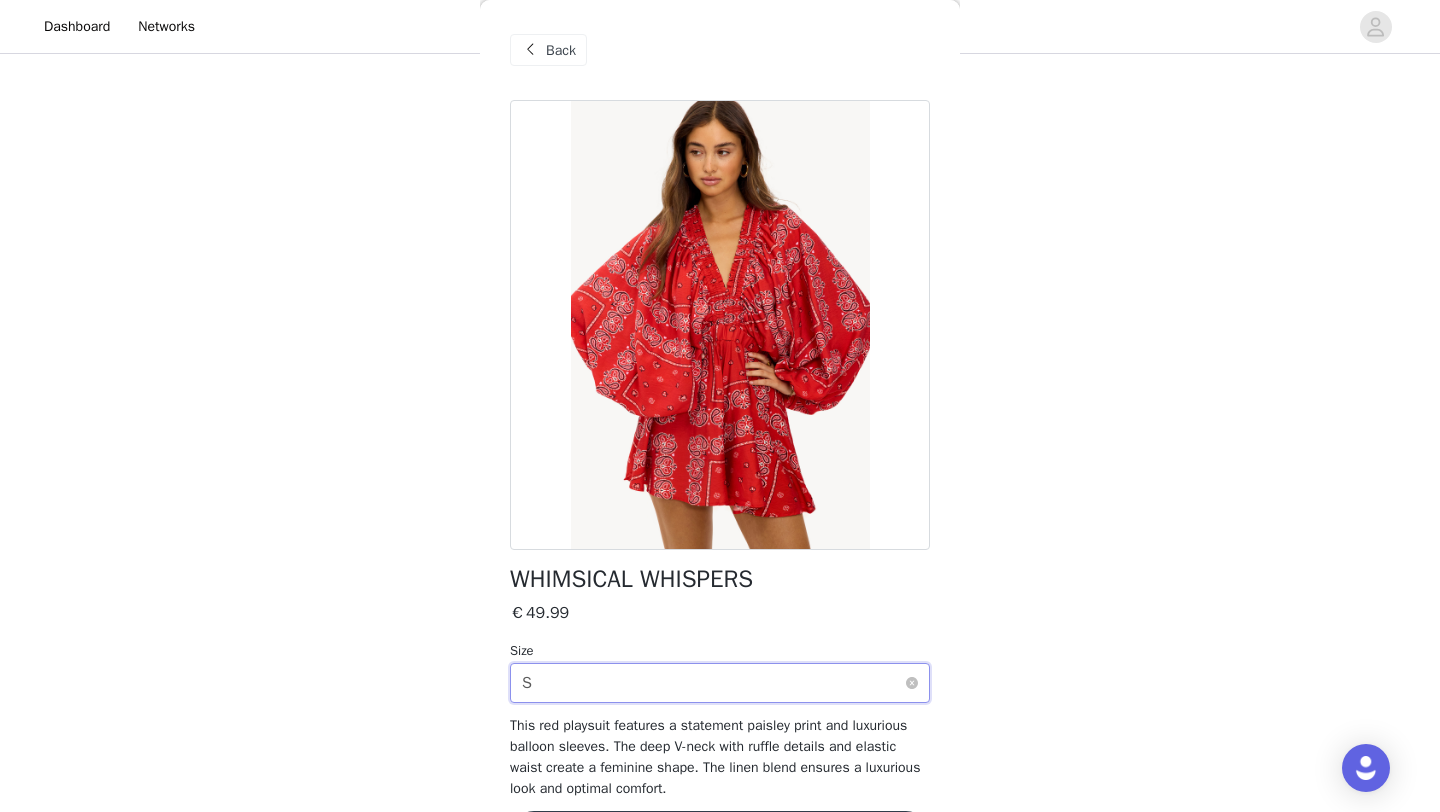 click on "Select size S" at bounding box center (713, 683) 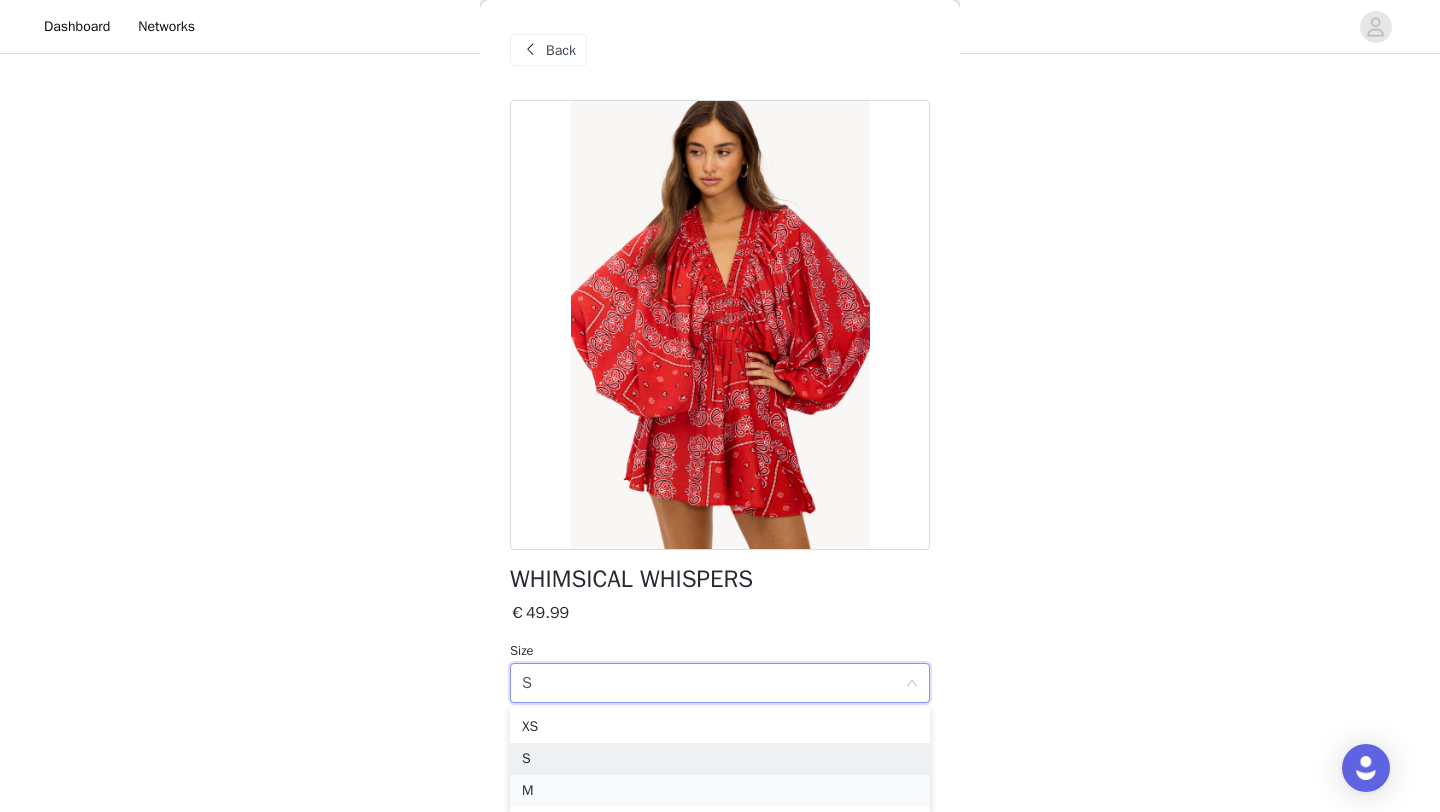 click on "M" at bounding box center (720, 791) 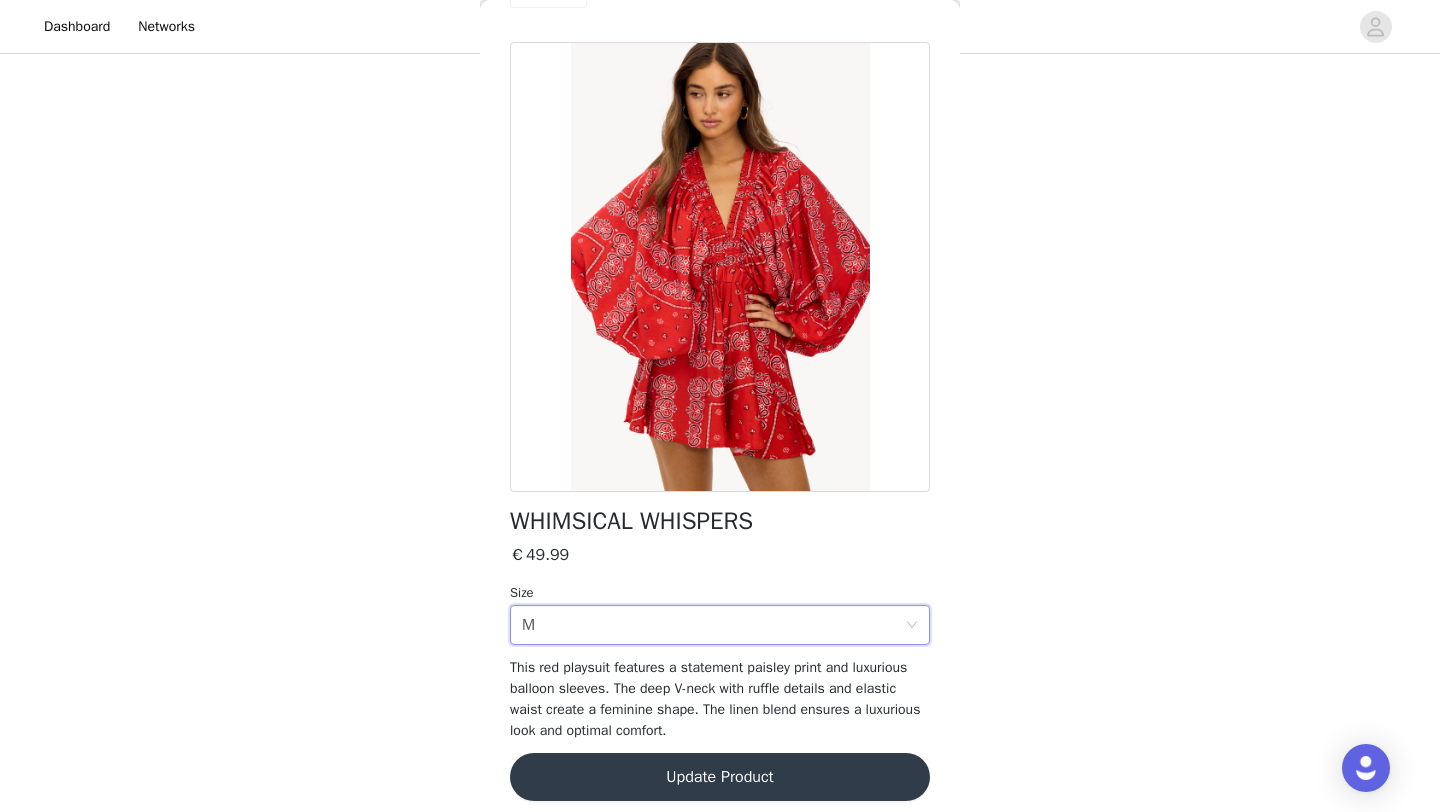 scroll, scrollTop: 73, scrollLeft: 0, axis: vertical 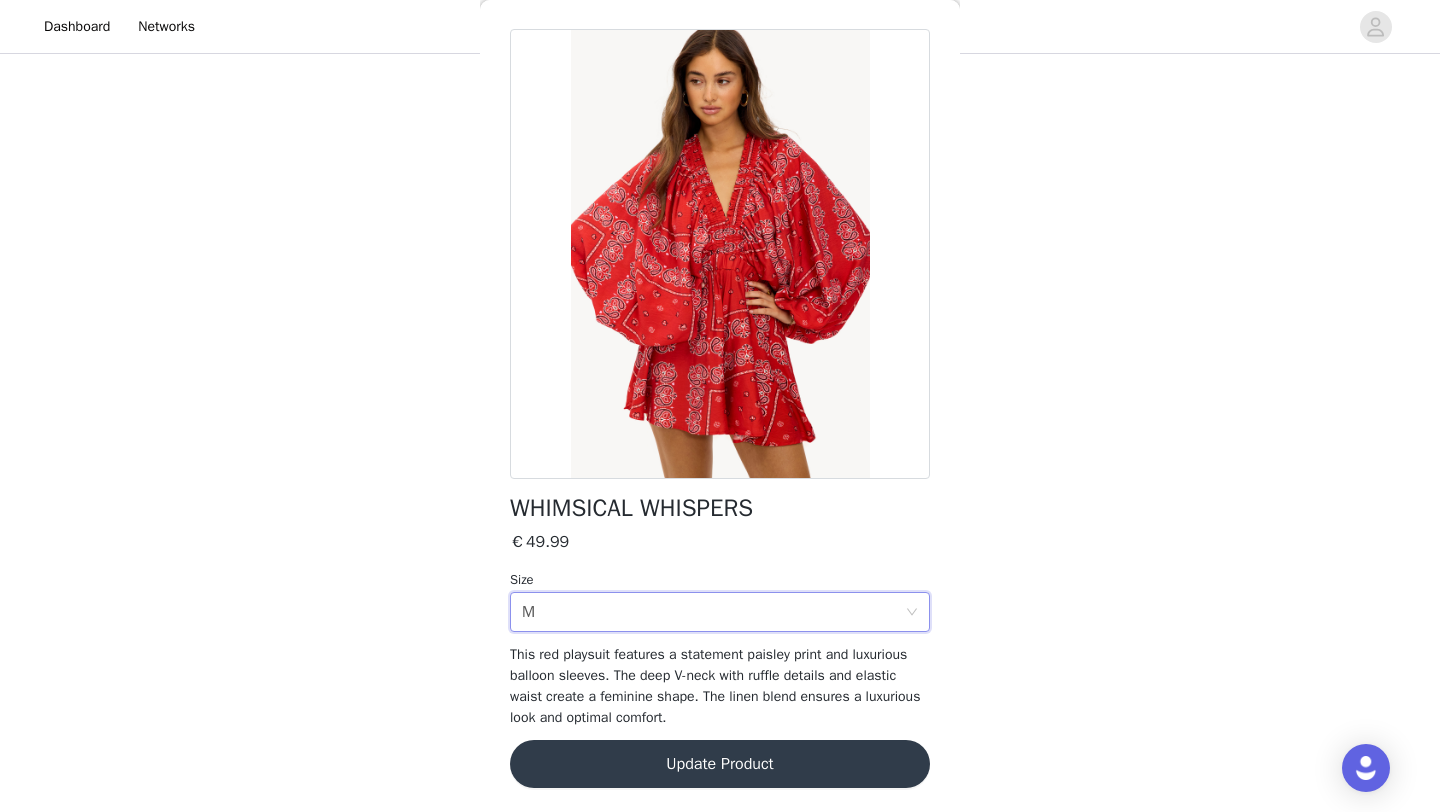 click on "Update Product" at bounding box center [720, 764] 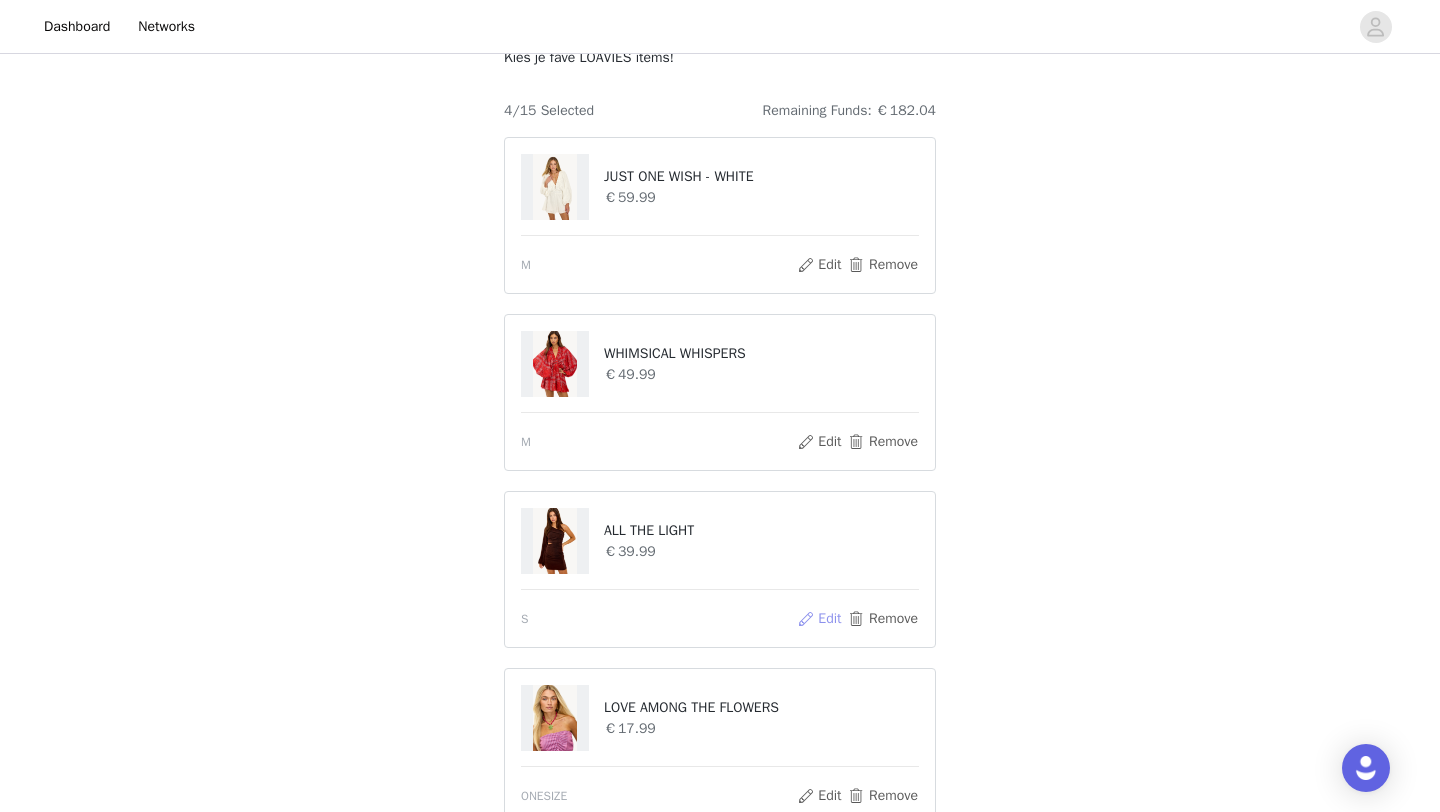 click on "Edit" at bounding box center [819, 619] 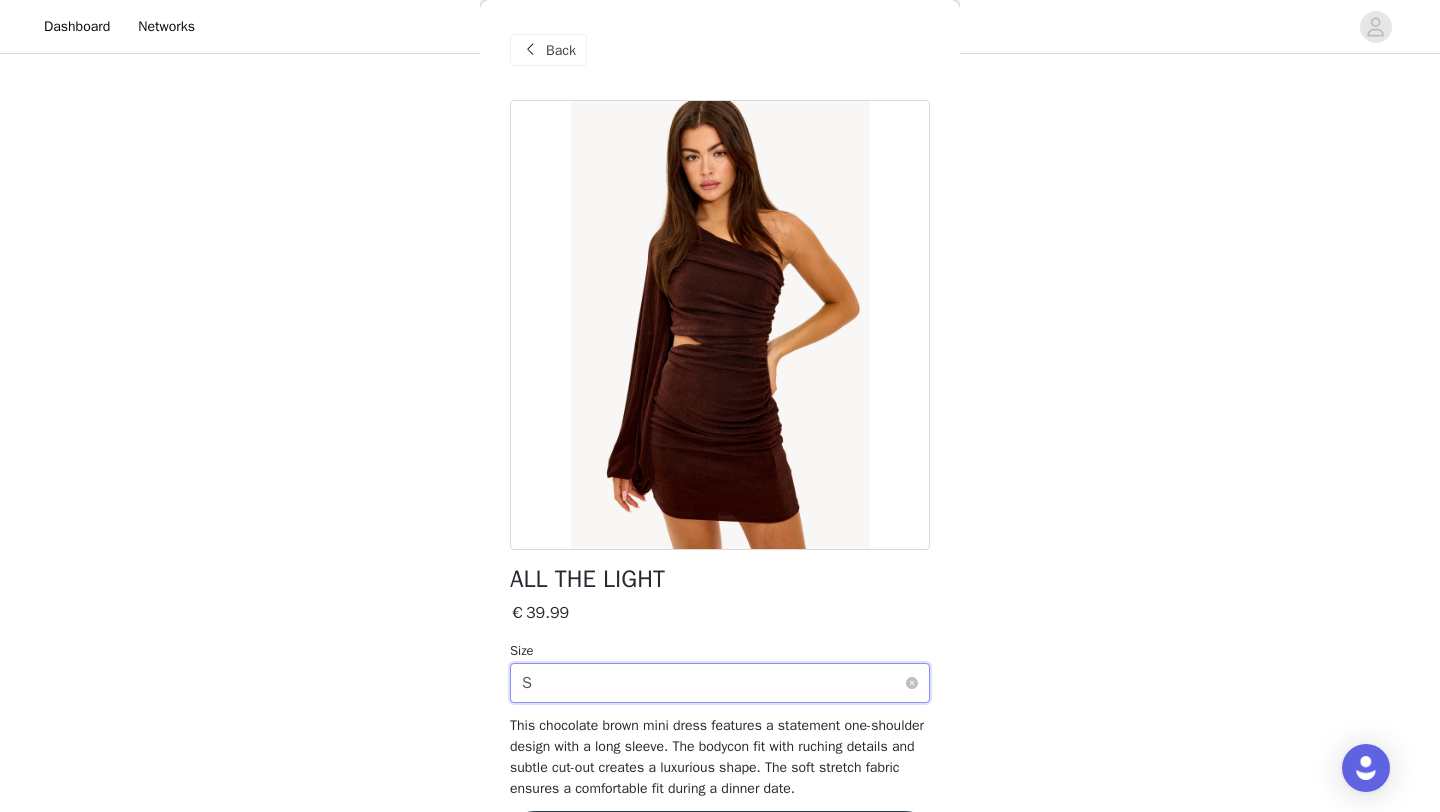 click on "Select size S" at bounding box center [713, 683] 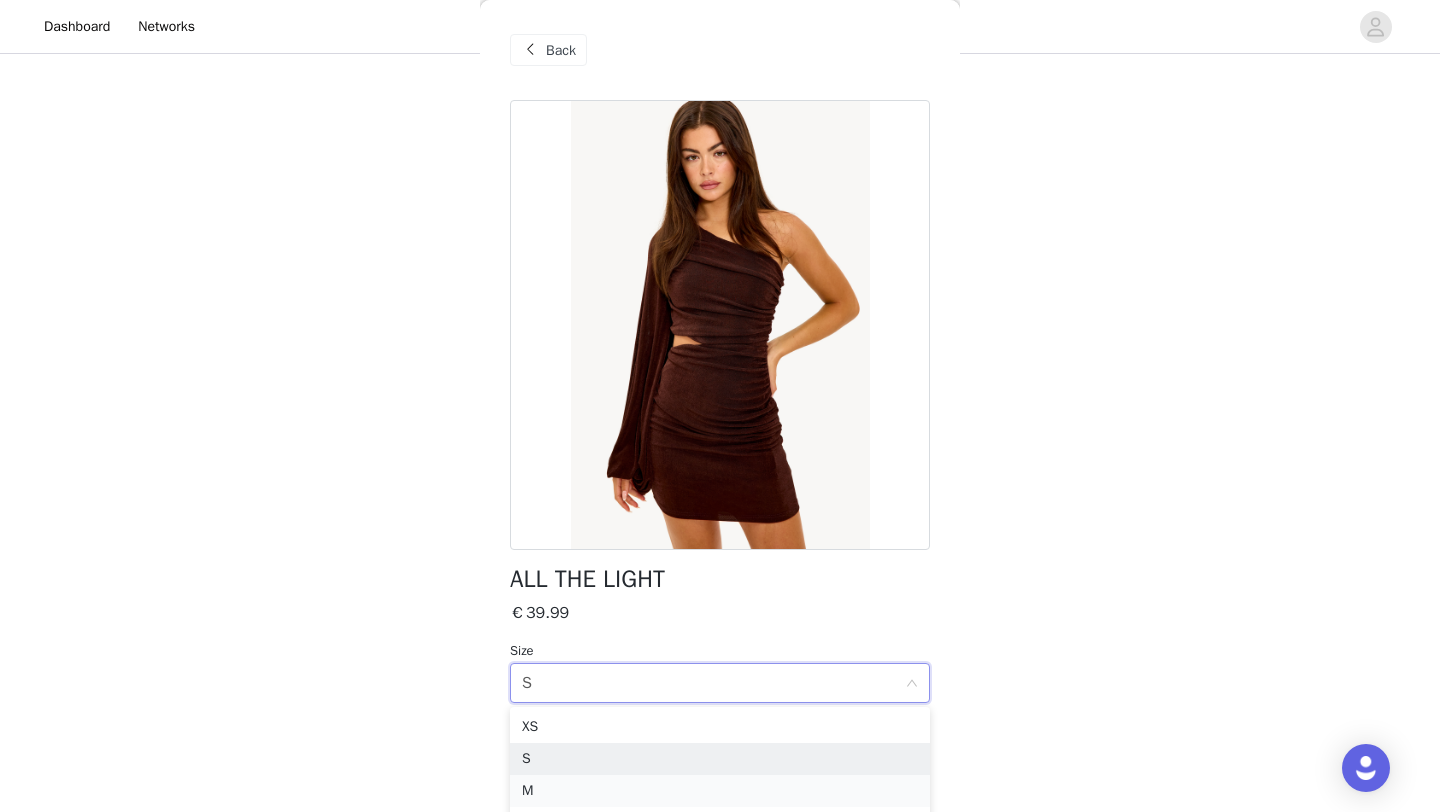 click on "M" at bounding box center (720, 791) 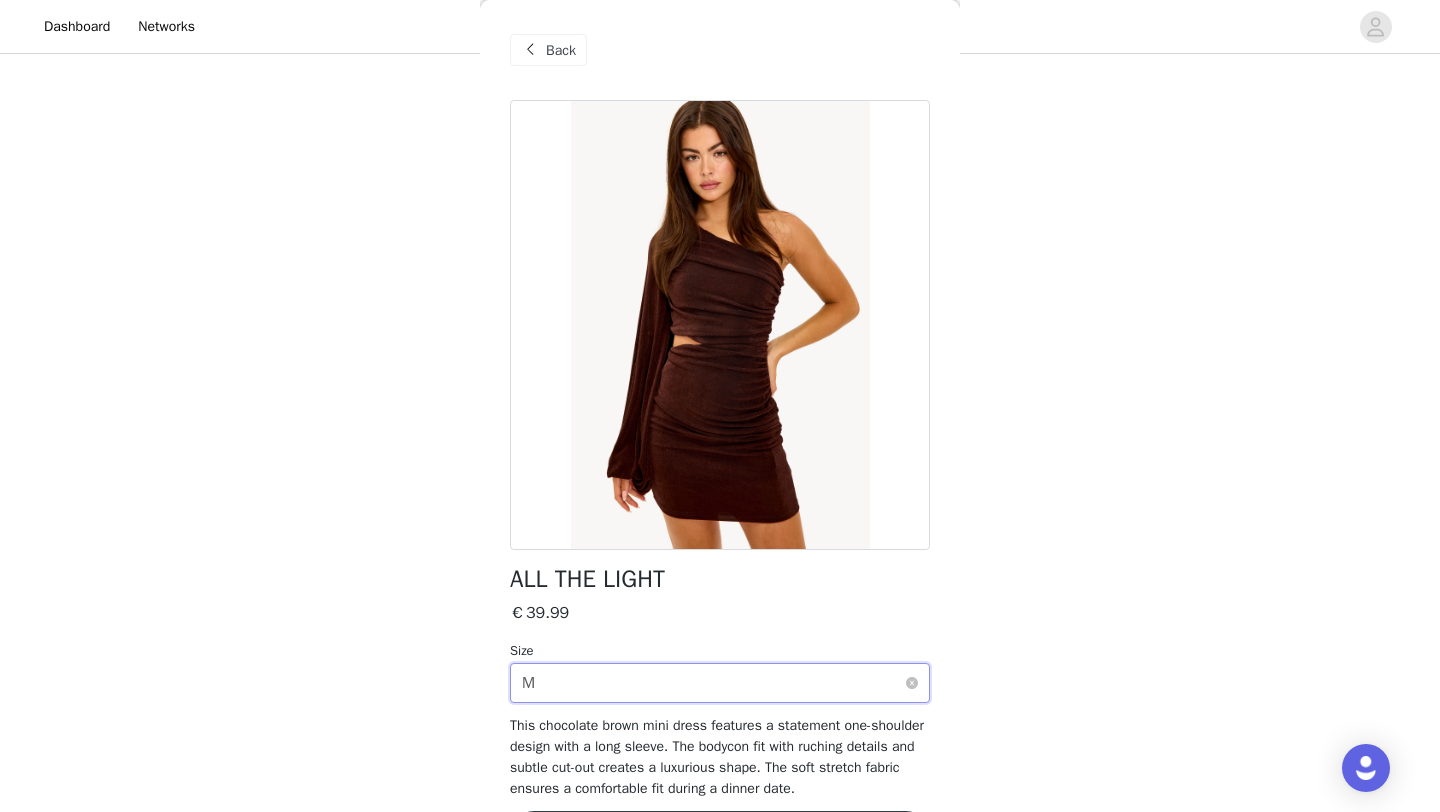 scroll, scrollTop: 73, scrollLeft: 0, axis: vertical 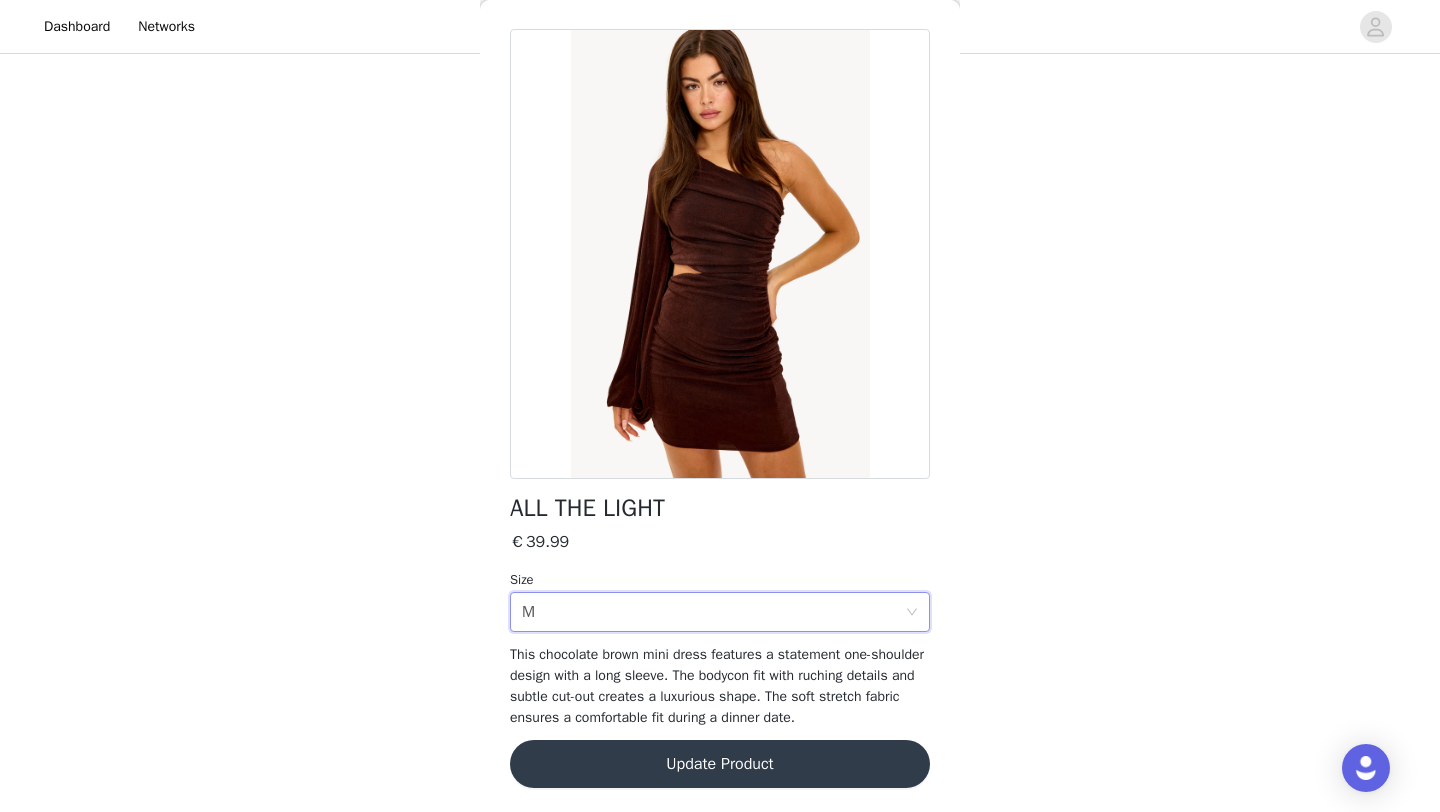 click on "Update Product" at bounding box center (720, 764) 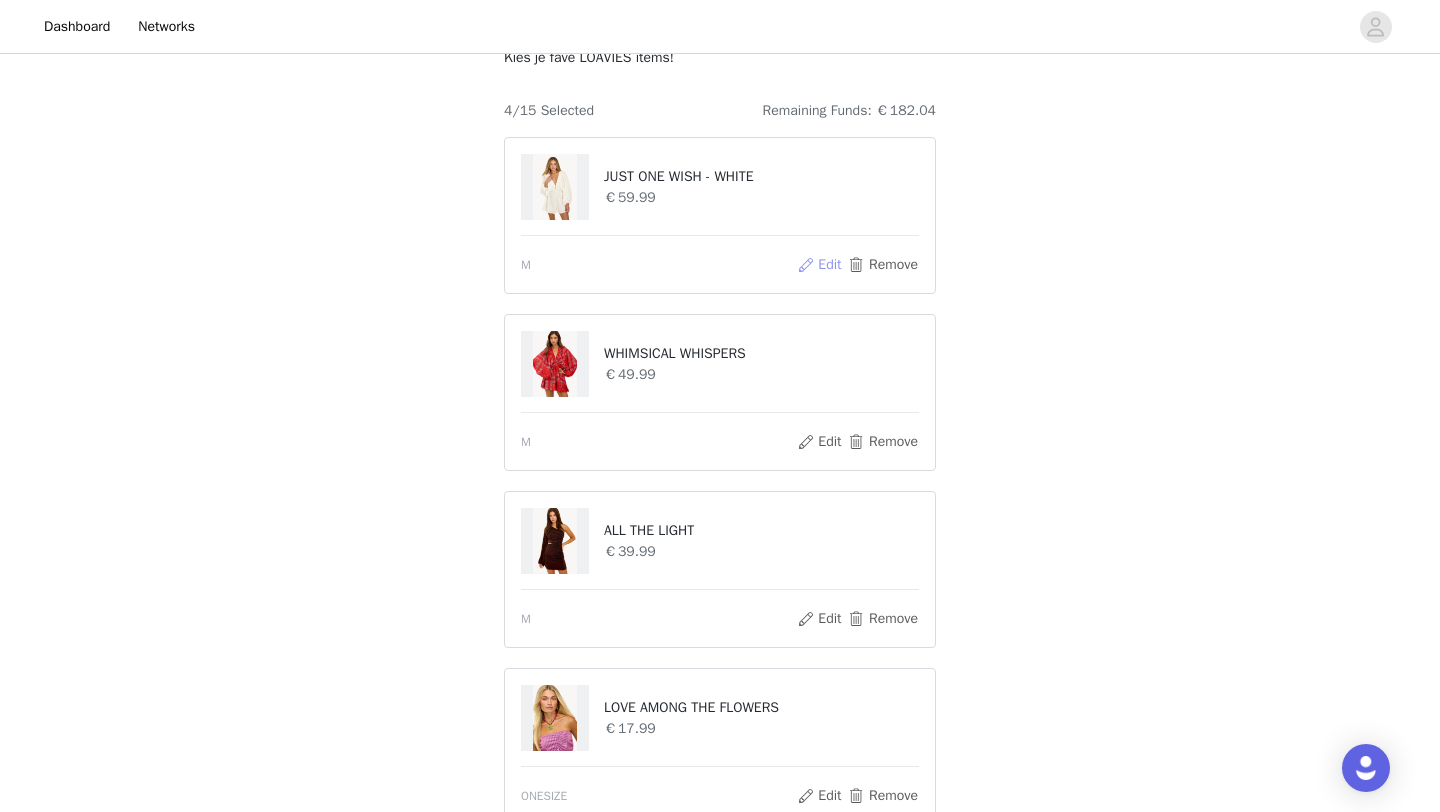 click on "Edit" at bounding box center (819, 265) 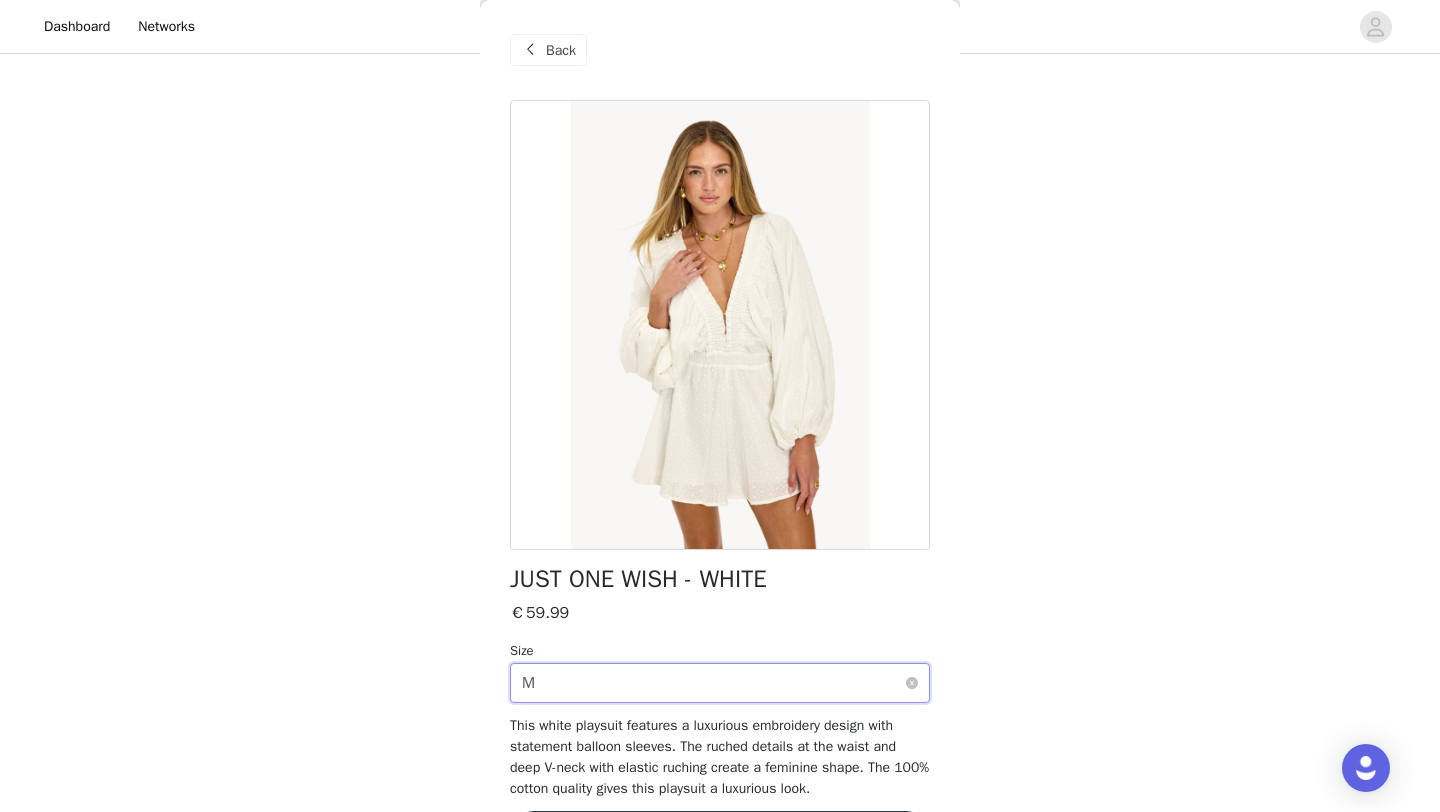click on "Select size M" at bounding box center (713, 683) 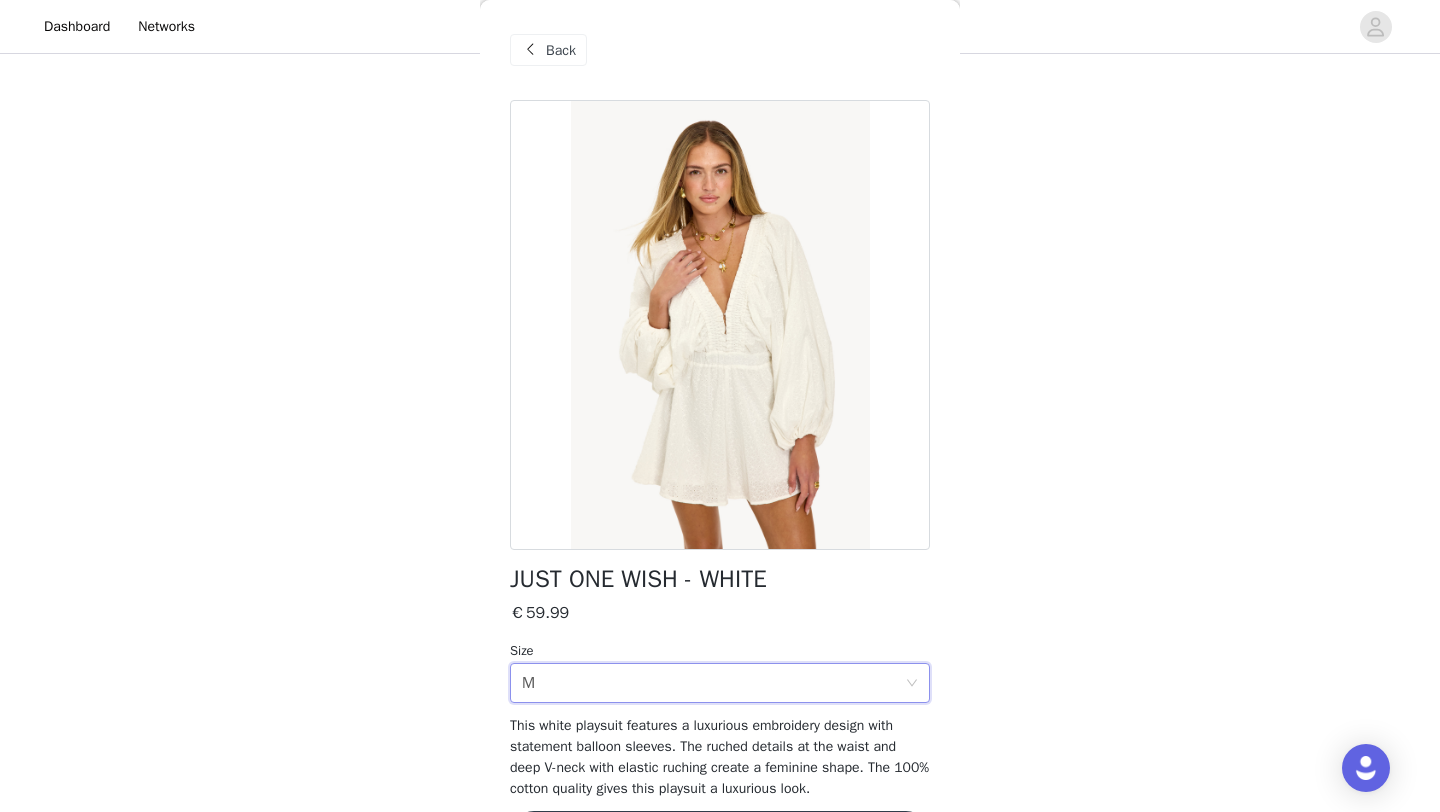 click on "€59.99" at bounding box center [720, 613] 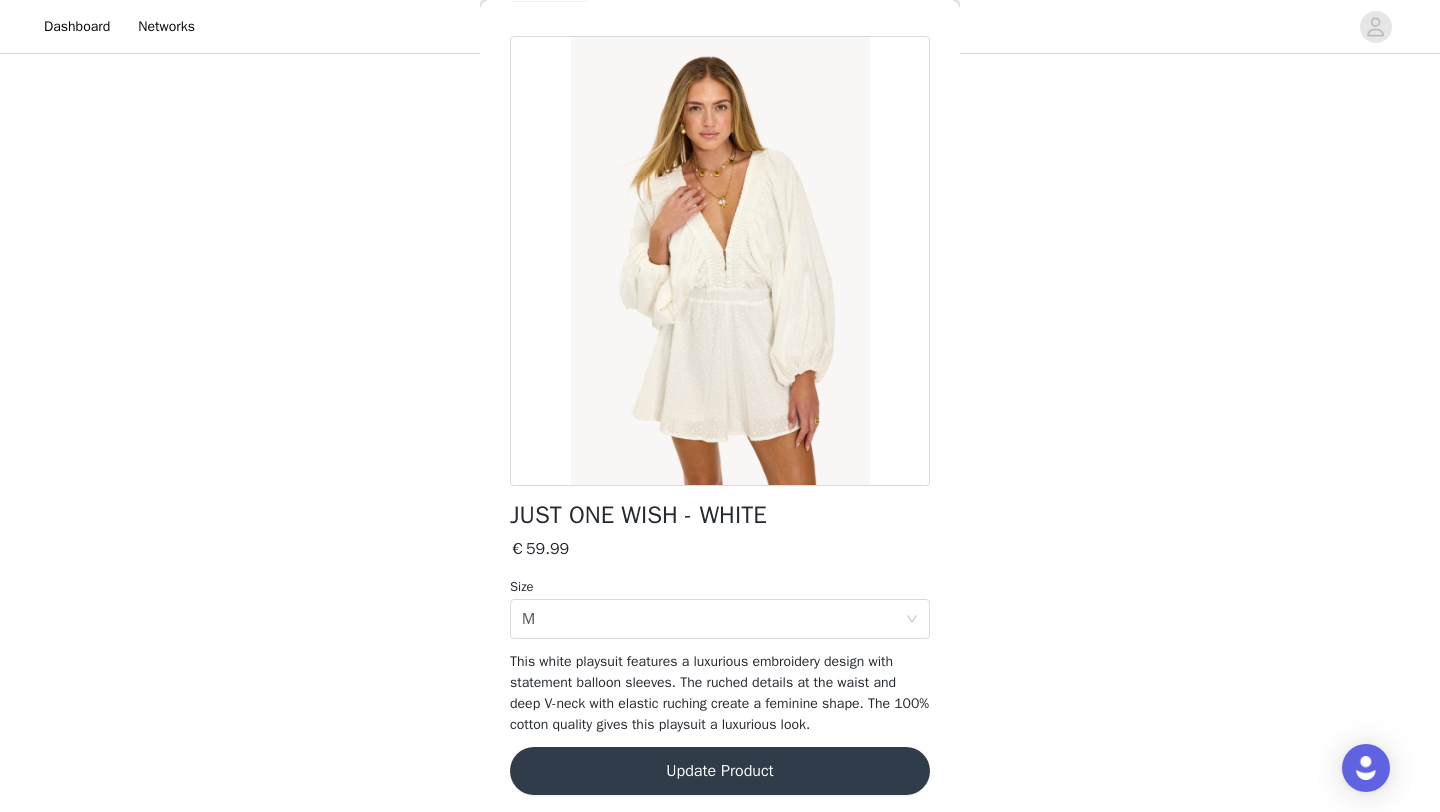 scroll, scrollTop: 73, scrollLeft: 0, axis: vertical 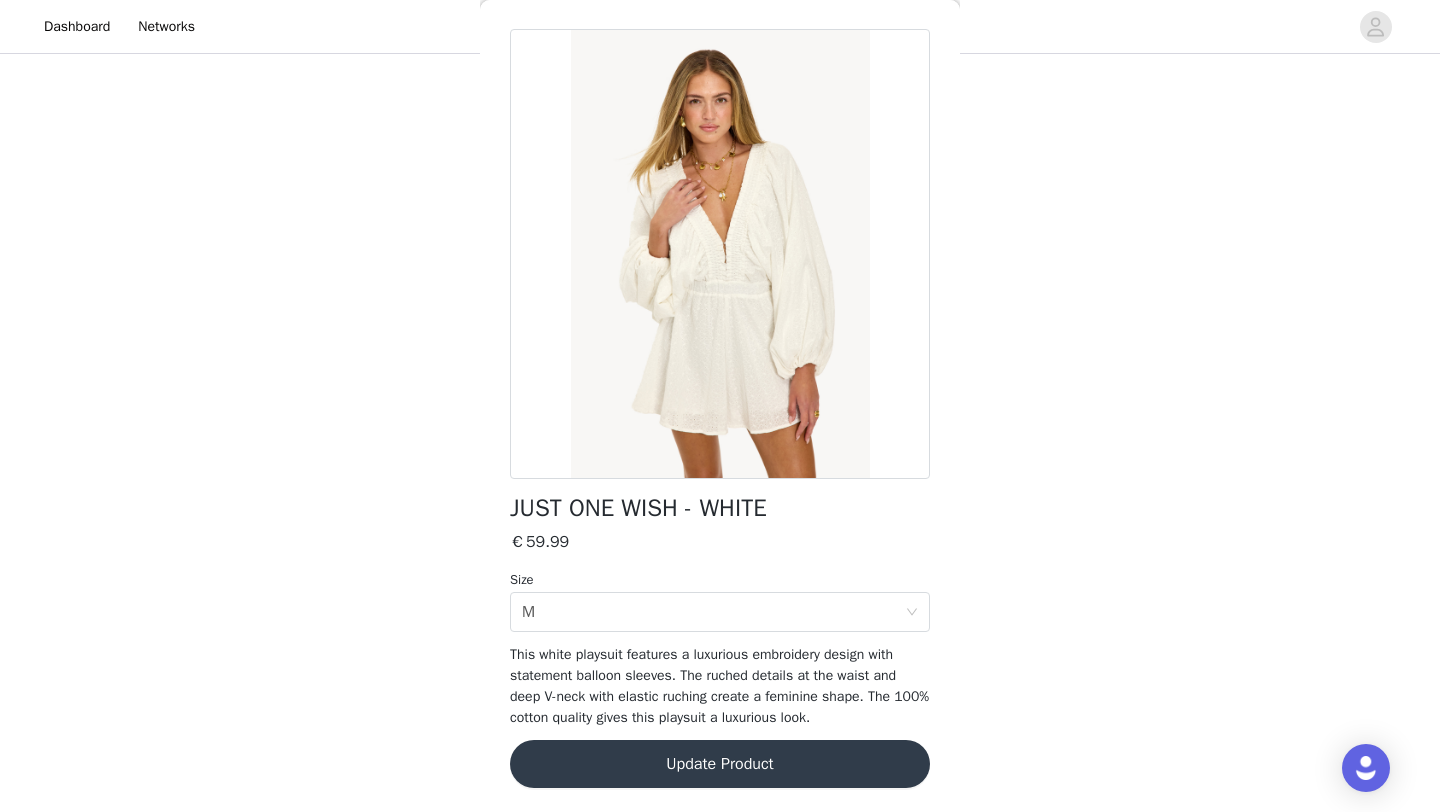 click on "Update Product" at bounding box center (720, 764) 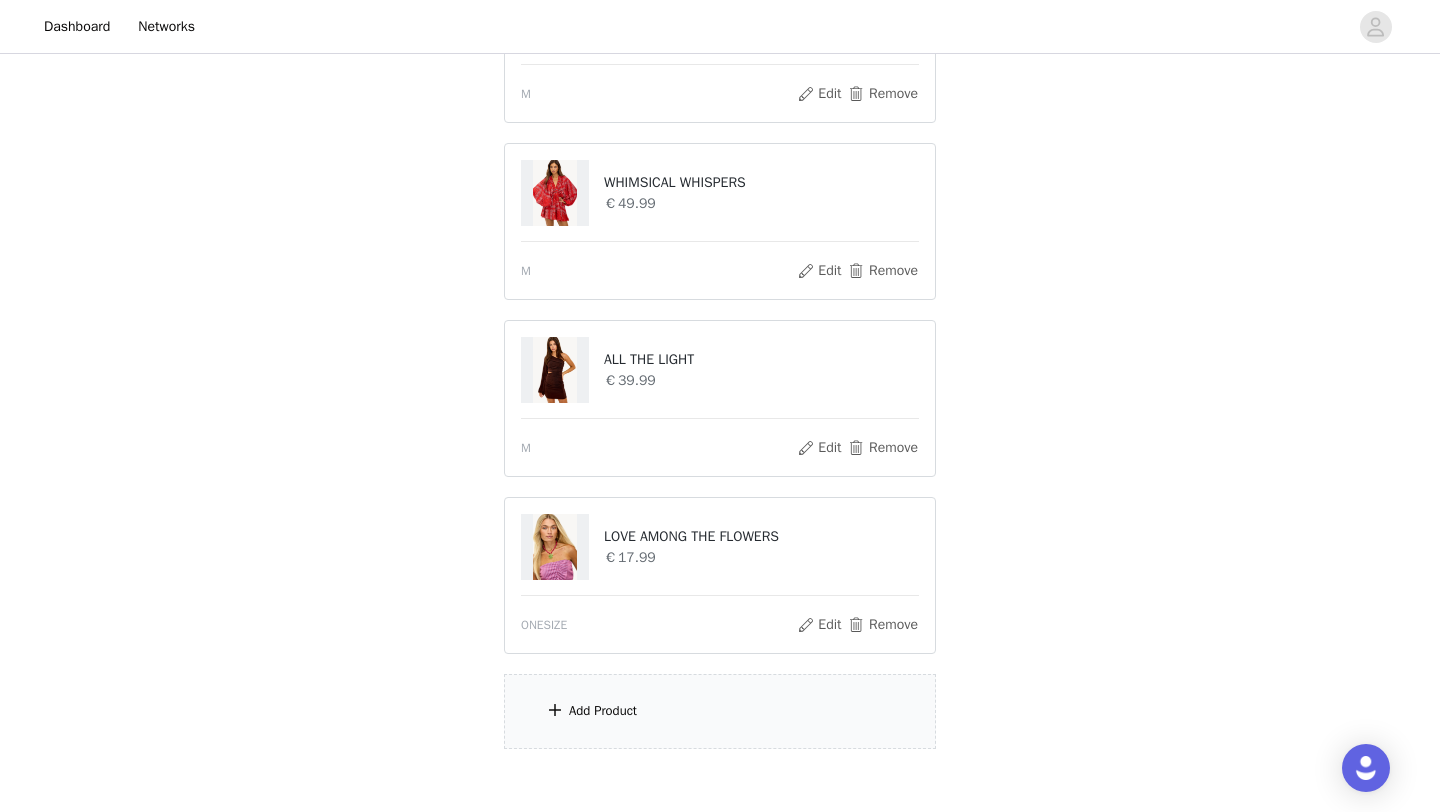 scroll, scrollTop: 415, scrollLeft: 0, axis: vertical 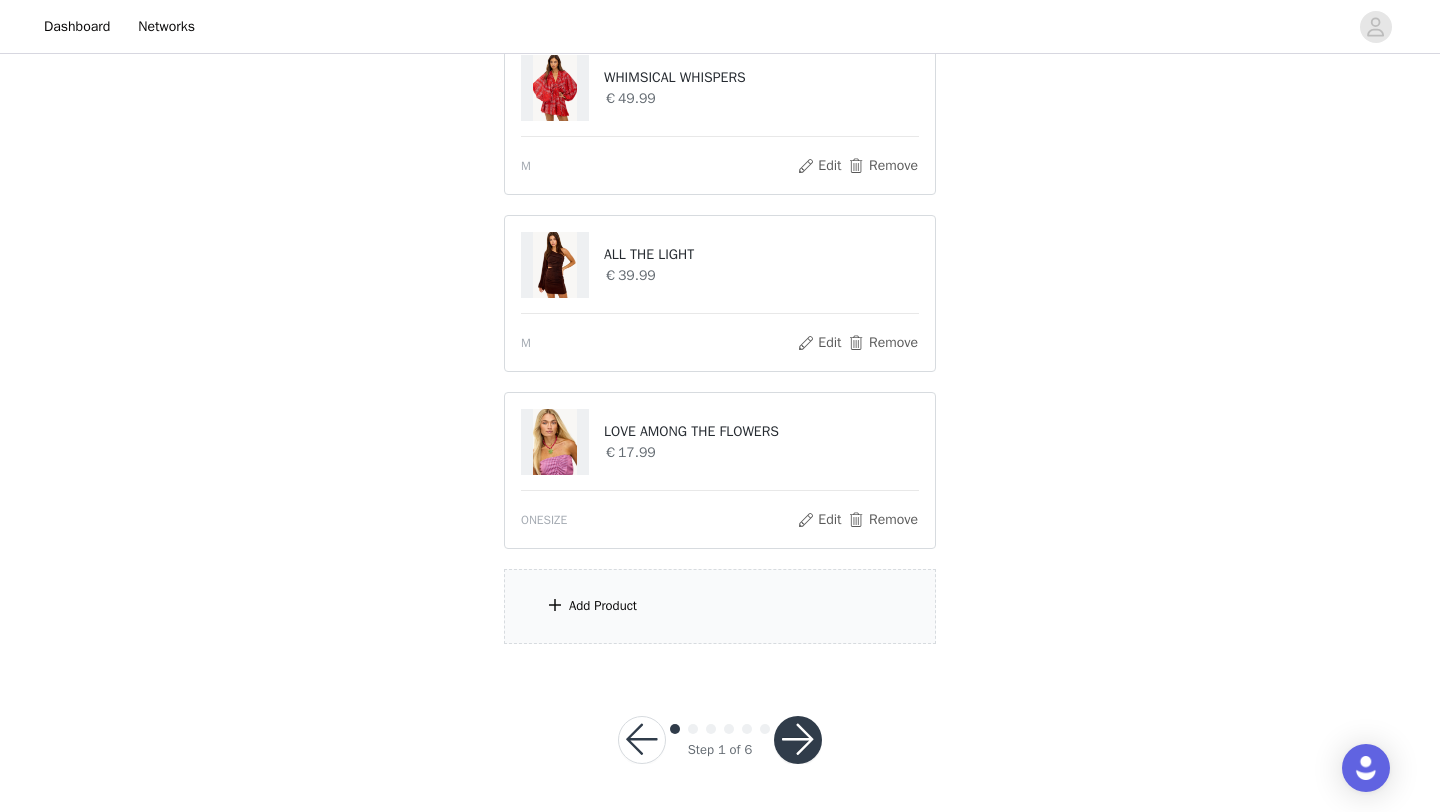 click on "Add Product" at bounding box center (603, 606) 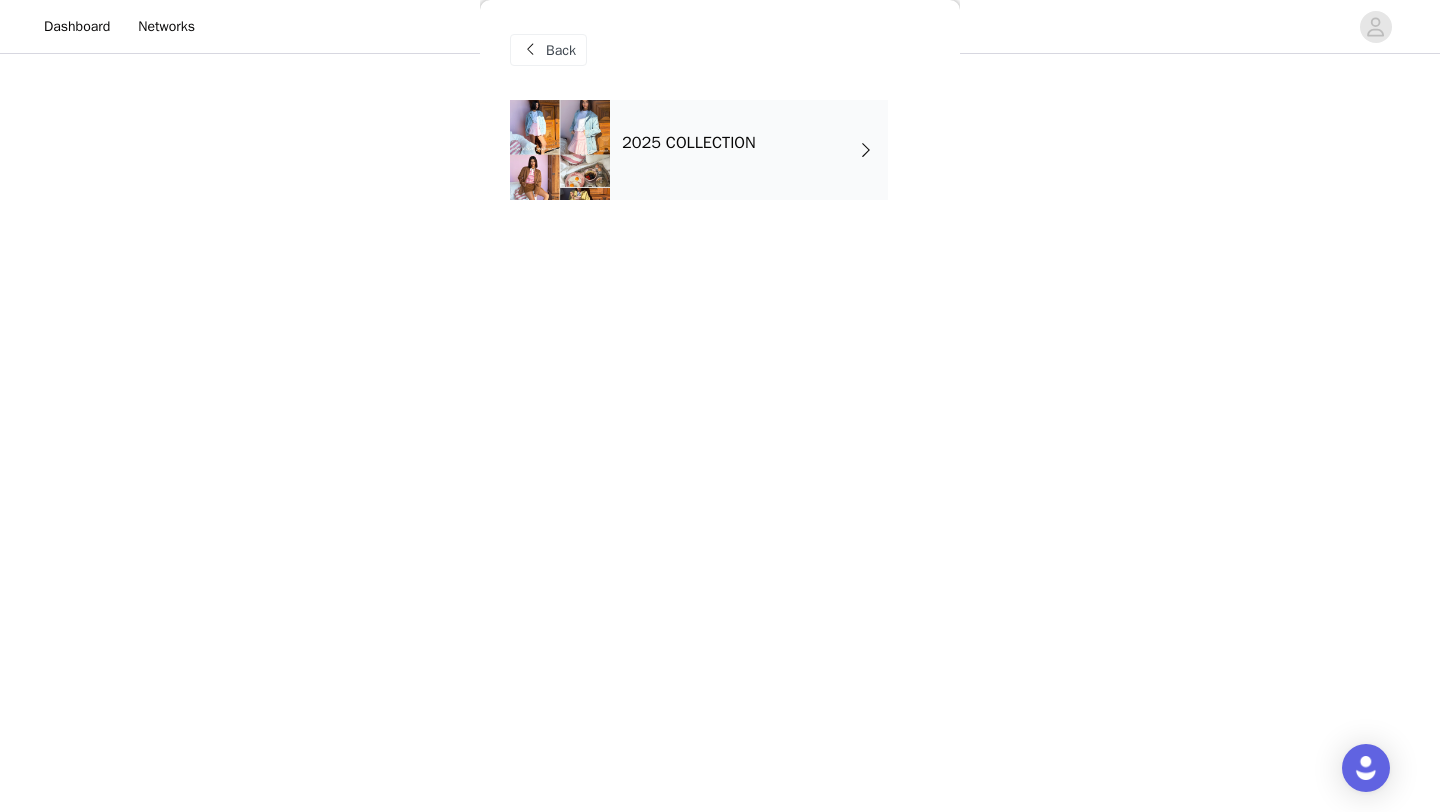 click on "2025 COLLECTION" at bounding box center (749, 150) 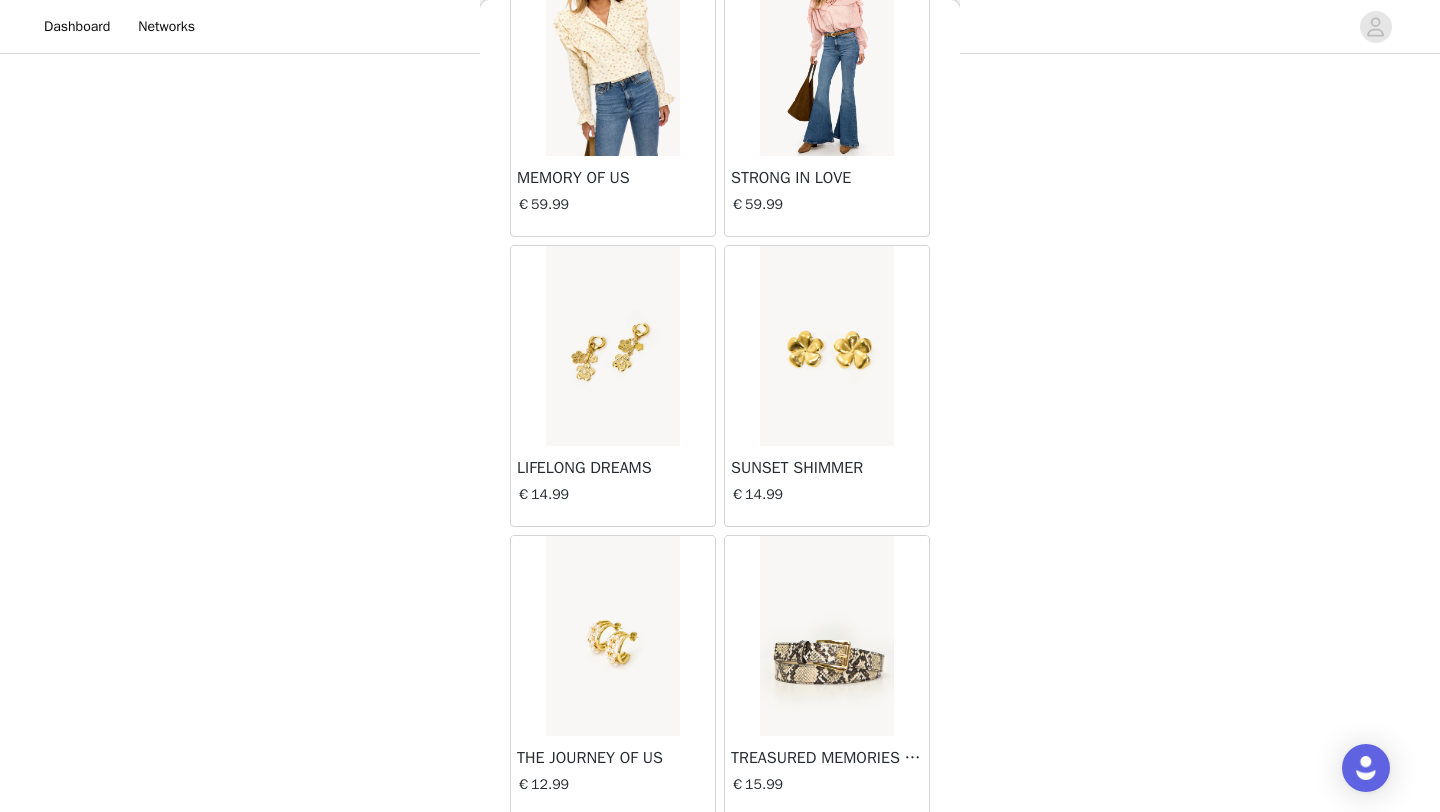 scroll, scrollTop: 2248, scrollLeft: 0, axis: vertical 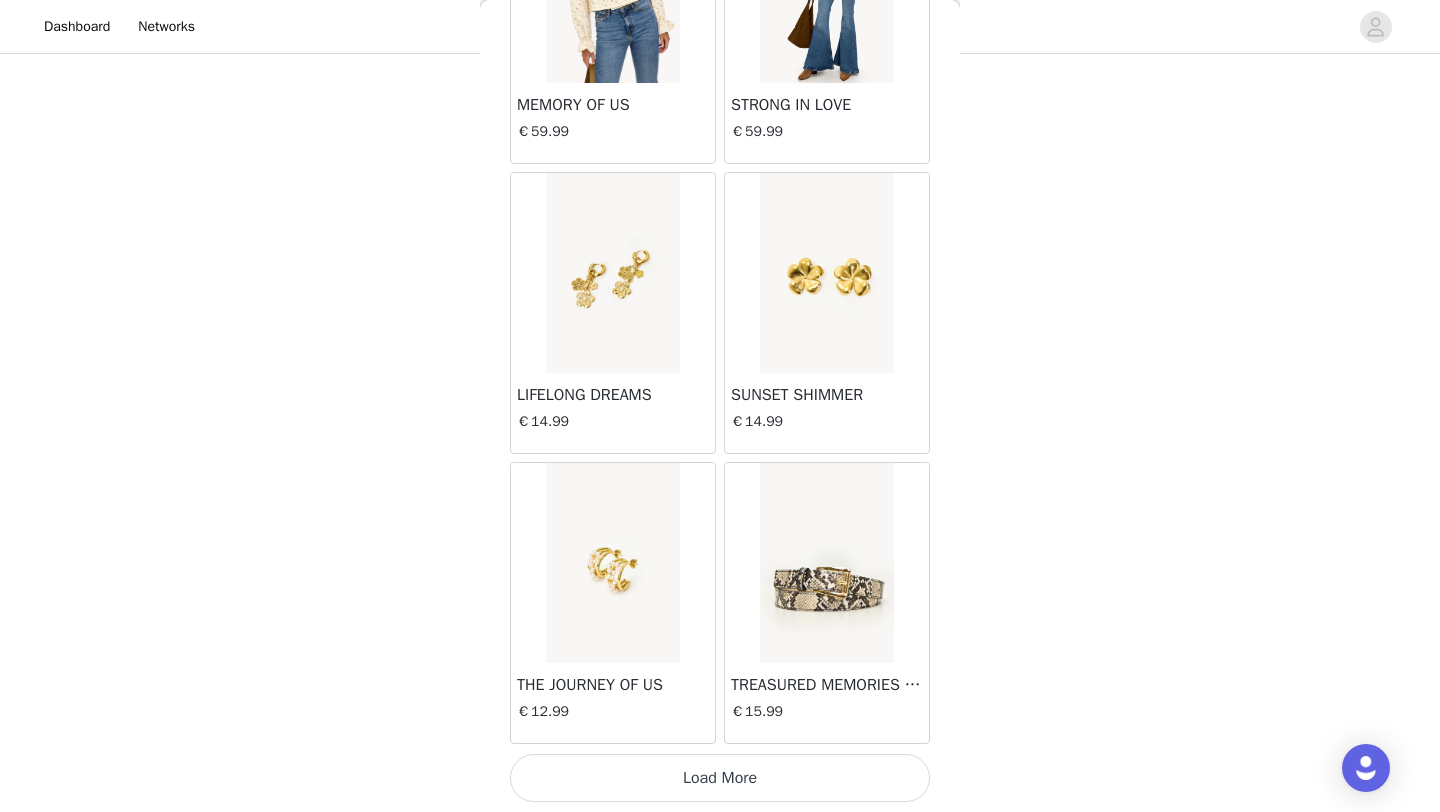 click on "Load More" at bounding box center [720, 778] 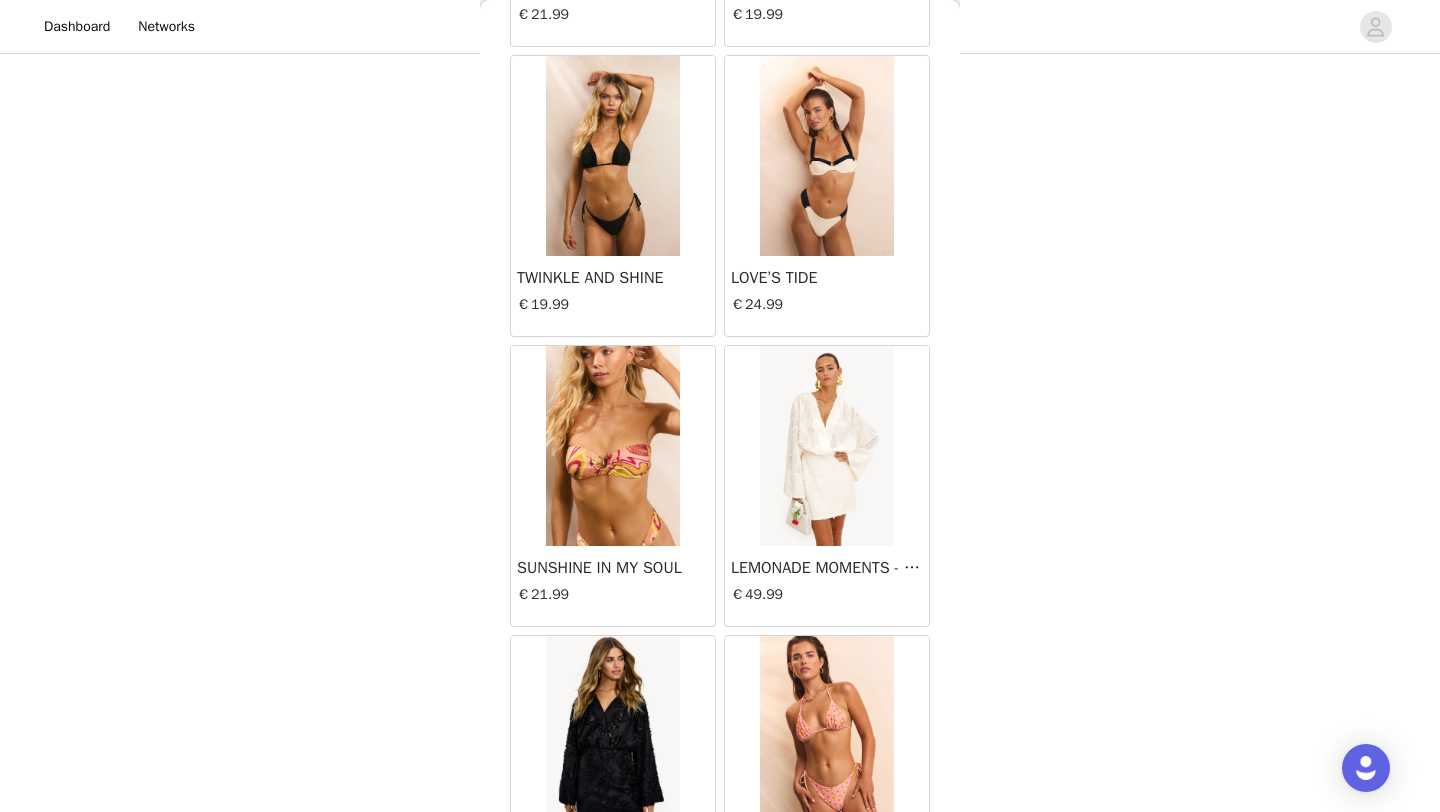 scroll, scrollTop: 5148, scrollLeft: 0, axis: vertical 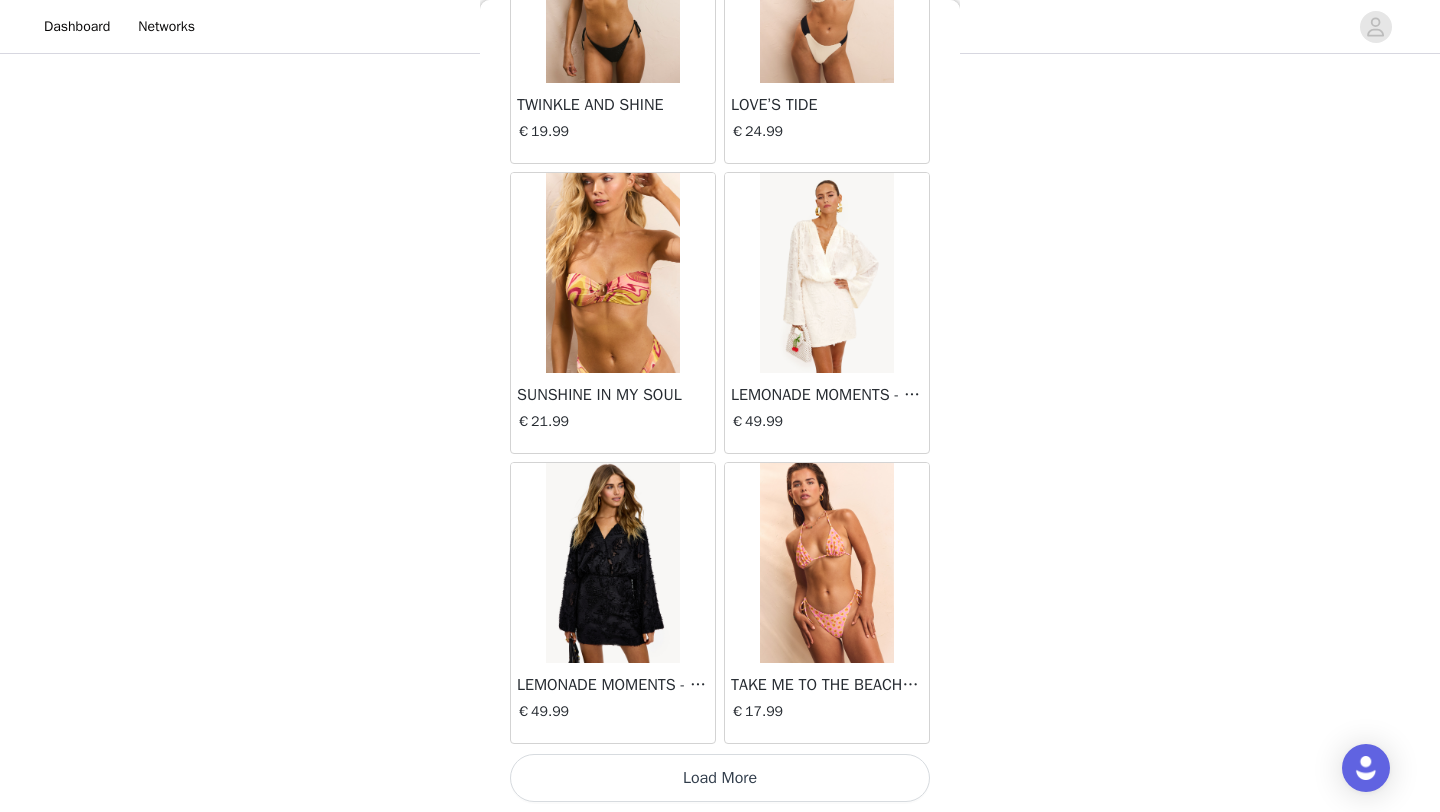 click on "Load More" at bounding box center (720, 778) 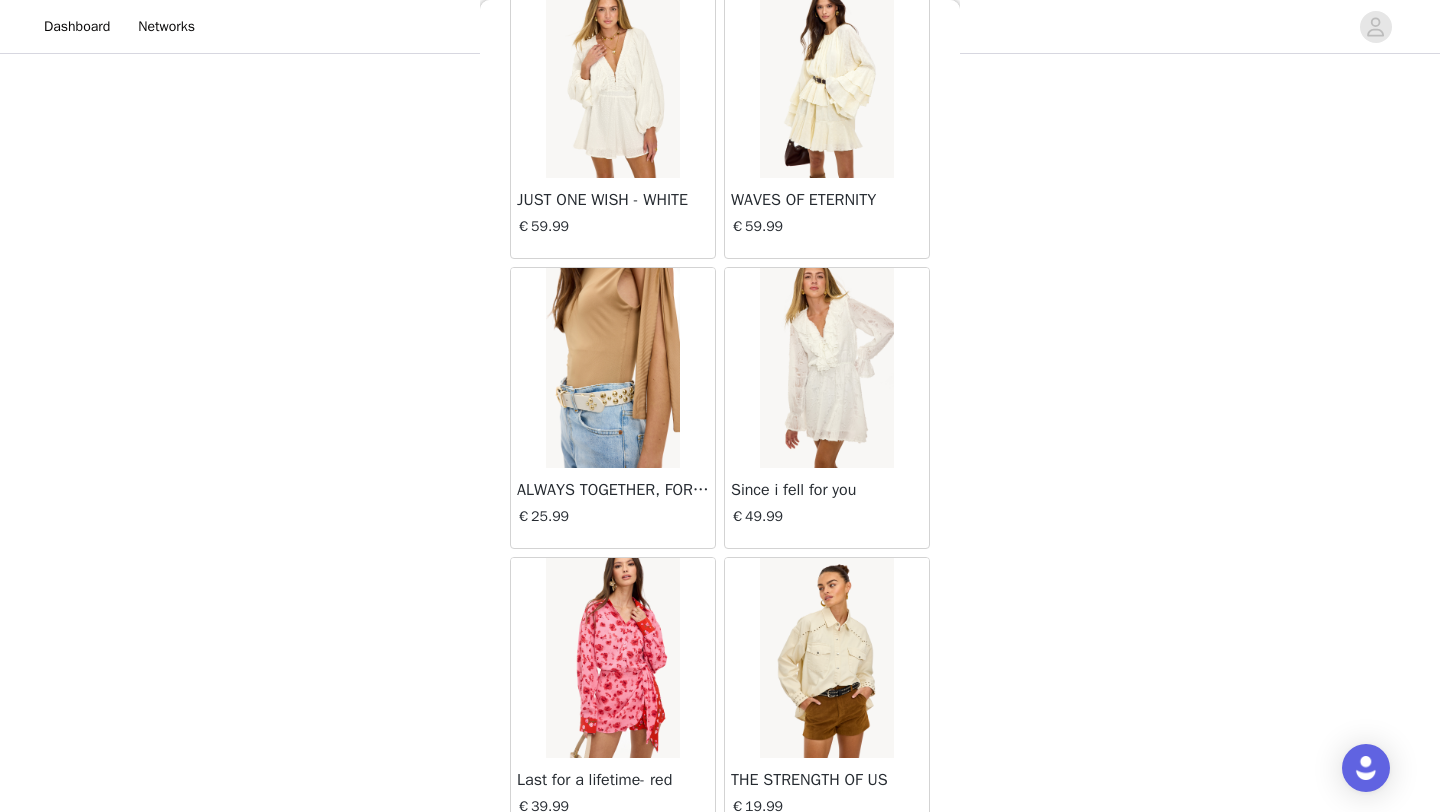 scroll, scrollTop: 8048, scrollLeft: 0, axis: vertical 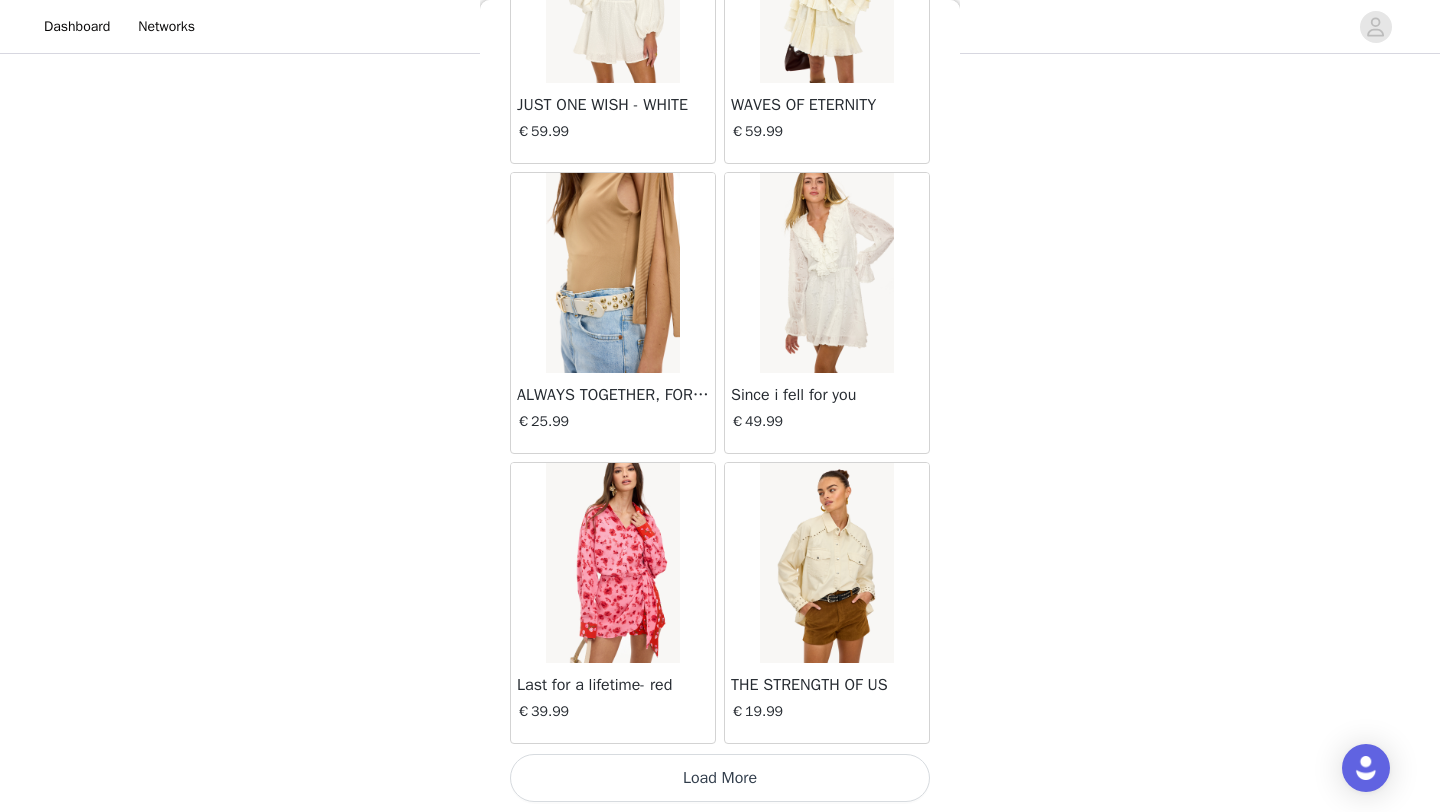 click on "Load More" at bounding box center [720, 778] 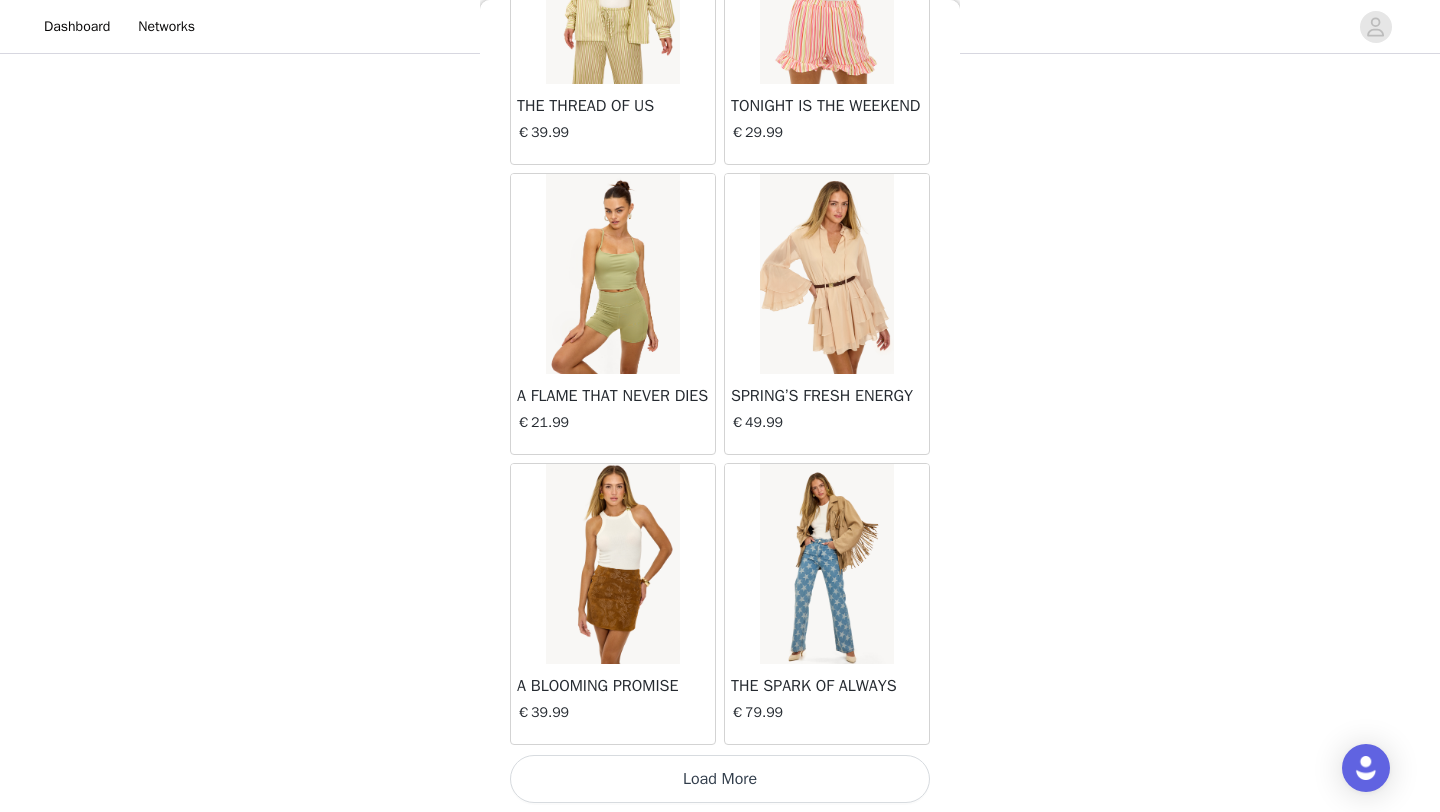 scroll, scrollTop: 10948, scrollLeft: 0, axis: vertical 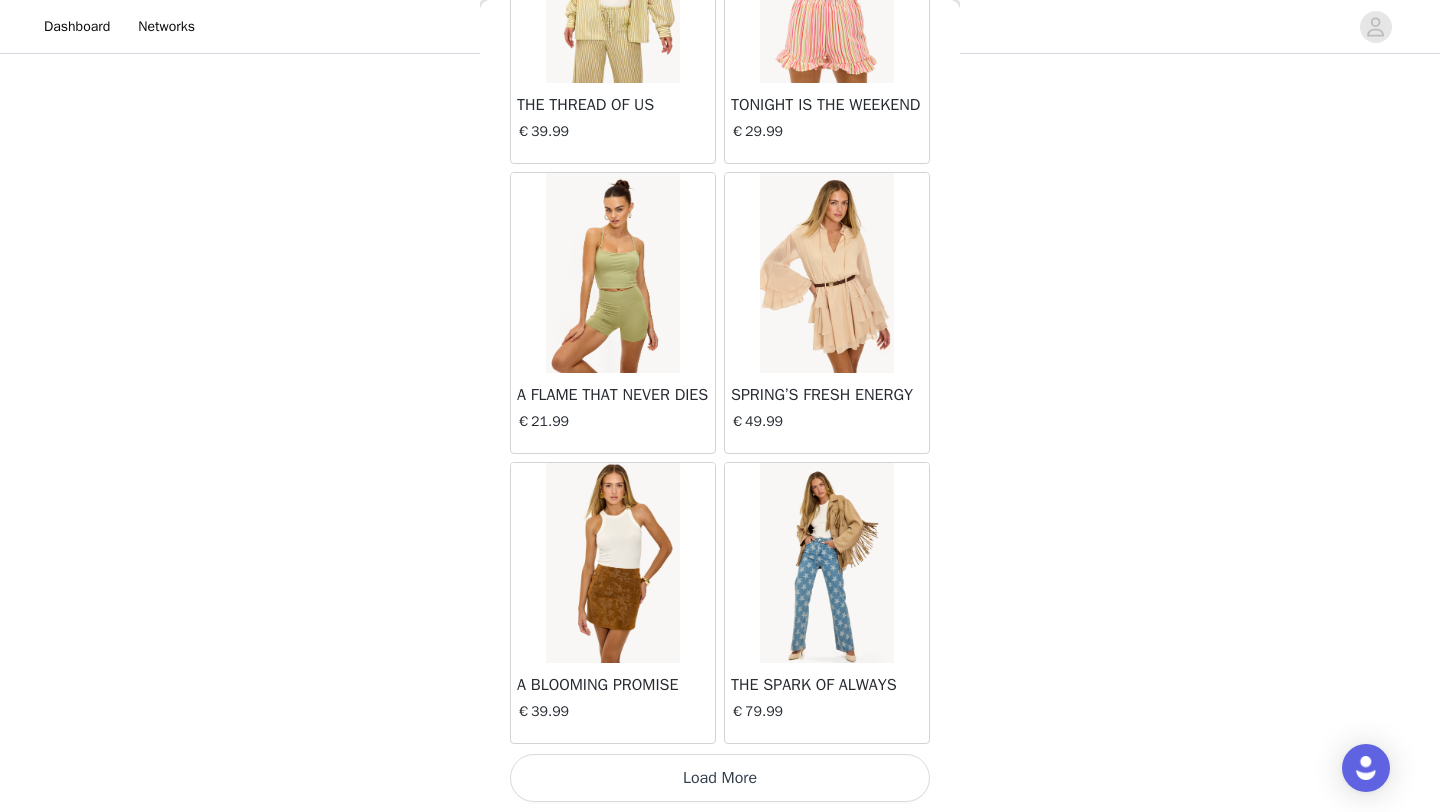 click on "Load More" at bounding box center [720, 778] 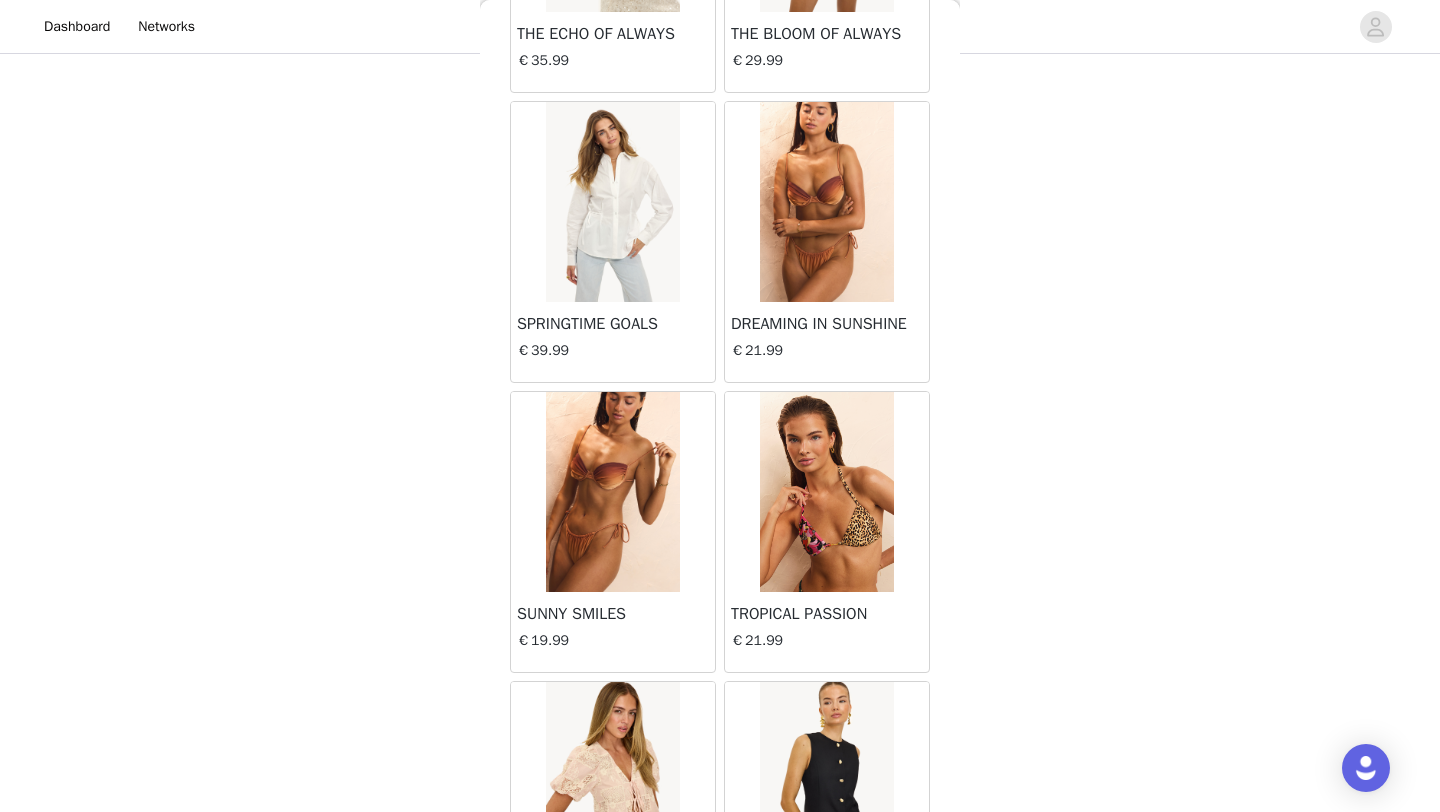 scroll, scrollTop: 13848, scrollLeft: 0, axis: vertical 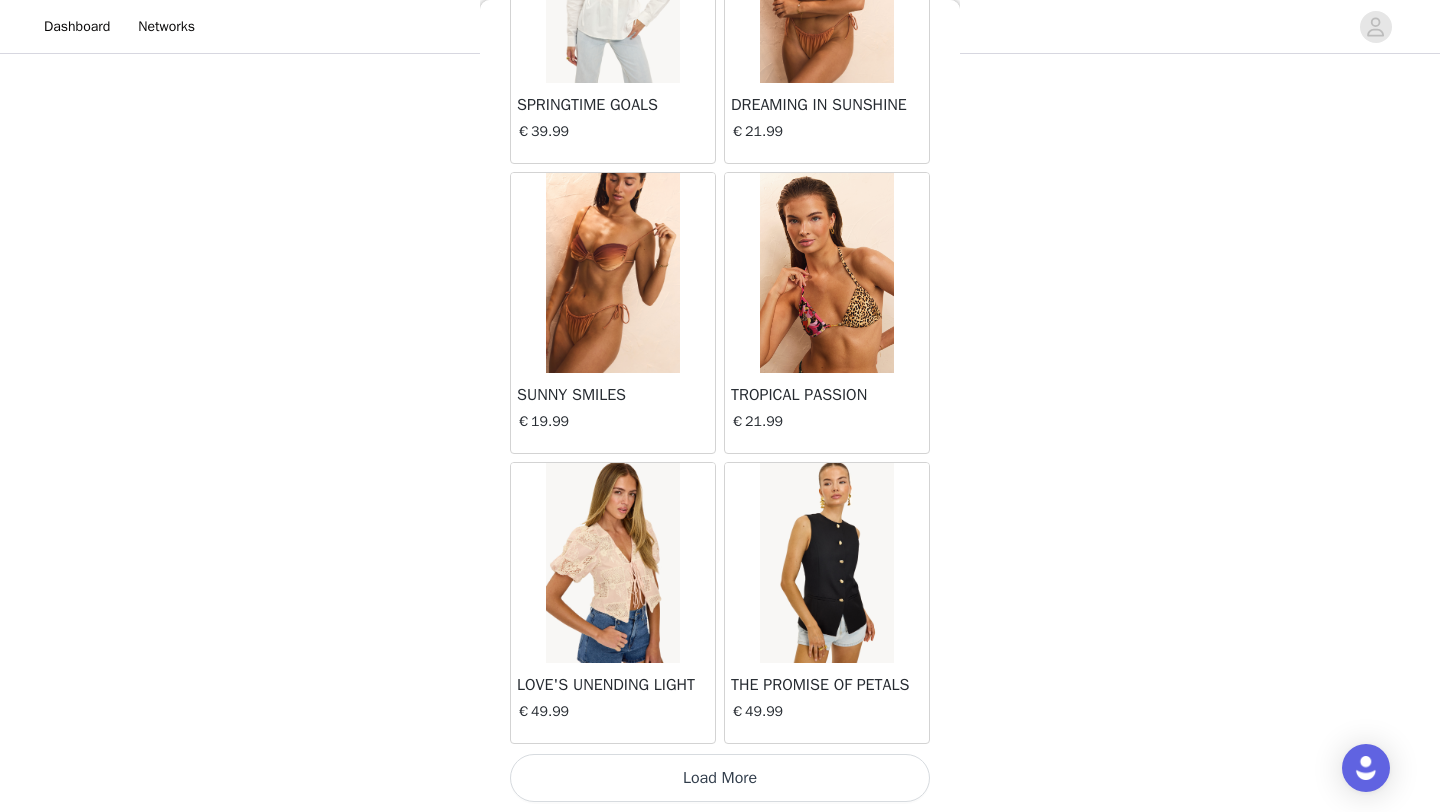 click on "Load More" at bounding box center [720, 778] 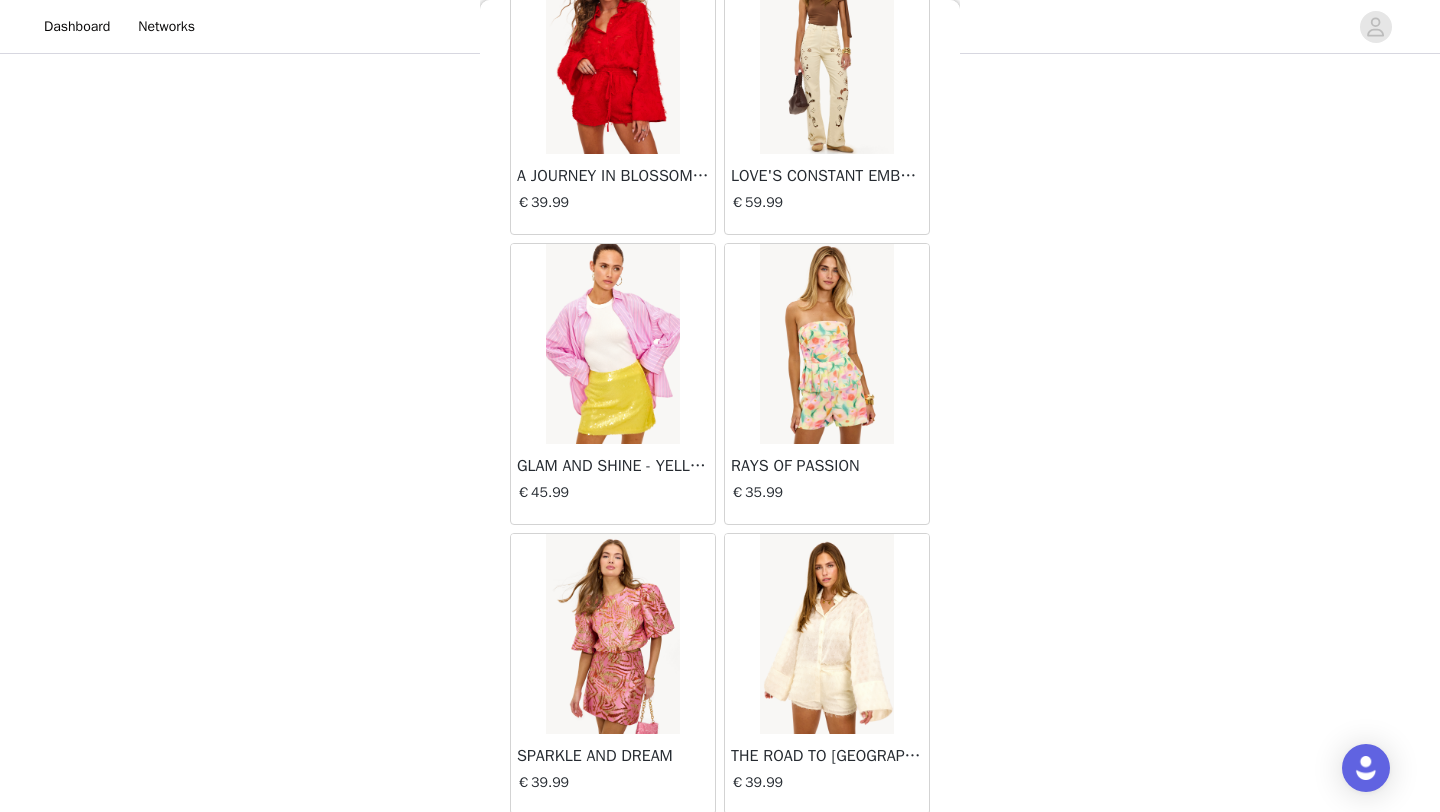 scroll, scrollTop: 16748, scrollLeft: 0, axis: vertical 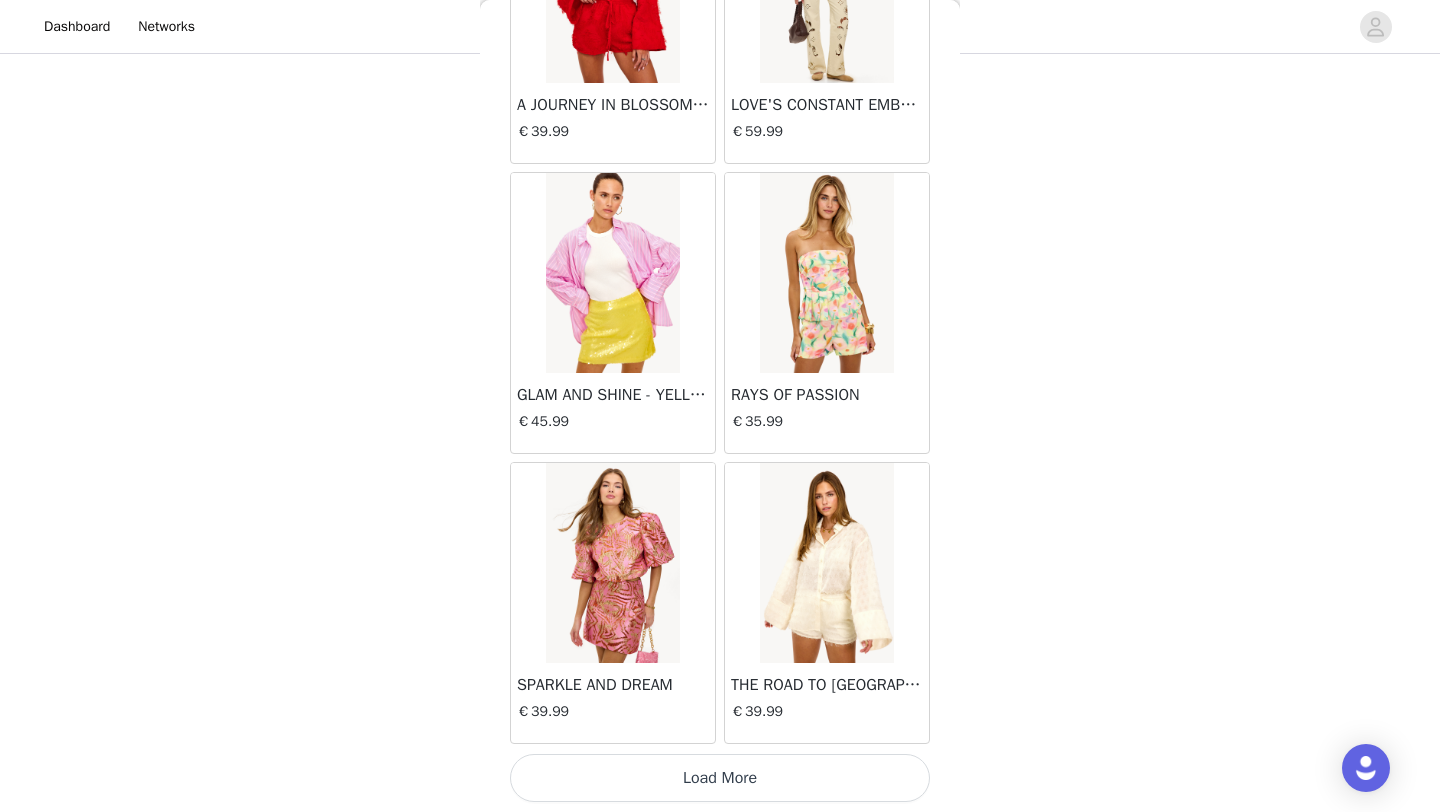 click on "Load More" at bounding box center (720, 778) 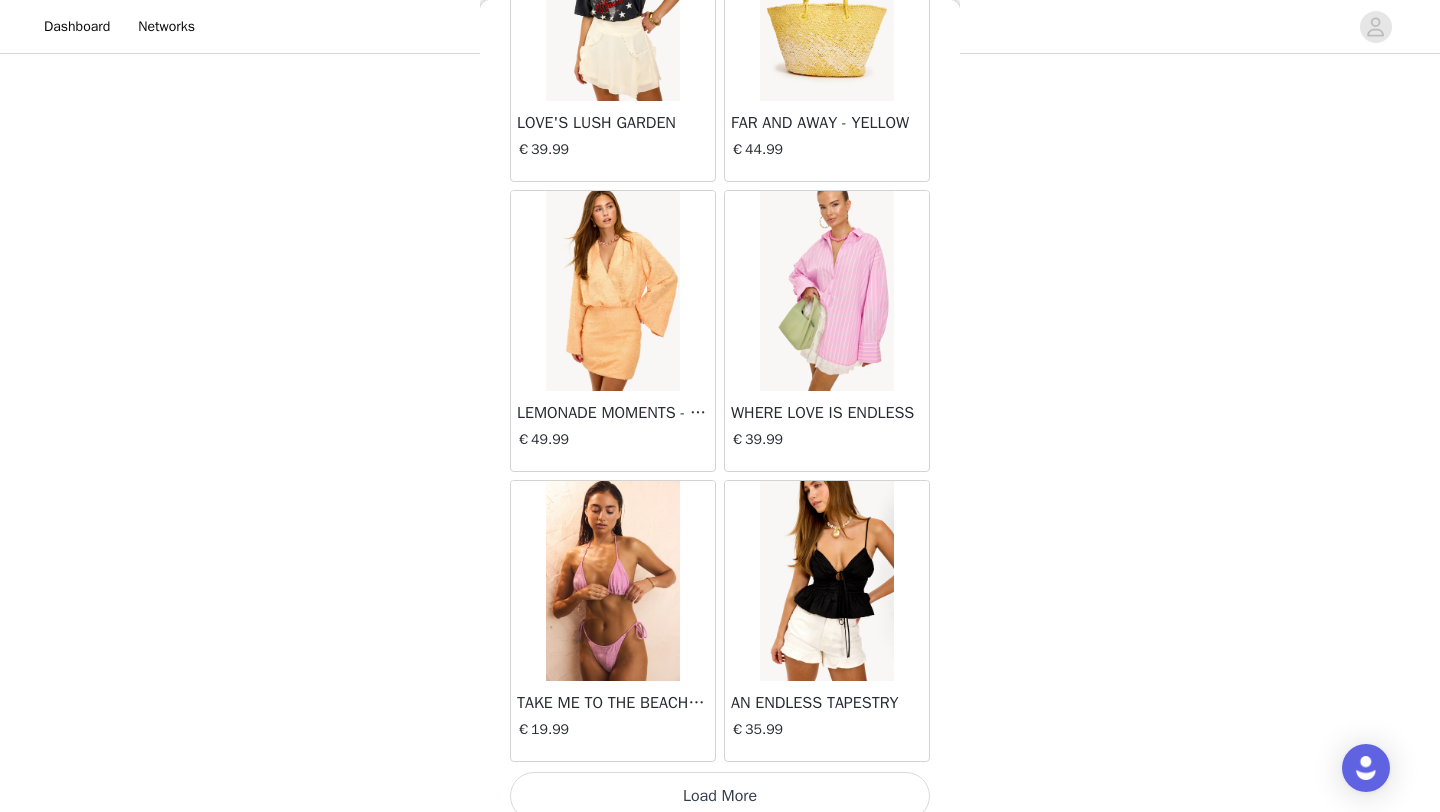 scroll, scrollTop: 19648, scrollLeft: 0, axis: vertical 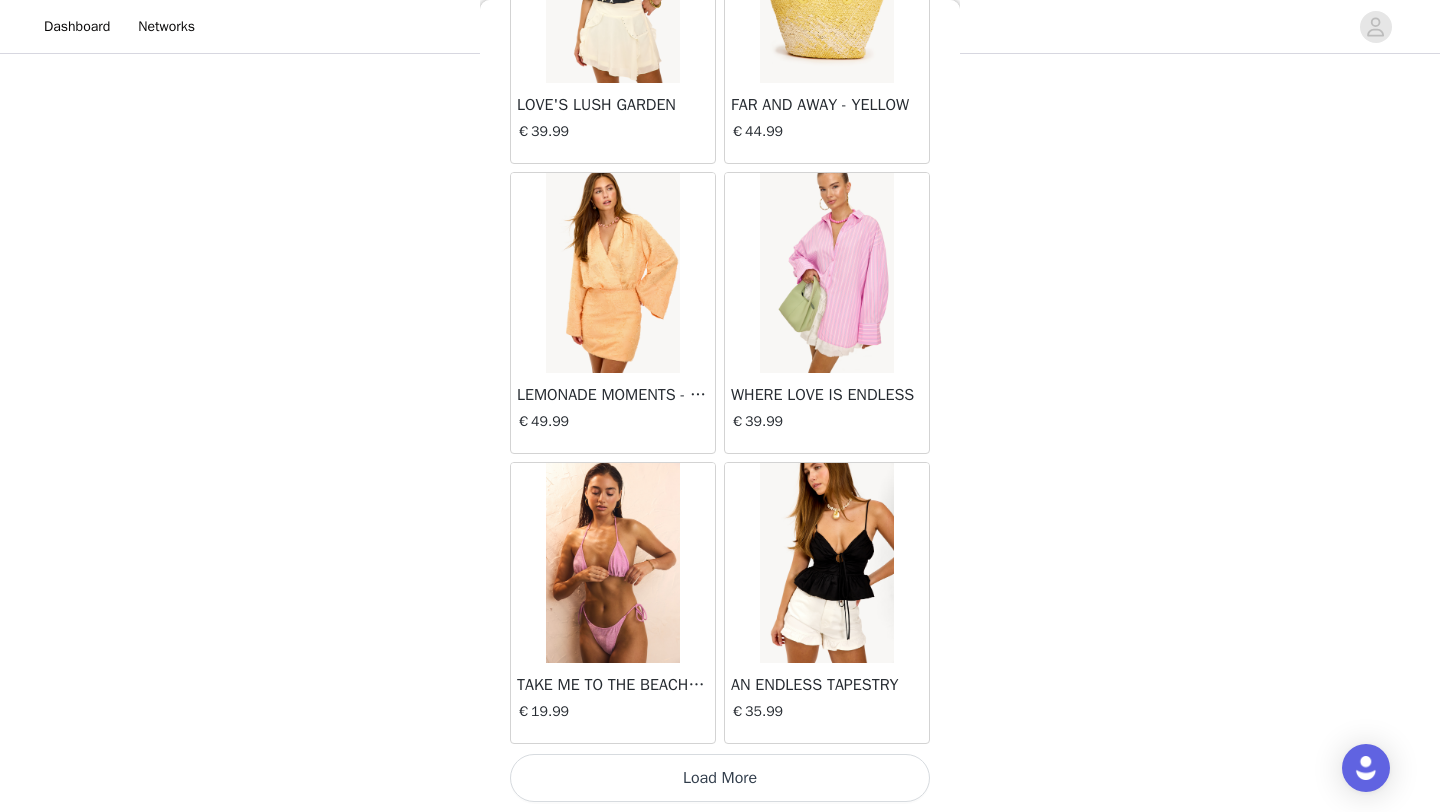 click on "Load More" at bounding box center [720, 778] 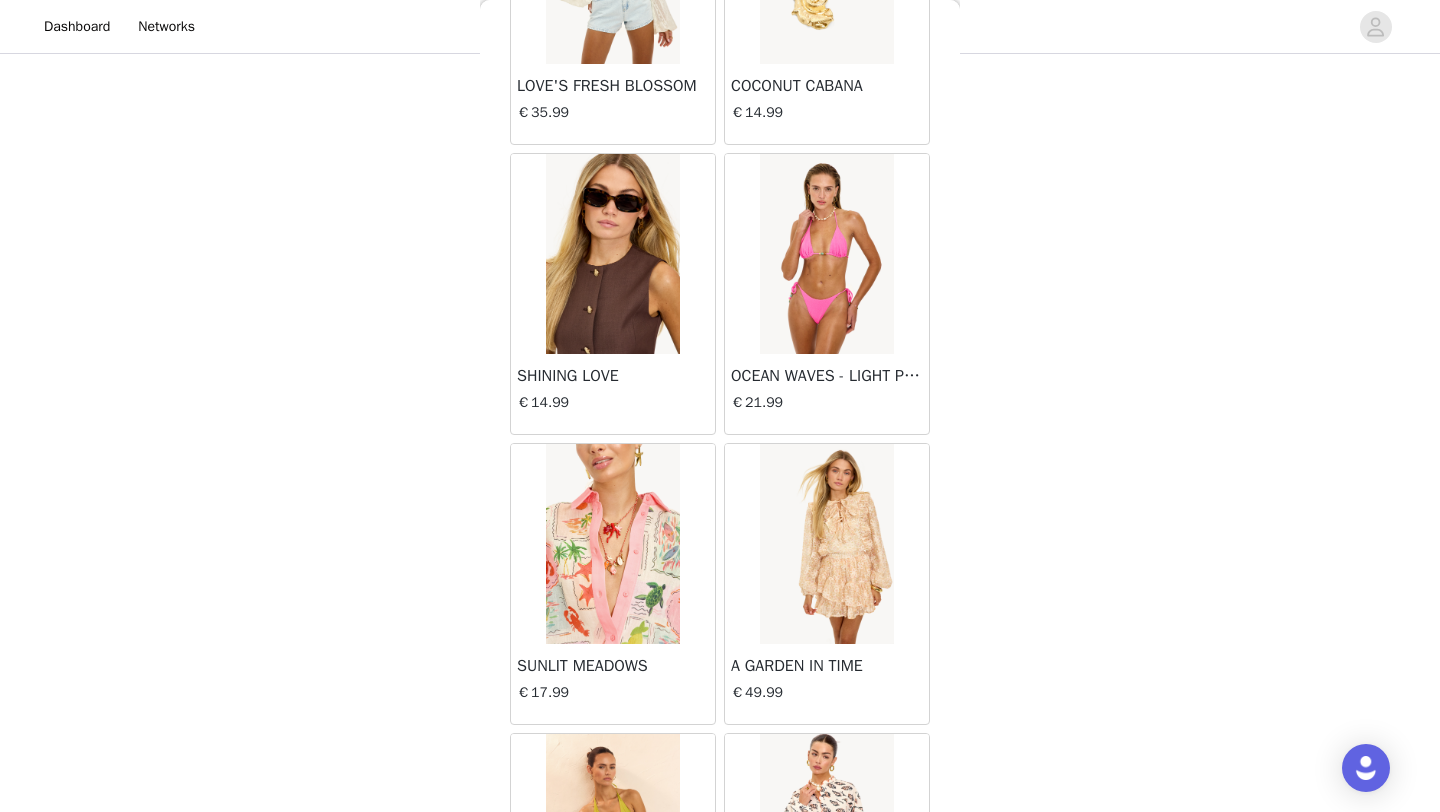 scroll, scrollTop: 21990, scrollLeft: 0, axis: vertical 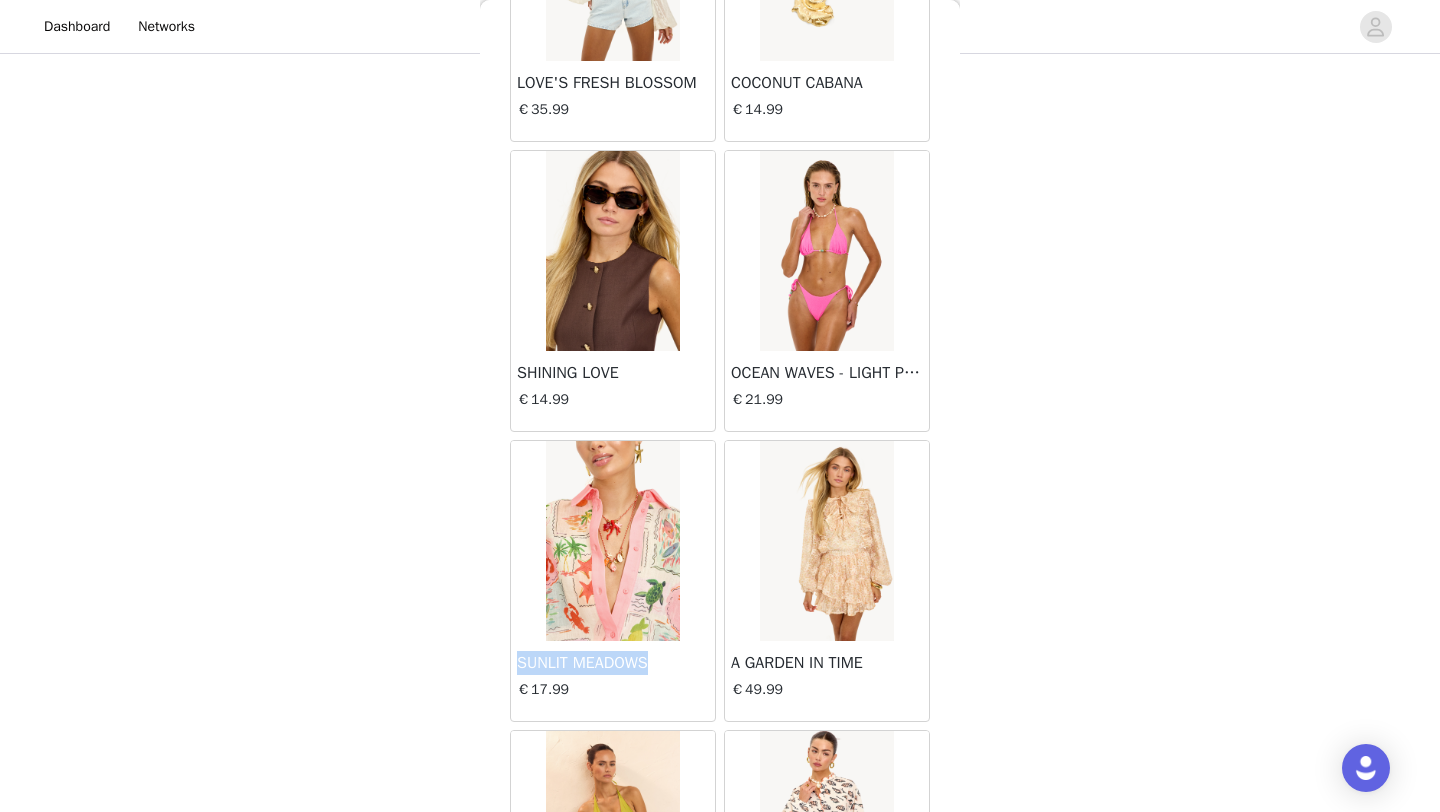 drag, startPoint x: 672, startPoint y: 665, endPoint x: 505, endPoint y: 663, distance: 167.01198 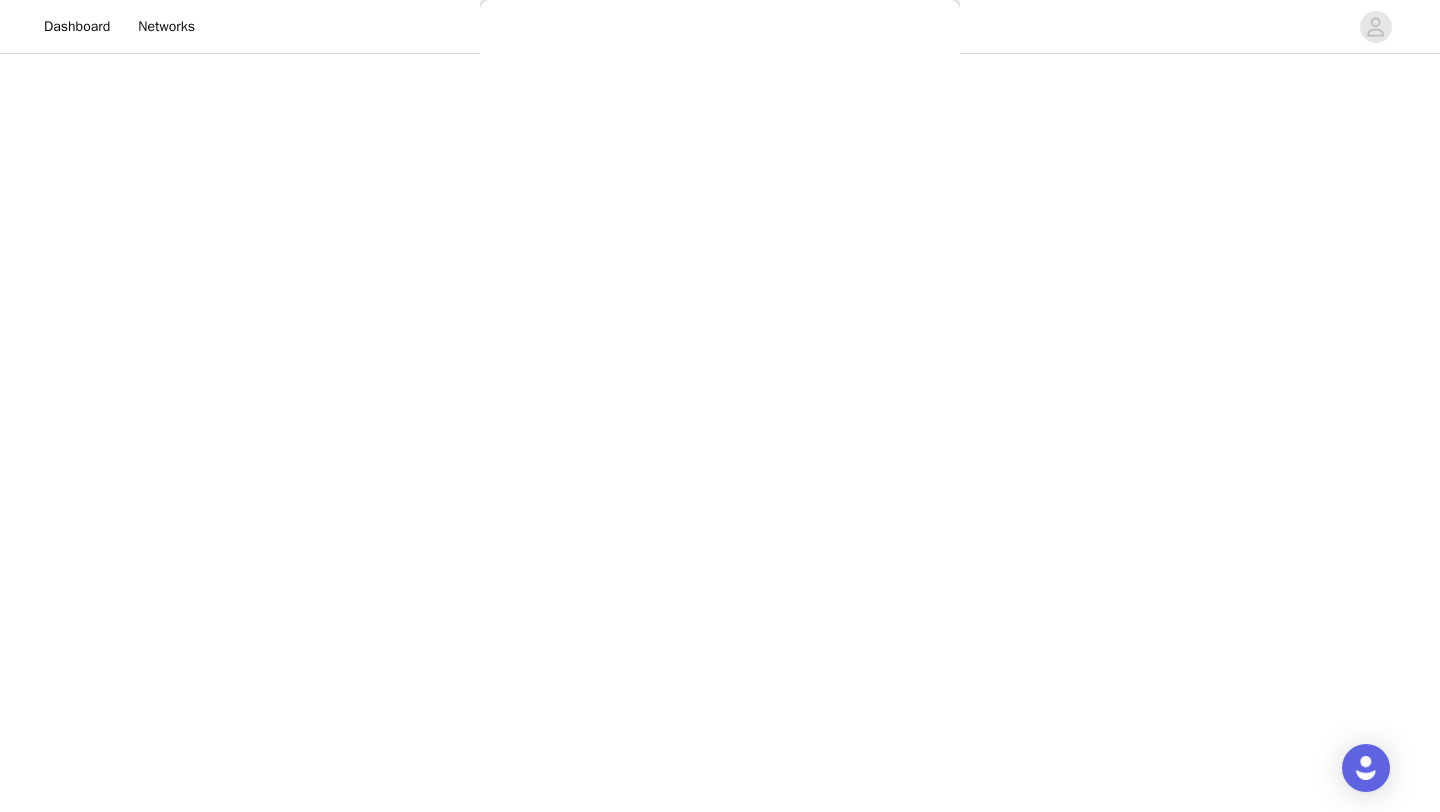 scroll, scrollTop: 0, scrollLeft: 0, axis: both 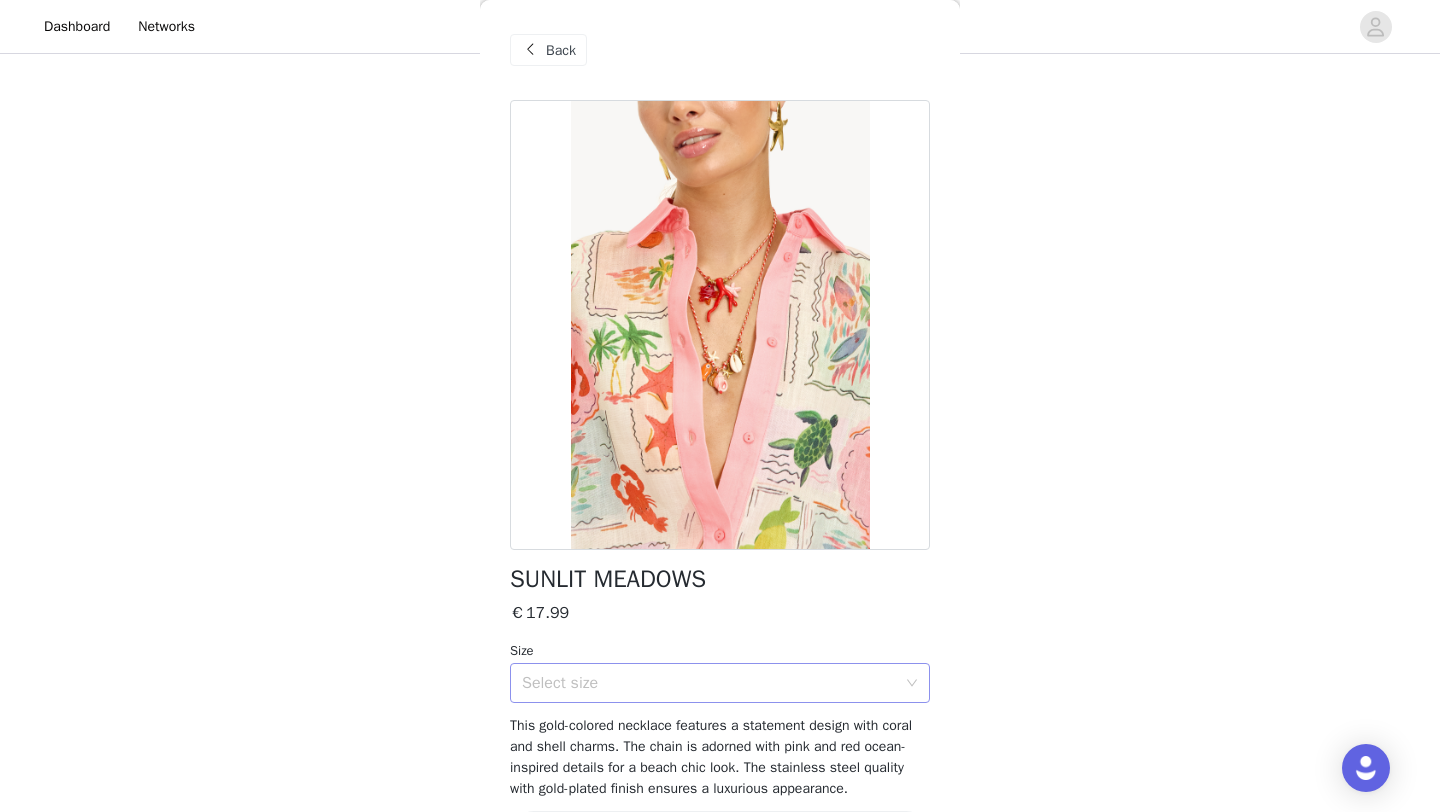 click on "Select size" at bounding box center (709, 683) 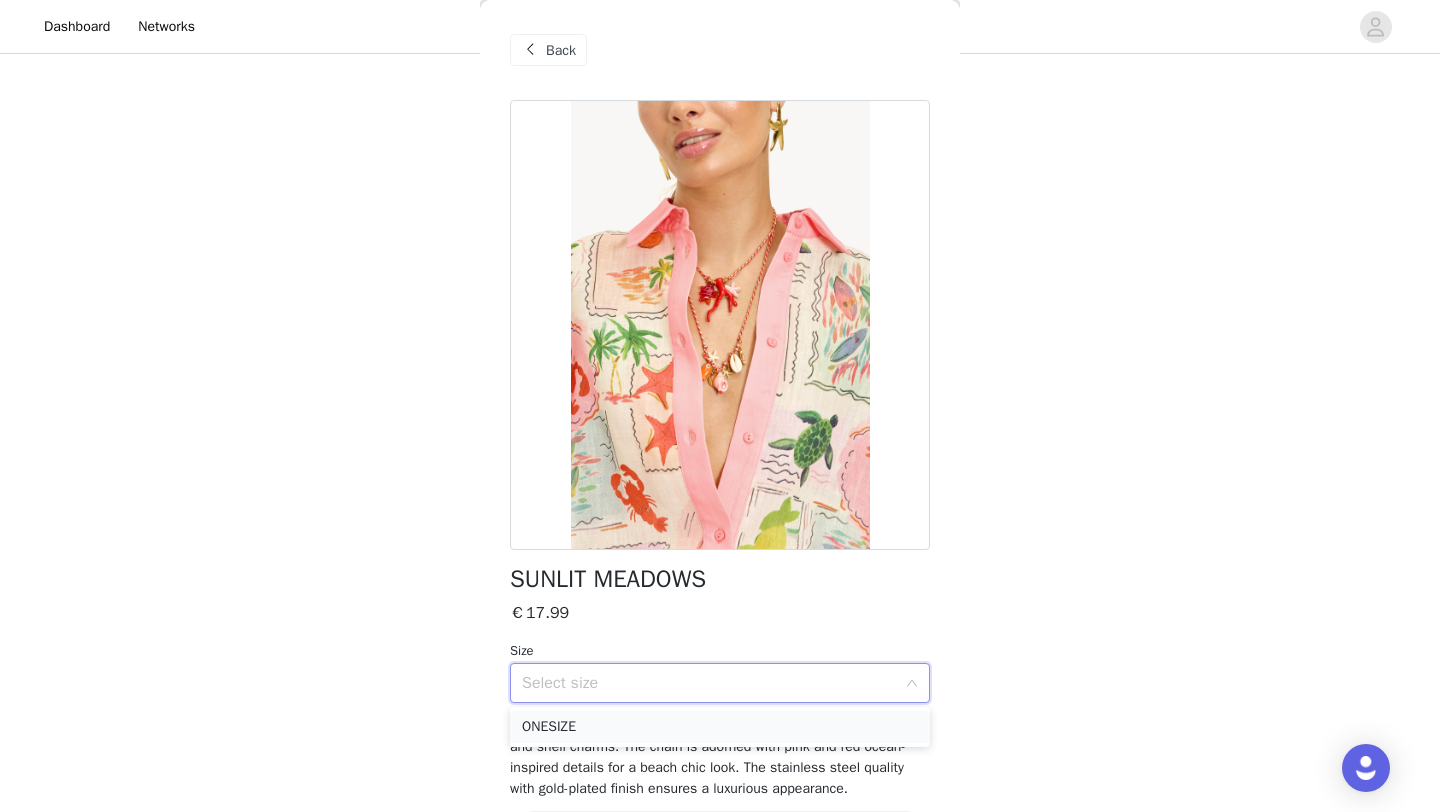 click on "ONESIZE" at bounding box center (720, 727) 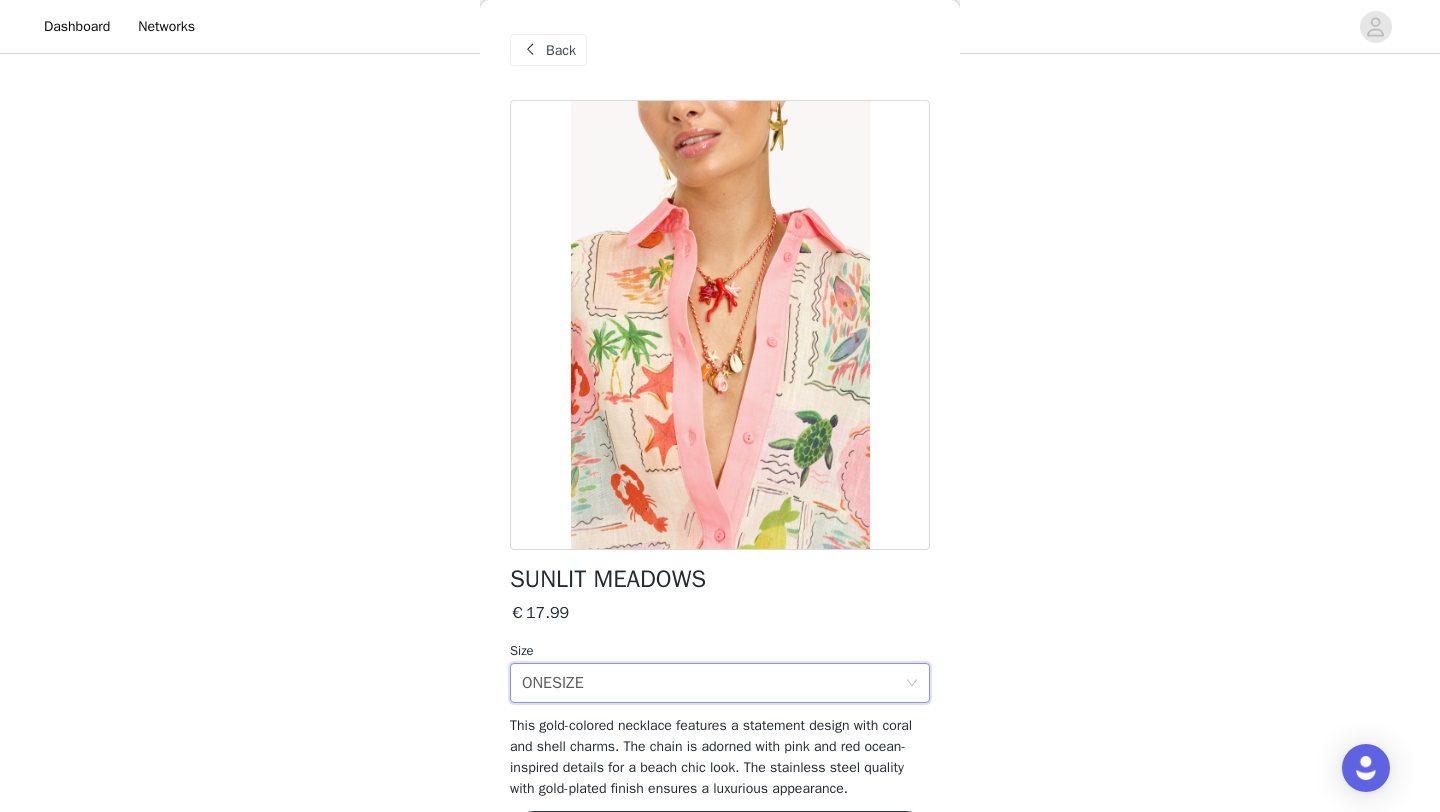 scroll, scrollTop: 73, scrollLeft: 0, axis: vertical 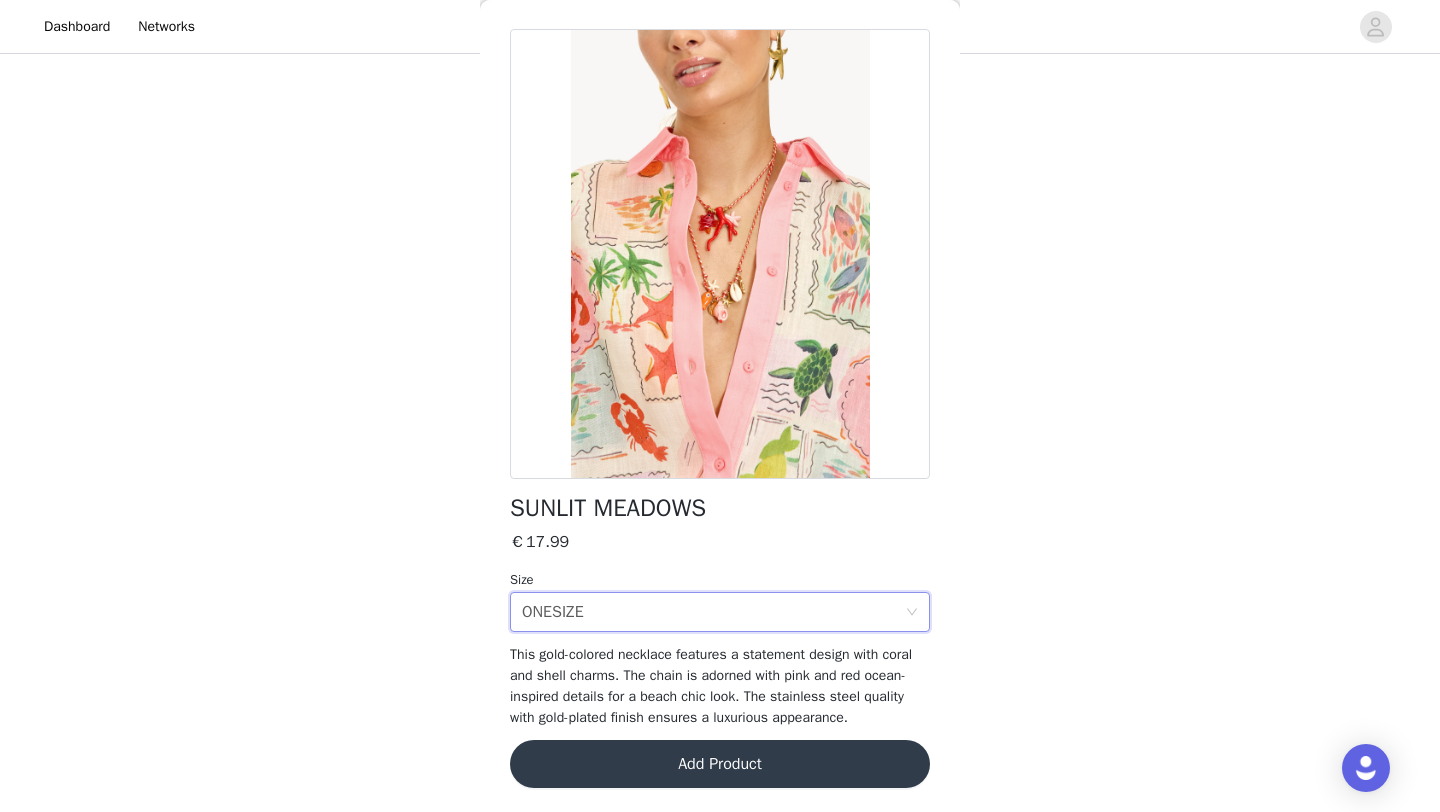 click on "Add Product" at bounding box center (720, 764) 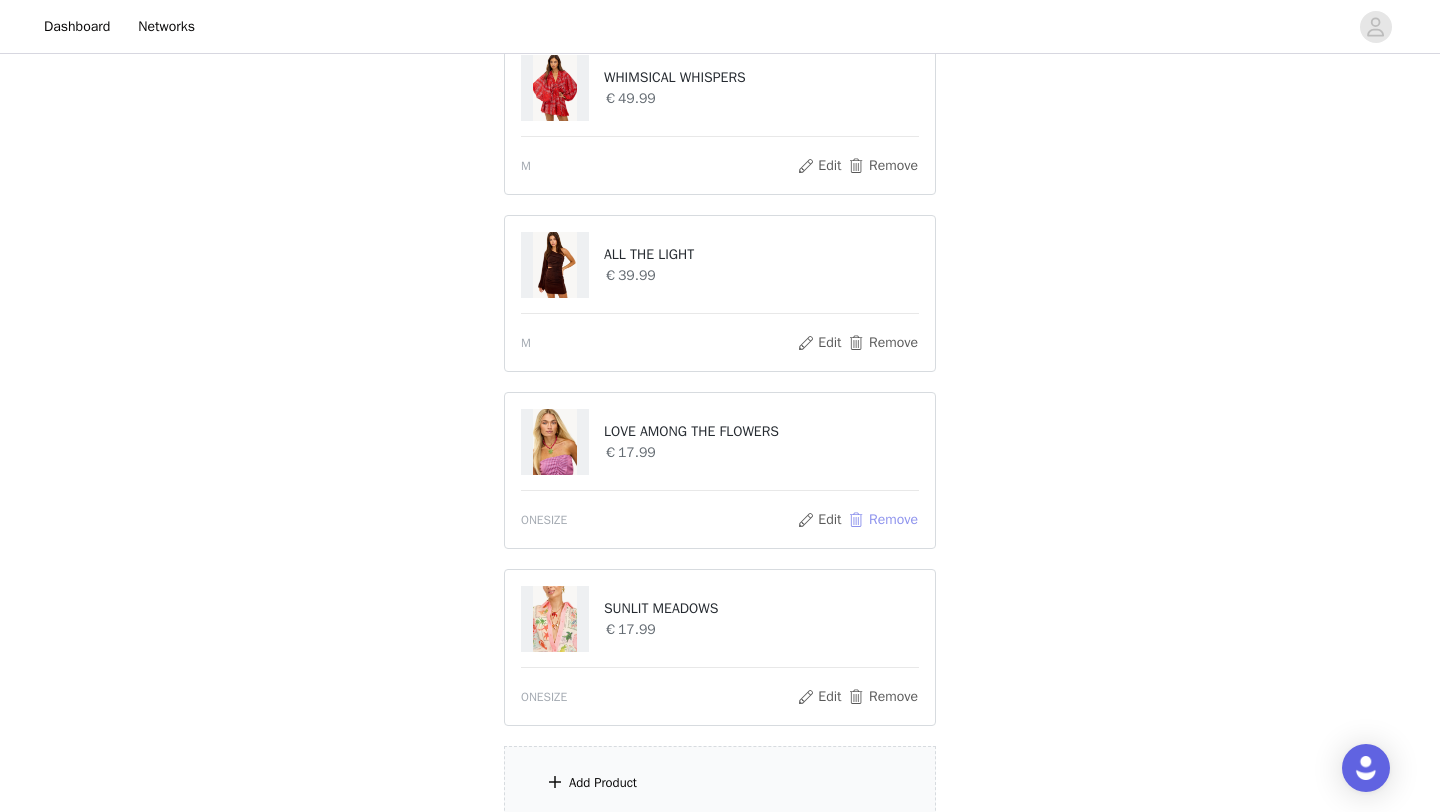 click on "Remove" at bounding box center (883, 520) 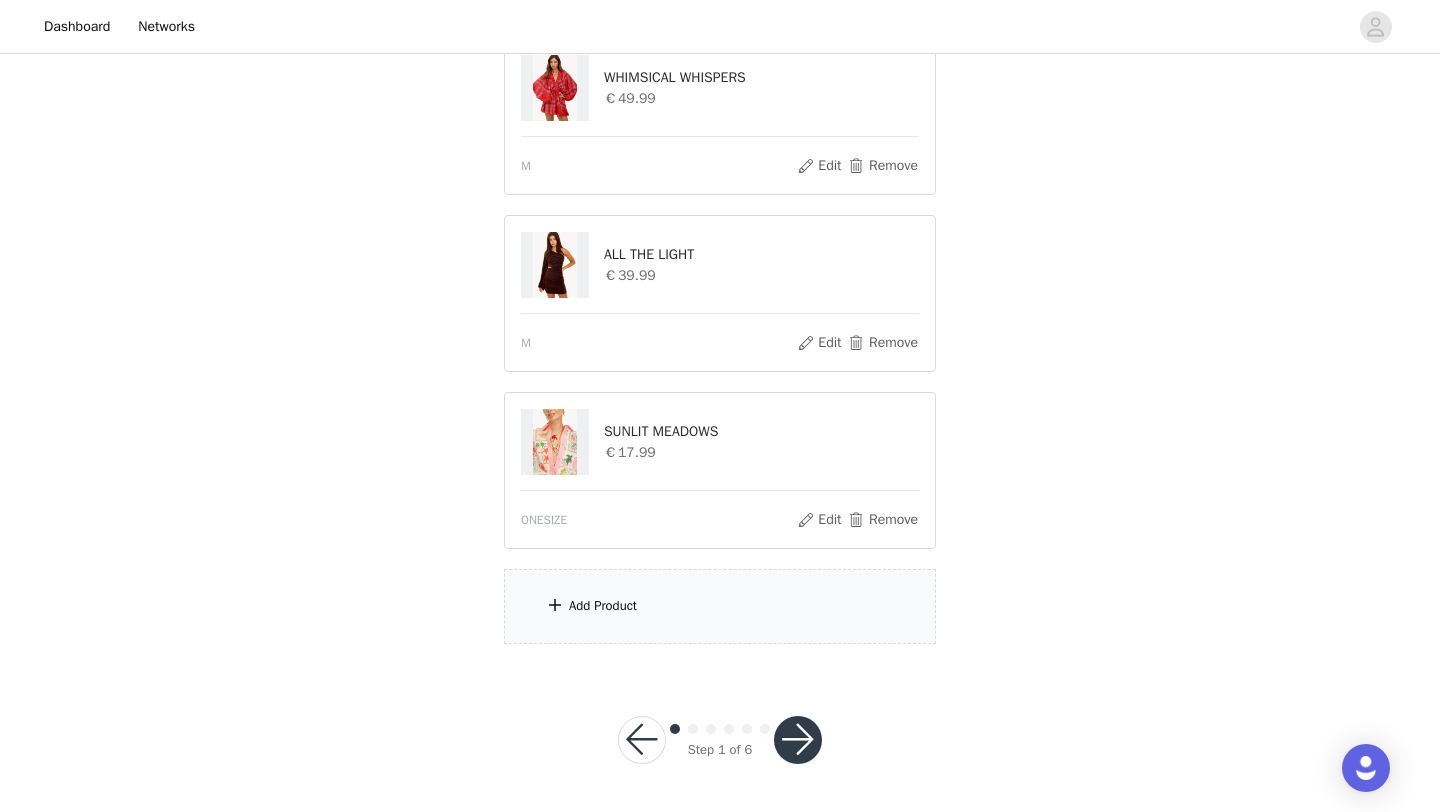 click on "Add Product" at bounding box center (603, 606) 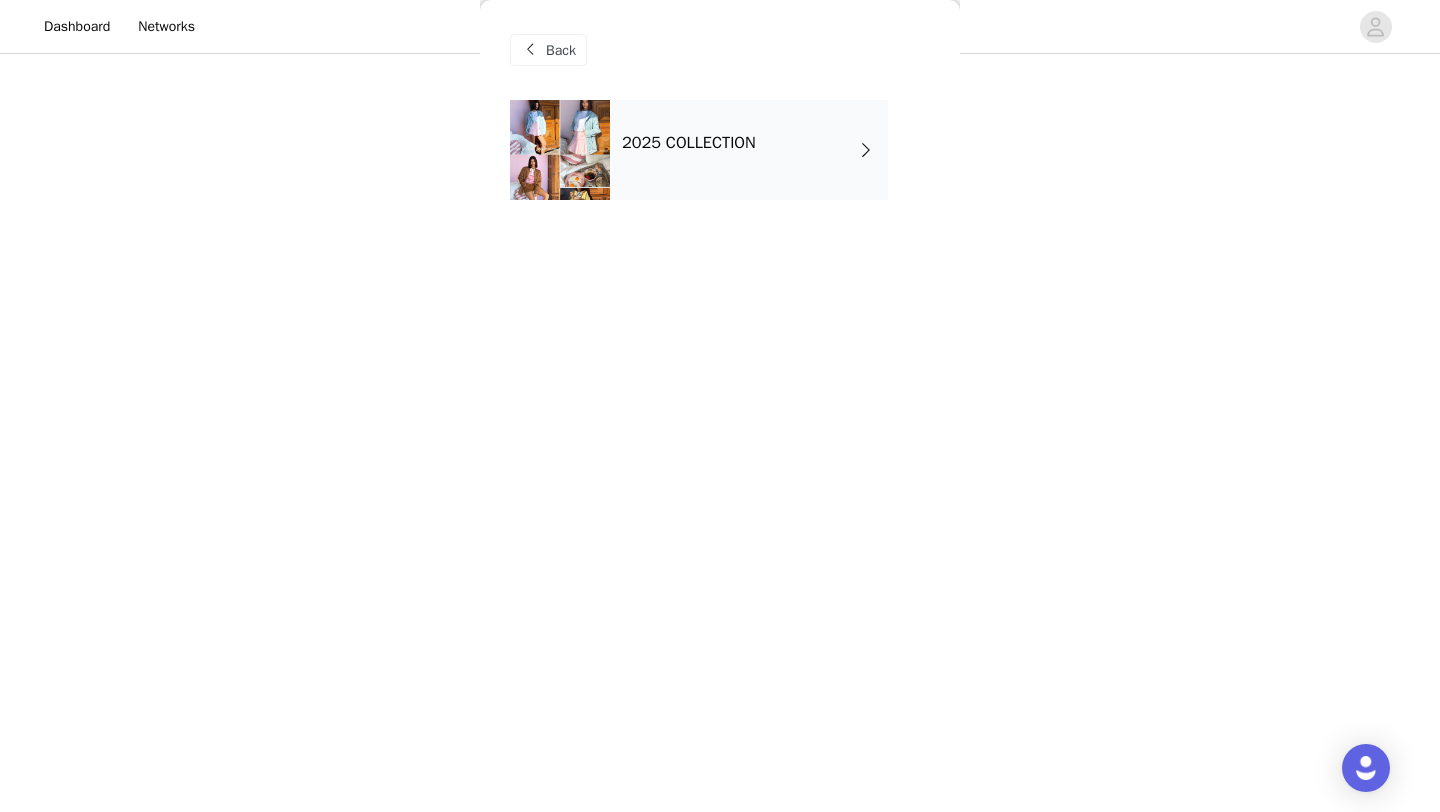 click on "2025 COLLECTION" at bounding box center [689, 143] 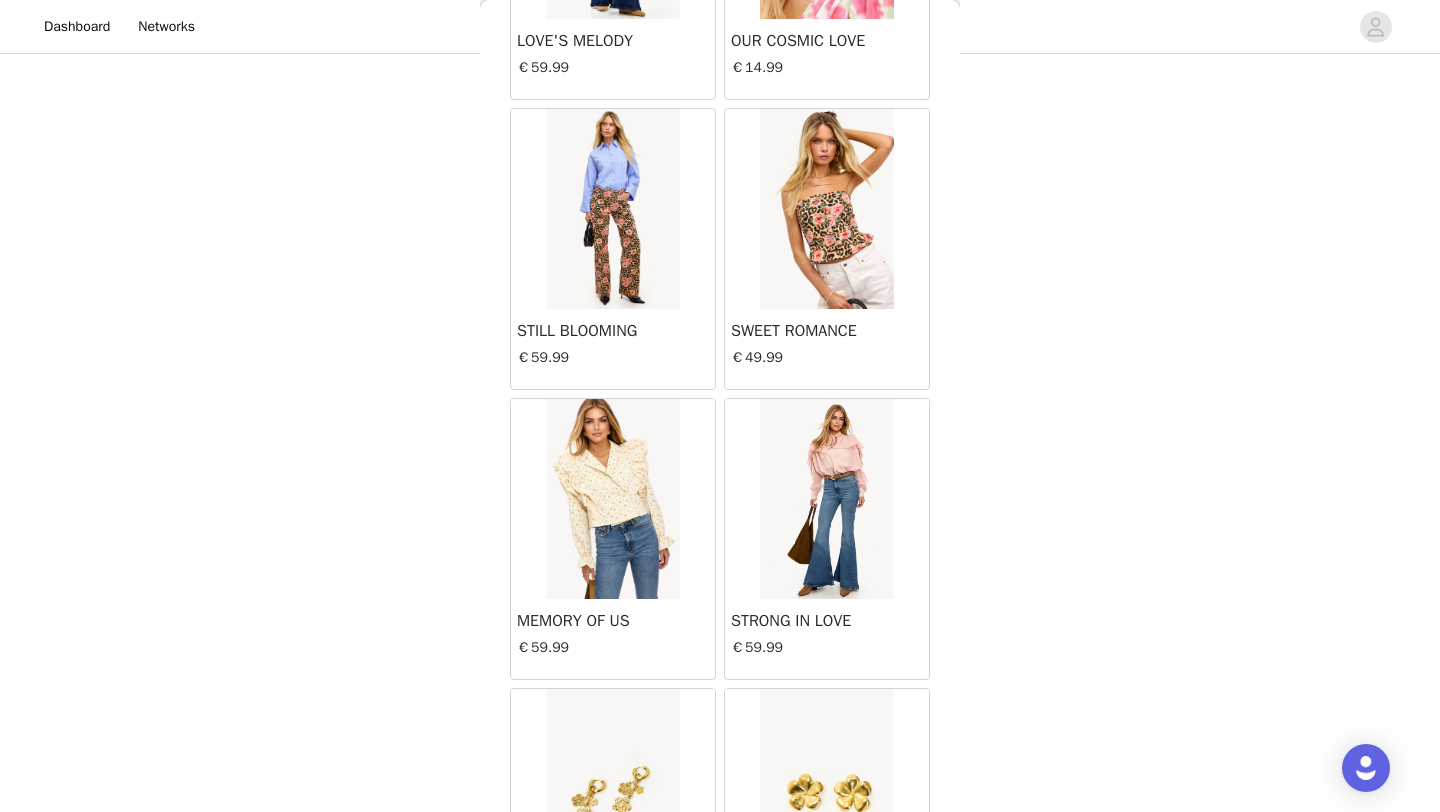 scroll, scrollTop: 2248, scrollLeft: 0, axis: vertical 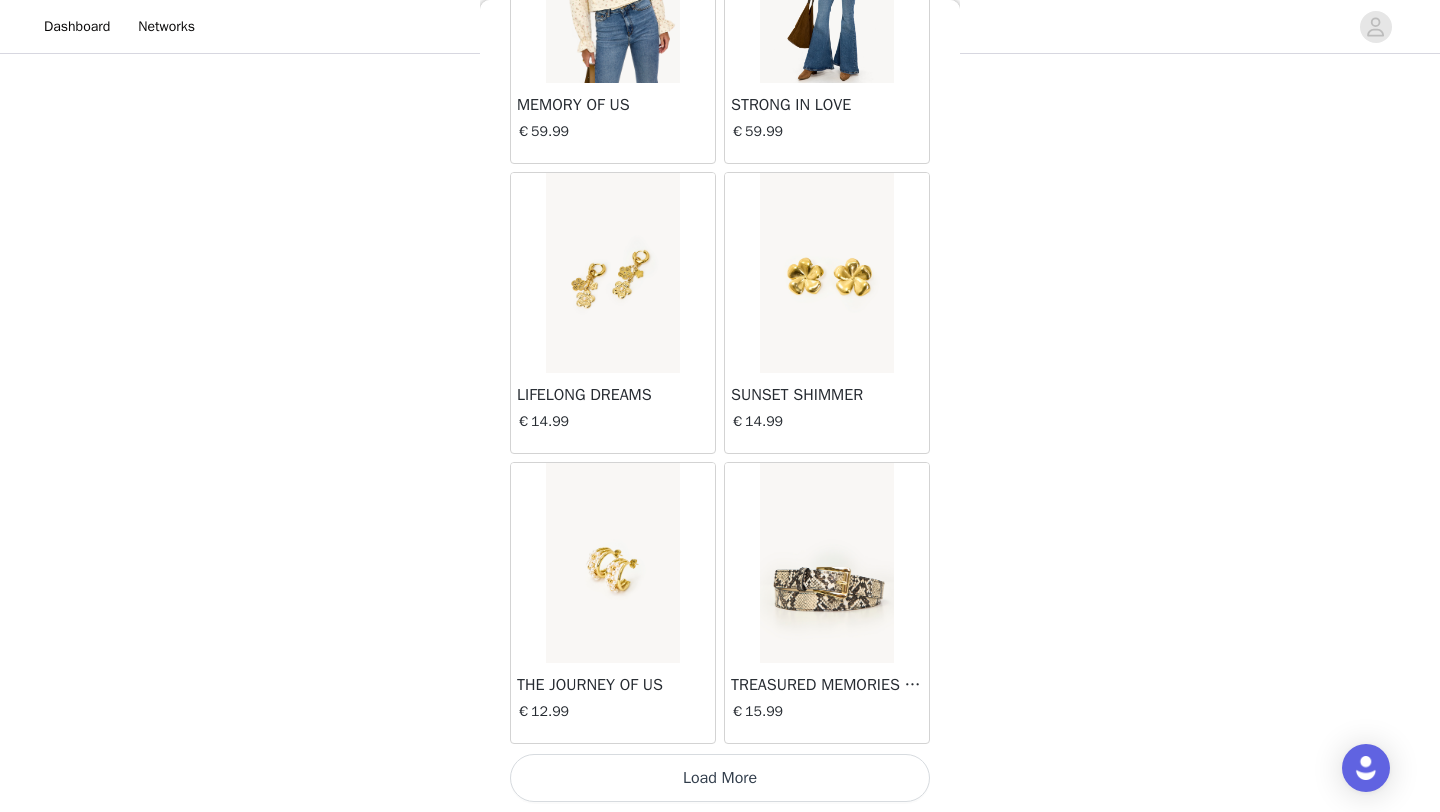 click on "Load More" at bounding box center (720, 778) 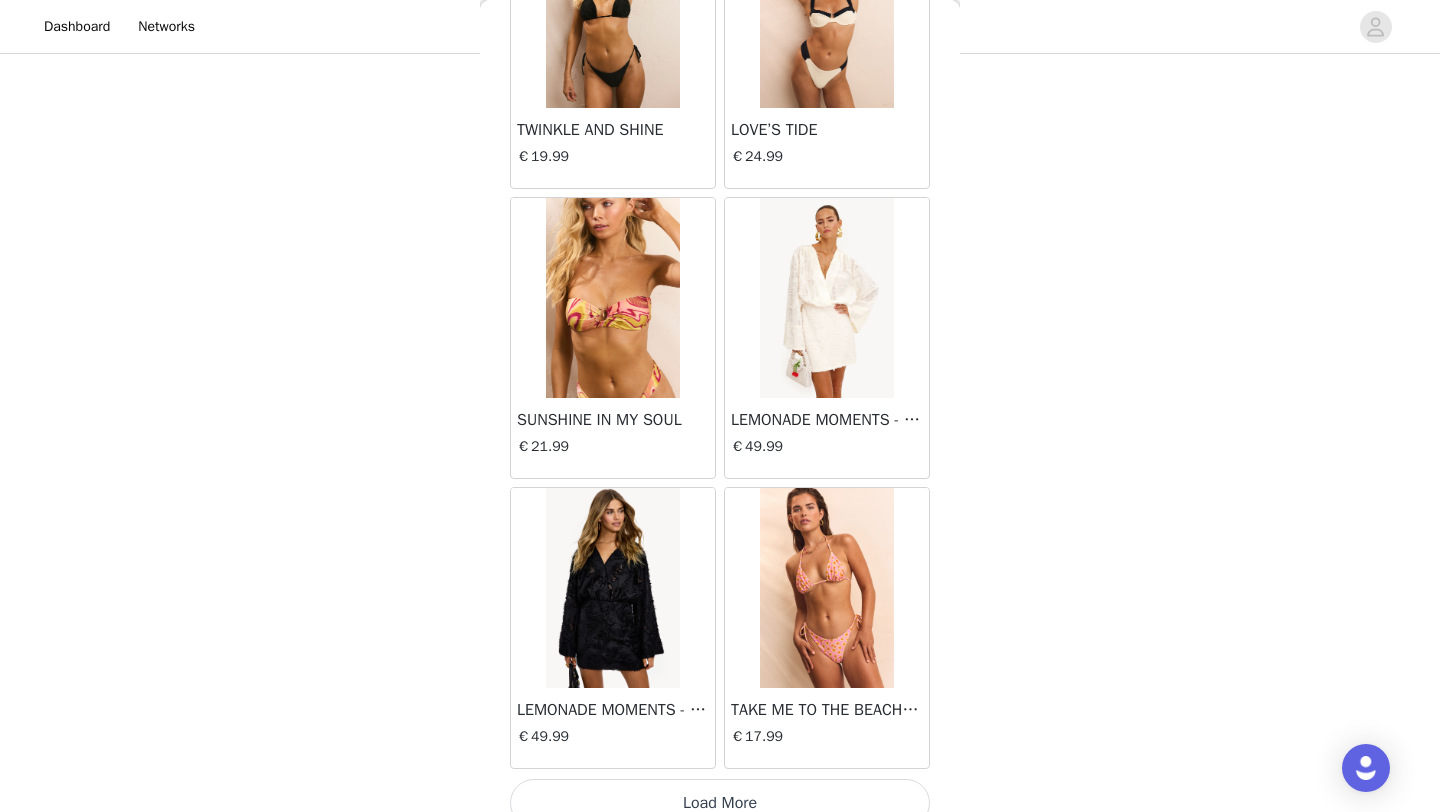 scroll, scrollTop: 5148, scrollLeft: 0, axis: vertical 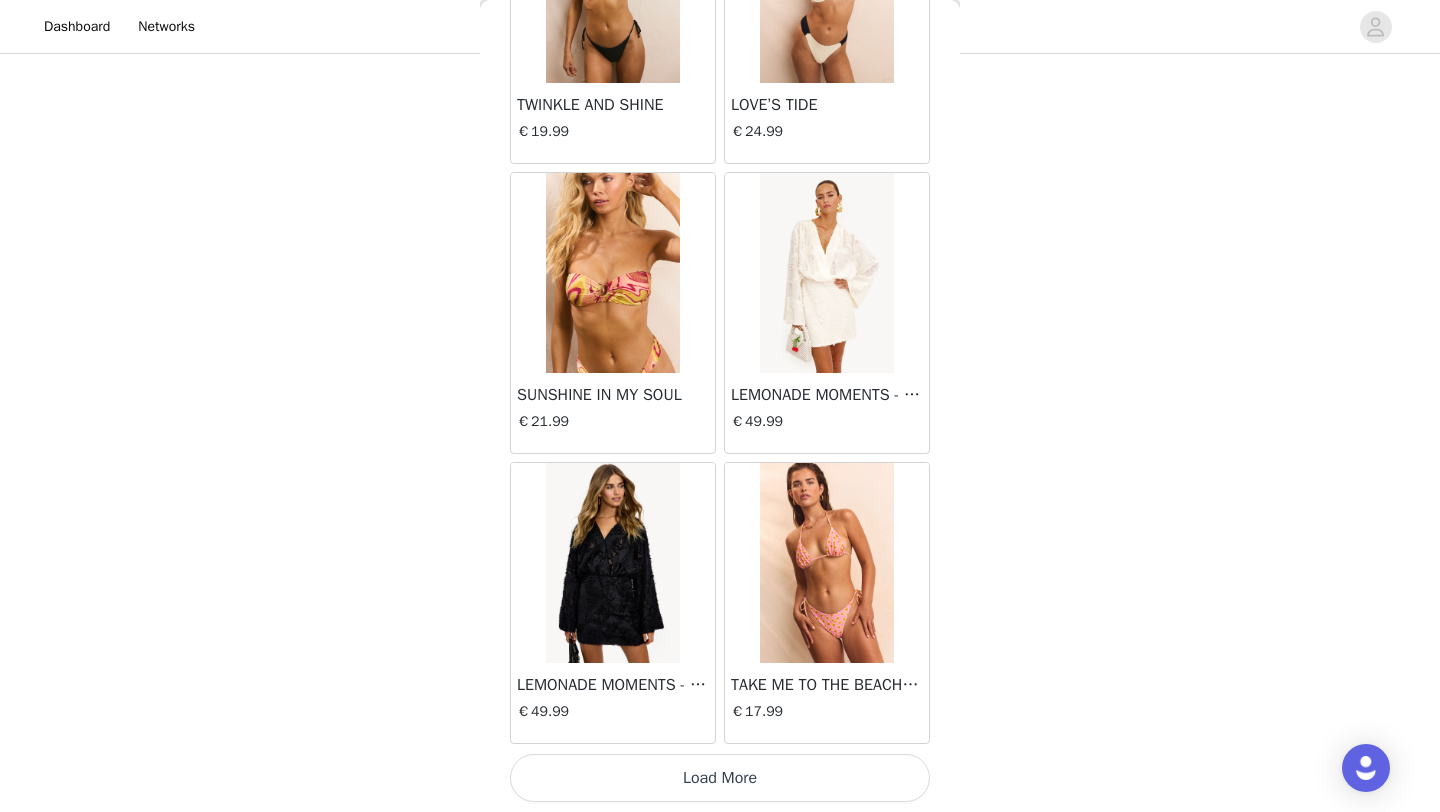 click on "Load More" at bounding box center (720, 778) 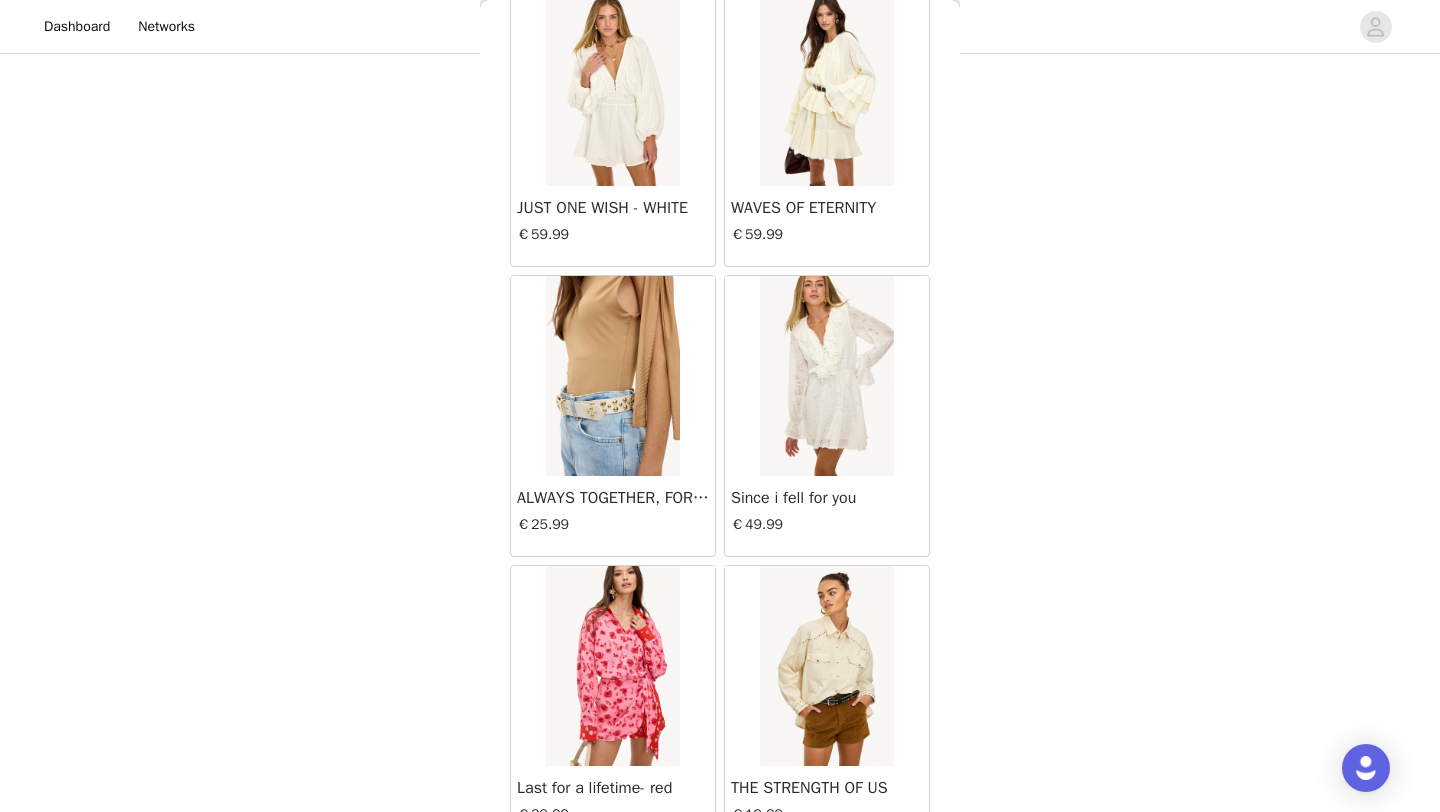 scroll, scrollTop: 8048, scrollLeft: 0, axis: vertical 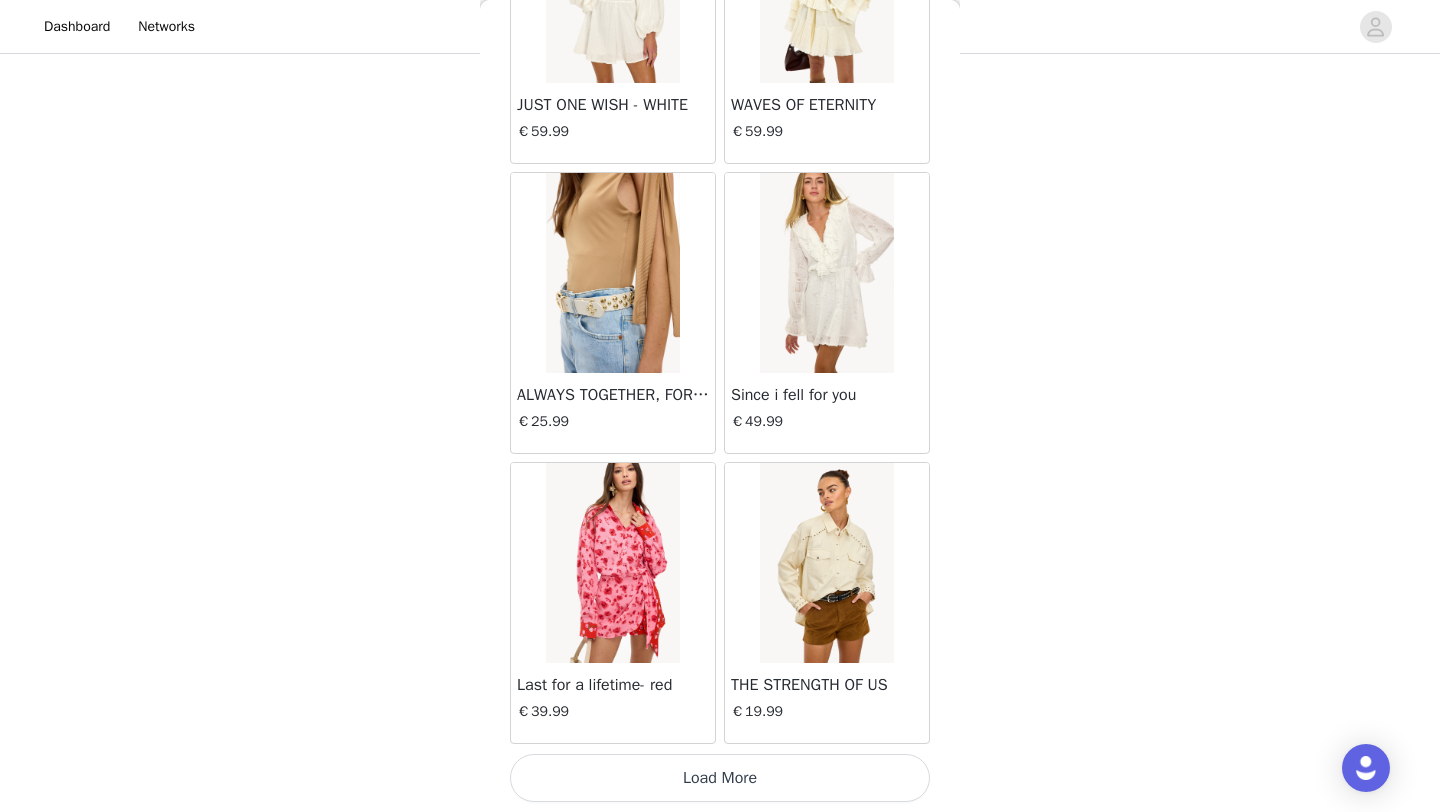 click on "Load More" at bounding box center (720, 778) 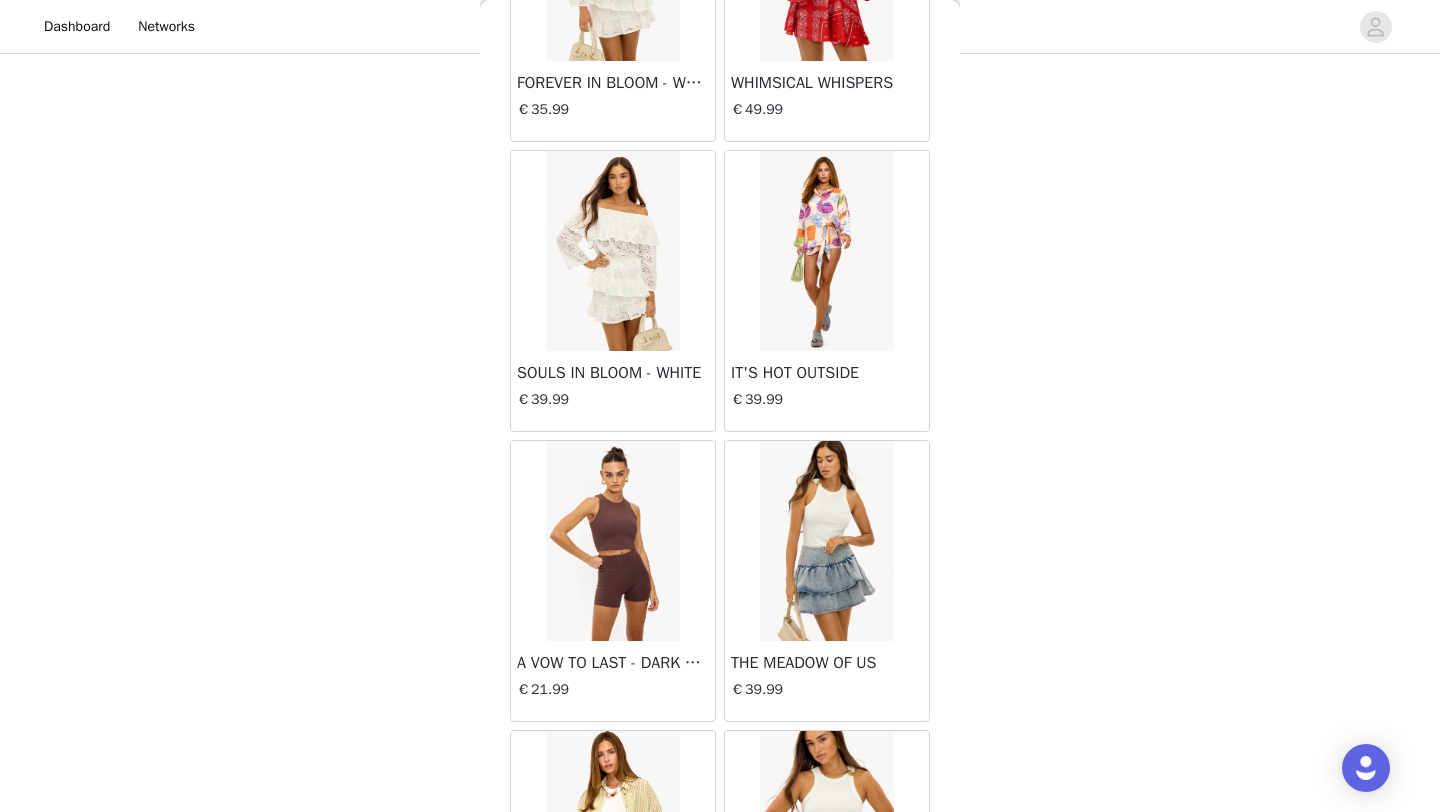 scroll, scrollTop: 10948, scrollLeft: 0, axis: vertical 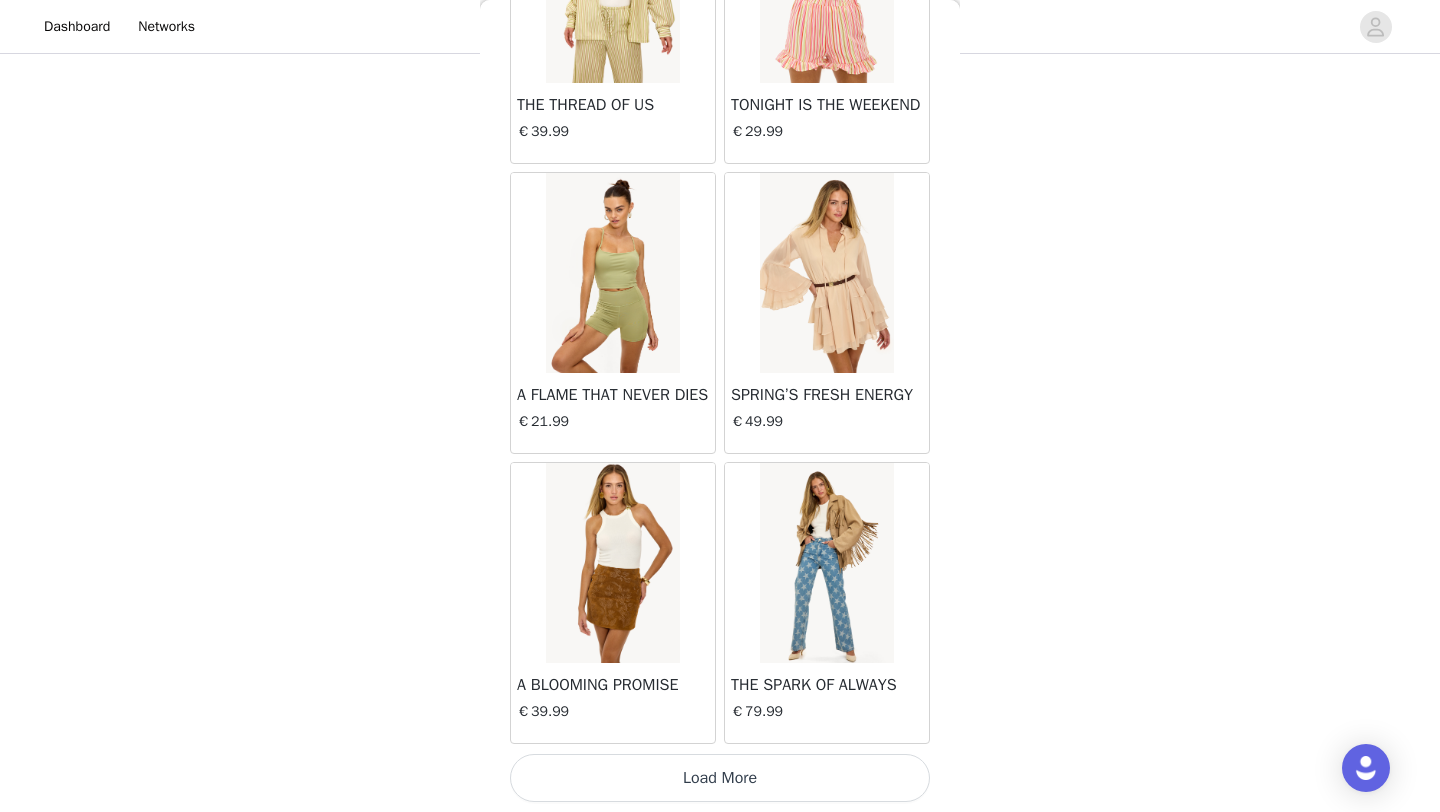 click on "Load More" at bounding box center [720, 778] 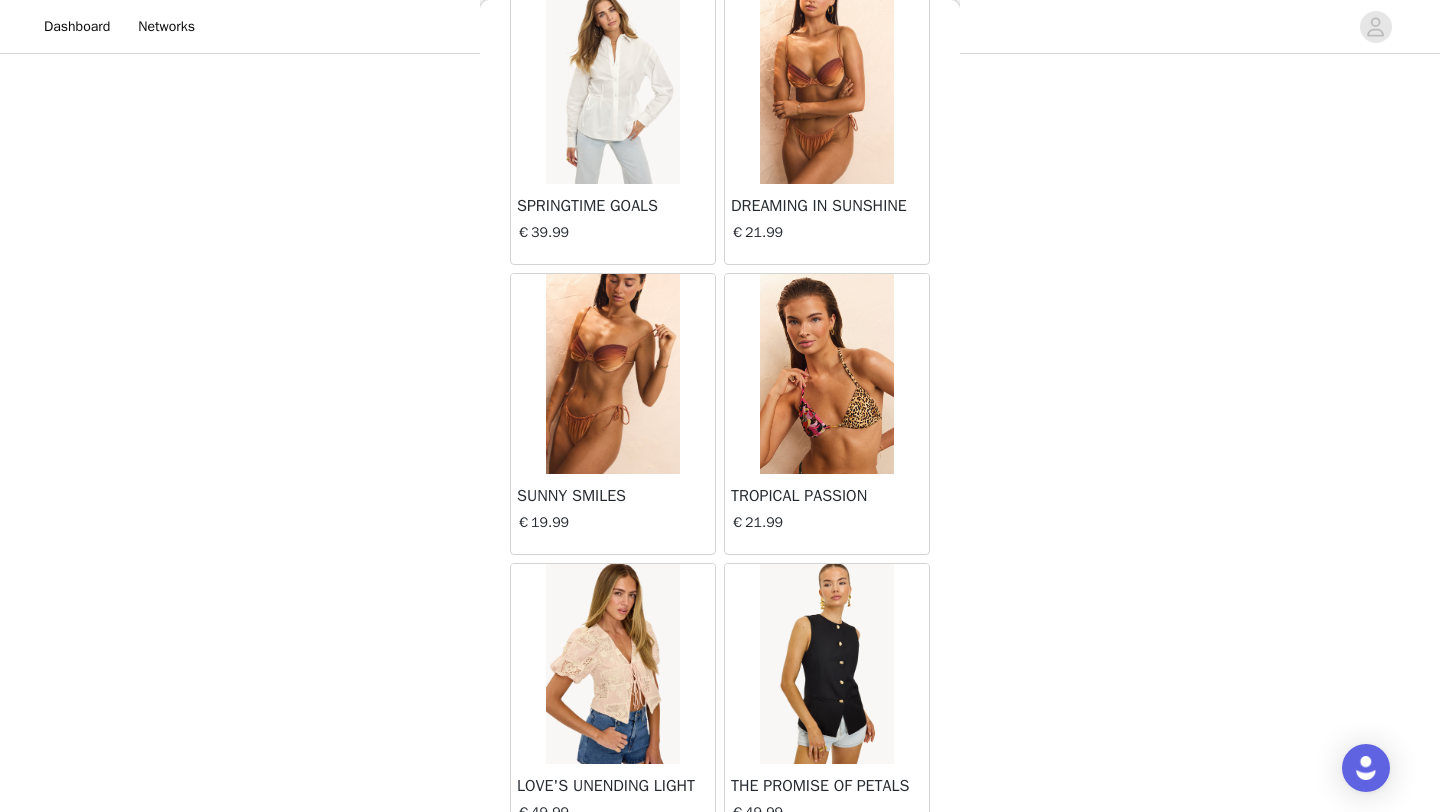 scroll, scrollTop: 13848, scrollLeft: 0, axis: vertical 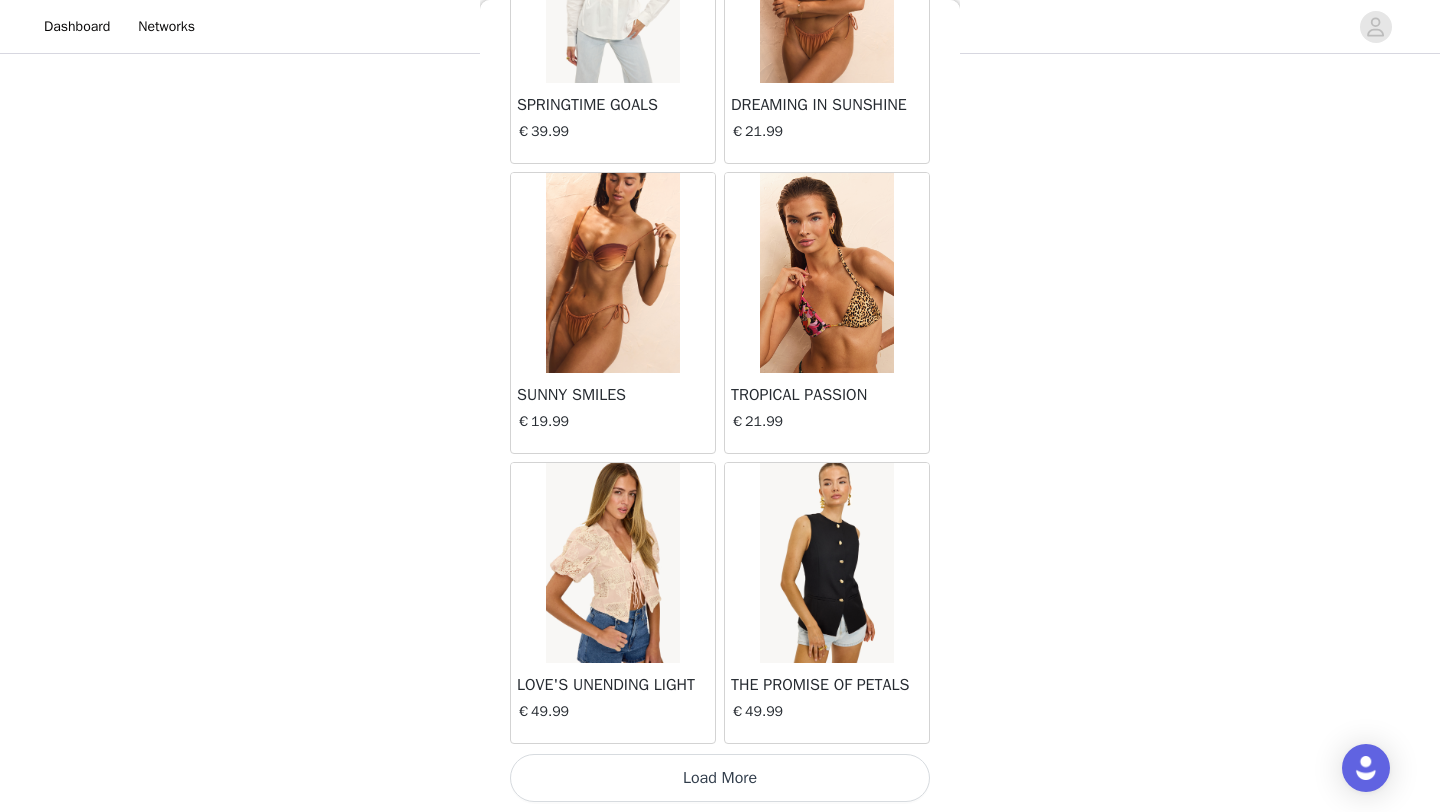click on "Load More" at bounding box center (720, 778) 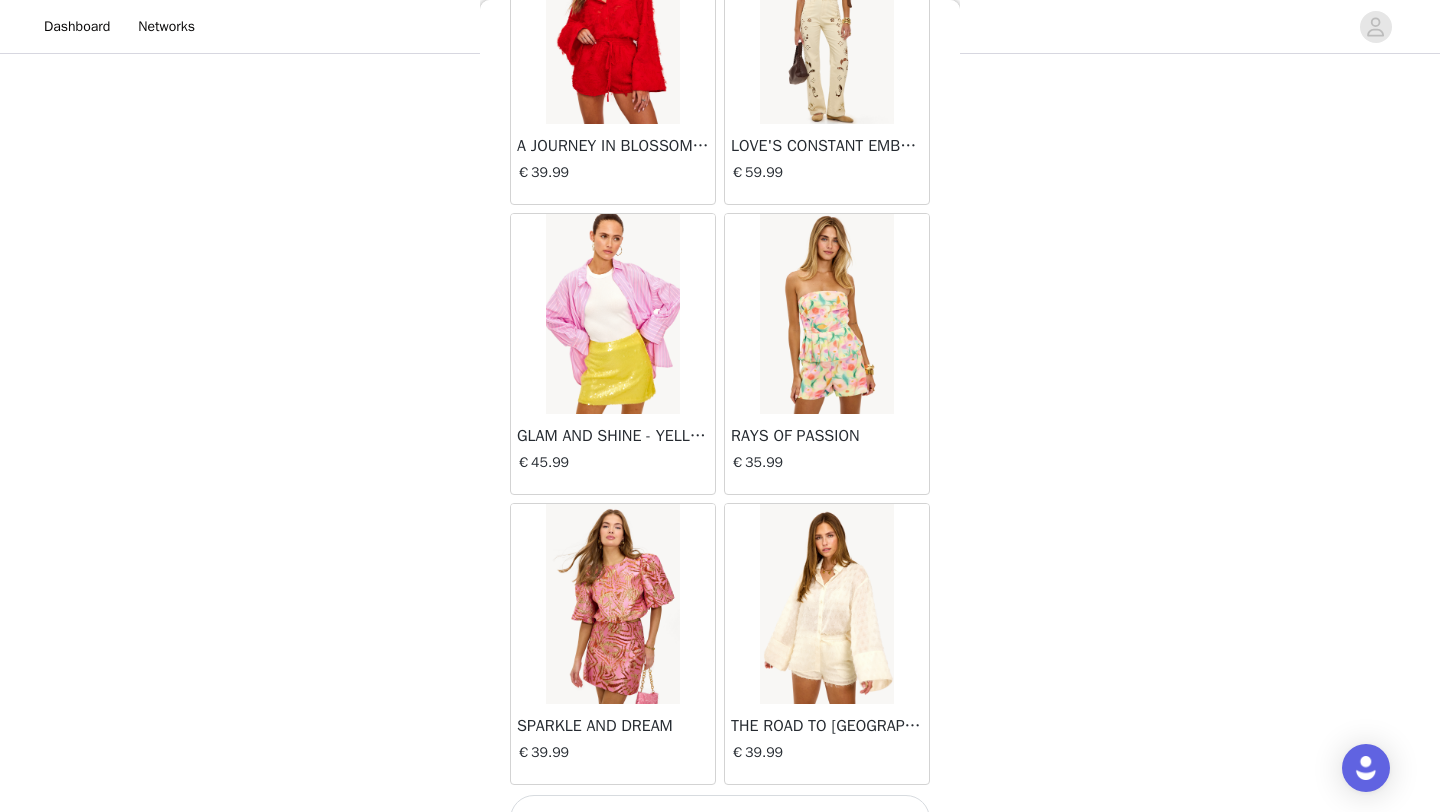 scroll, scrollTop: 16748, scrollLeft: 0, axis: vertical 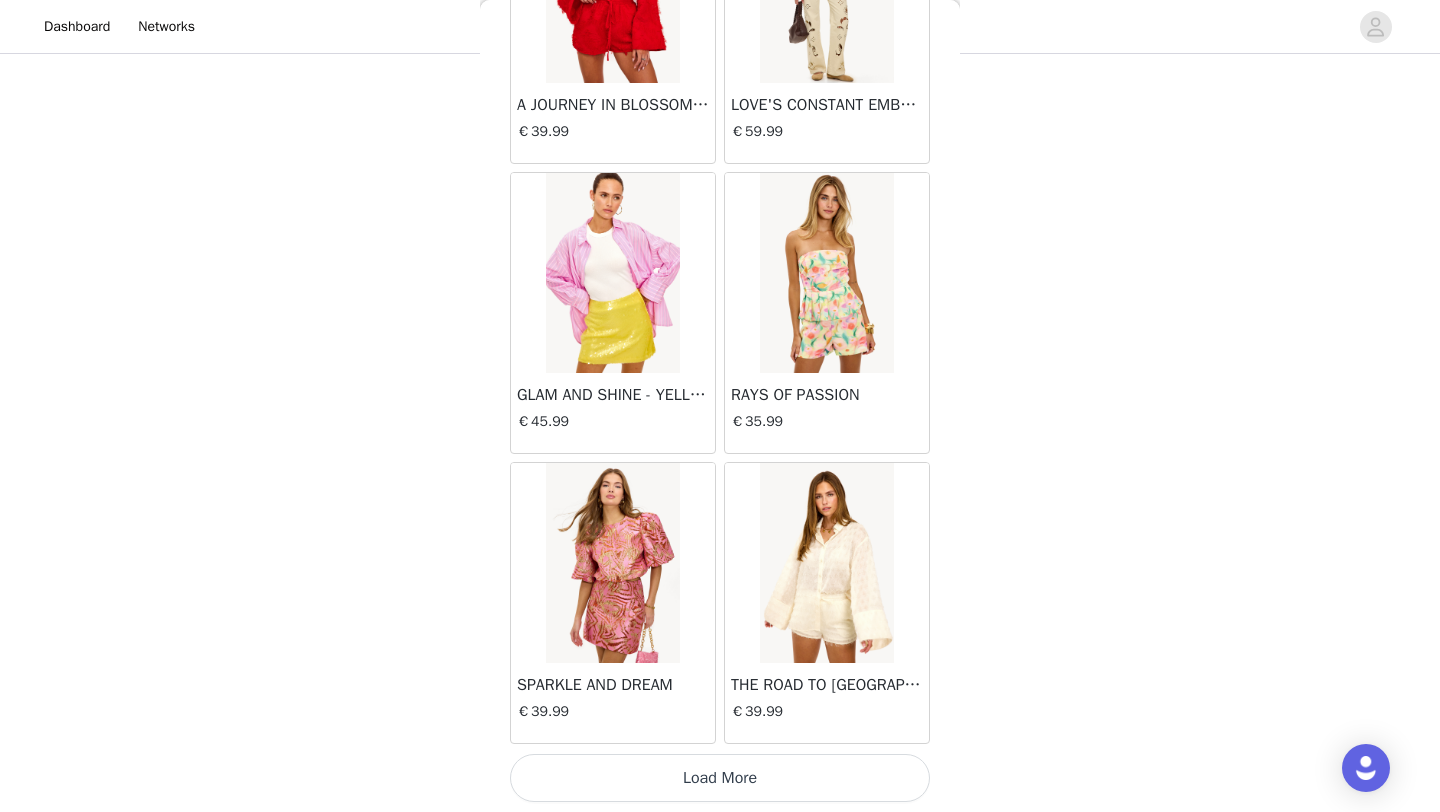click on "Load More" at bounding box center [720, 778] 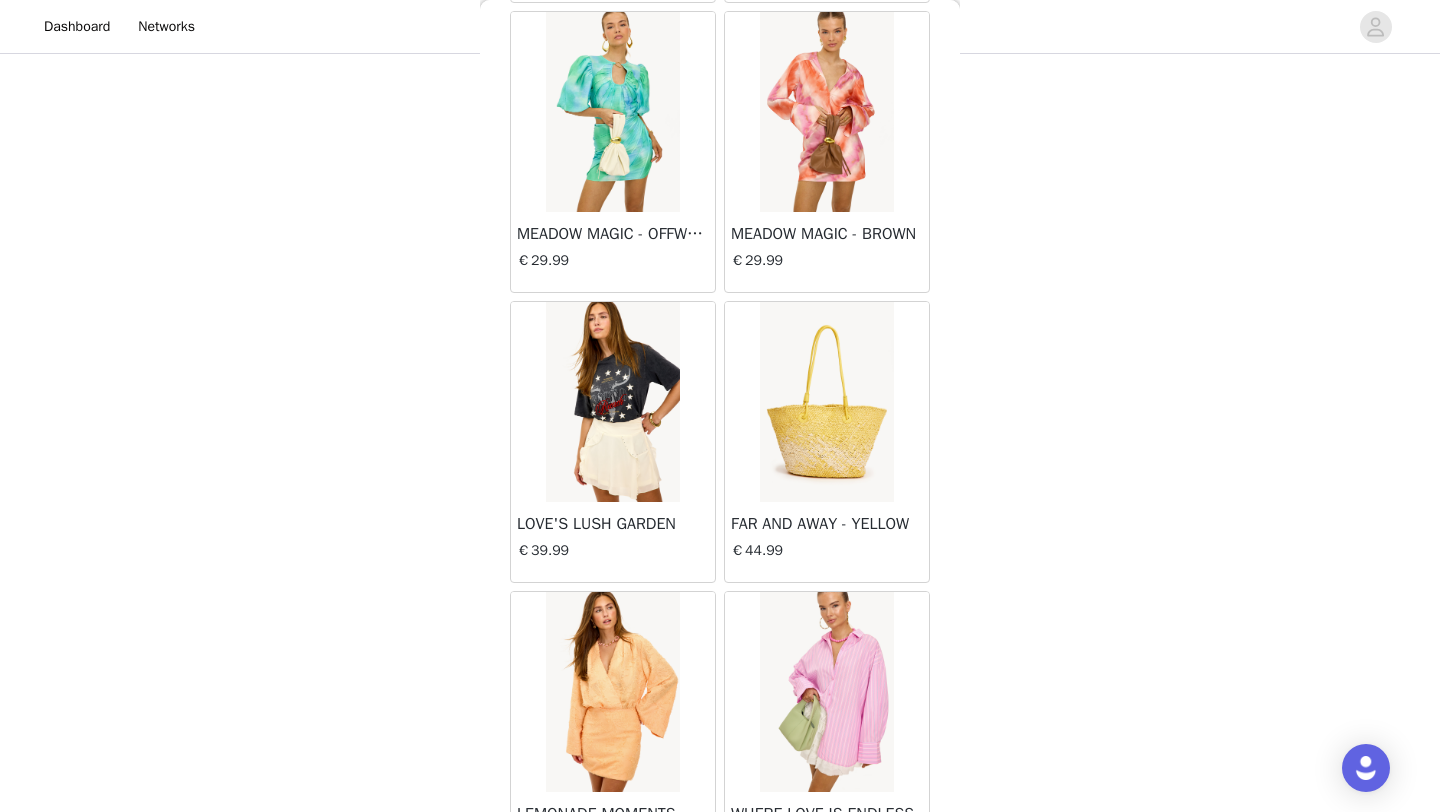 scroll, scrollTop: 19648, scrollLeft: 0, axis: vertical 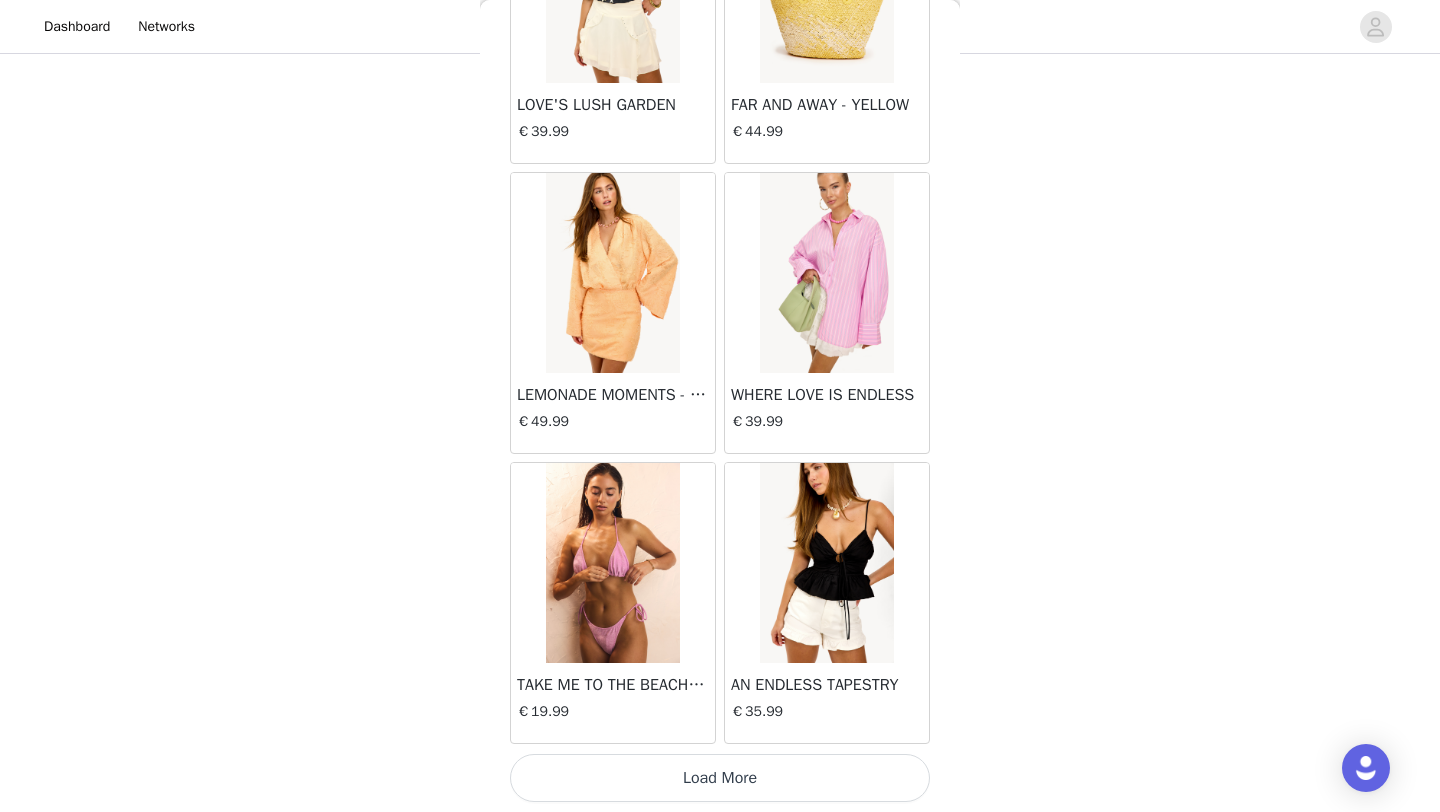 click on "Load More" at bounding box center (720, 778) 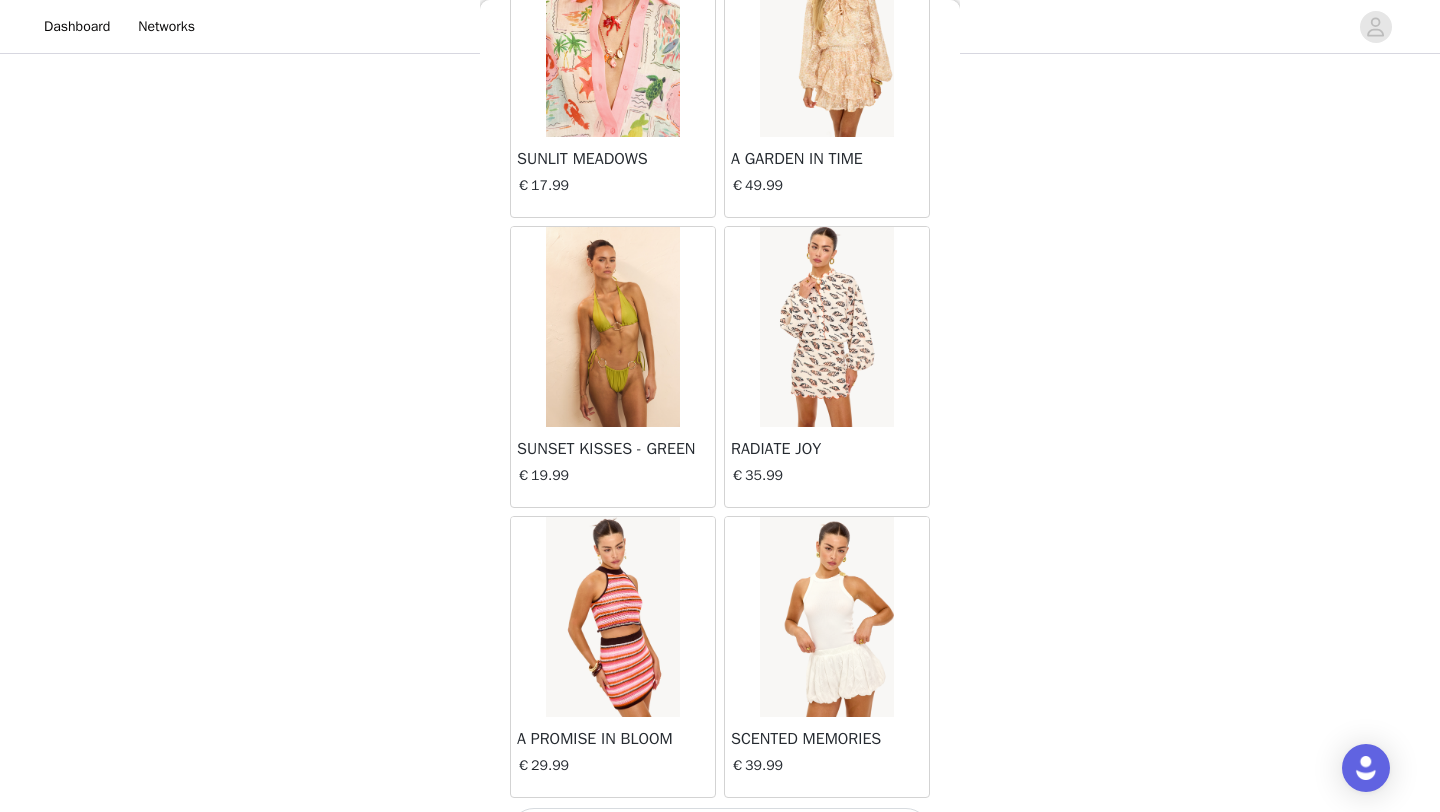 scroll, scrollTop: 22548, scrollLeft: 0, axis: vertical 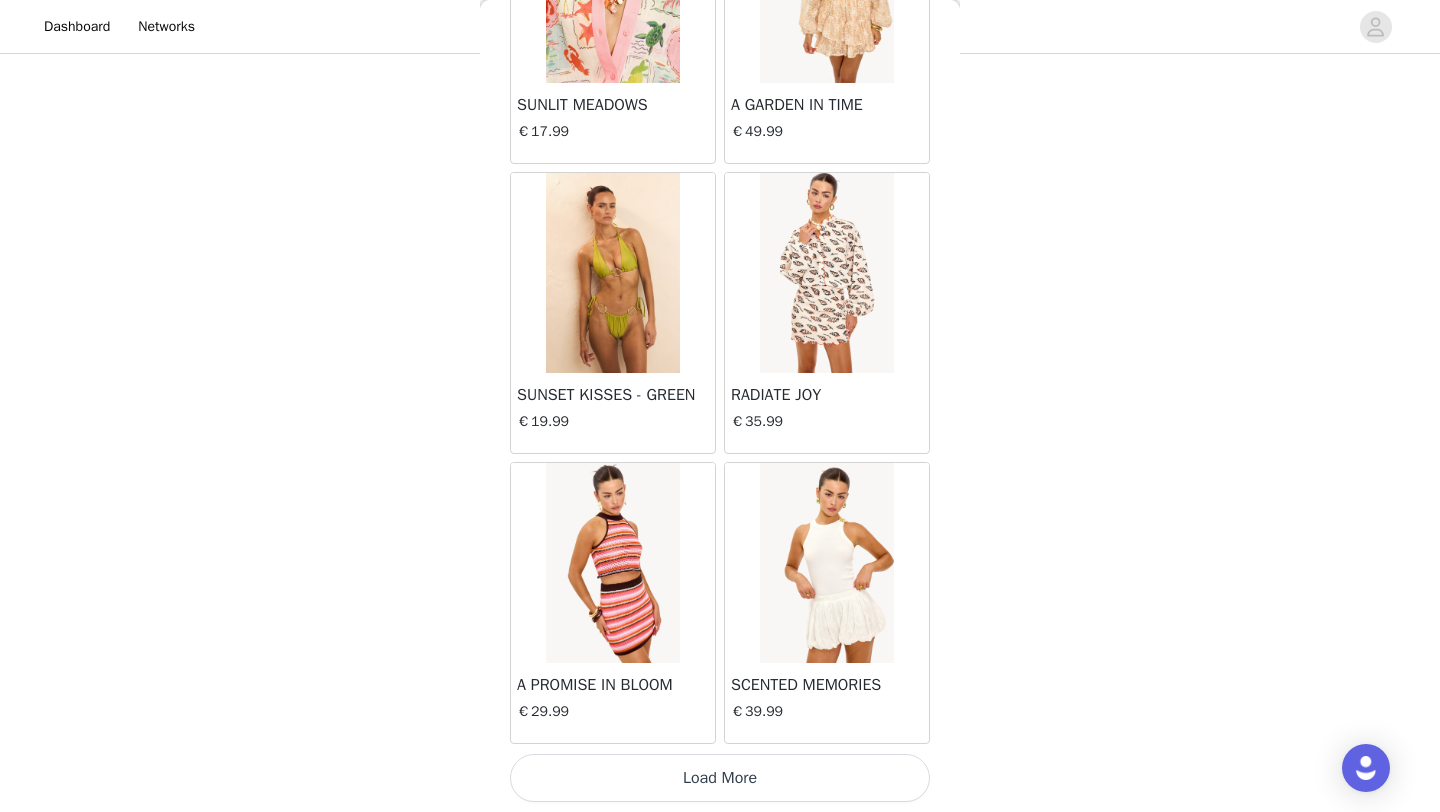 click on "Load More" at bounding box center [720, 778] 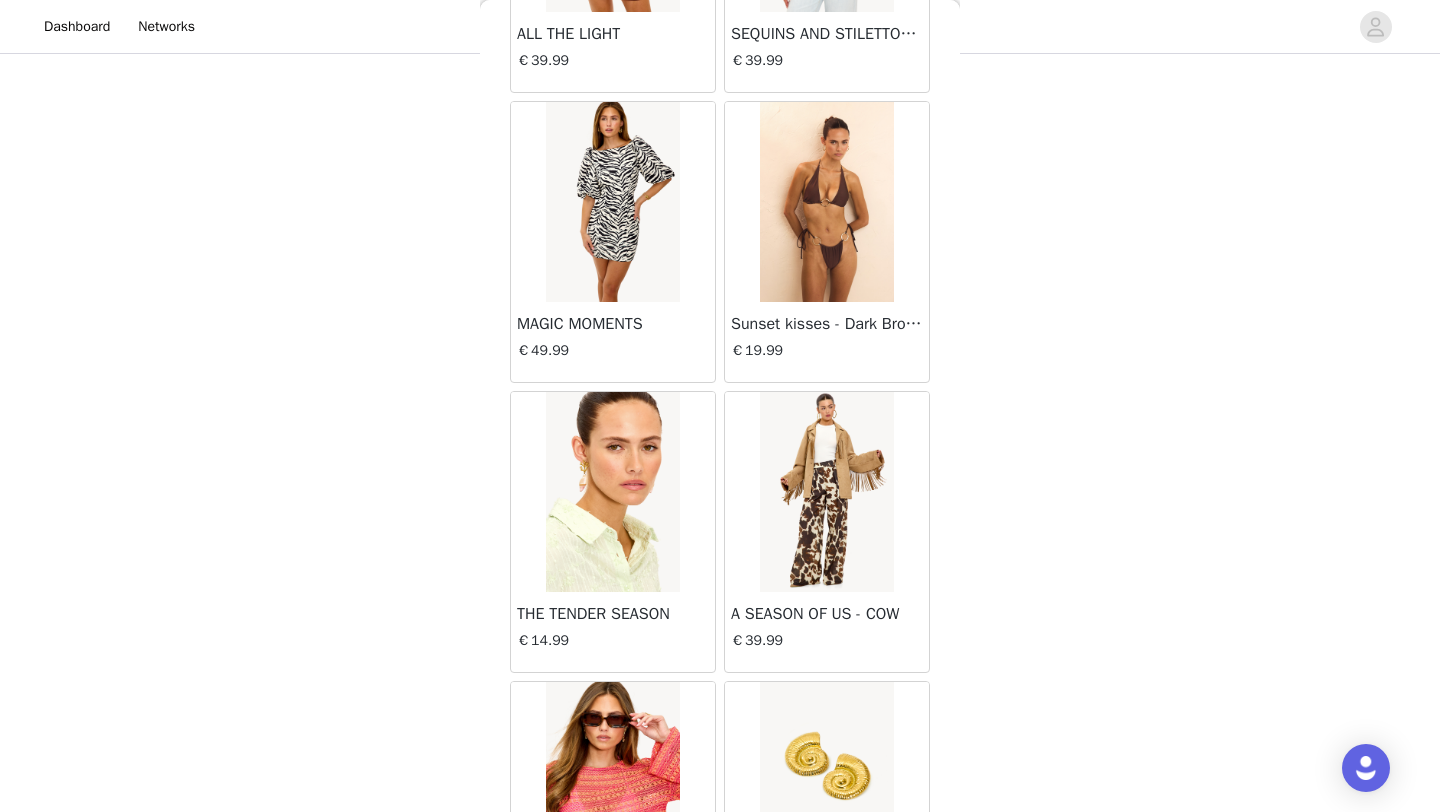 scroll, scrollTop: 24073, scrollLeft: 0, axis: vertical 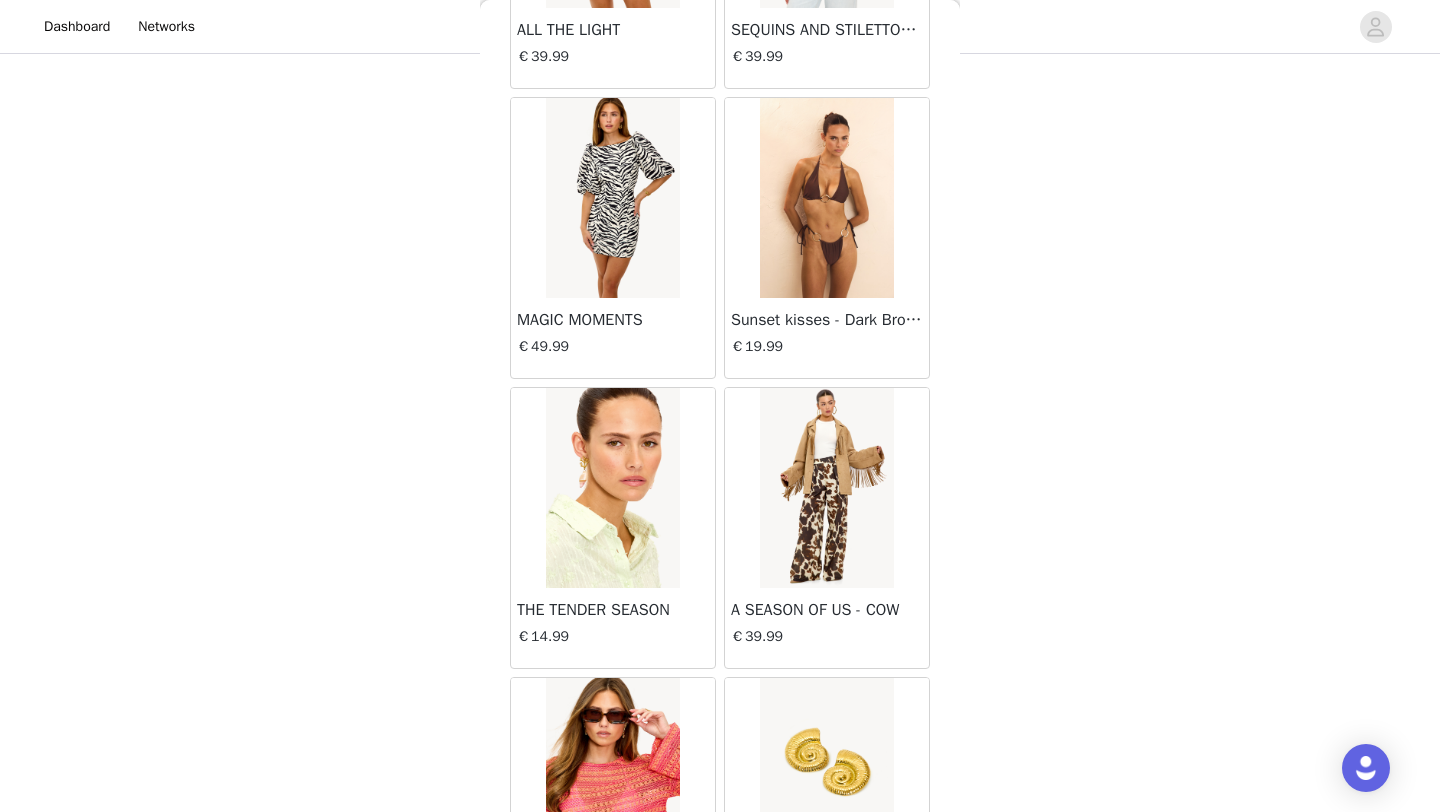 click at bounding box center [826, 488] 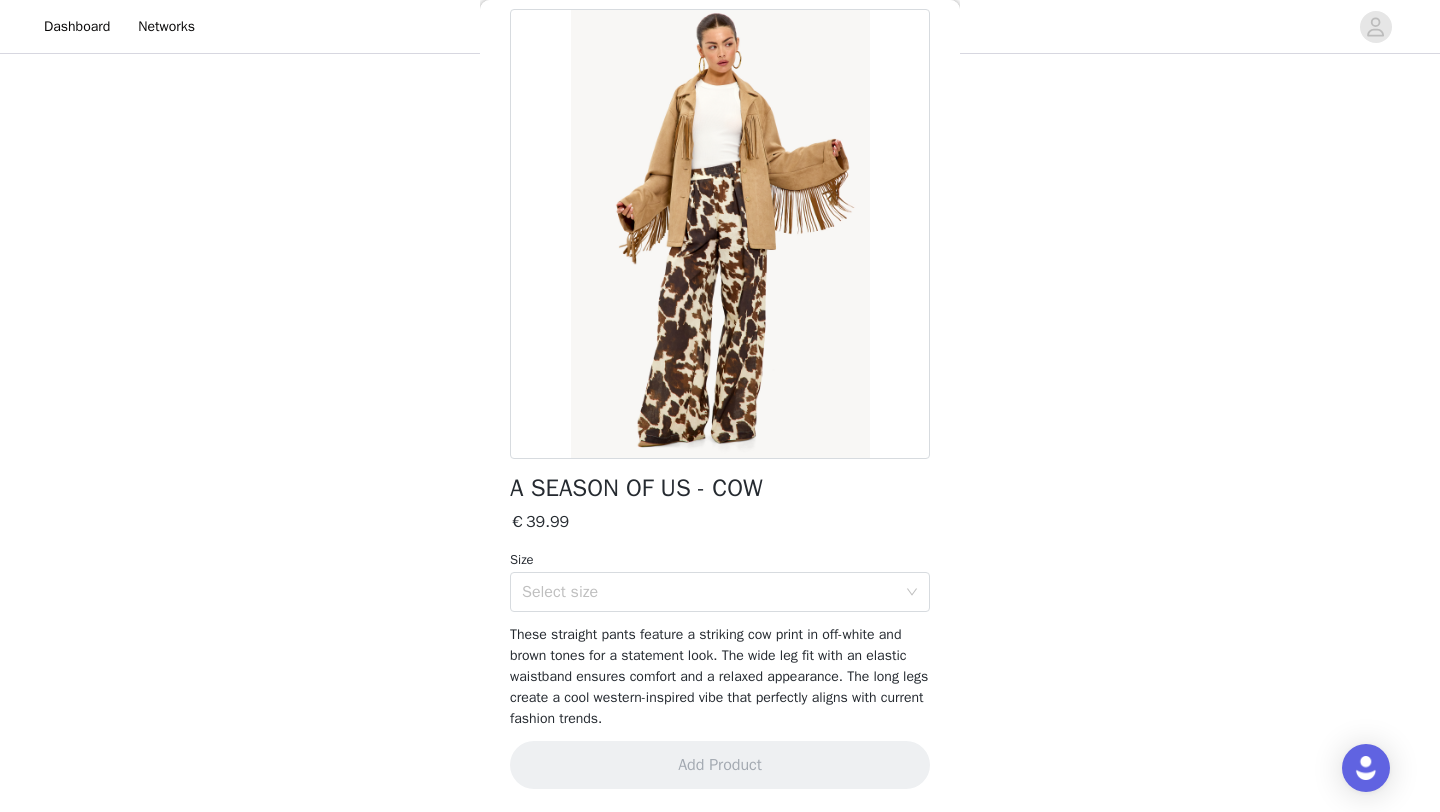 scroll, scrollTop: 87, scrollLeft: 0, axis: vertical 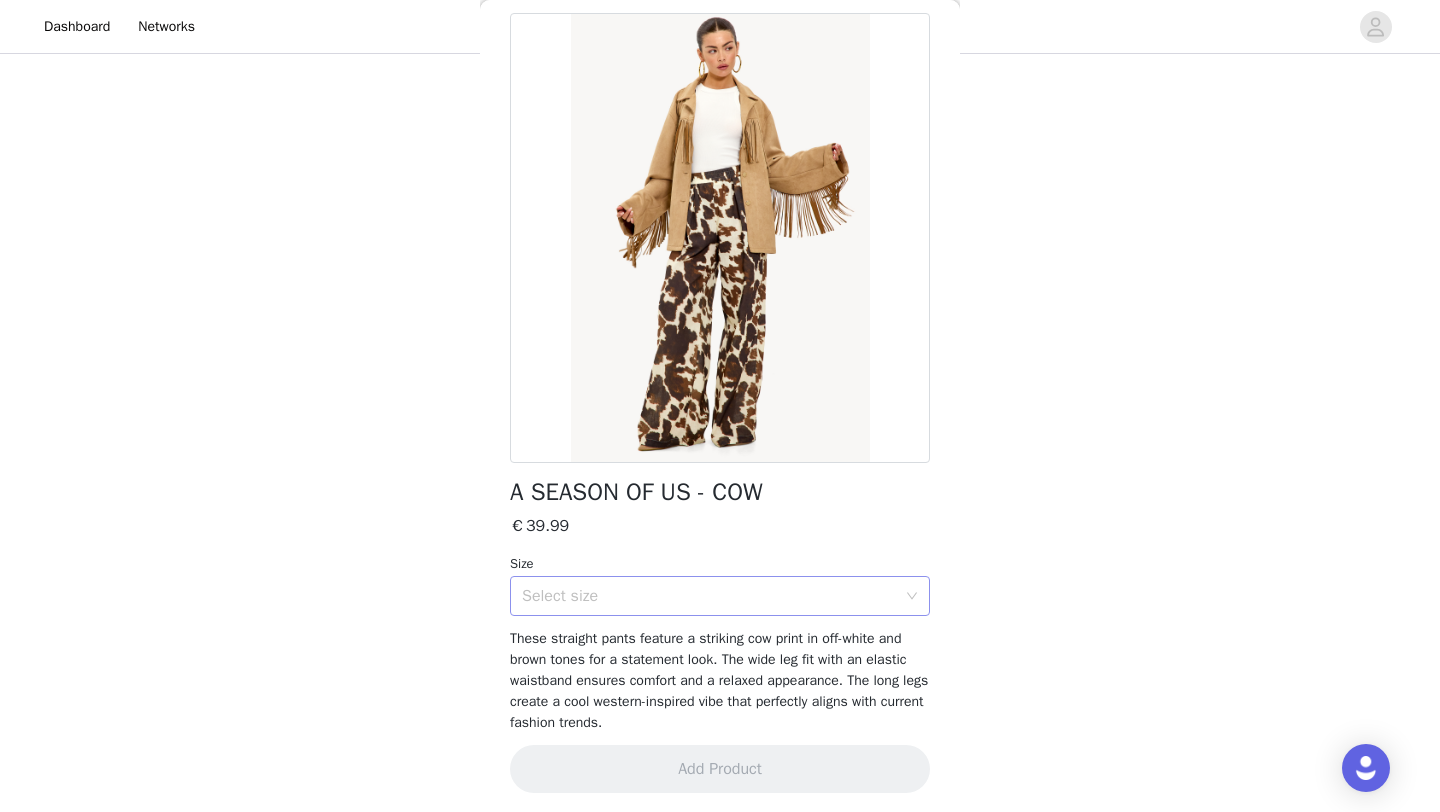 click on "Select size" at bounding box center (713, 596) 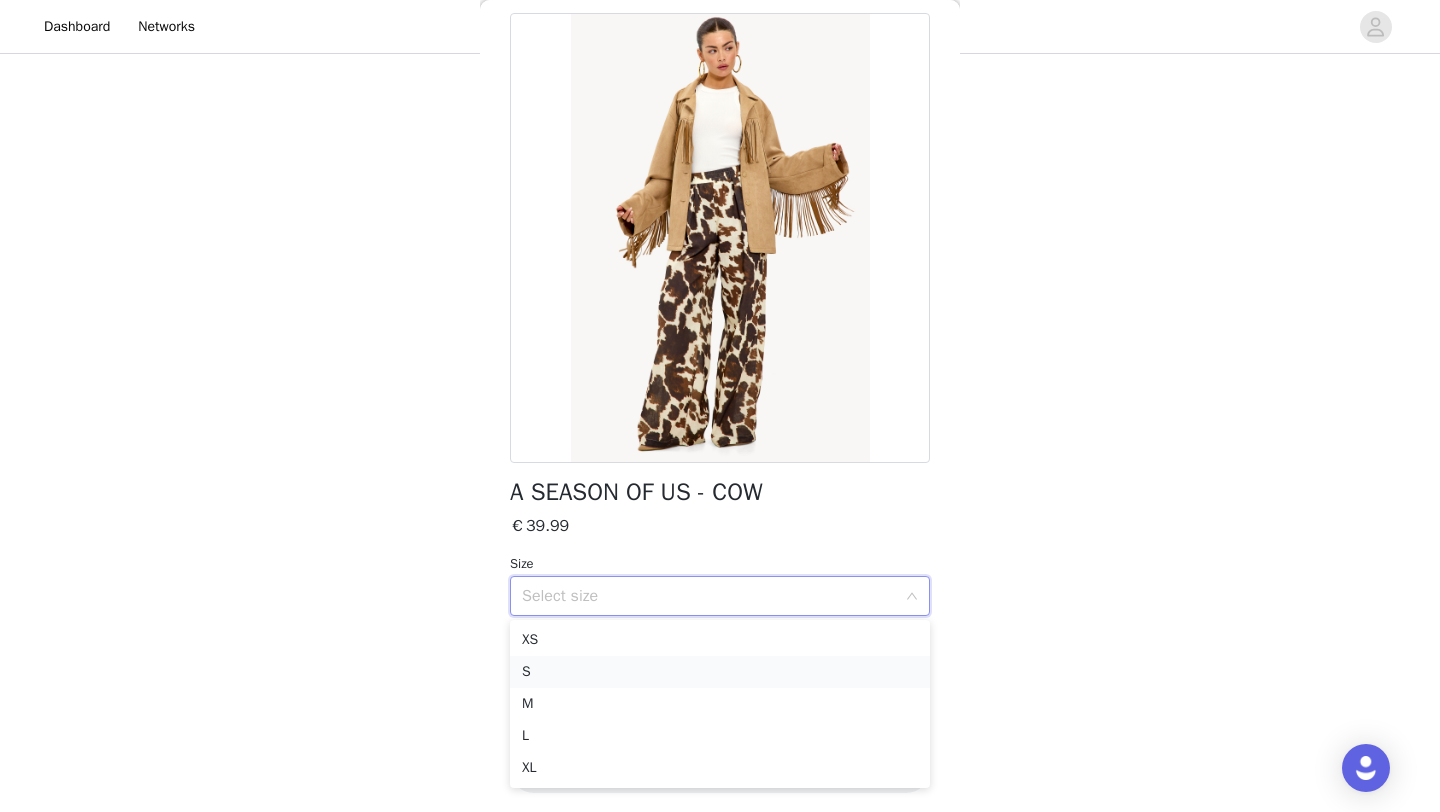 click on "S" at bounding box center (720, 672) 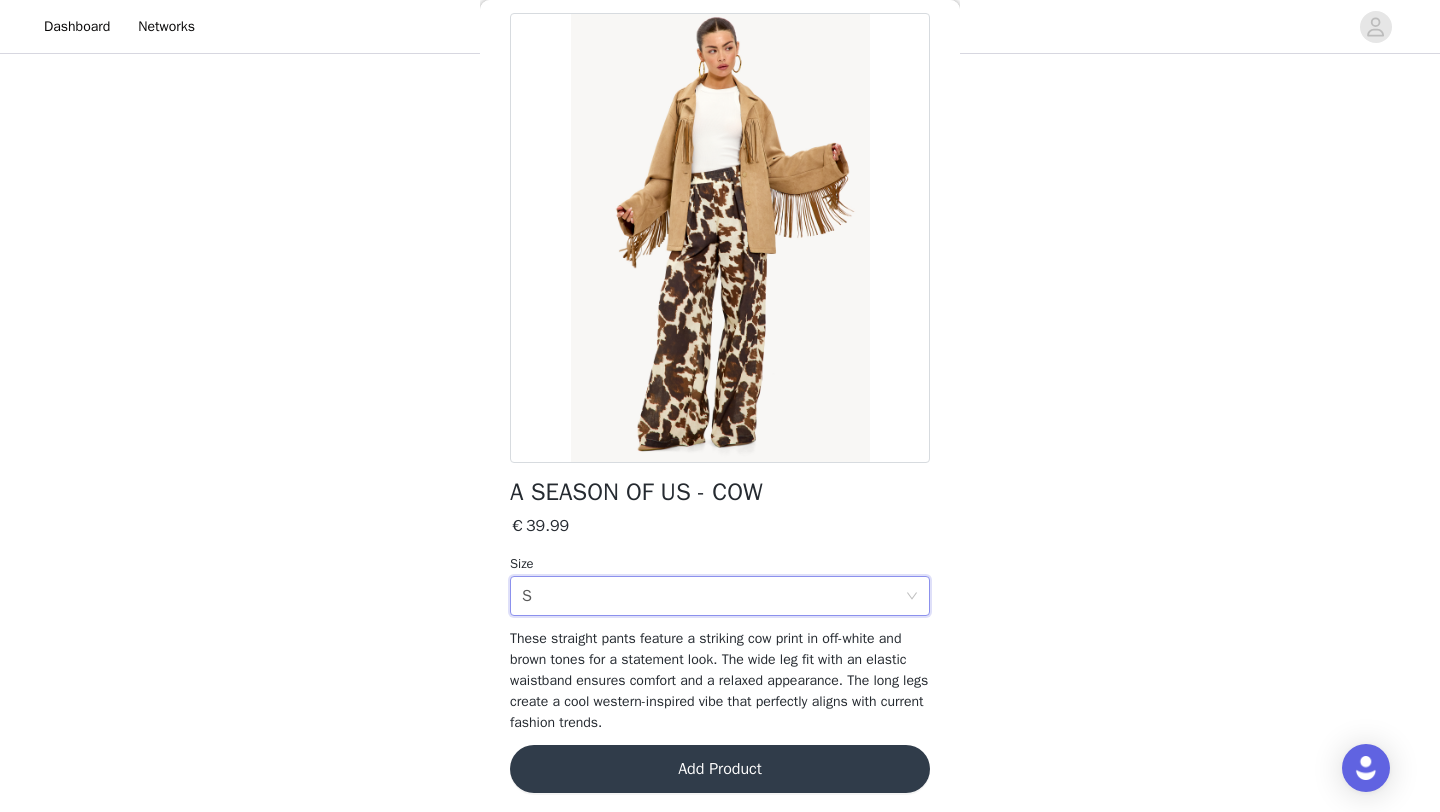 click on "Add Product" at bounding box center [720, 769] 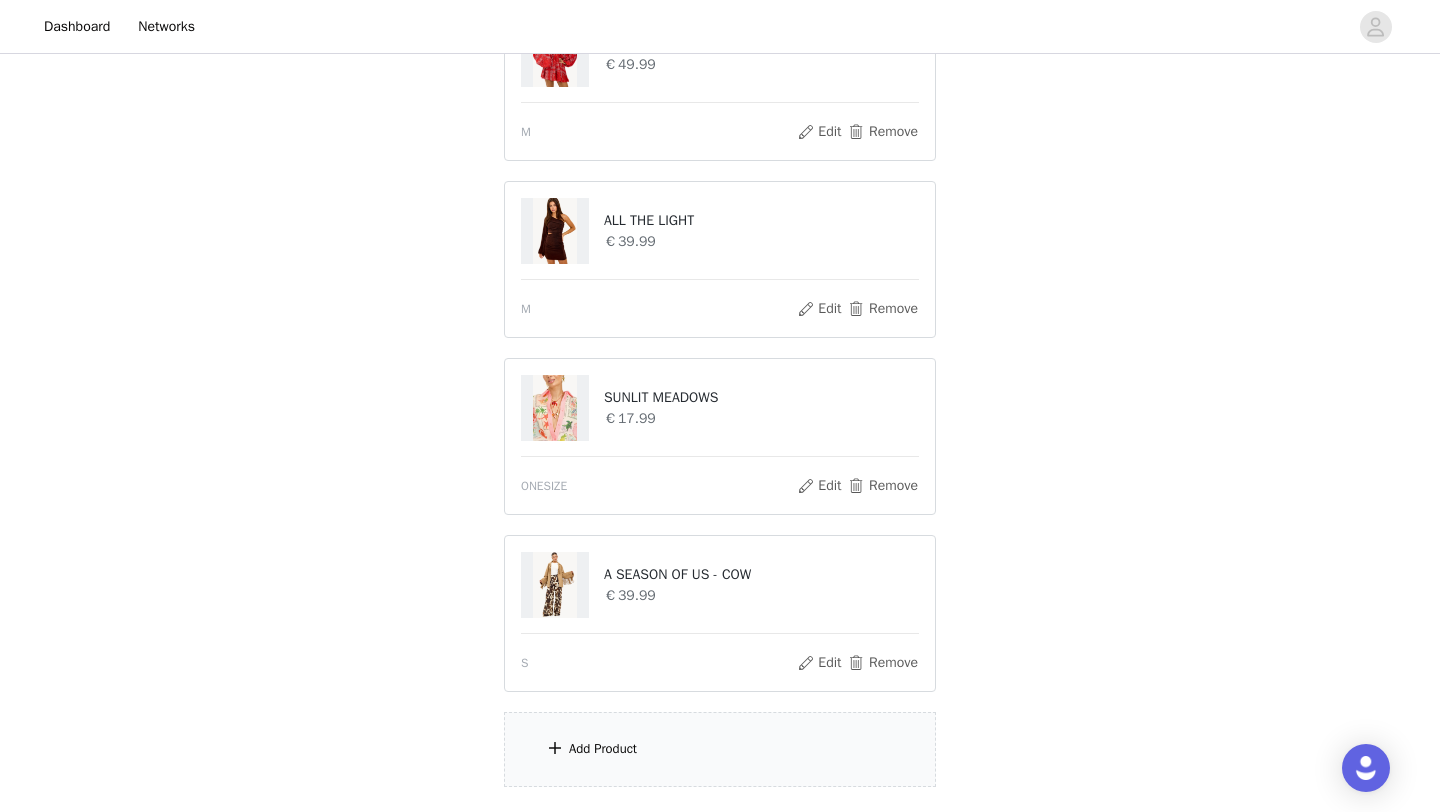 scroll, scrollTop: 455, scrollLeft: 0, axis: vertical 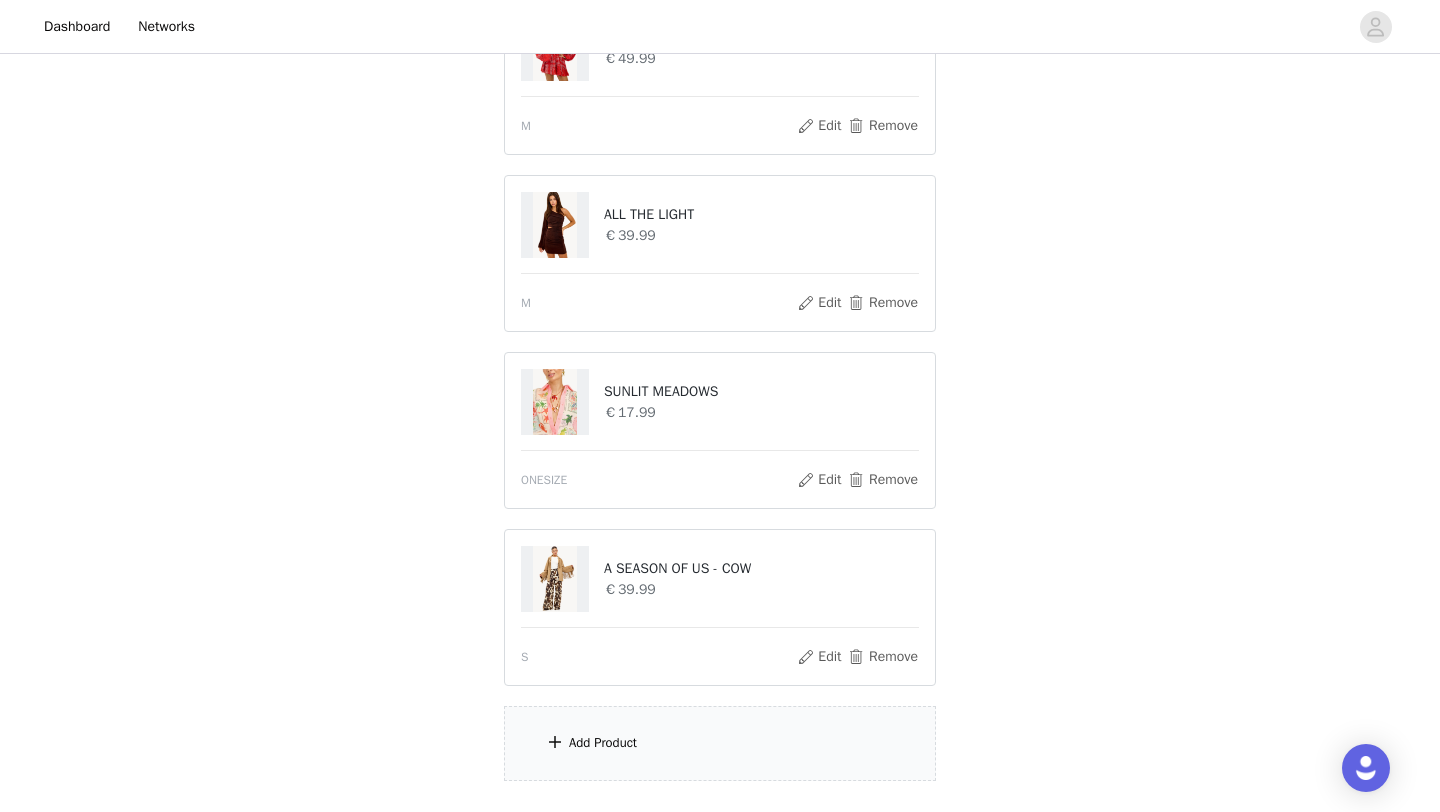 click on "Add Product" at bounding box center (720, 743) 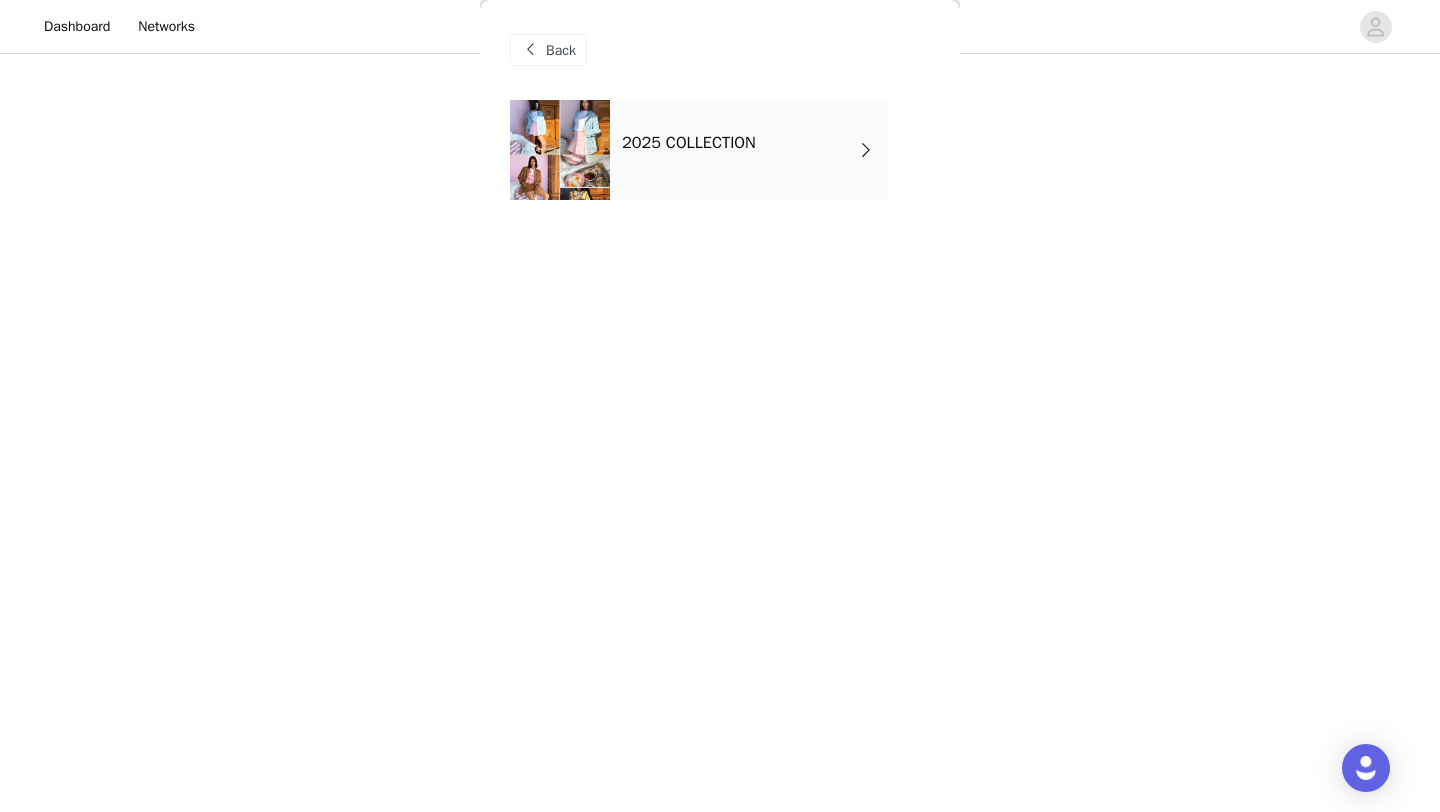click on "2025 COLLECTION" at bounding box center [749, 150] 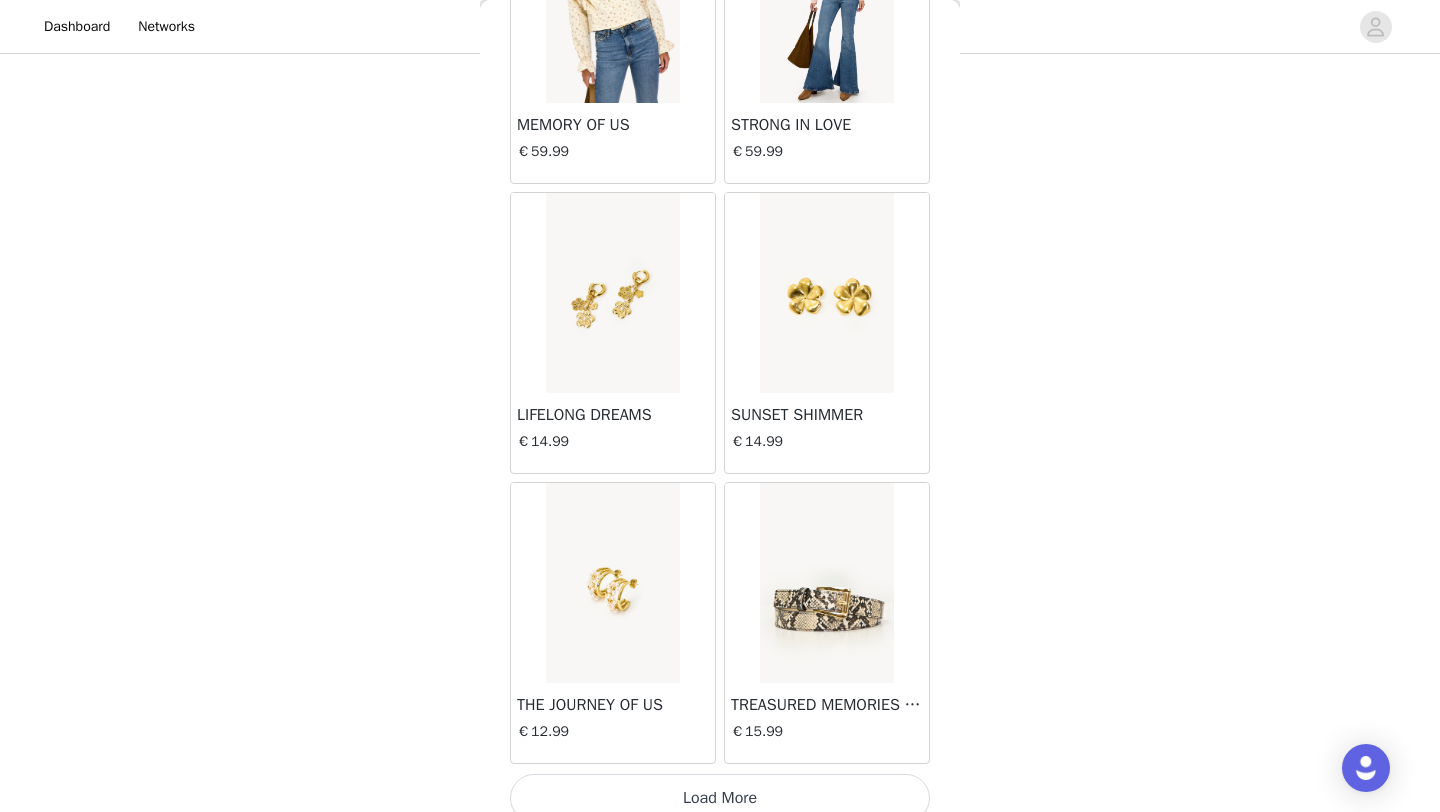 scroll, scrollTop: 2248, scrollLeft: 0, axis: vertical 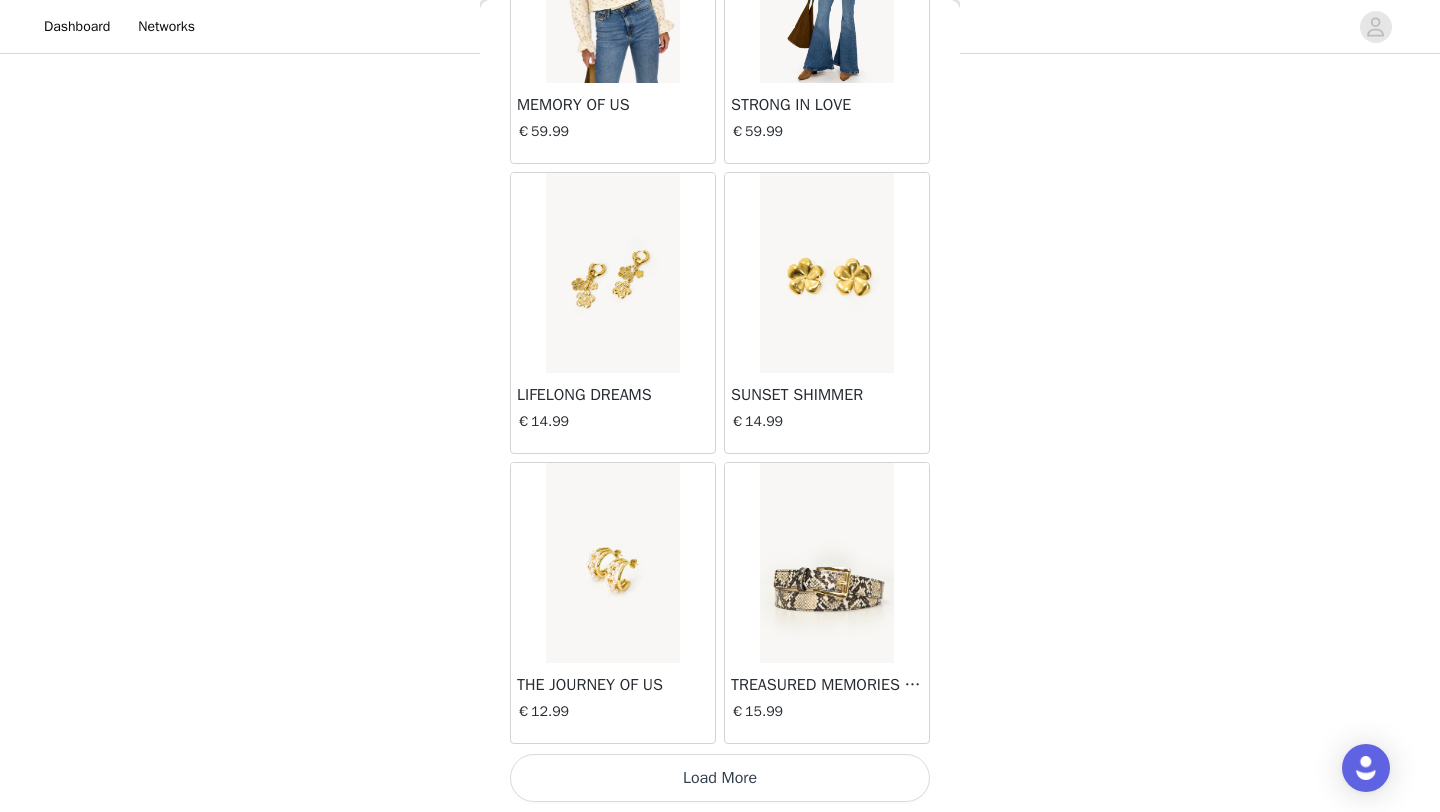 click on "Load More" at bounding box center [720, 778] 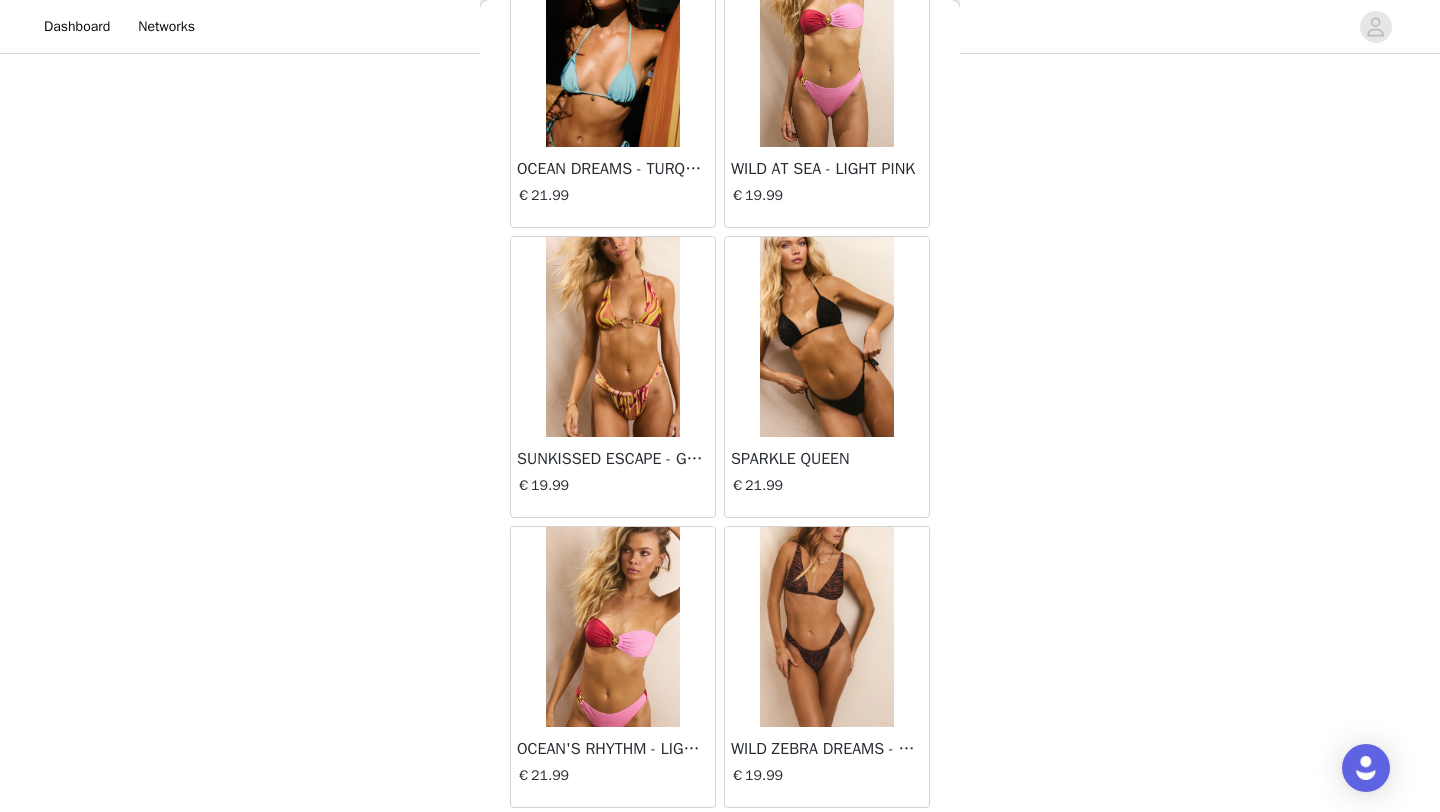 scroll, scrollTop: 5148, scrollLeft: 0, axis: vertical 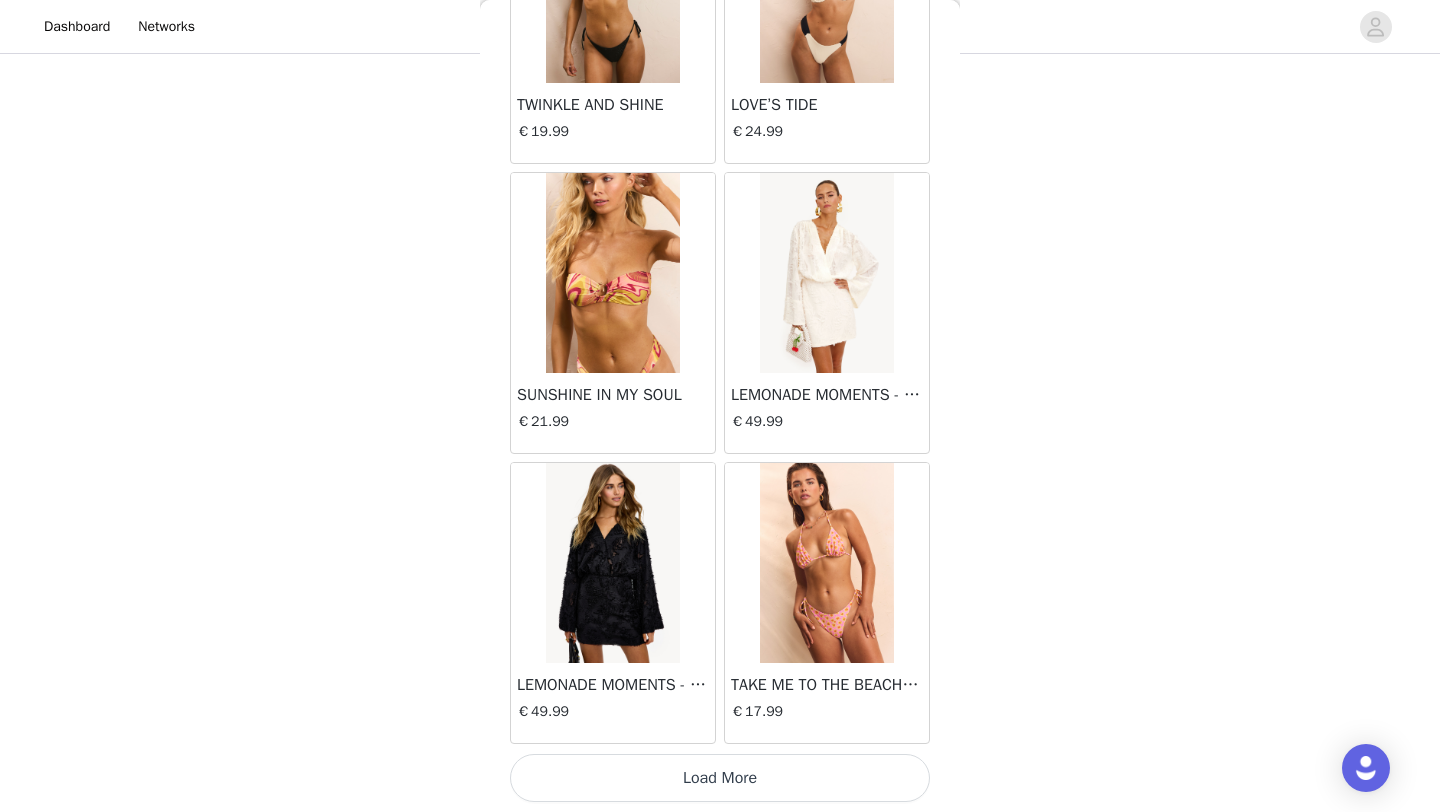 click on "Load More" at bounding box center [720, 778] 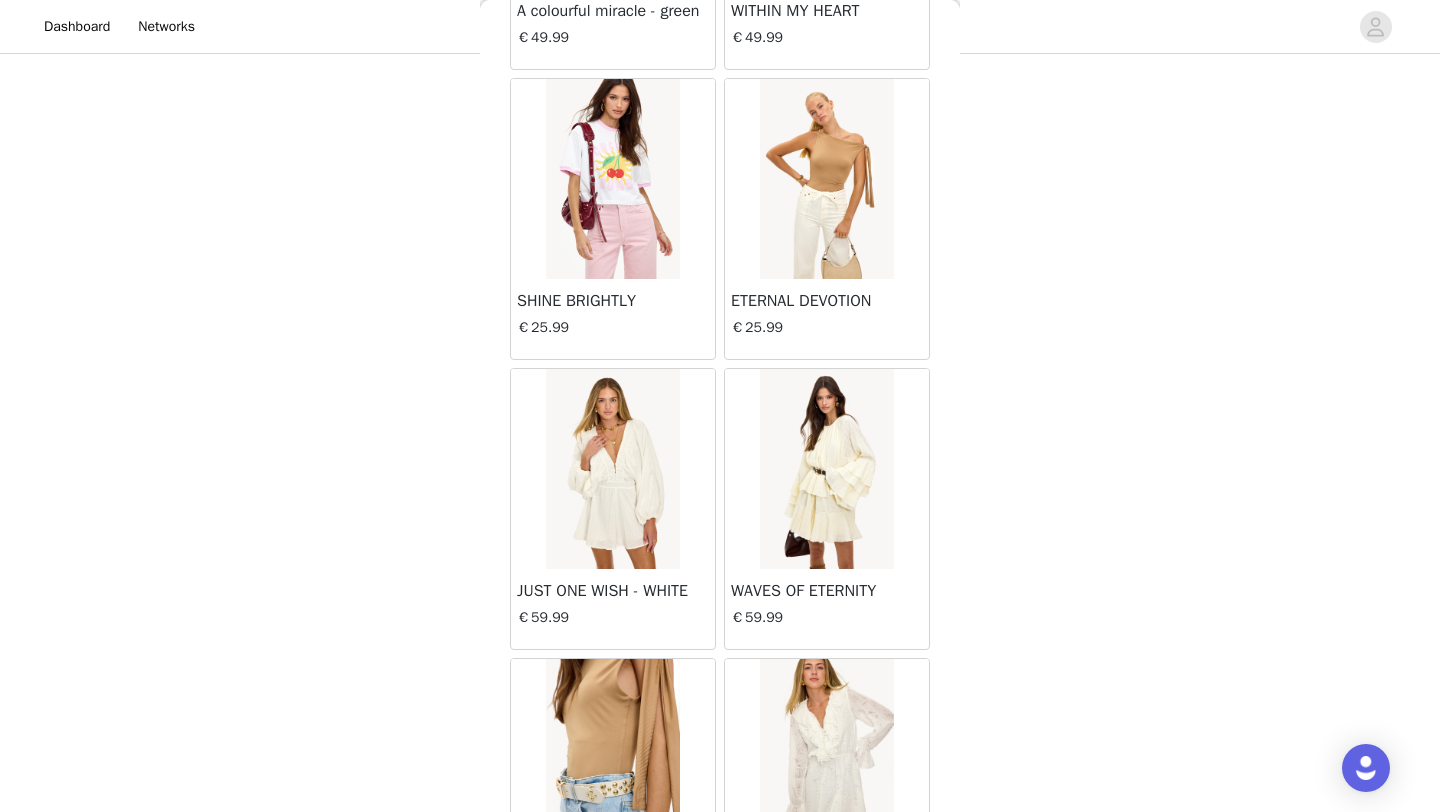 scroll, scrollTop: 8048, scrollLeft: 0, axis: vertical 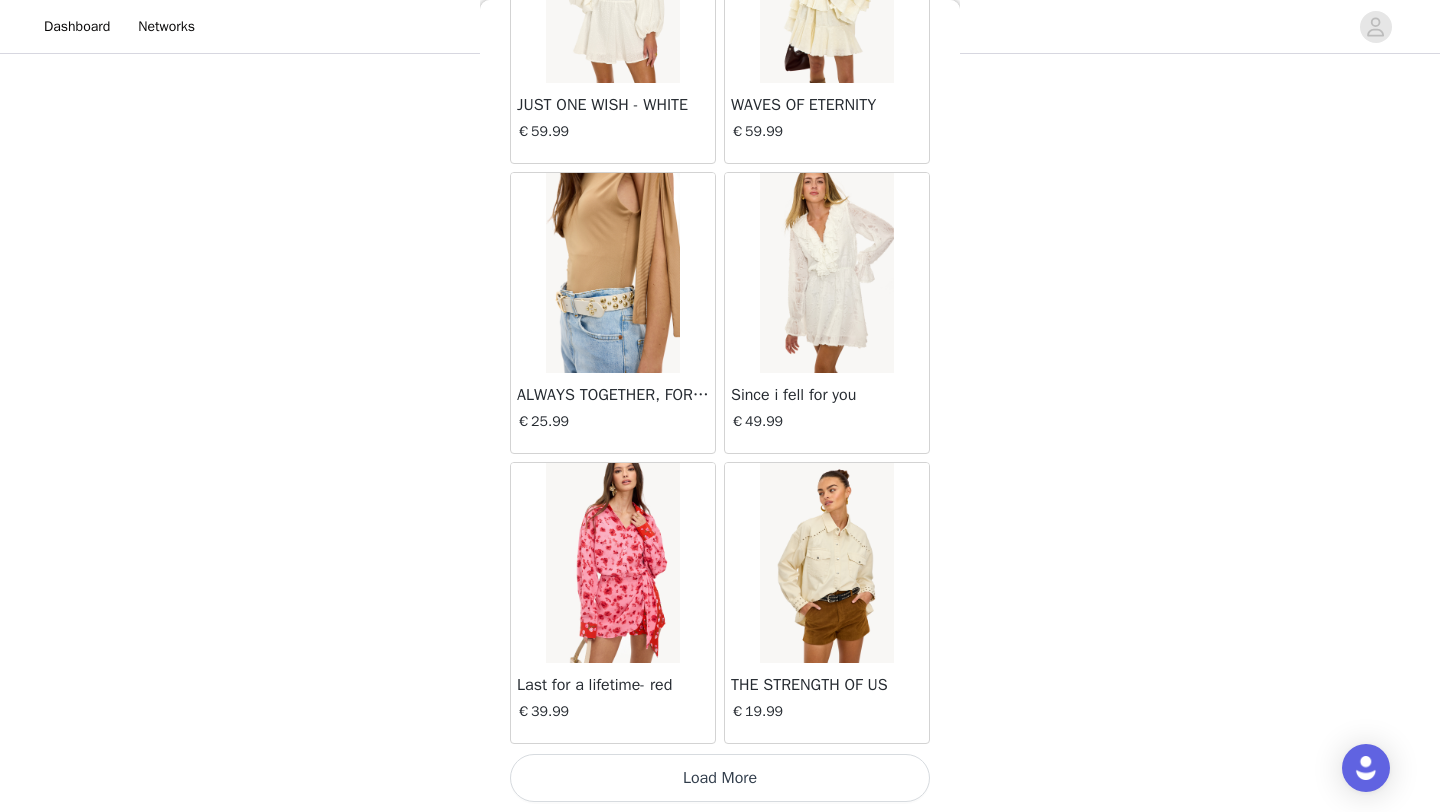 click on "LUMINOUS STARLIT   €14.99       DREAMING AWAKE   €59.99       DAZZLE YOUR WORLD   €14.99       DAZZLE IN STYLE   €17.99       UNVEILED SPLENDOR   €69.99       ENDEARING ELEGANCE   €14.99       KNITTED IN LOVE   €49.99       TRUE LOVE'S PROMISE   €14.99       UNITED IN DESTINY   €12.99       HOME IS WHERE YOU ARE   €15.99       LOVE'S MELODY   €59.99       OUR COSMIC LOVE   €14.99       STILL BLOOMING   €59.99       SWEET ROMANCE   €49.99       MEMORY OF US   €59.99       STRONG IN LOVE   €59.99       LIFELONG DREAMS   €14.99       SUNSET SHIMMER   €14.99       THE JOURNEY OF US   €12.99       TREASURED MEMORIES FOREVER   €15.99       OCEANIC REVERIE   €19.99       LET THE SUNRISE - OFFWHITE   €21.99       OCEAN DREAMS - PINK   €34.99       LOVE AND SUNSHINE   €19.99       TAKE ME TO THE BEACH - TURQUOISE   €19.99       TAKE ME TO THE BEACH - PINK   €19.99       SEE YOU AT THE SHORE - BLACK   €19.99       SUNKISSED ESCAPE - DARK BROWN   €19.99" at bounding box center [720, -3570] 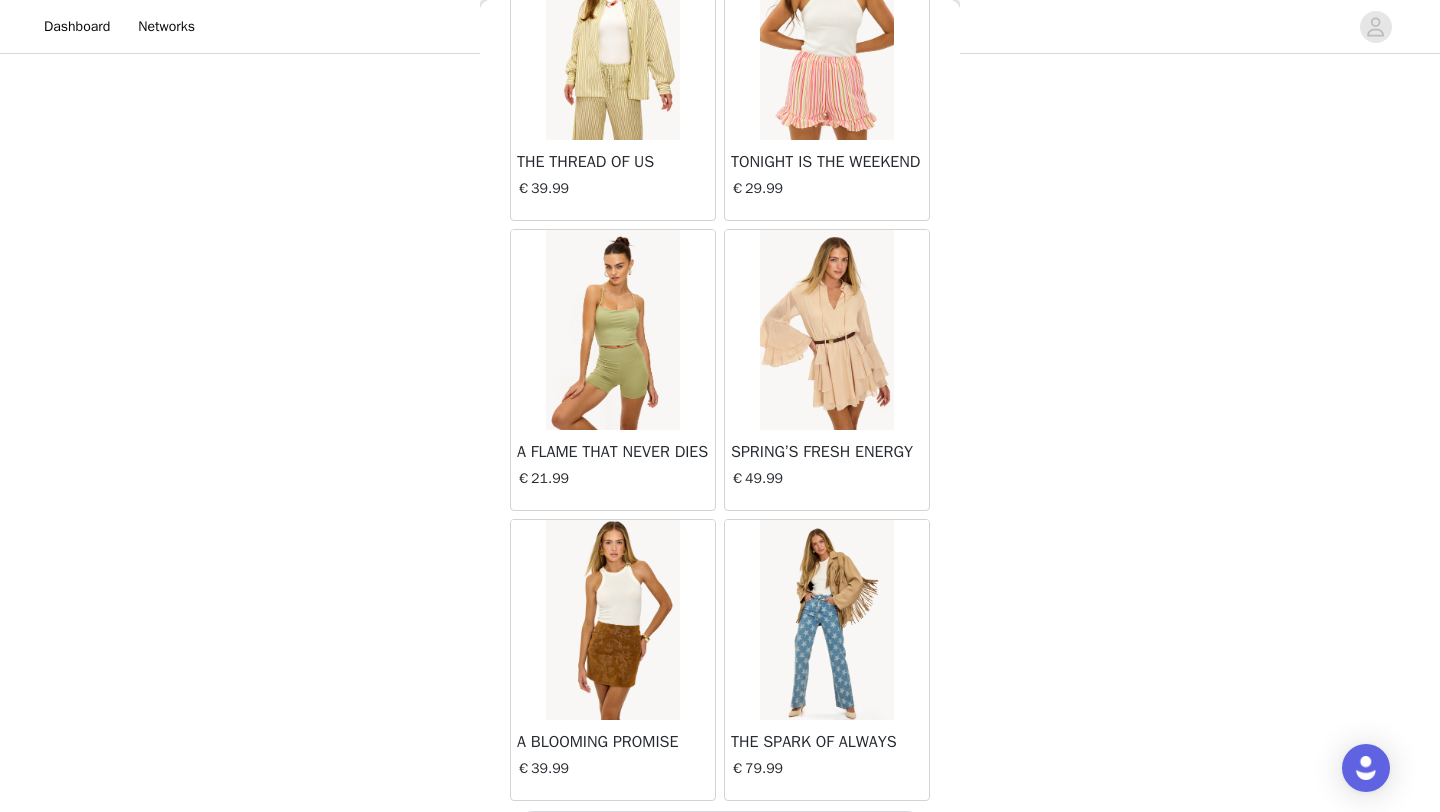 scroll, scrollTop: 10948, scrollLeft: 0, axis: vertical 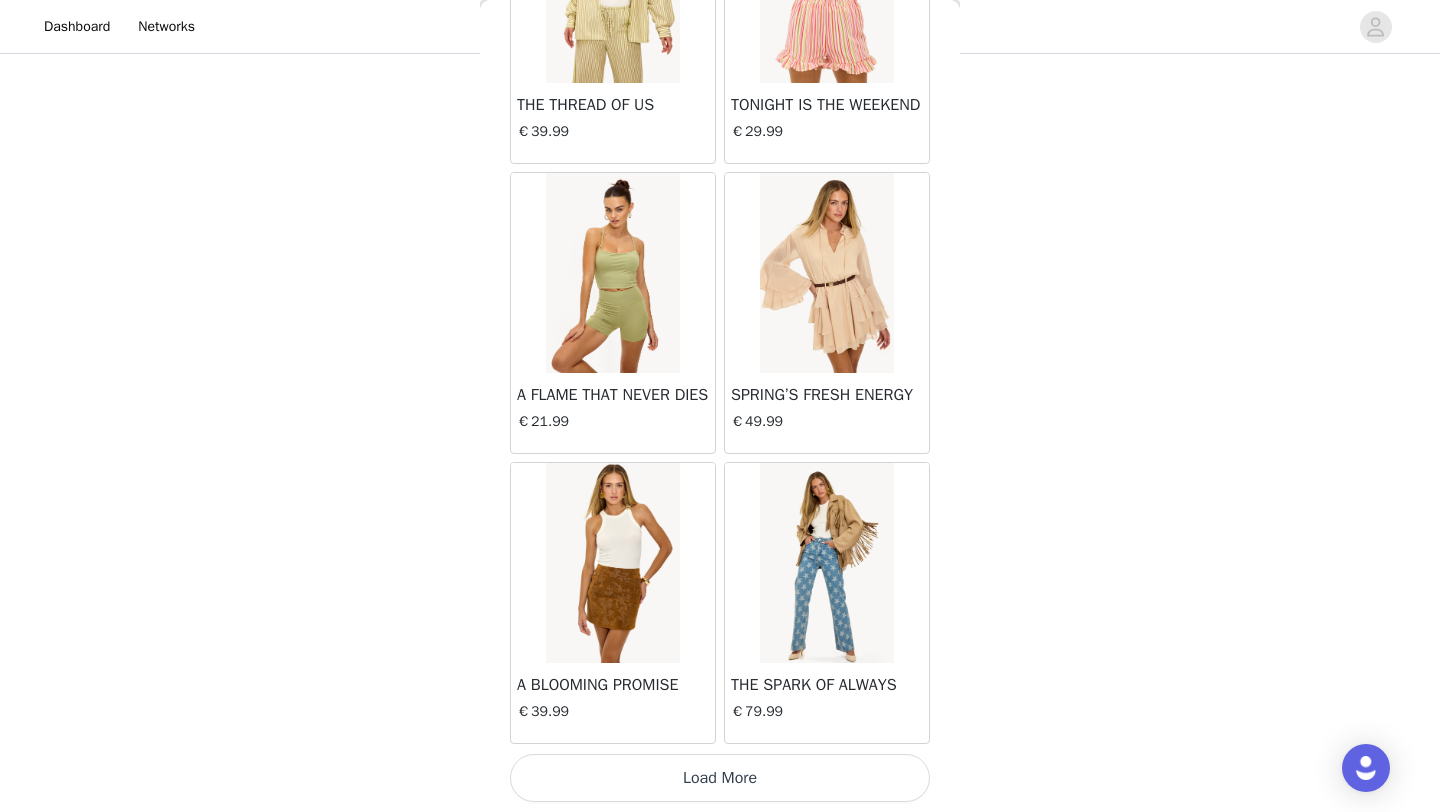 click on "Load More" at bounding box center (720, 778) 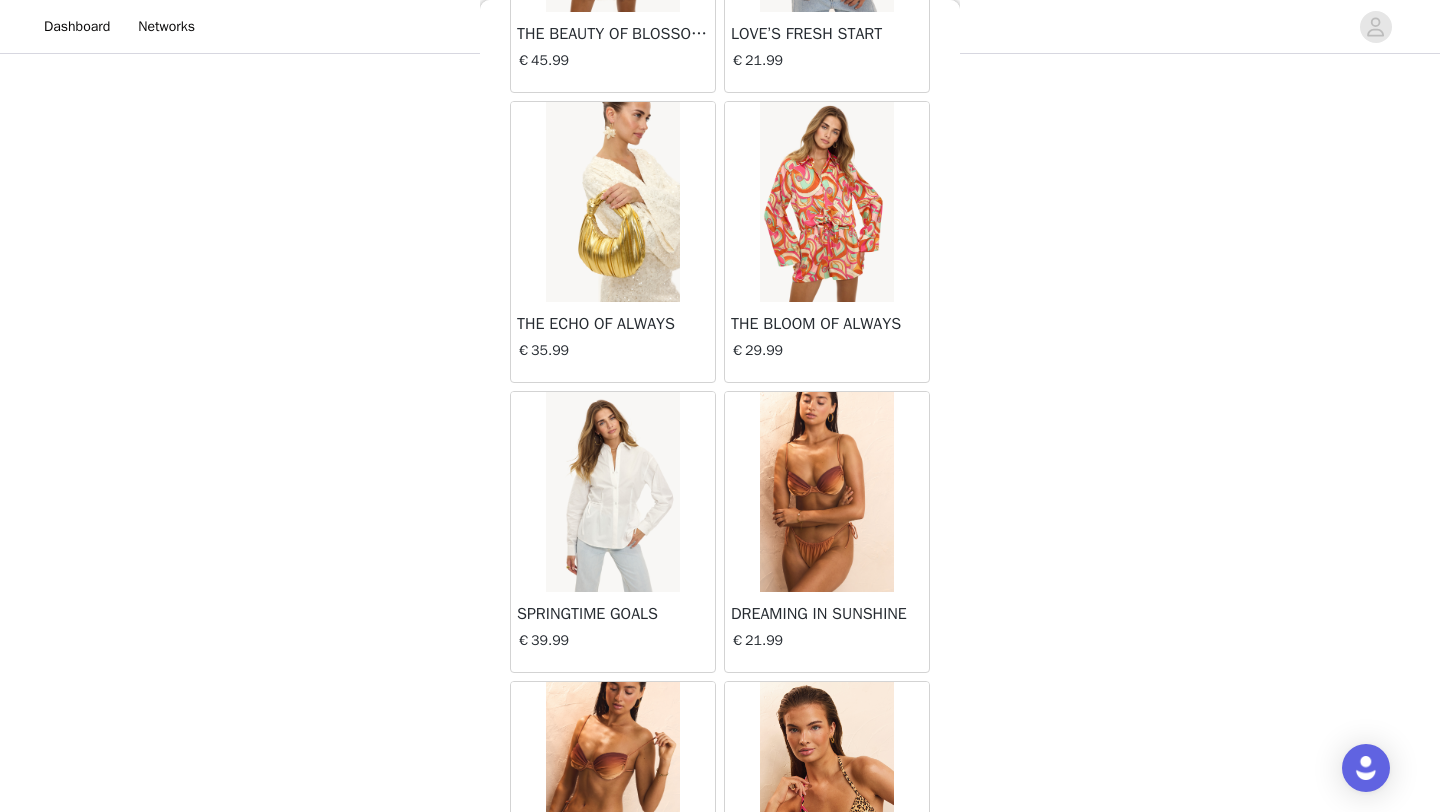 scroll, scrollTop: 13848, scrollLeft: 0, axis: vertical 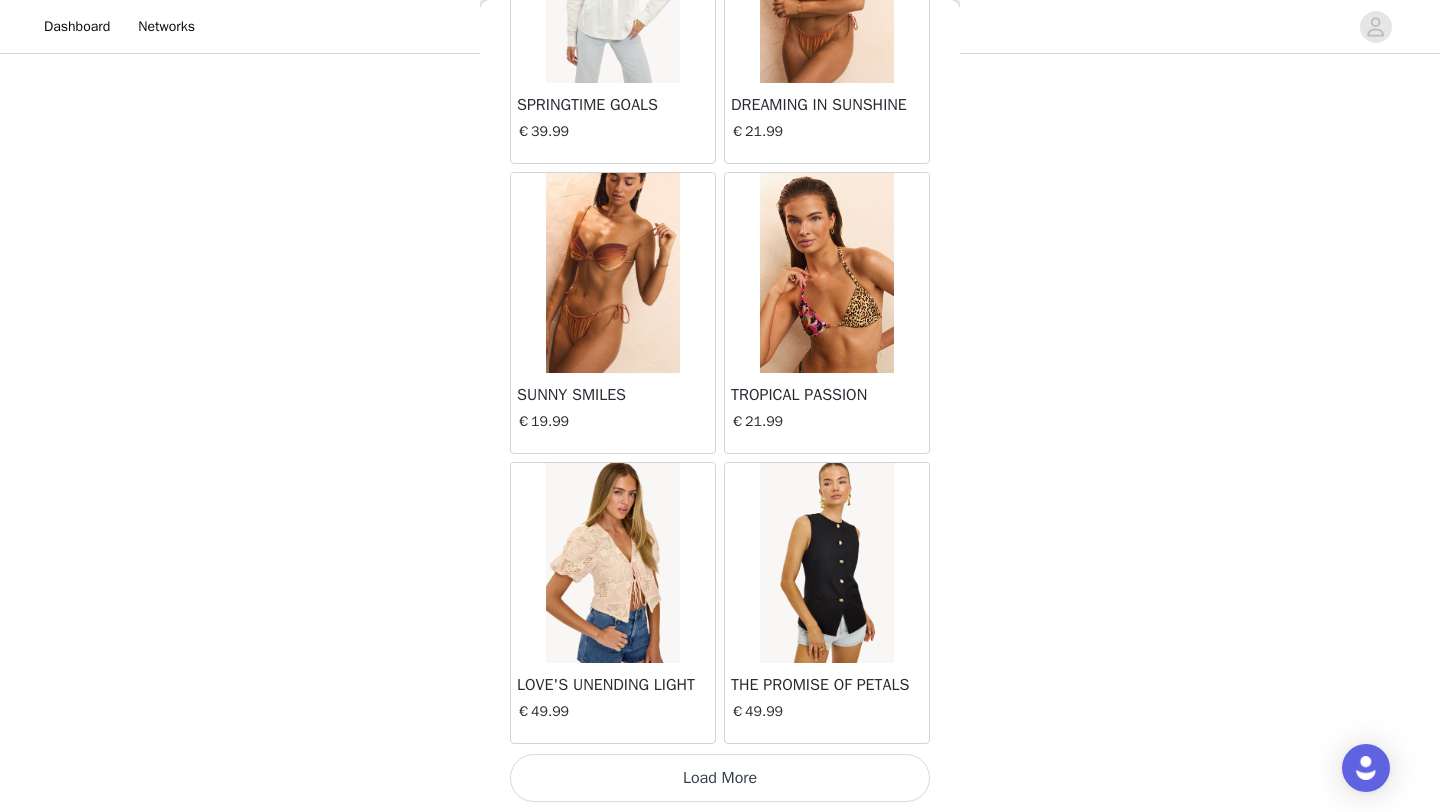 click on "Load More" at bounding box center (720, 778) 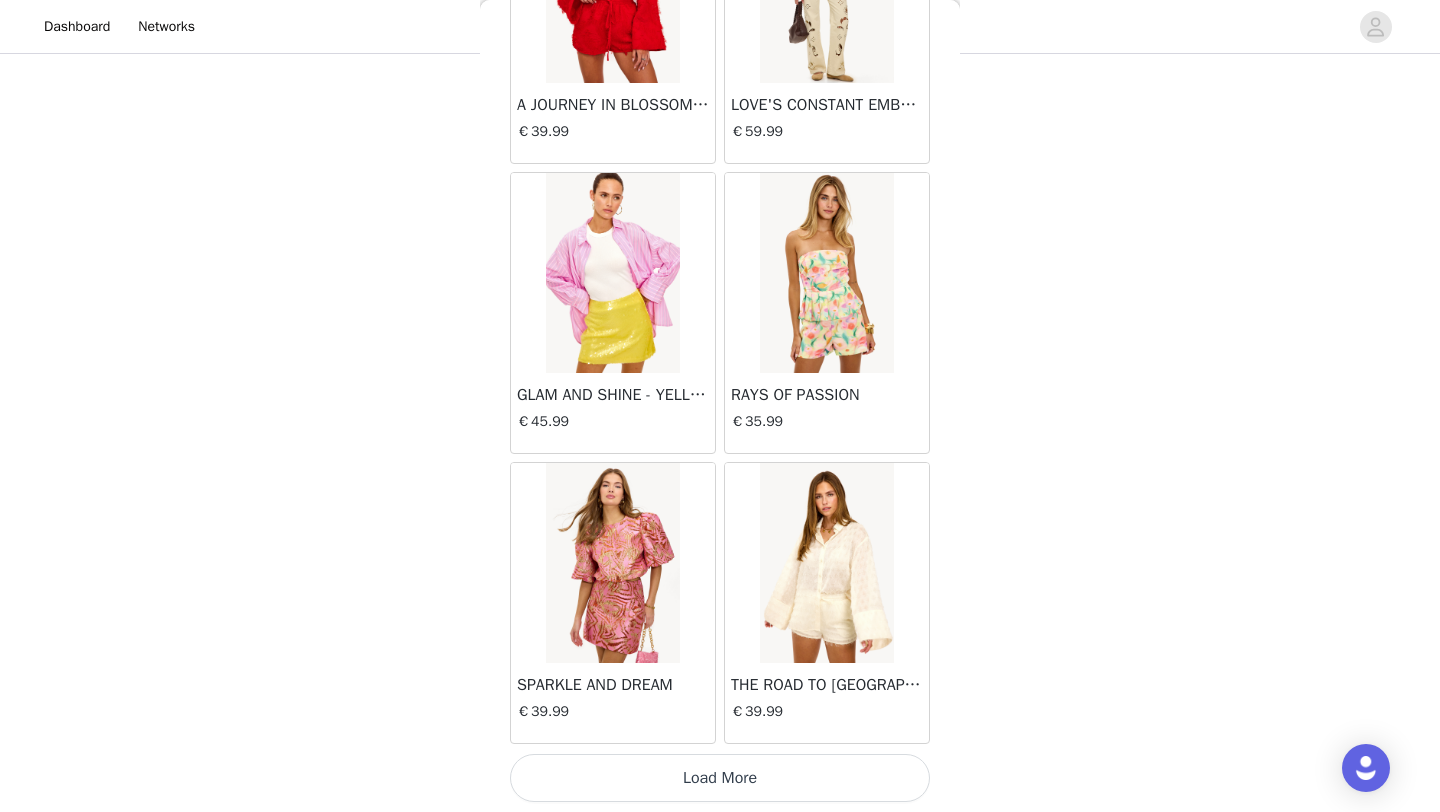click on "Load More" at bounding box center (720, 778) 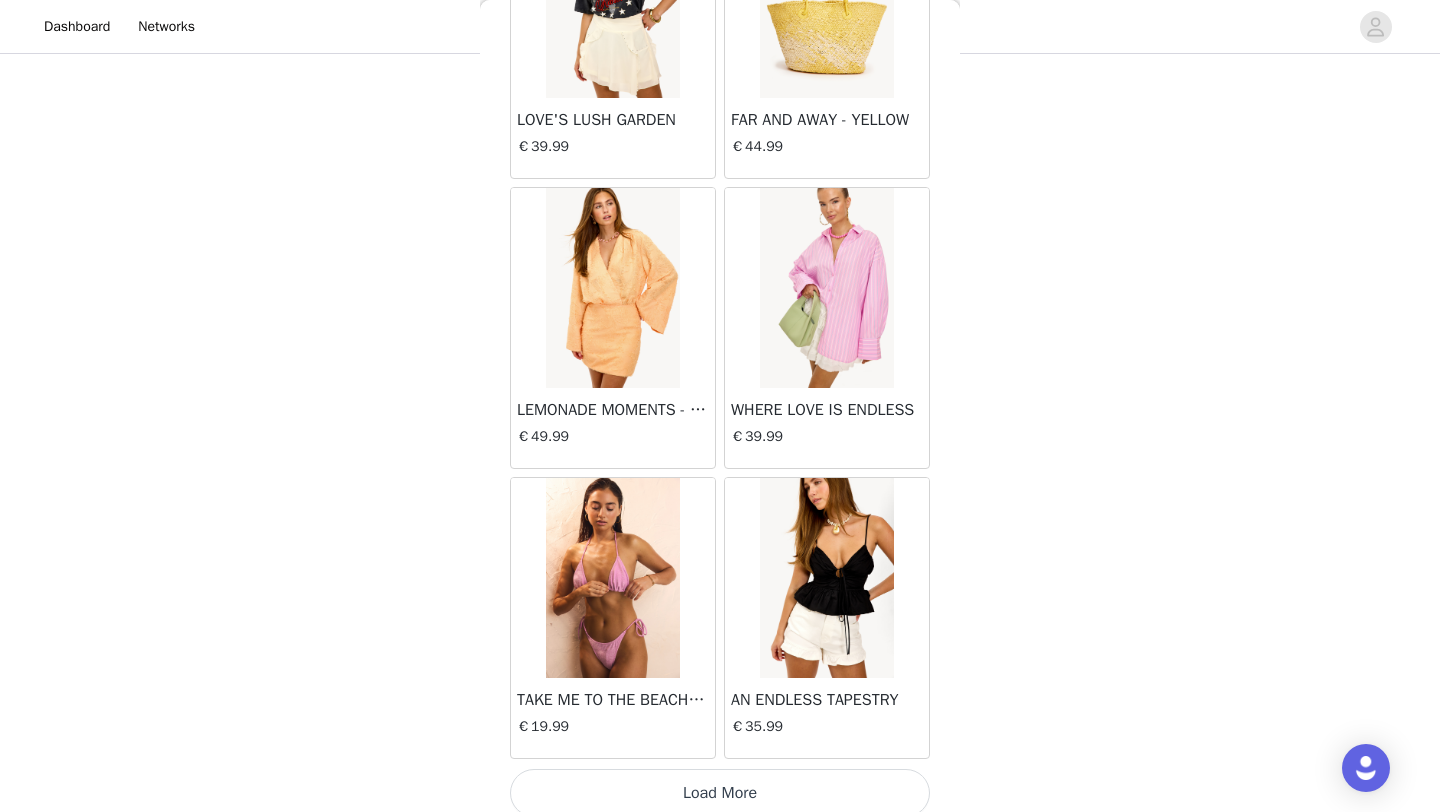 scroll, scrollTop: 19648, scrollLeft: 0, axis: vertical 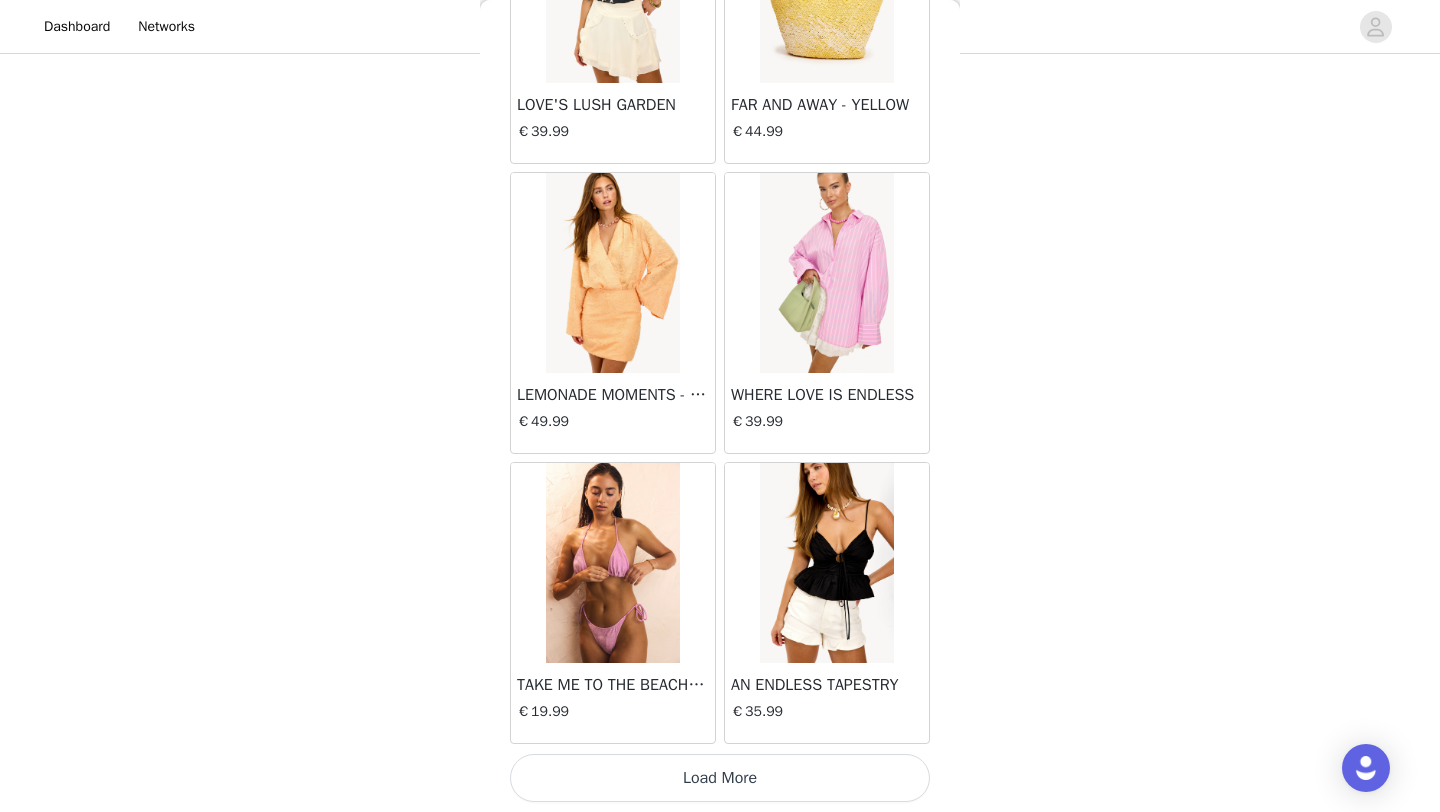 click on "Load More" at bounding box center (720, 778) 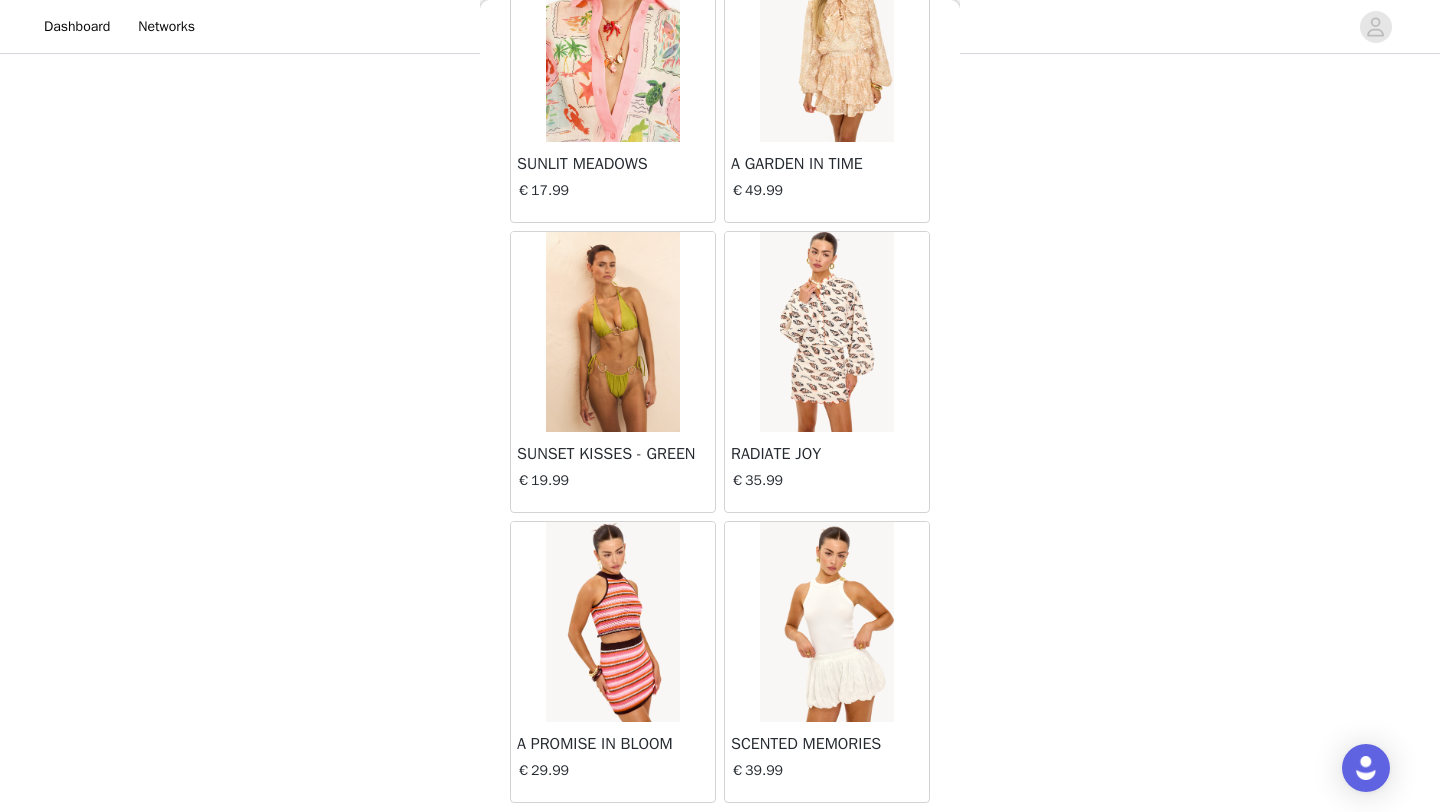 scroll, scrollTop: 22548, scrollLeft: 0, axis: vertical 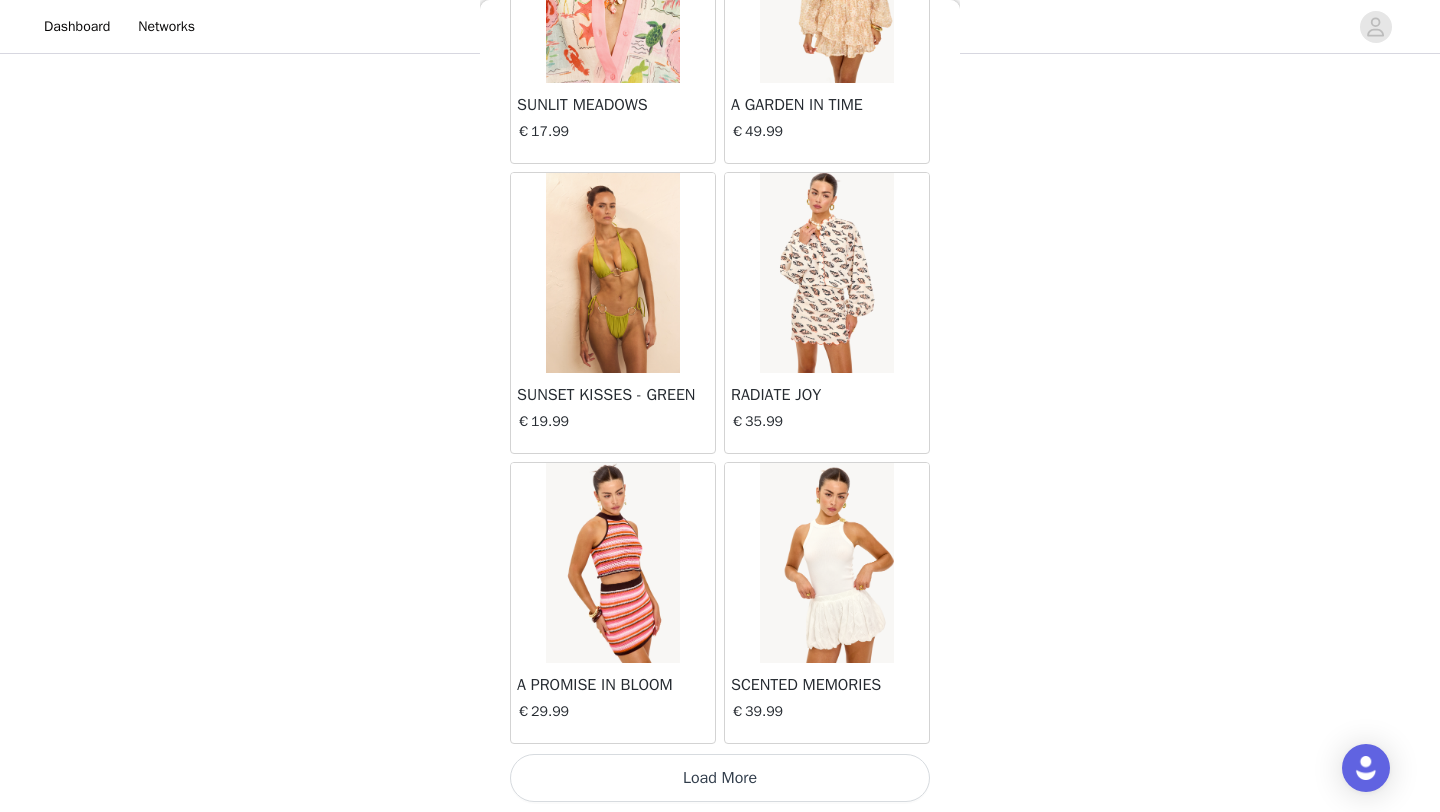 click on "Load More" at bounding box center [720, 778] 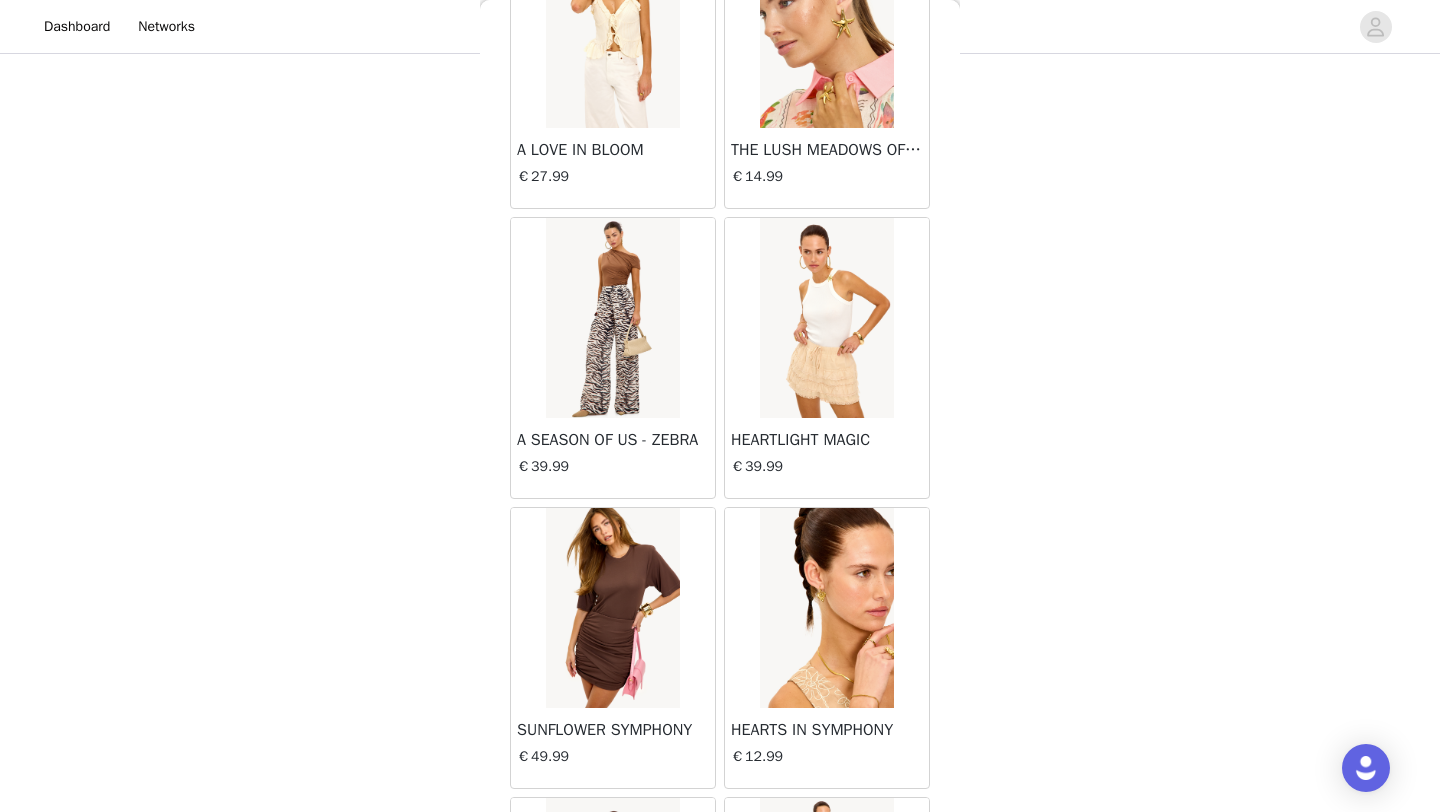 scroll, scrollTop: 25448, scrollLeft: 0, axis: vertical 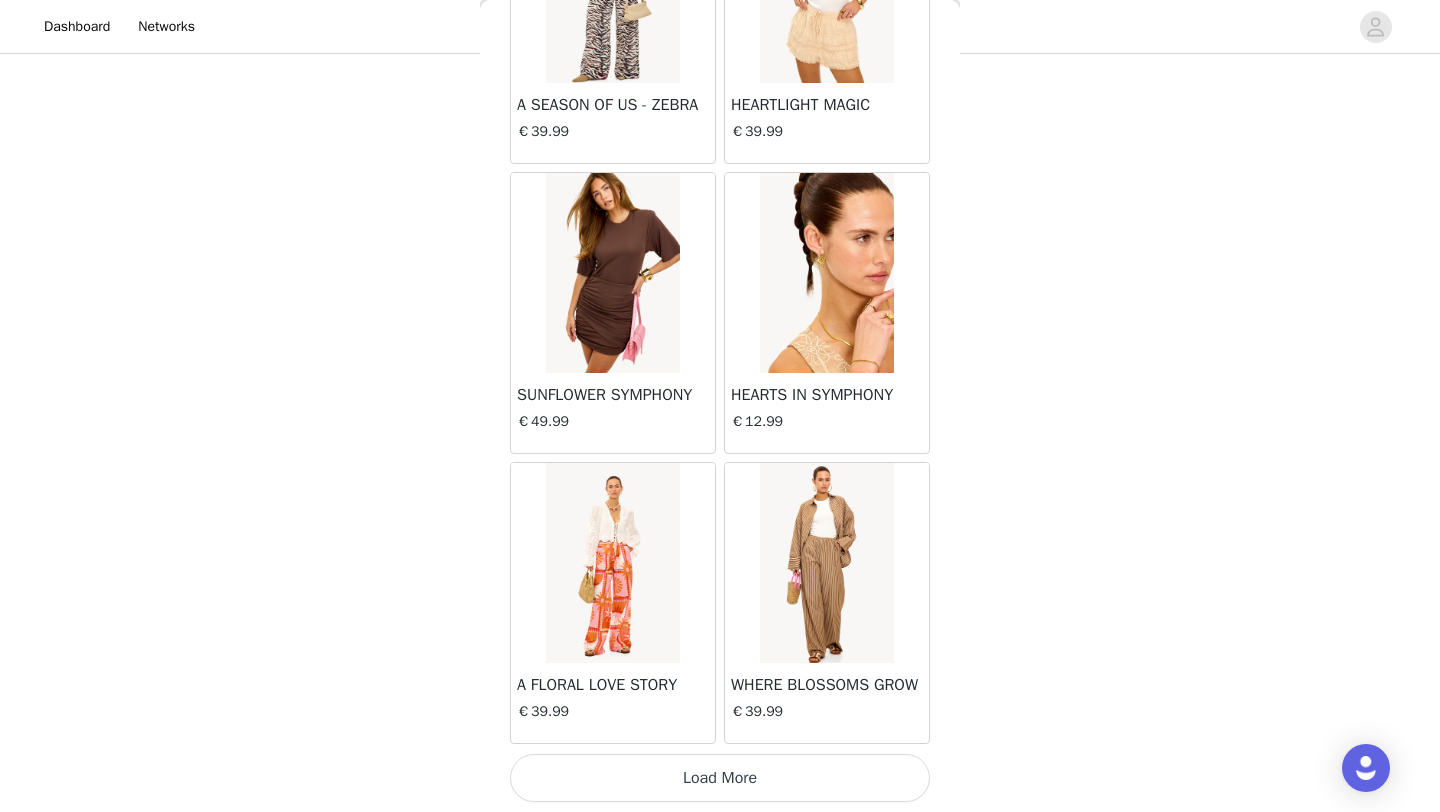 click on "Load More" at bounding box center [720, 778] 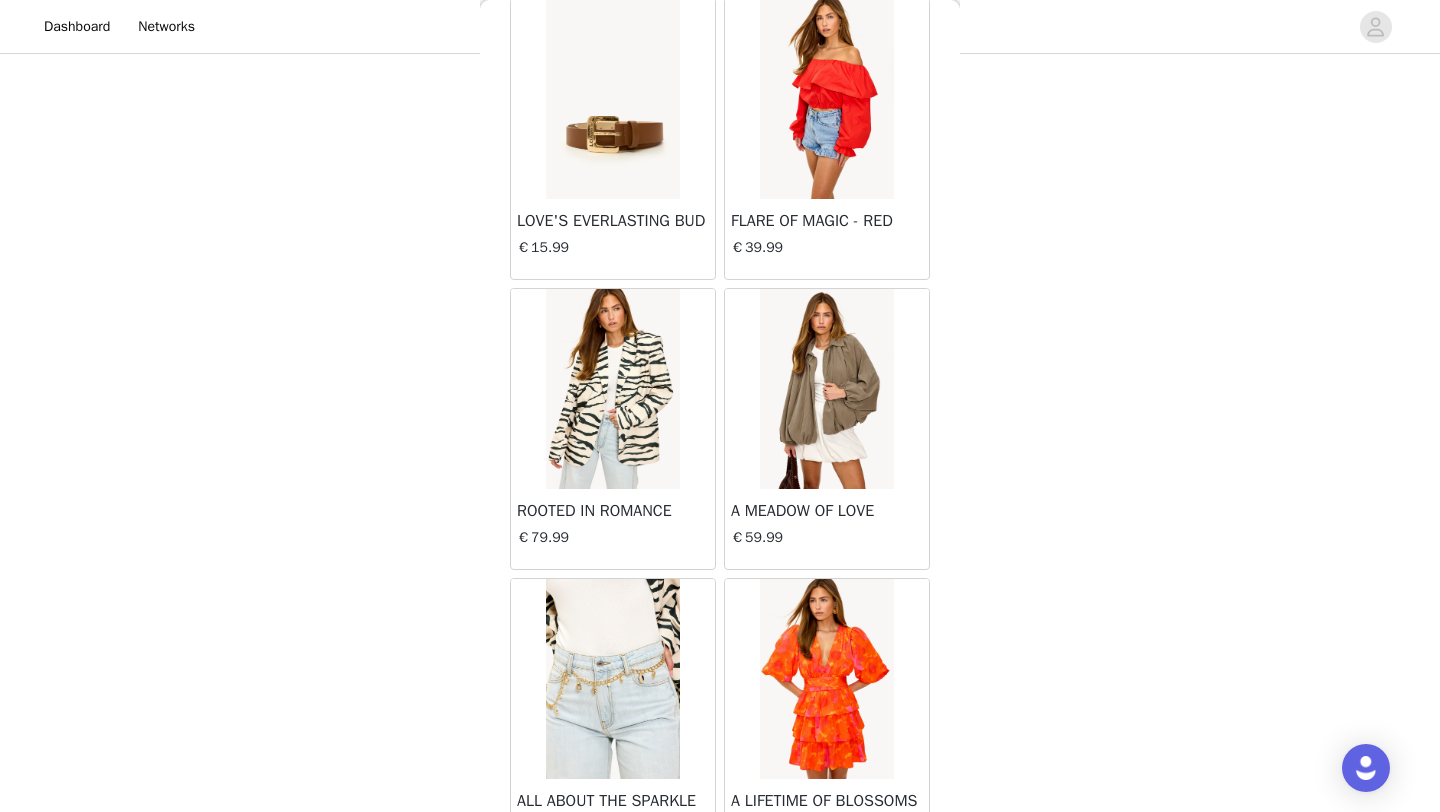 scroll, scrollTop: 28348, scrollLeft: 0, axis: vertical 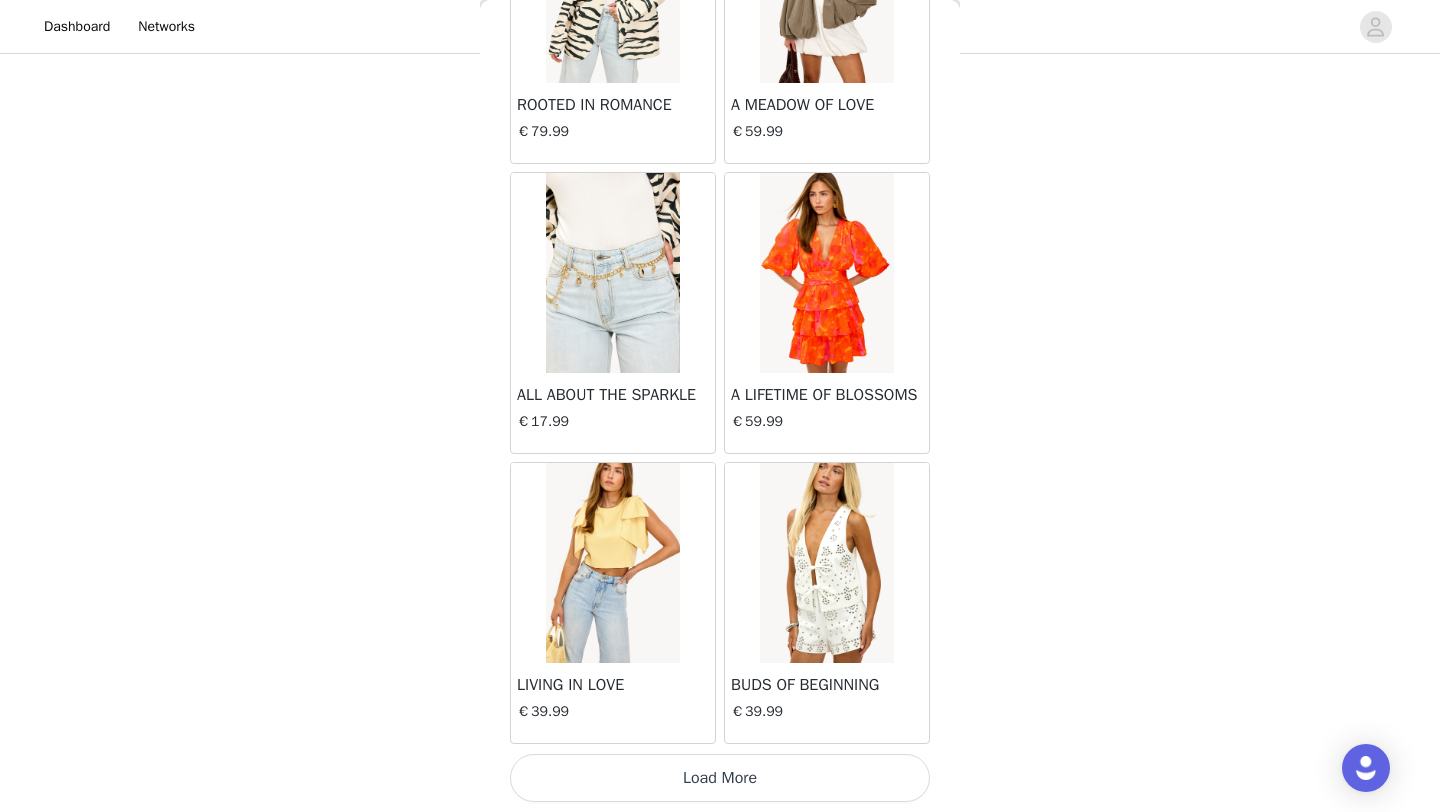click on "Load More" at bounding box center (720, 778) 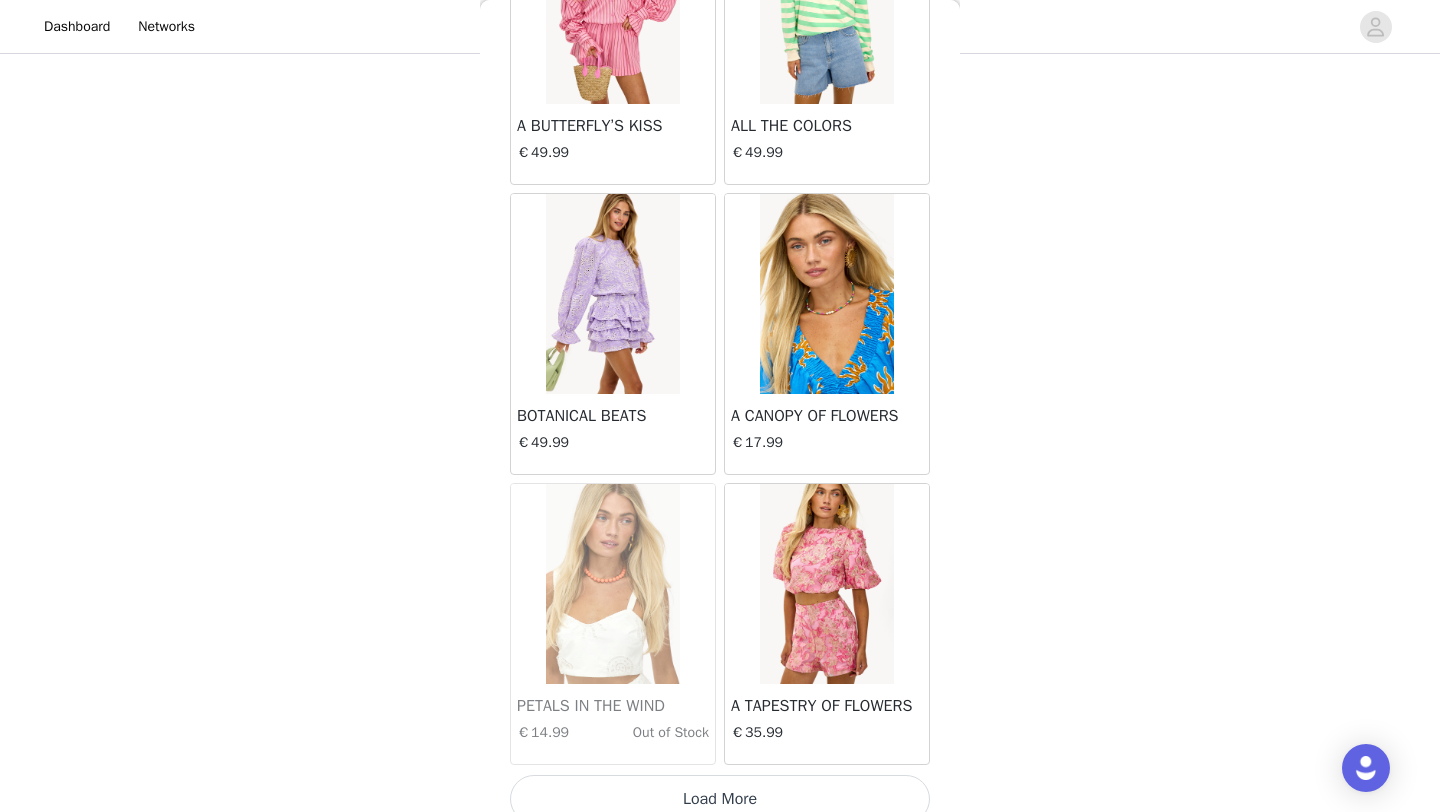 scroll, scrollTop: 31248, scrollLeft: 0, axis: vertical 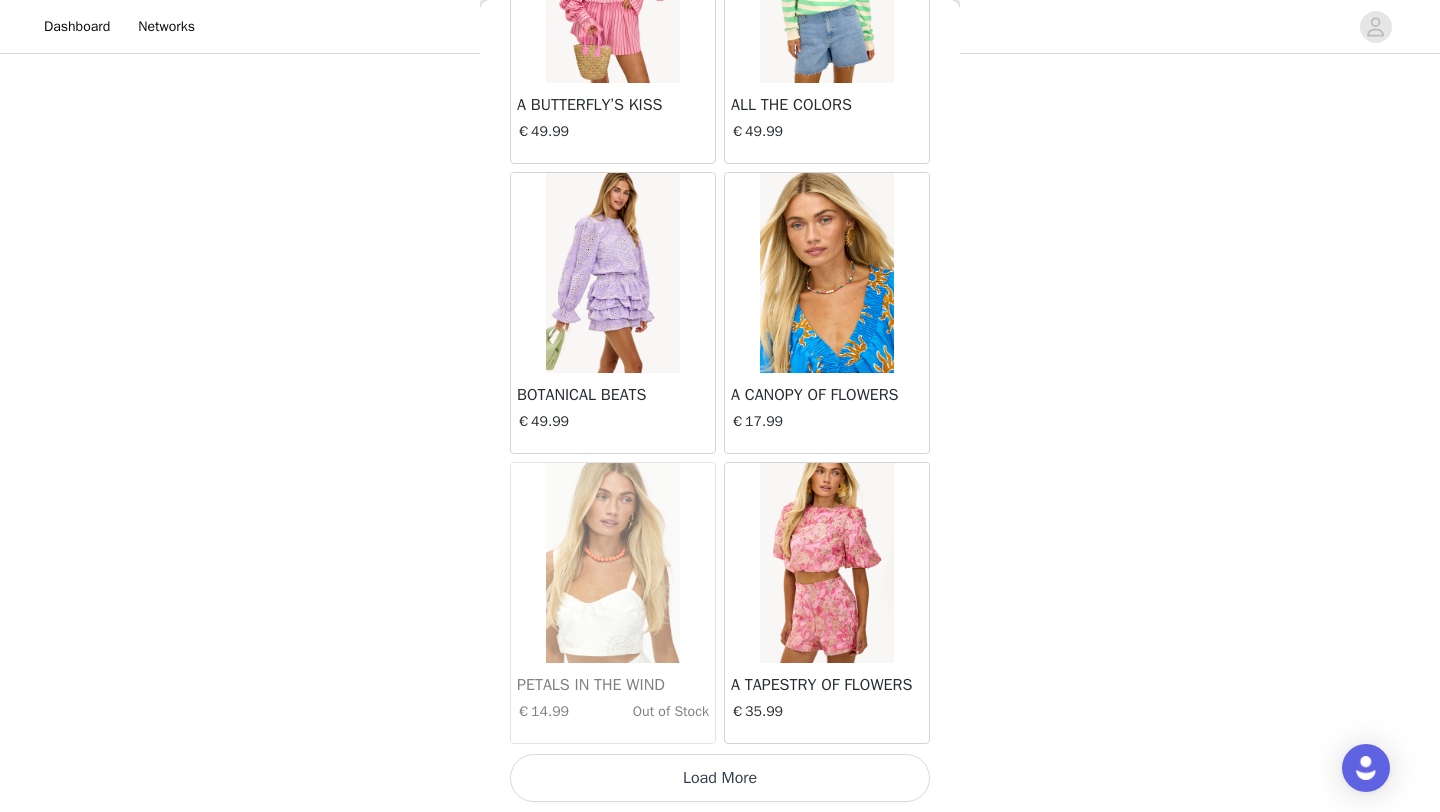 click on "Load More" at bounding box center (720, 778) 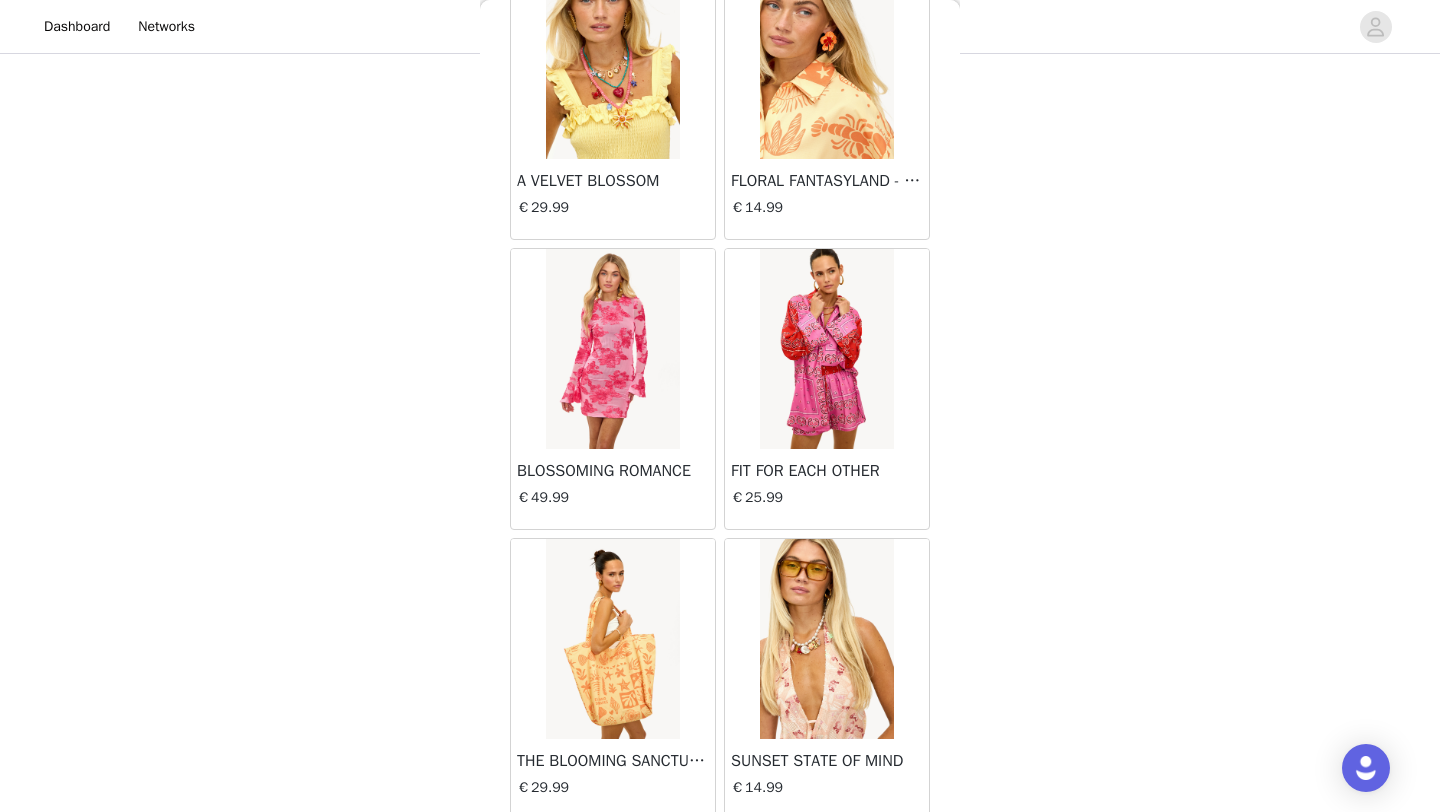 scroll, scrollTop: 32047, scrollLeft: 0, axis: vertical 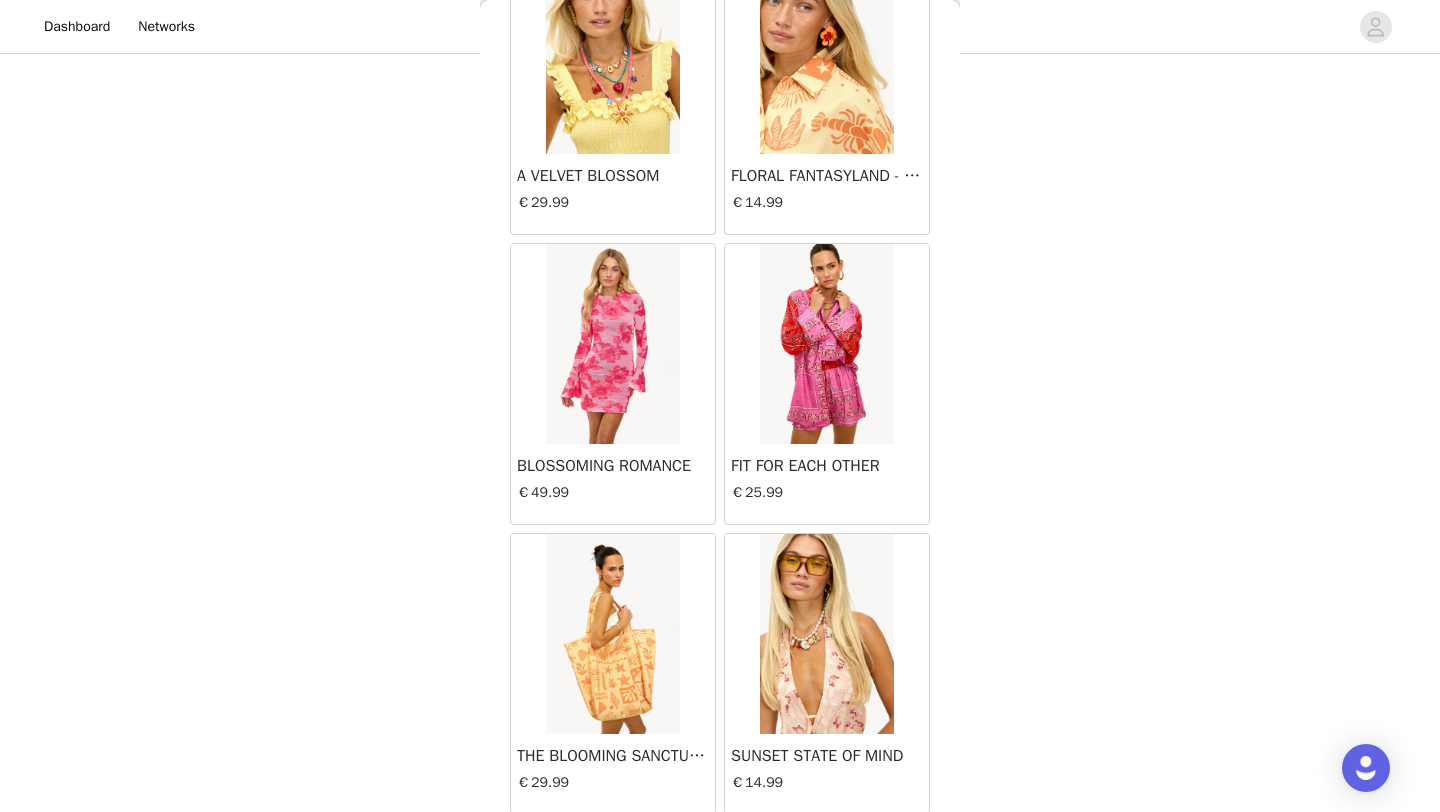click at bounding box center (612, 344) 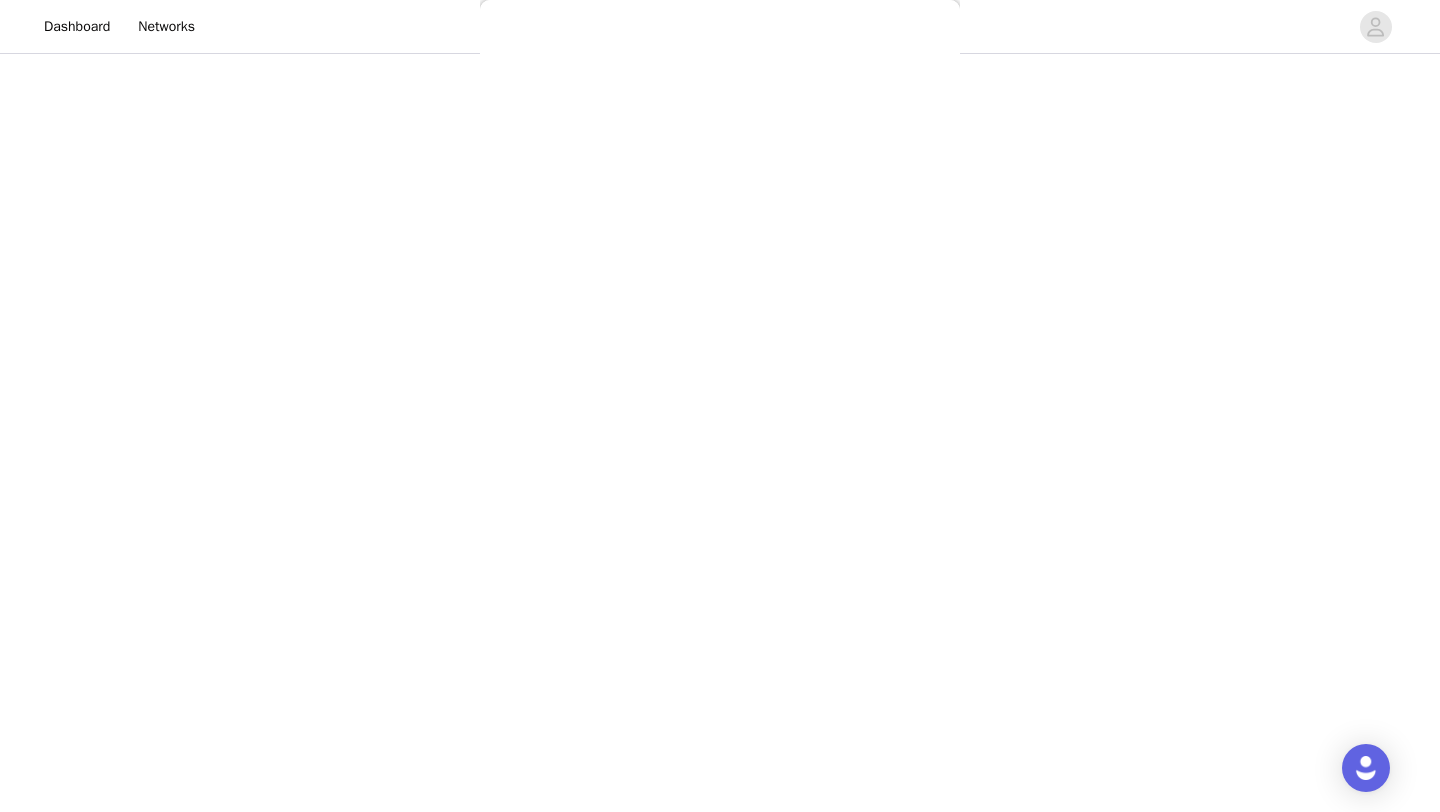 scroll, scrollTop: 94, scrollLeft: 0, axis: vertical 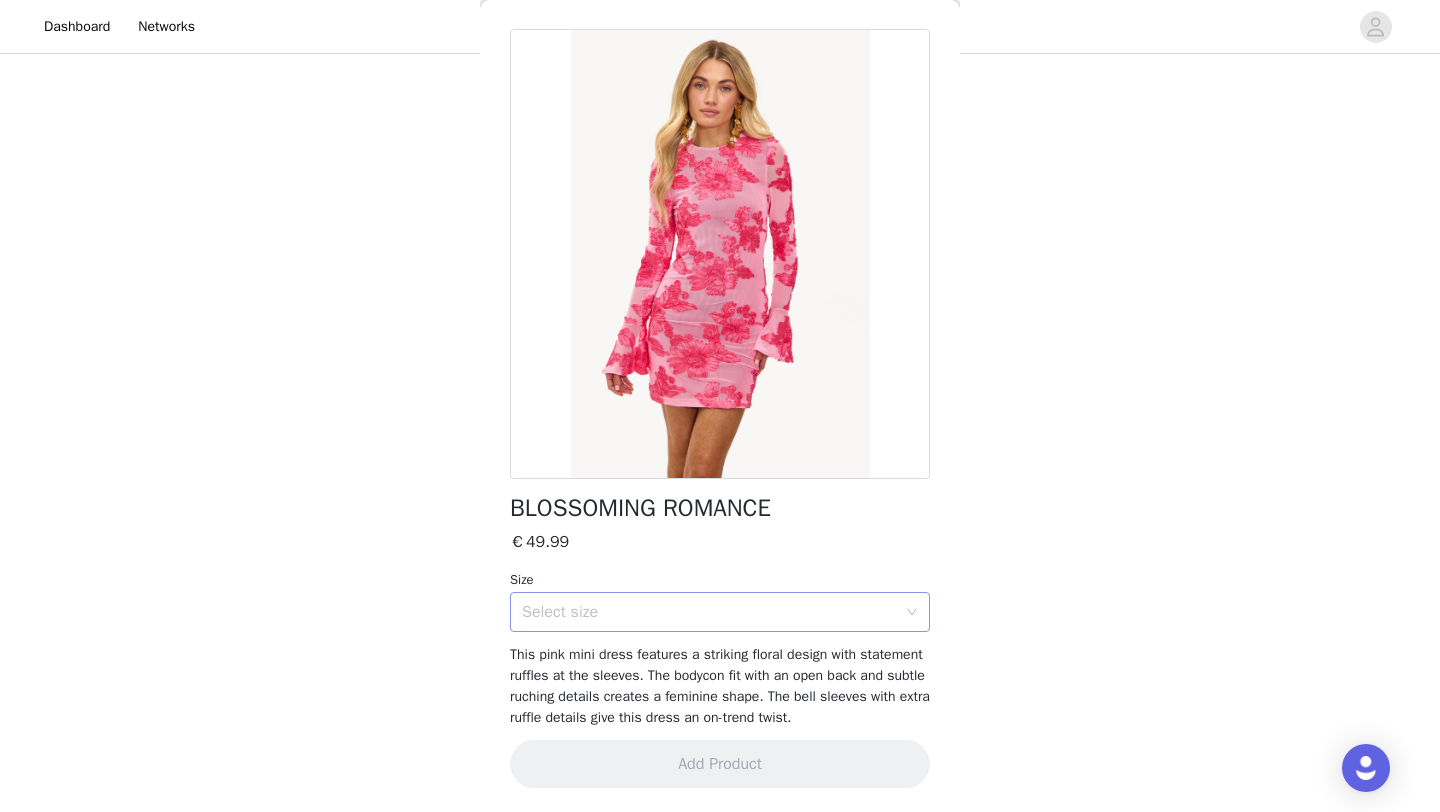 click on "Select size" at bounding box center [709, 612] 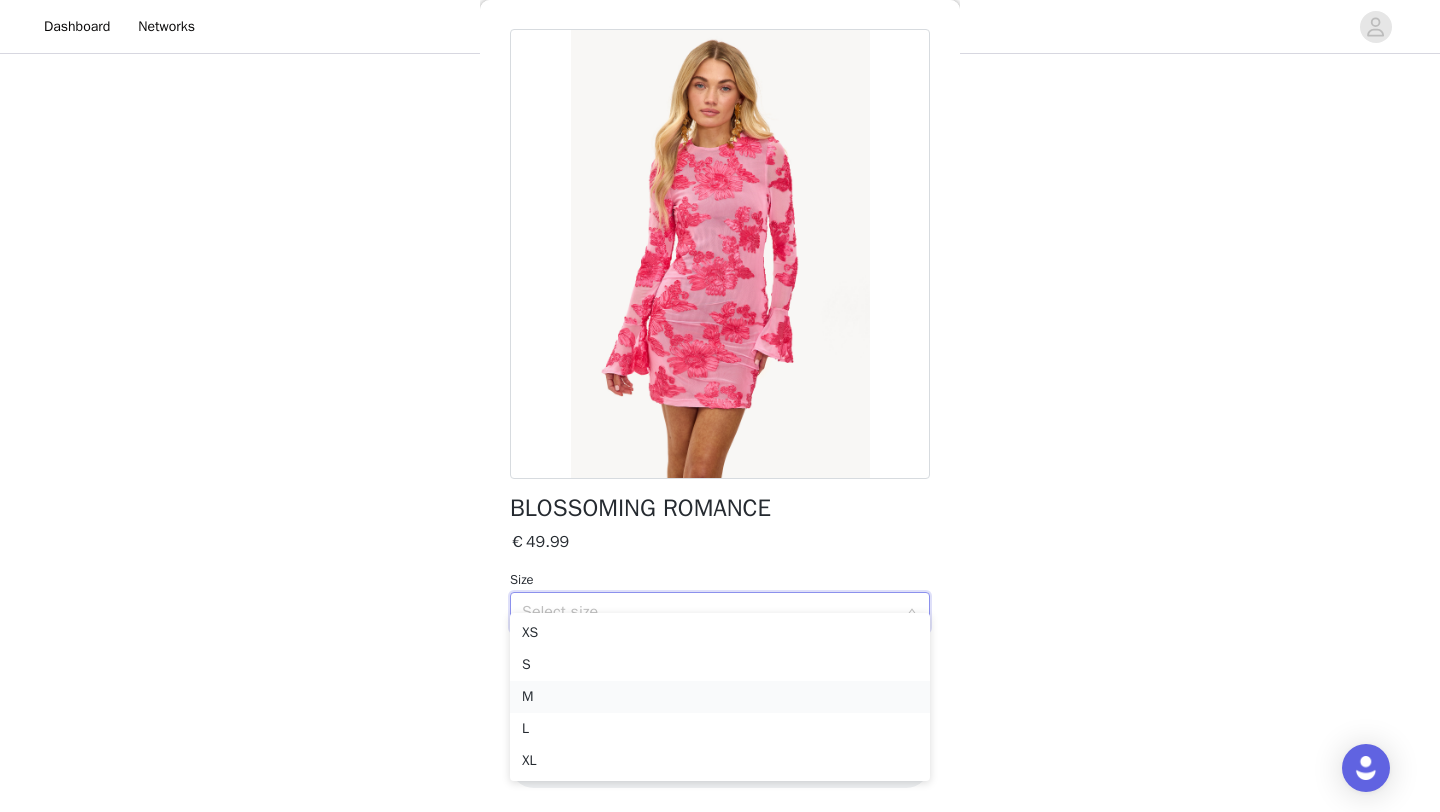 click on "M" at bounding box center (720, 697) 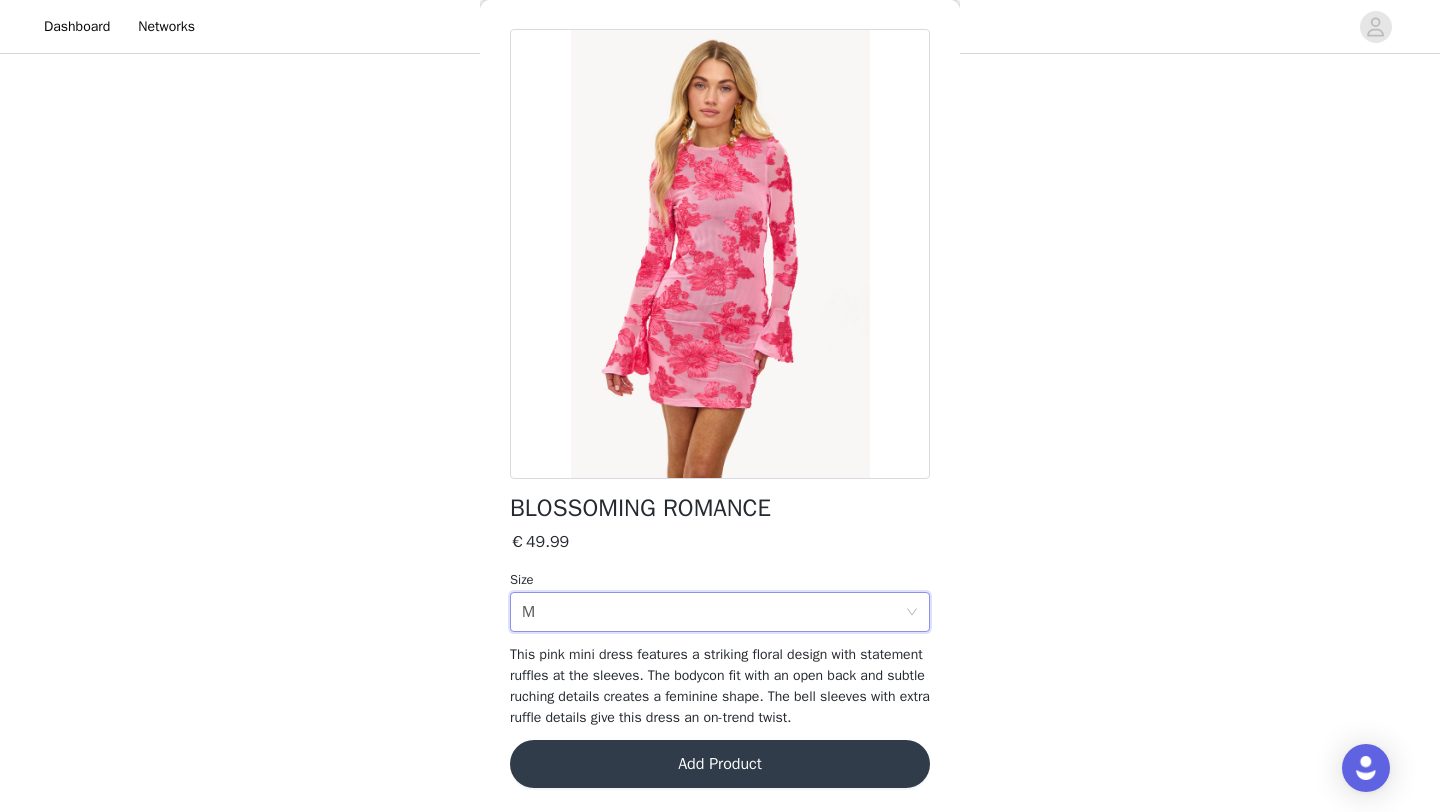 click on "Add Product" at bounding box center (720, 764) 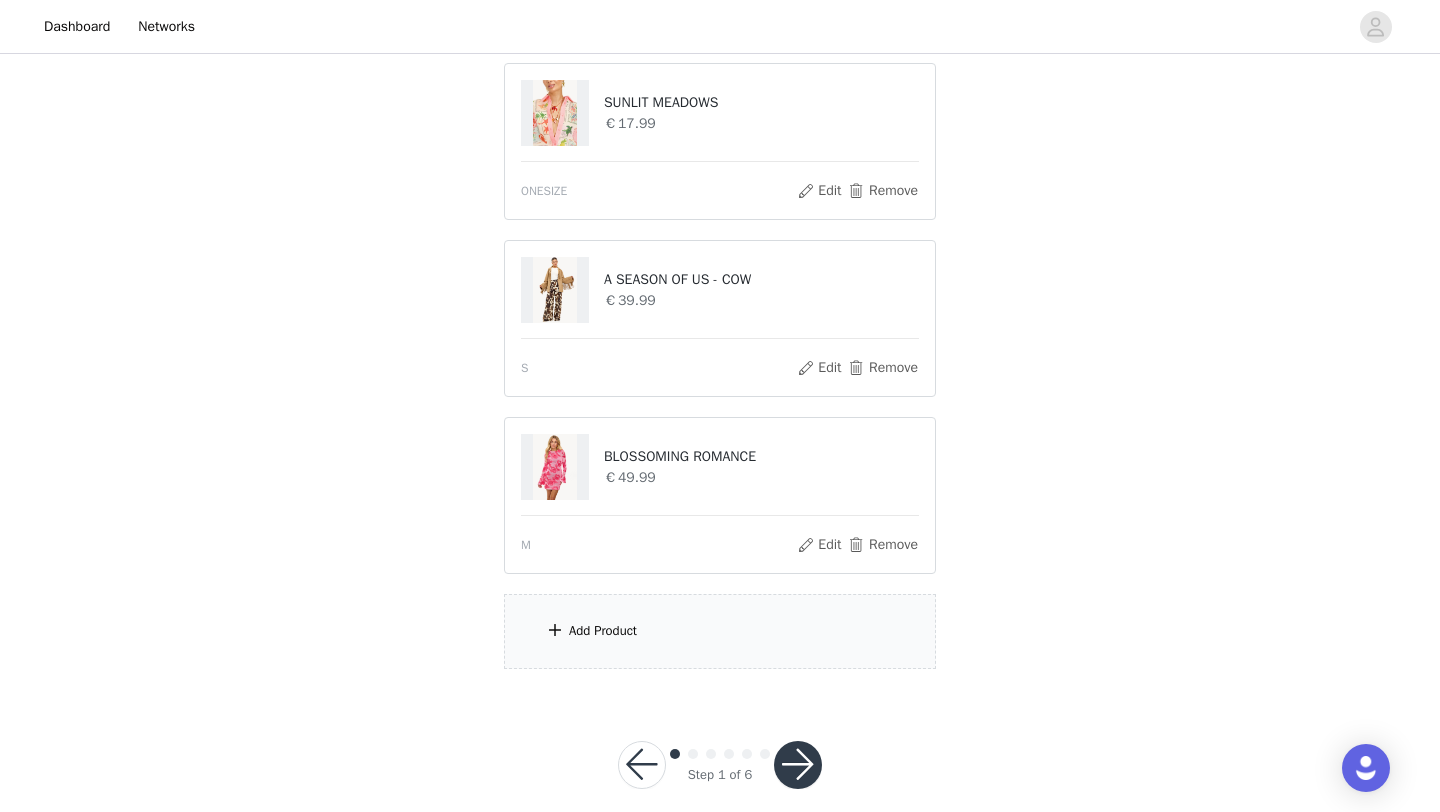 scroll, scrollTop: 769, scrollLeft: 0, axis: vertical 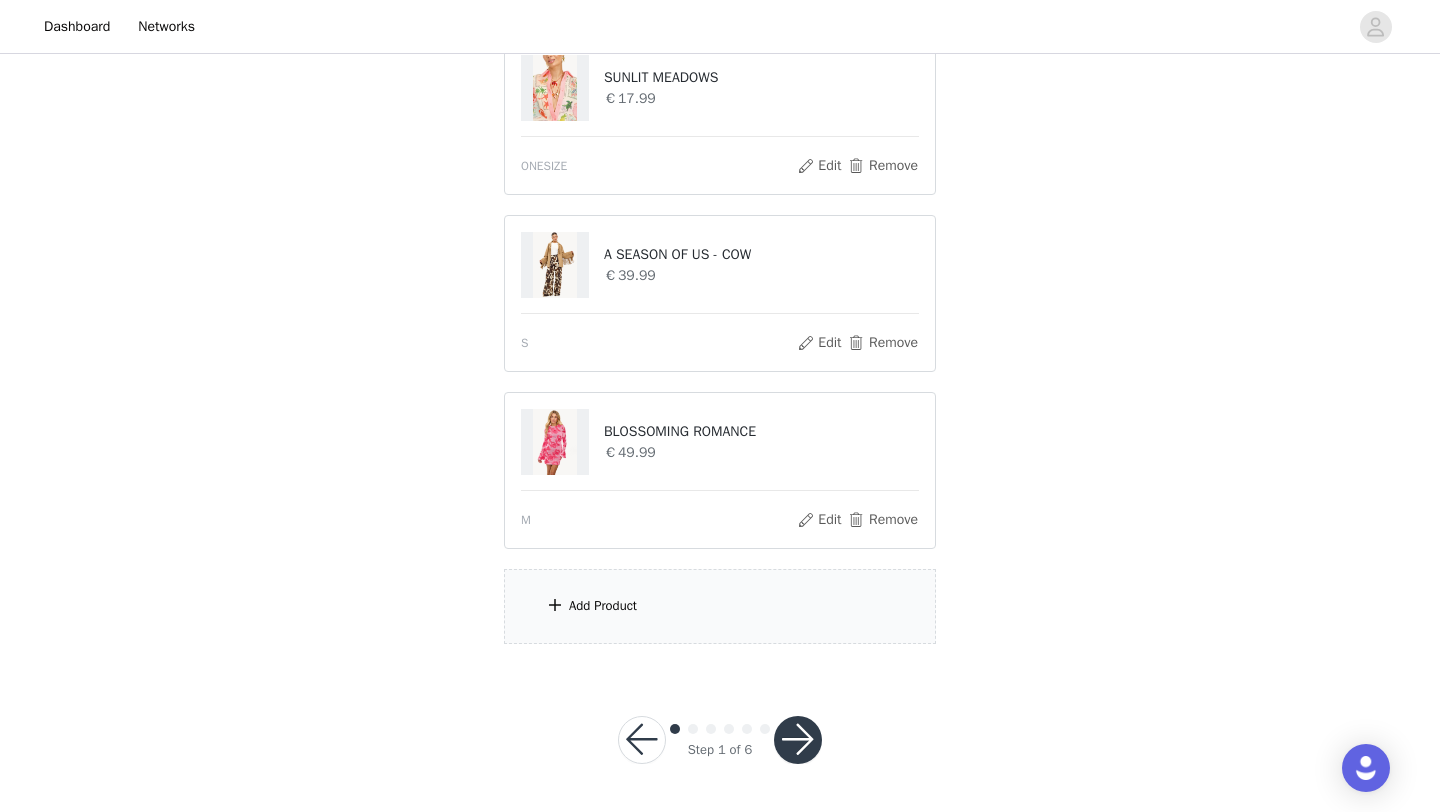click on "Add Product" at bounding box center [720, 606] 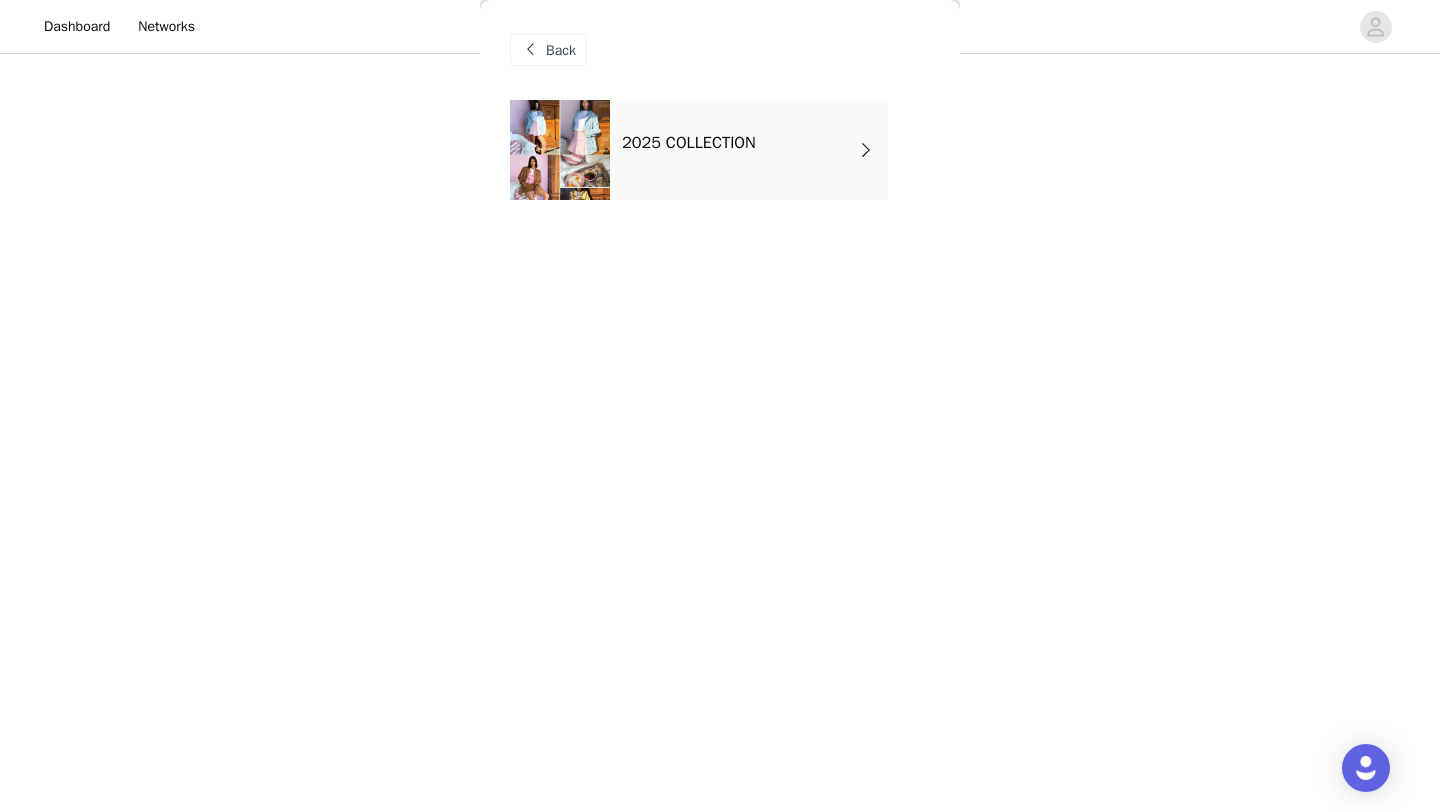 click on "2025 COLLECTION" at bounding box center (689, 143) 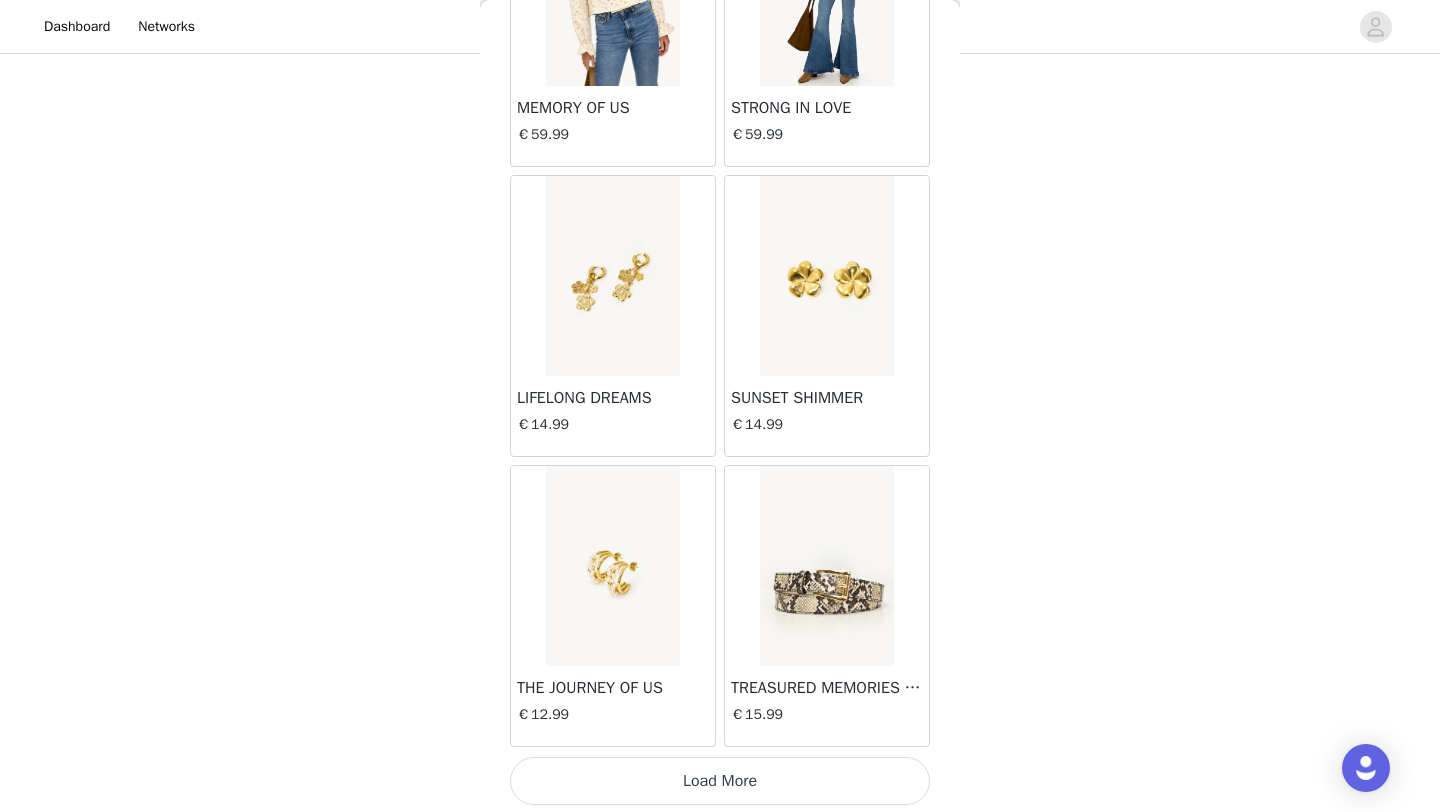 scroll, scrollTop: 2248, scrollLeft: 0, axis: vertical 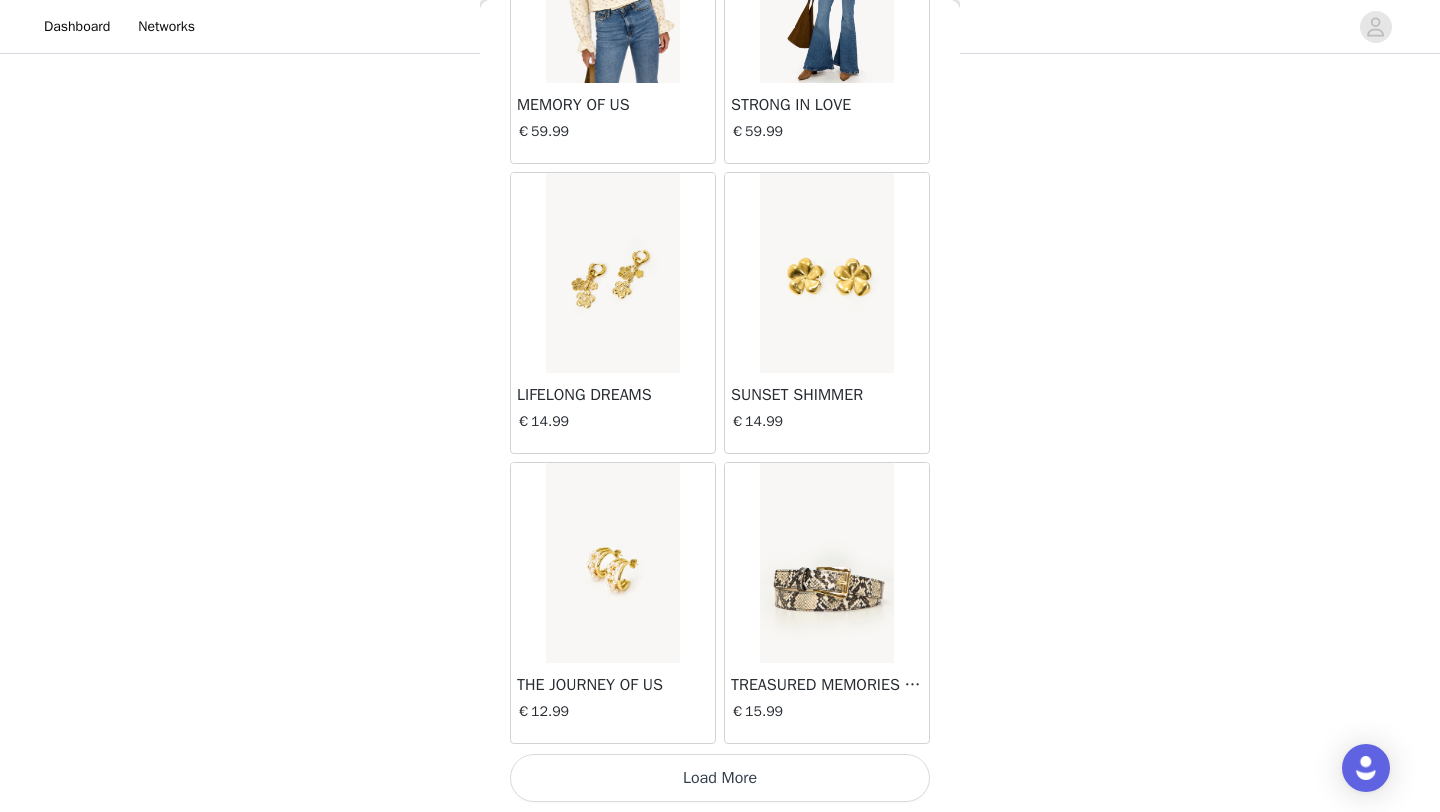 click on "Load More" at bounding box center (720, 778) 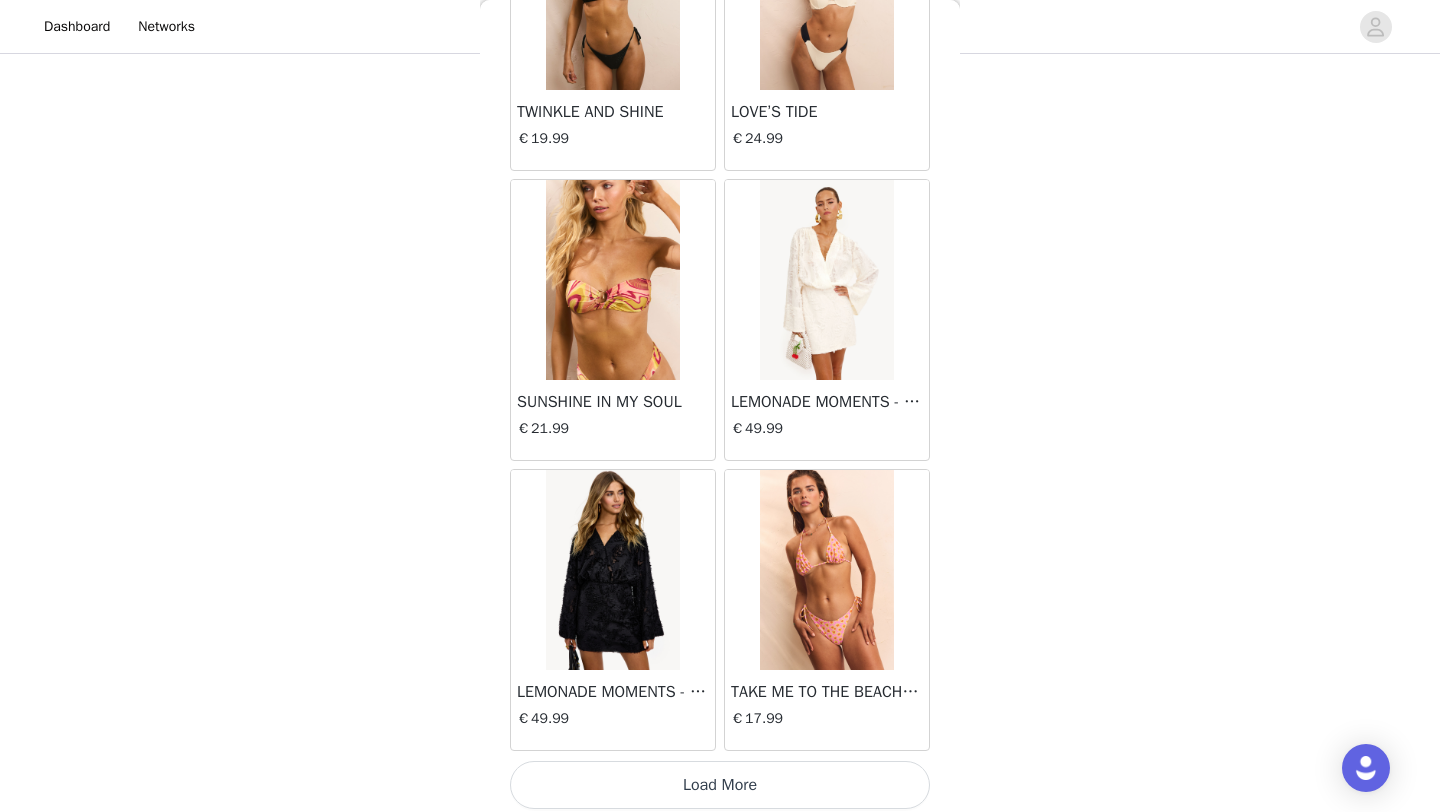 scroll, scrollTop: 5148, scrollLeft: 0, axis: vertical 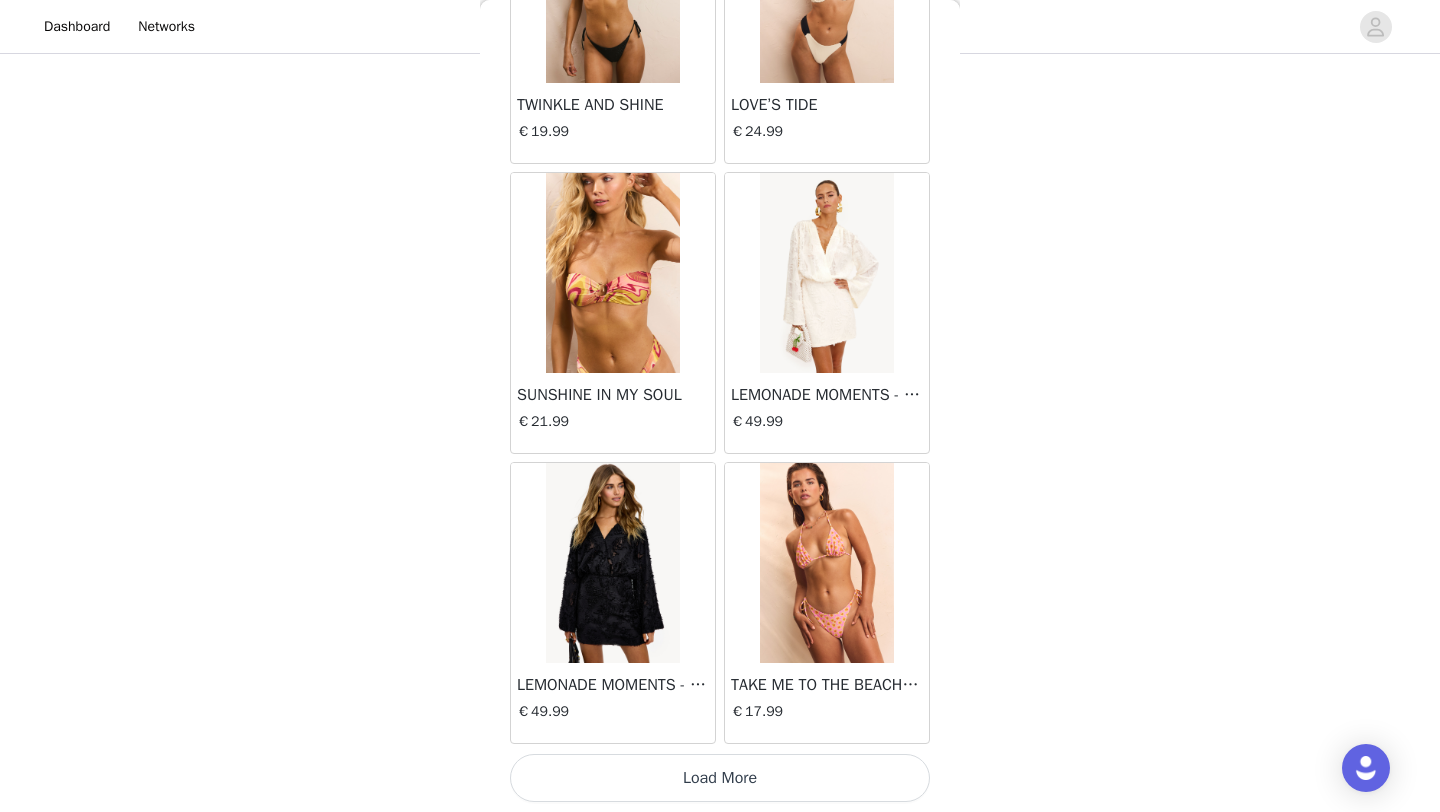 click on "Load More" at bounding box center (720, 778) 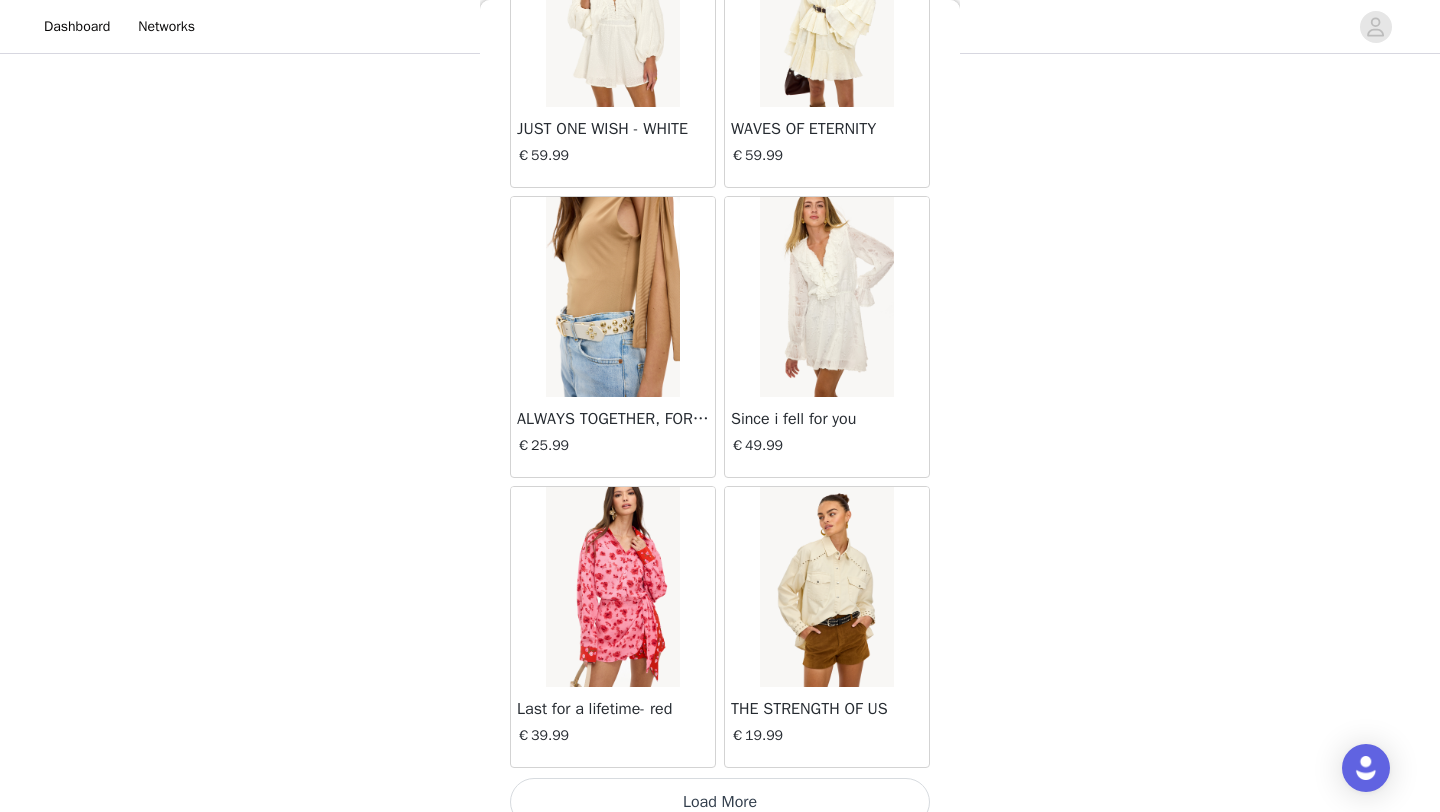scroll, scrollTop: 8048, scrollLeft: 0, axis: vertical 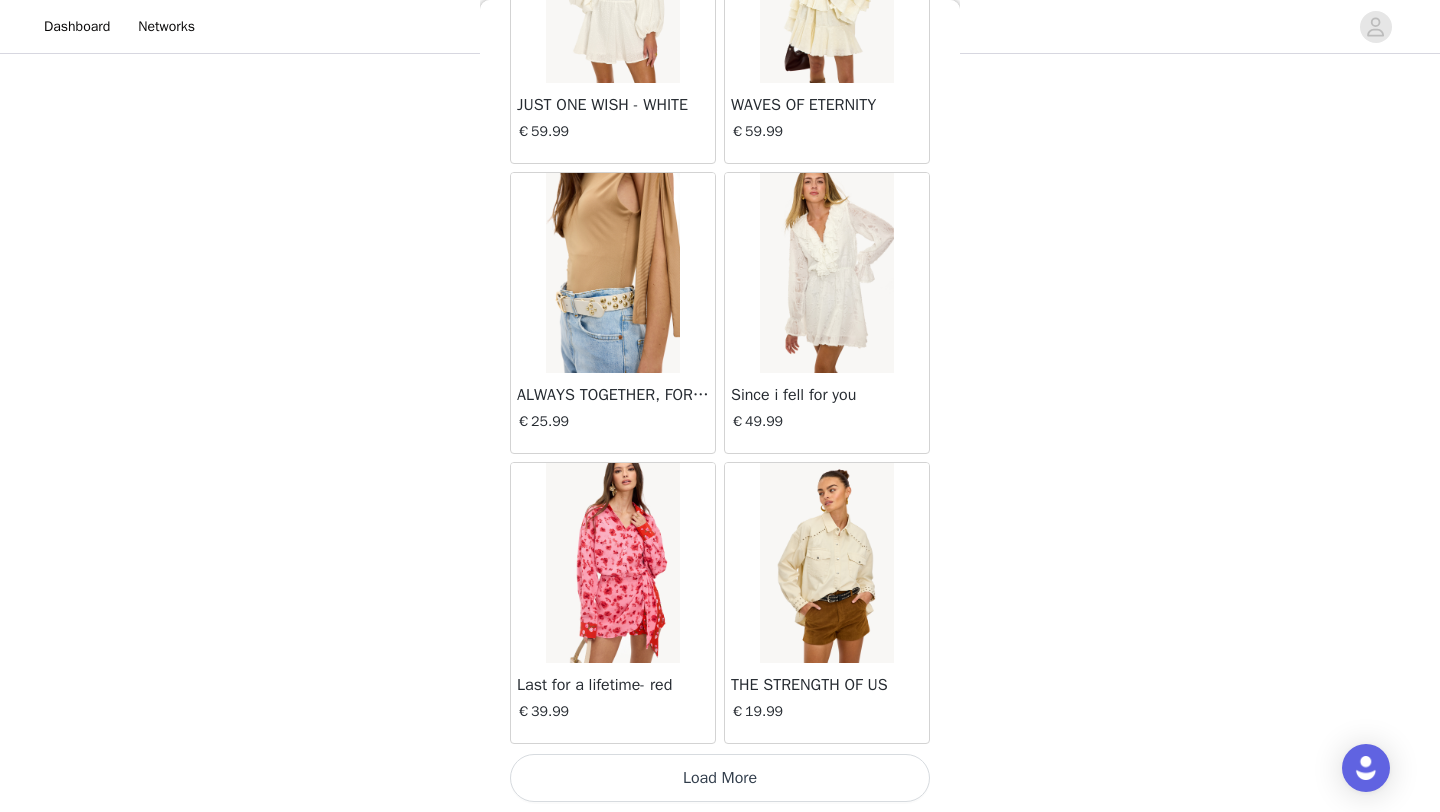 click on "Load More" at bounding box center (720, 778) 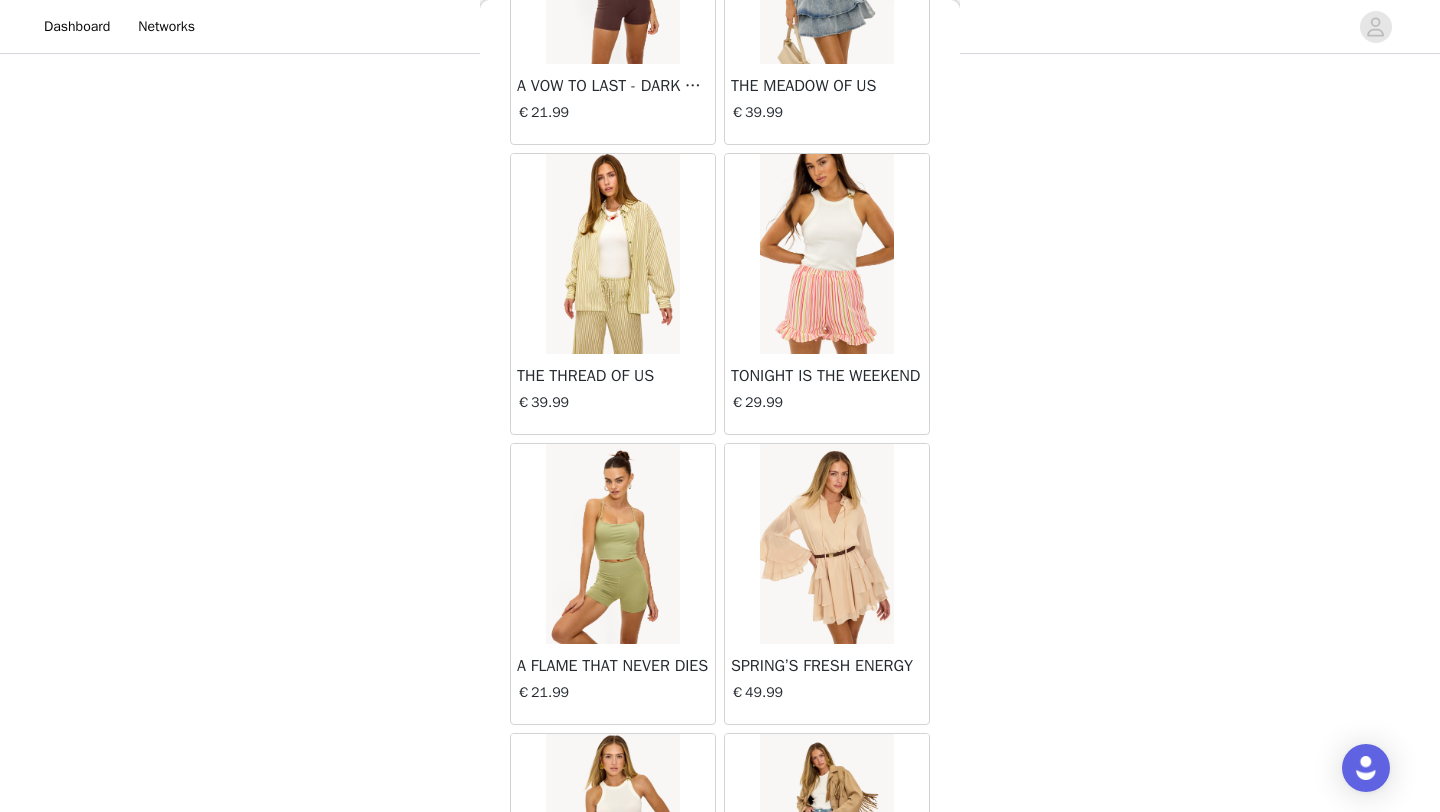 scroll, scrollTop: 10948, scrollLeft: 0, axis: vertical 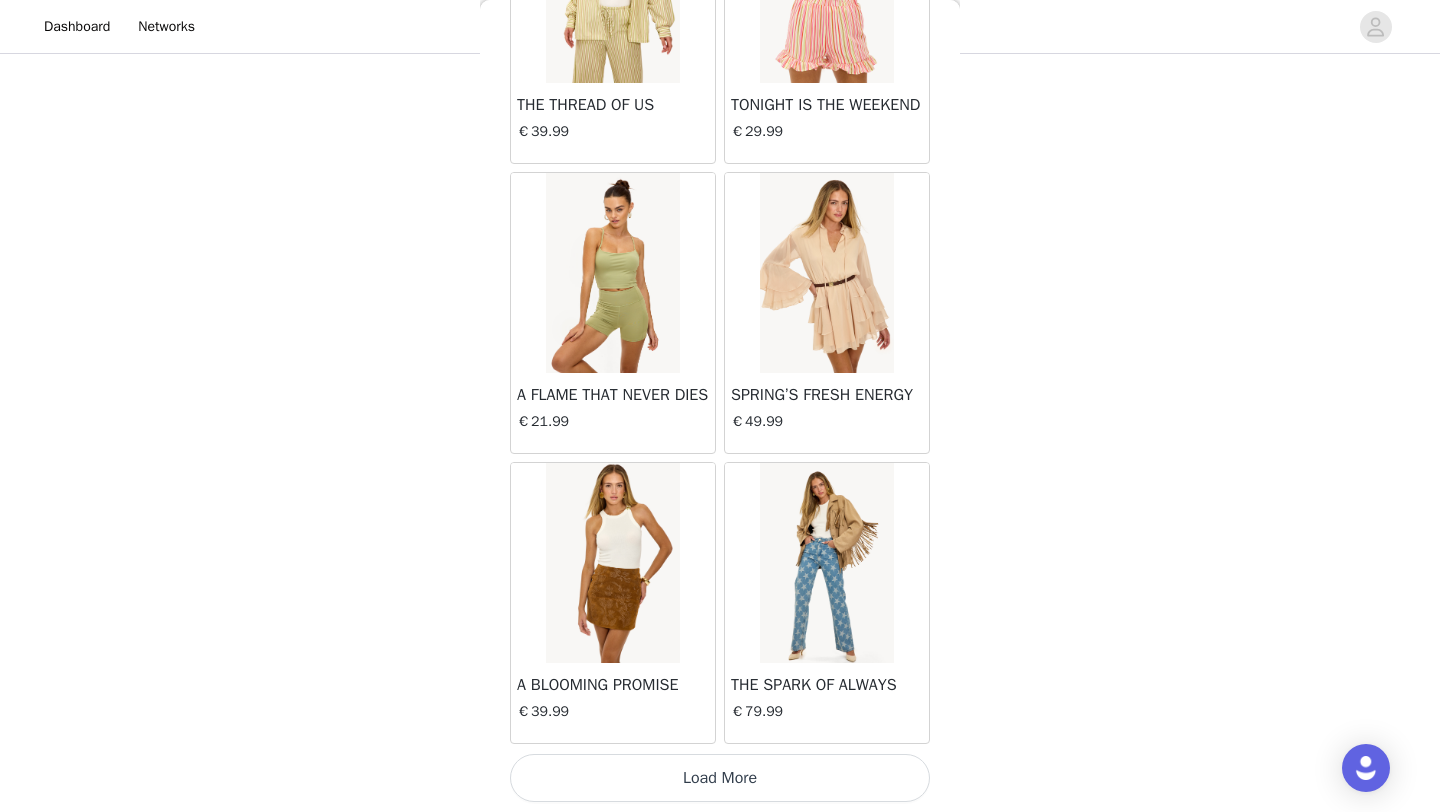 click on "Load More" at bounding box center [720, 778] 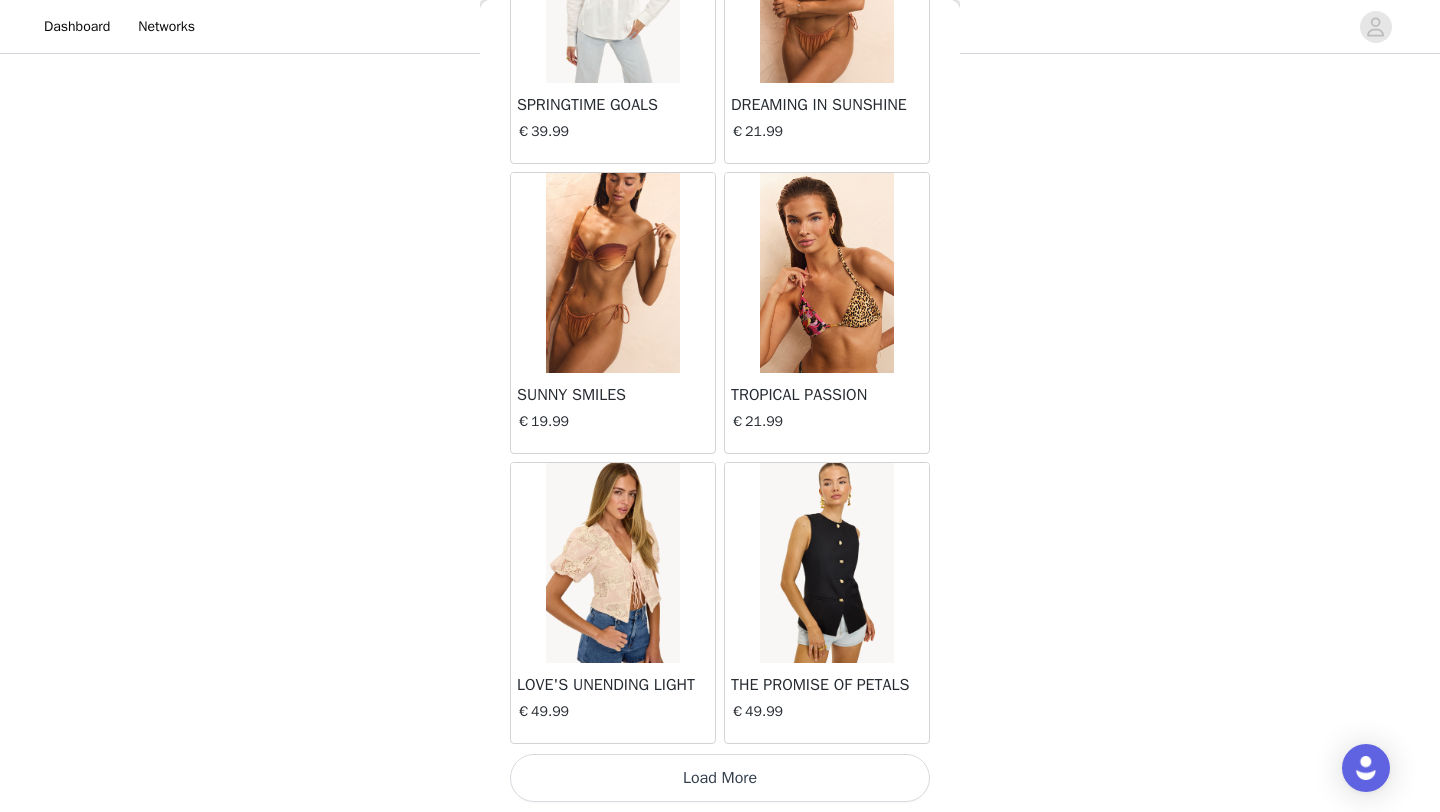 click on "Load More" at bounding box center [720, 778] 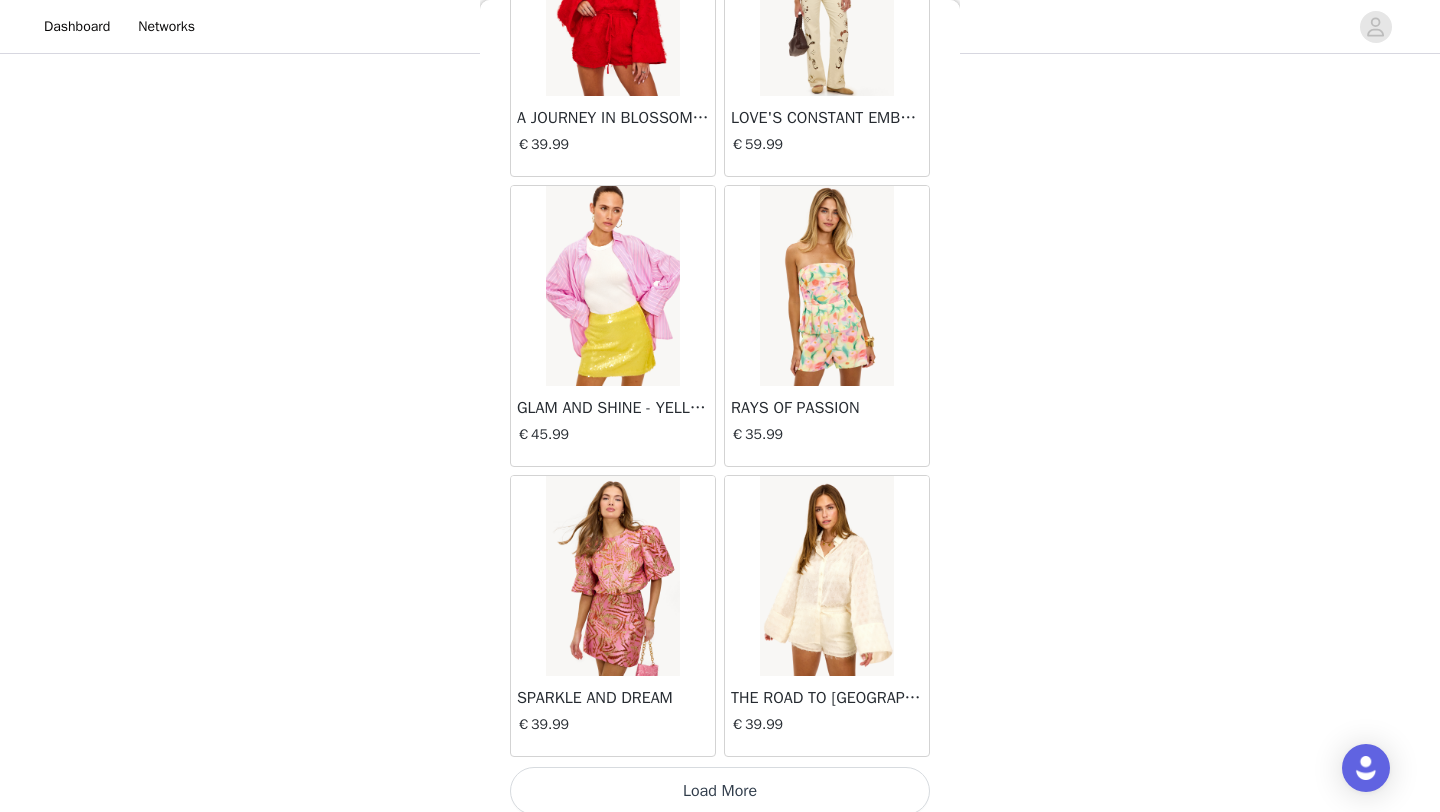 scroll, scrollTop: 16748, scrollLeft: 0, axis: vertical 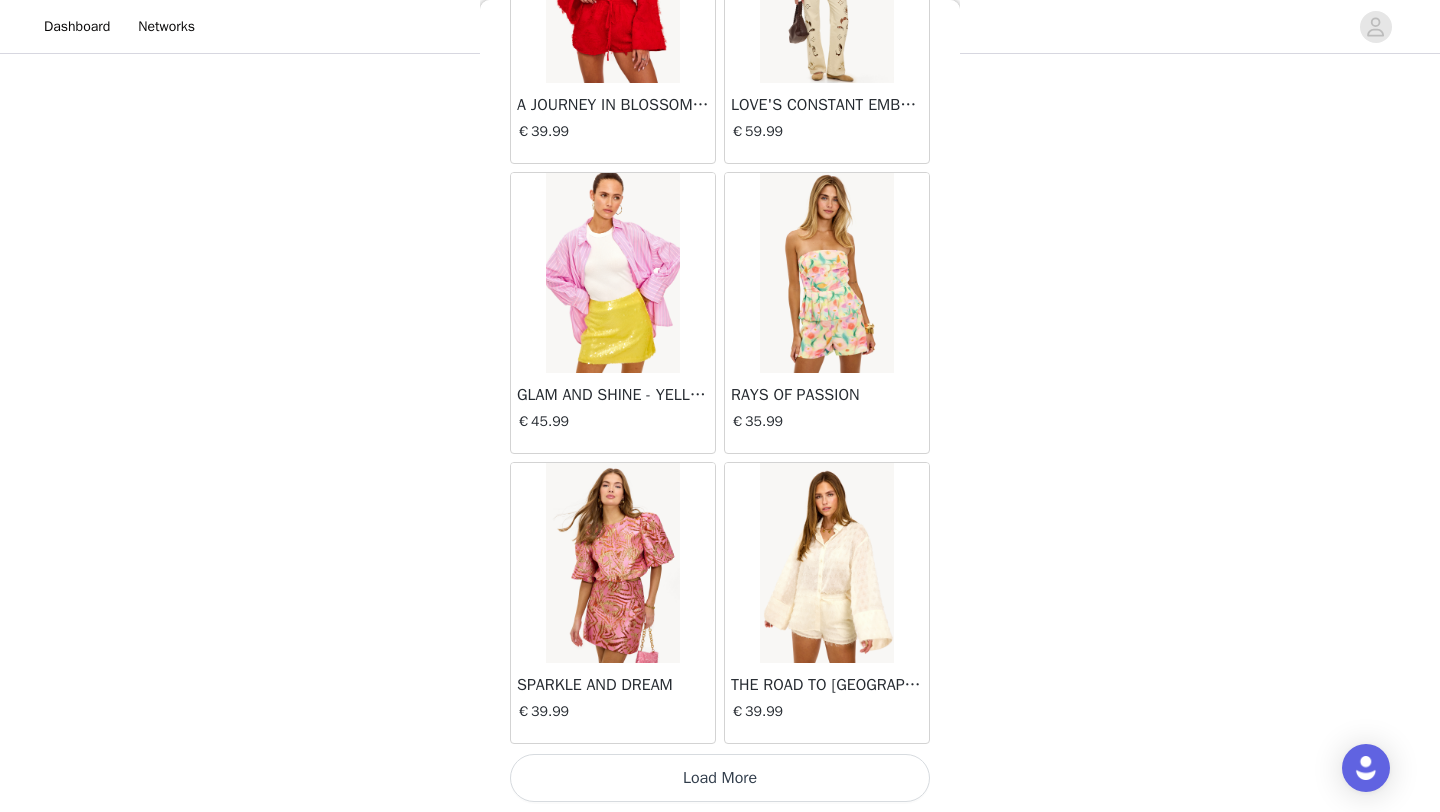 click on "Load More" at bounding box center (720, 778) 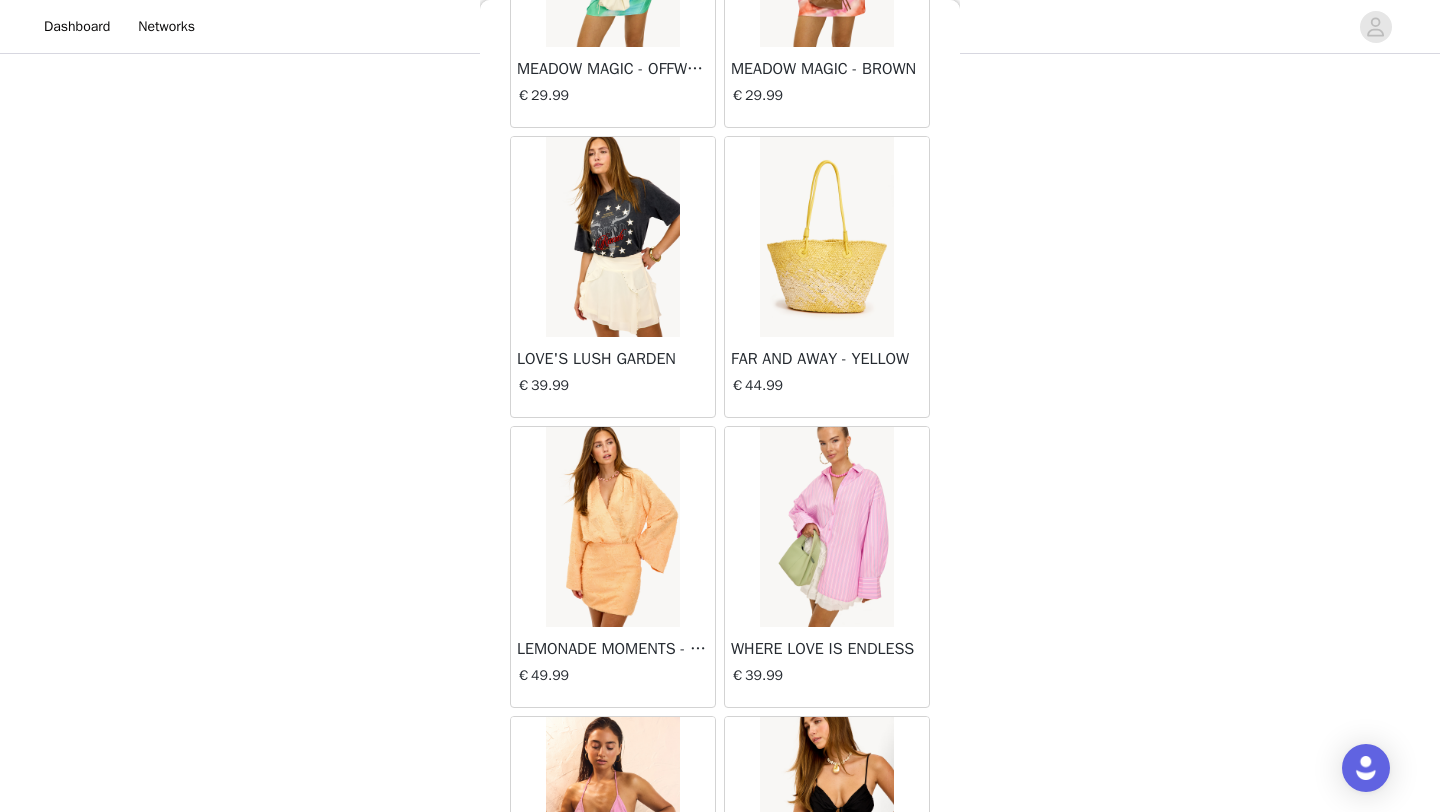 scroll, scrollTop: 19648, scrollLeft: 0, axis: vertical 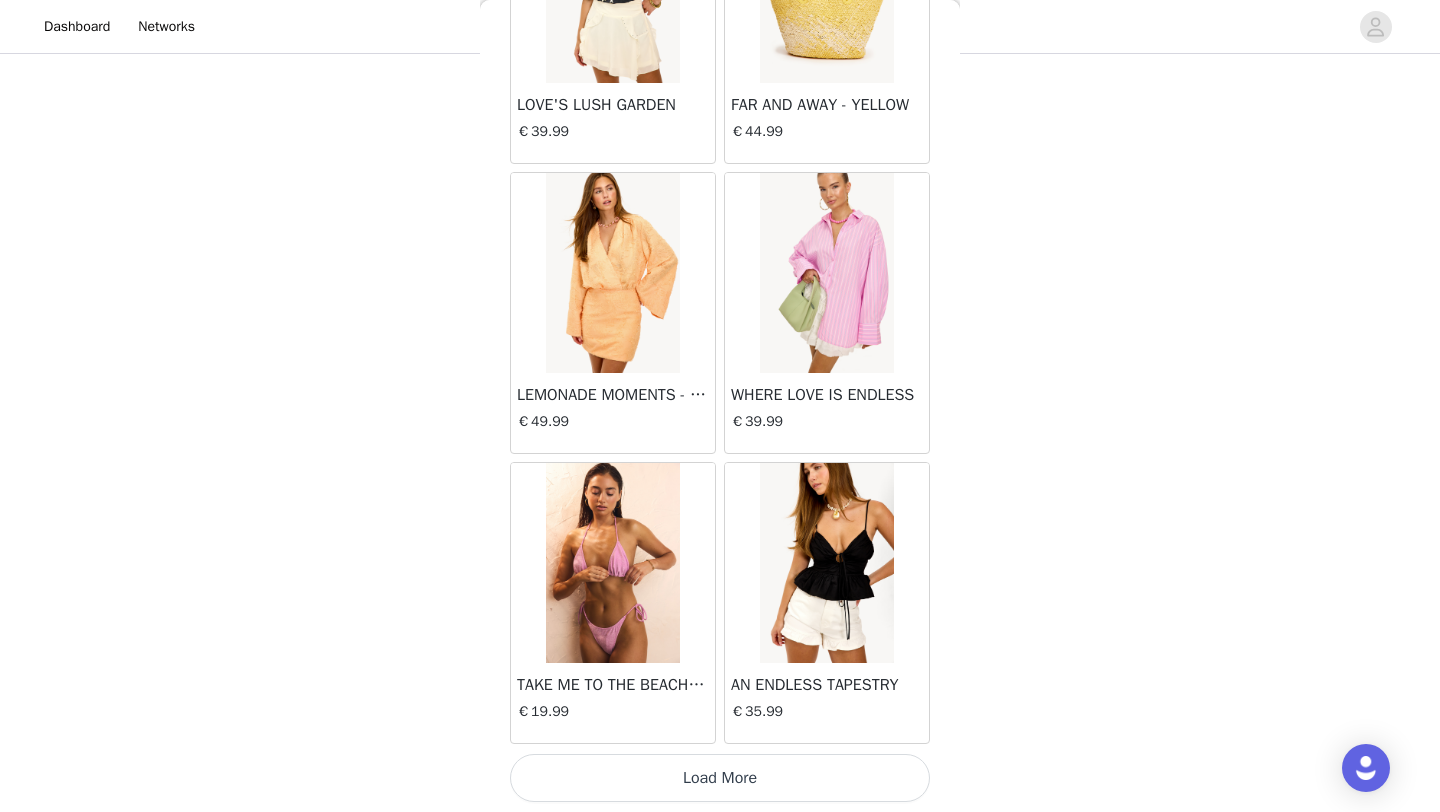 click on "Load More" at bounding box center (720, 778) 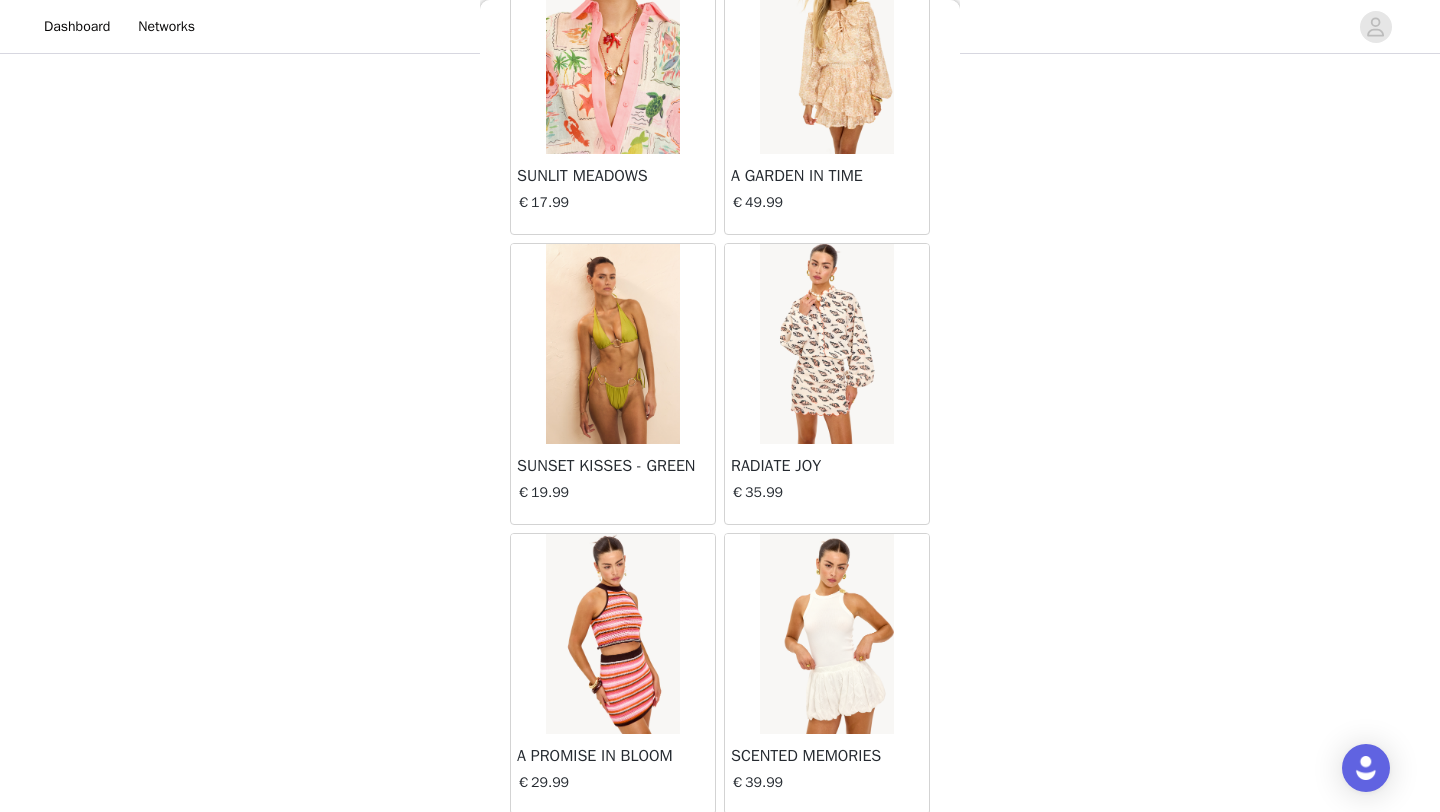 scroll, scrollTop: 22548, scrollLeft: 0, axis: vertical 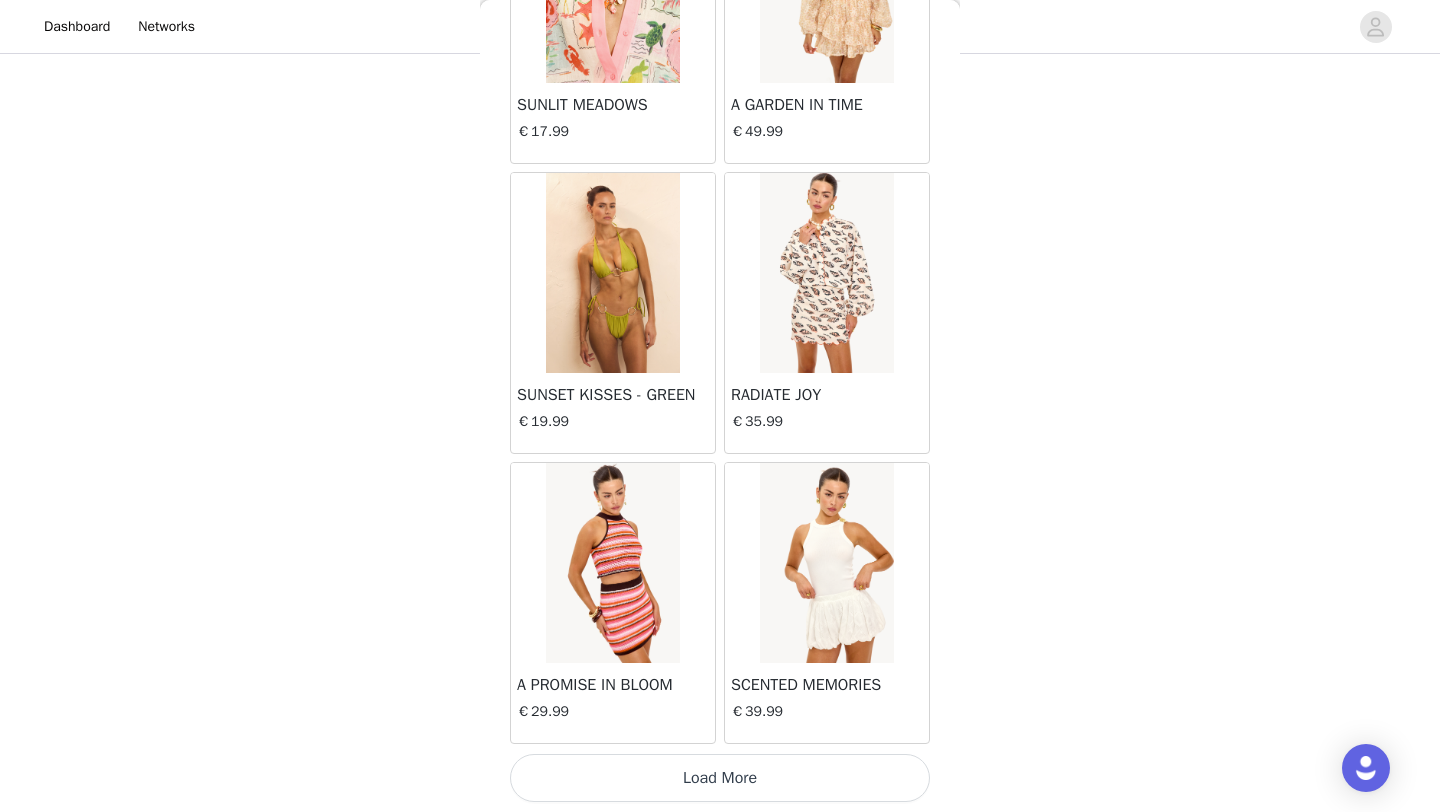 click on "Load More" at bounding box center (720, 778) 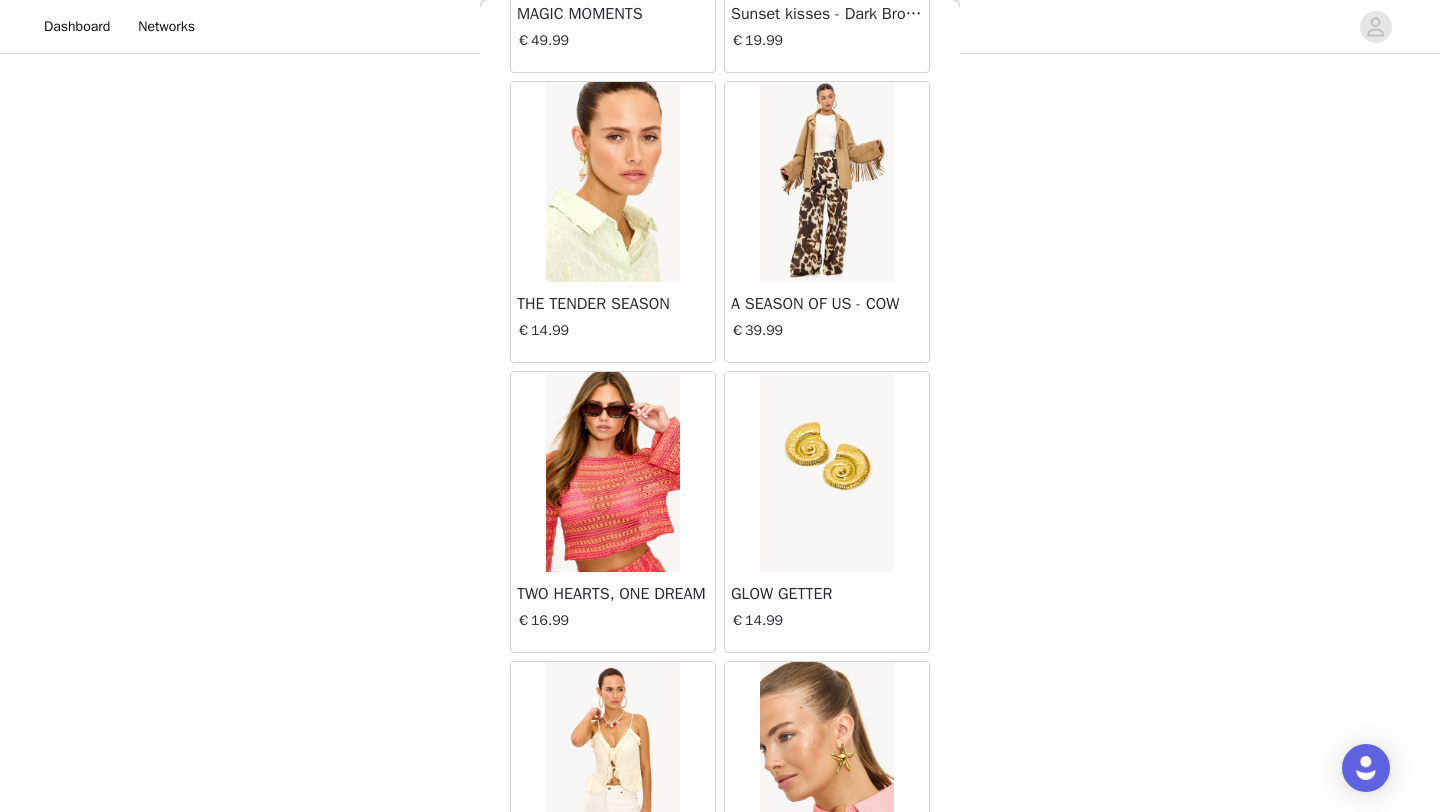 scroll, scrollTop: 25448, scrollLeft: 0, axis: vertical 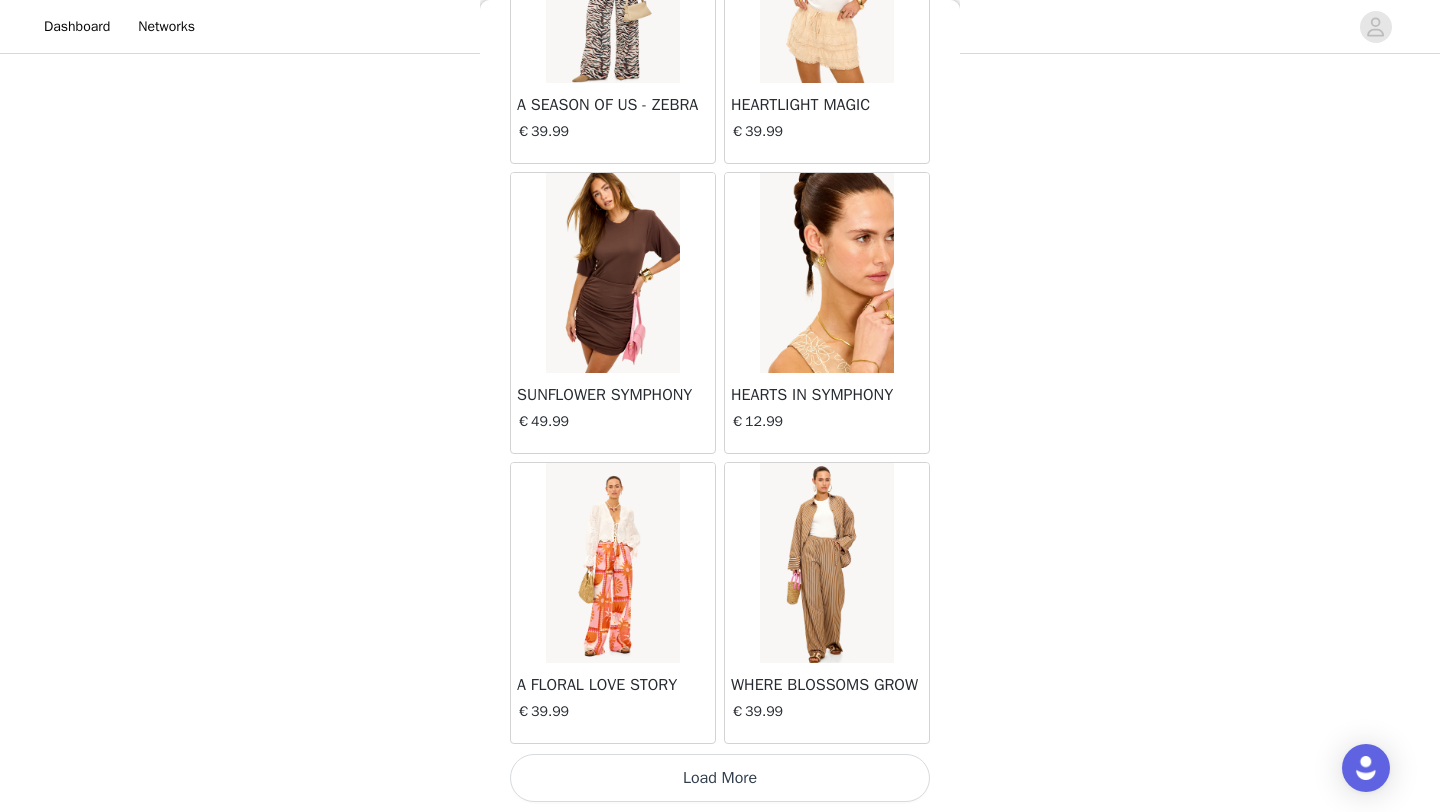 click on "Load More" at bounding box center [720, 778] 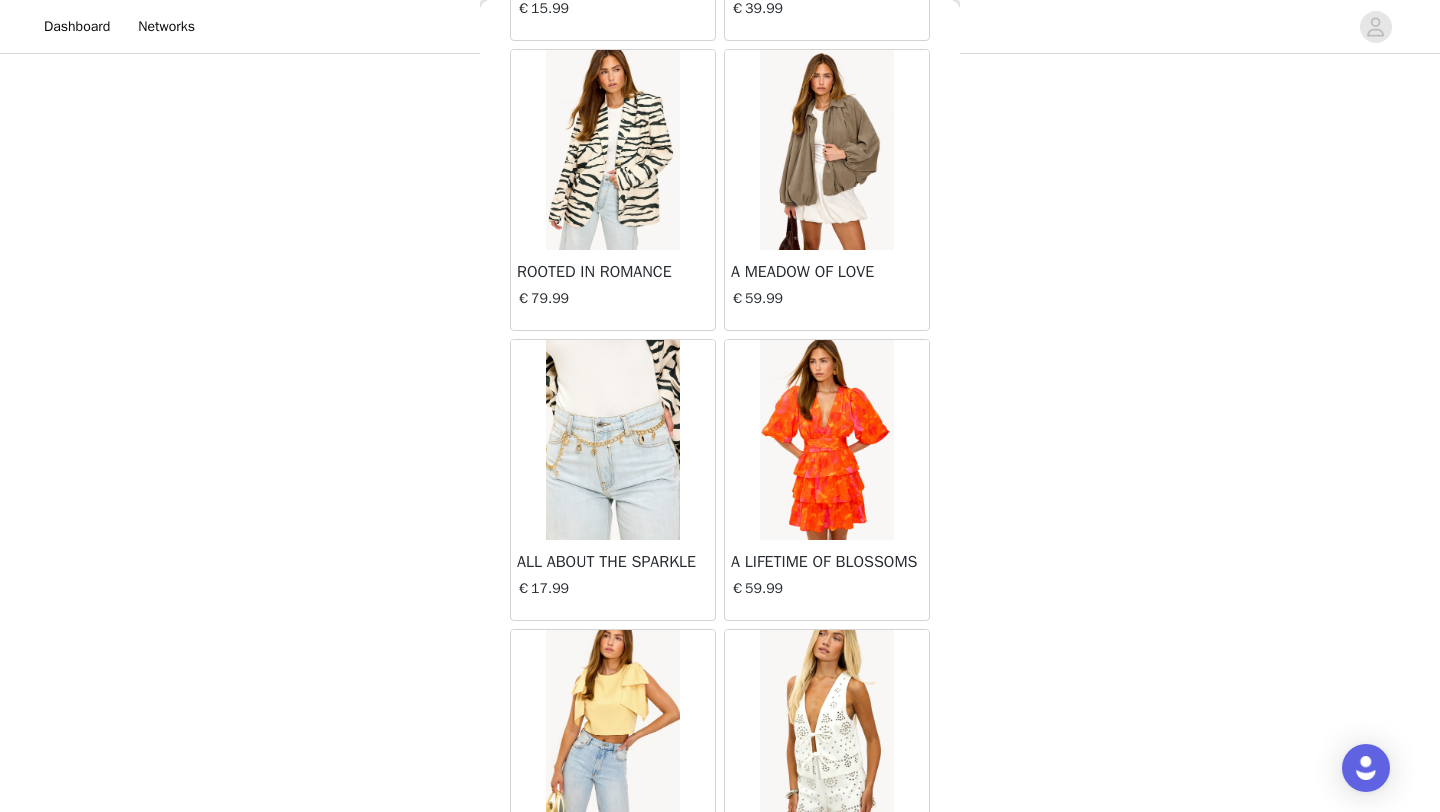 scroll, scrollTop: 28348, scrollLeft: 0, axis: vertical 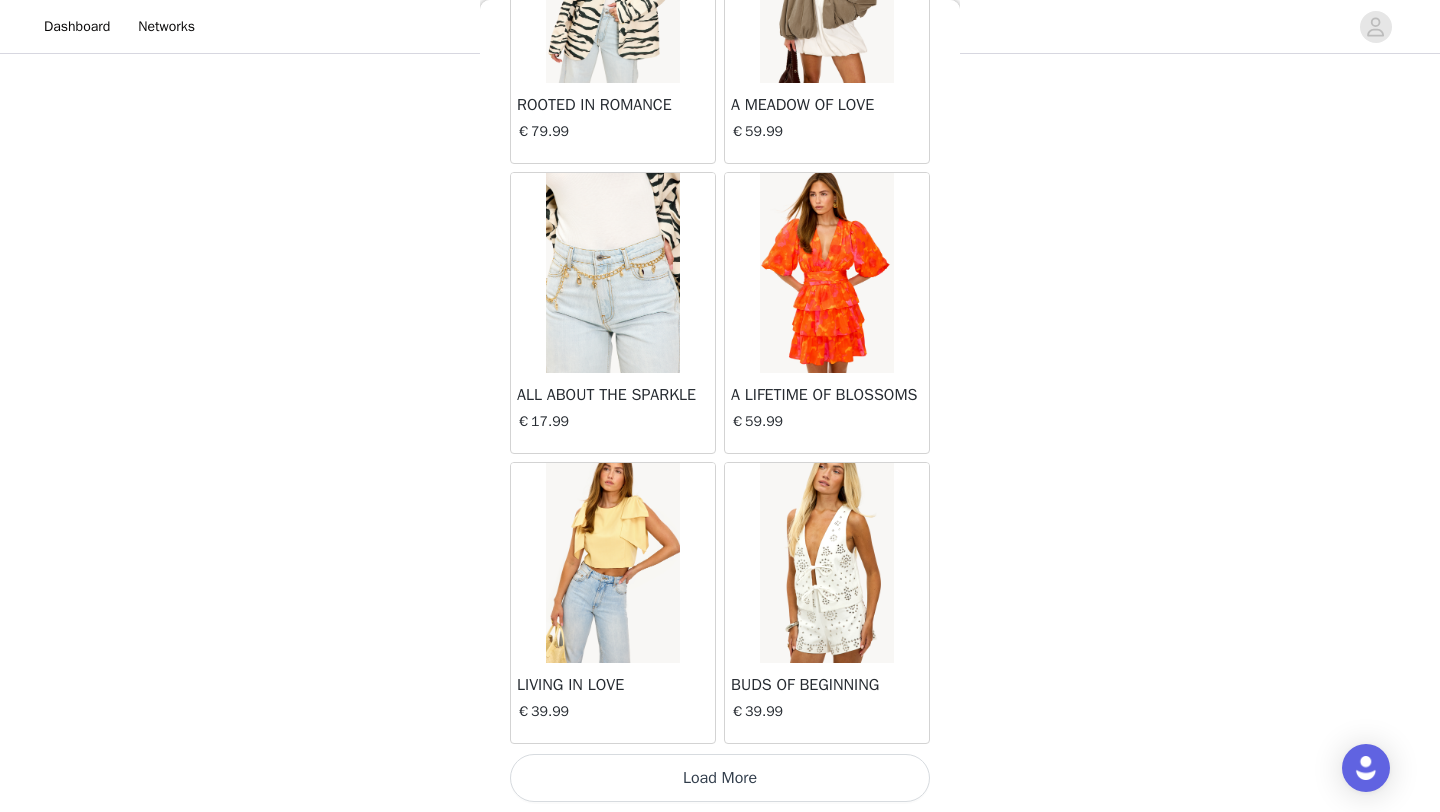 click on "Load More" at bounding box center [720, 778] 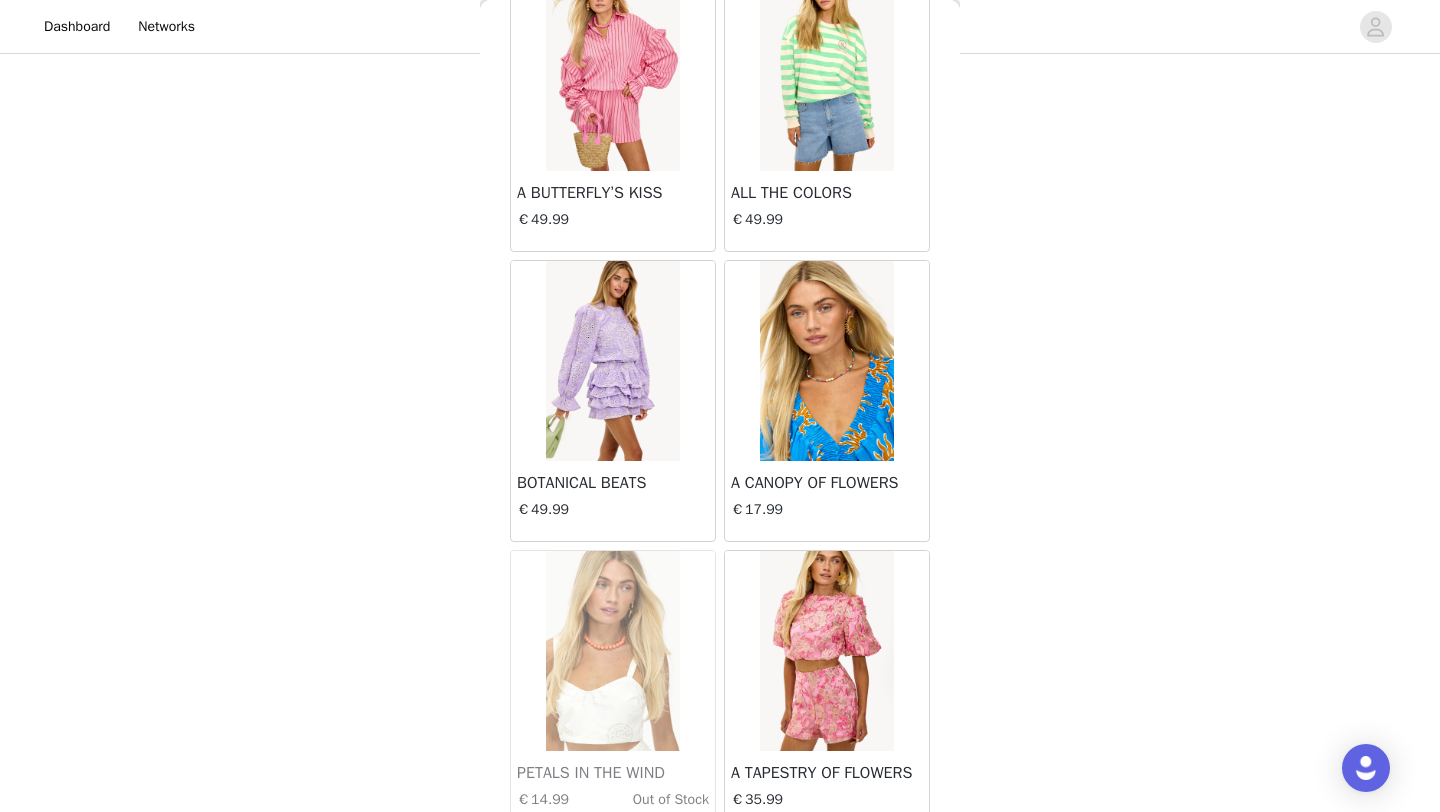 scroll, scrollTop: 31248, scrollLeft: 0, axis: vertical 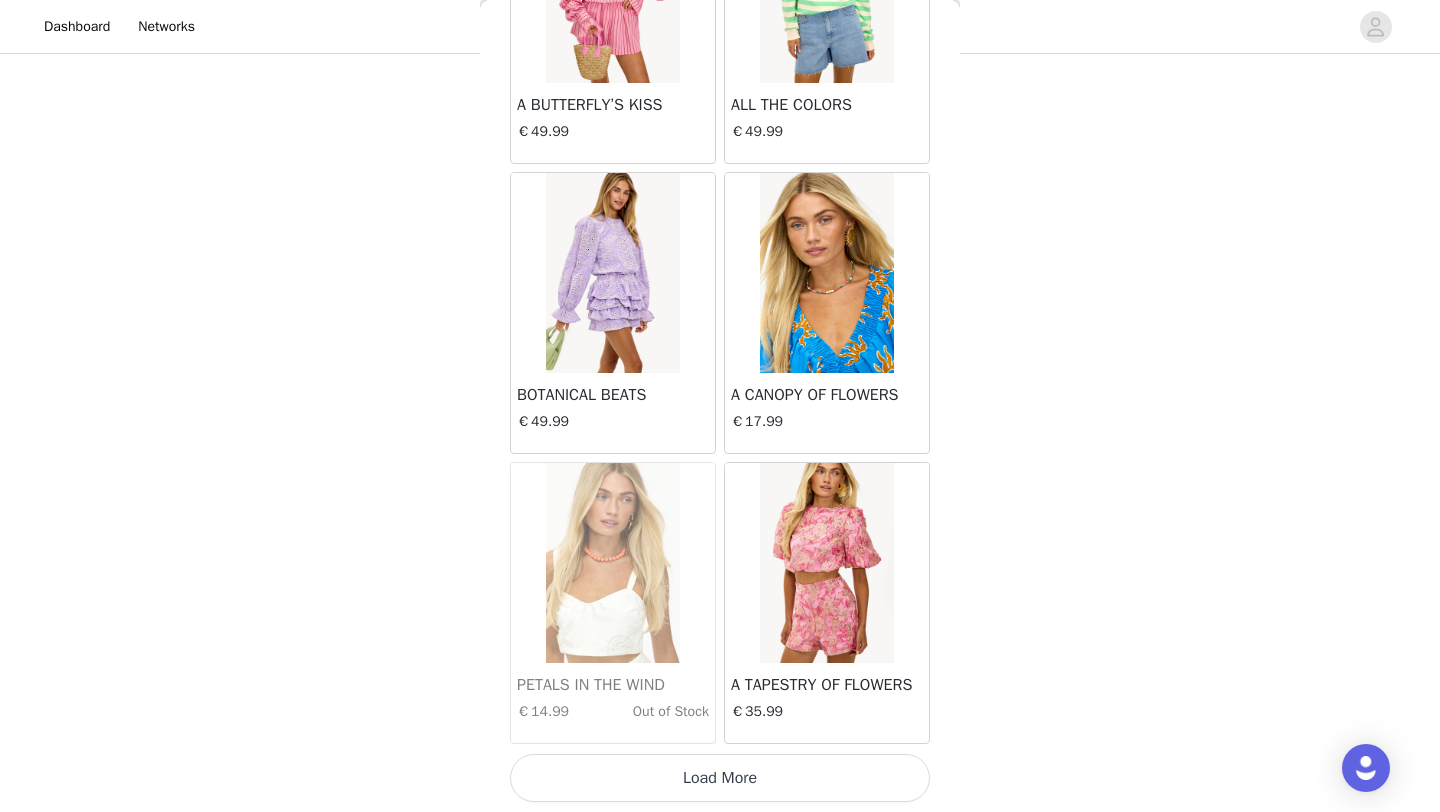 click on "Load More" at bounding box center (720, 778) 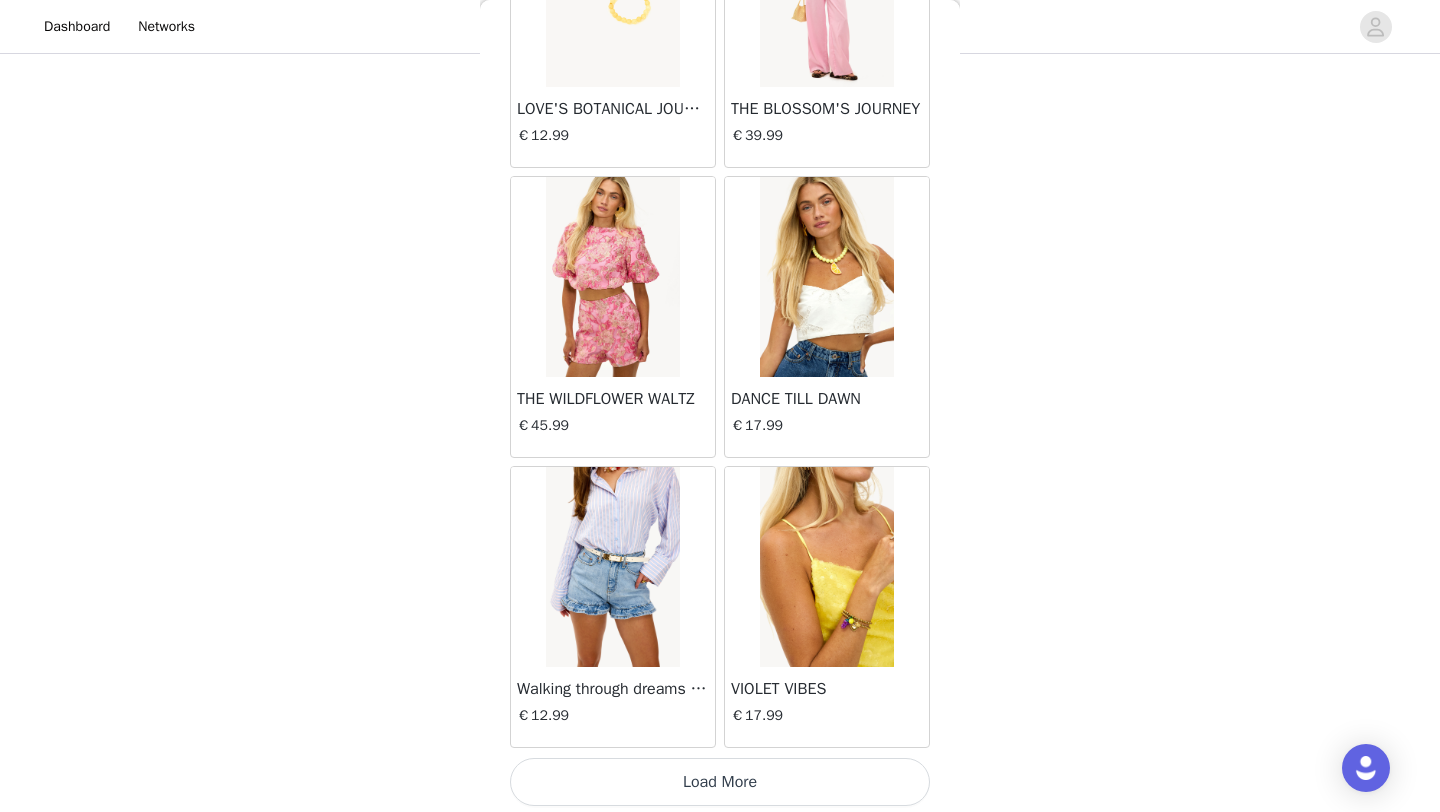 scroll, scrollTop: 34148, scrollLeft: 0, axis: vertical 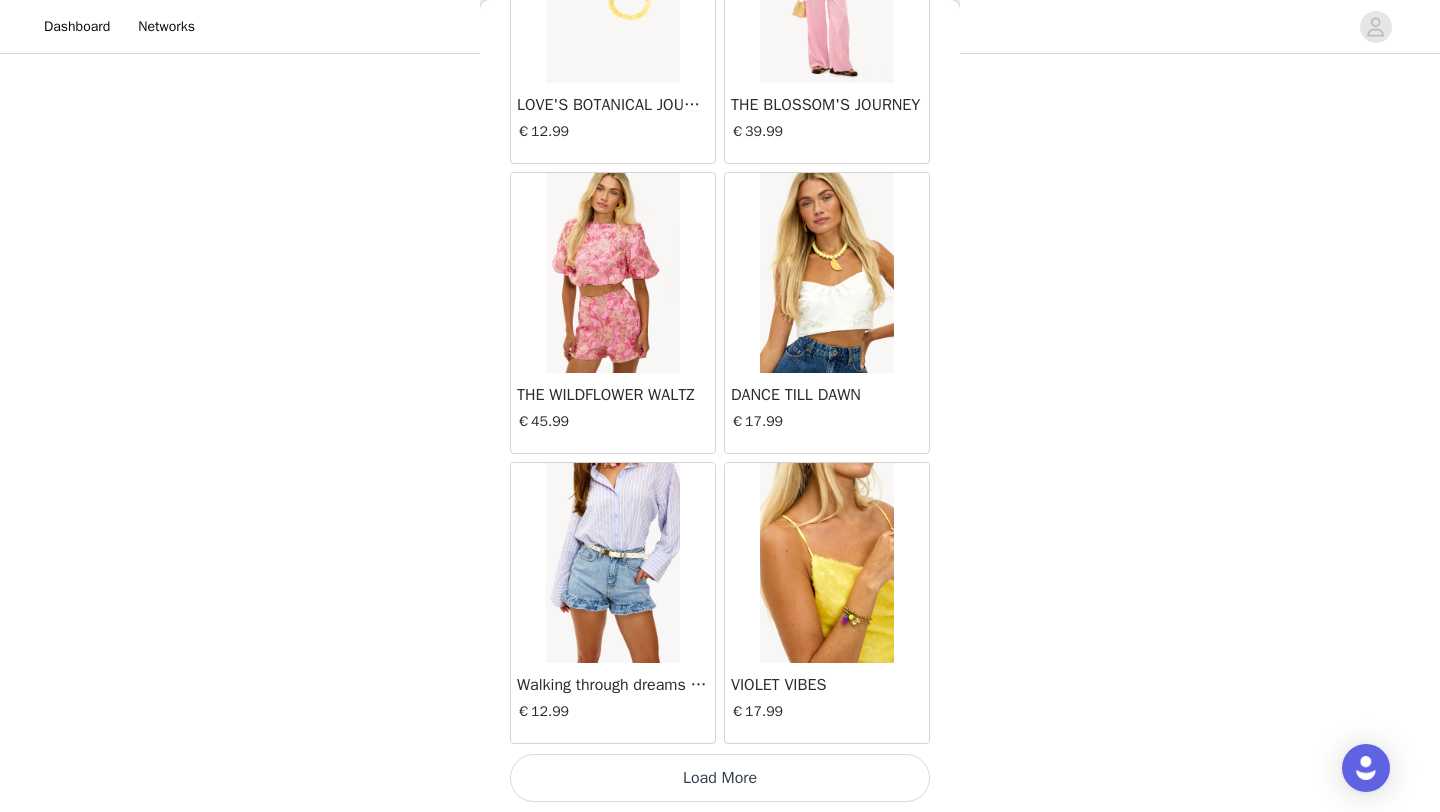 click on "Load More" at bounding box center [720, 778] 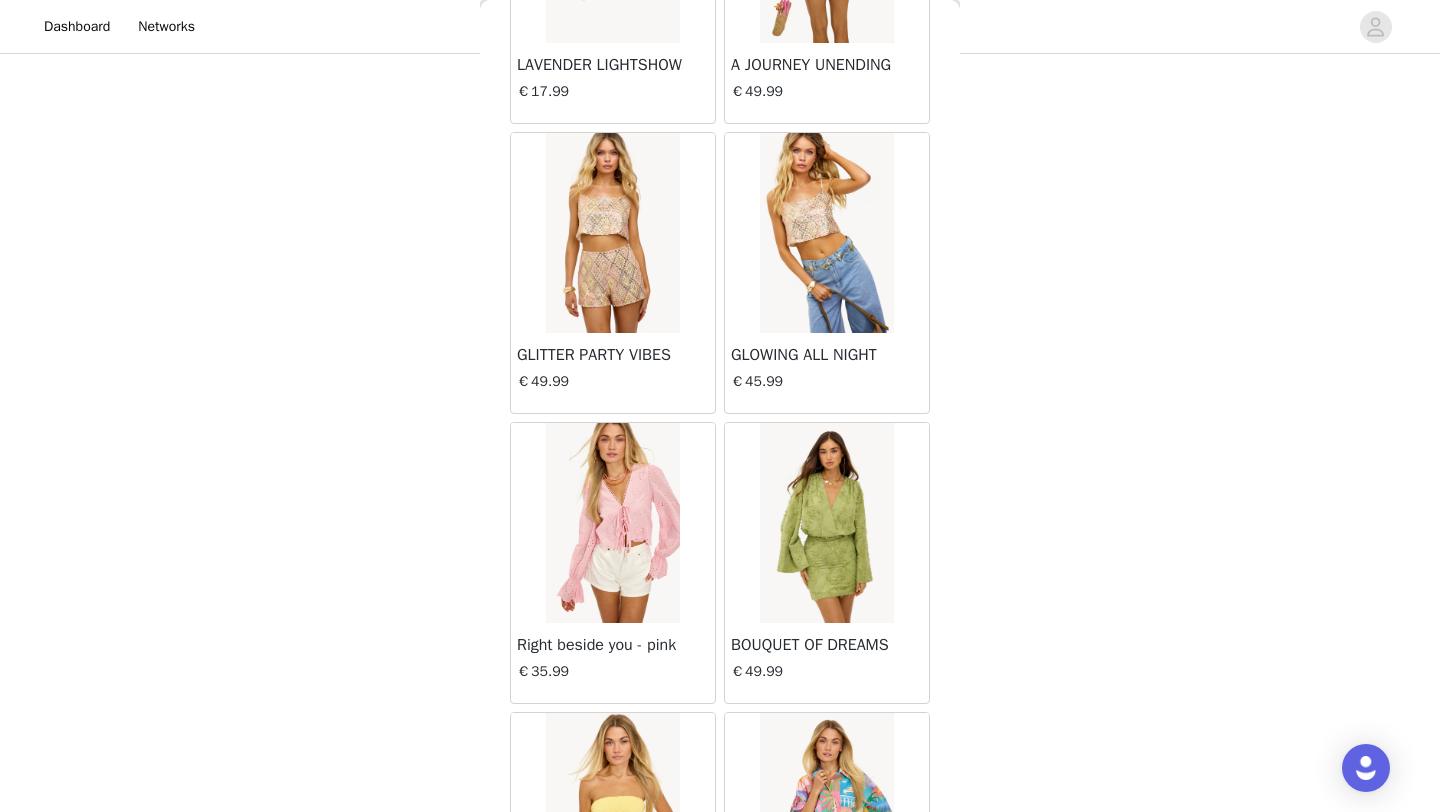 scroll, scrollTop: 37048, scrollLeft: 0, axis: vertical 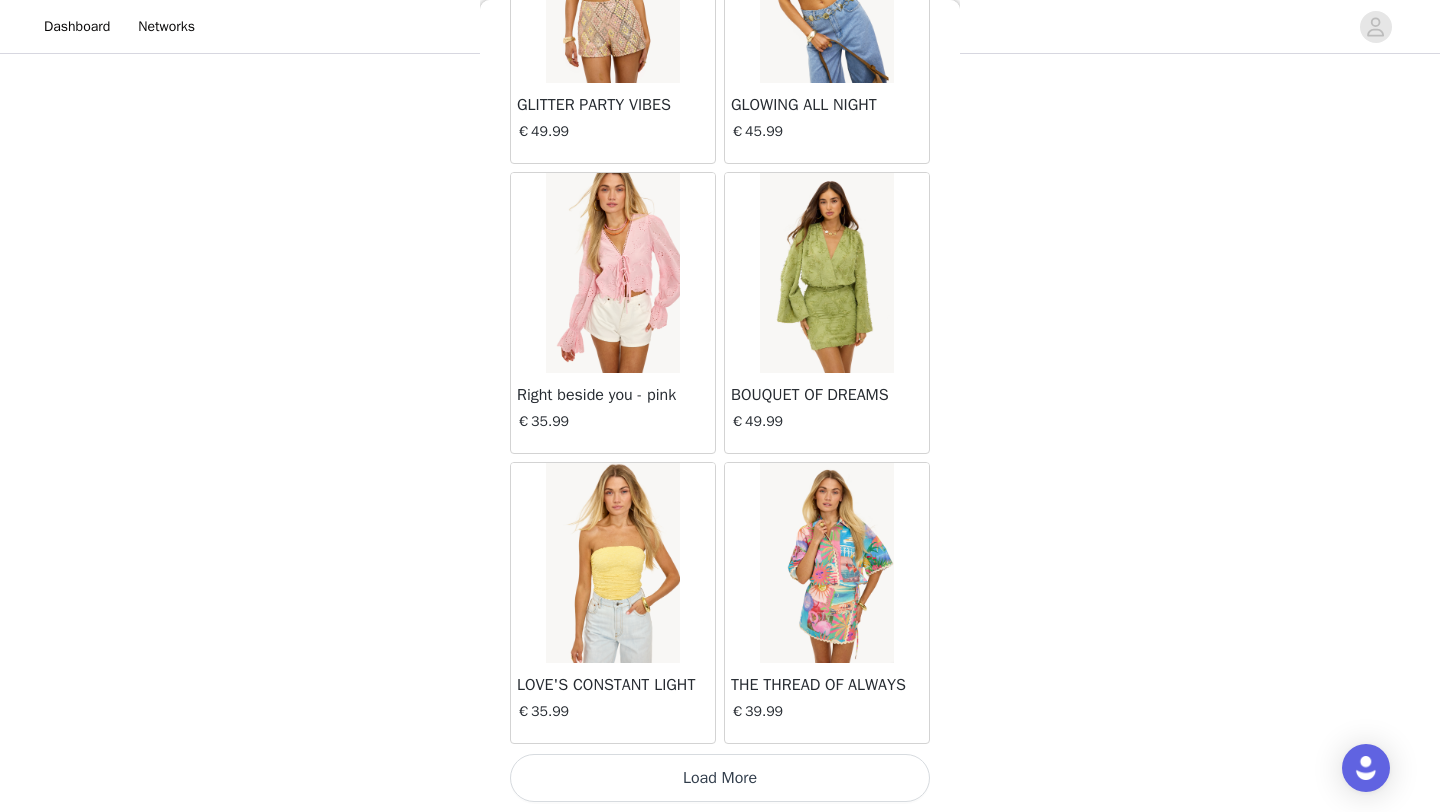click on "Load More" at bounding box center [720, 778] 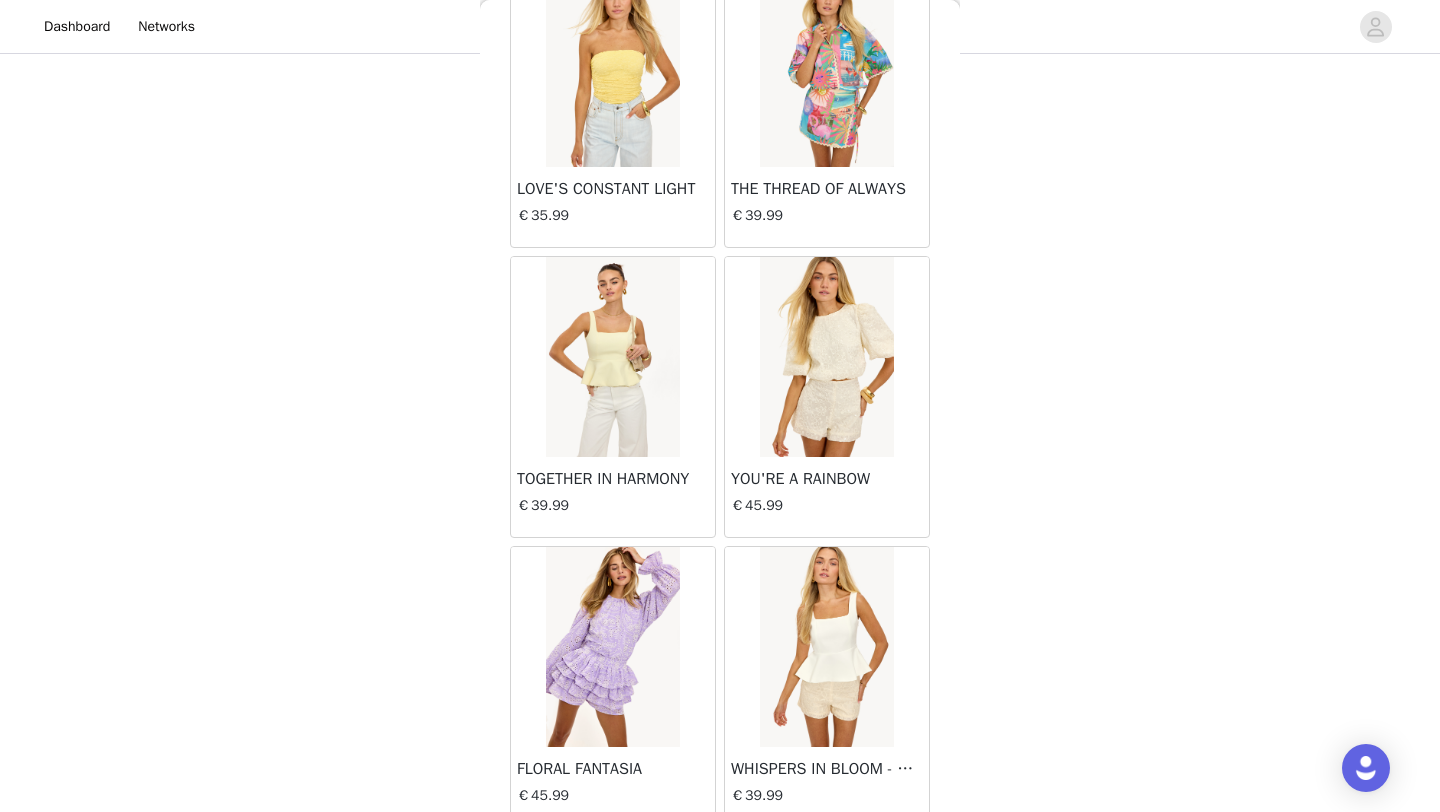 scroll, scrollTop: 38434, scrollLeft: 0, axis: vertical 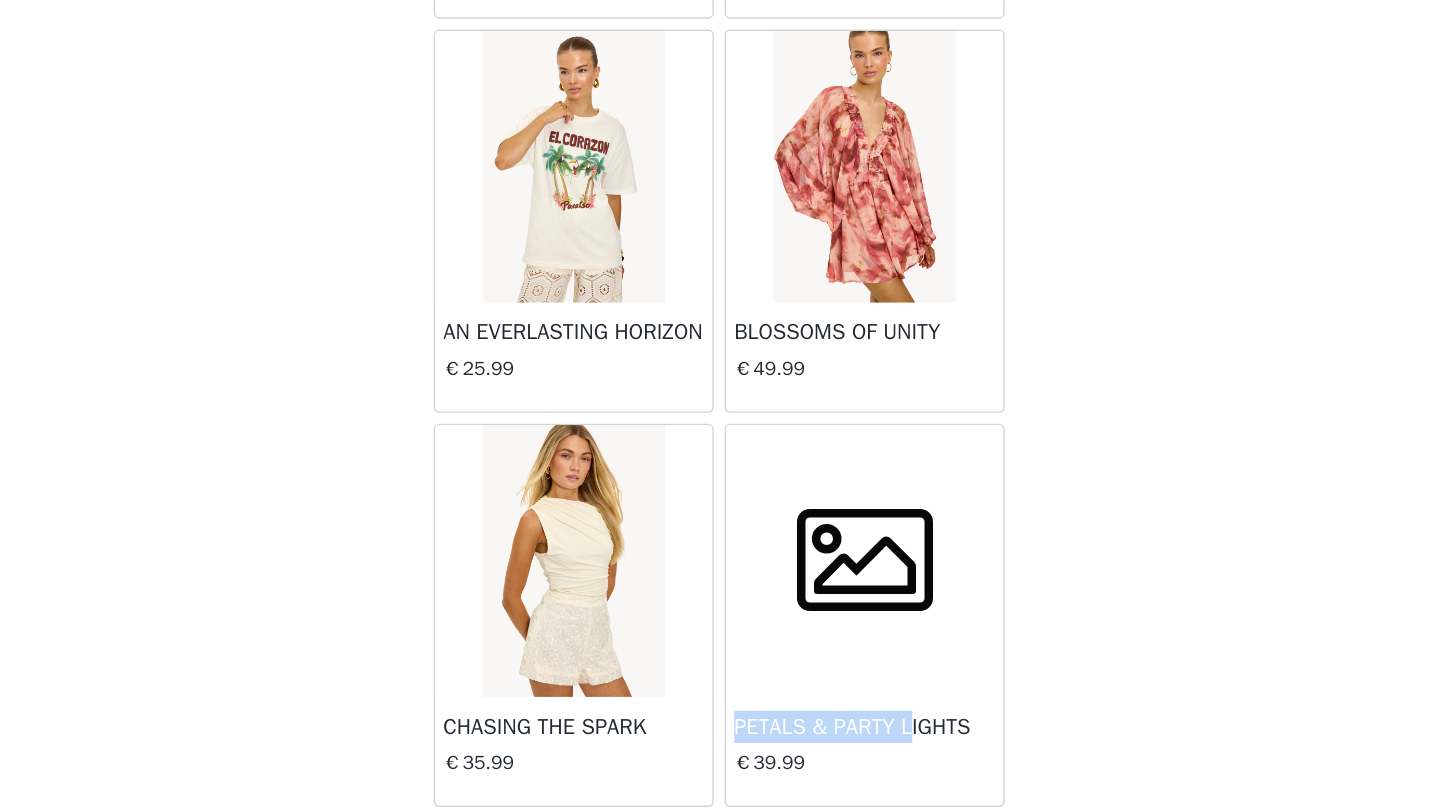 drag, startPoint x: 731, startPoint y: 749, endPoint x: 871, endPoint y: 754, distance: 140.08926 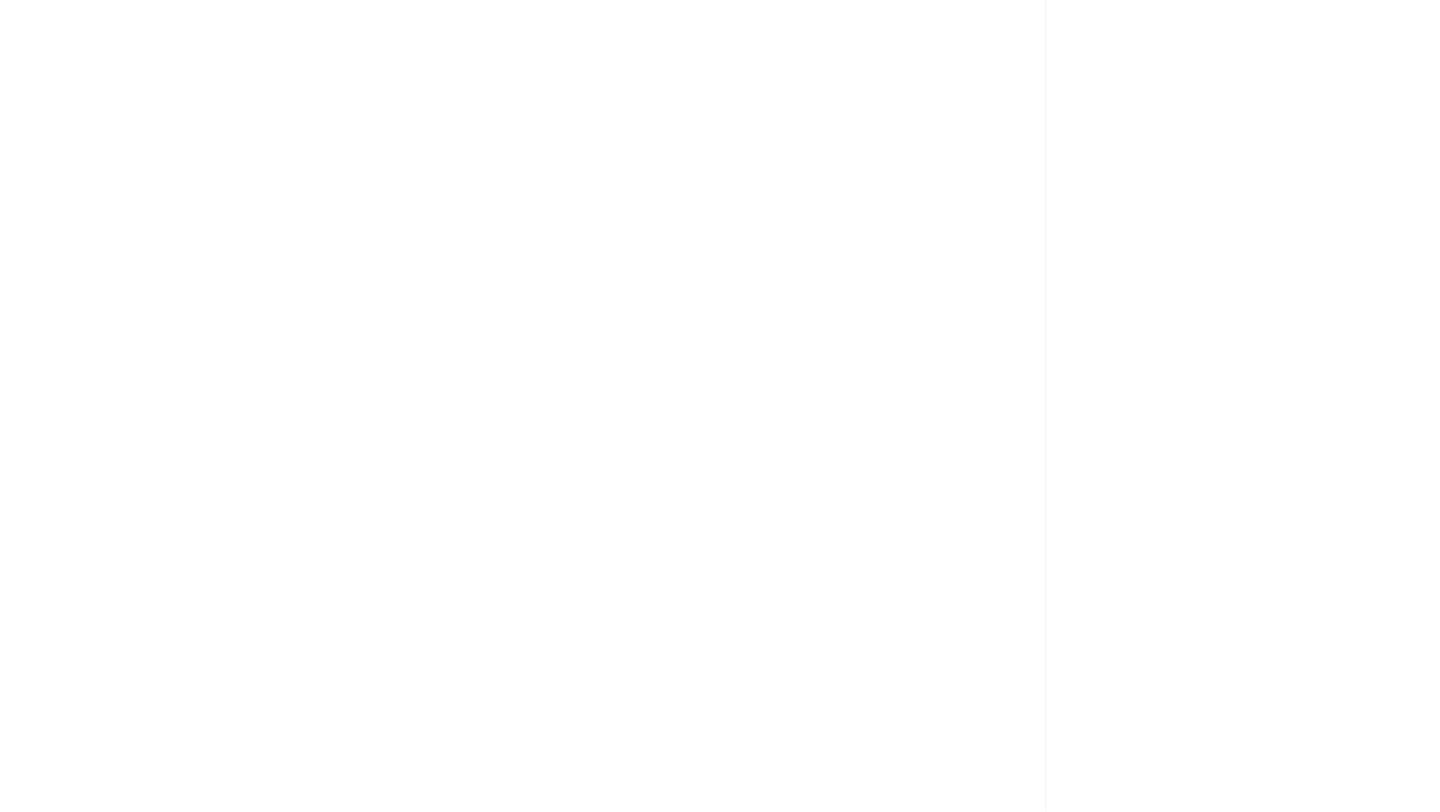 scroll, scrollTop: 0, scrollLeft: 0, axis: both 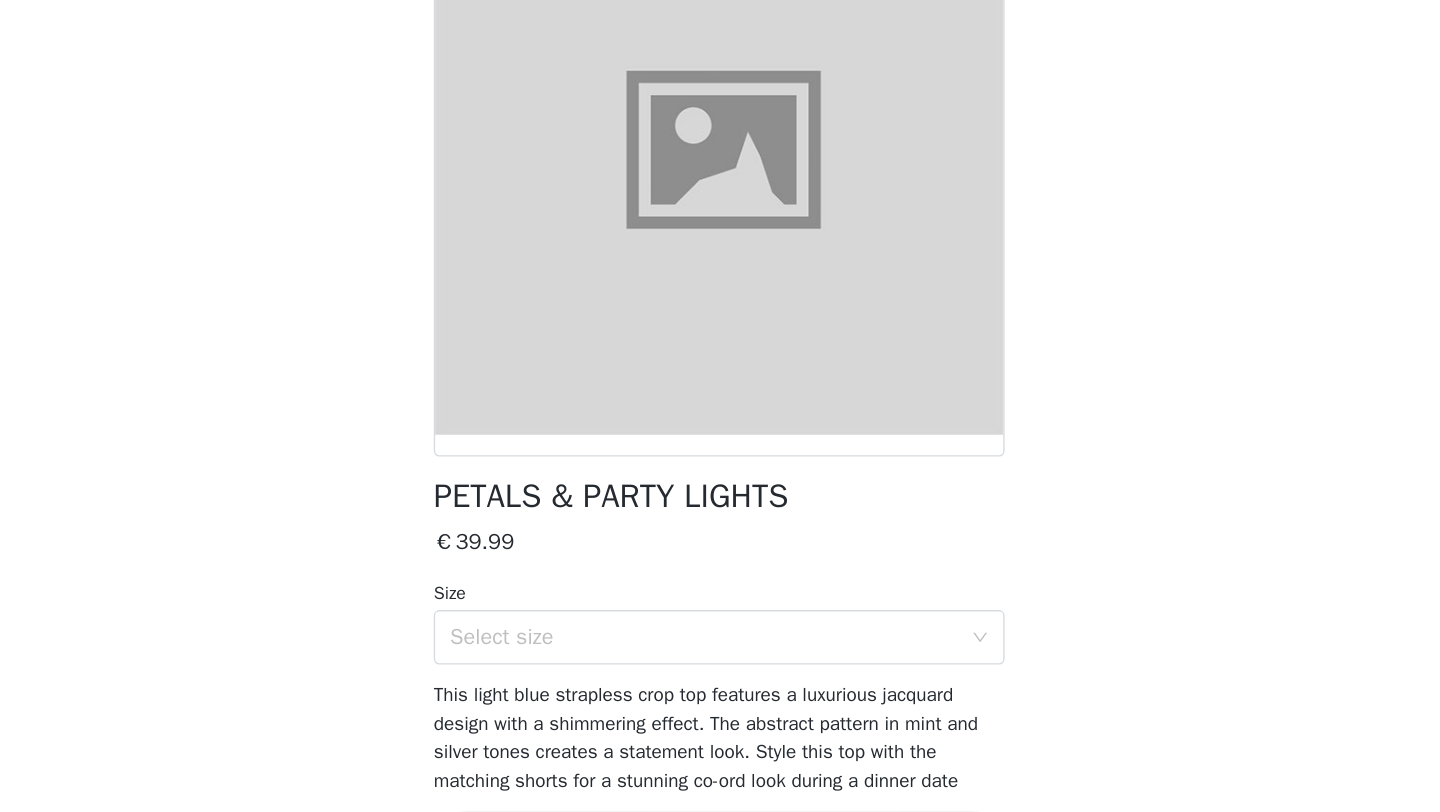 click on "PETALS & PARTY LIGHTS" at bounding box center (640, 579) 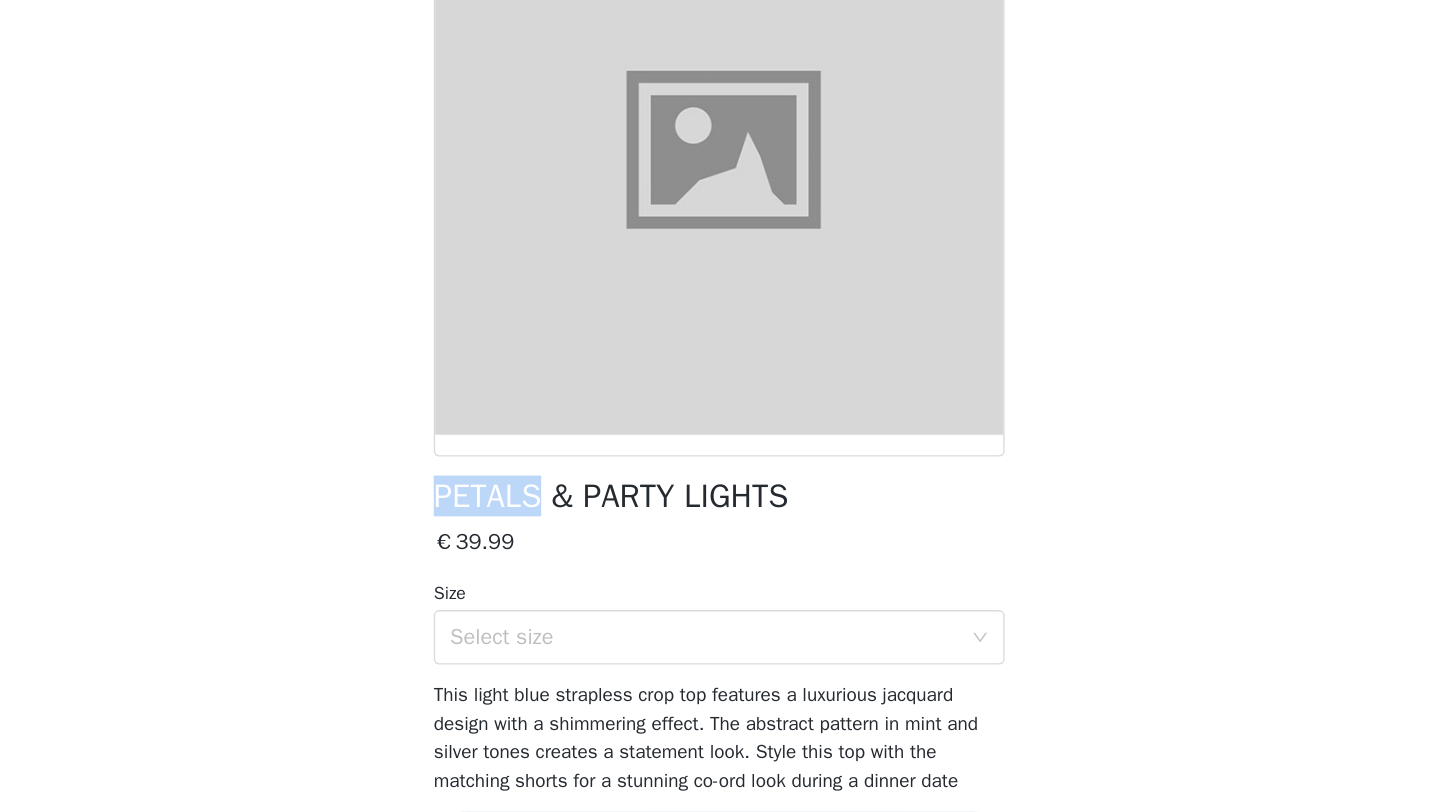 click on "PETALS & PARTY LIGHTS" at bounding box center (640, 579) 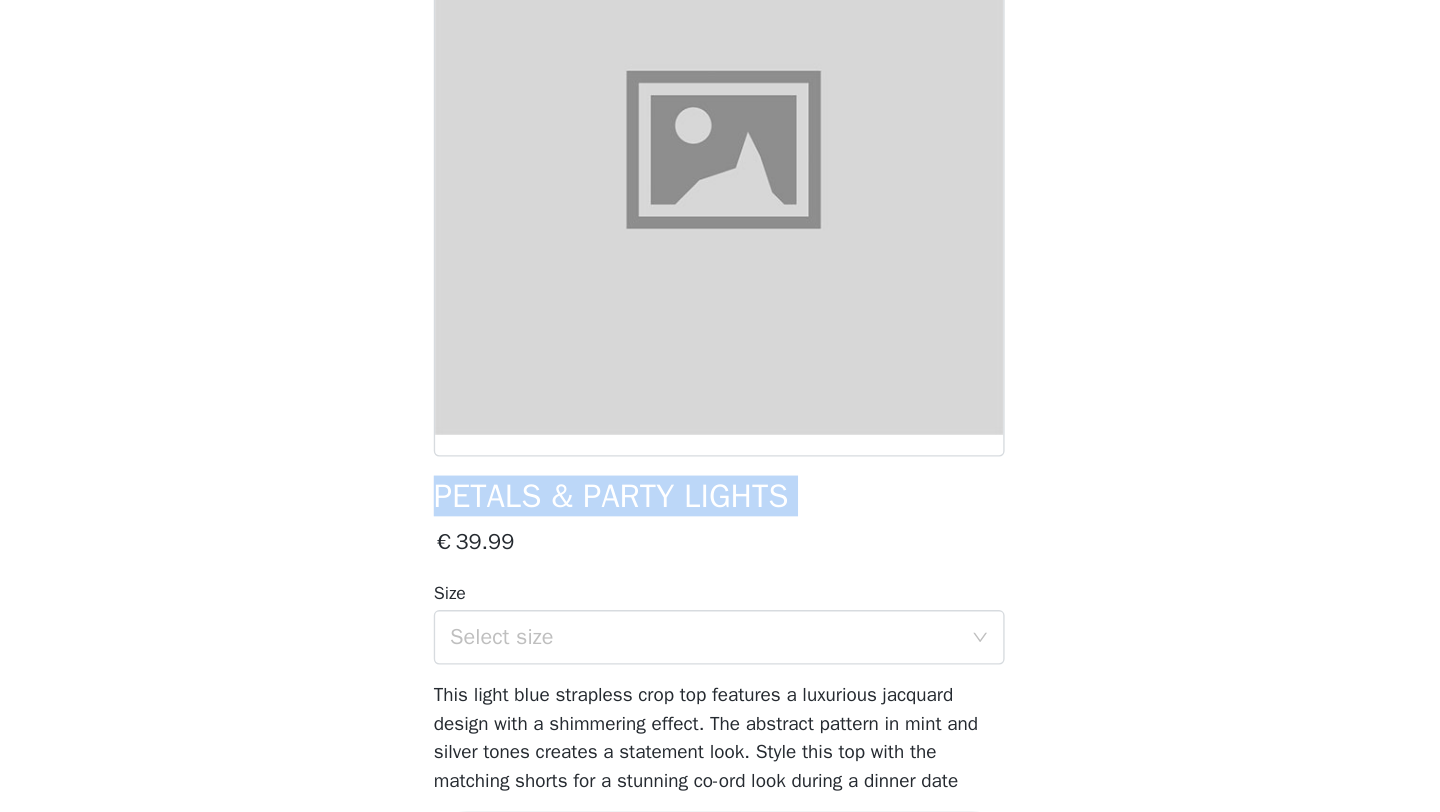 click on "PETALS & PARTY LIGHTS" at bounding box center (640, 579) 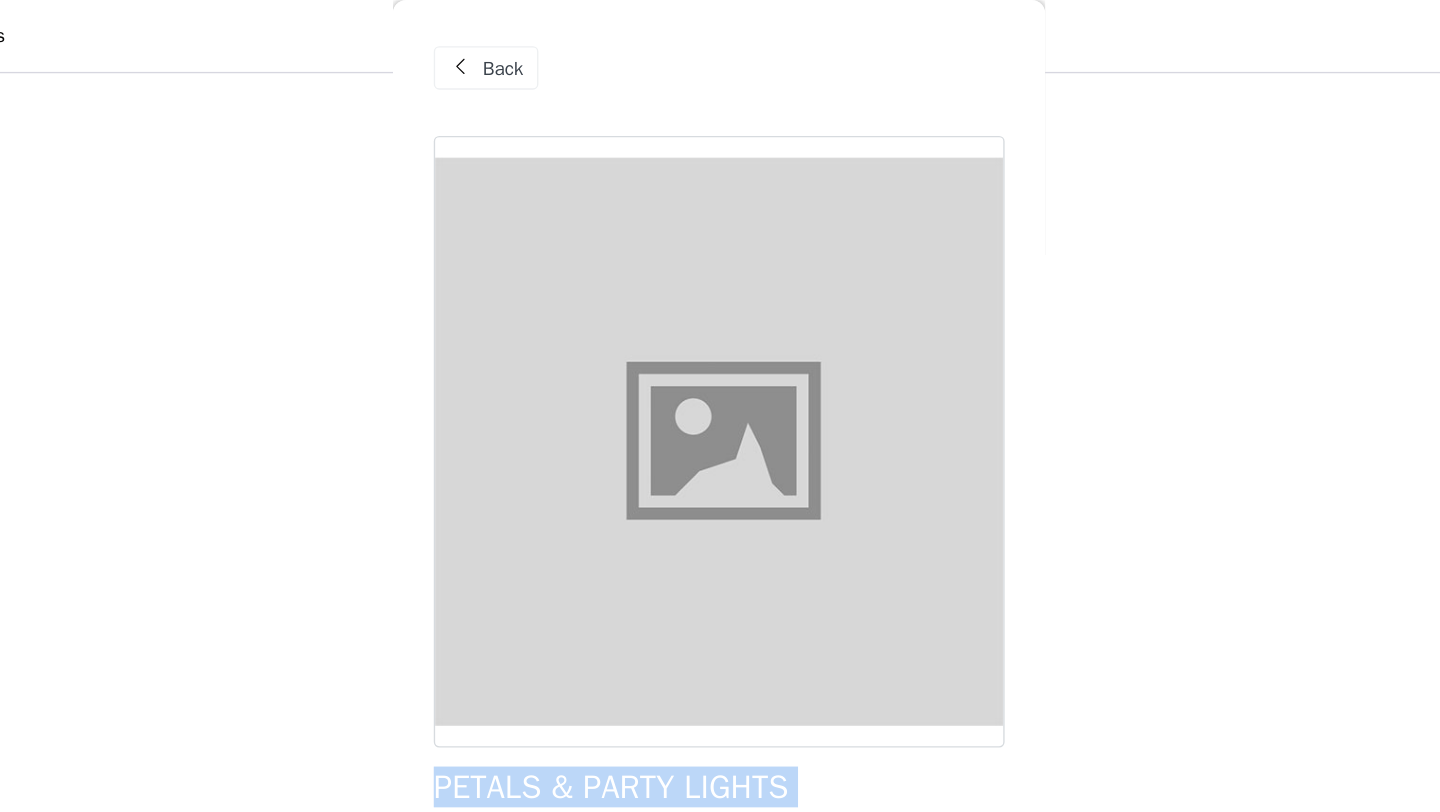 scroll, scrollTop: 517, scrollLeft: 0, axis: vertical 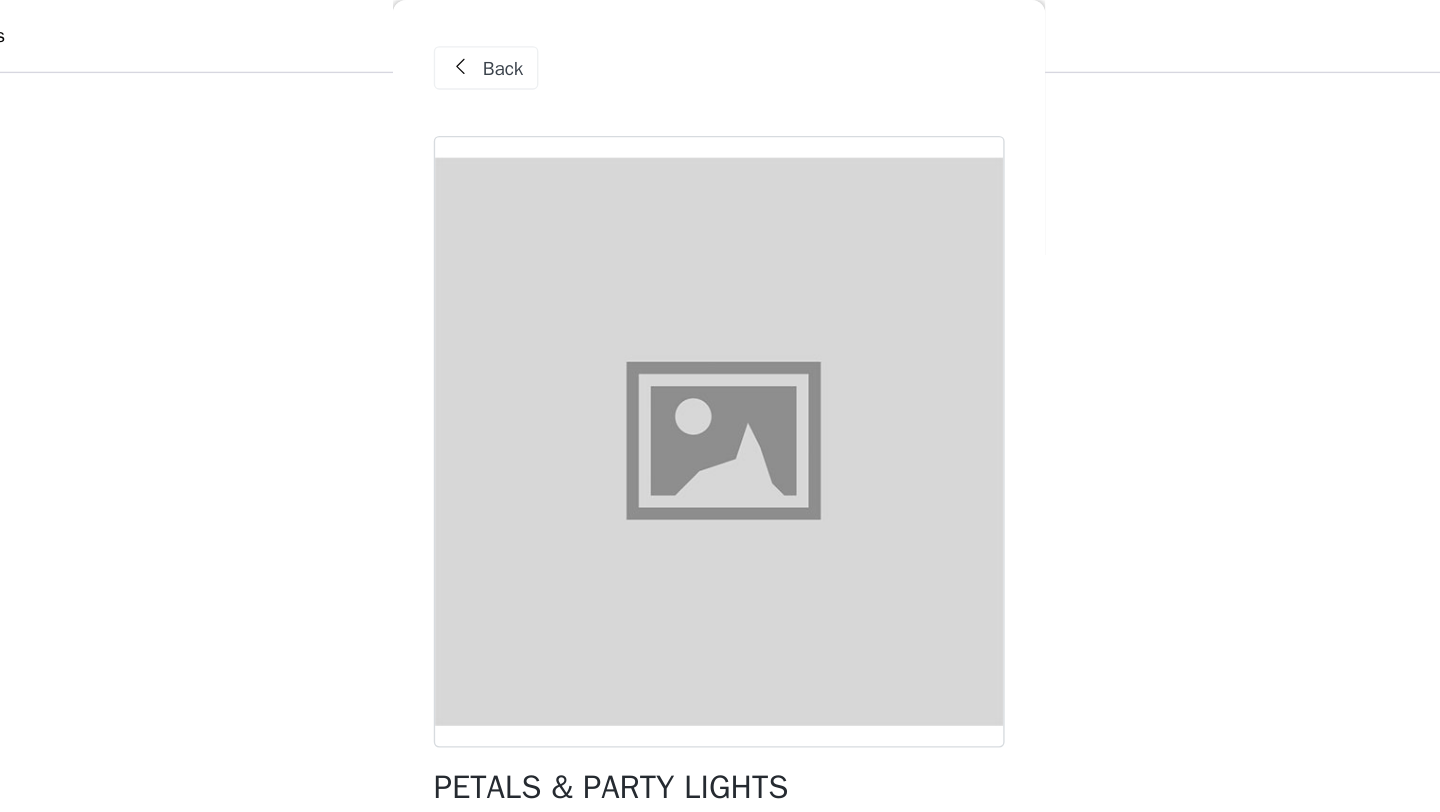 click on "Back" at bounding box center [561, 50] 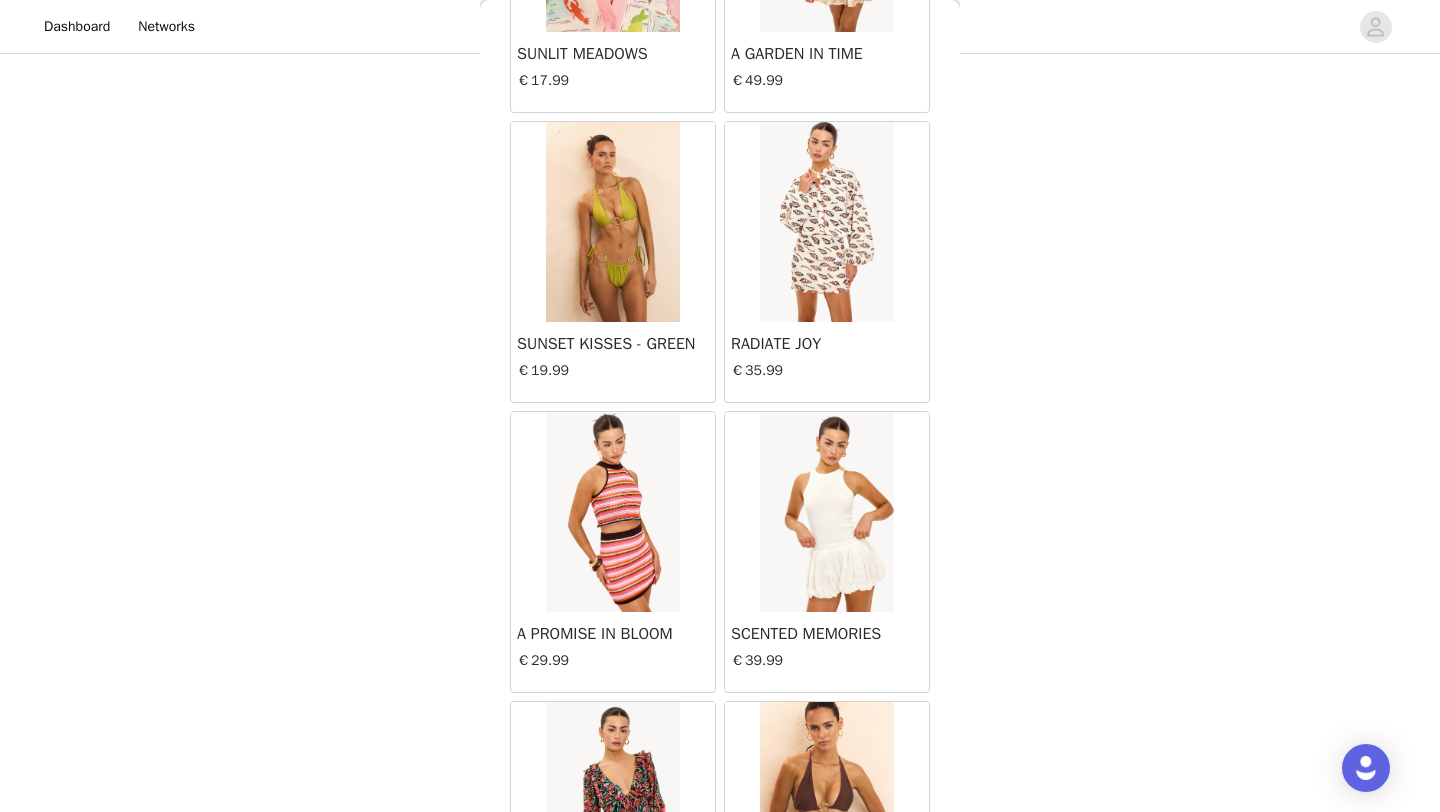 scroll, scrollTop: 22636, scrollLeft: 0, axis: vertical 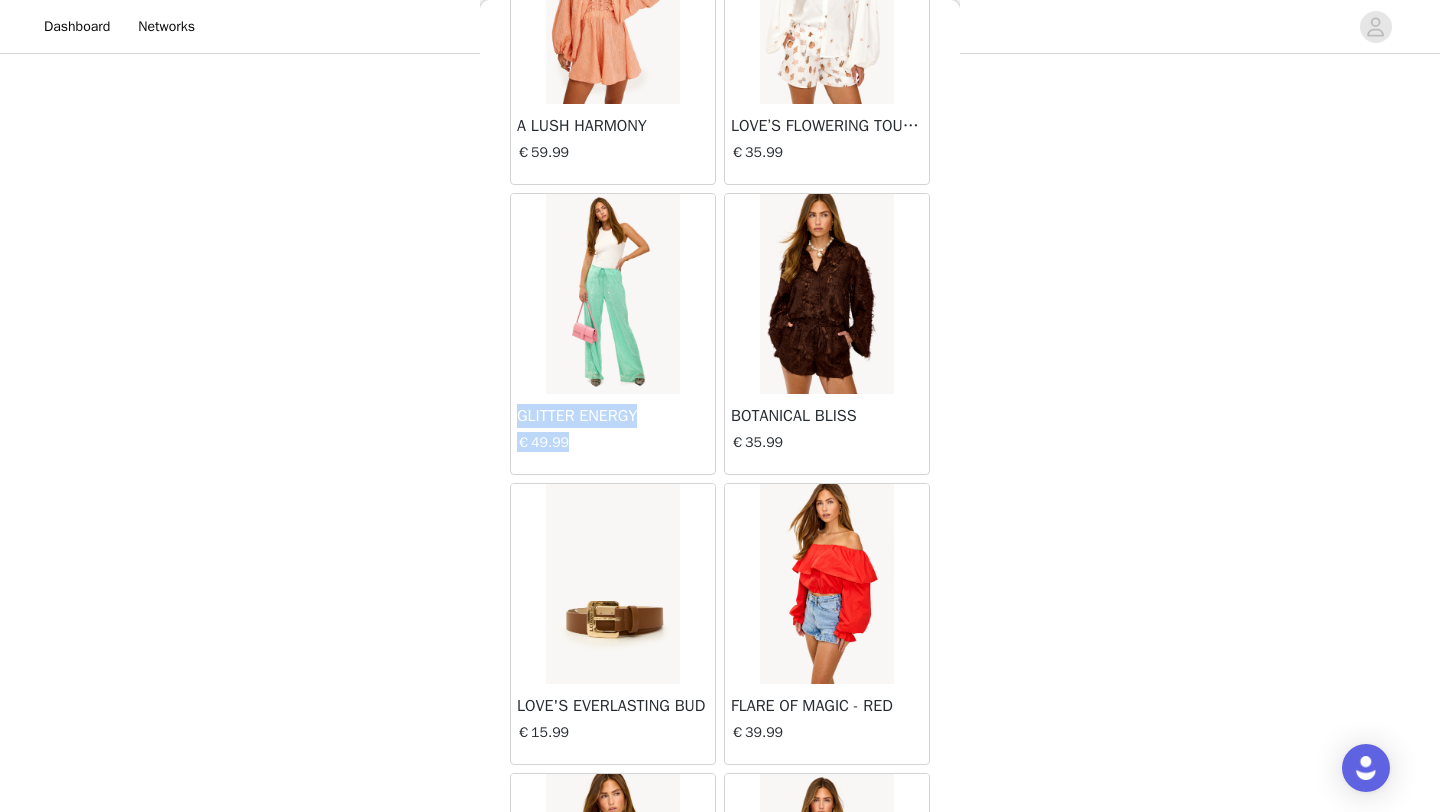 drag, startPoint x: 517, startPoint y: 421, endPoint x: 673, endPoint y: 432, distance: 156.38734 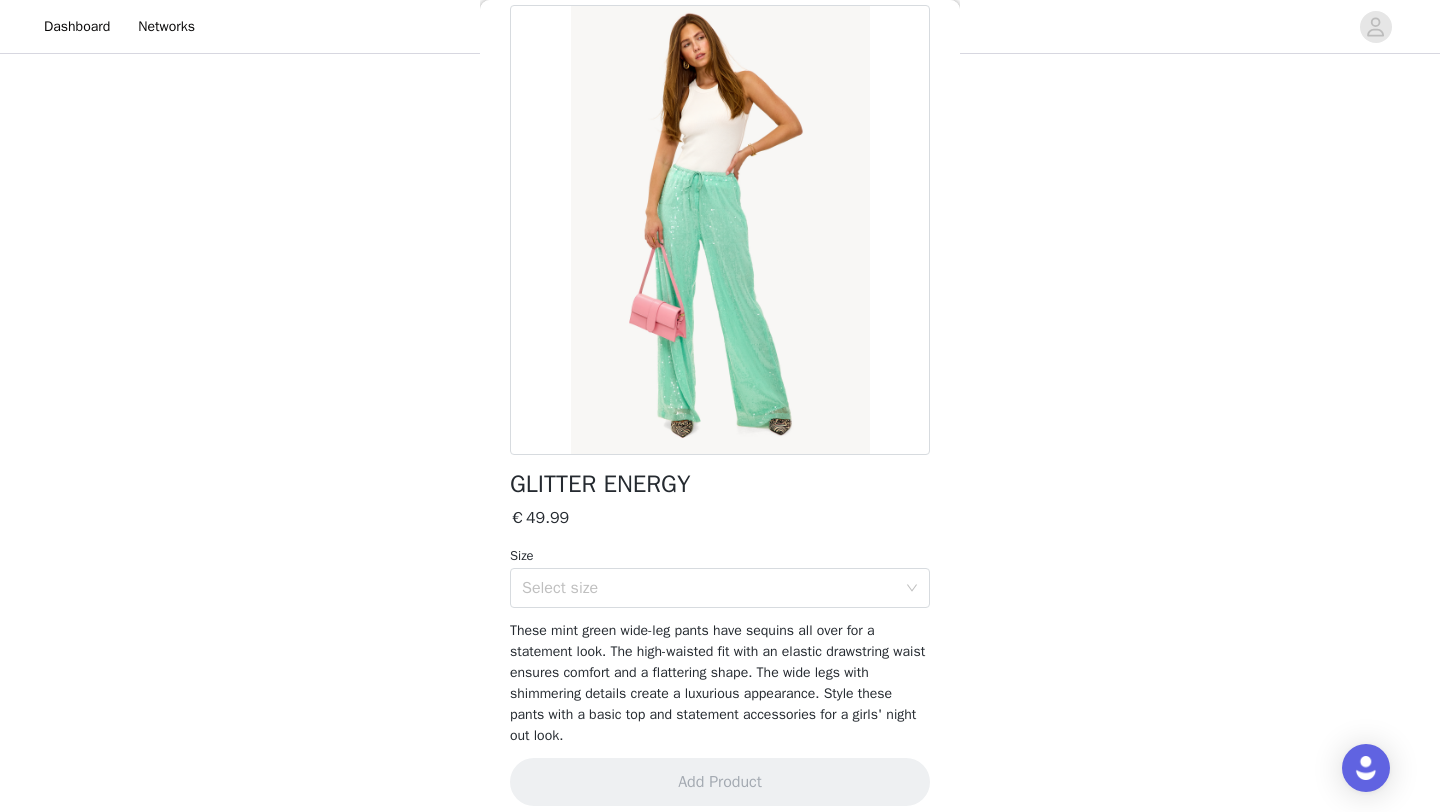 scroll, scrollTop: 116, scrollLeft: 0, axis: vertical 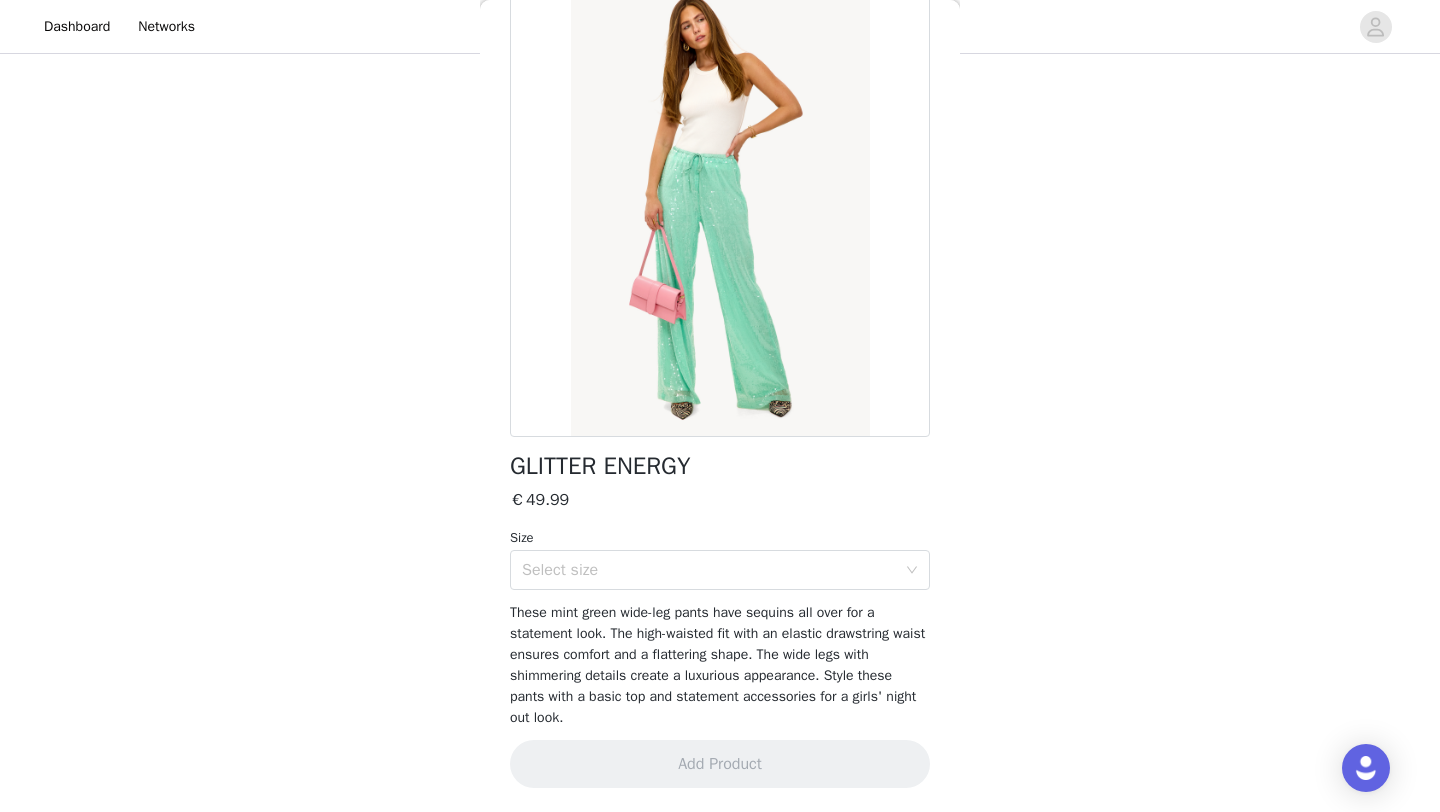 click on "Select size" at bounding box center (713, 570) 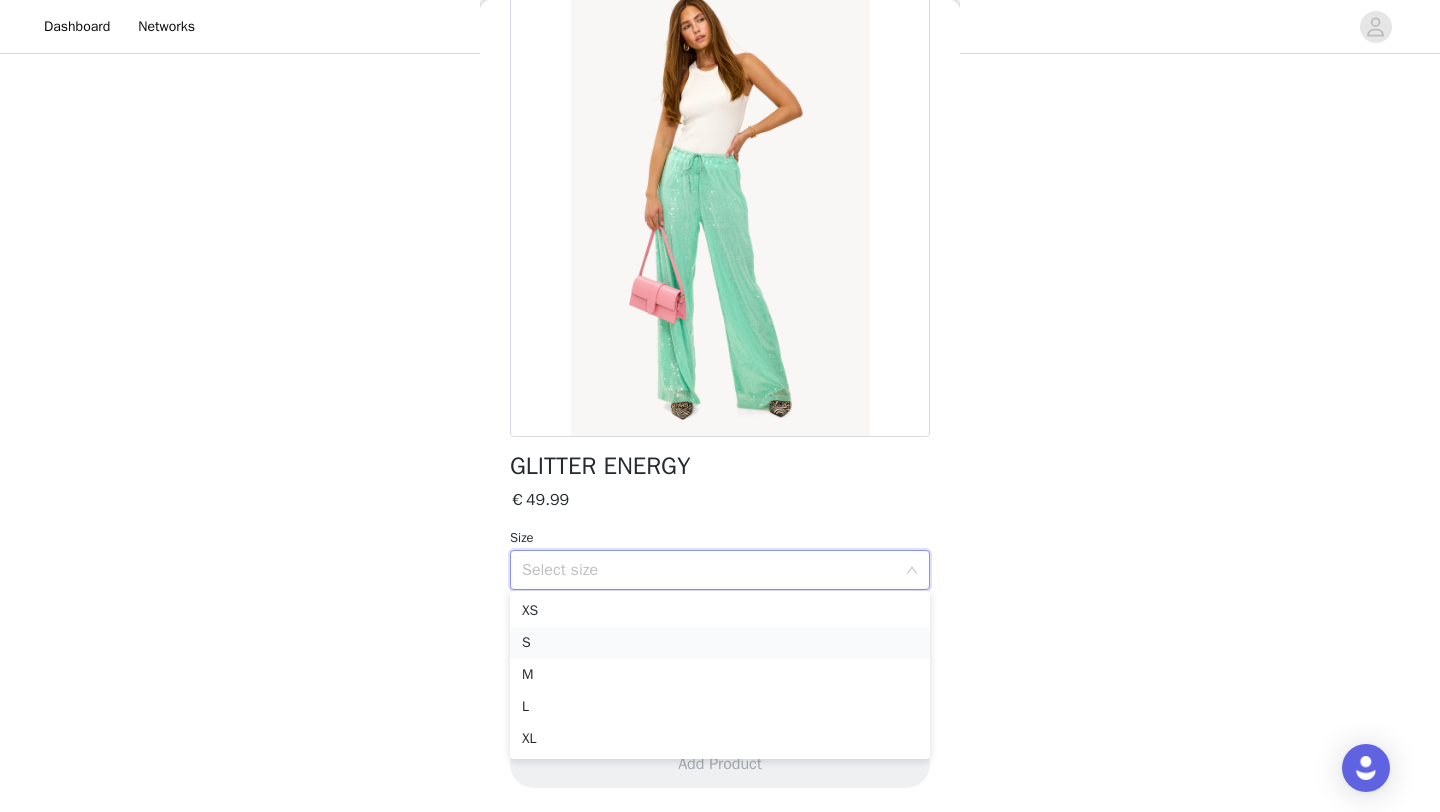 click on "S" at bounding box center [720, 643] 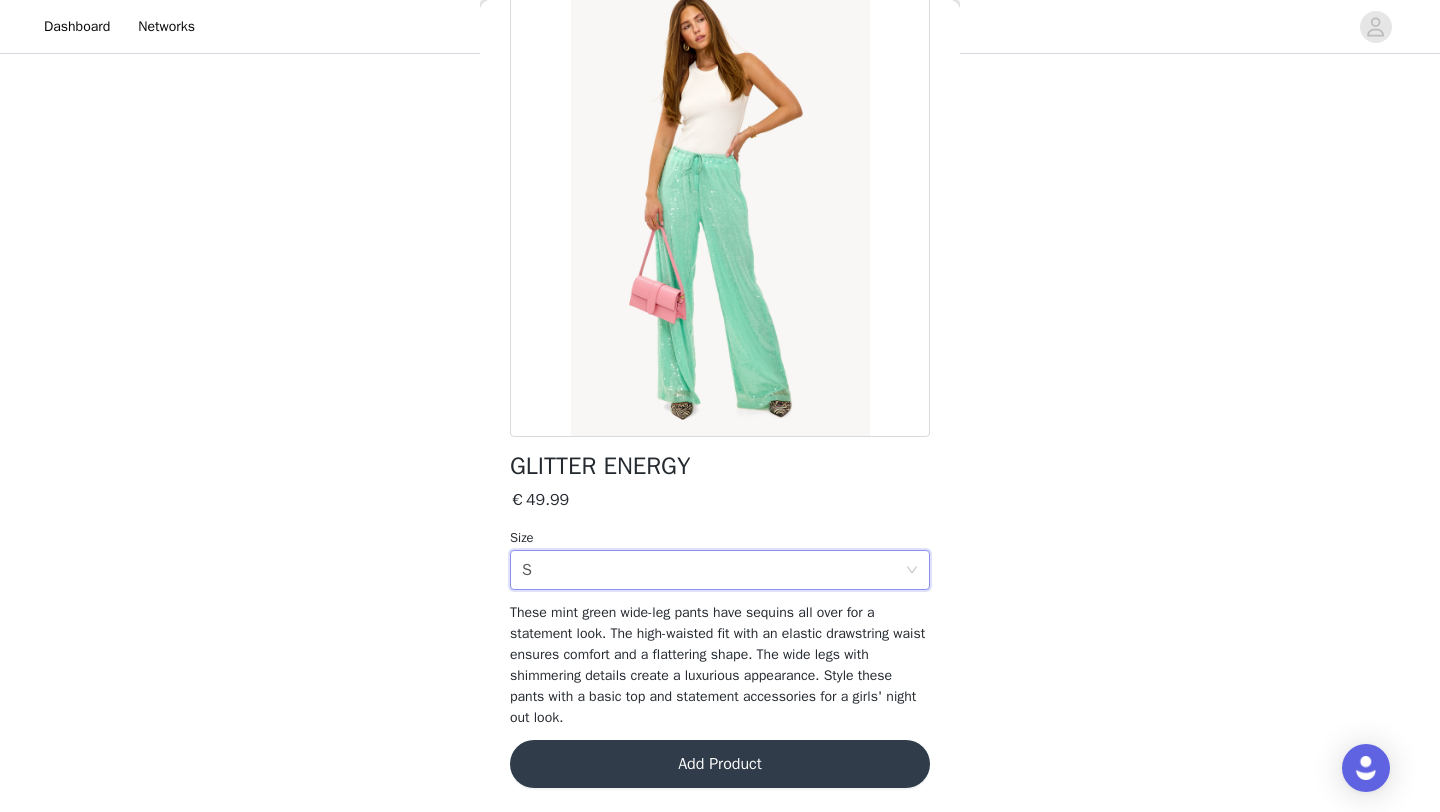 click on "Add Product" at bounding box center [720, 764] 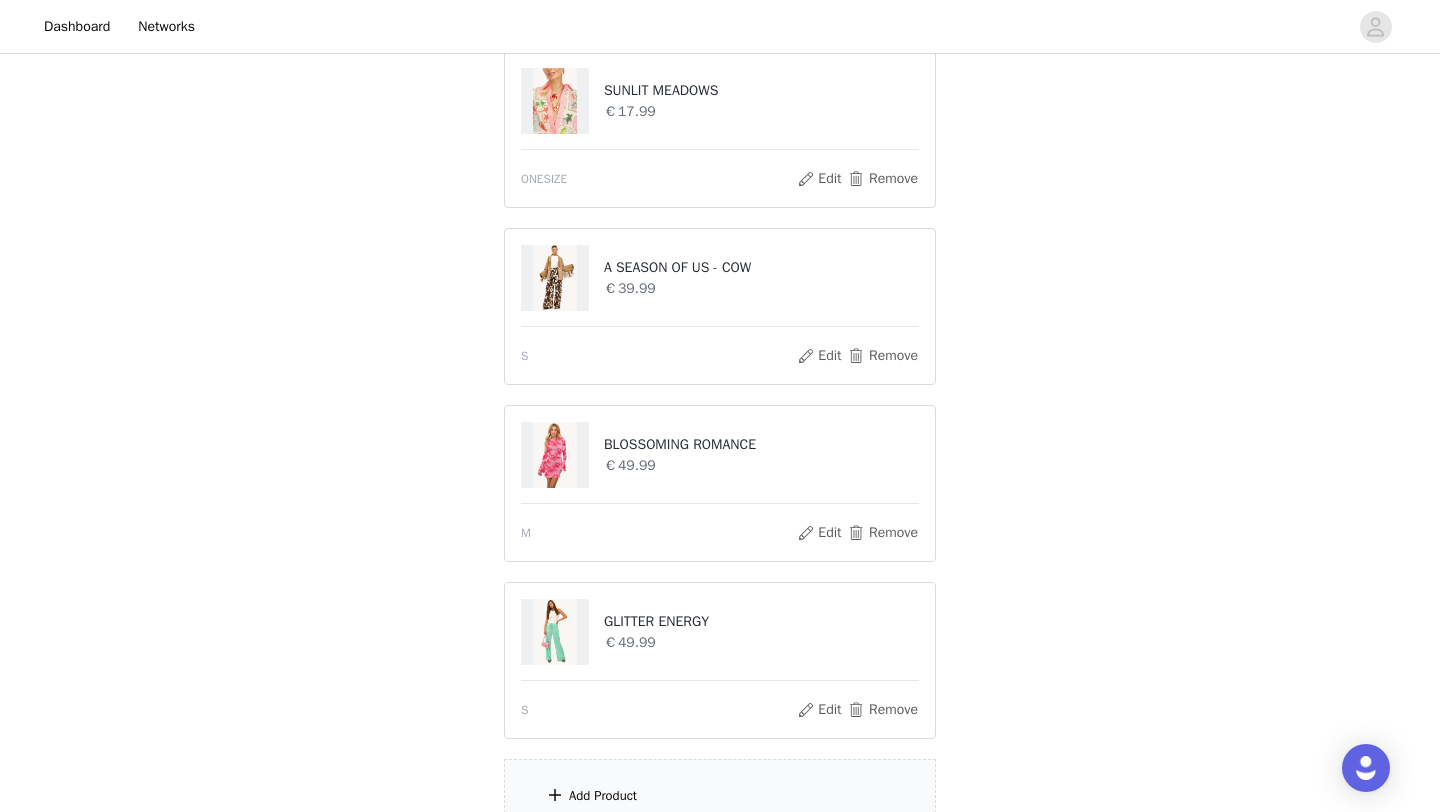 scroll, scrollTop: 792, scrollLeft: 0, axis: vertical 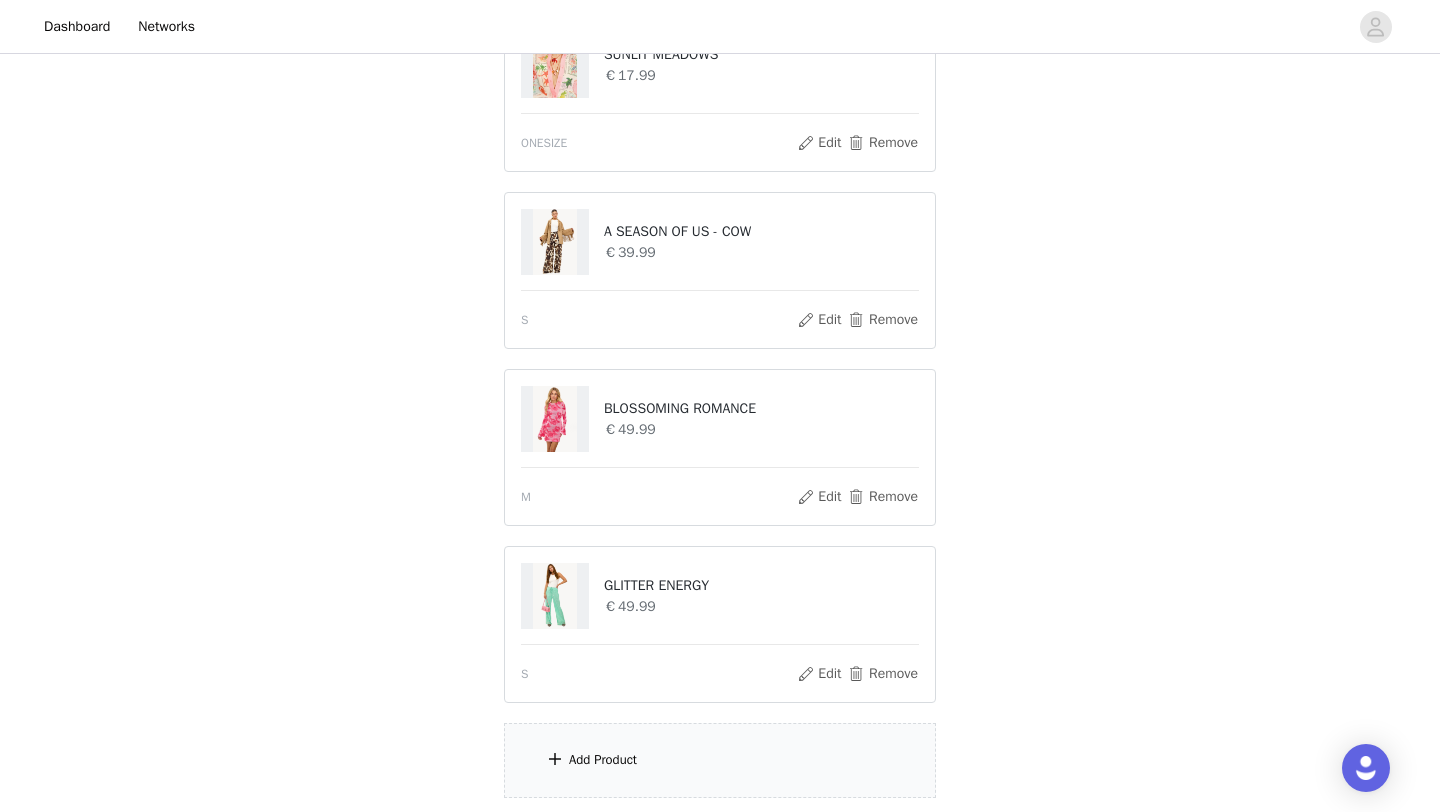 click on "Add Product" at bounding box center [720, 760] 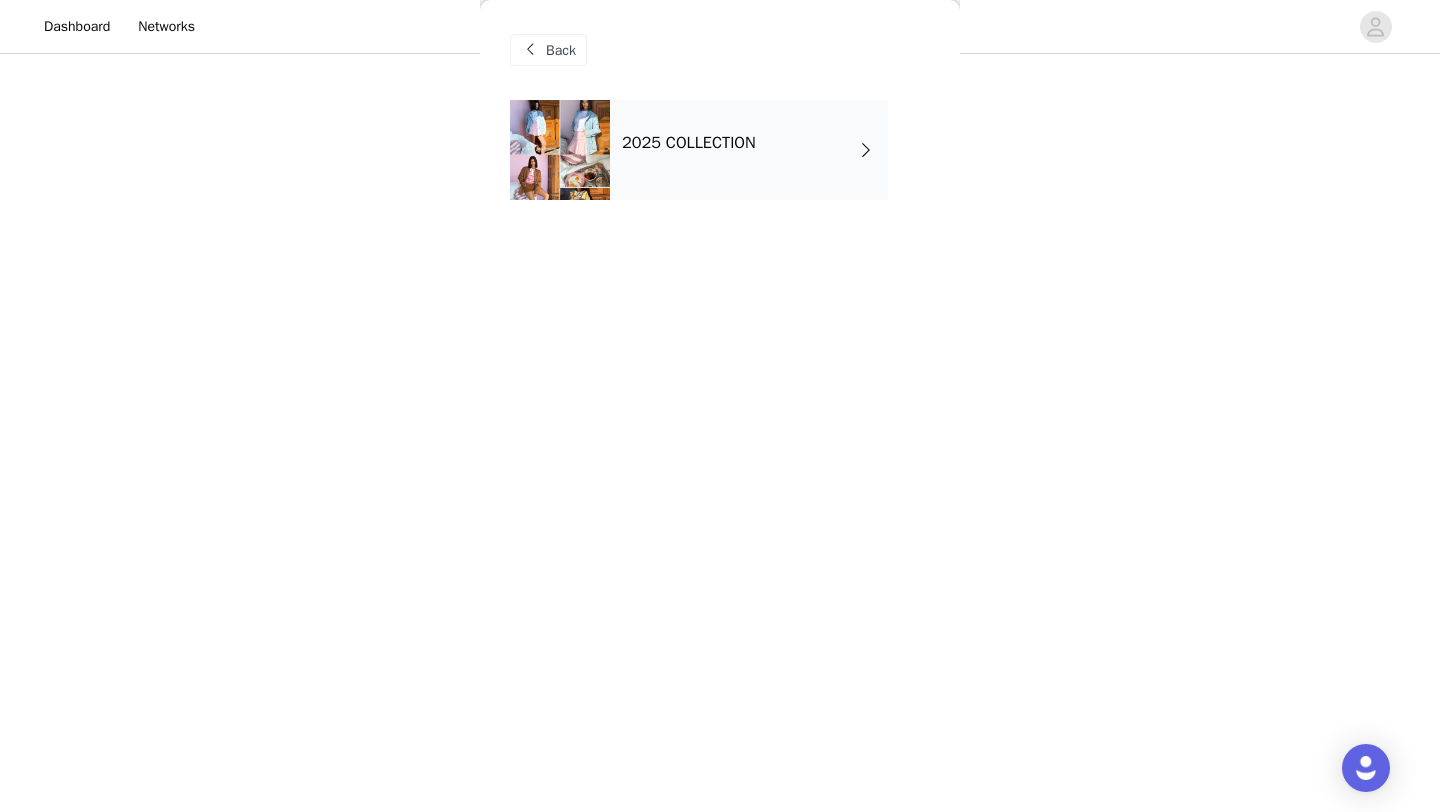 click on "2025 COLLECTION" at bounding box center (749, 150) 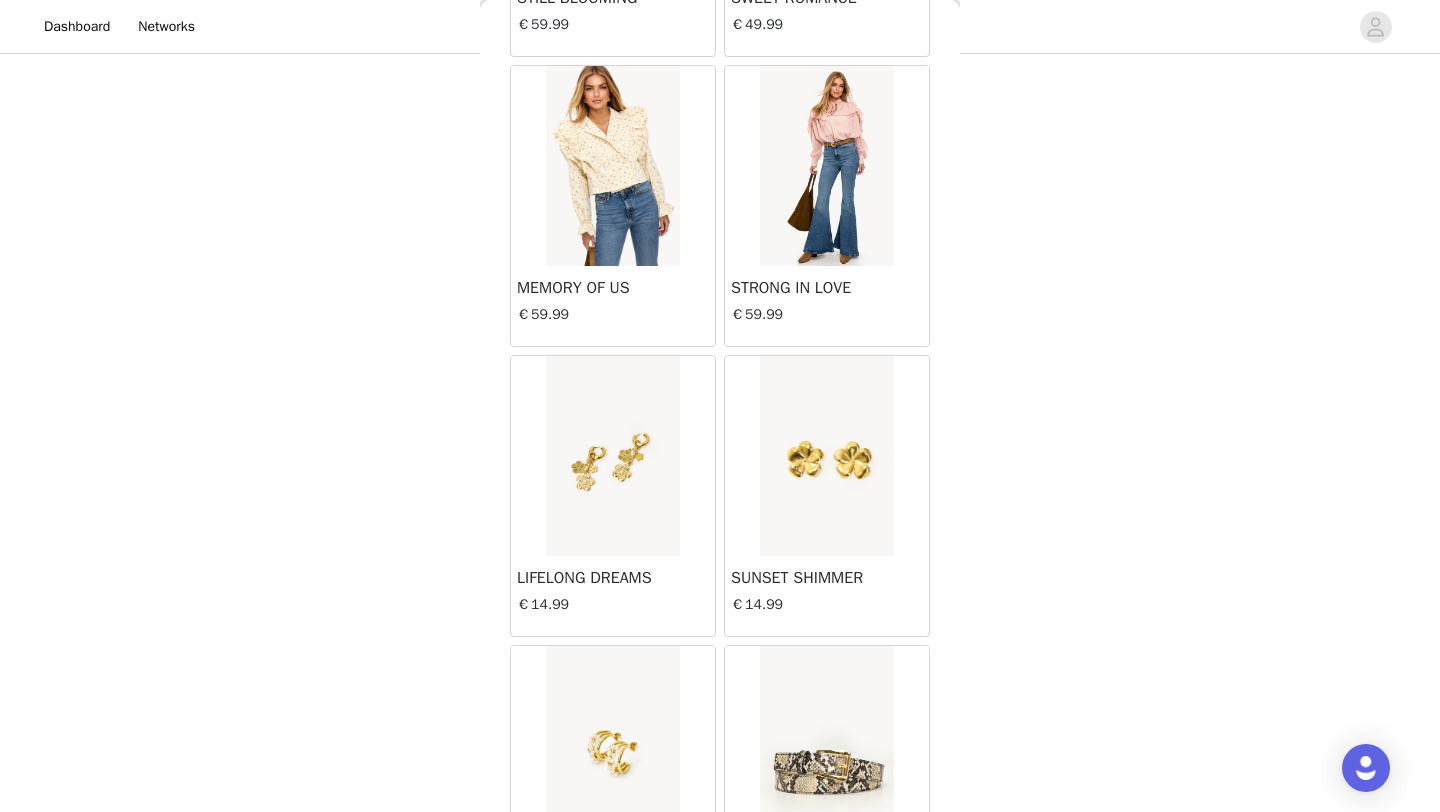 scroll, scrollTop: 2248, scrollLeft: 0, axis: vertical 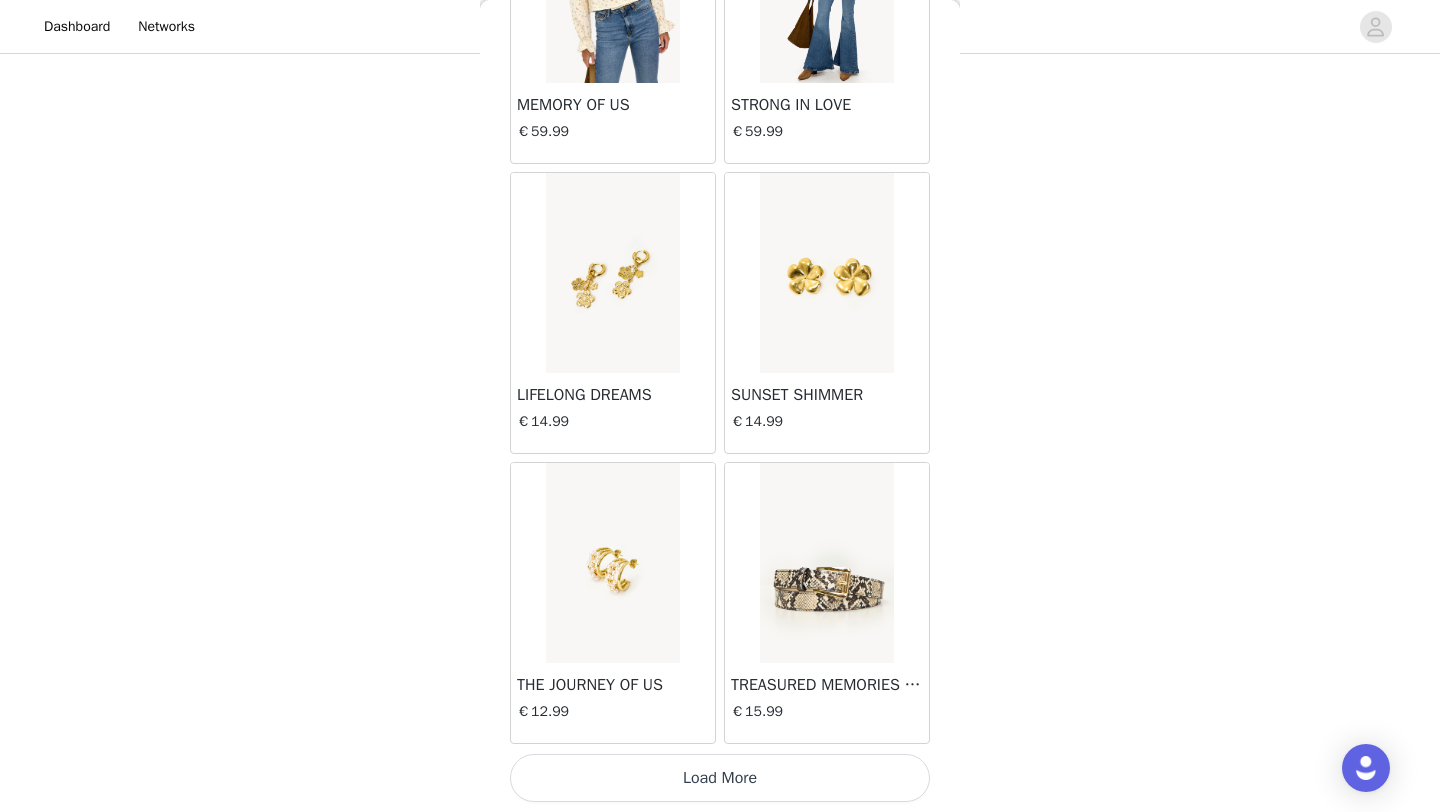 click on "Load More" at bounding box center (720, 778) 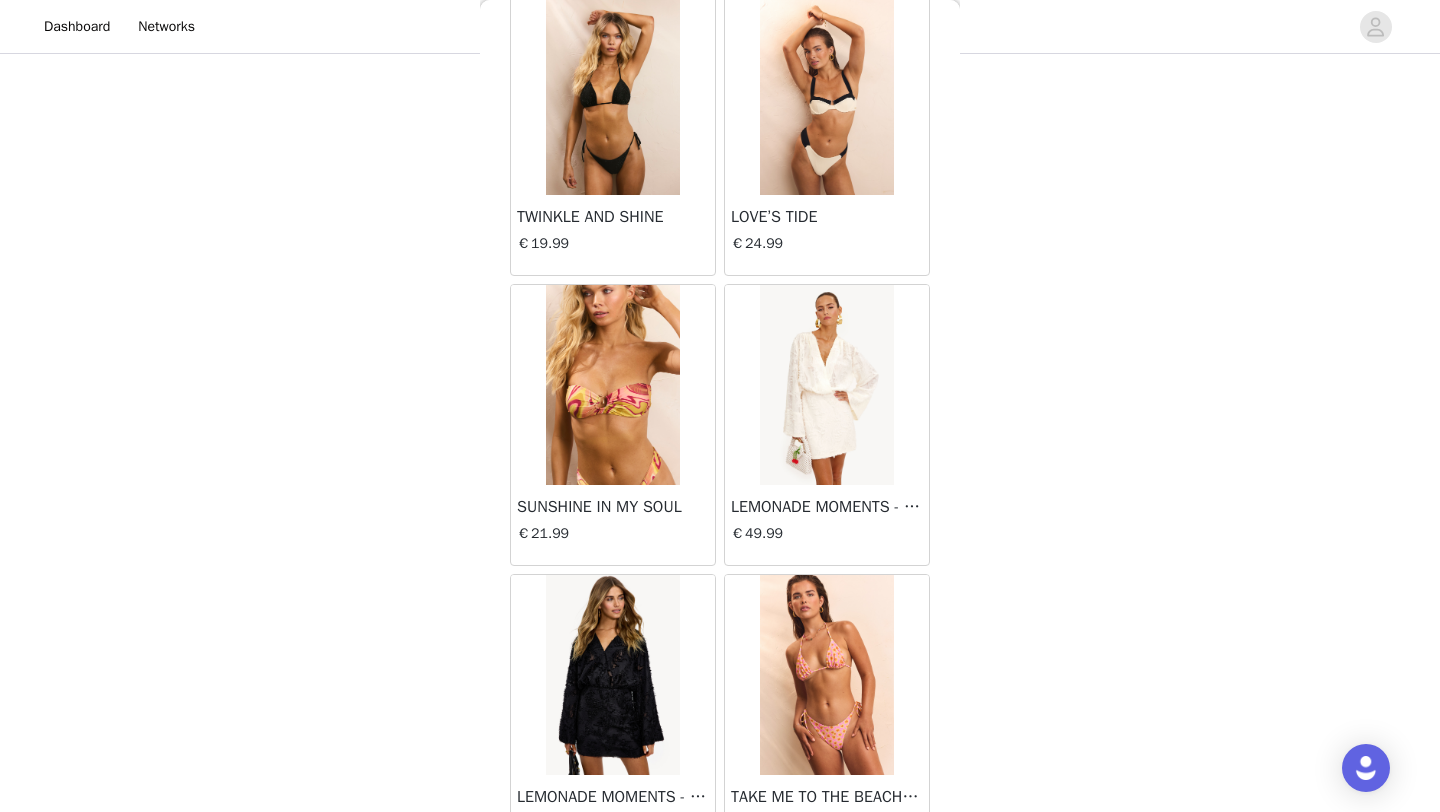 scroll, scrollTop: 5148, scrollLeft: 0, axis: vertical 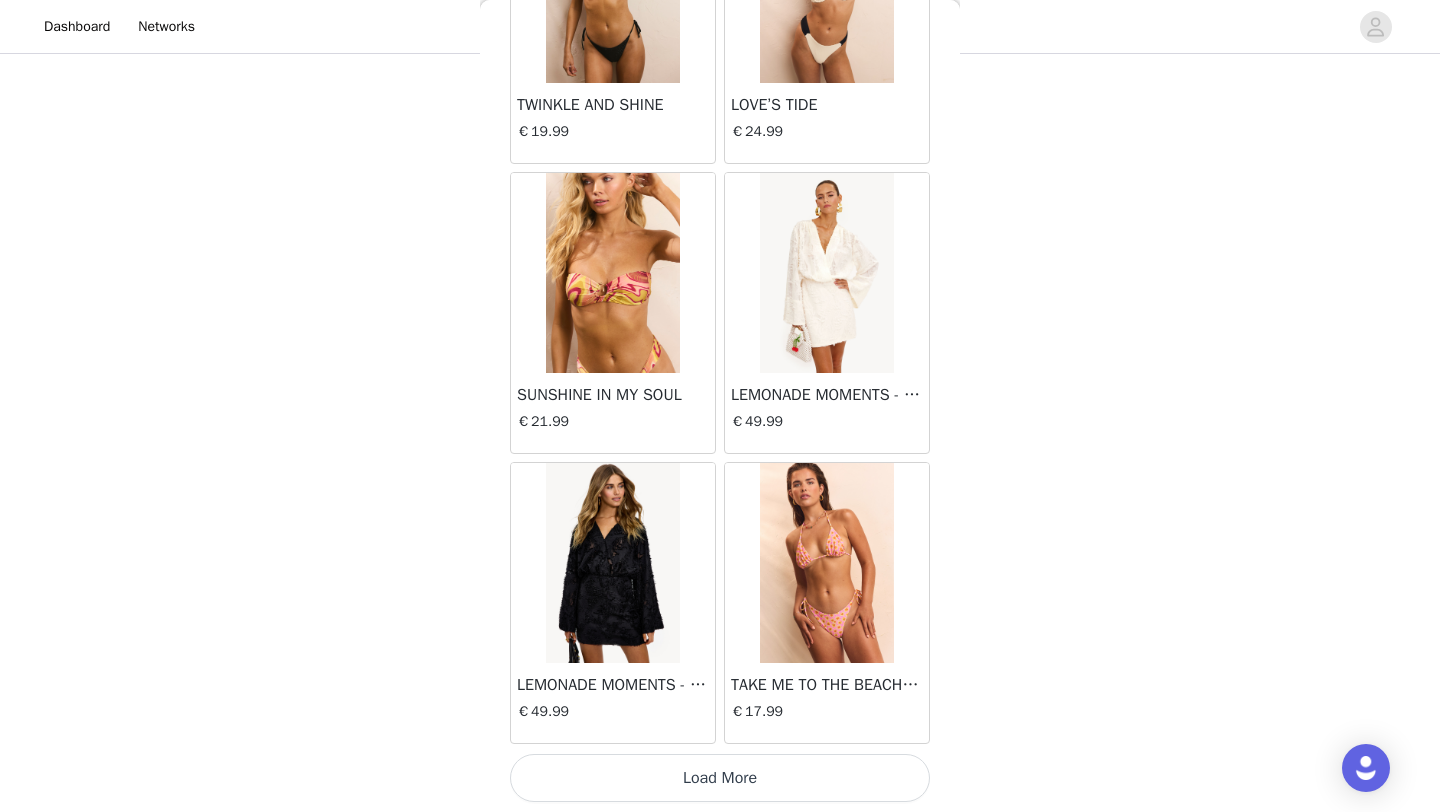 click on "Load More" at bounding box center [720, 778] 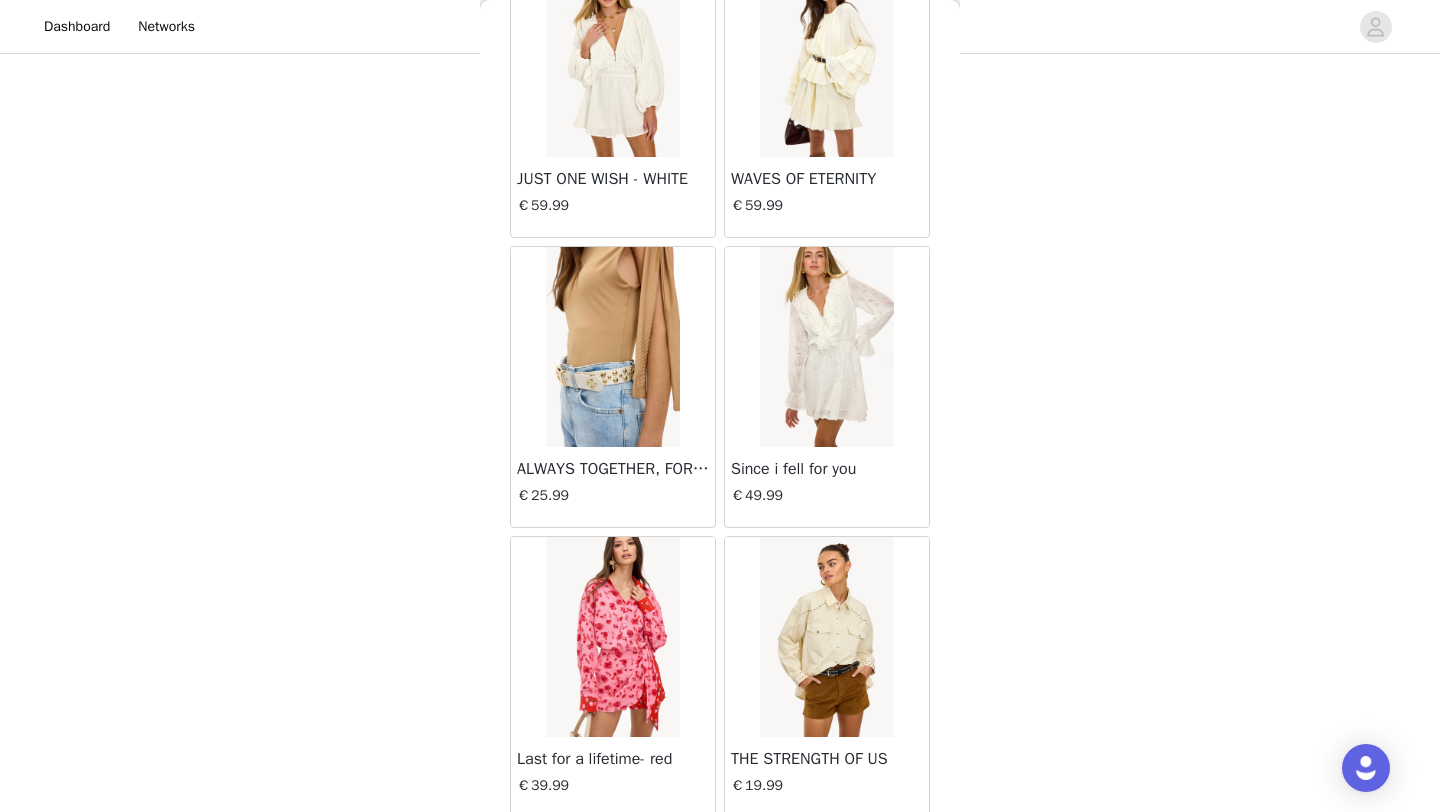 scroll, scrollTop: 8048, scrollLeft: 0, axis: vertical 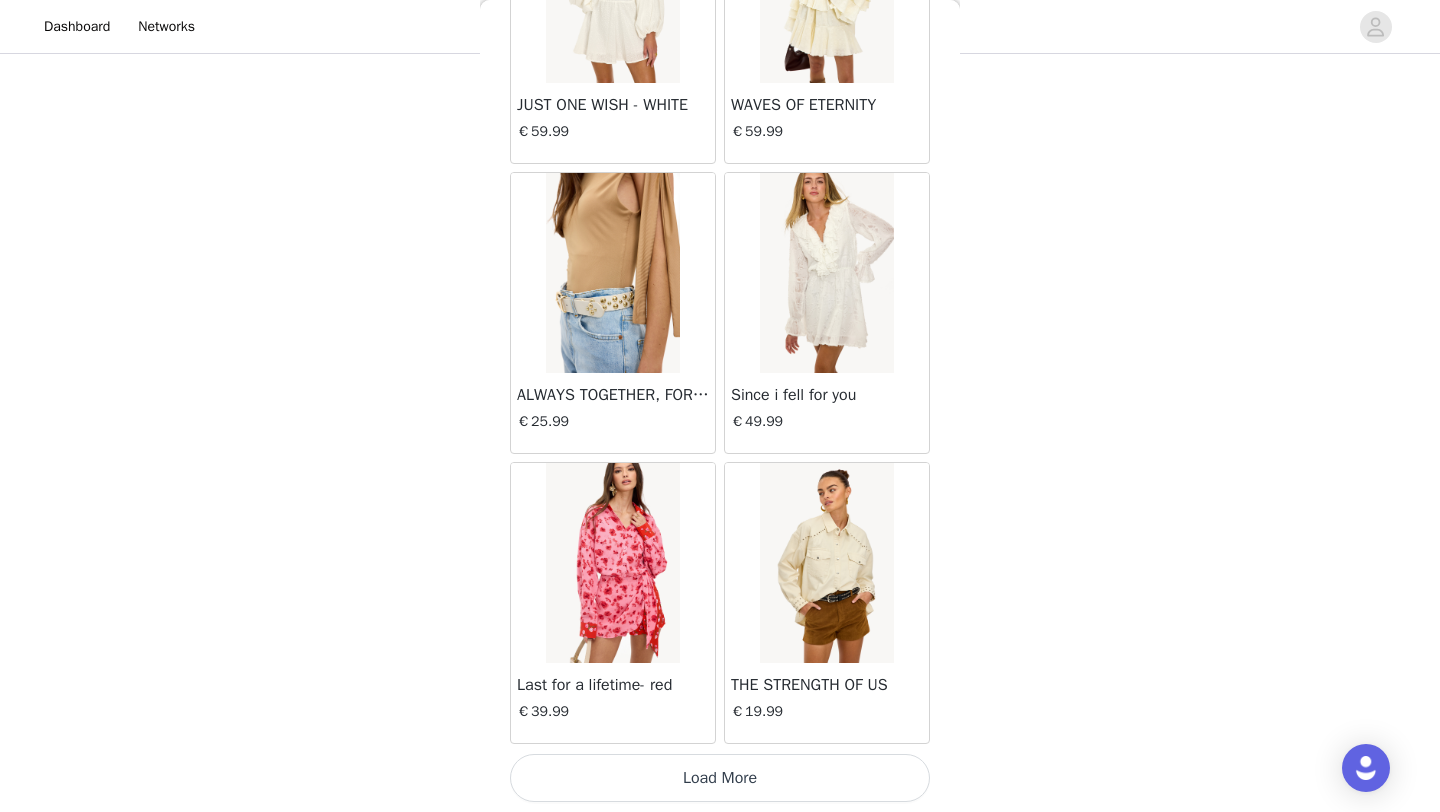 click at bounding box center (826, 563) 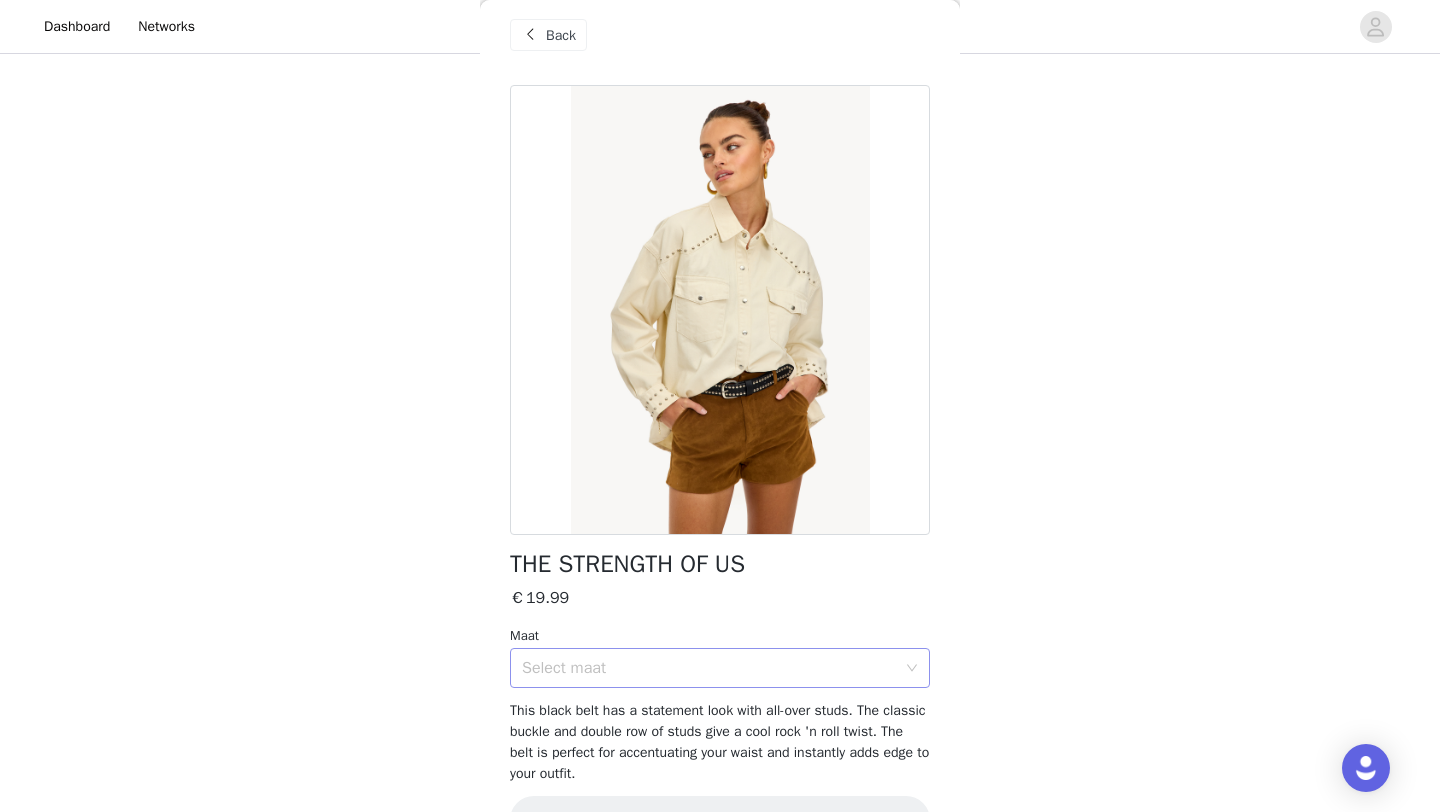 scroll, scrollTop: 17, scrollLeft: 0, axis: vertical 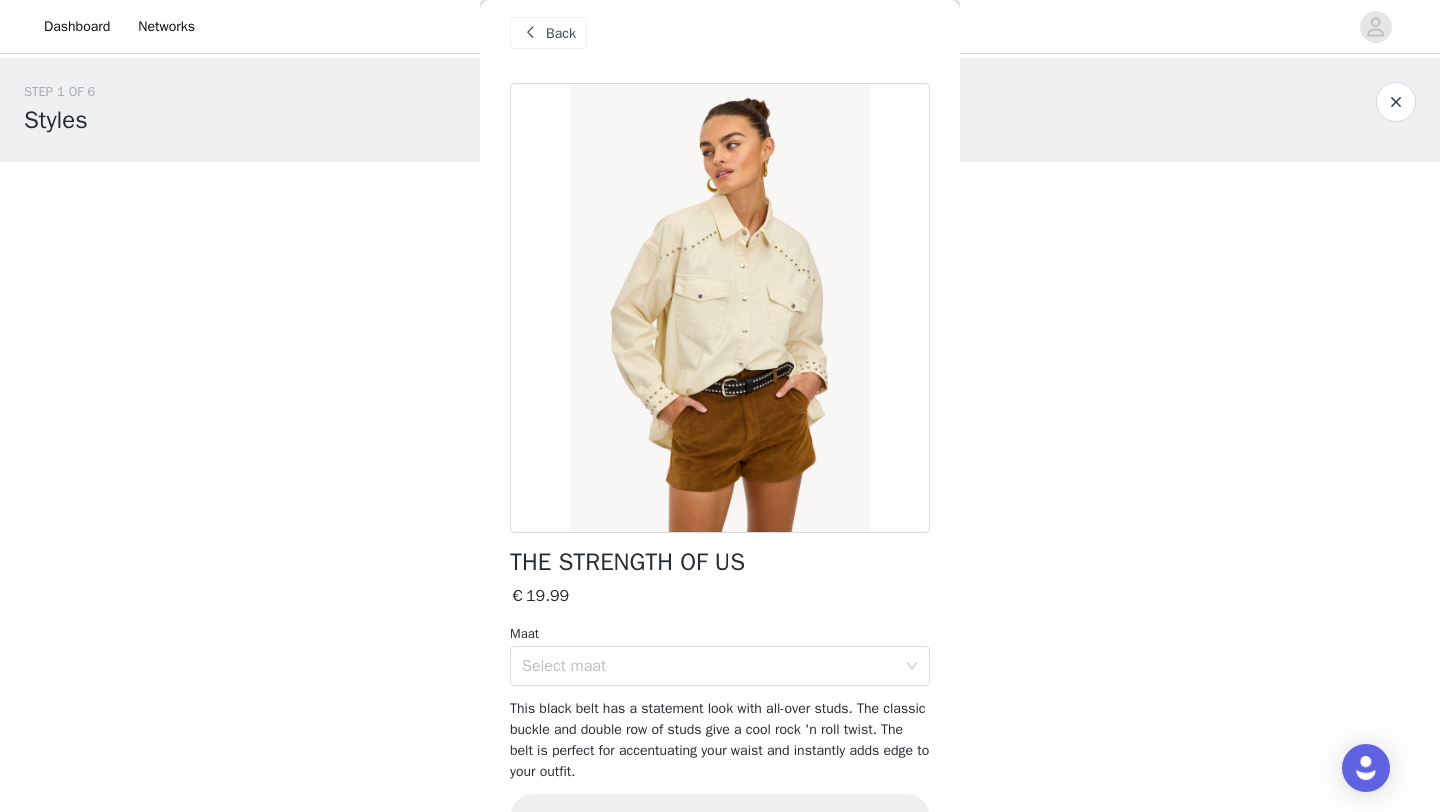 click on "Back" at bounding box center (548, 33) 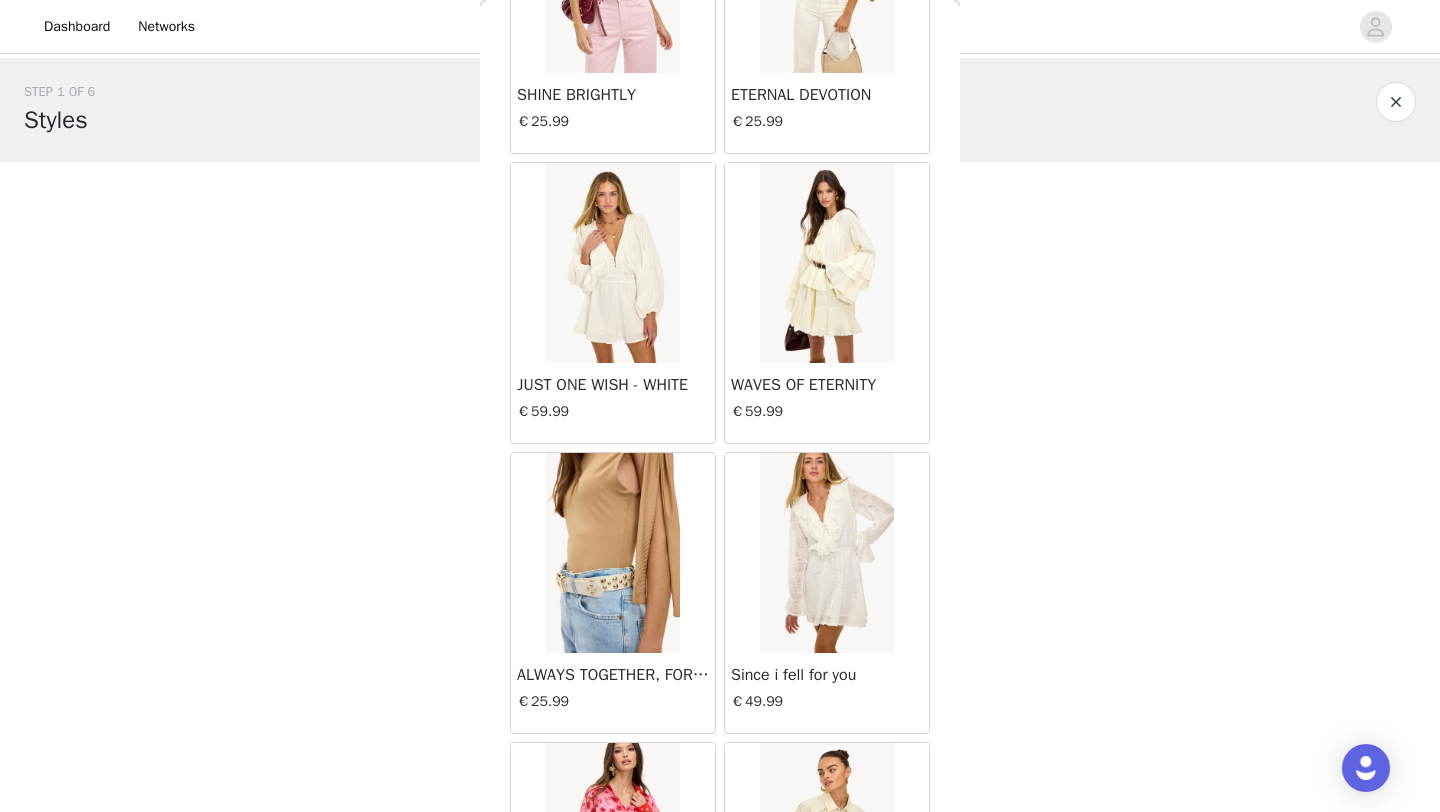 scroll, scrollTop: 8048, scrollLeft: 0, axis: vertical 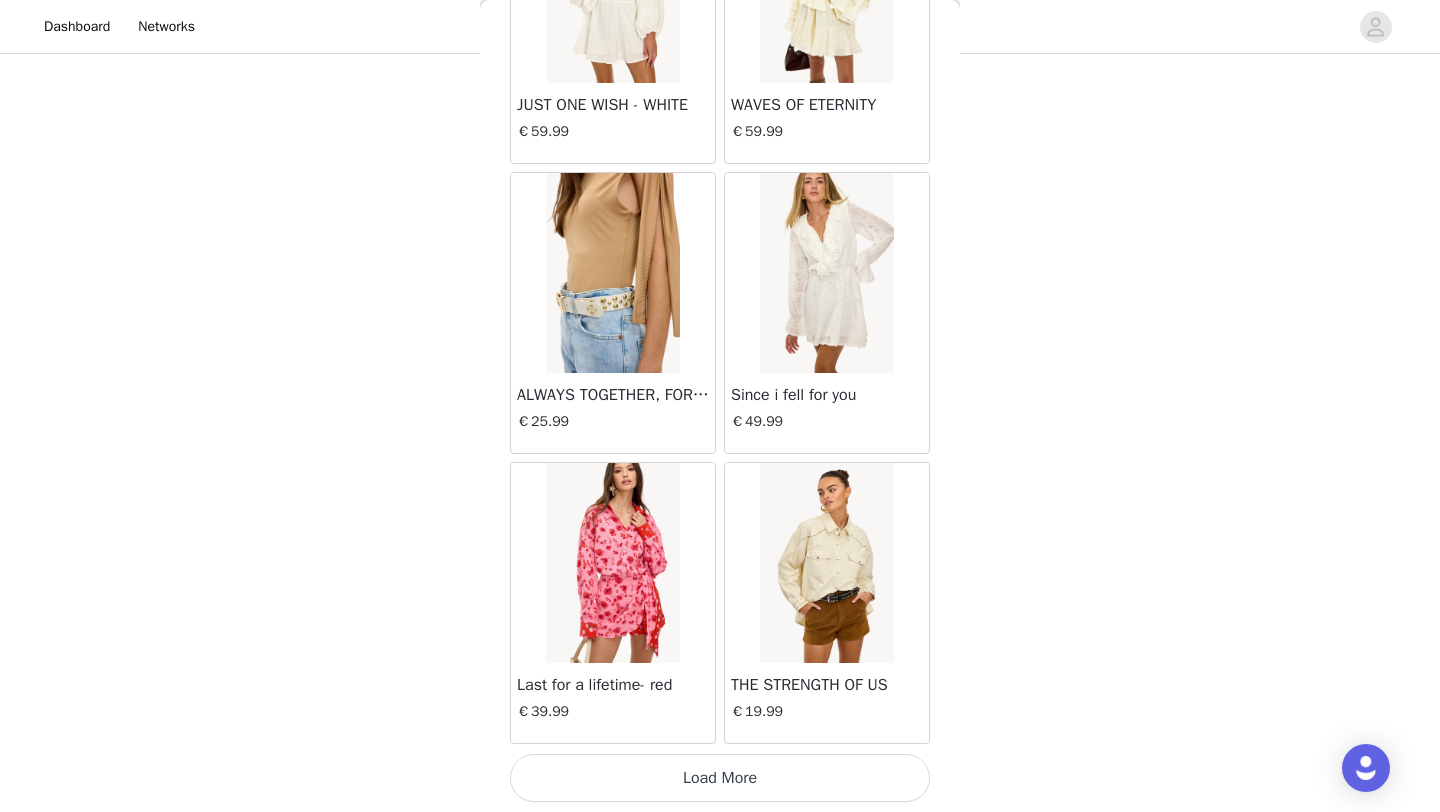 click on "Load More" at bounding box center [720, 778] 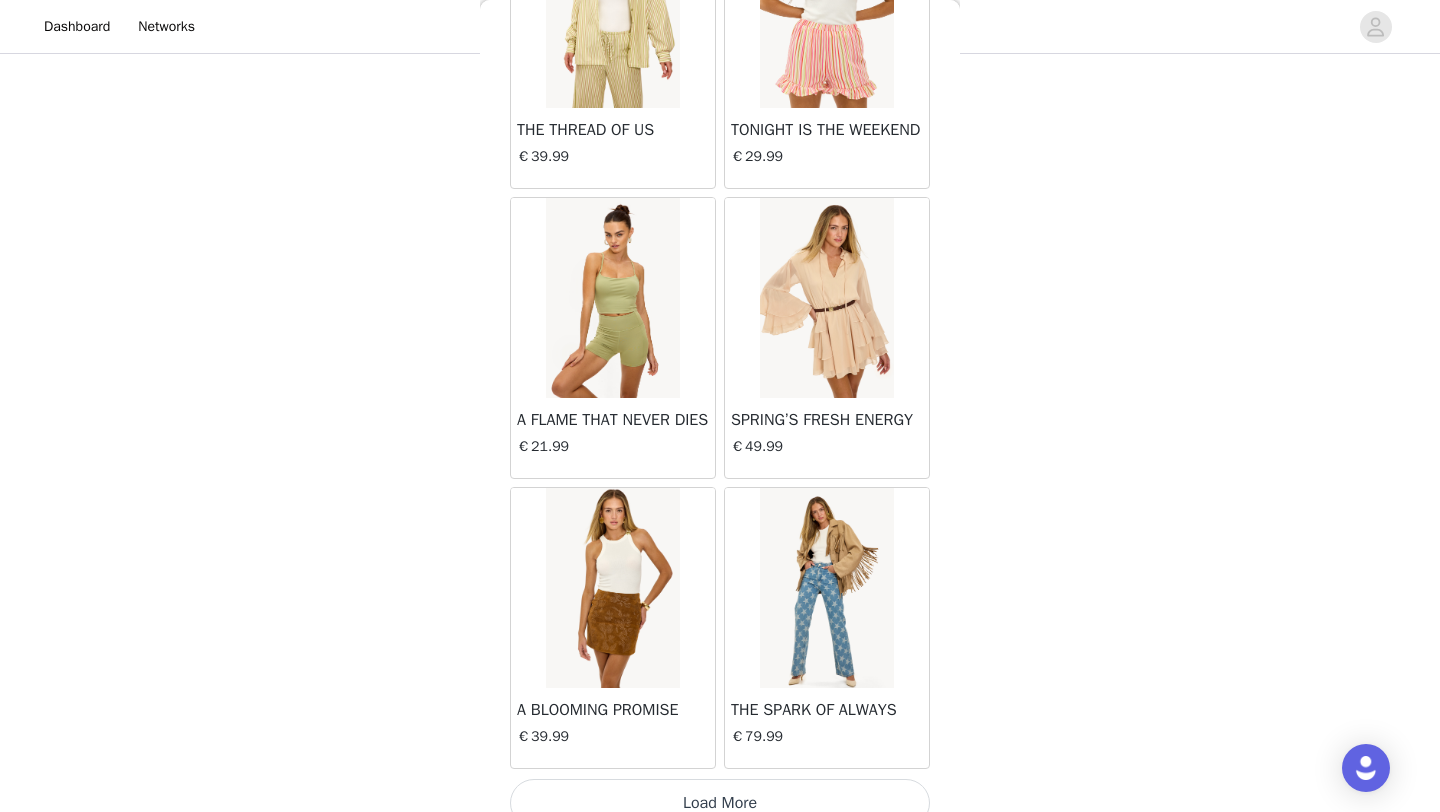 scroll, scrollTop: 10948, scrollLeft: 0, axis: vertical 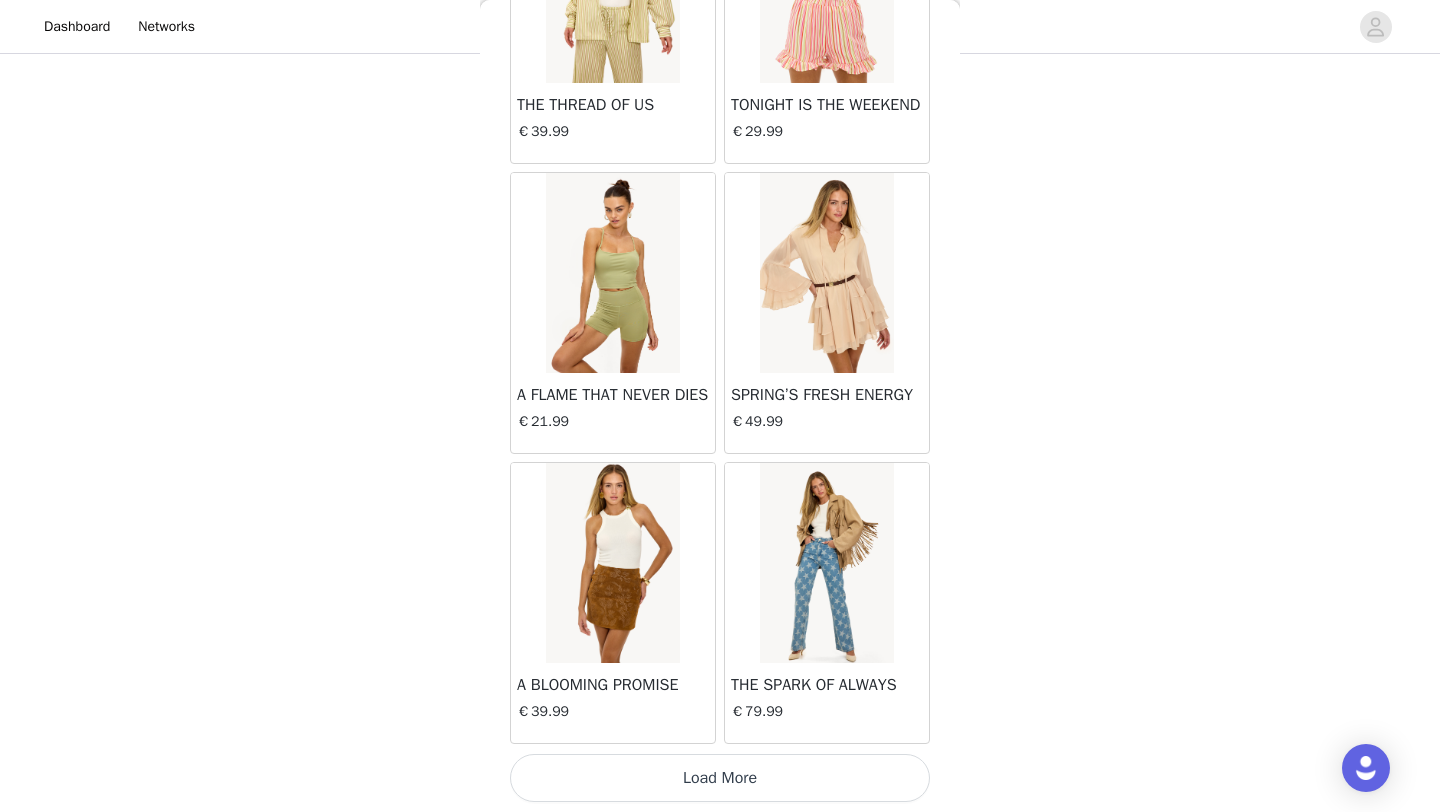 click on "Load More" at bounding box center [720, 778] 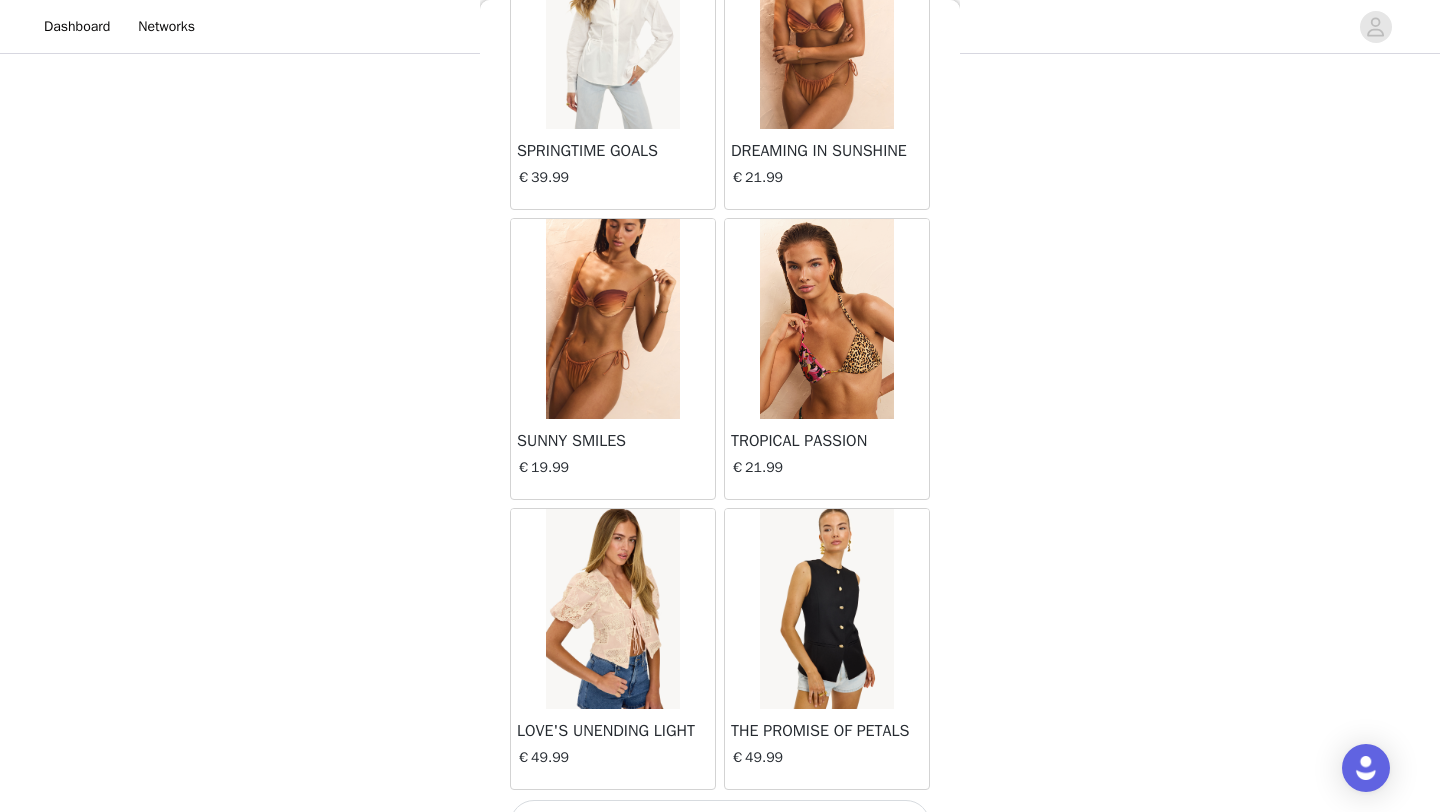 scroll, scrollTop: 13848, scrollLeft: 0, axis: vertical 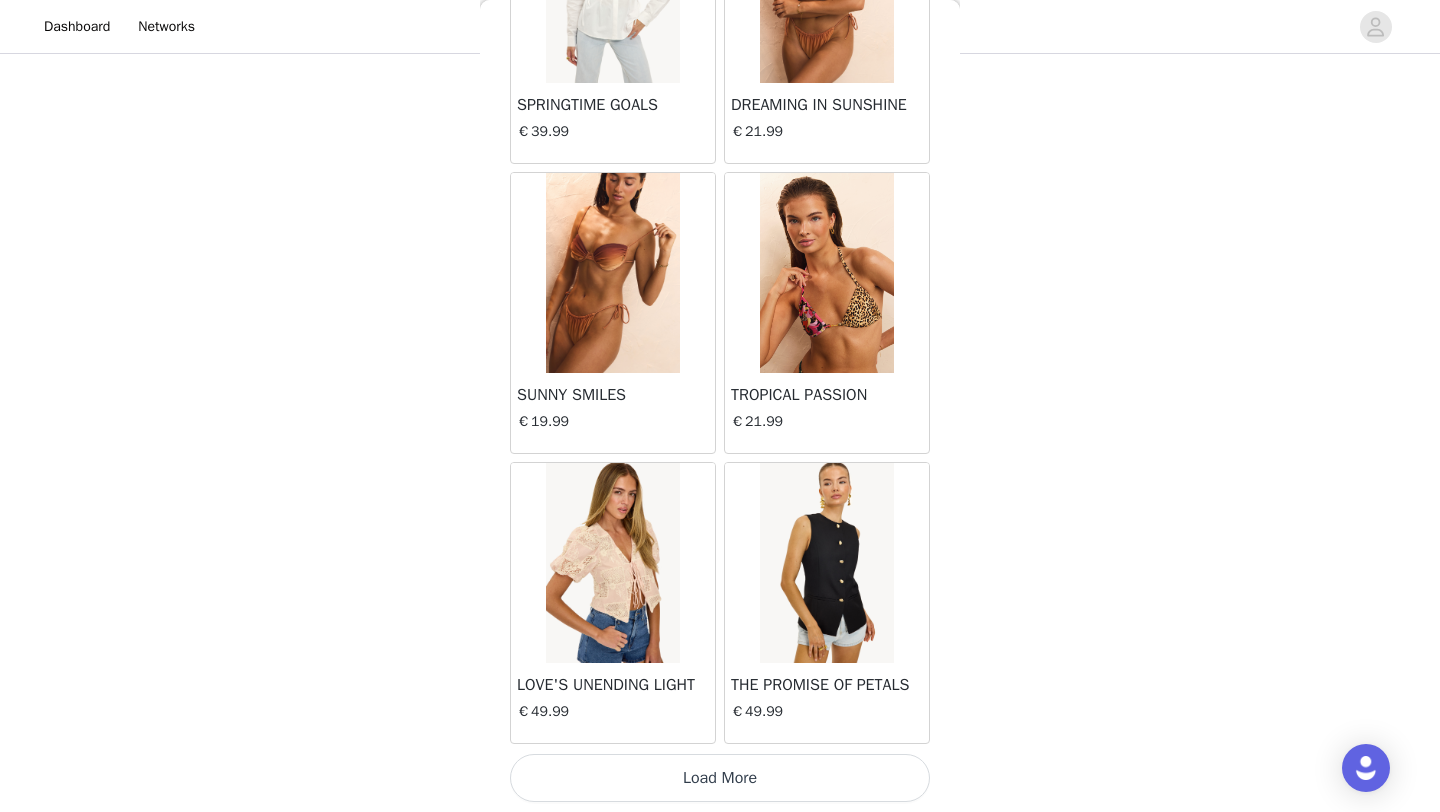 click on "Load More" at bounding box center [720, 778] 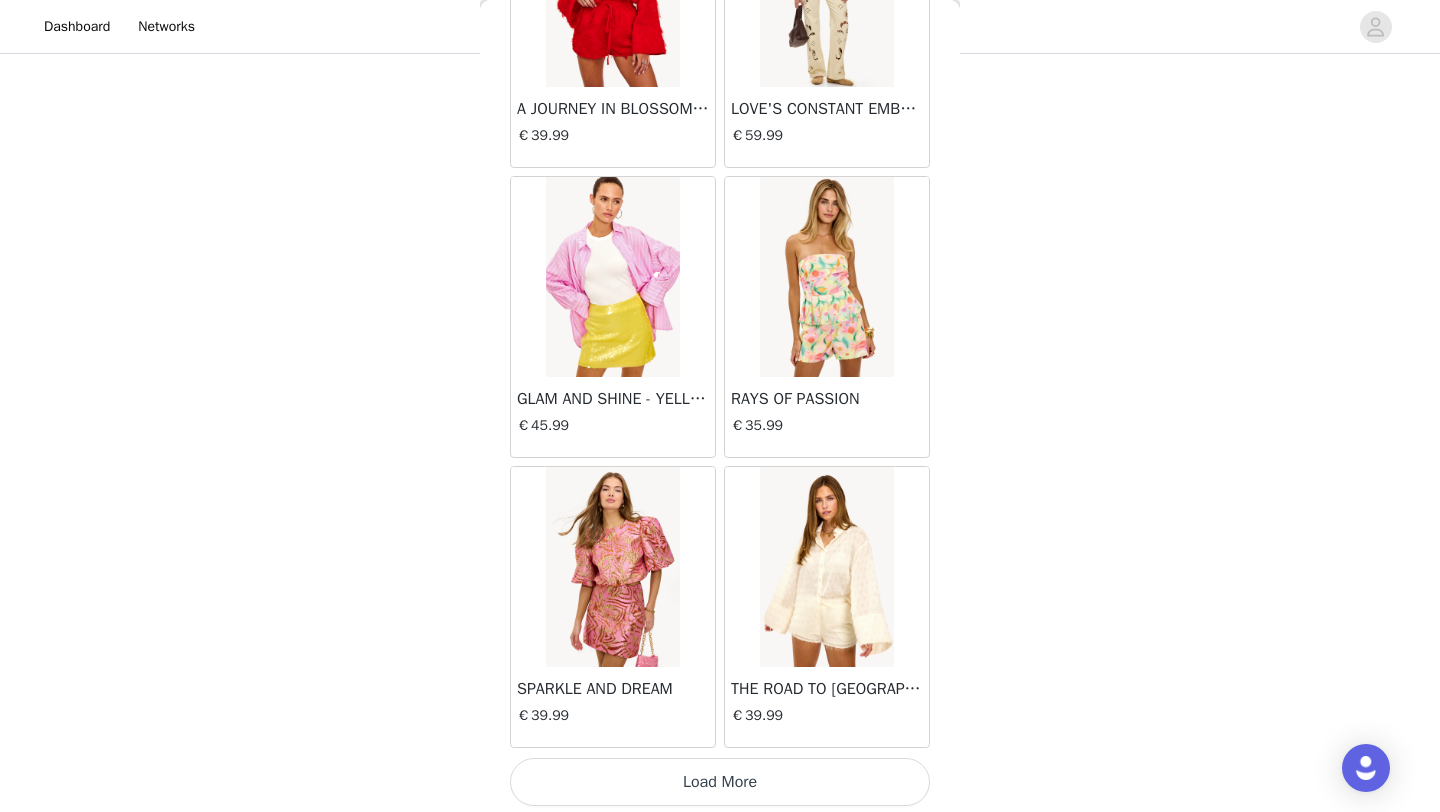 scroll, scrollTop: 16748, scrollLeft: 0, axis: vertical 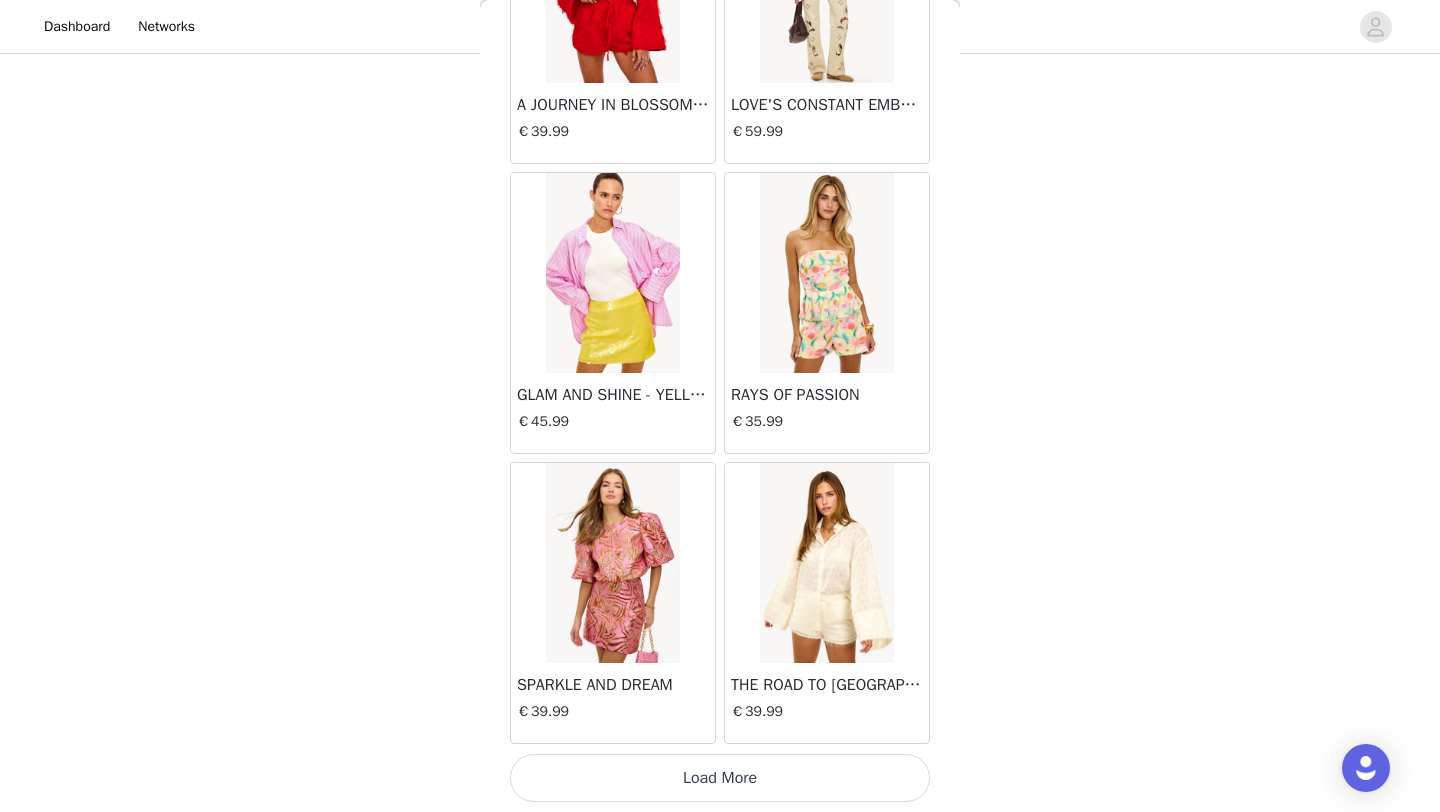click on "Load More" at bounding box center [720, 778] 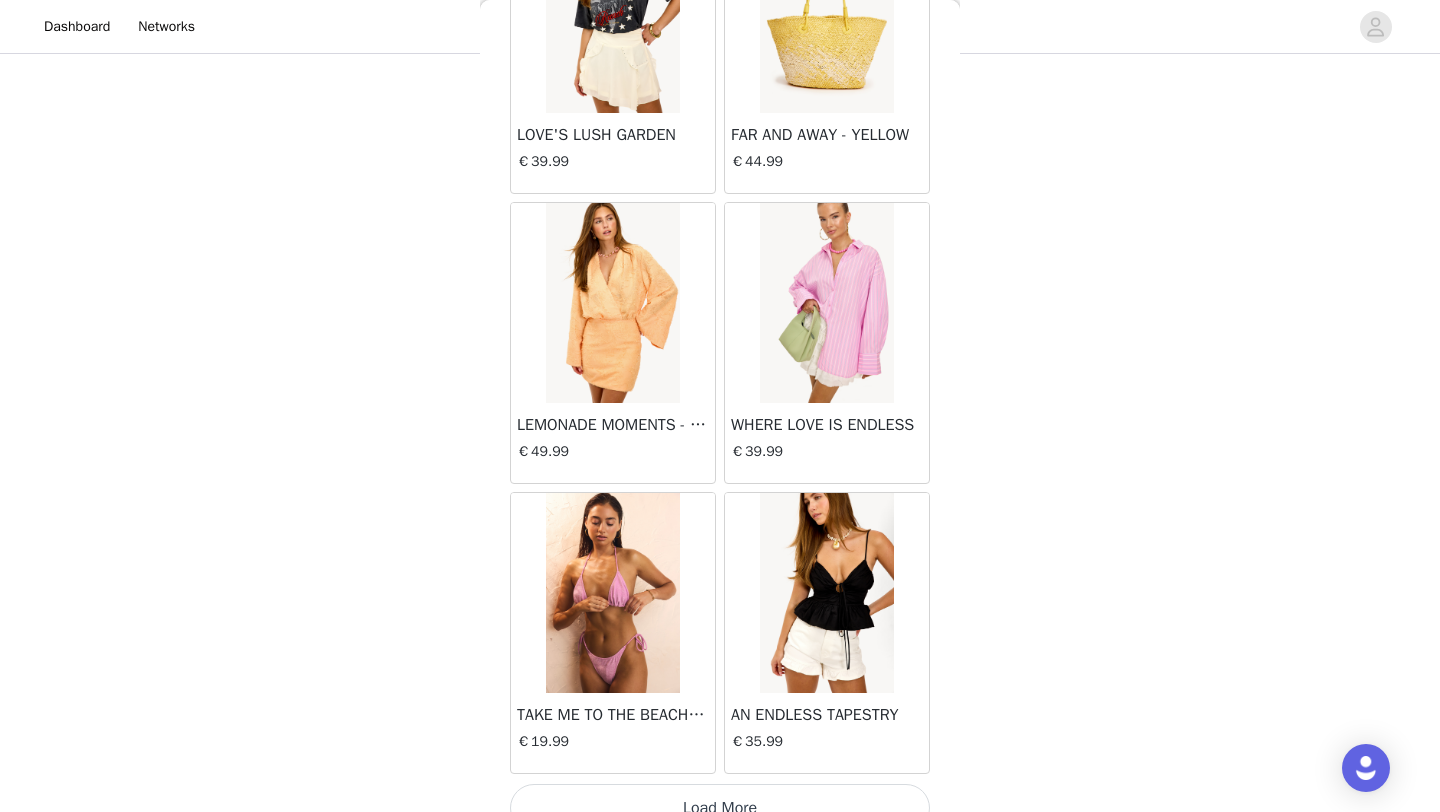 scroll, scrollTop: 19648, scrollLeft: 0, axis: vertical 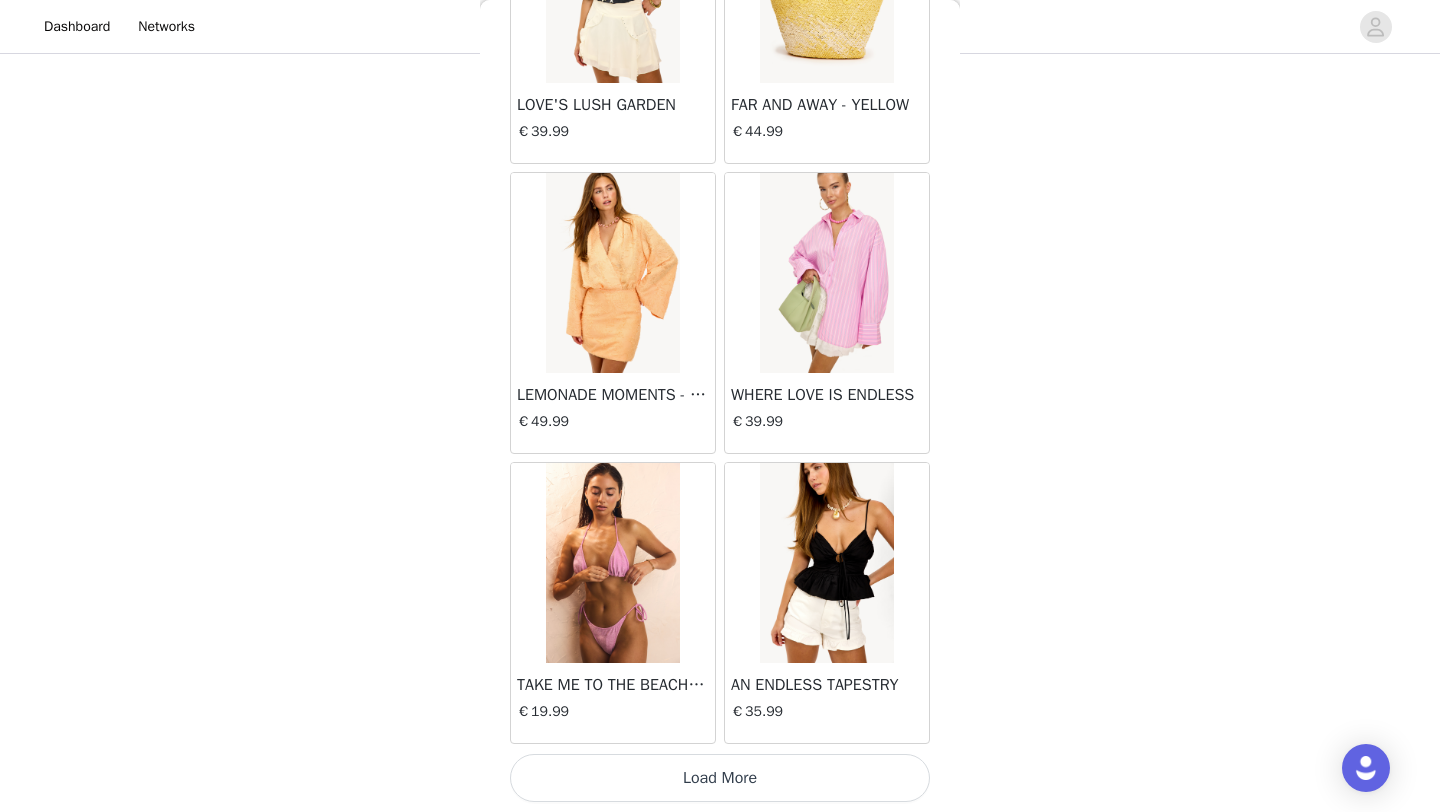 click on "LUMINOUS STARLIT   €14.99       DREAMING AWAKE   €59.99       DAZZLE YOUR WORLD   €14.99       DAZZLE IN STYLE   €17.99       UNVEILED SPLENDOR   €69.99       ENDEARING ELEGANCE   €14.99       KNITTED IN LOVE   €49.99       TRUE LOVE'S PROMISE   €14.99       UNITED IN DESTINY   €12.99       HOME IS WHERE YOU ARE   €15.99       LOVE'S MELODY   €59.99       OUR COSMIC LOVE   €14.99       STILL BLOOMING   €59.99       SWEET ROMANCE   €49.99       MEMORY OF US   €59.99       STRONG IN LOVE   €59.99       LIFELONG DREAMS   €14.99       SUNSET SHIMMER   €14.99       THE JOURNEY OF US   €12.99       TREASURED MEMORIES FOREVER   €15.99       OCEANIC REVERIE   €19.99       LET THE SUNRISE - OFFWHITE   €21.99       OCEAN DREAMS - PINK   €34.99       LOVE AND SUNSHINE   €19.99       TAKE ME TO THE BEACH - TURQUOISE   €19.99       TAKE ME TO THE BEACH - PINK   €19.99       SEE YOU AT THE SHORE - BLACK   €19.99       SUNKISSED ESCAPE - DARK BROWN   €19.99" at bounding box center (720, -9370) 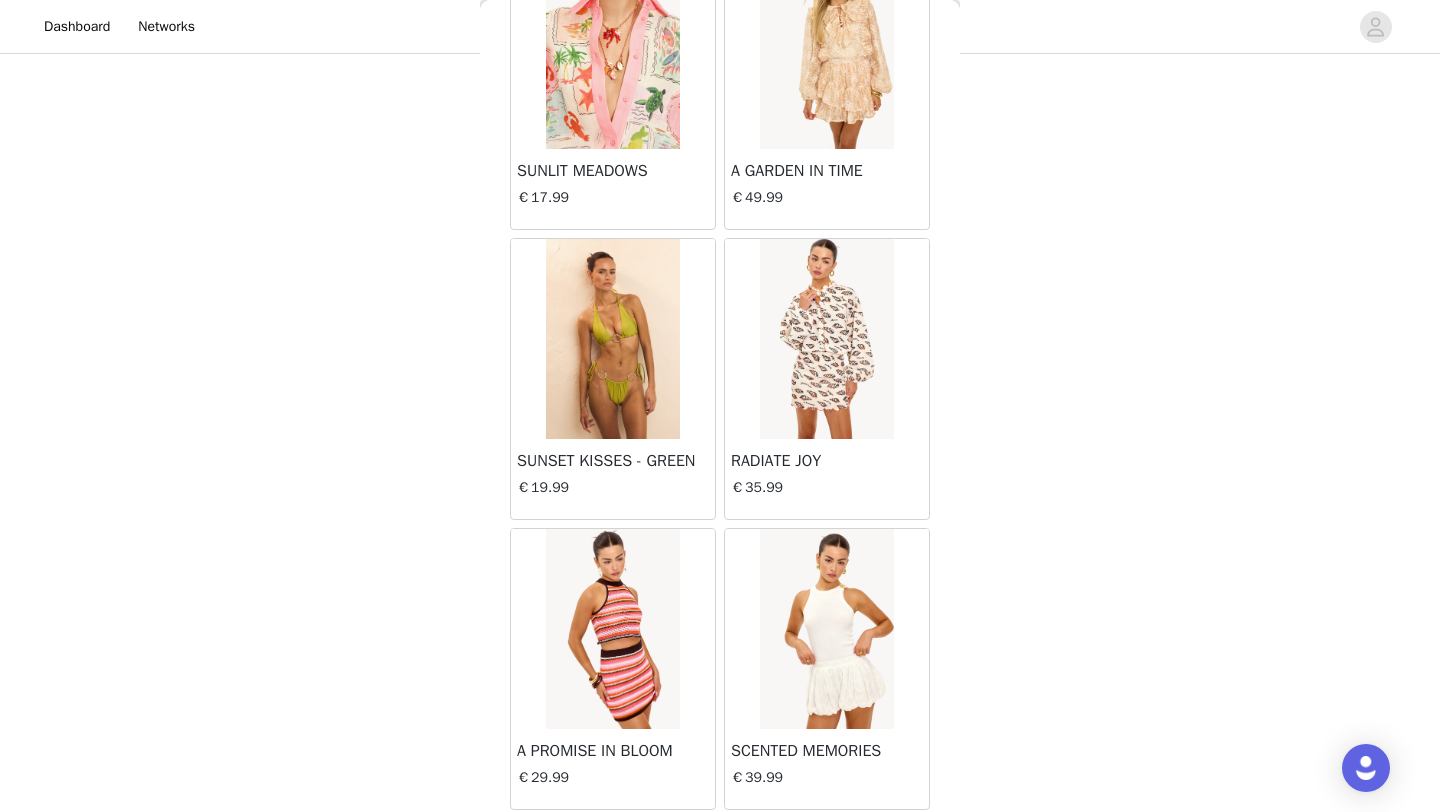 scroll, scrollTop: 22548, scrollLeft: 0, axis: vertical 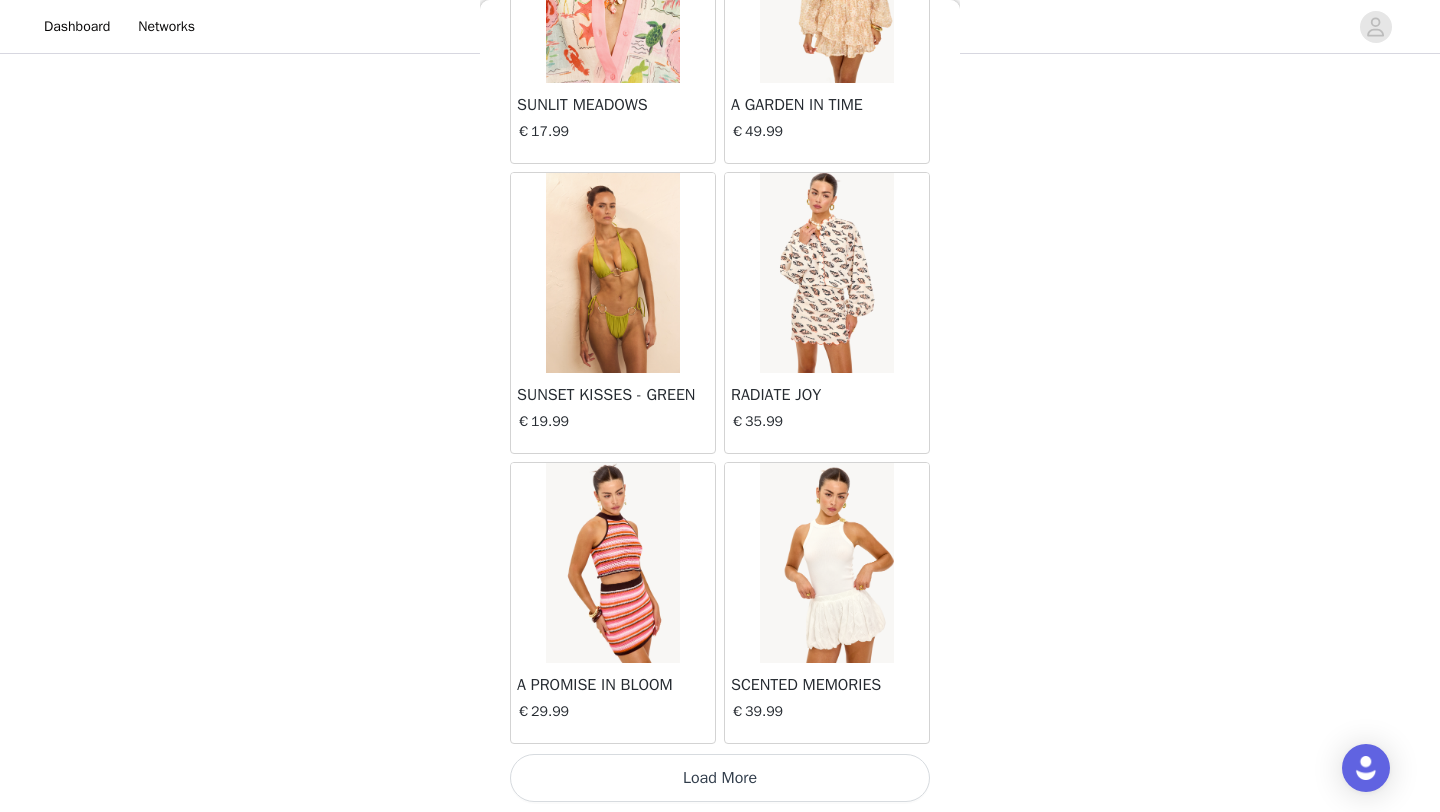 click on "Load More" at bounding box center [720, 778] 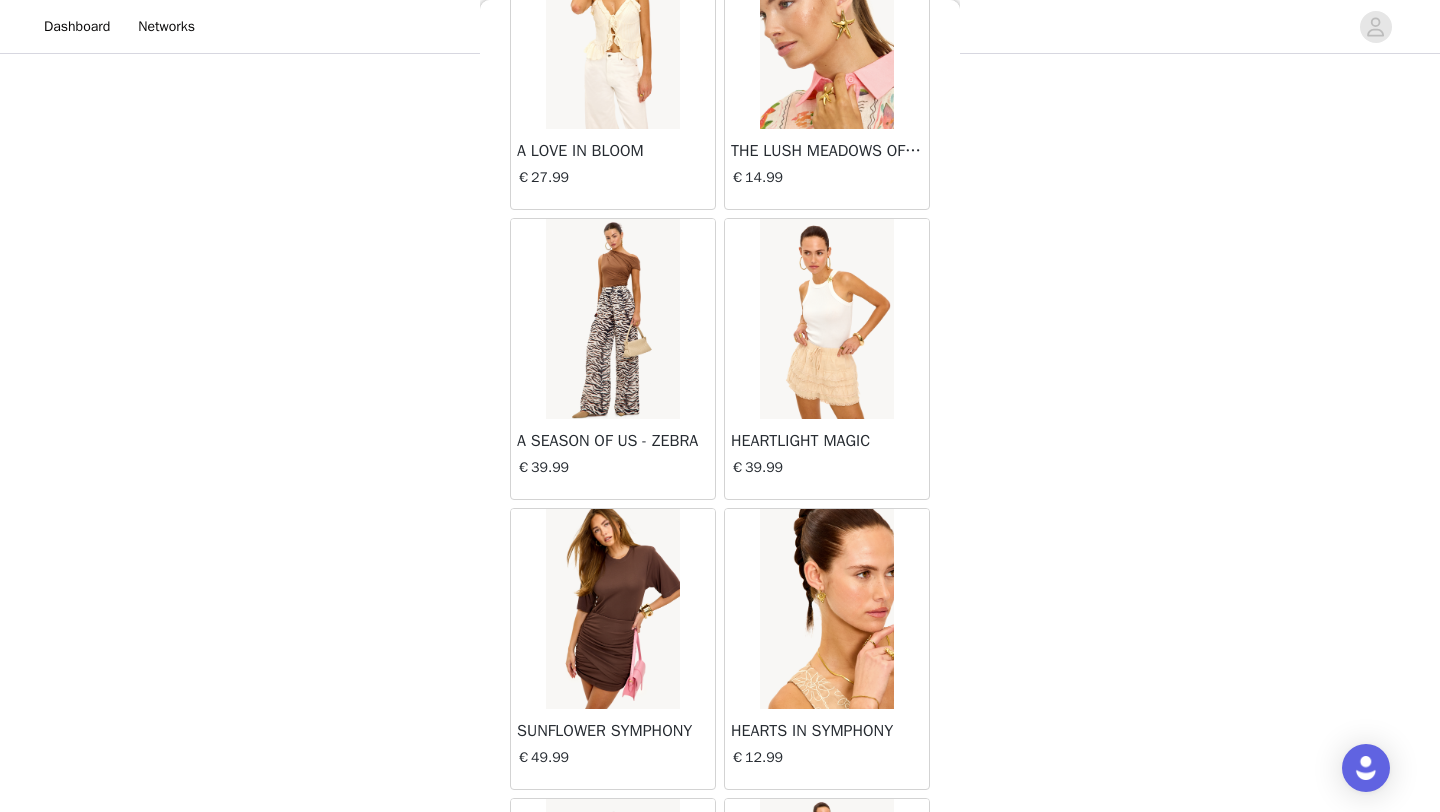 scroll, scrollTop: 25229, scrollLeft: 0, axis: vertical 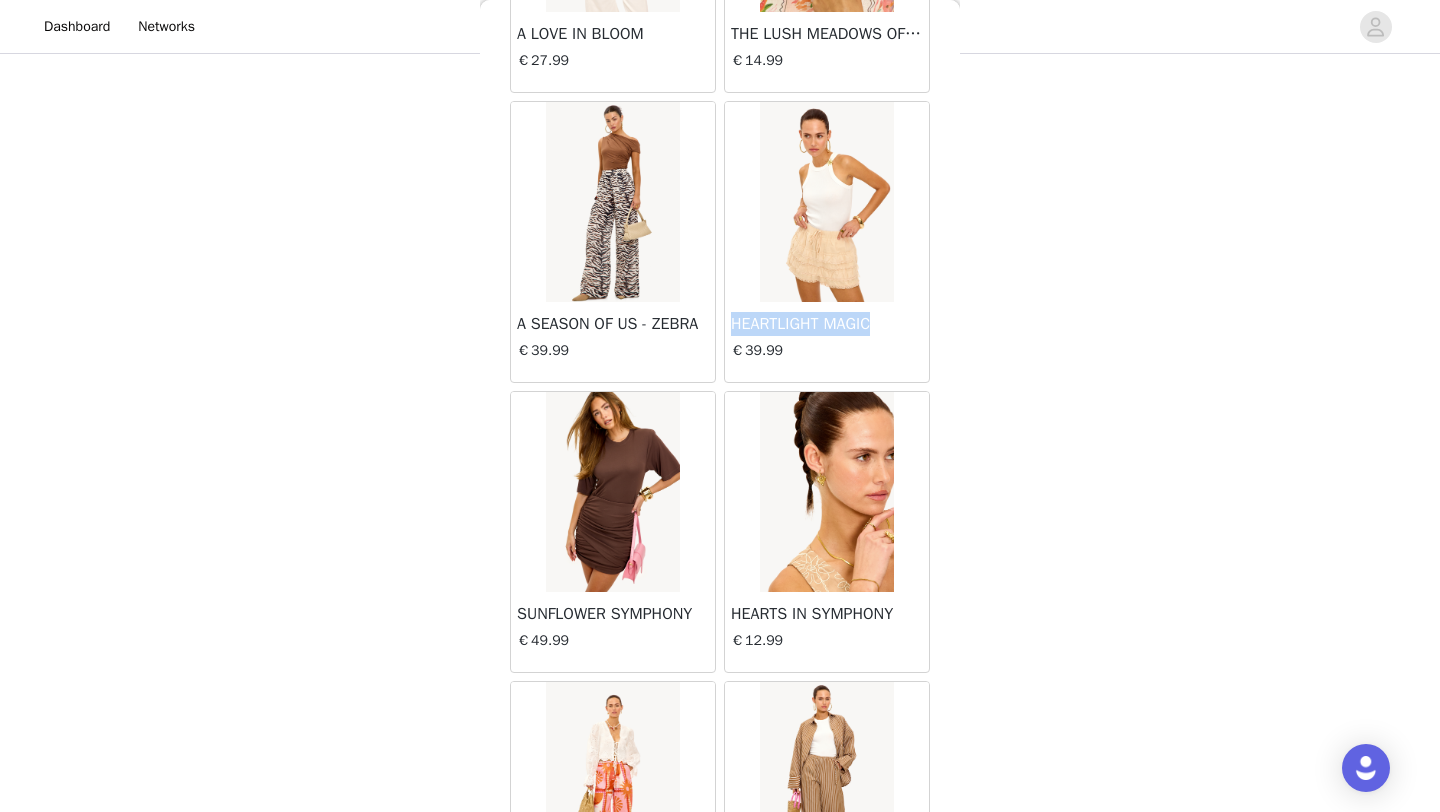 drag, startPoint x: 908, startPoint y: 327, endPoint x: 729, endPoint y: 324, distance: 179.02513 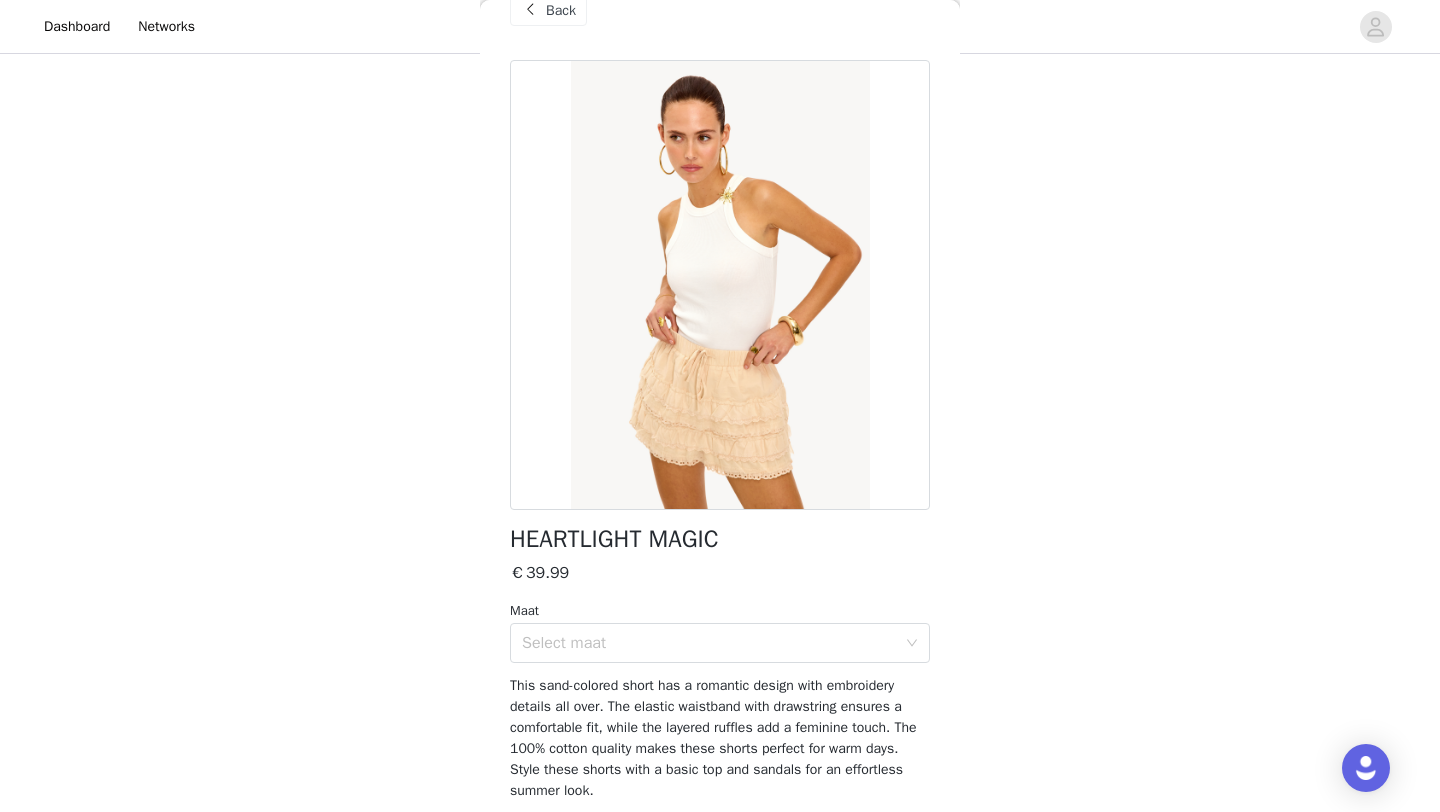 scroll, scrollTop: 0, scrollLeft: 0, axis: both 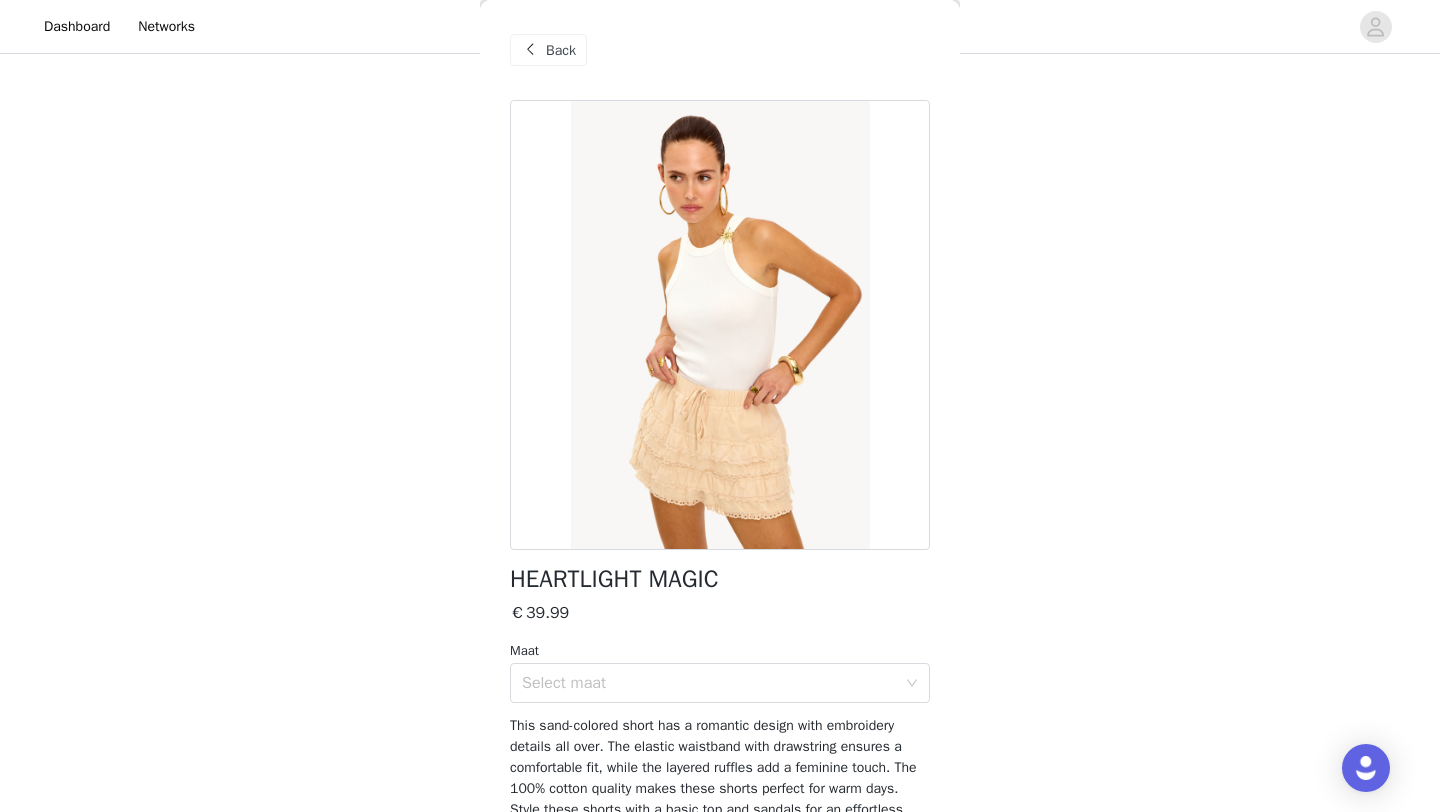 click on "Back" at bounding box center (548, 50) 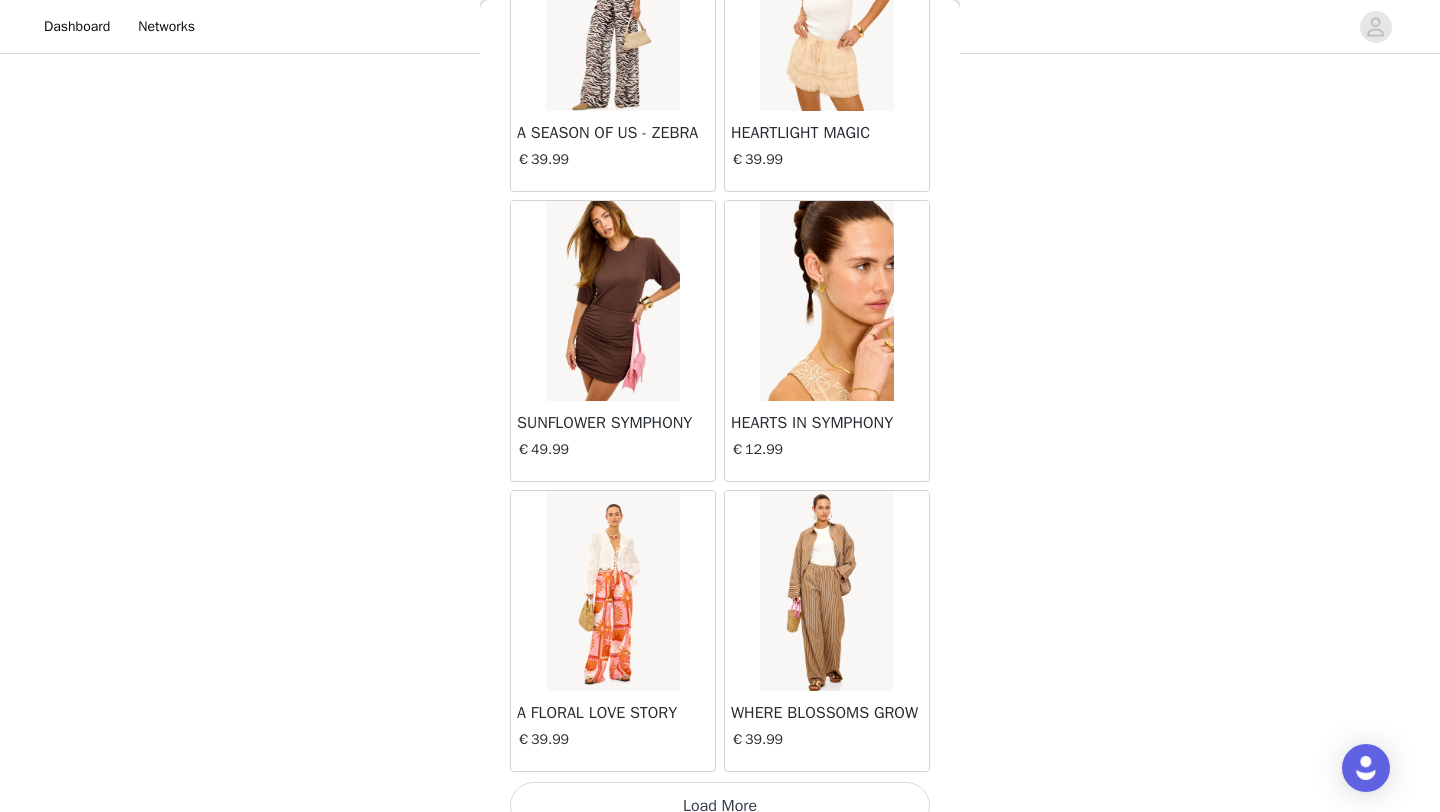 scroll, scrollTop: 25448, scrollLeft: 0, axis: vertical 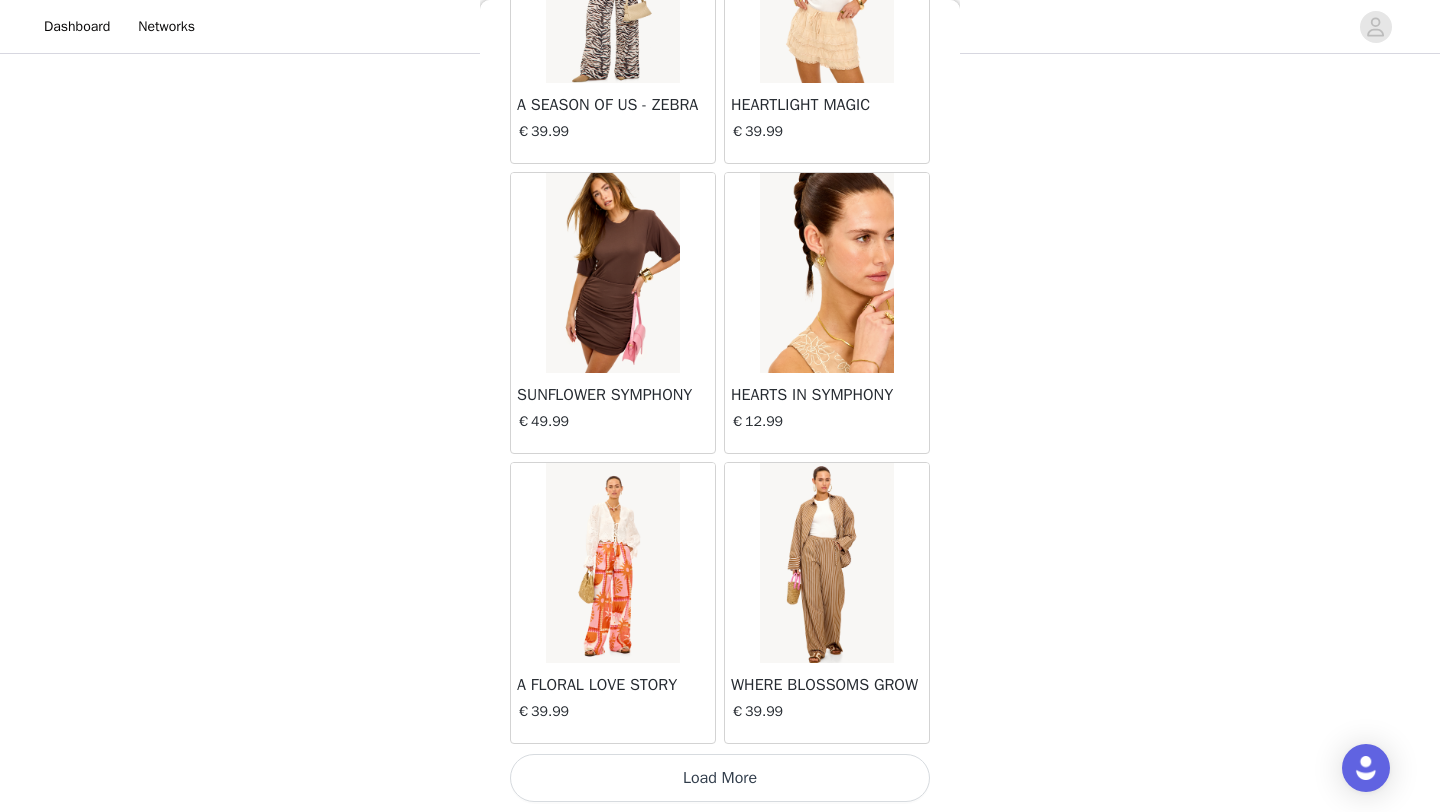click on "Load More" at bounding box center (720, 778) 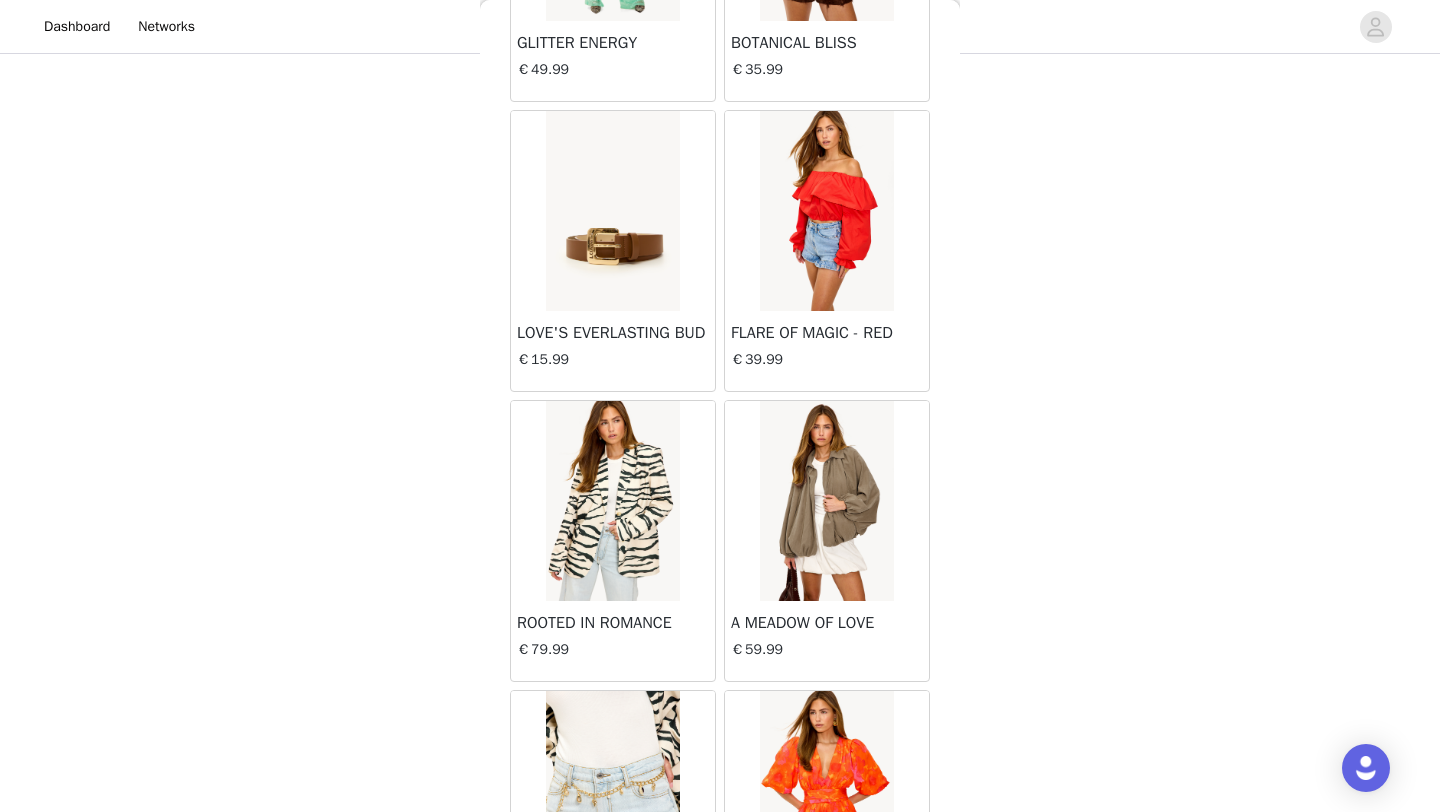 scroll, scrollTop: 27832, scrollLeft: 0, axis: vertical 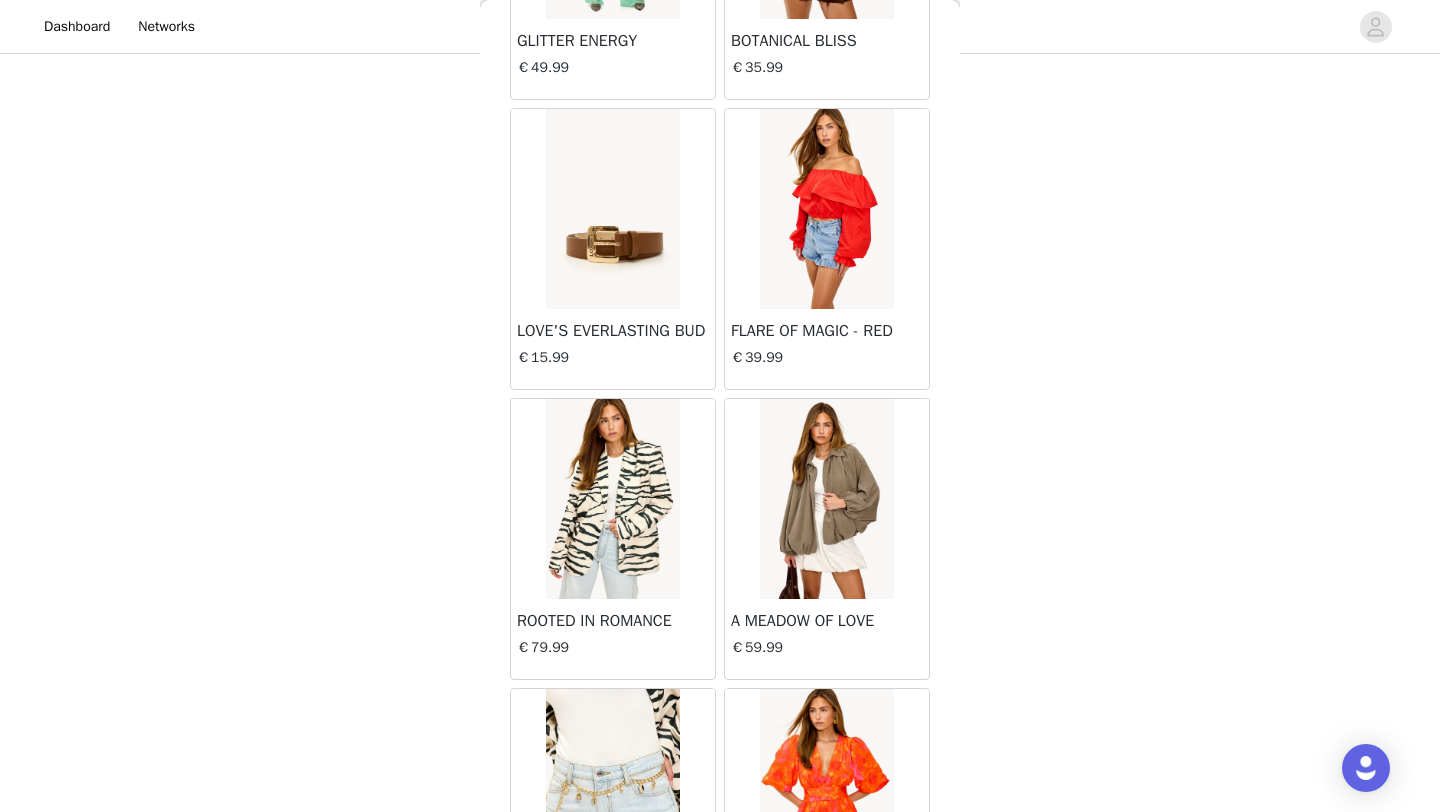 click on "A MEADOW OF LOVE" at bounding box center [827, 621] 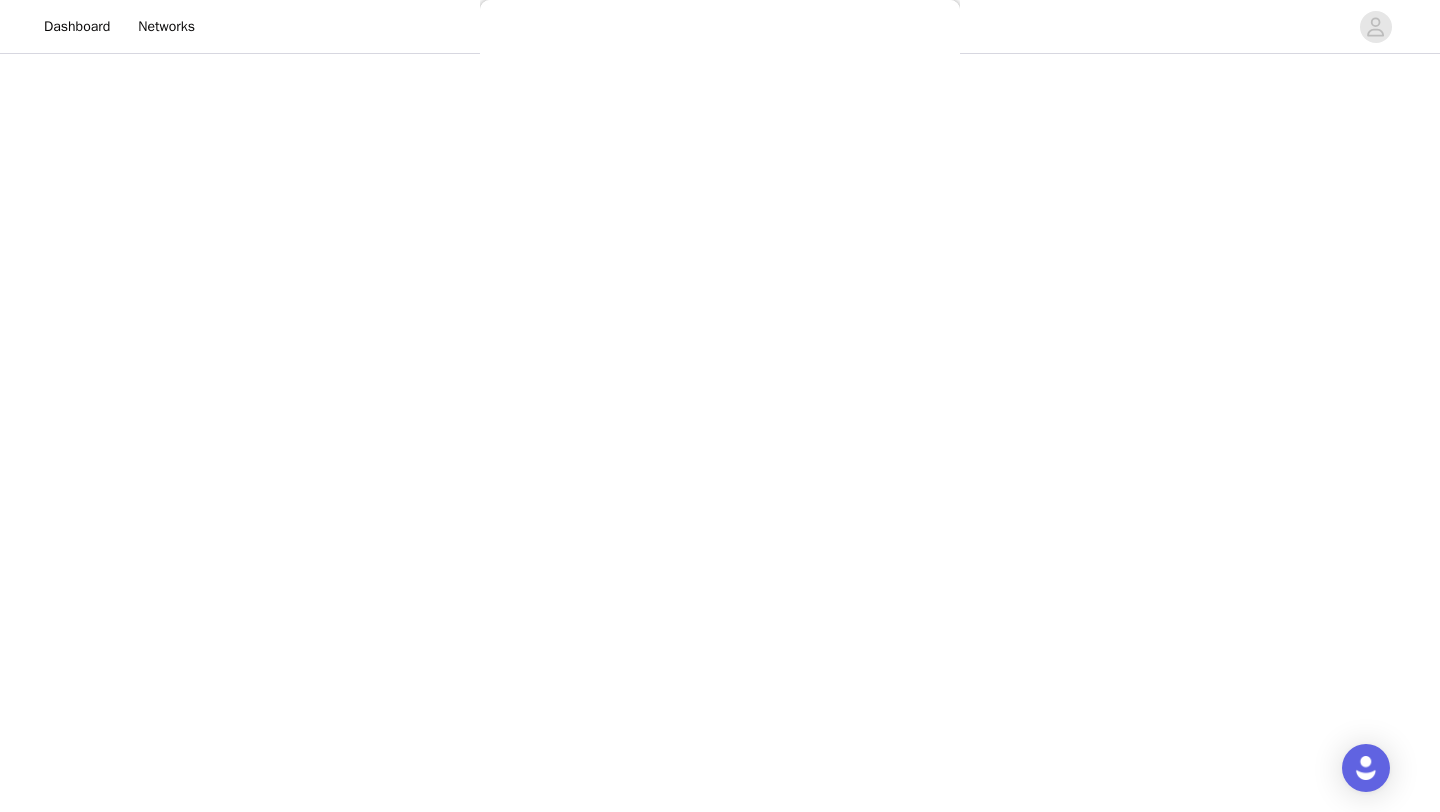 scroll, scrollTop: 116, scrollLeft: 0, axis: vertical 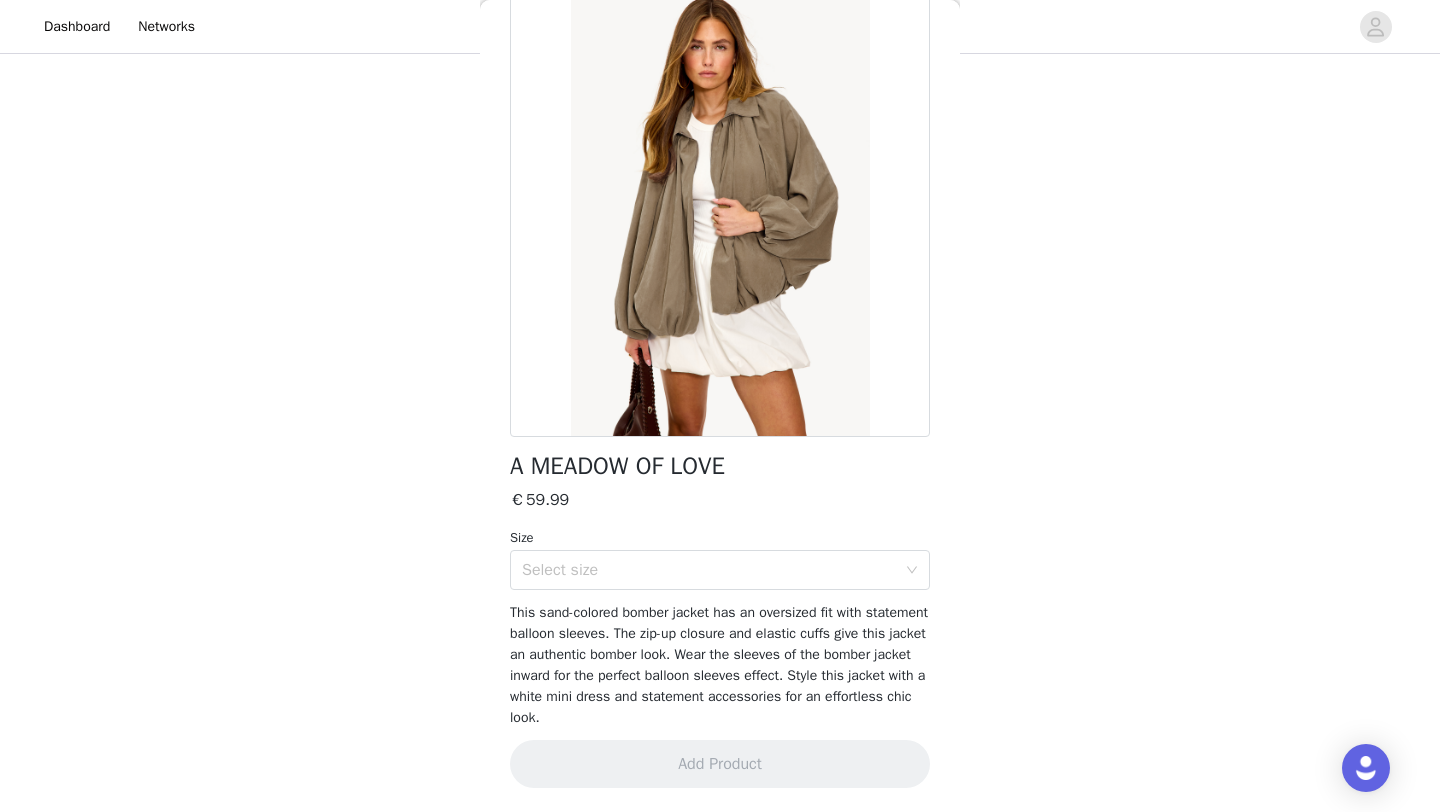 click on "A MEADOW OF LOVE" at bounding box center [617, 466] 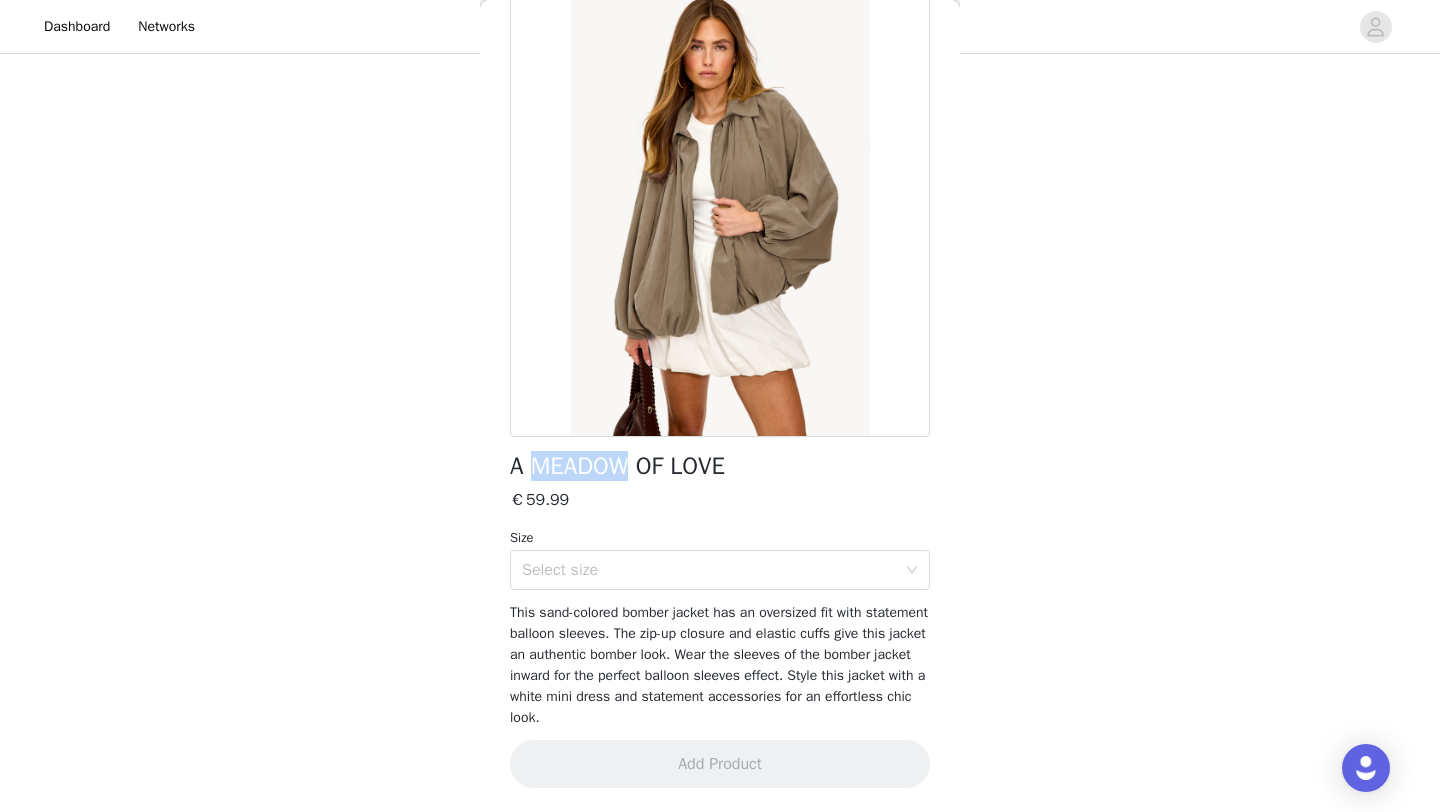 click on "A MEADOW OF LOVE" at bounding box center [617, 466] 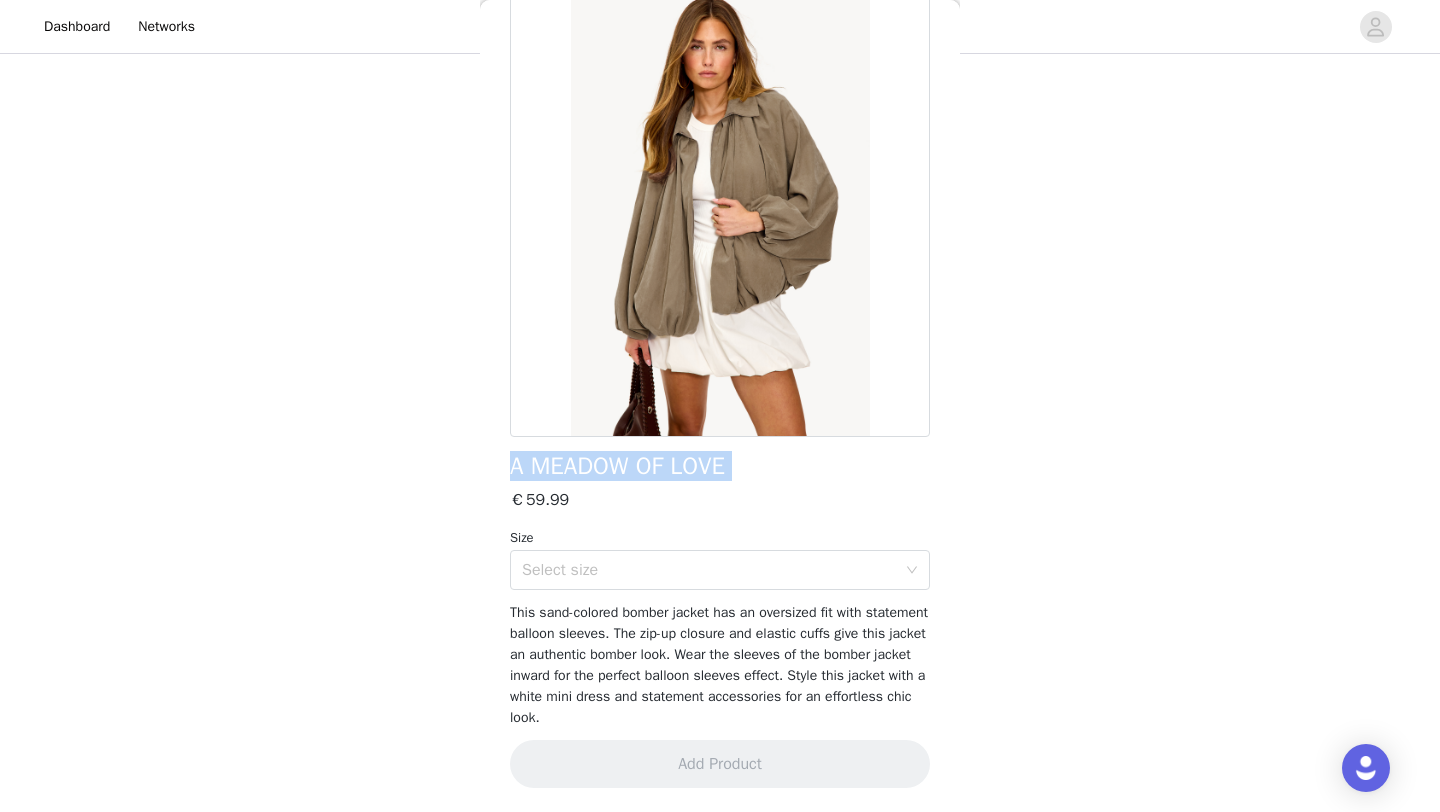 click on "A MEADOW OF LOVE" at bounding box center [617, 466] 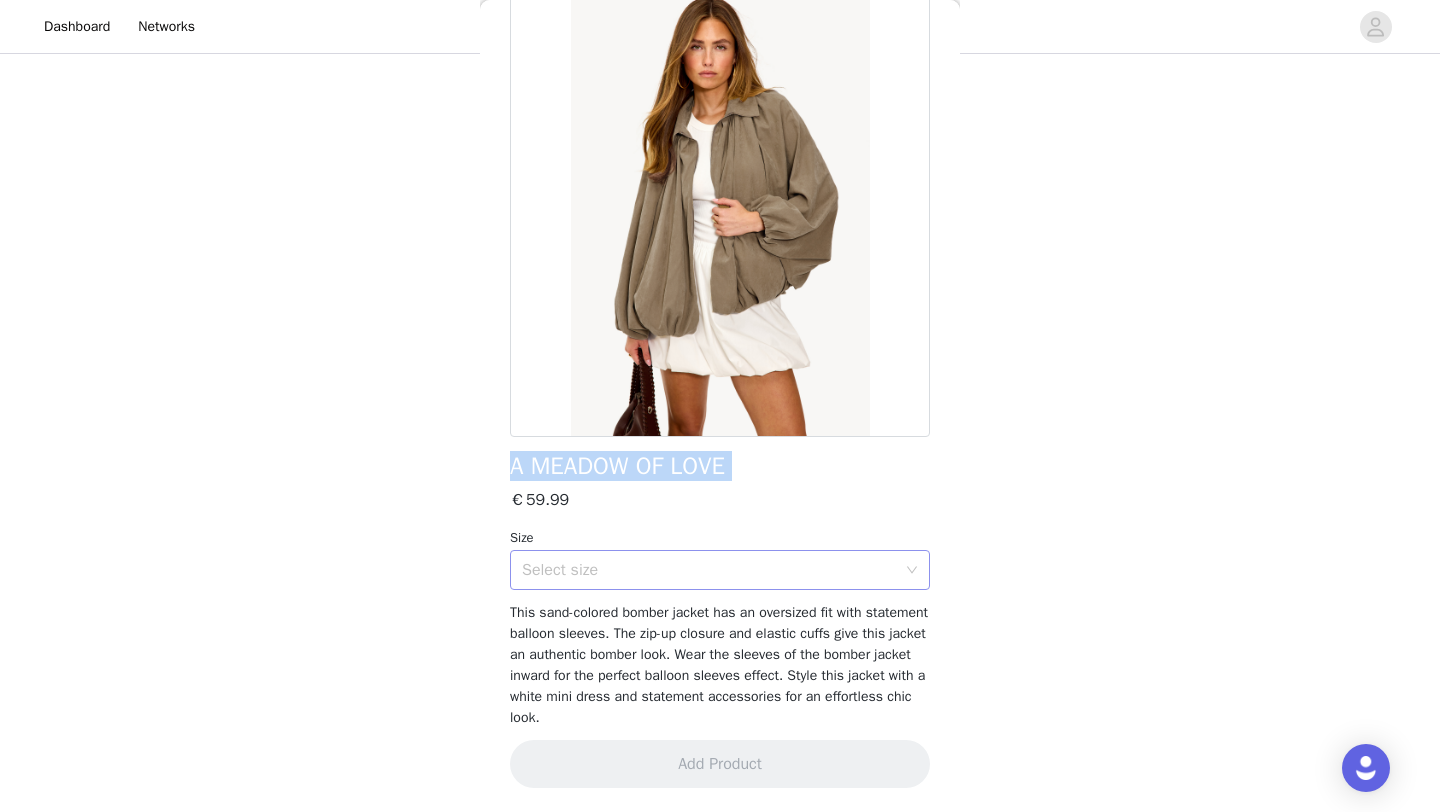 click on "Select size" at bounding box center [720, 570] 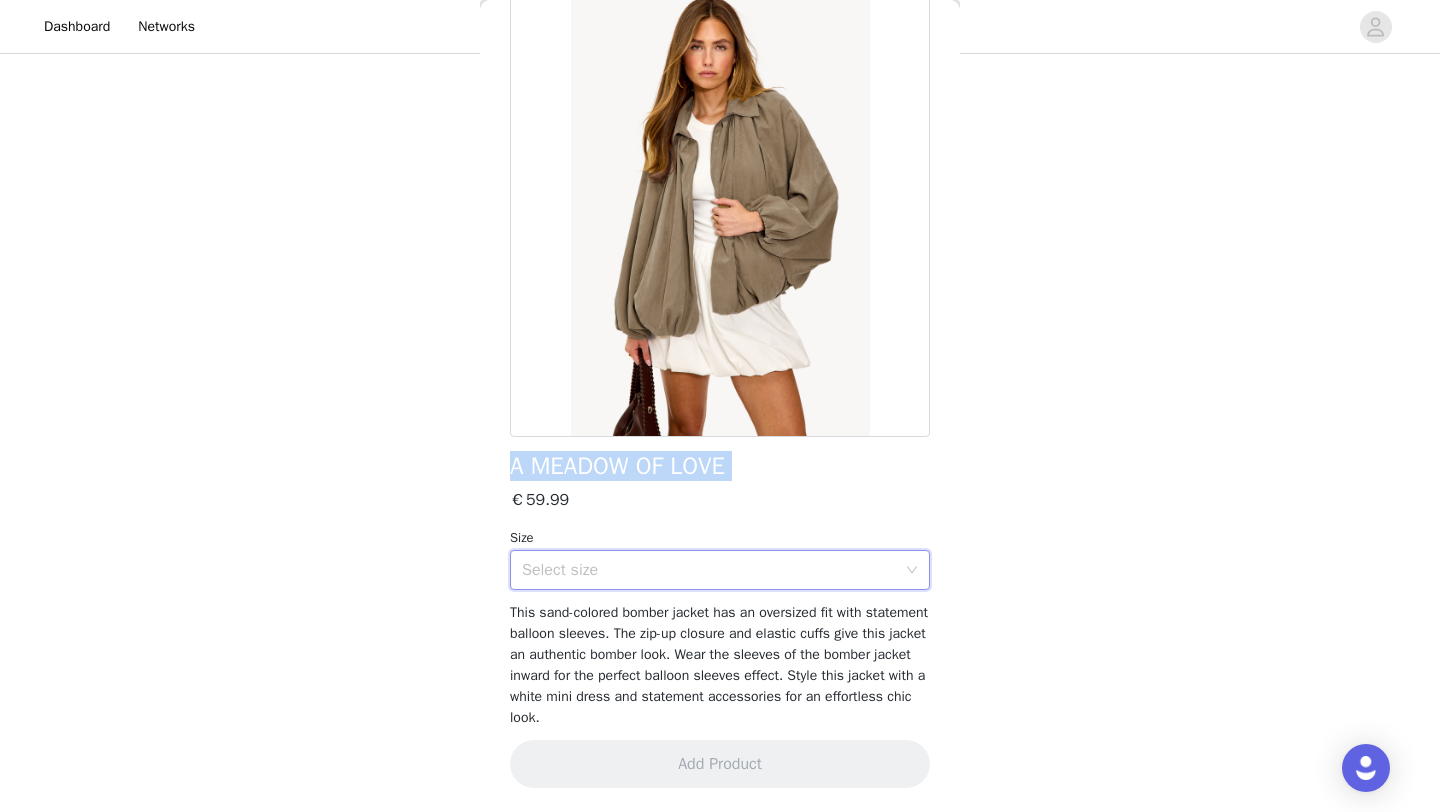 click on "Select size" at bounding box center (709, 570) 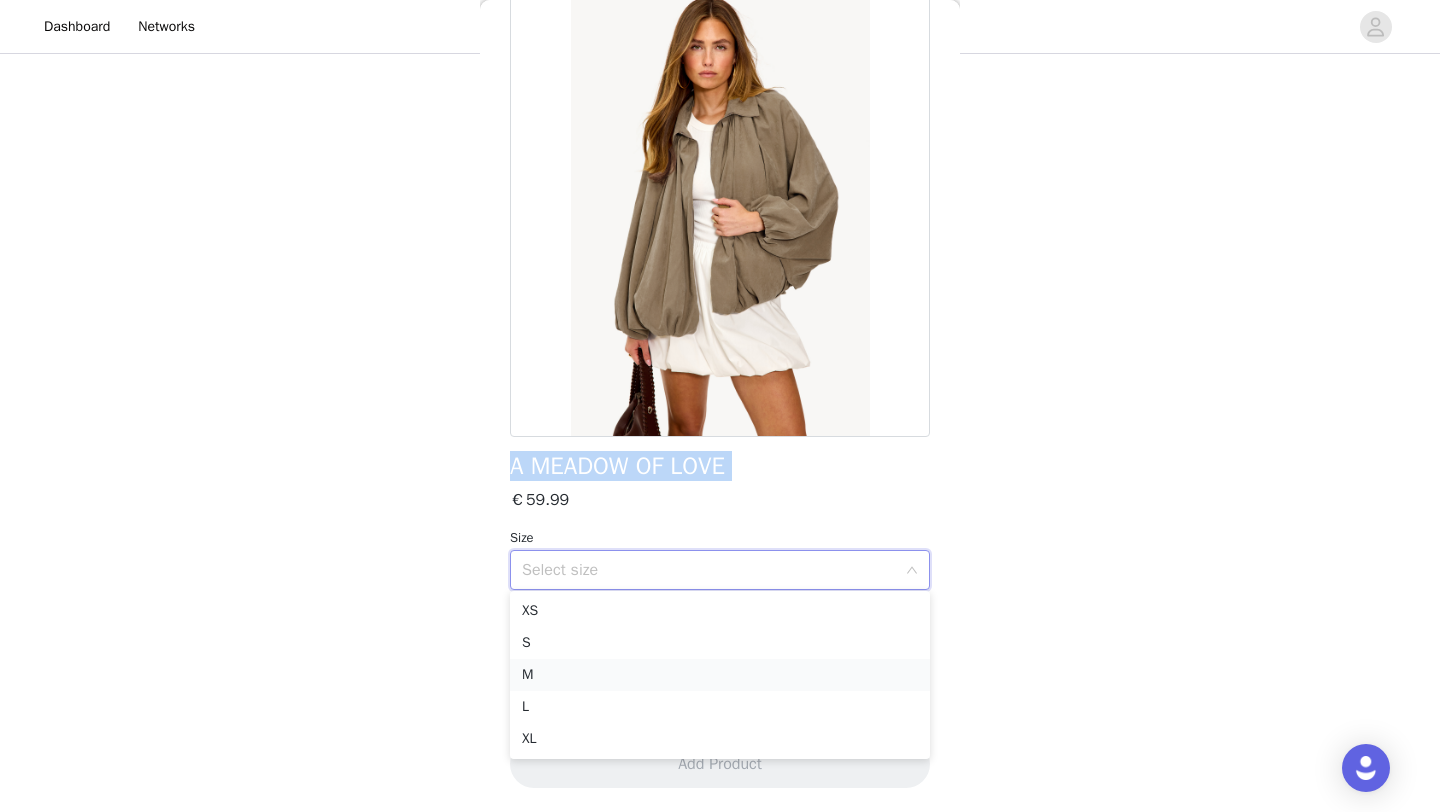click on "M" at bounding box center (720, 675) 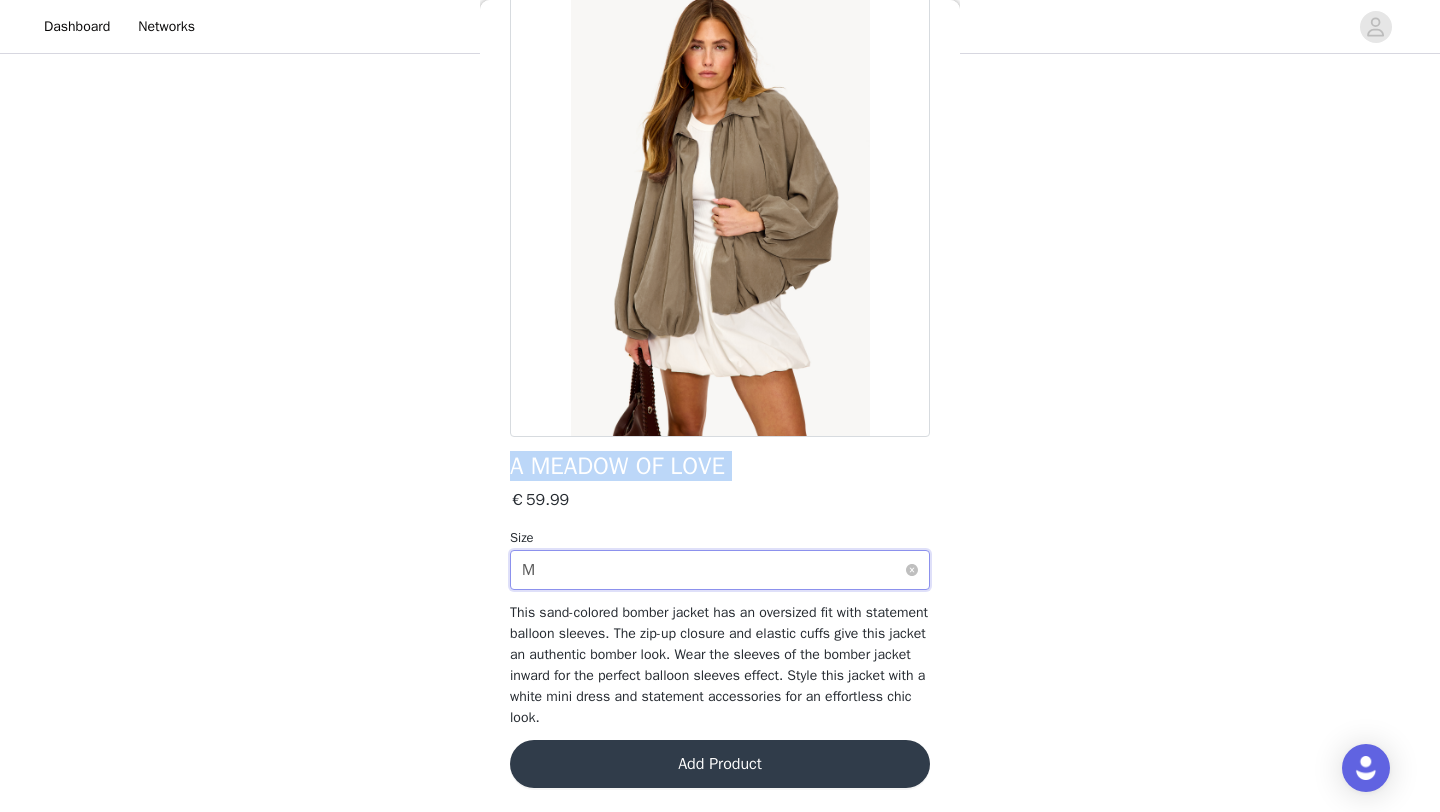 click on "Select size M" at bounding box center [713, 570] 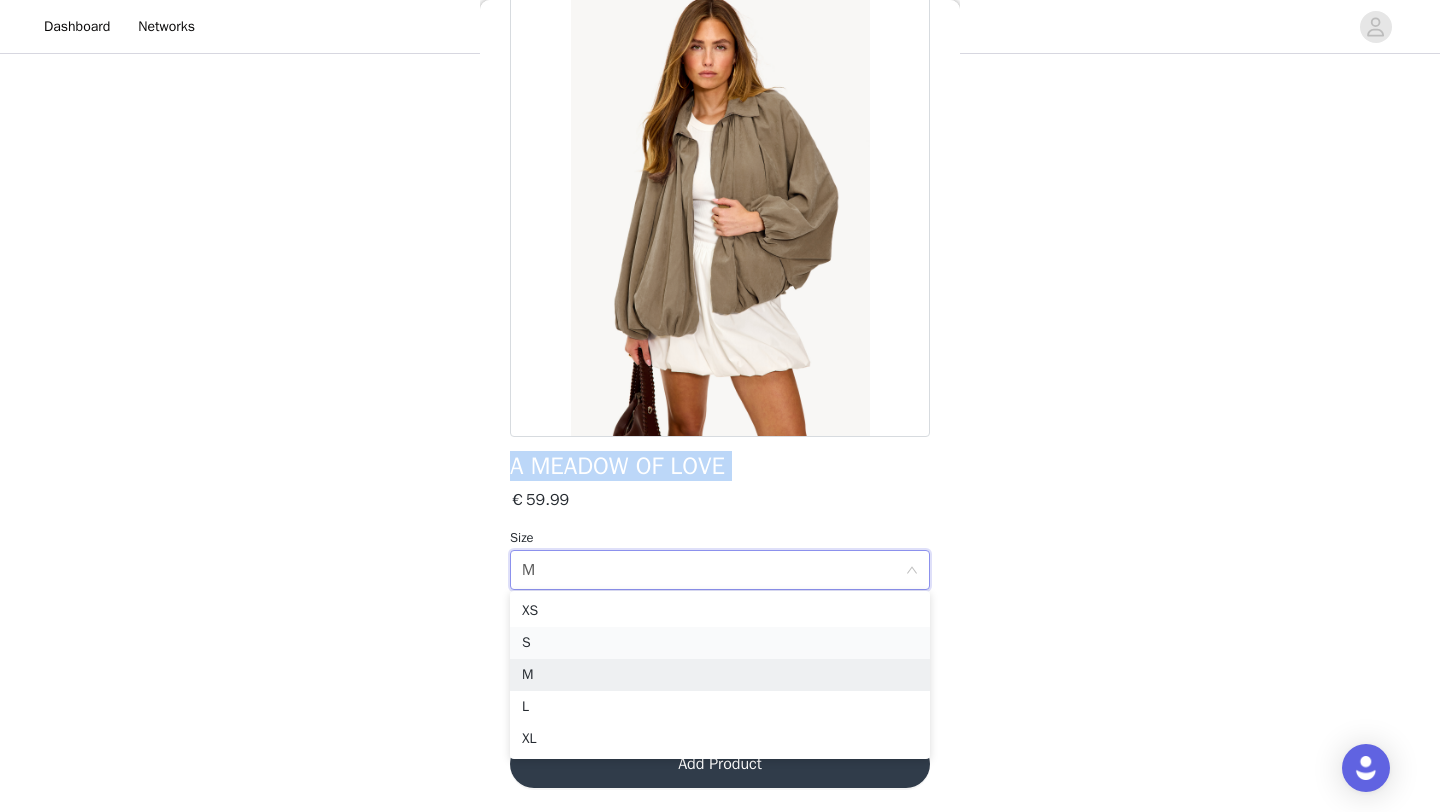 click on "S" at bounding box center (720, 643) 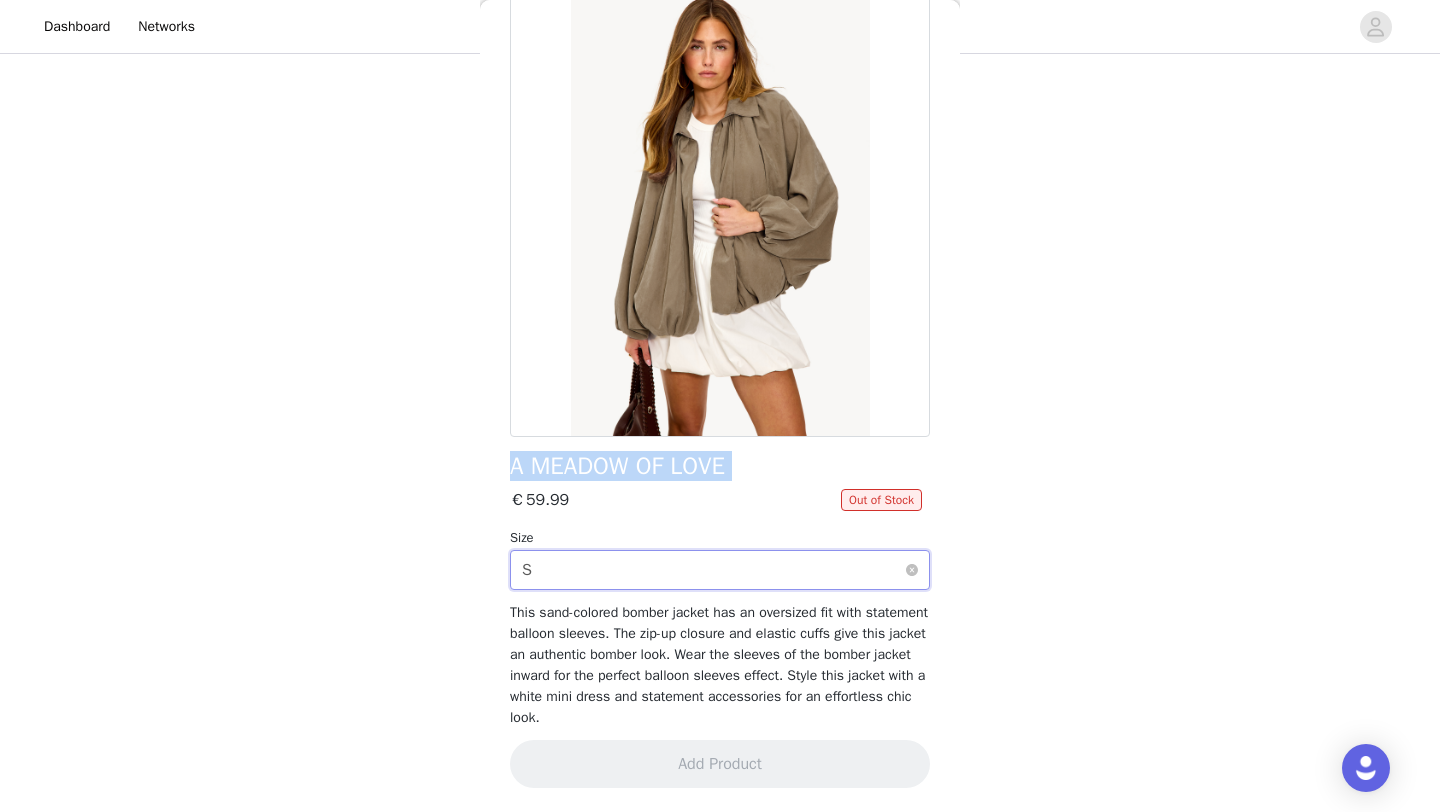 click on "Select size S" at bounding box center [713, 570] 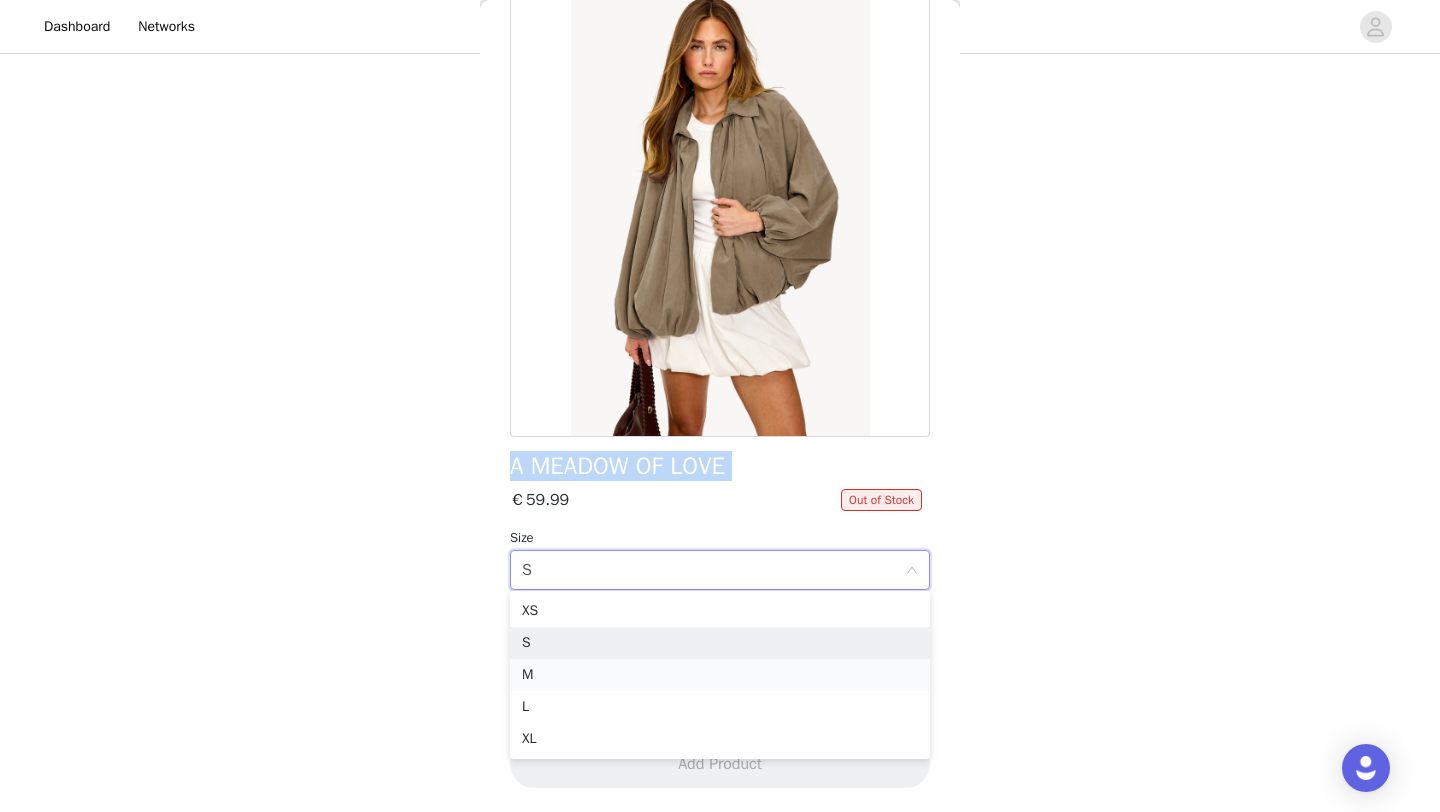 click on "M" at bounding box center (720, 675) 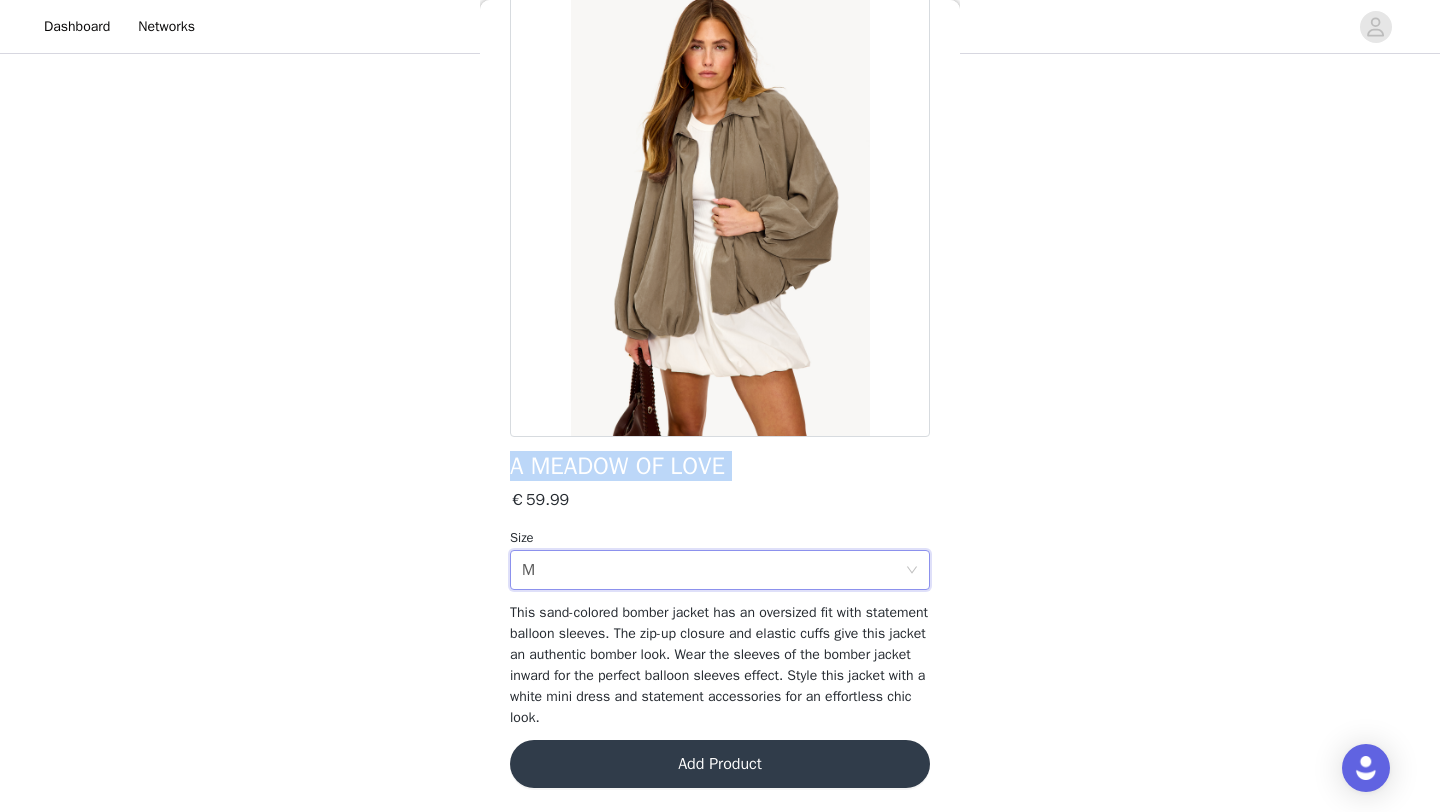 click on "Add Product" at bounding box center (720, 764) 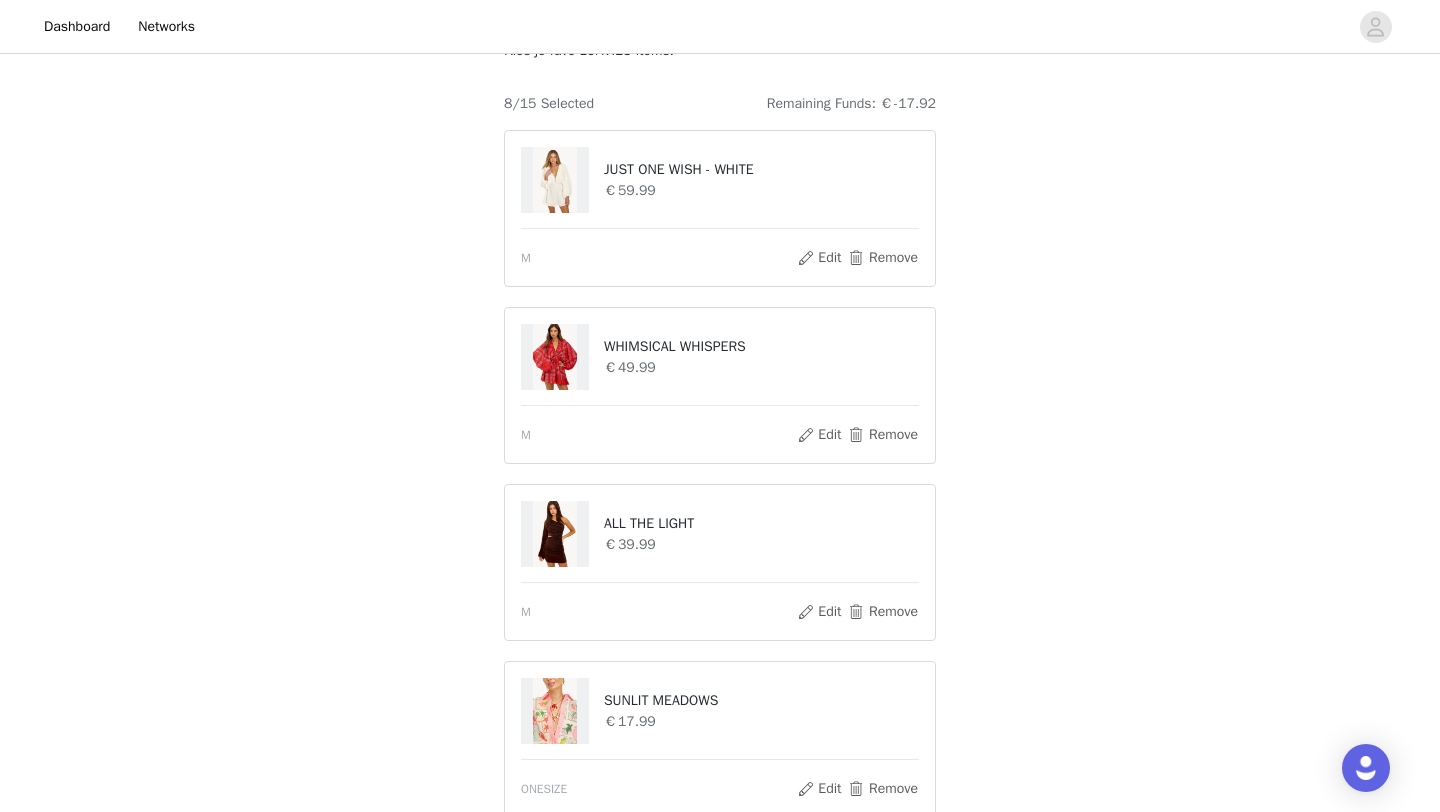 scroll, scrollTop: 148, scrollLeft: 0, axis: vertical 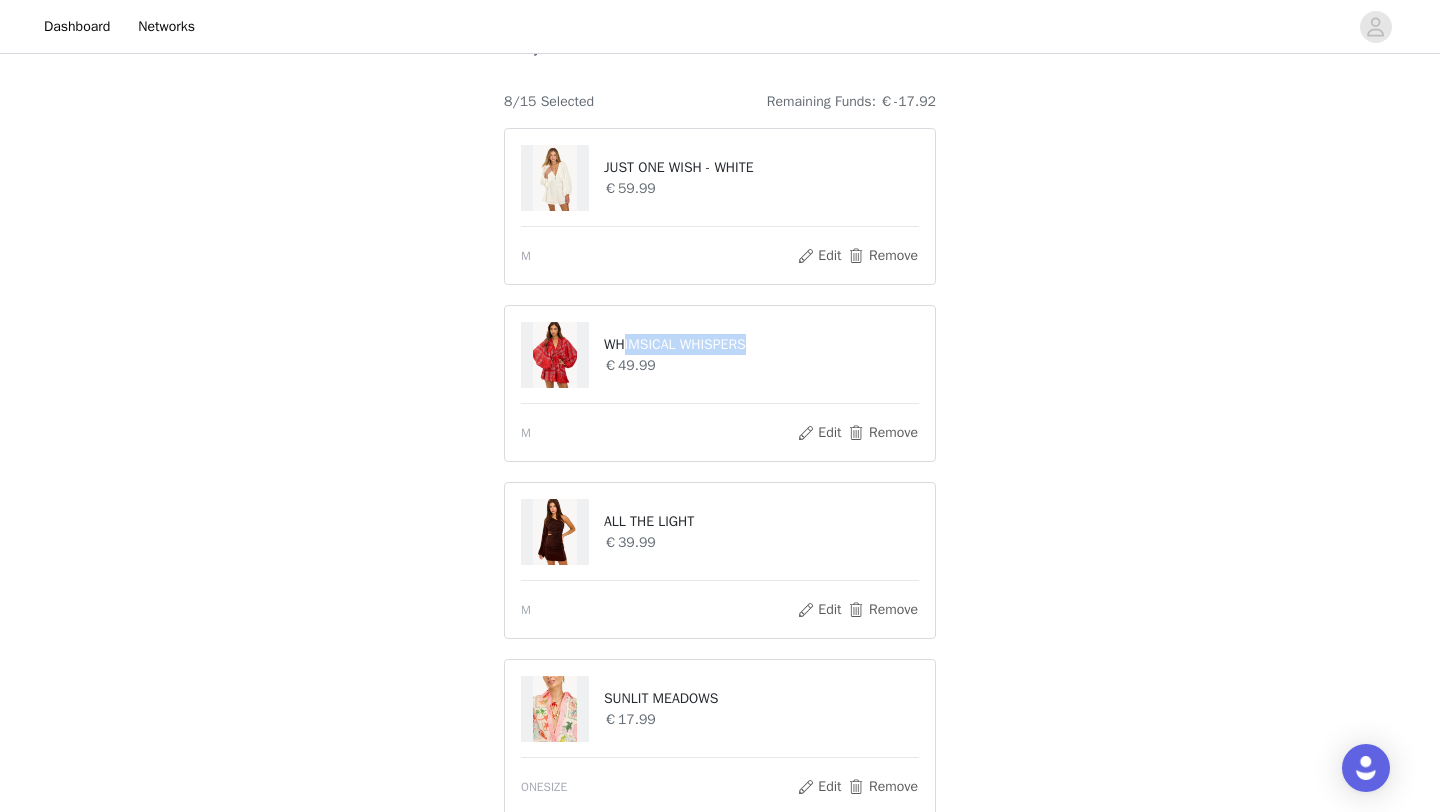 drag, startPoint x: 790, startPoint y: 348, endPoint x: 628, endPoint y: 345, distance: 162.02777 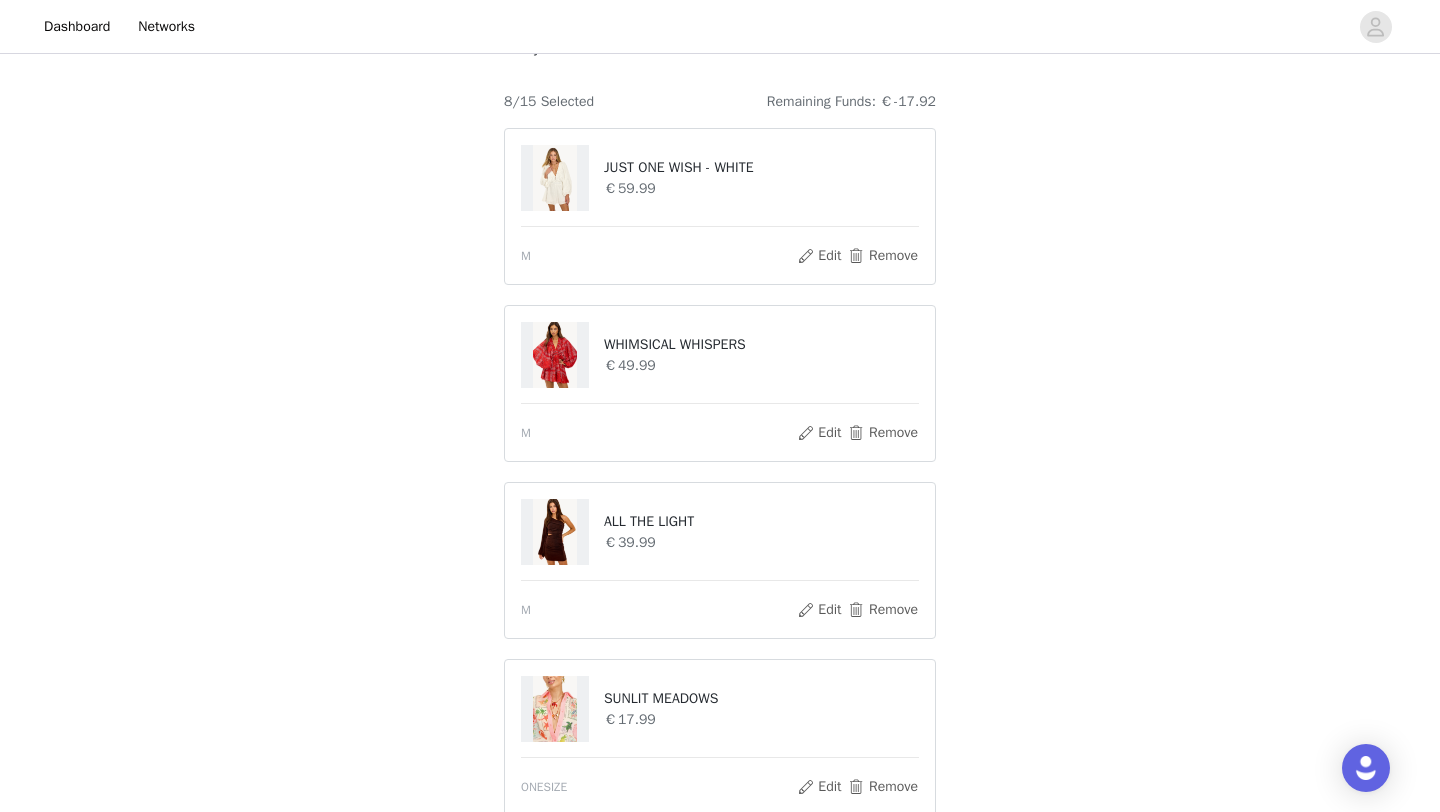 click on "STEP 1 OF 6
Styles
[PERSON_NAME] fave LOAVIES items!       8/15 Selected   Remaining Funds: €-17.92         JUST ONE WISH - WHITE     €59.99       M       Edit   Remove     WHIMSICAL WHISPERS      €49.99       M       Edit   Remove     ALL THE LIGHT     €39.99       M       Edit   Remove     SUNLIT [PERSON_NAME]     €17.99       ONESIZE       Edit   Remove     A SEASON OF US - COW     €39.99       S       Edit   Remove     BLOSSOMING ROMANCE     €49.99       M       Edit   Remove     GLITTER ENERGY     €49.99       S       Edit   Remove     A MEADOW OF LOVE     €59.99       M       Edit   Remove     Add Product" at bounding box center (720, 776) 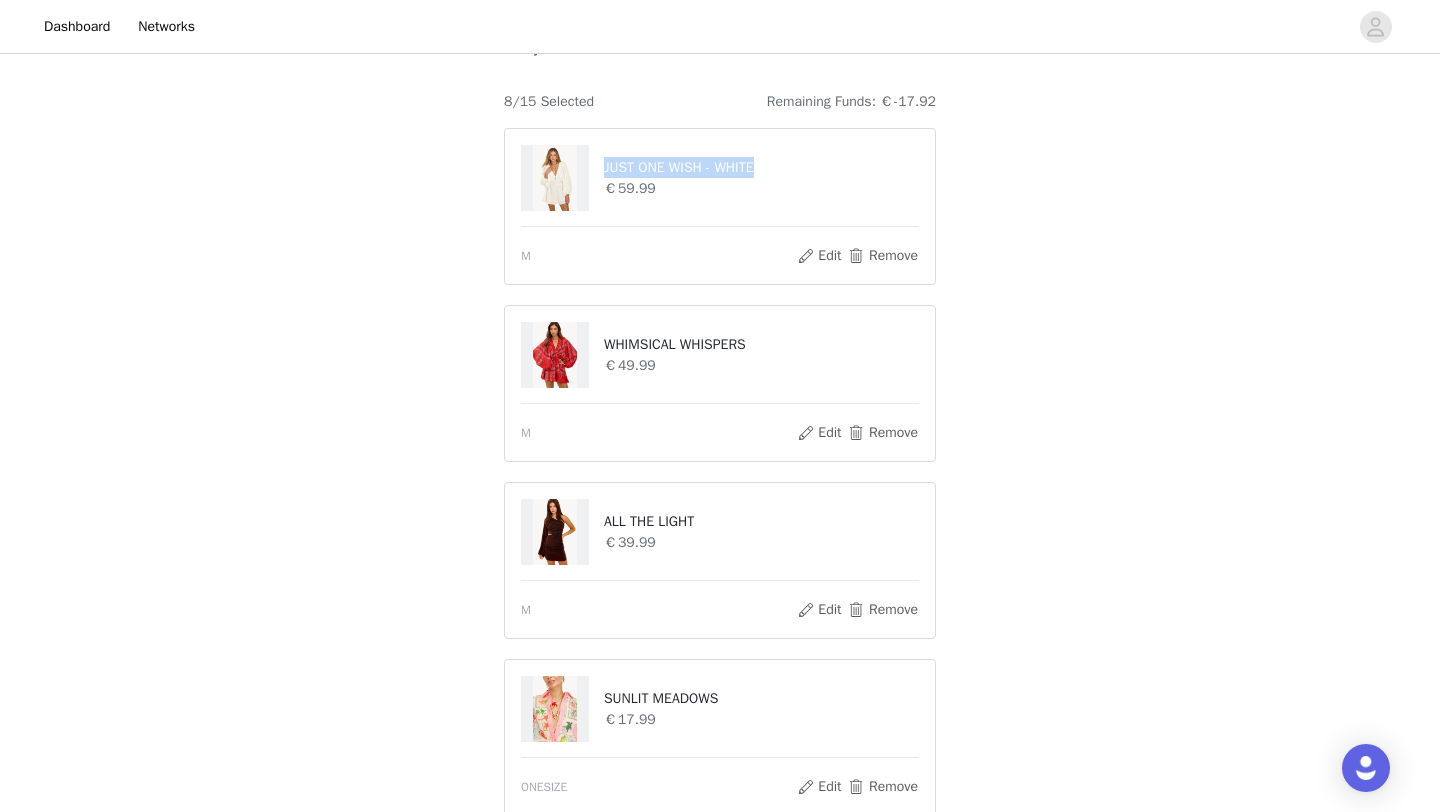 drag, startPoint x: 793, startPoint y: 171, endPoint x: 606, endPoint y: 168, distance: 187.02406 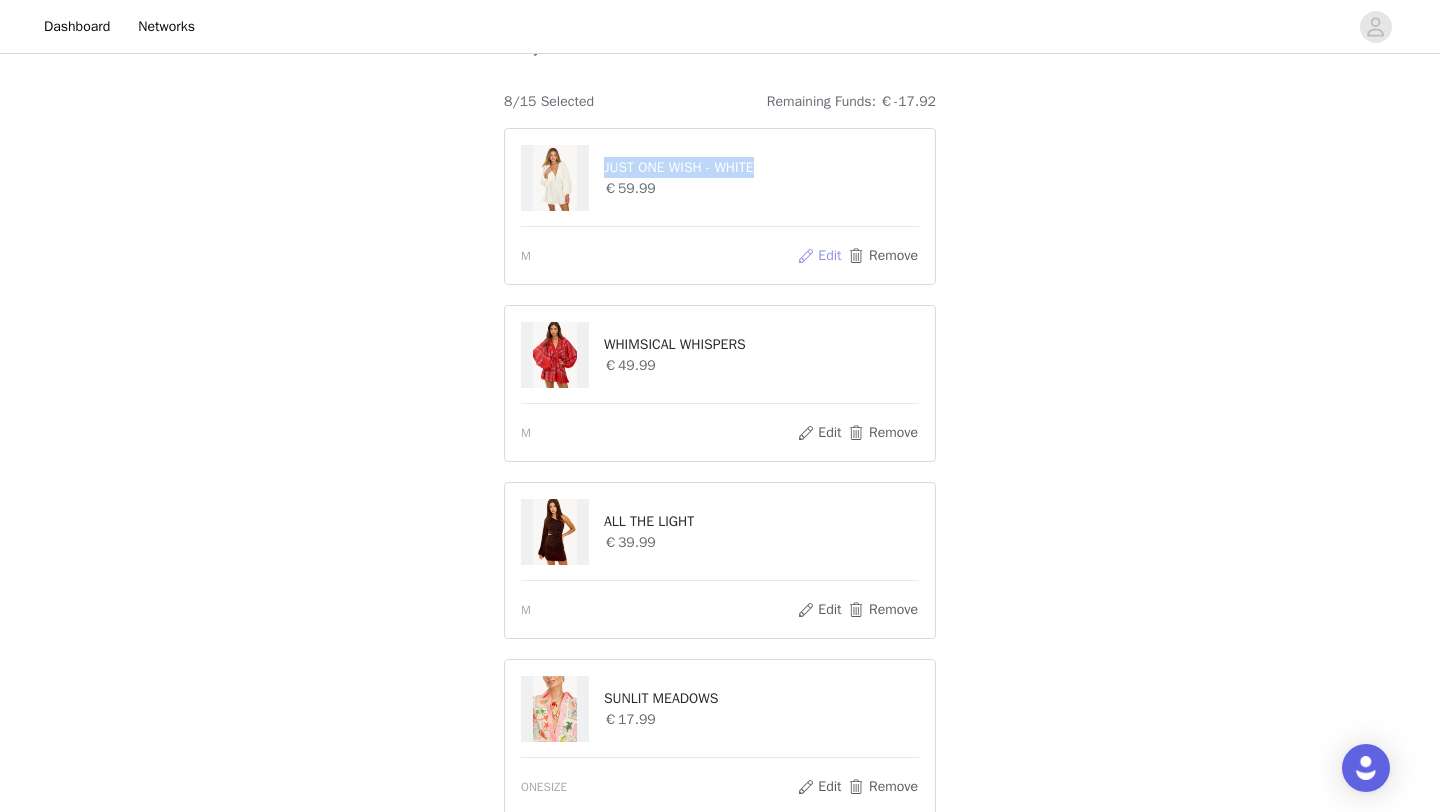 click on "Edit" at bounding box center [819, 256] 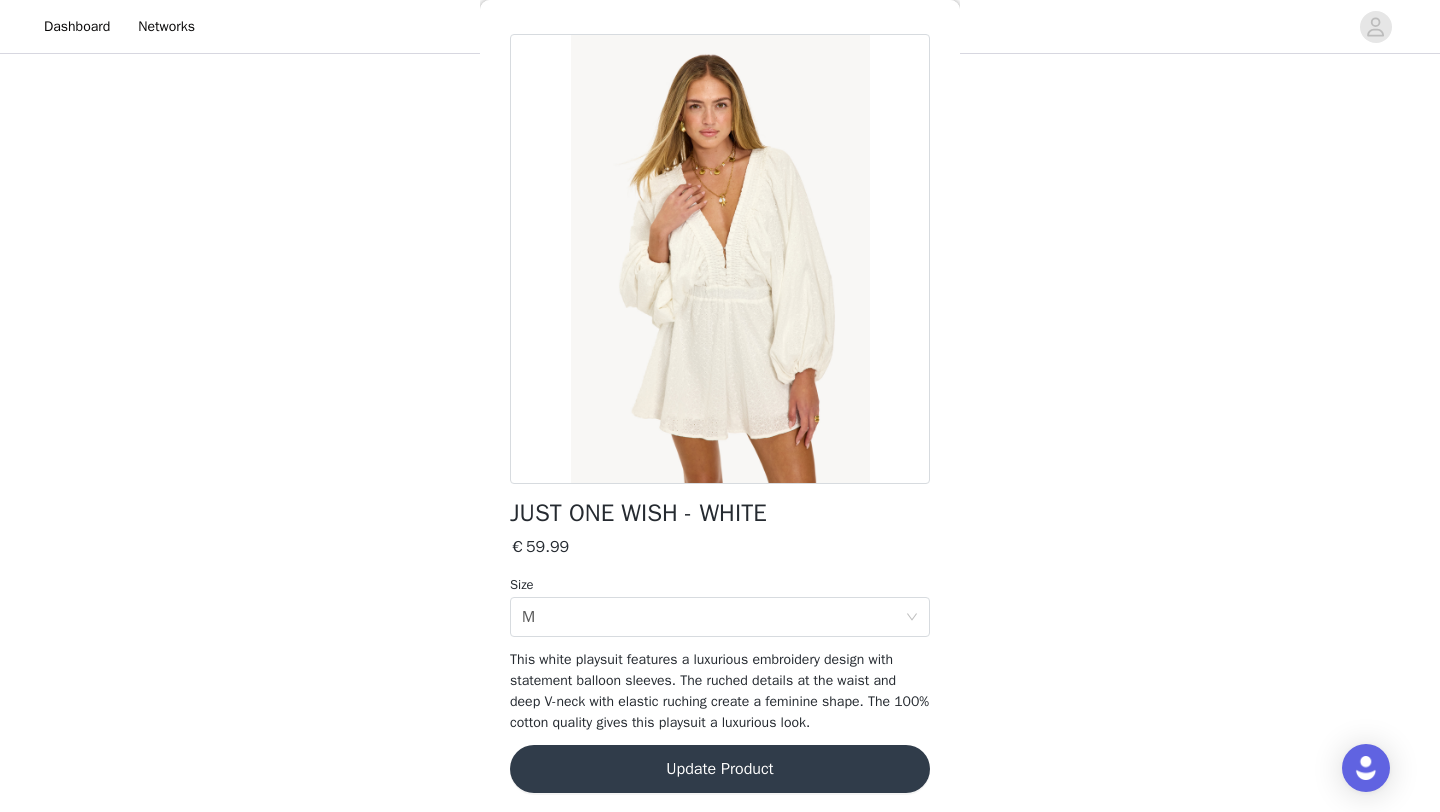 scroll, scrollTop: 73, scrollLeft: 0, axis: vertical 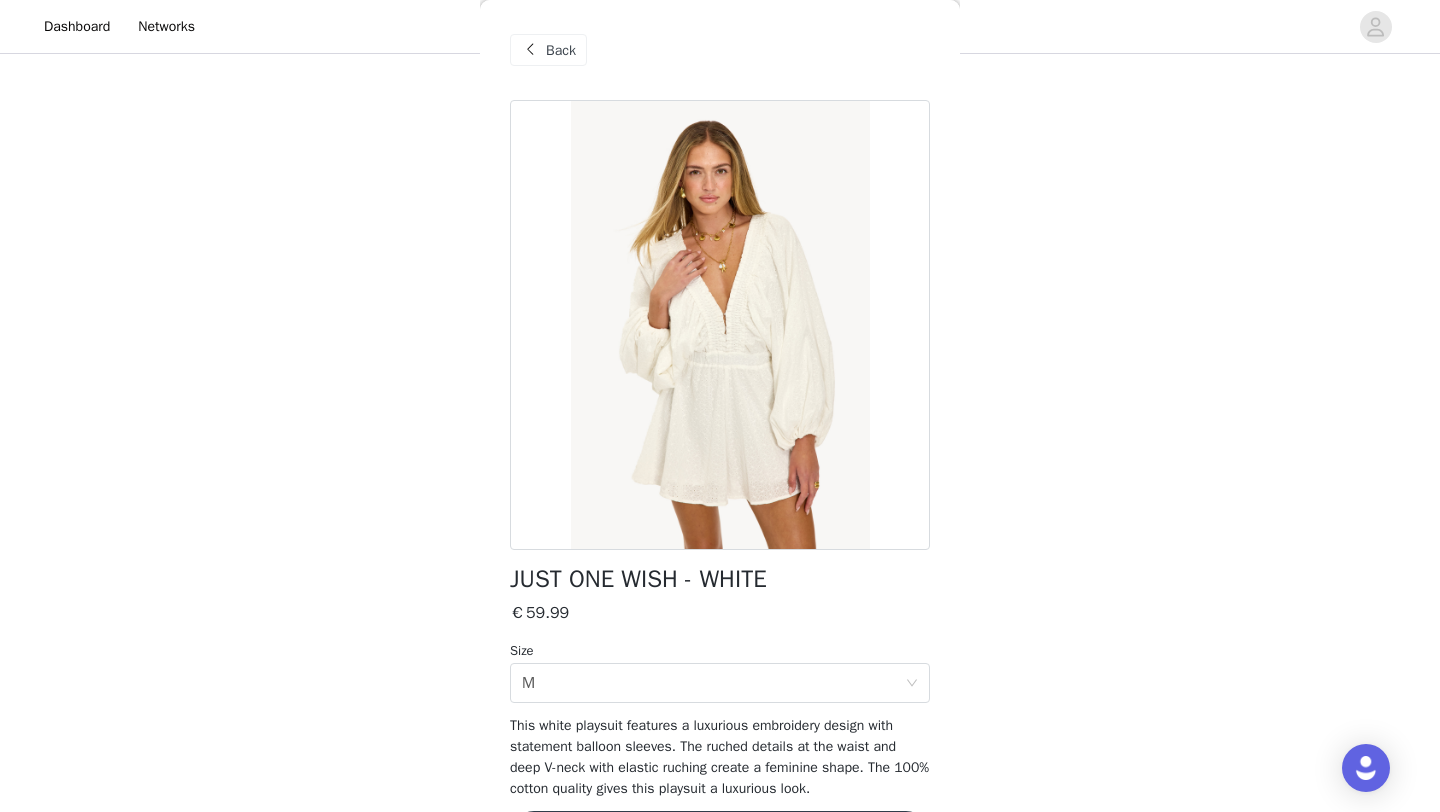 click on "Back" at bounding box center (561, 50) 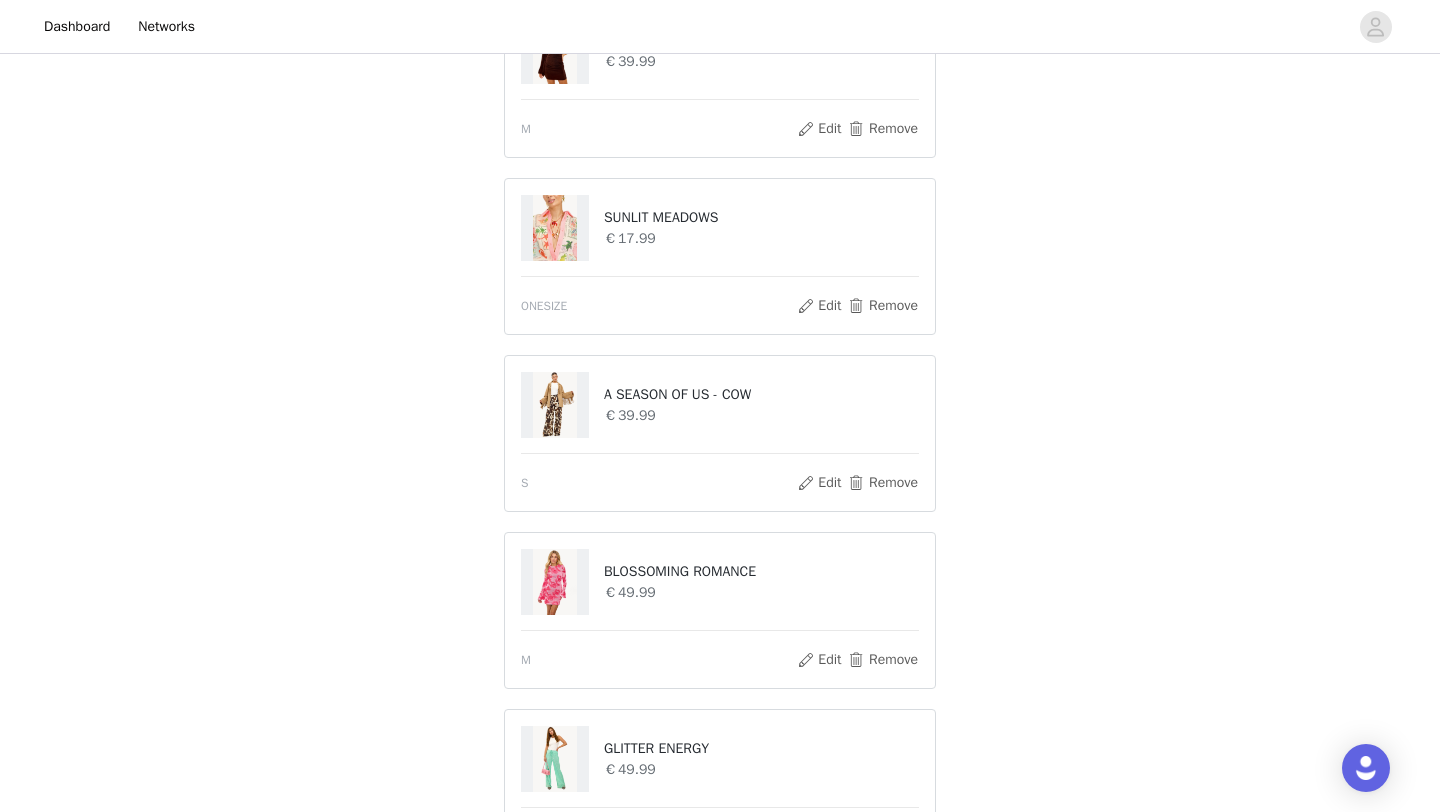 scroll, scrollTop: 632, scrollLeft: 0, axis: vertical 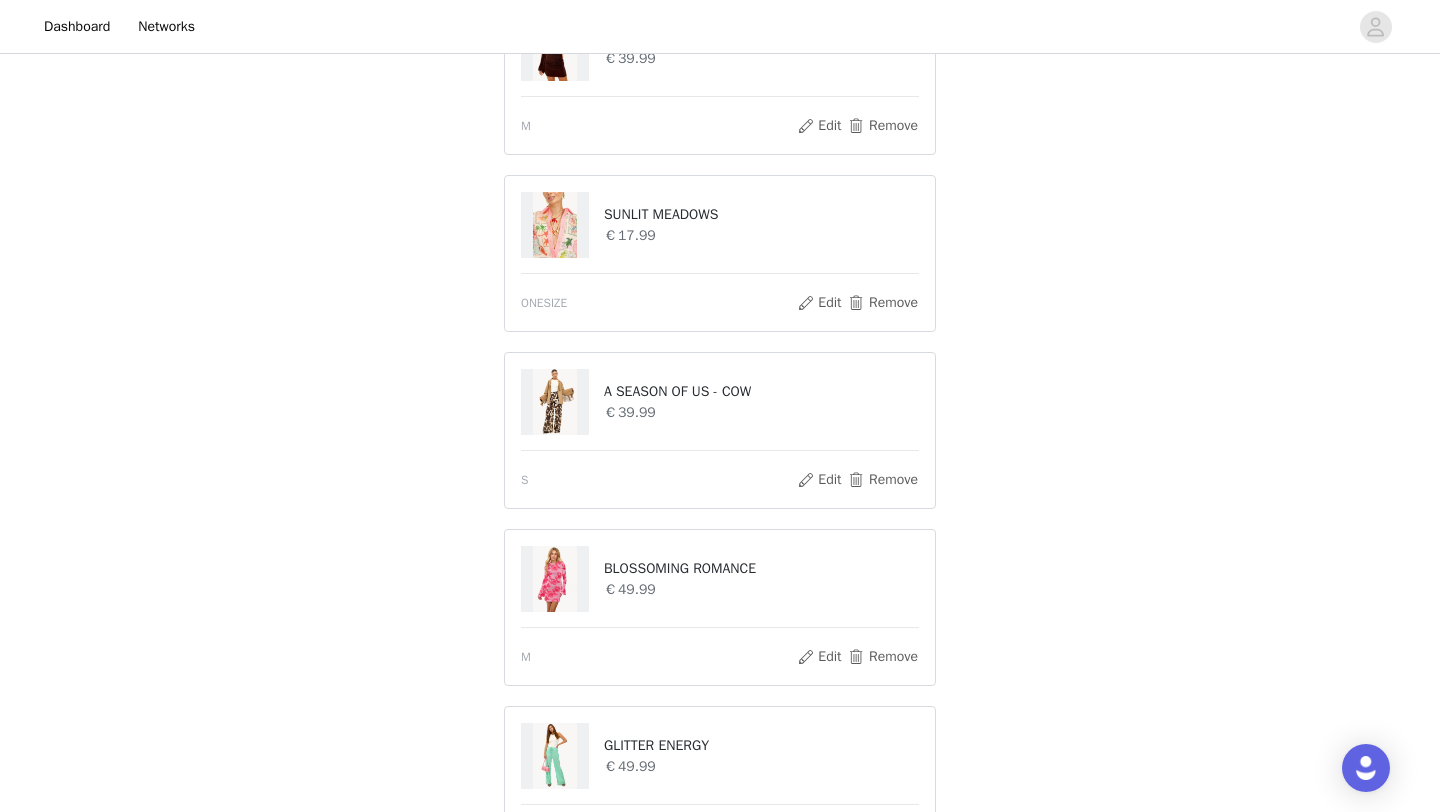 click at bounding box center (555, 579) 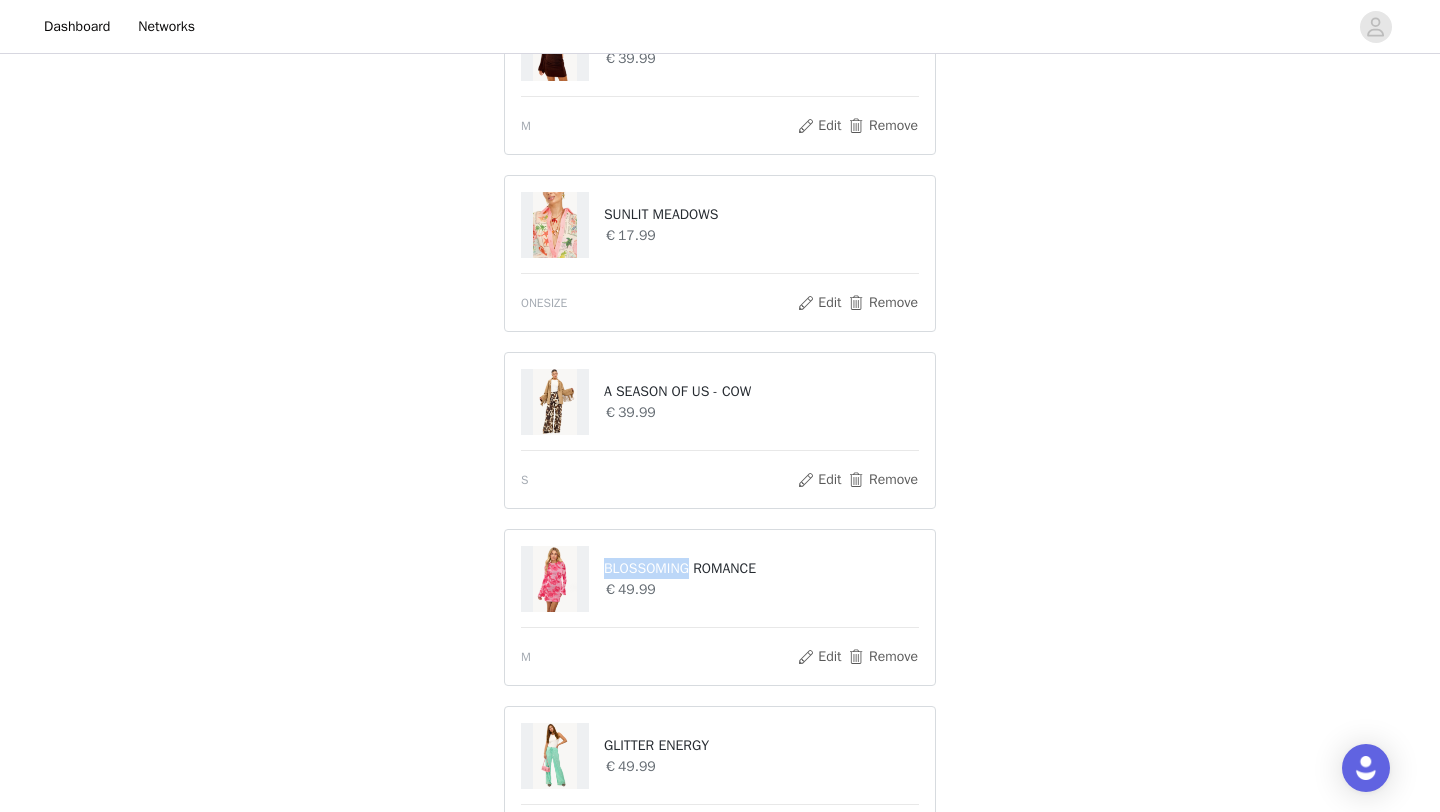 click on "BLOSSOMING ROMANCE" at bounding box center (761, 568) 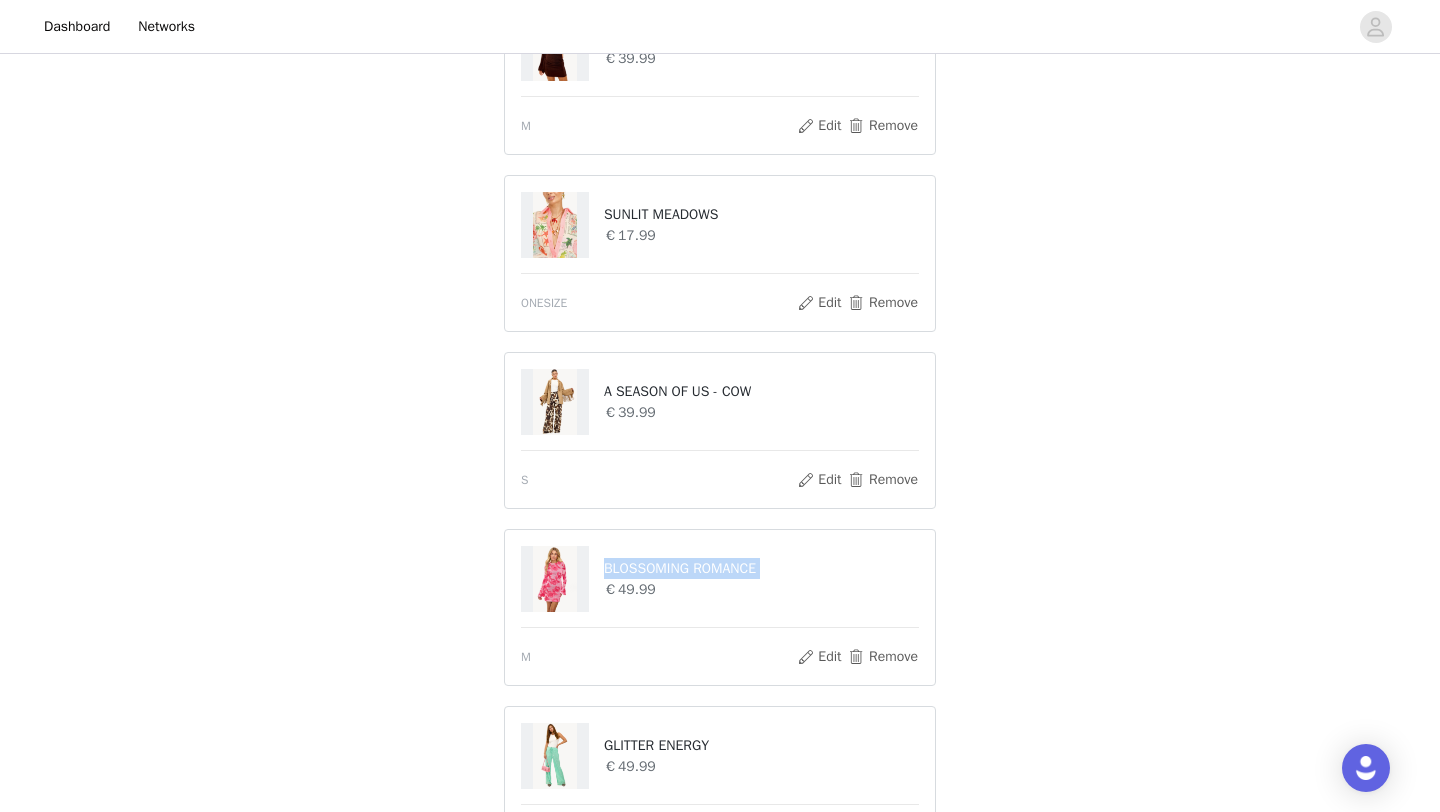 click on "BLOSSOMING ROMANCE" at bounding box center (761, 568) 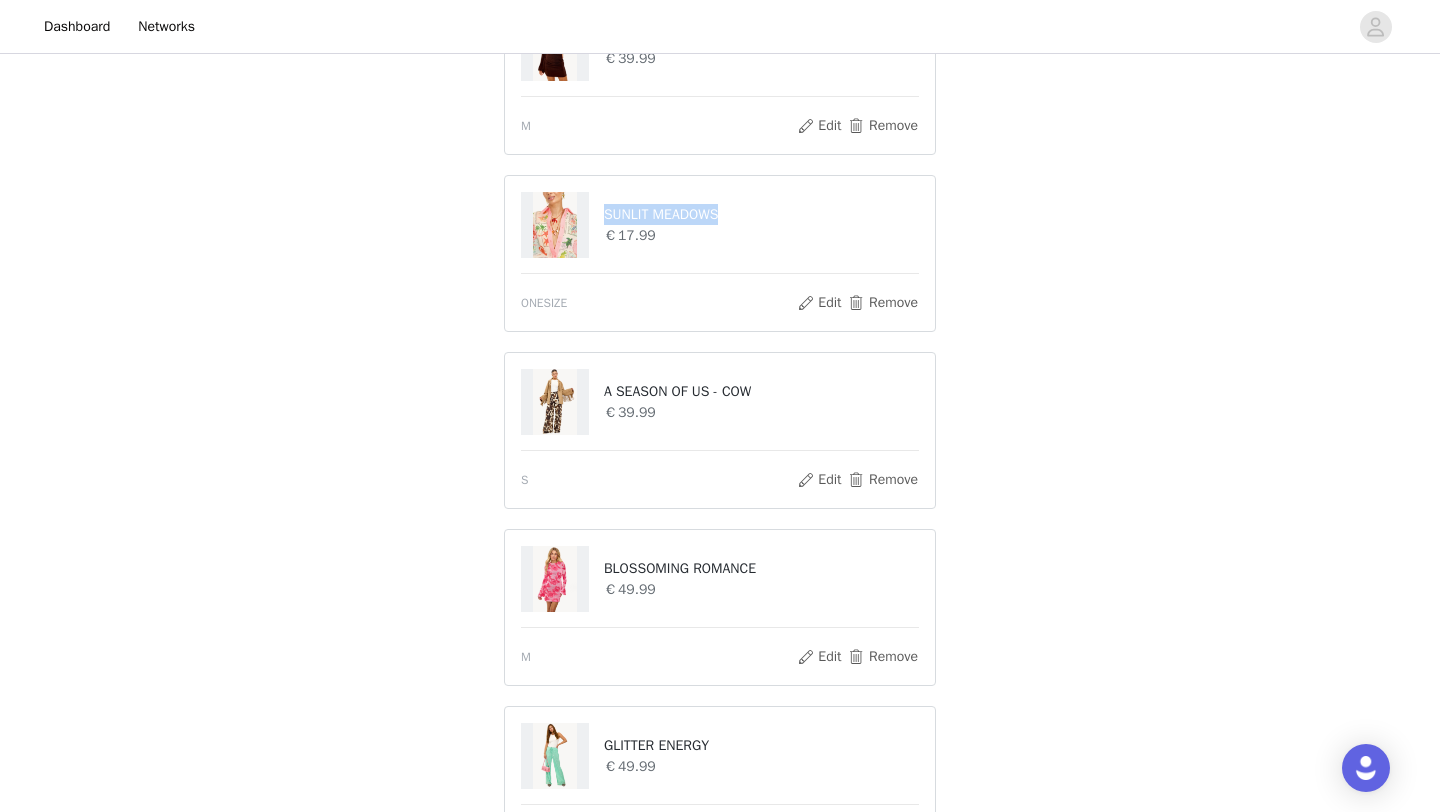 drag, startPoint x: 742, startPoint y: 218, endPoint x: 605, endPoint y: 218, distance: 137 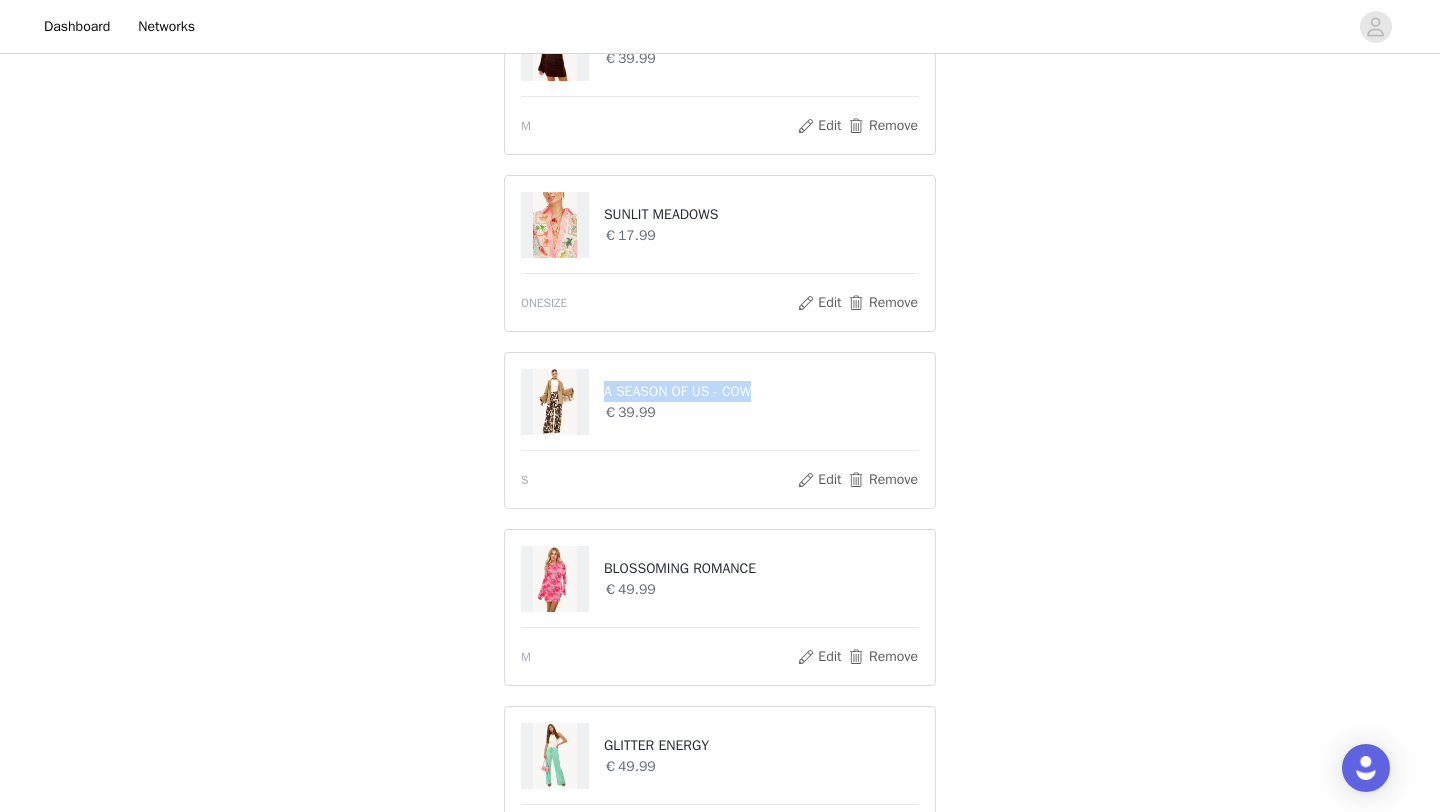 drag, startPoint x: 780, startPoint y: 392, endPoint x: 605, endPoint y: 394, distance: 175.01143 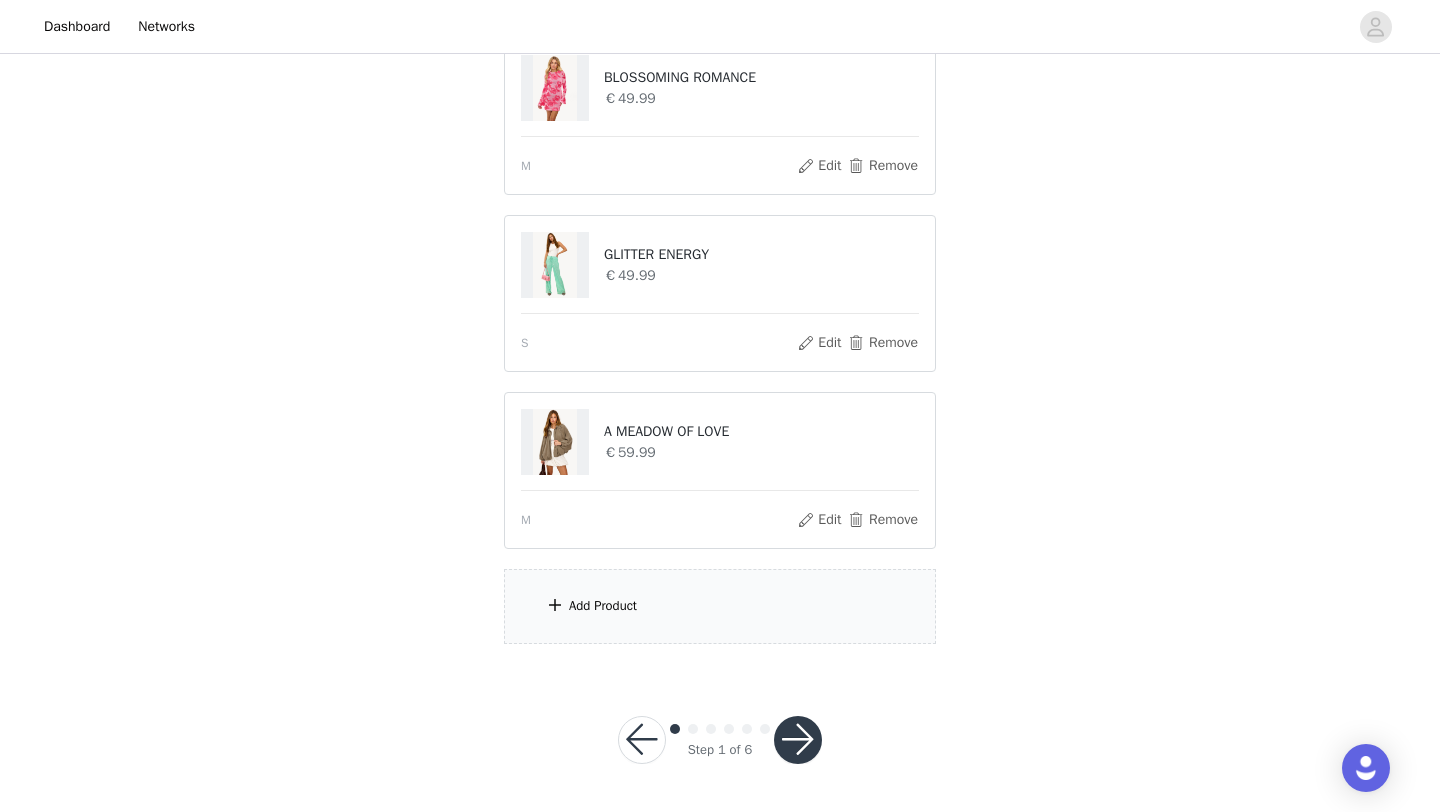 scroll, scrollTop: 1123, scrollLeft: 0, axis: vertical 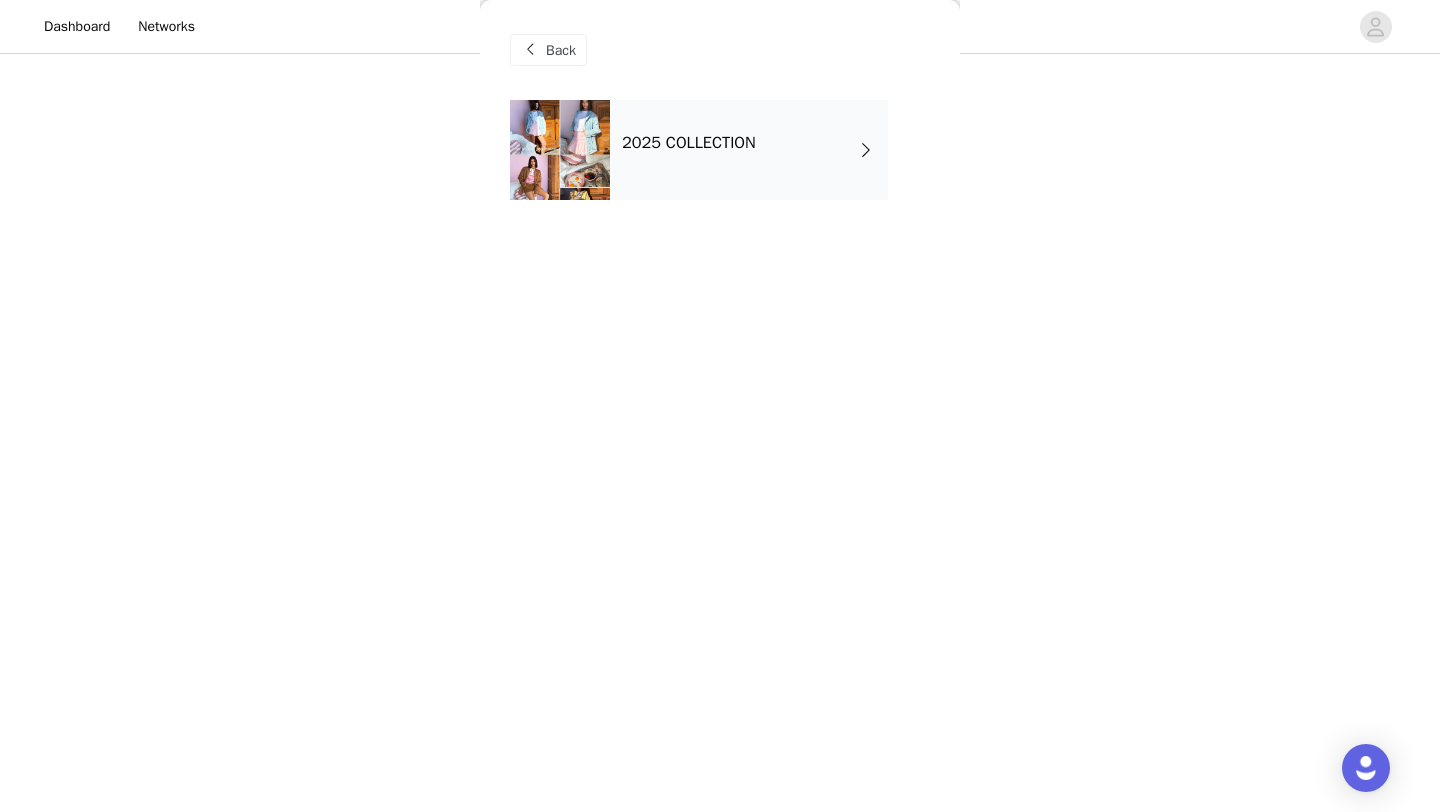 click on "2025 COLLECTION" at bounding box center (749, 150) 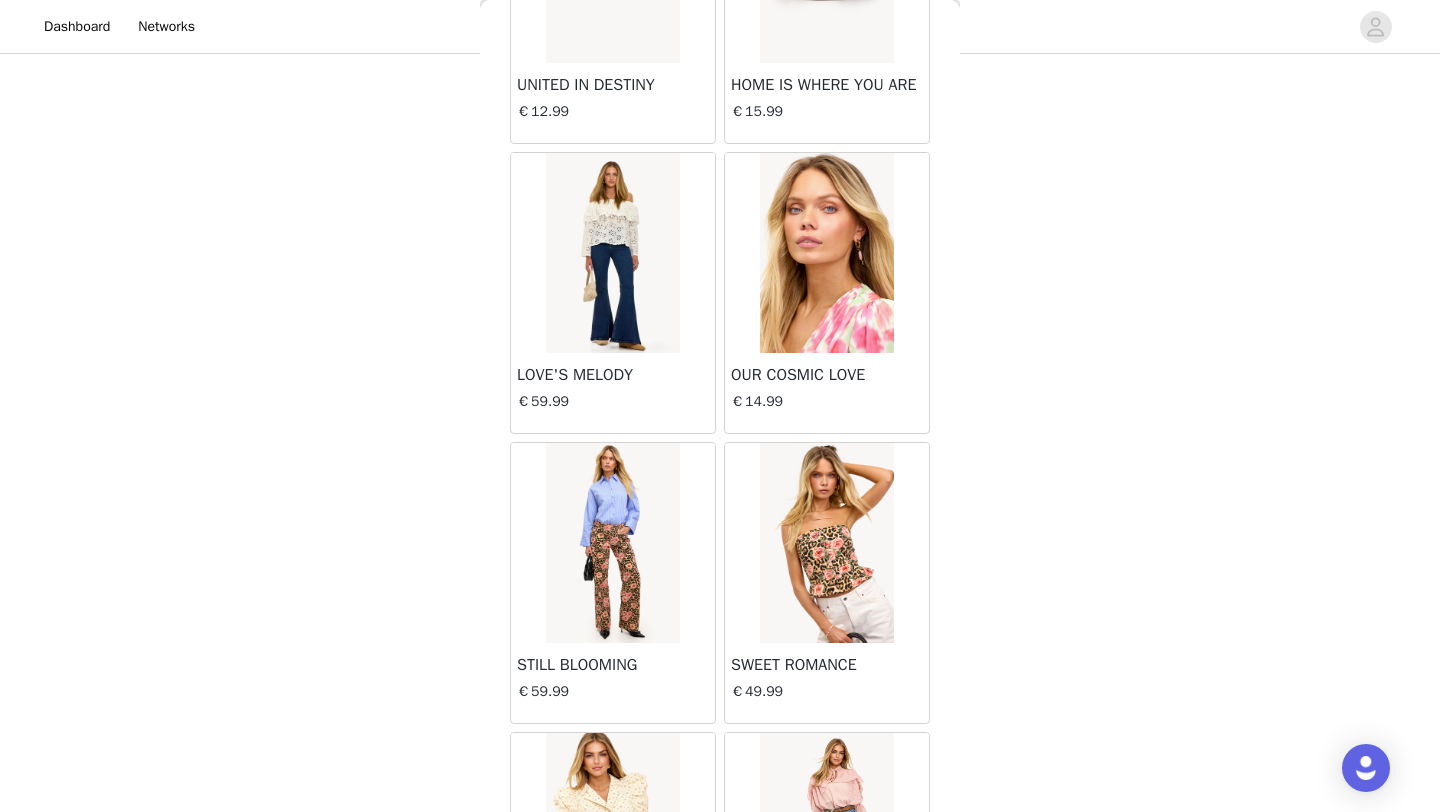 scroll, scrollTop: 2248, scrollLeft: 0, axis: vertical 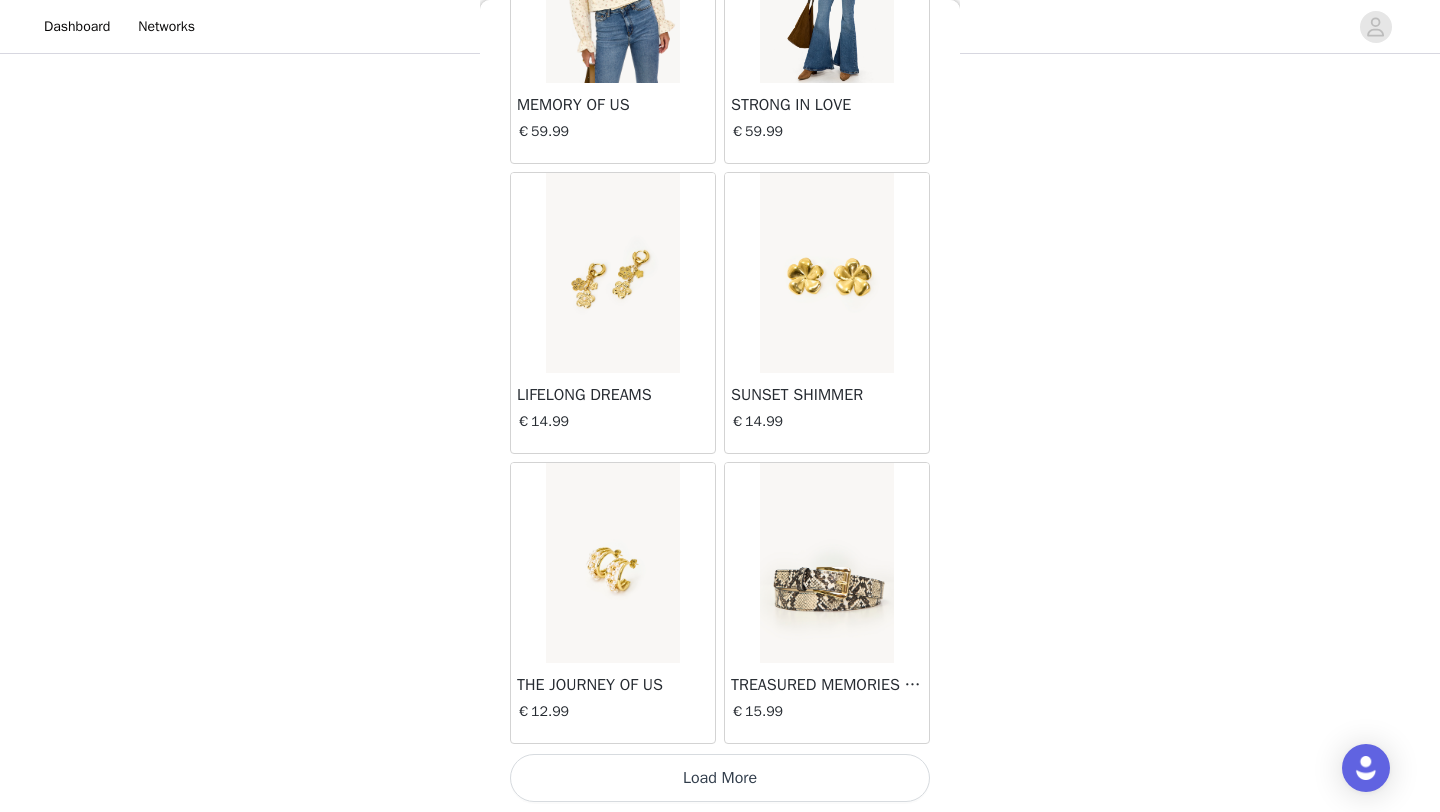 click on "Load More" at bounding box center [720, 778] 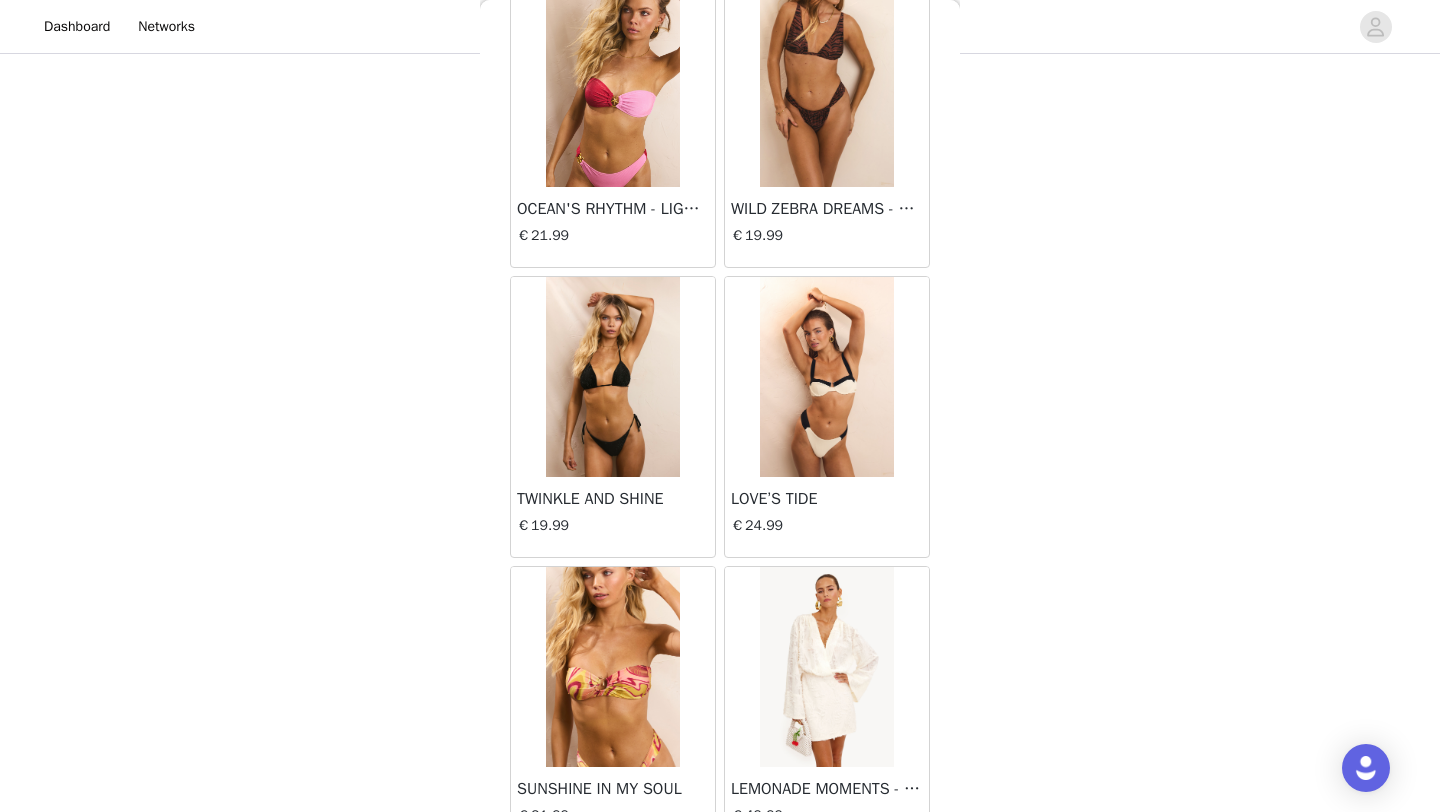 scroll, scrollTop: 5148, scrollLeft: 0, axis: vertical 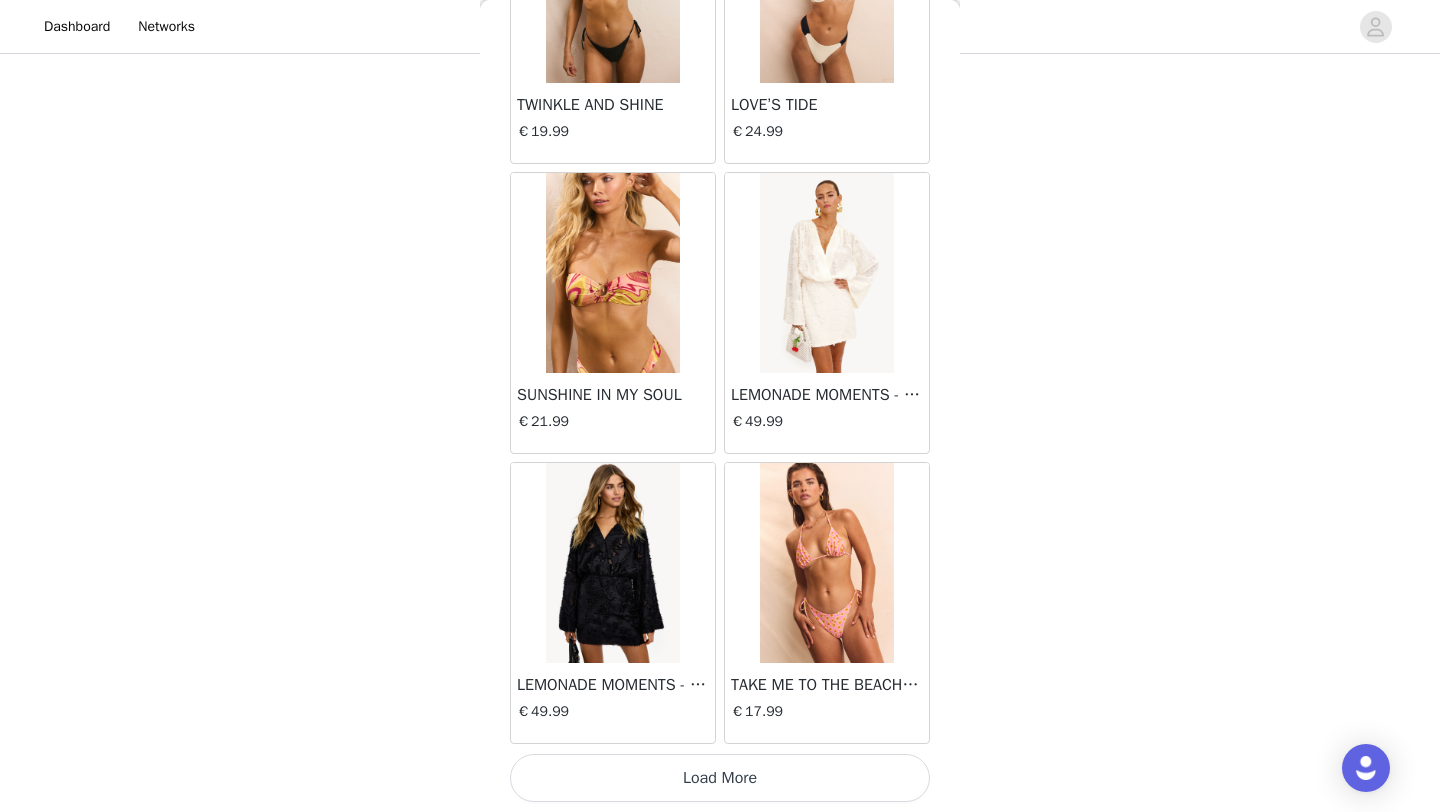 click on "Load More" at bounding box center (720, 778) 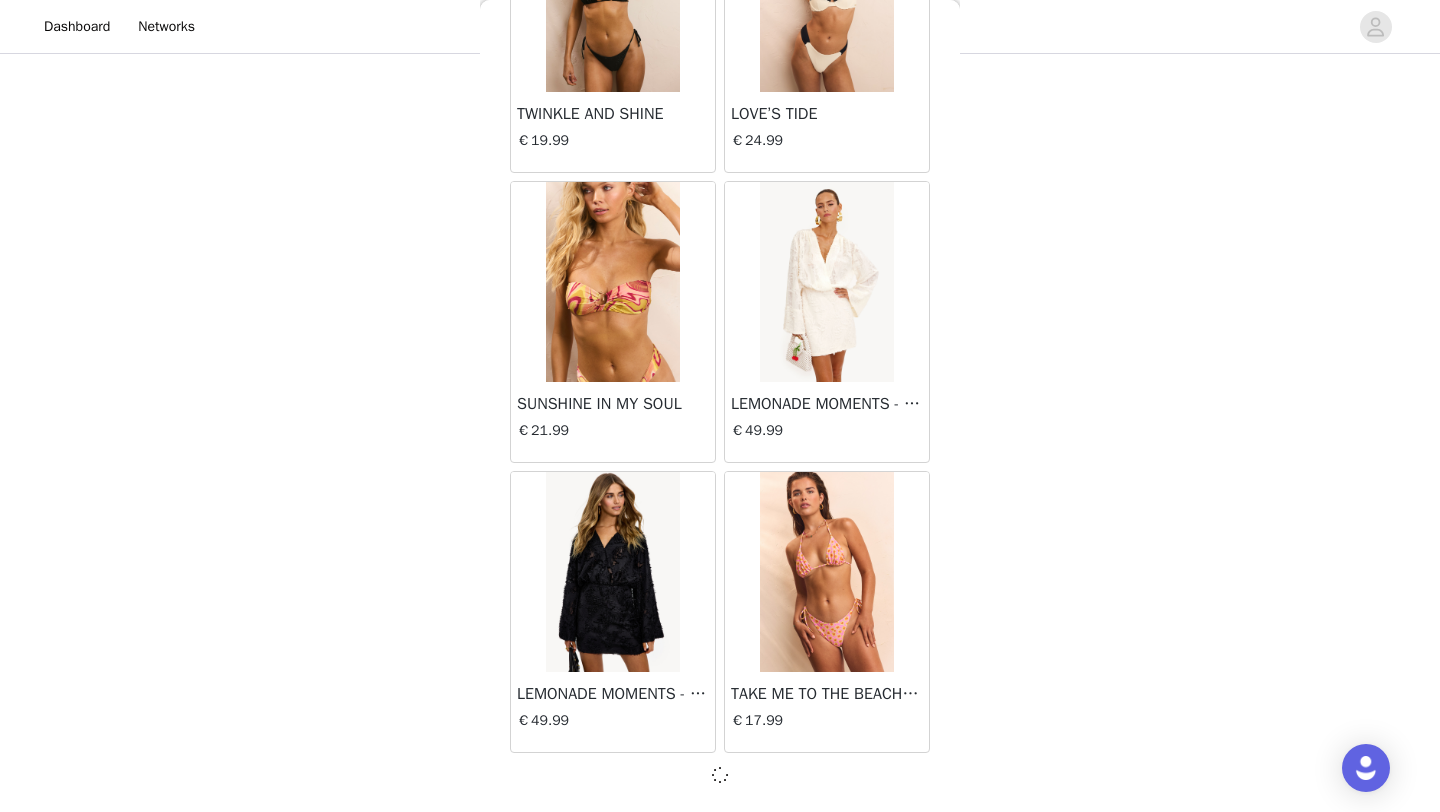 scroll, scrollTop: 5139, scrollLeft: 0, axis: vertical 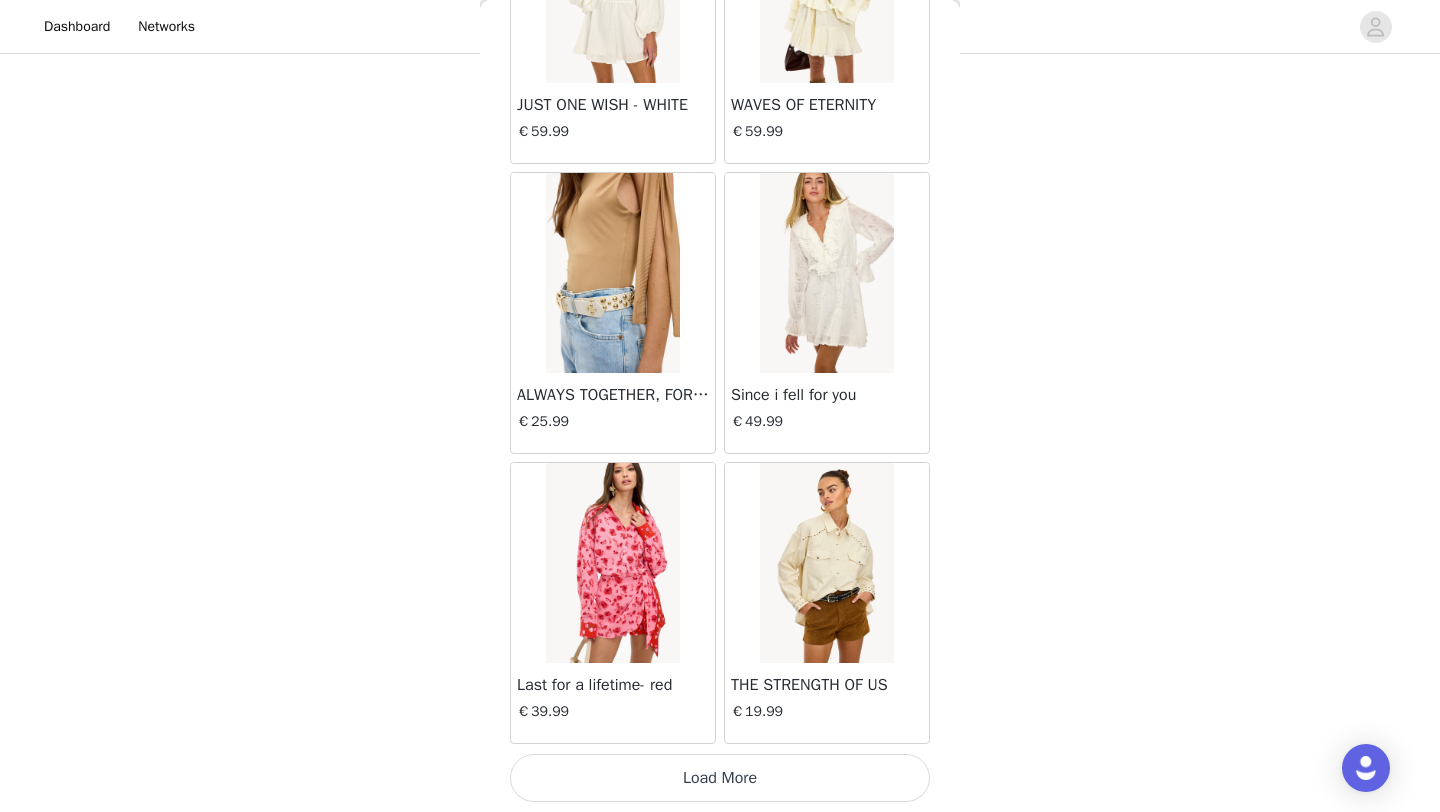 click on "Load More" at bounding box center [720, 778] 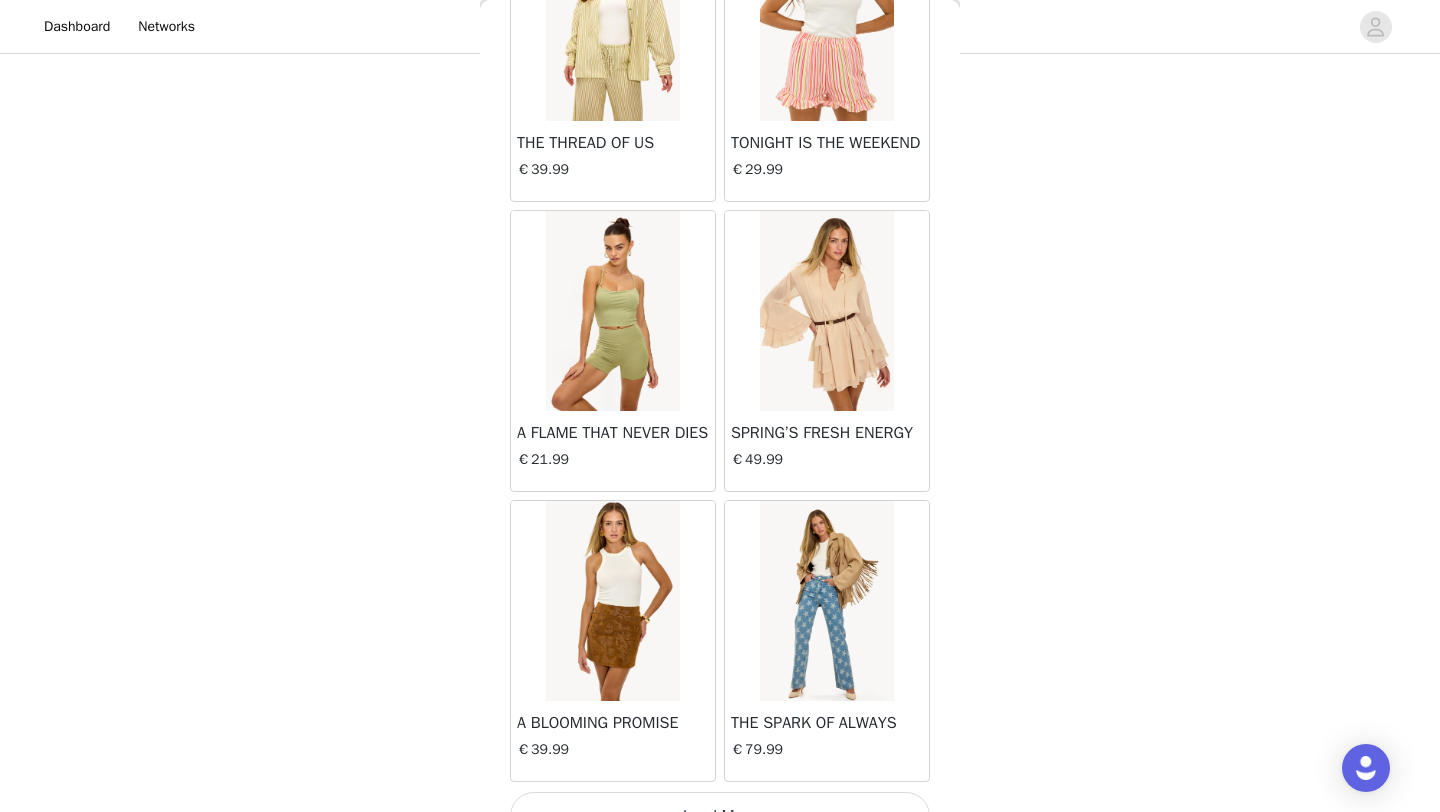 scroll, scrollTop: 10948, scrollLeft: 0, axis: vertical 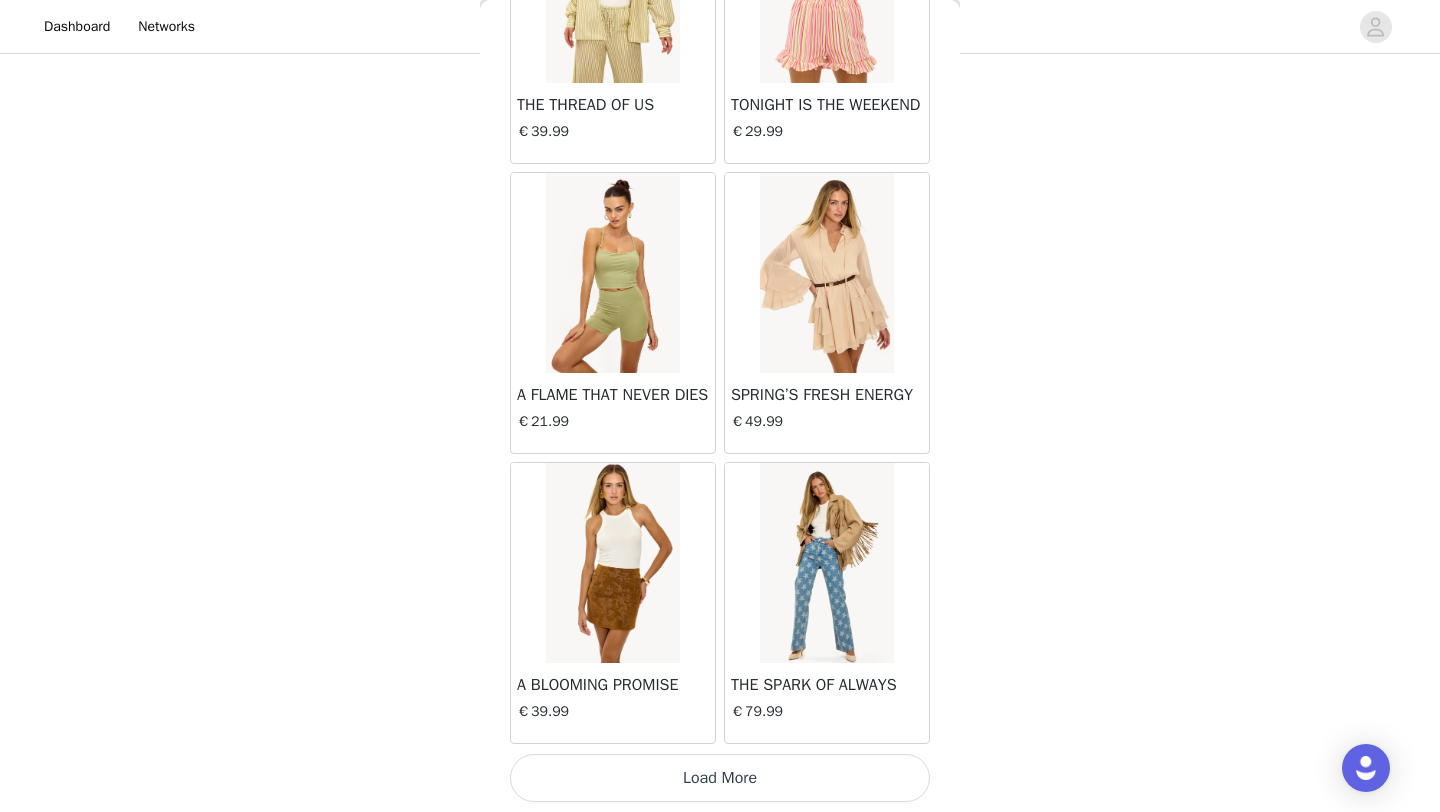 click on "Load More" at bounding box center [720, 778] 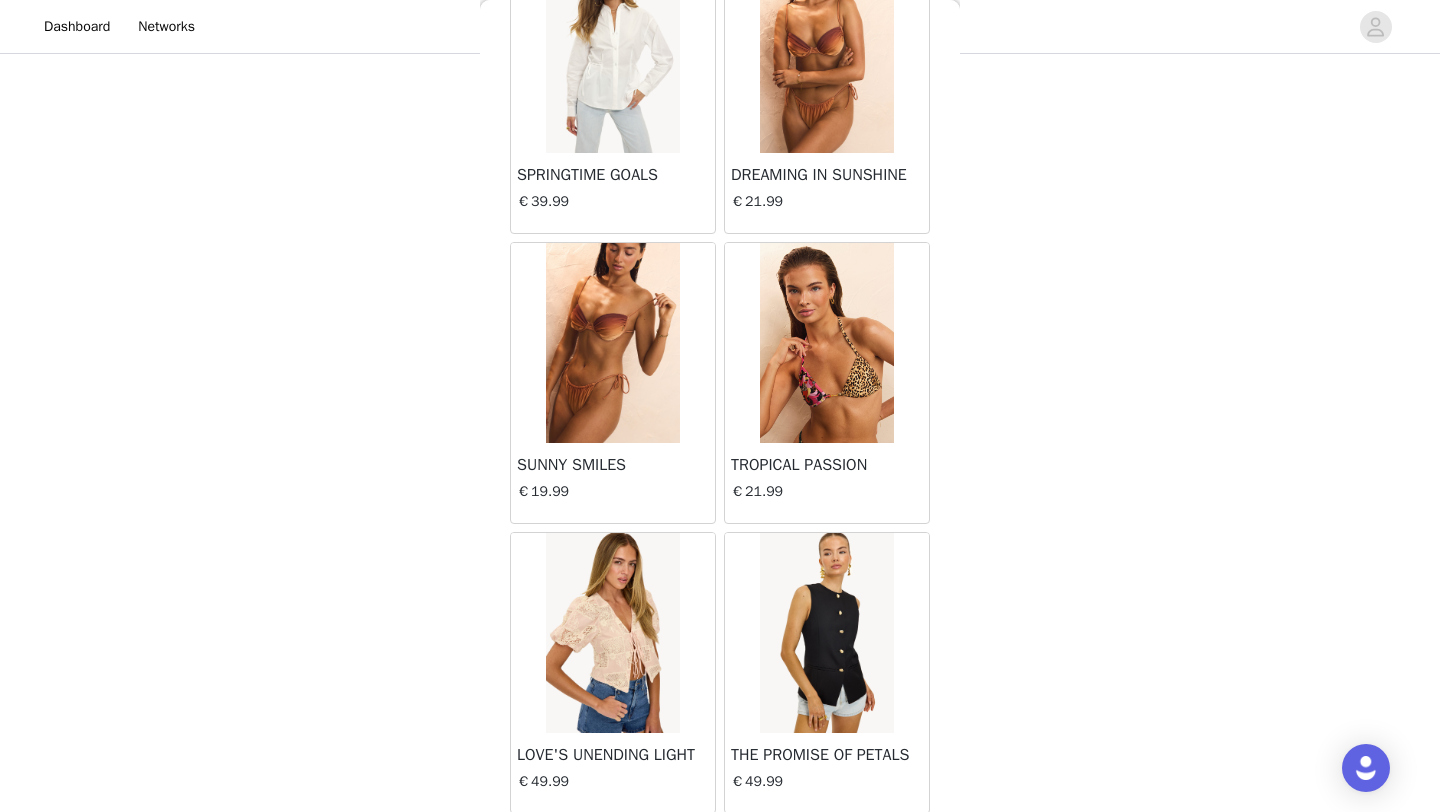 scroll, scrollTop: 13848, scrollLeft: 0, axis: vertical 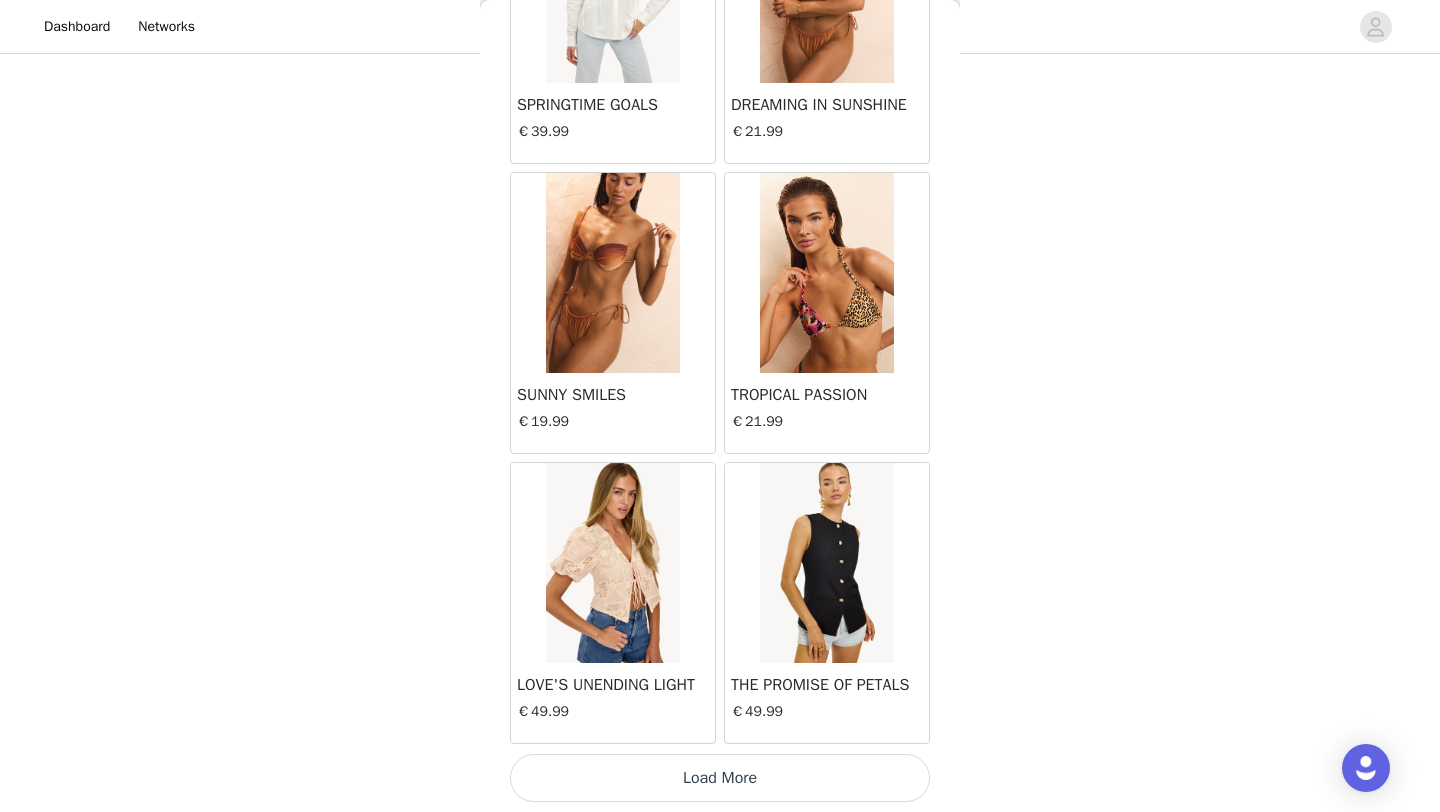 click on "Load More" at bounding box center [720, 778] 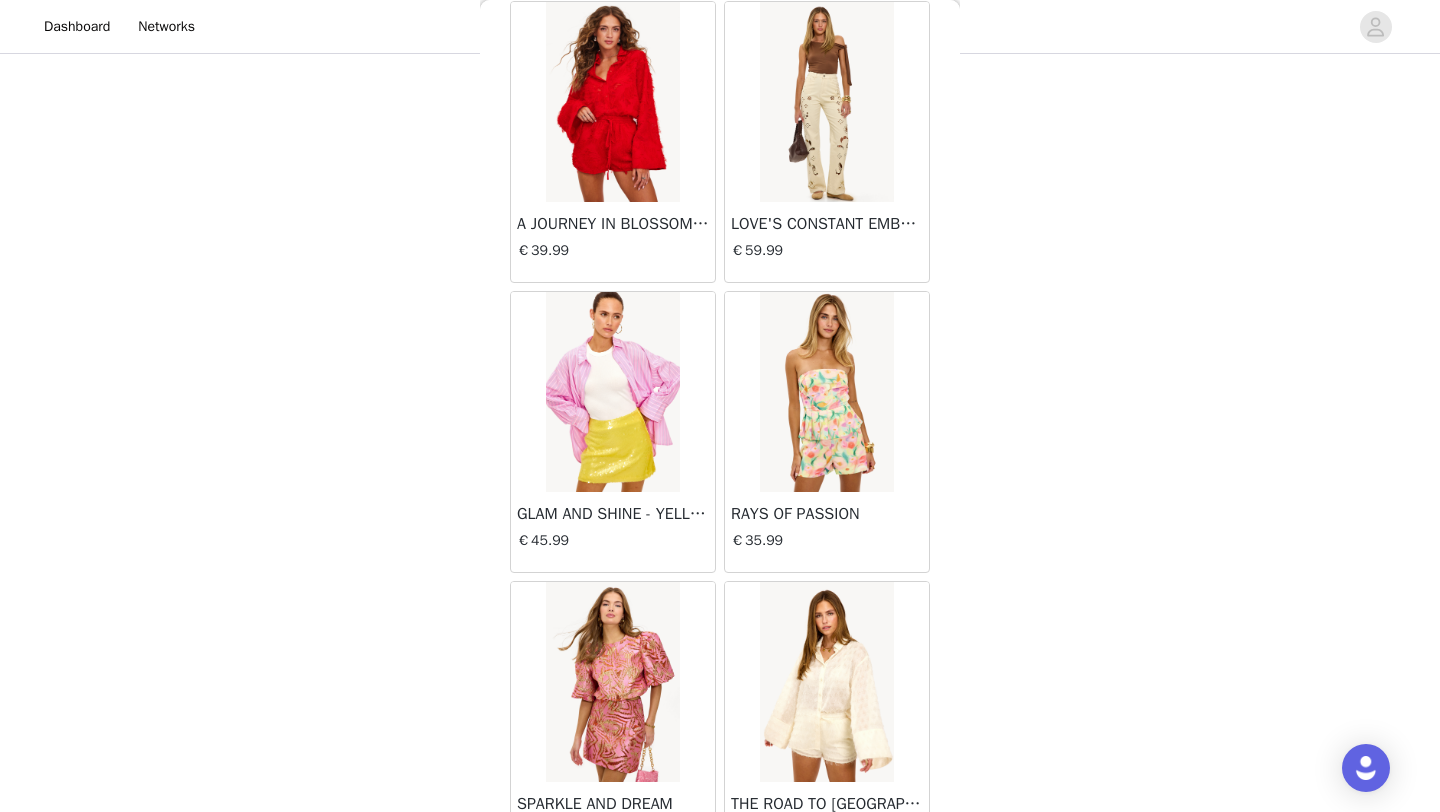 scroll, scrollTop: 16748, scrollLeft: 0, axis: vertical 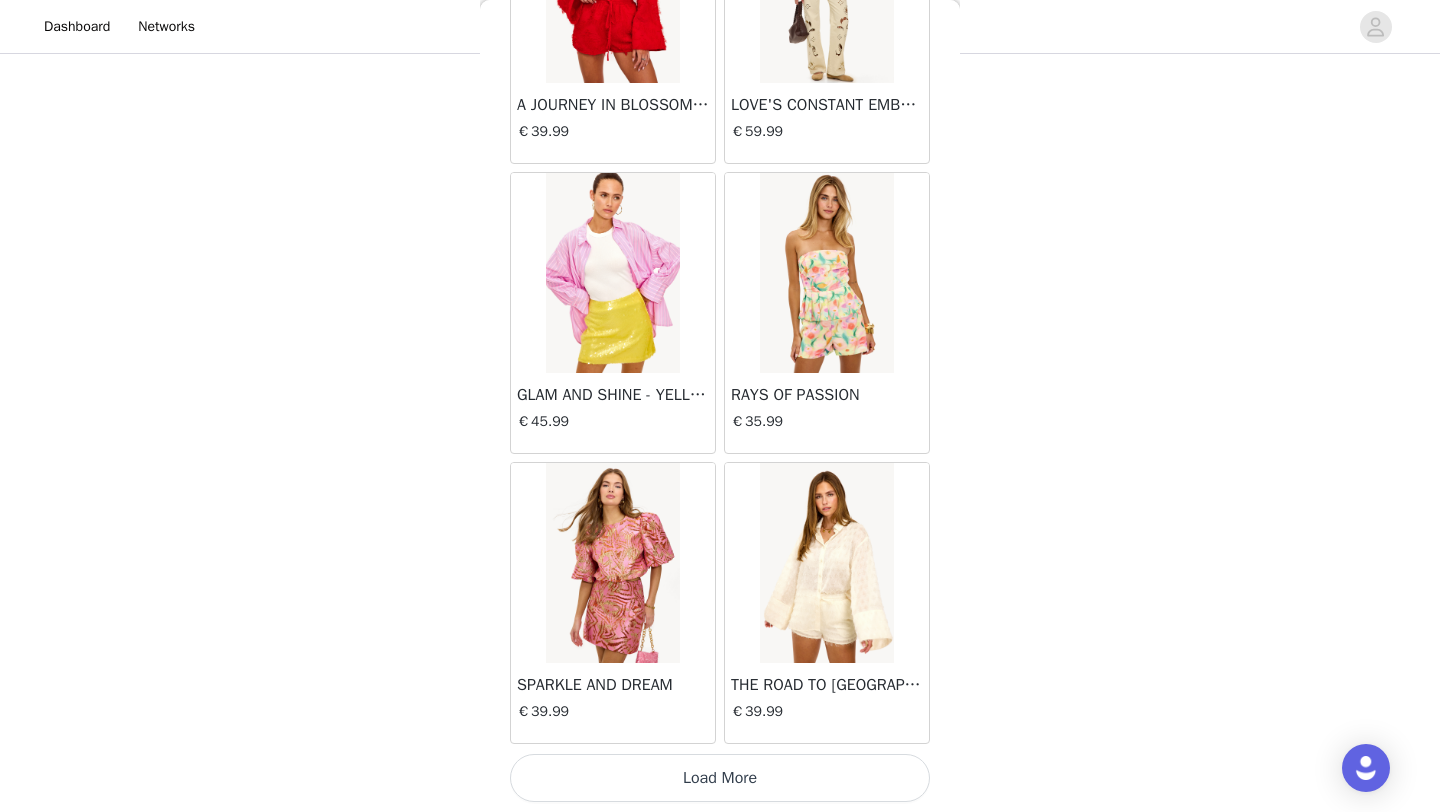 click on "Load More" at bounding box center [720, 778] 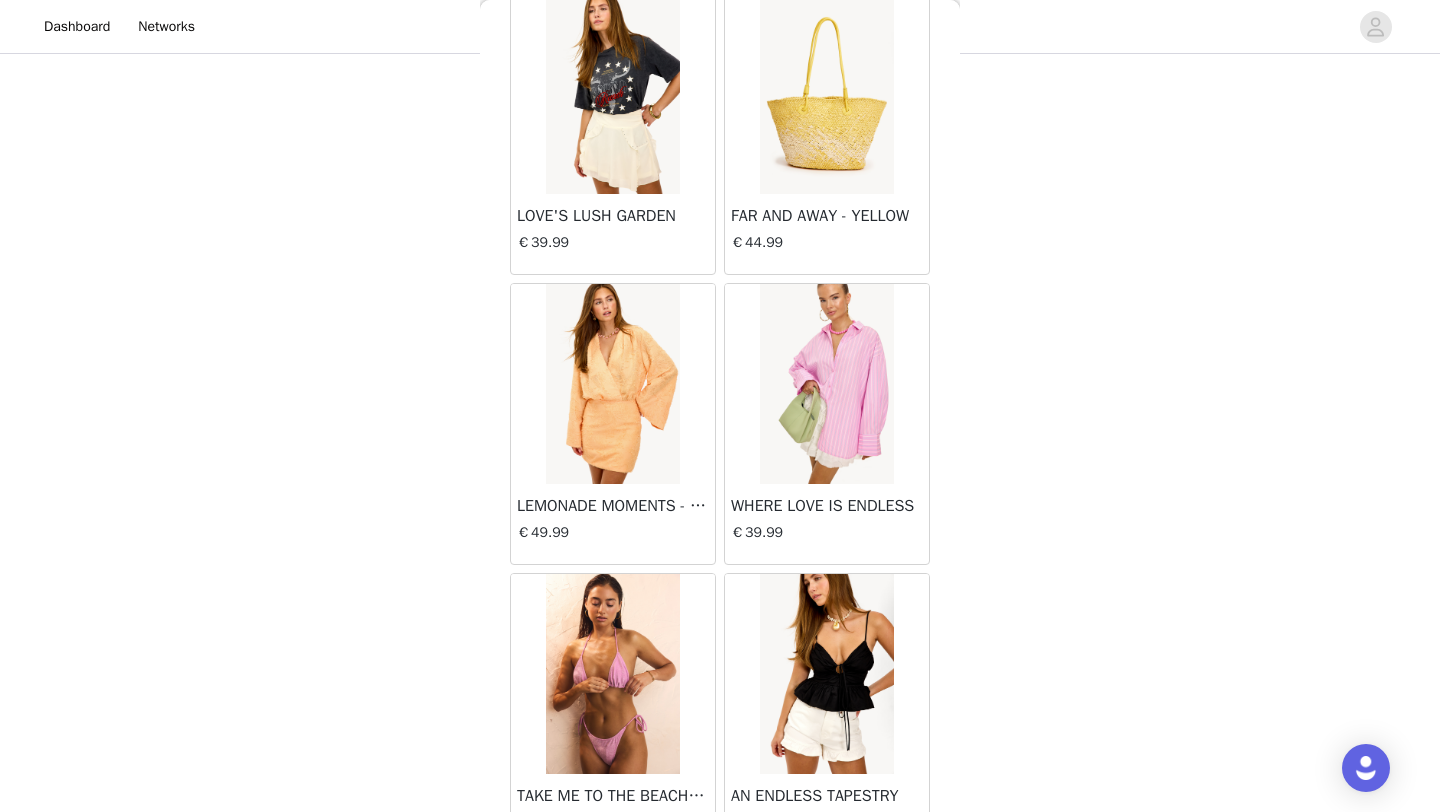 scroll, scrollTop: 19648, scrollLeft: 0, axis: vertical 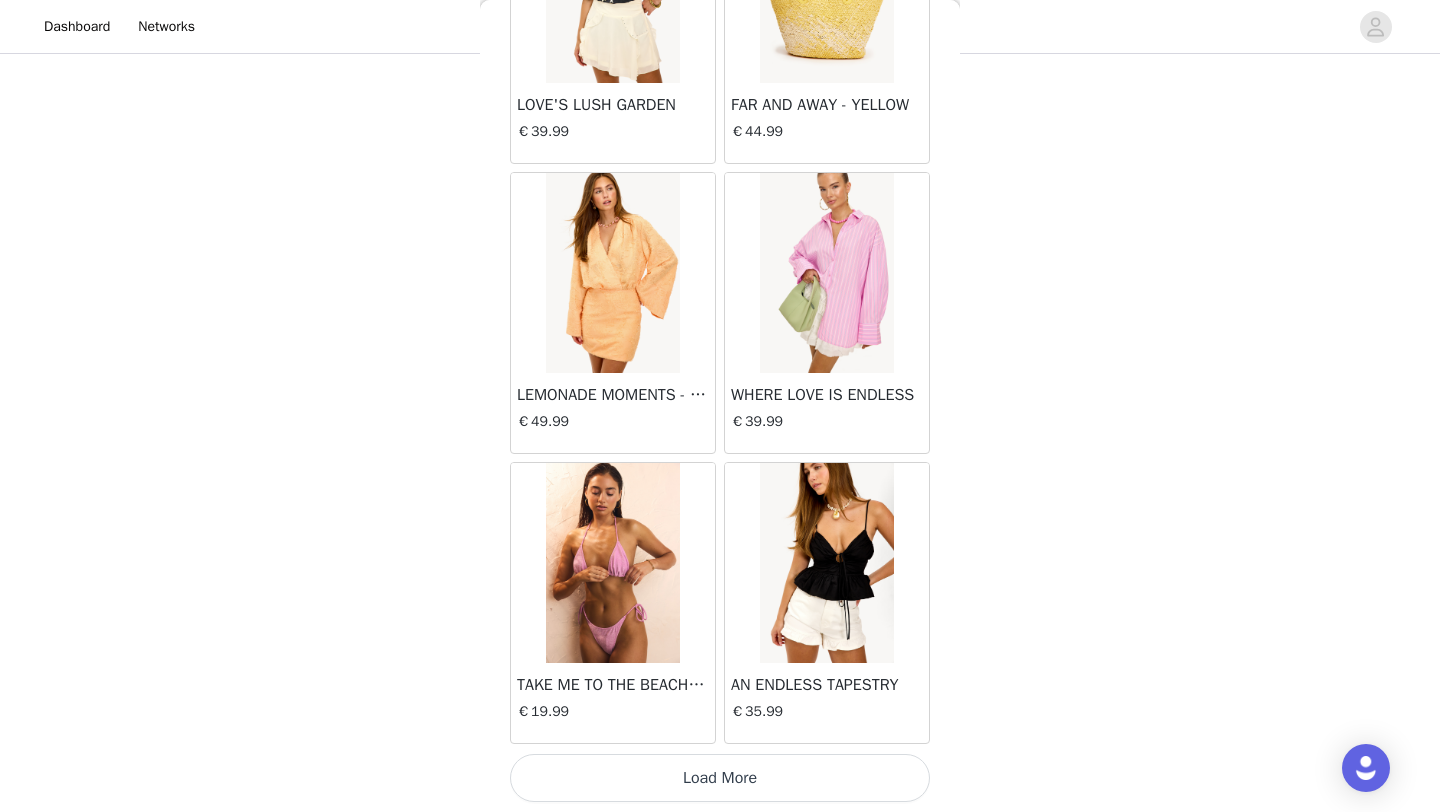 click on "Load More" at bounding box center (720, 778) 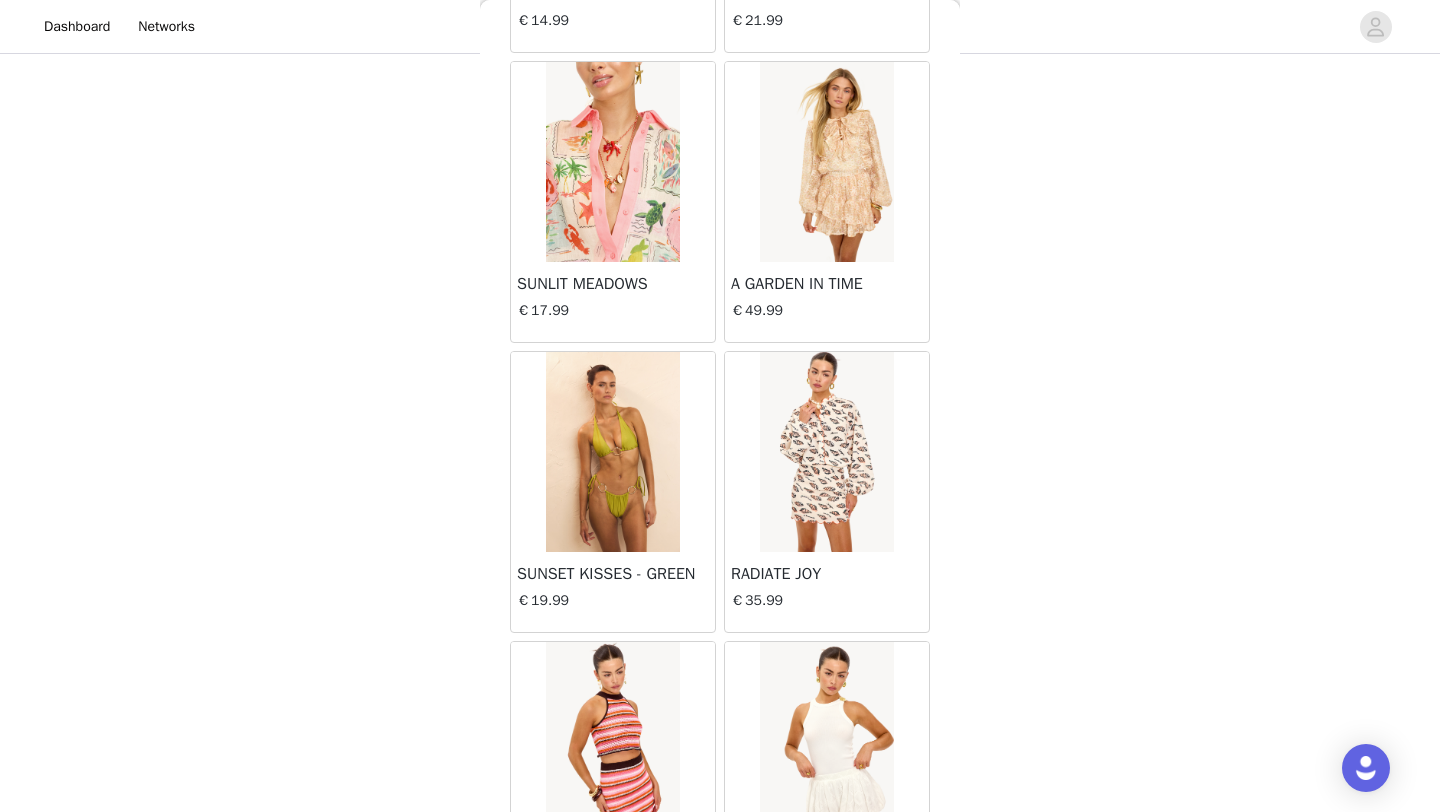 scroll, scrollTop: 22548, scrollLeft: 0, axis: vertical 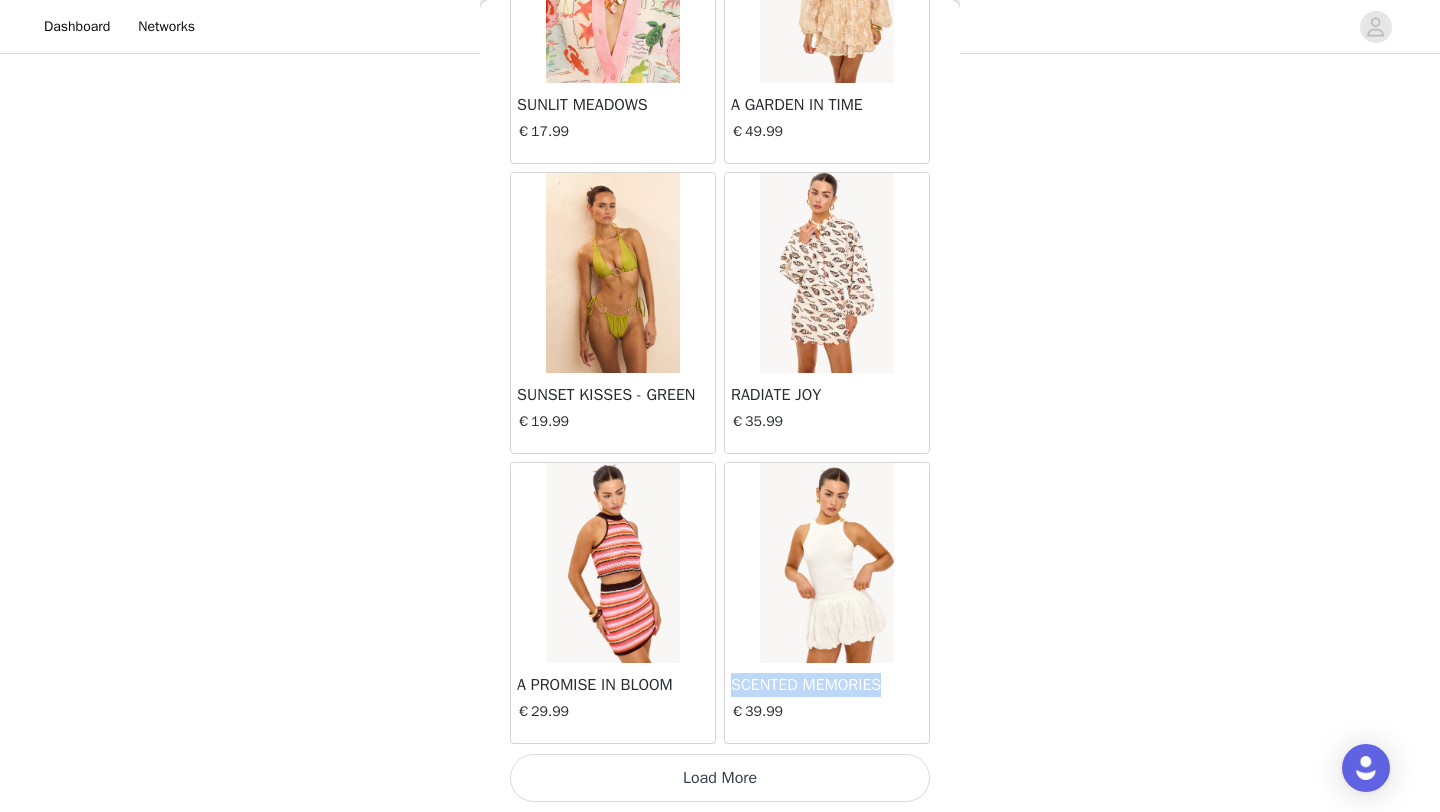 drag, startPoint x: 901, startPoint y: 684, endPoint x: 727, endPoint y: 676, distance: 174.1838 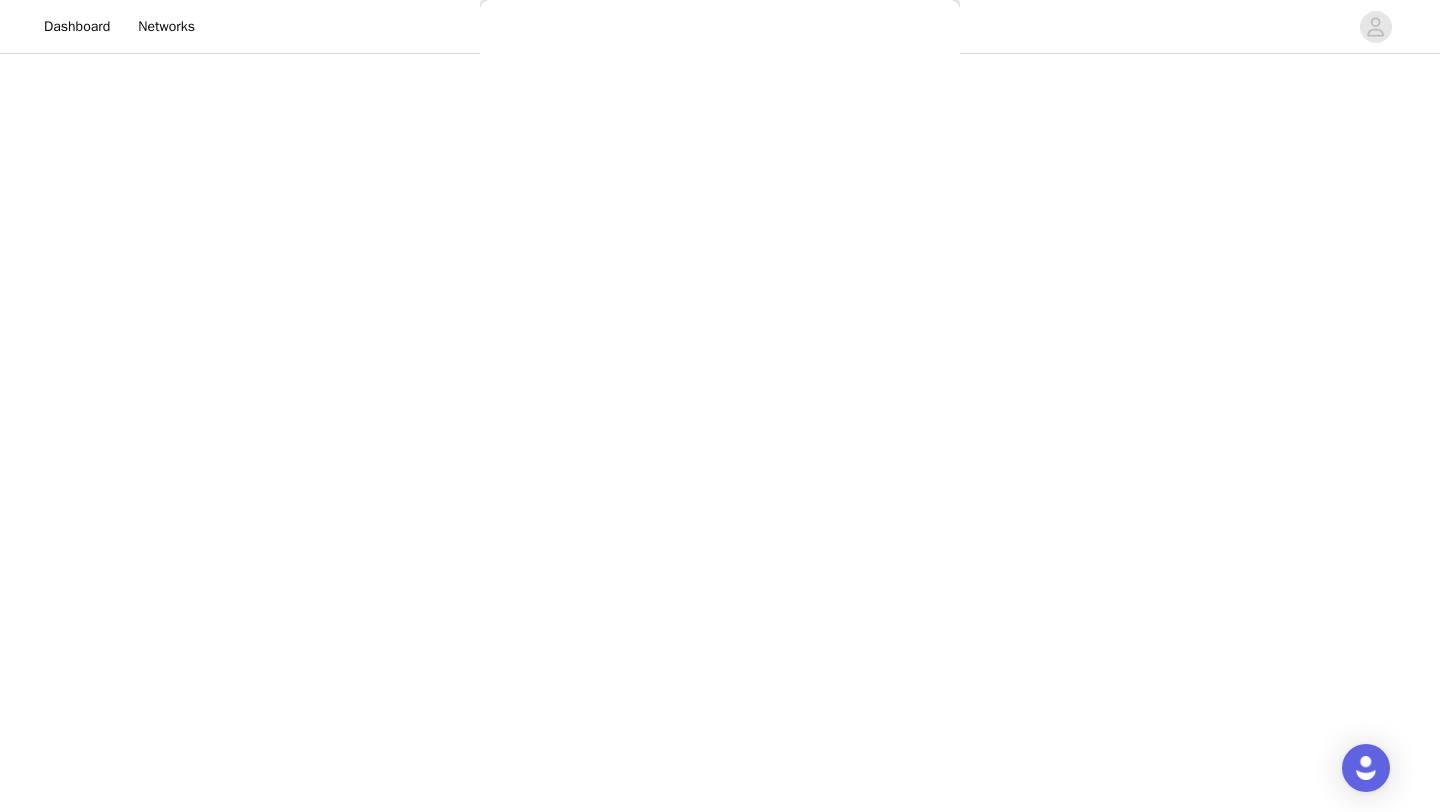 scroll, scrollTop: 0, scrollLeft: 0, axis: both 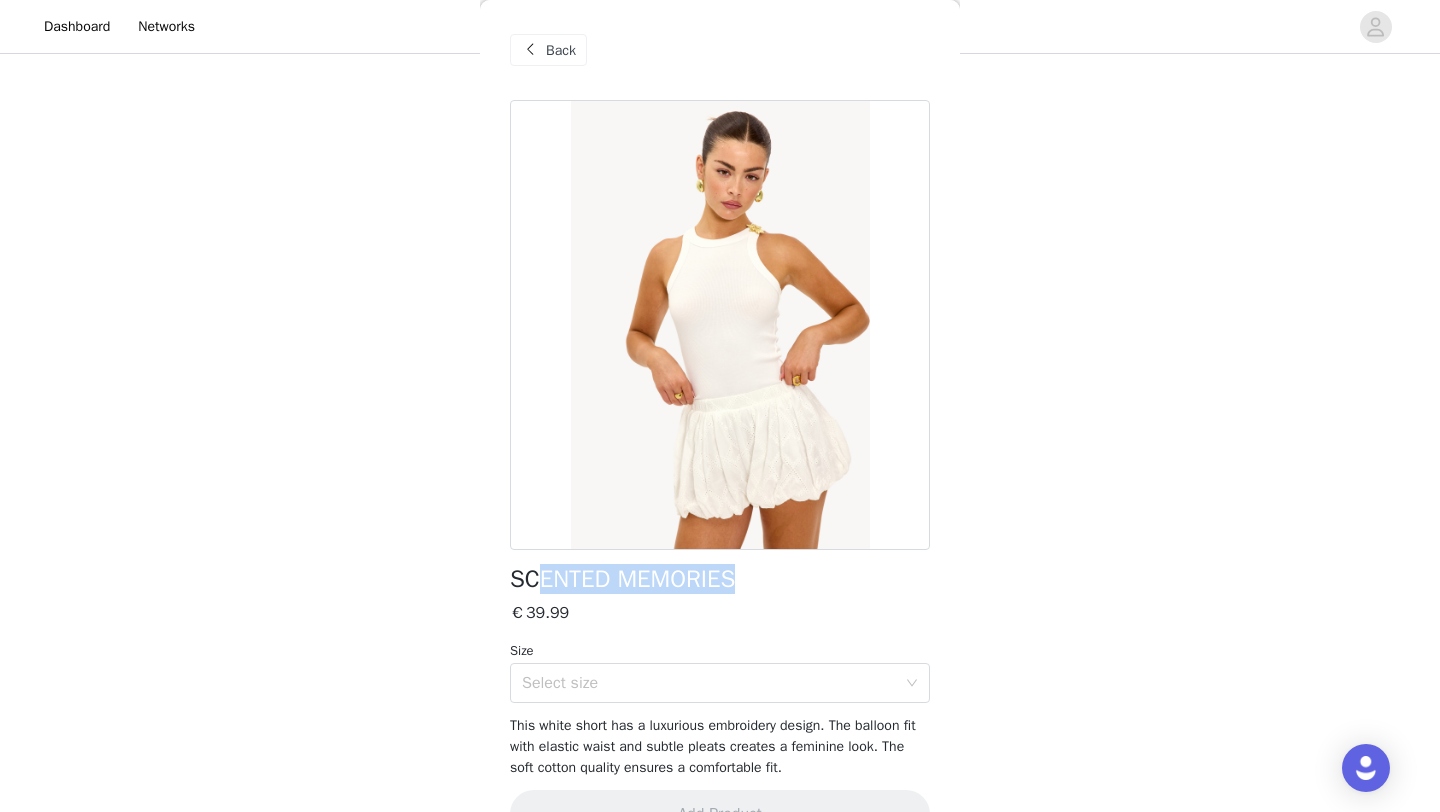 drag, startPoint x: 746, startPoint y: 582, endPoint x: 536, endPoint y: 587, distance: 210.05951 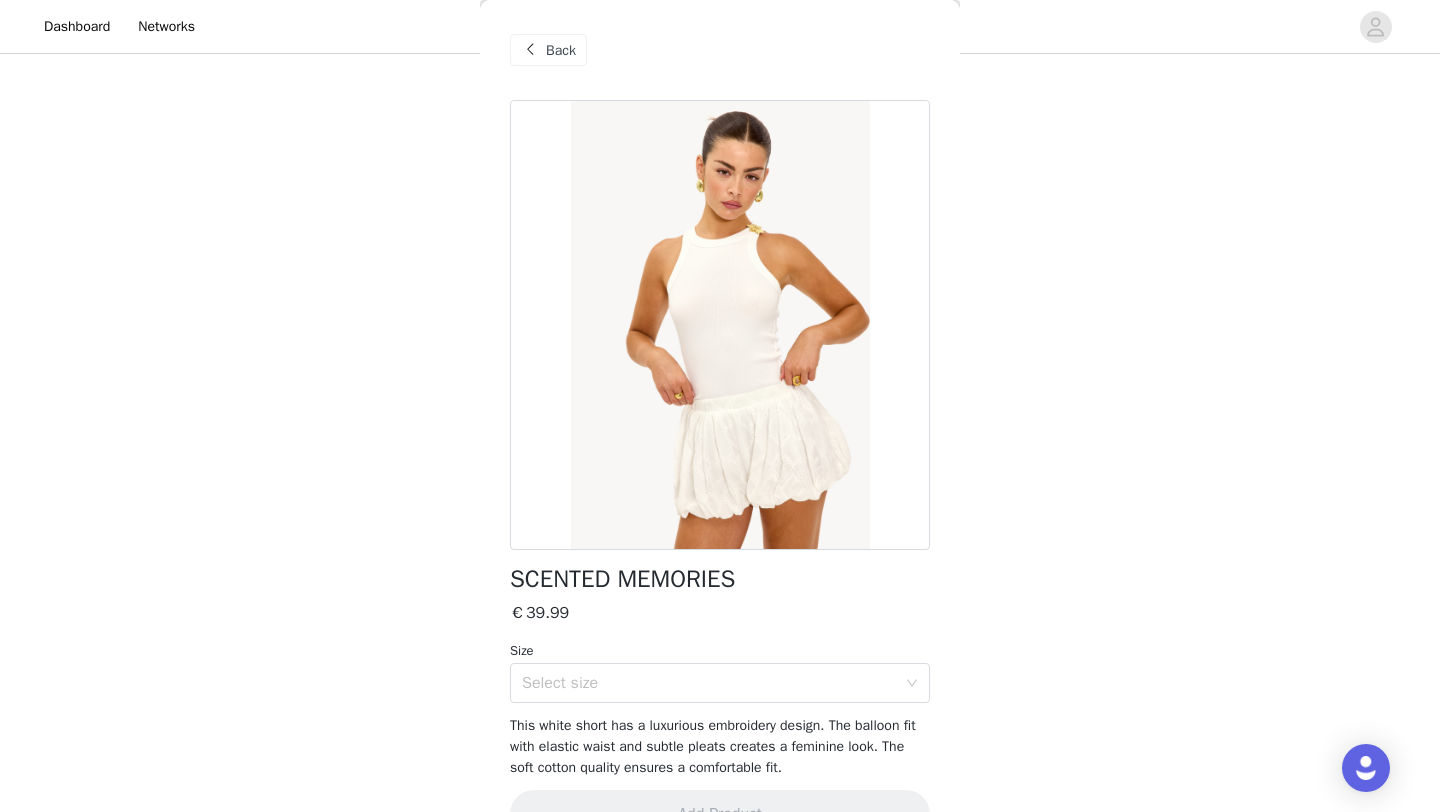 click on "SCENTED MEMORIES" at bounding box center (622, 579) 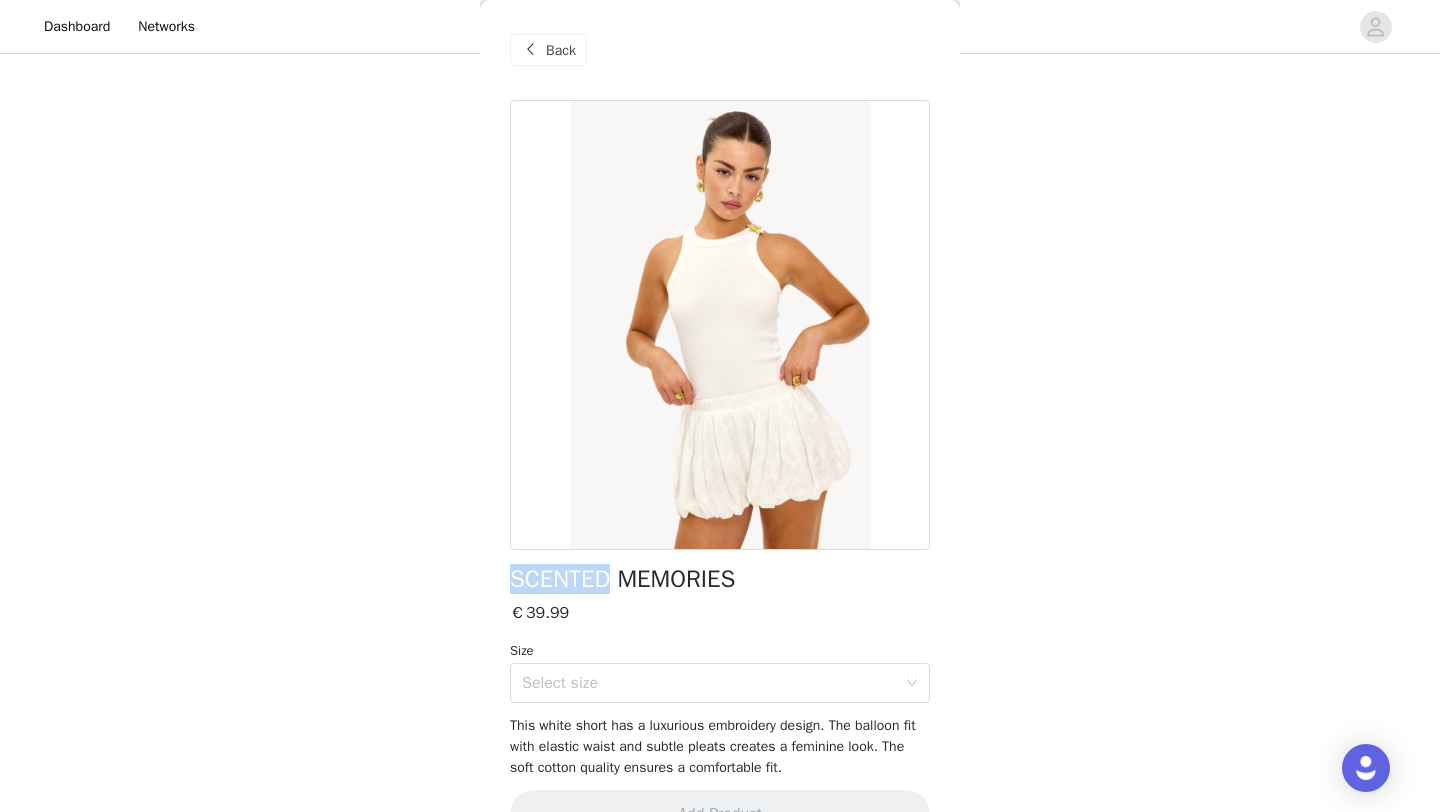 click on "SCENTED MEMORIES" at bounding box center (622, 579) 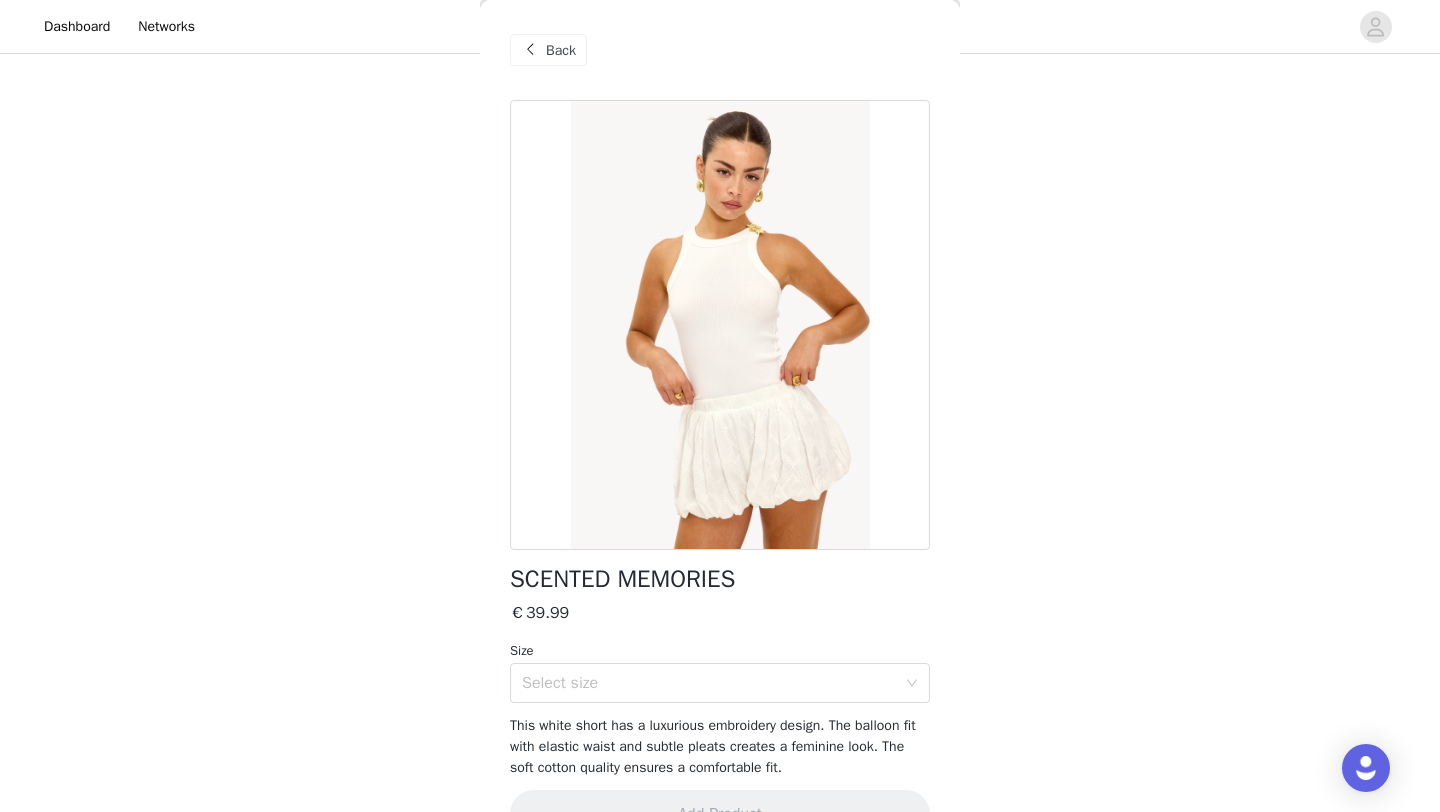 click on "SCENTED MEMORIES" at bounding box center [622, 579] 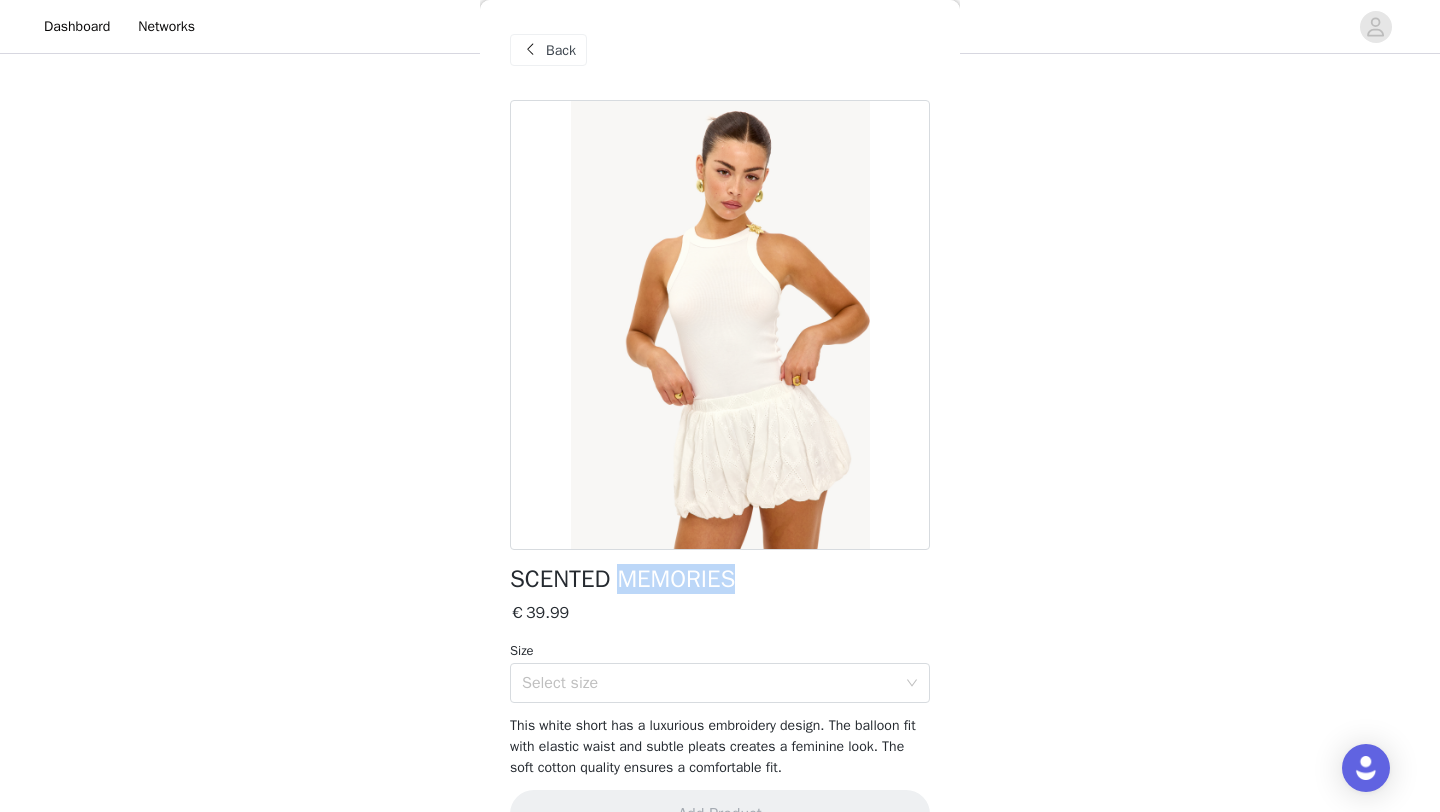 click on "SCENTED MEMORIES" at bounding box center (622, 579) 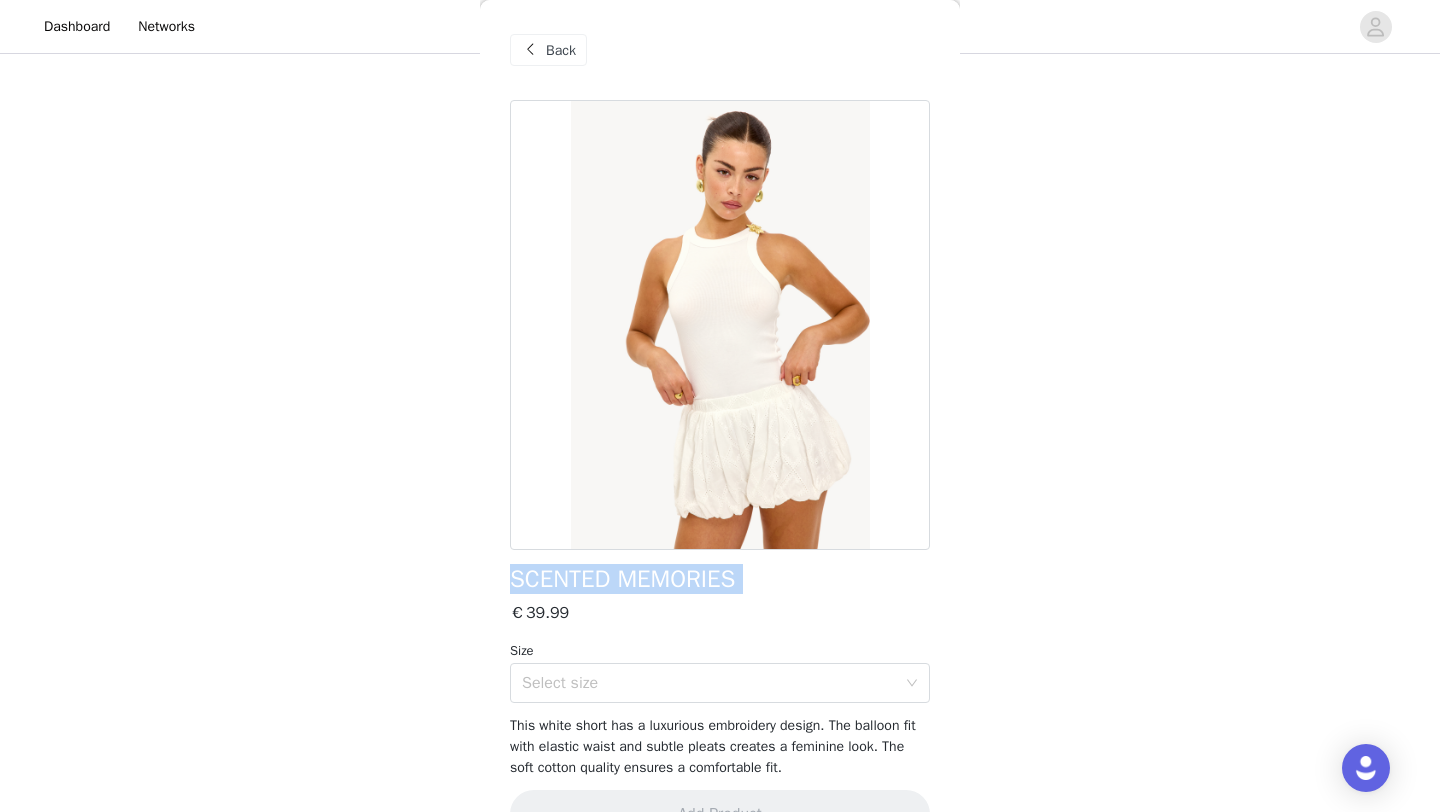 click on "SCENTED MEMORIES" at bounding box center [622, 579] 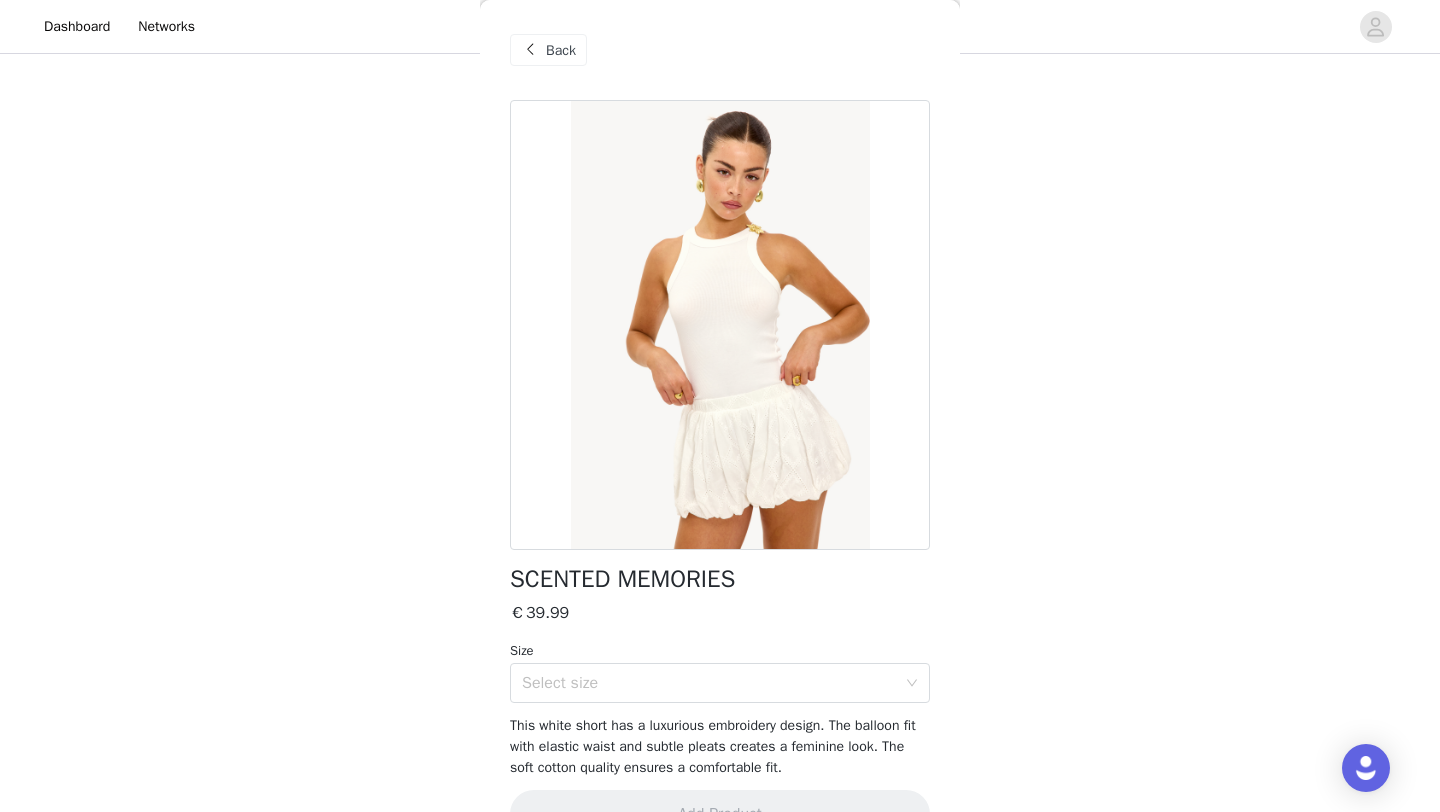 click on "Back" at bounding box center [548, 50] 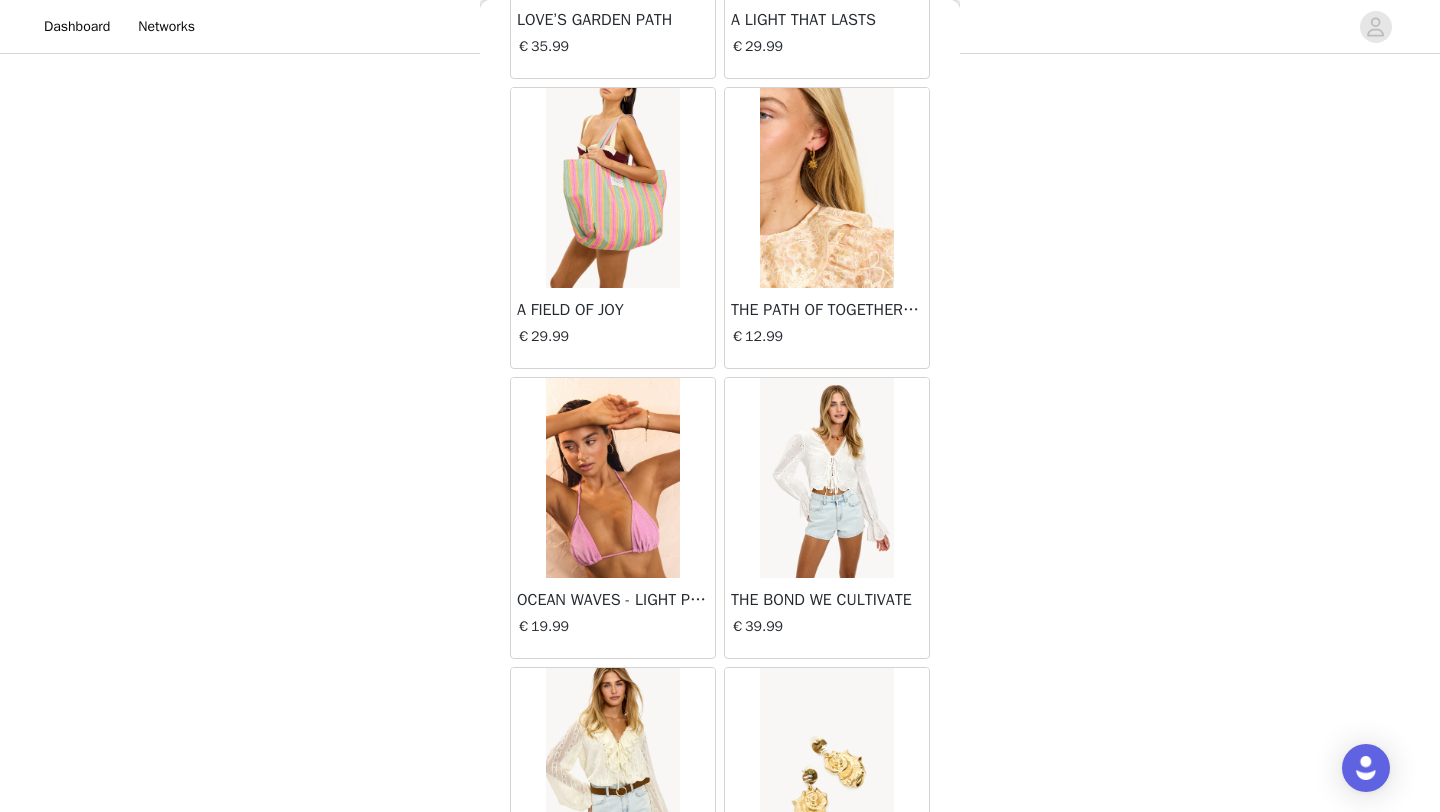 scroll, scrollTop: 22548, scrollLeft: 0, axis: vertical 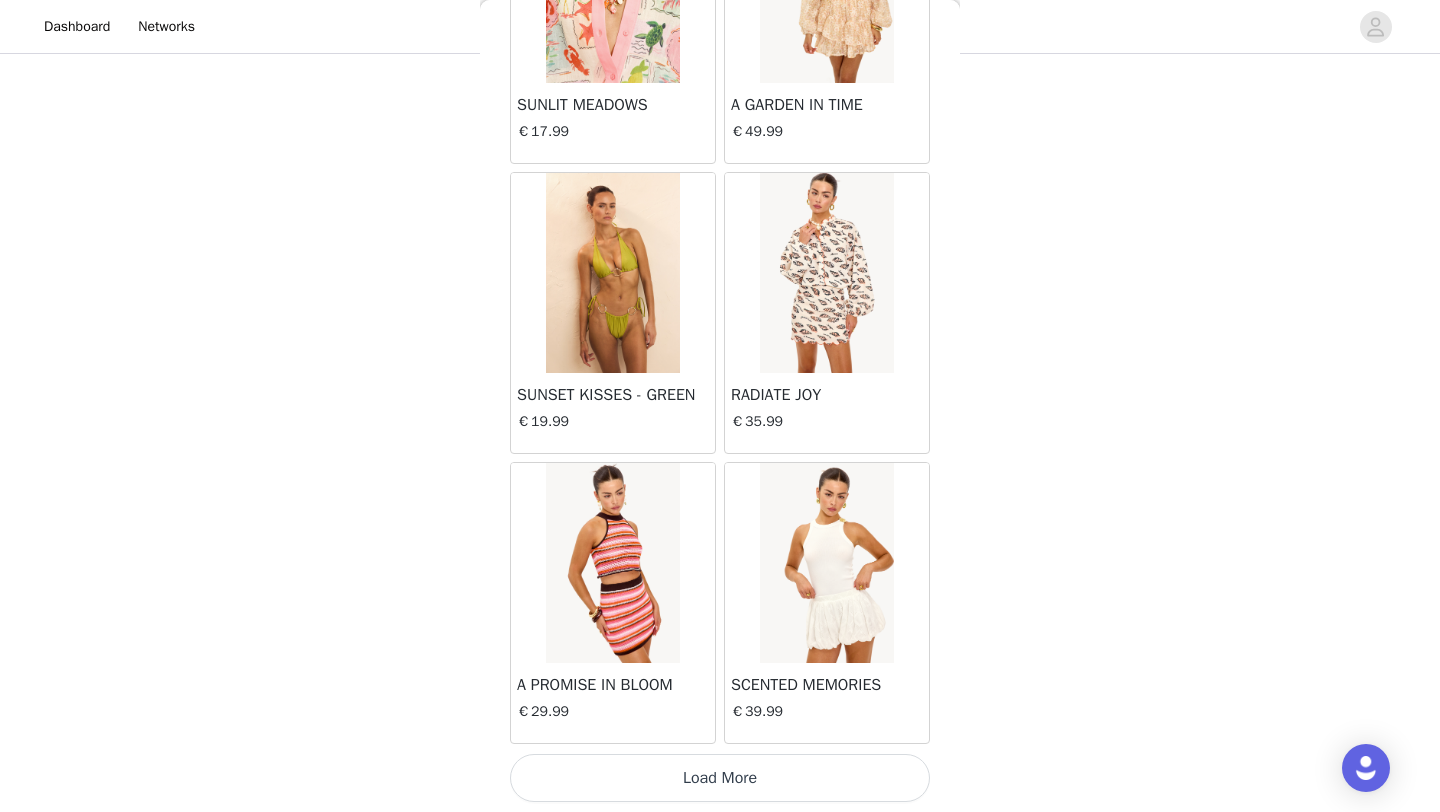 click on "Load More" at bounding box center [720, 778] 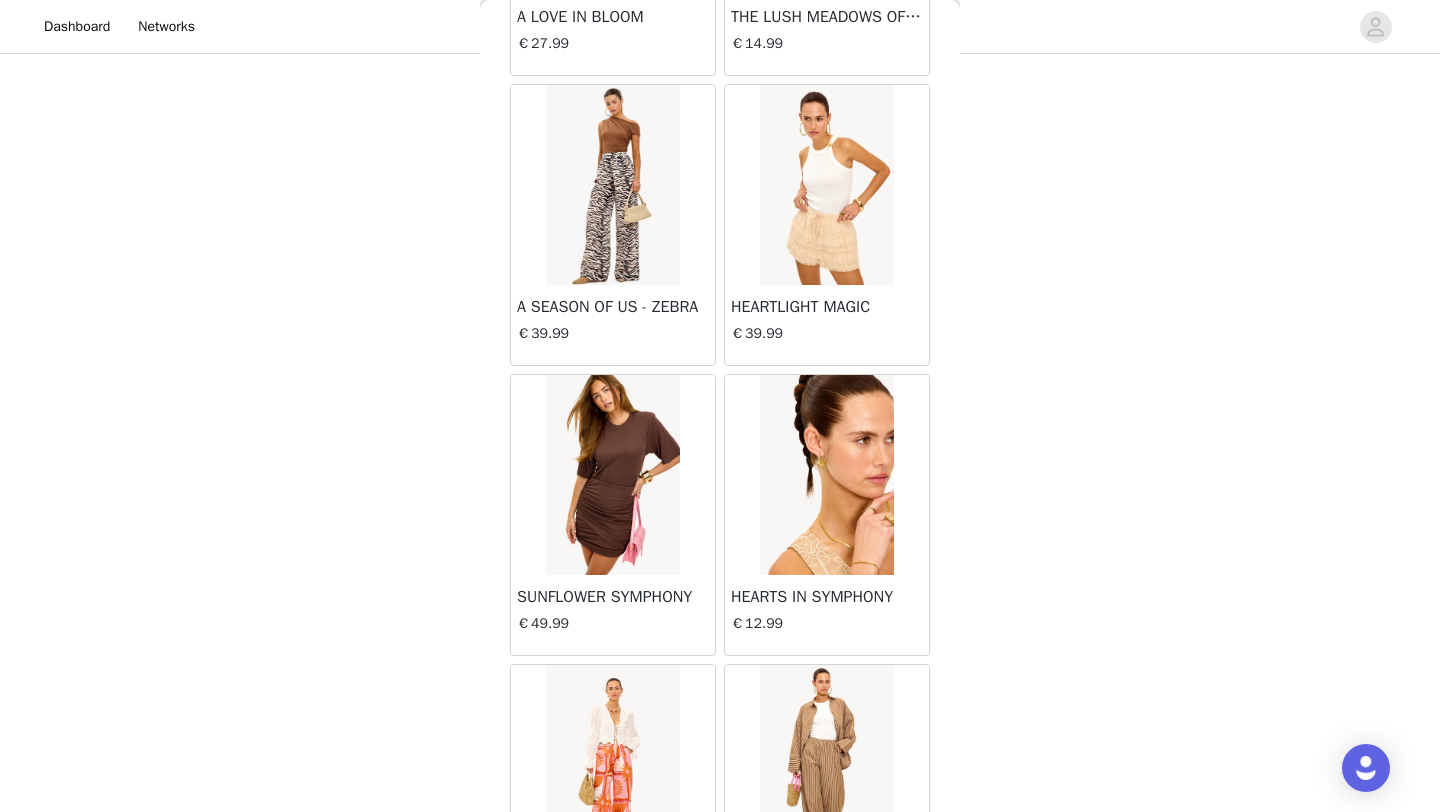 scroll, scrollTop: 25448, scrollLeft: 0, axis: vertical 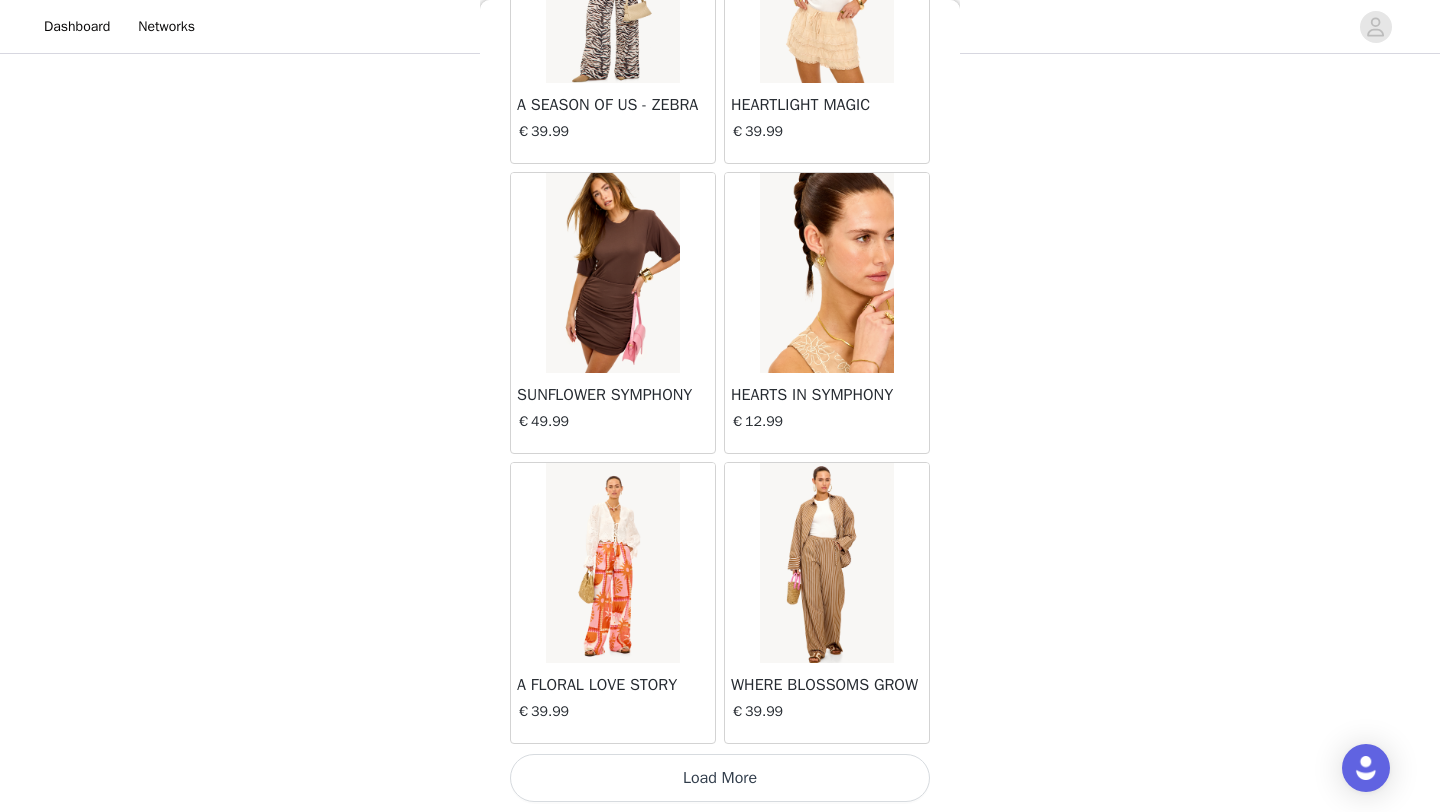 click on "Load More" at bounding box center (720, 778) 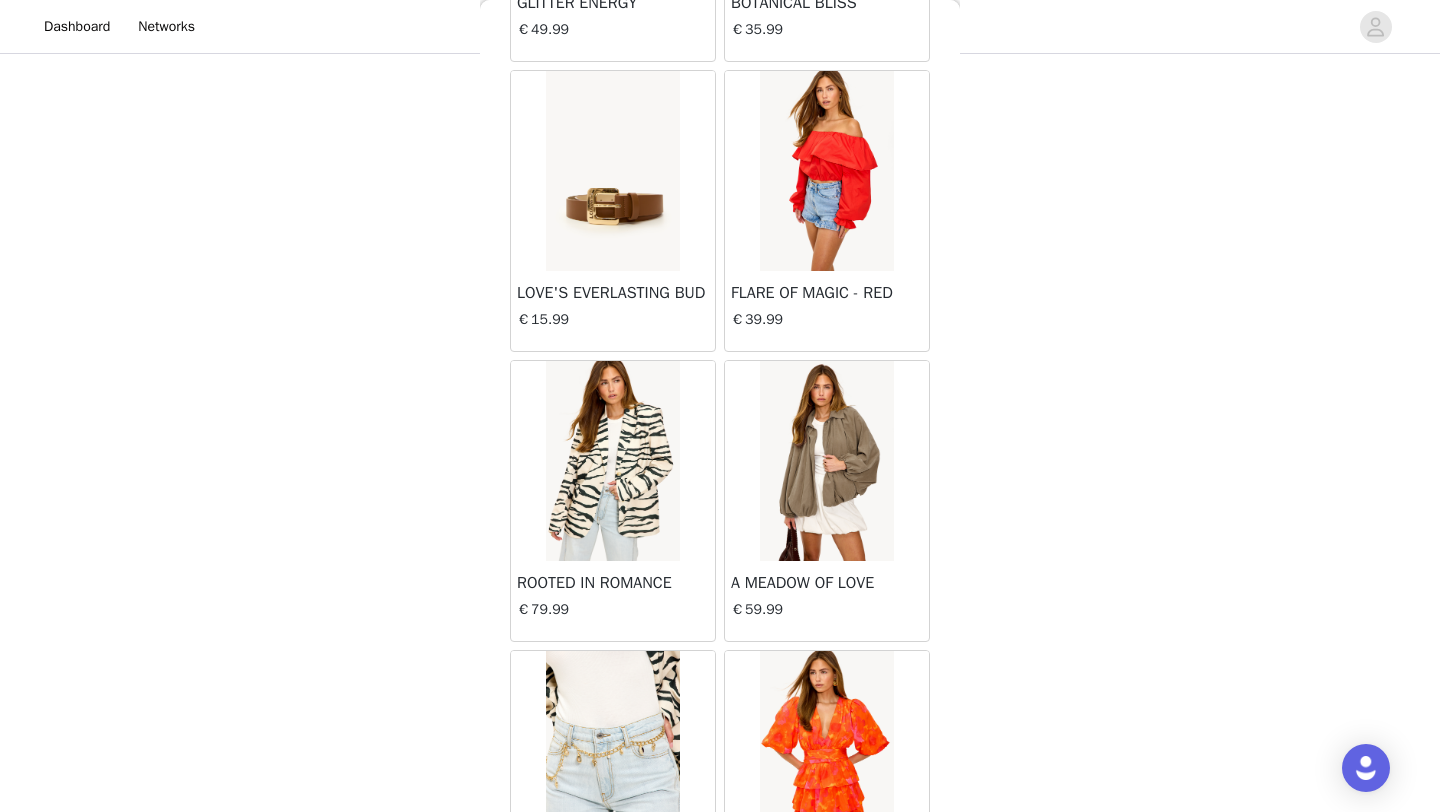 scroll, scrollTop: 27871, scrollLeft: 0, axis: vertical 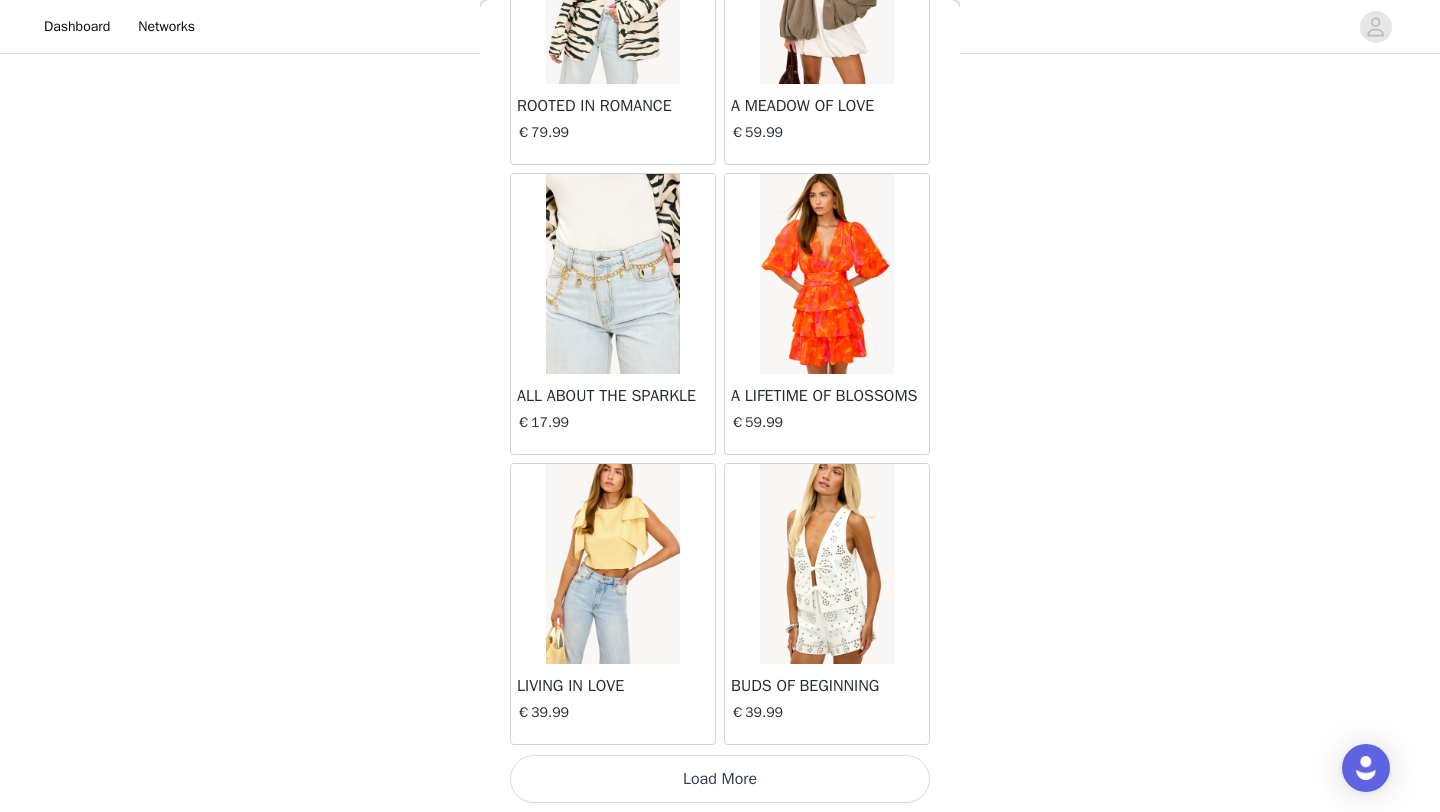 click on "Load More" at bounding box center [720, 779] 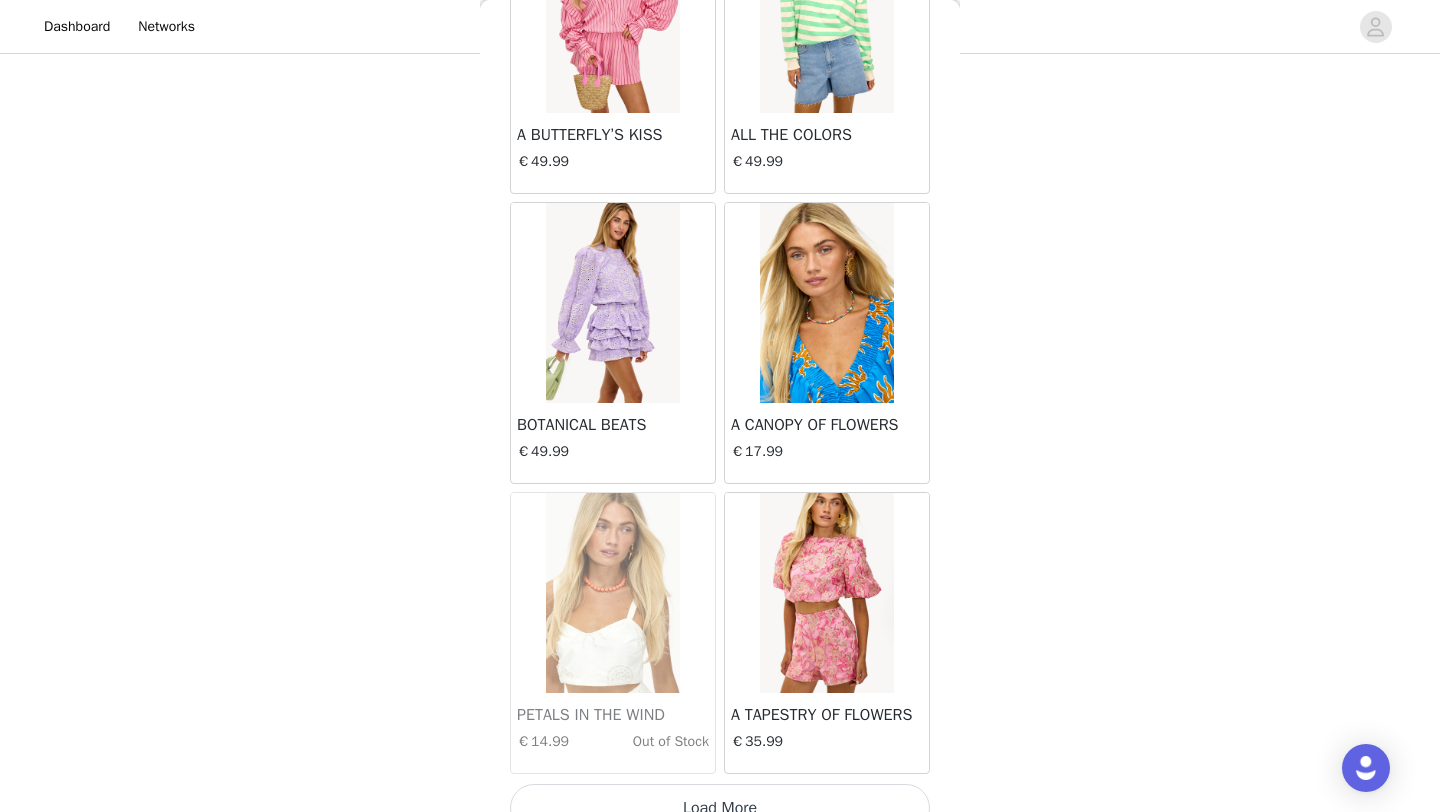 scroll, scrollTop: 31248, scrollLeft: 0, axis: vertical 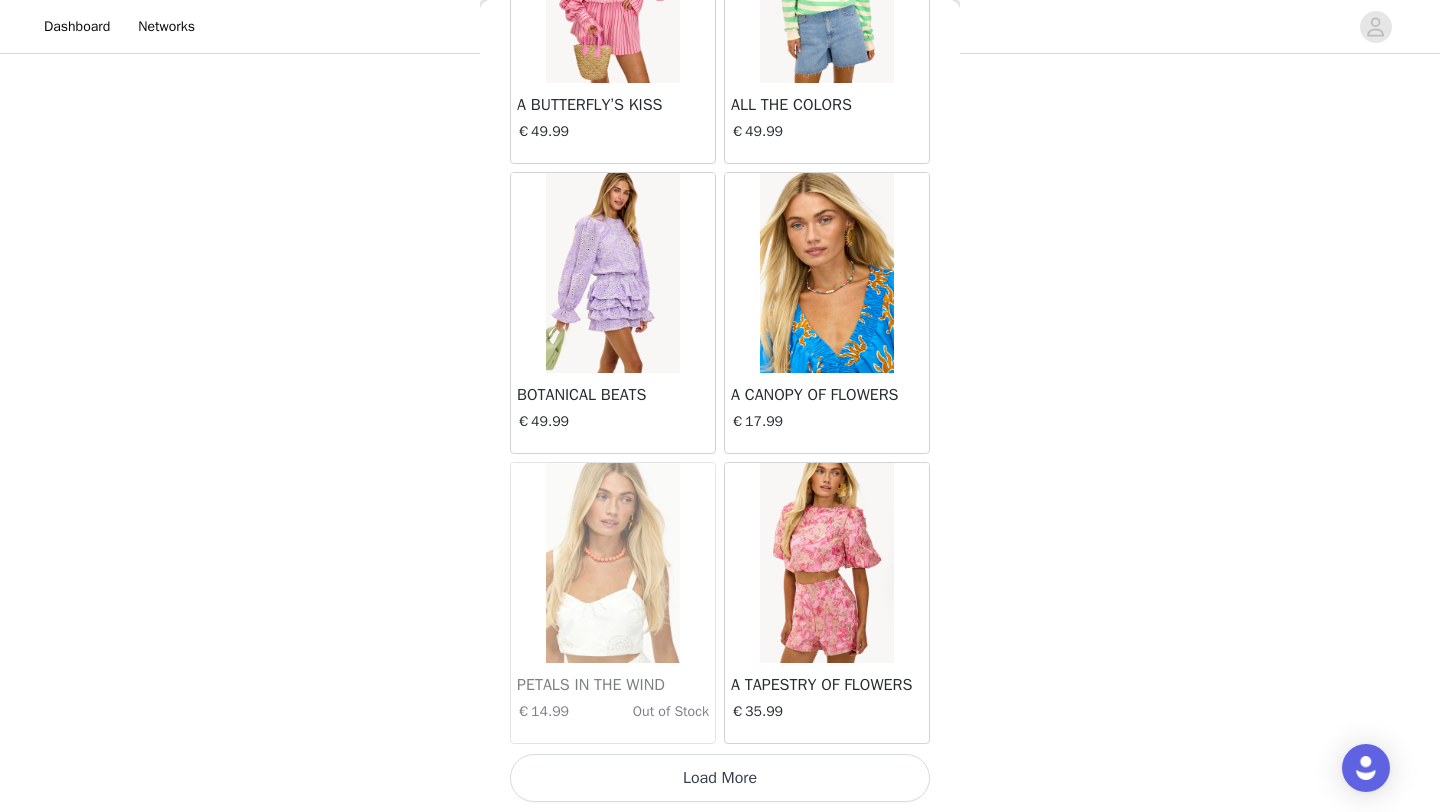 click on "Load More" at bounding box center [720, 778] 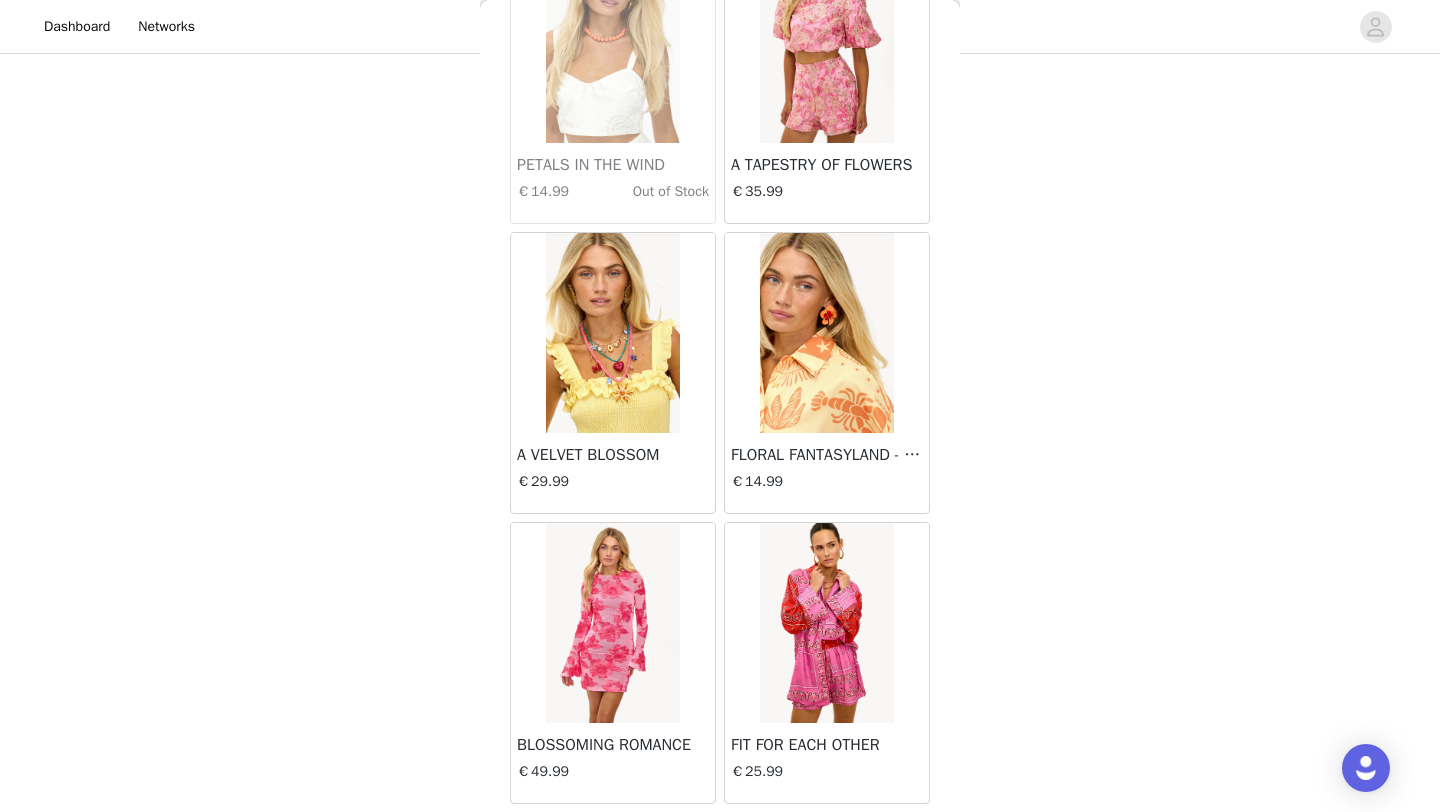 scroll, scrollTop: 31779, scrollLeft: 0, axis: vertical 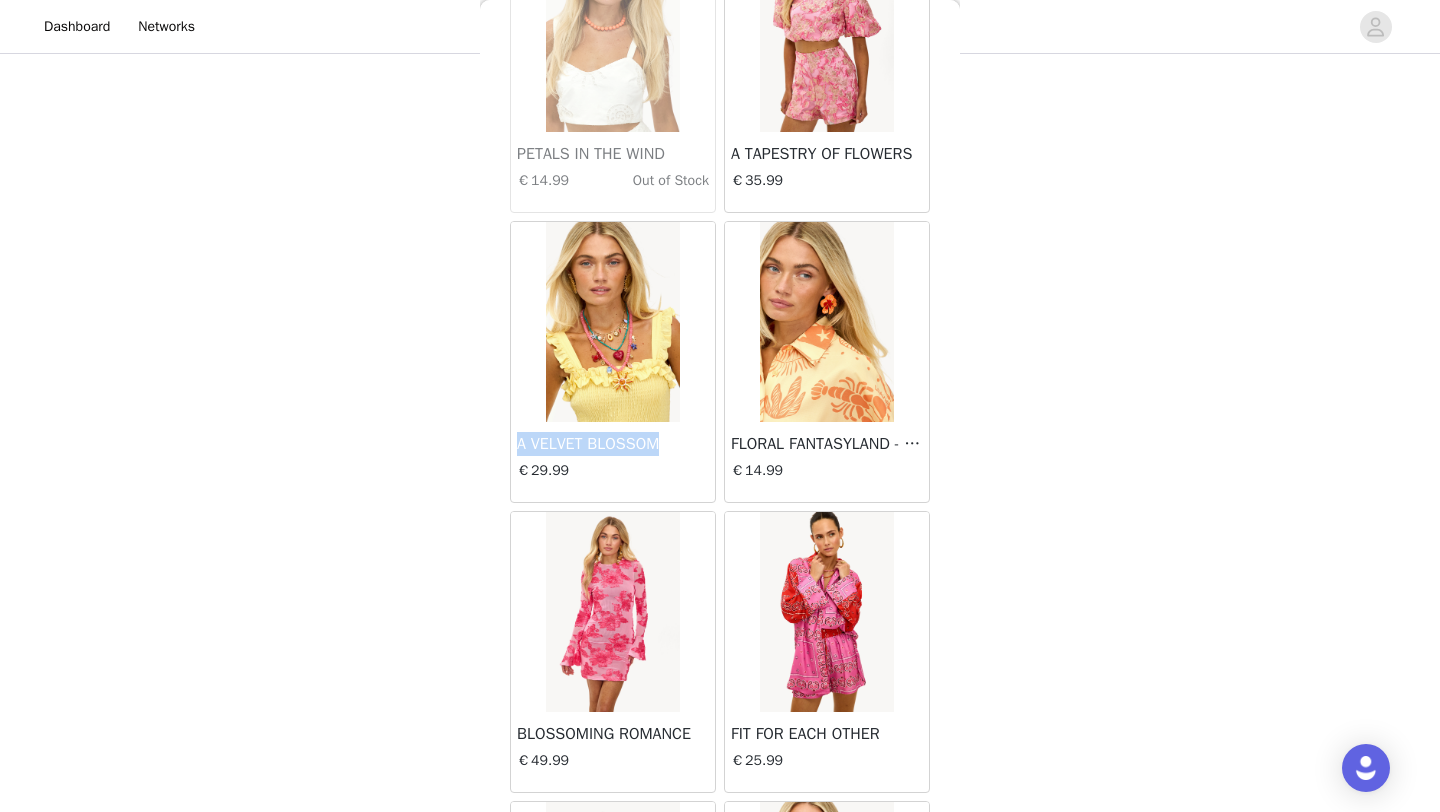 drag, startPoint x: 681, startPoint y: 450, endPoint x: 512, endPoint y: 448, distance: 169.01184 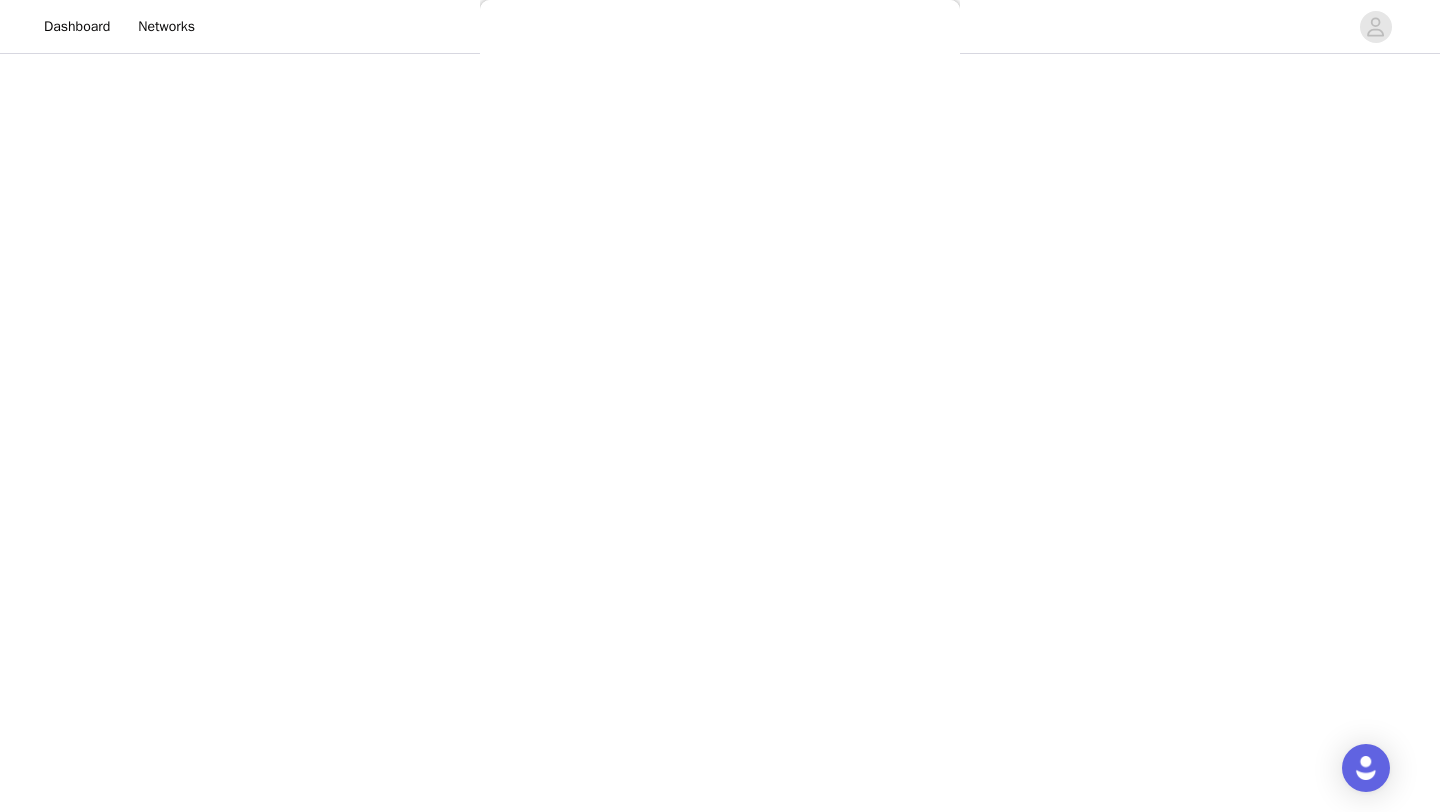 scroll, scrollTop: 116, scrollLeft: 0, axis: vertical 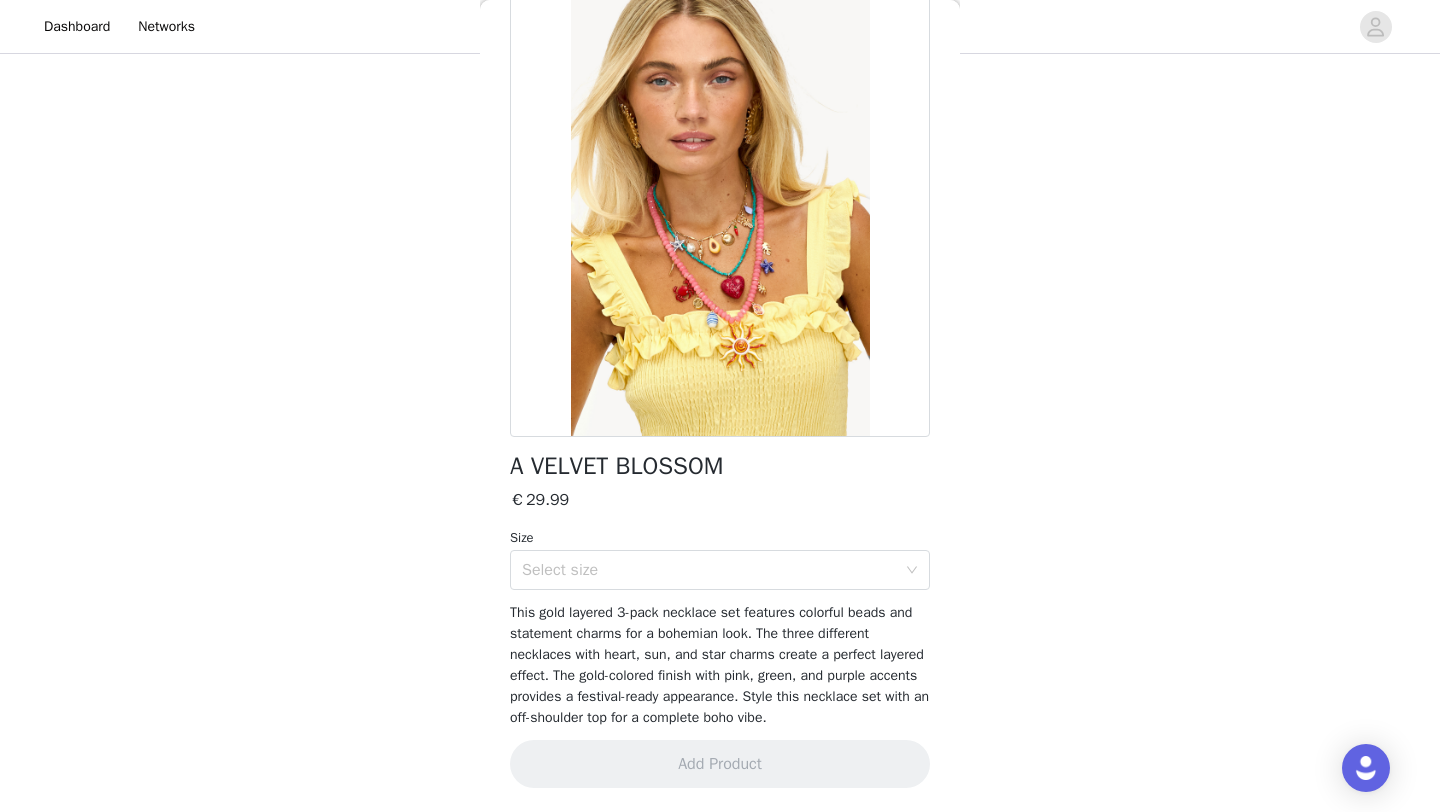 click on "A VELVET BLOSSOM" at bounding box center (616, 466) 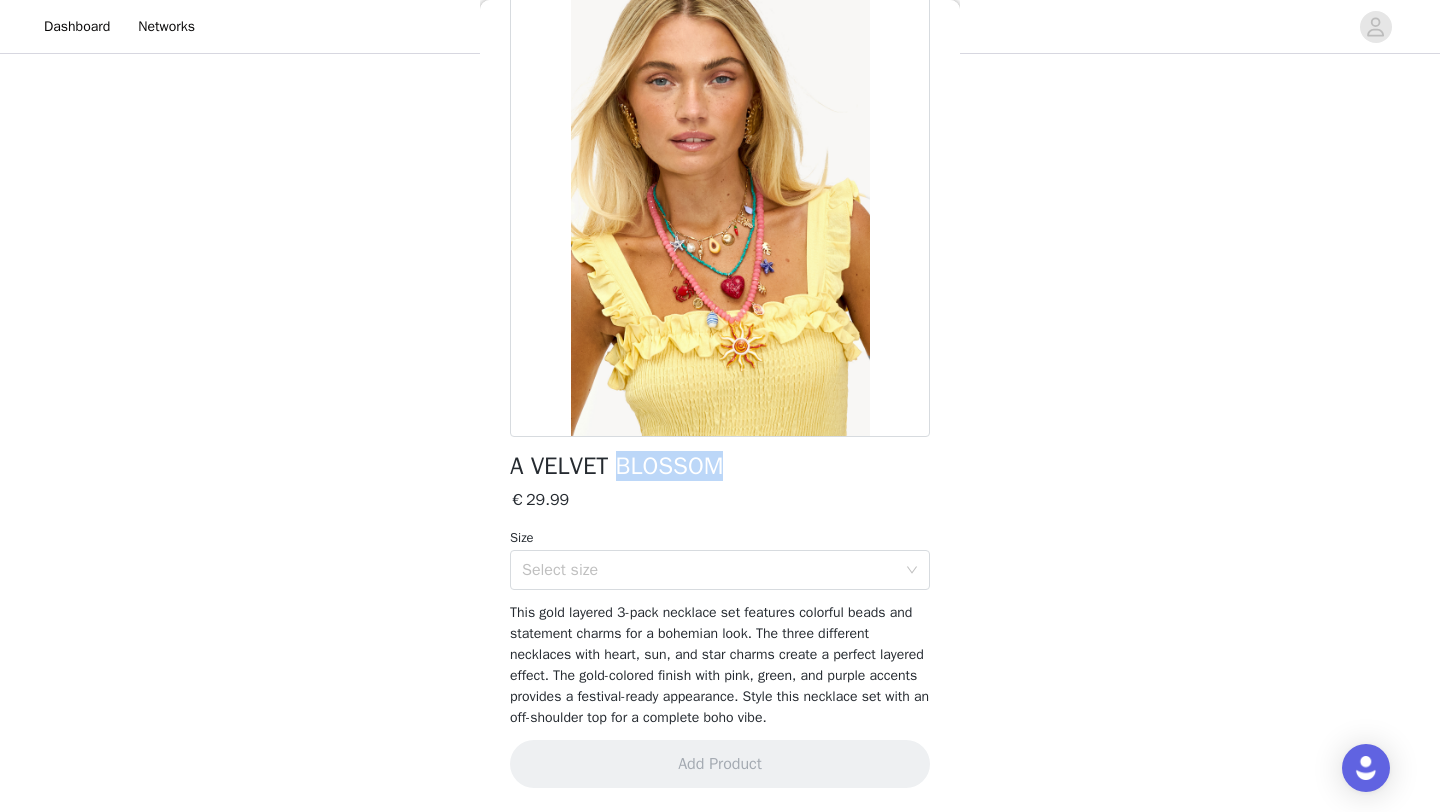 click on "A VELVET BLOSSOM" at bounding box center [616, 466] 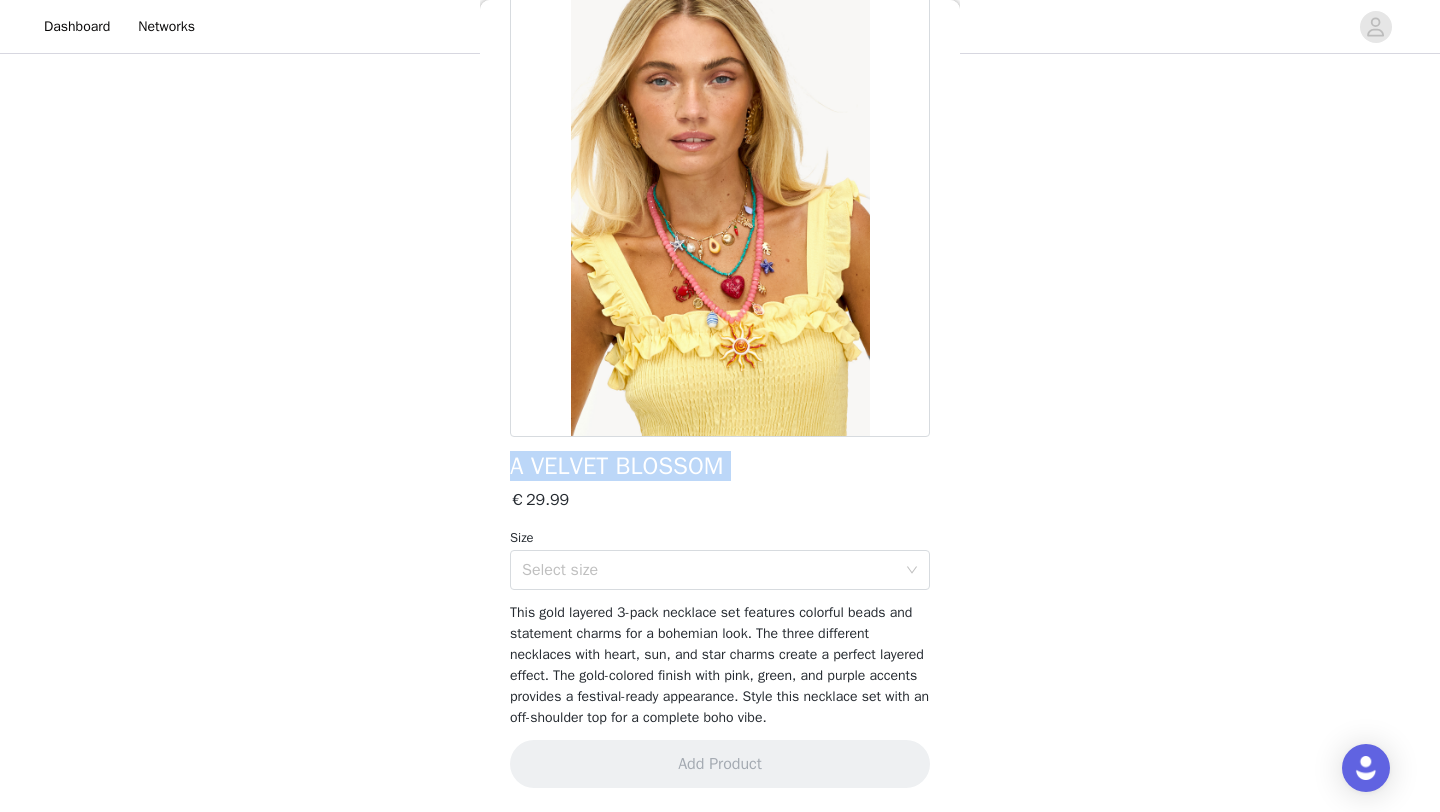 click on "A VELVET BLOSSOM" at bounding box center (616, 466) 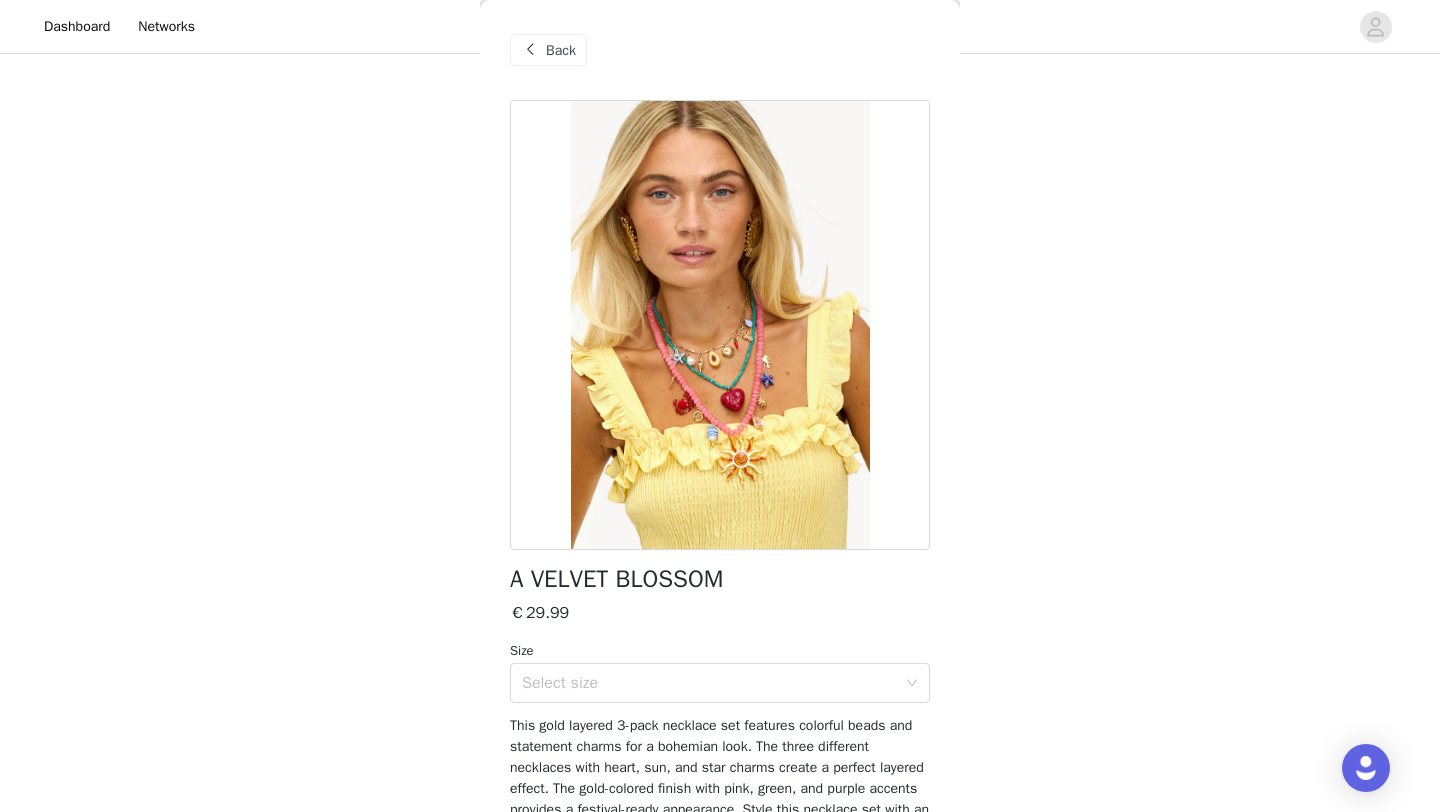click on "Back" at bounding box center [561, 50] 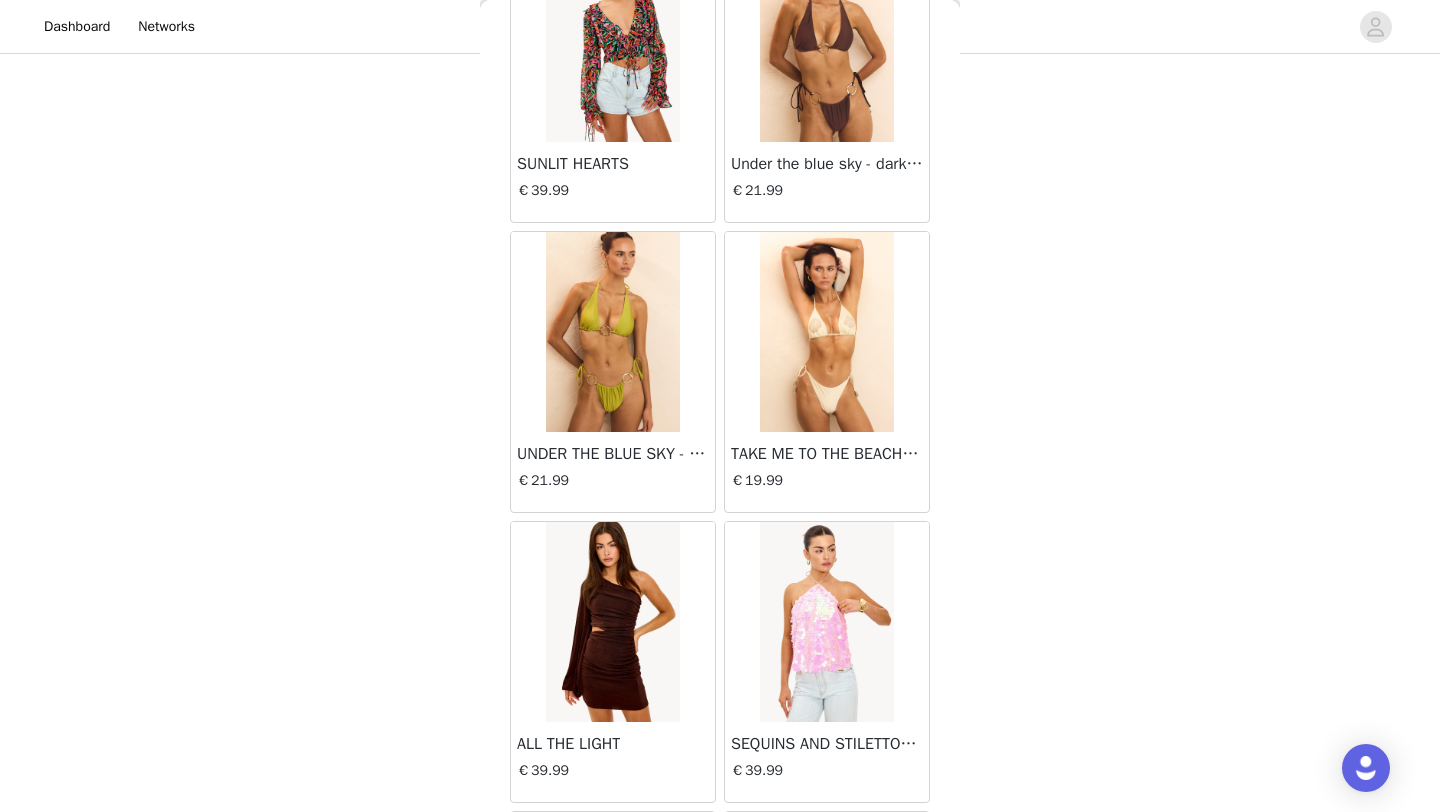 scroll, scrollTop: 34148, scrollLeft: 0, axis: vertical 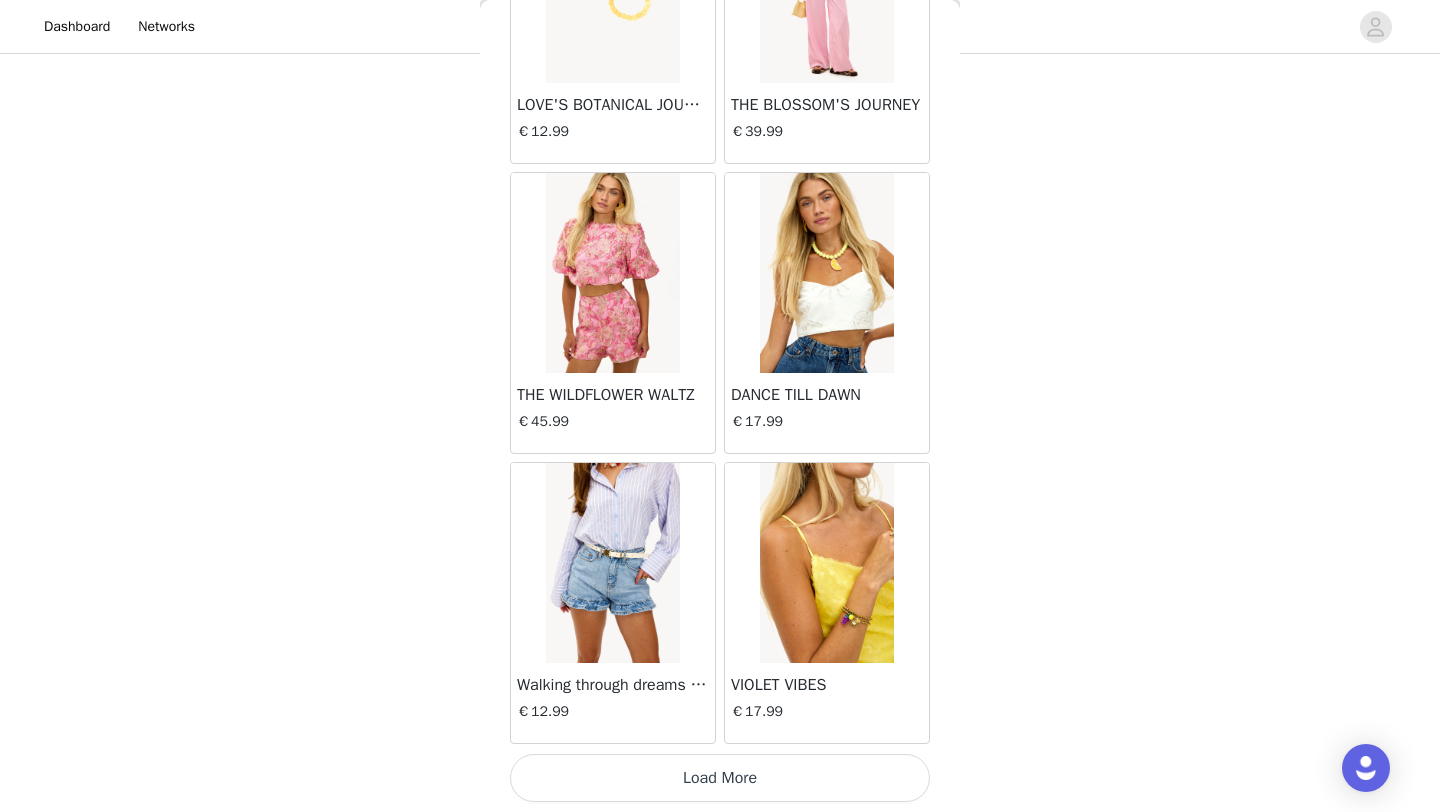 click on "Load More" at bounding box center (720, 778) 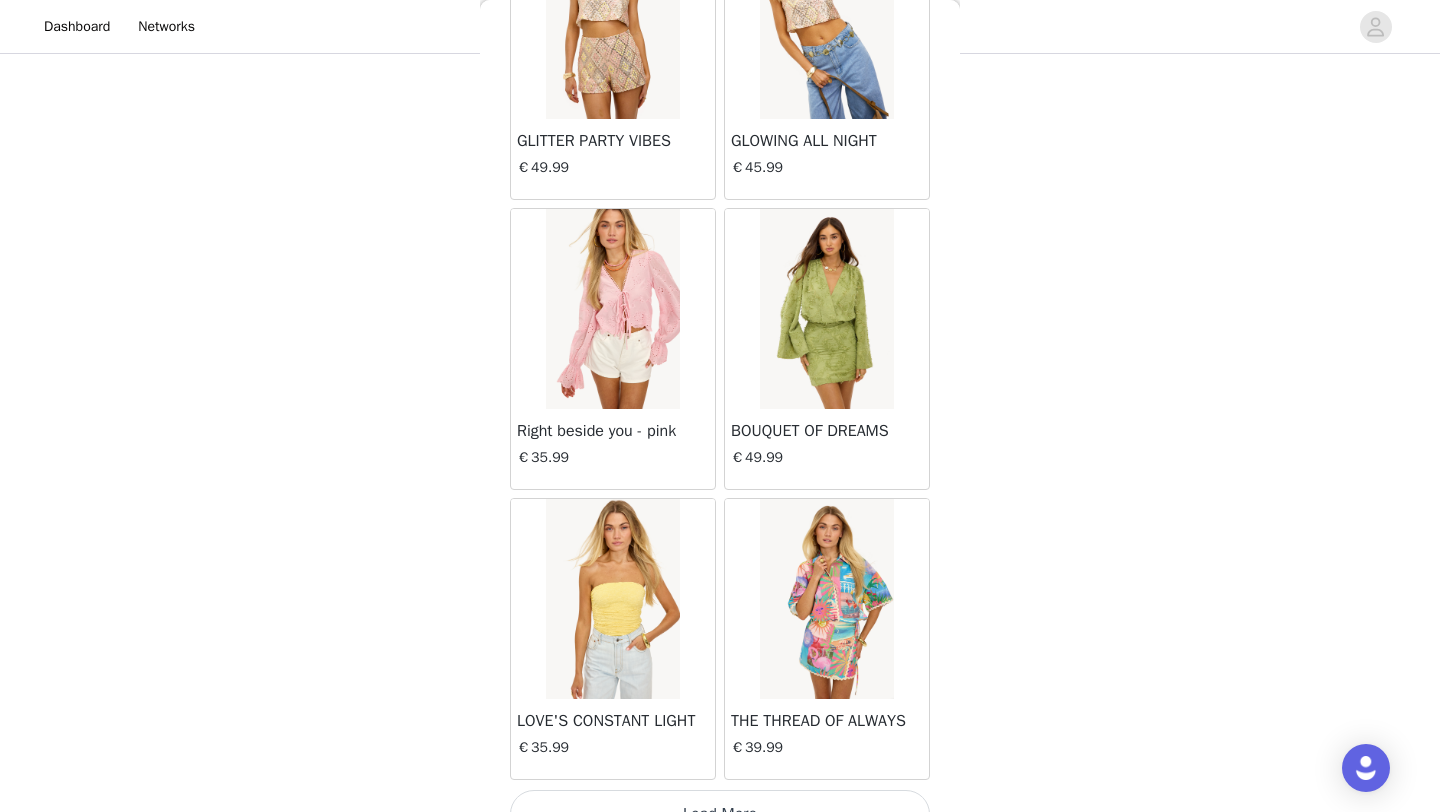 scroll, scrollTop: 37048, scrollLeft: 0, axis: vertical 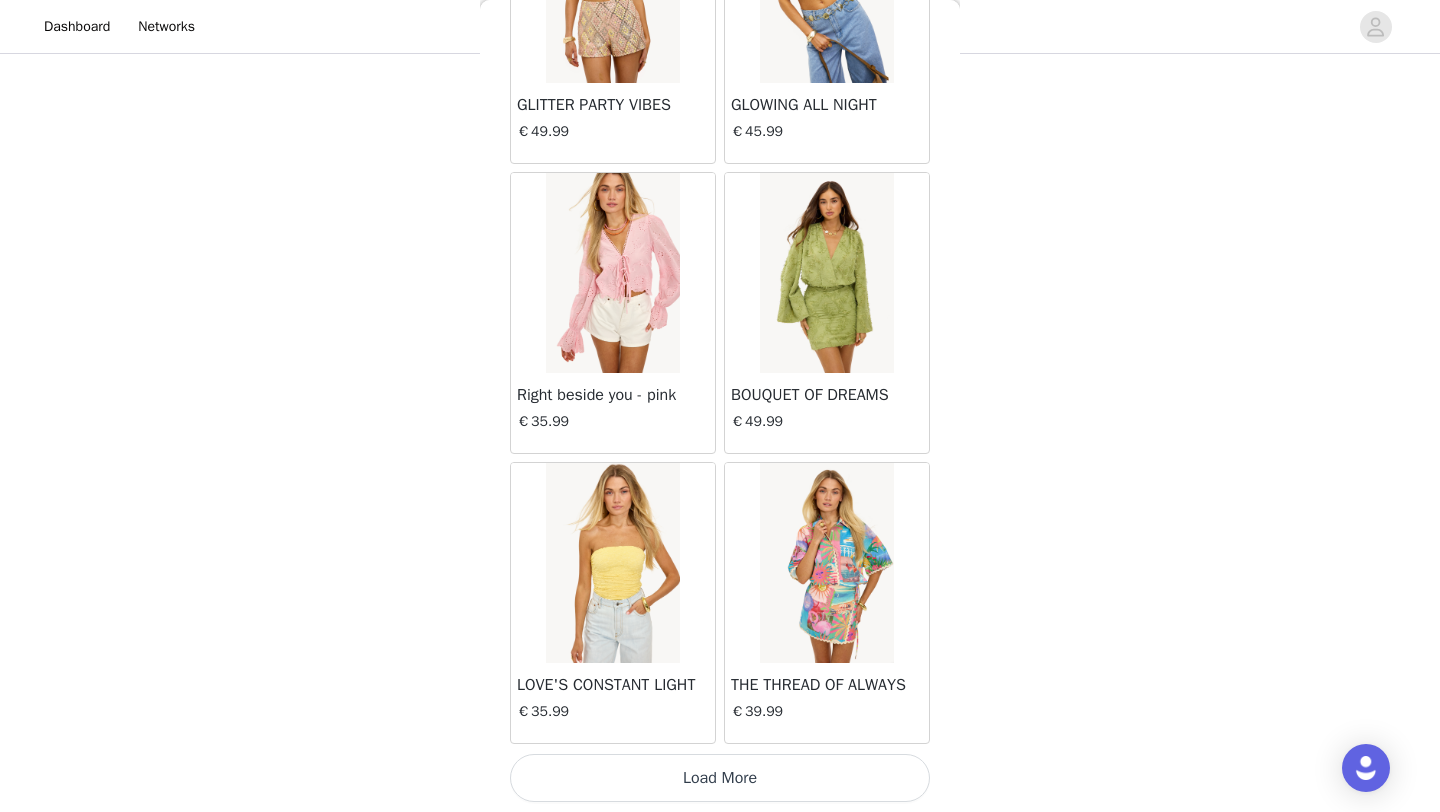 click on "Load More" at bounding box center (720, 778) 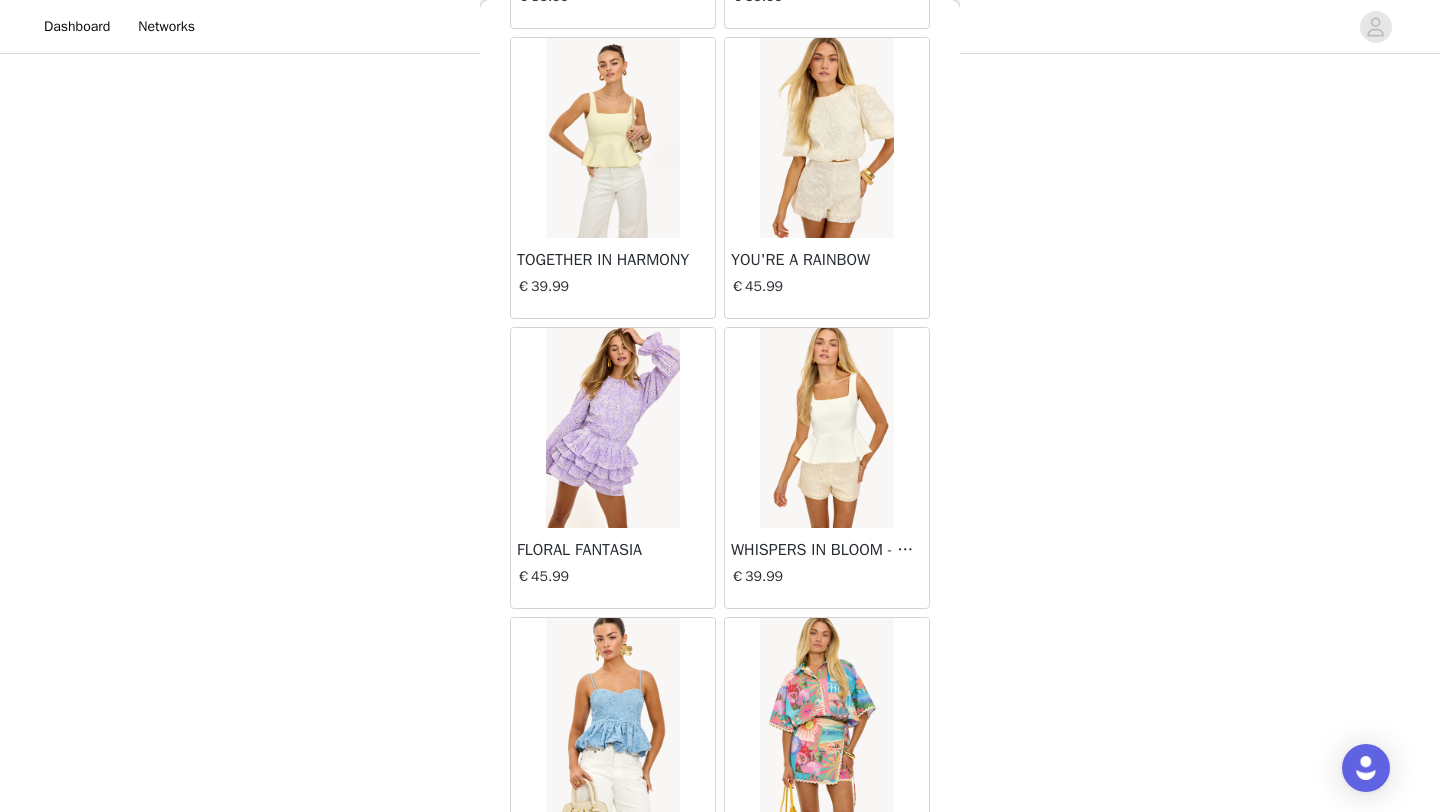 scroll, scrollTop: 37933, scrollLeft: 0, axis: vertical 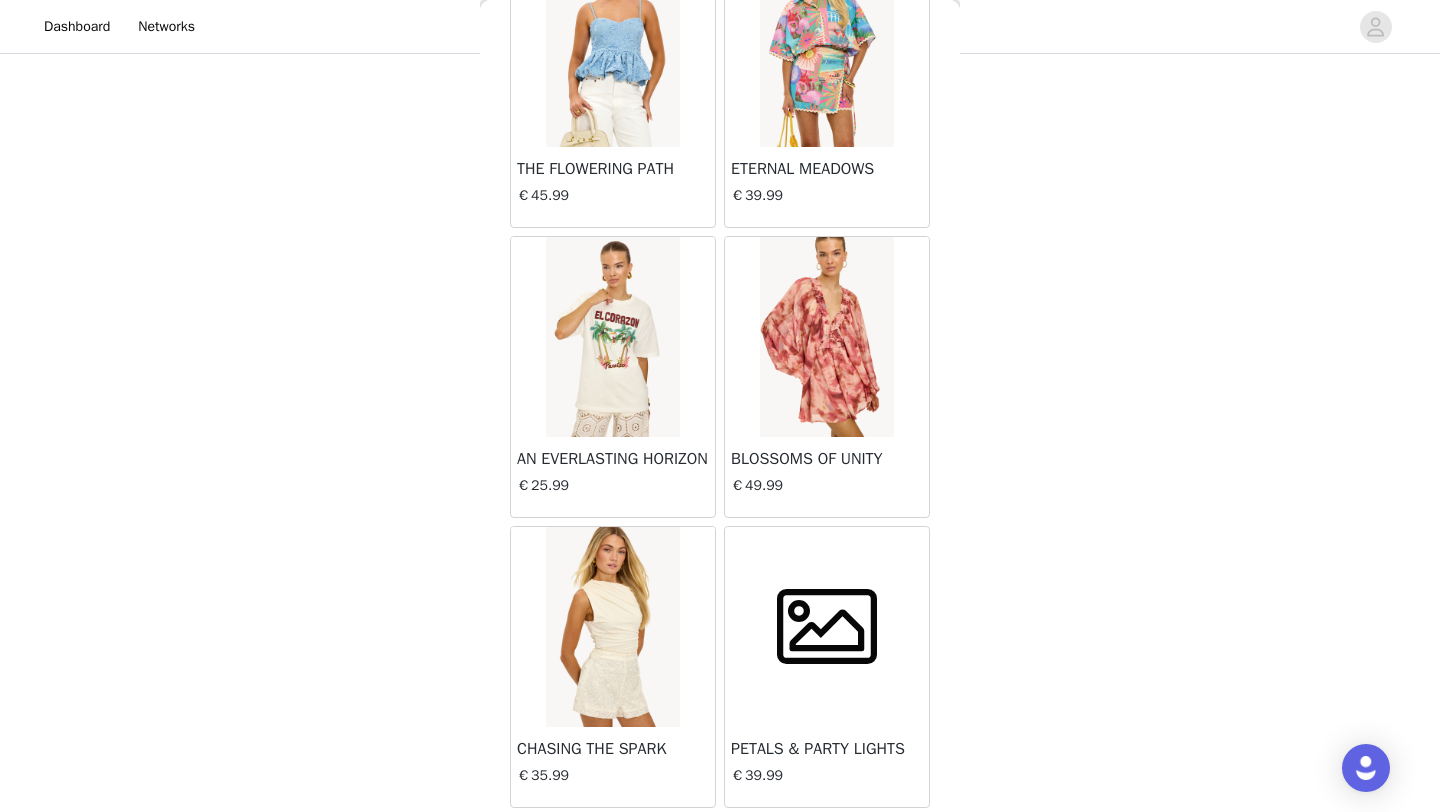 click on "CHASING THE SPARK" at bounding box center [613, 749] 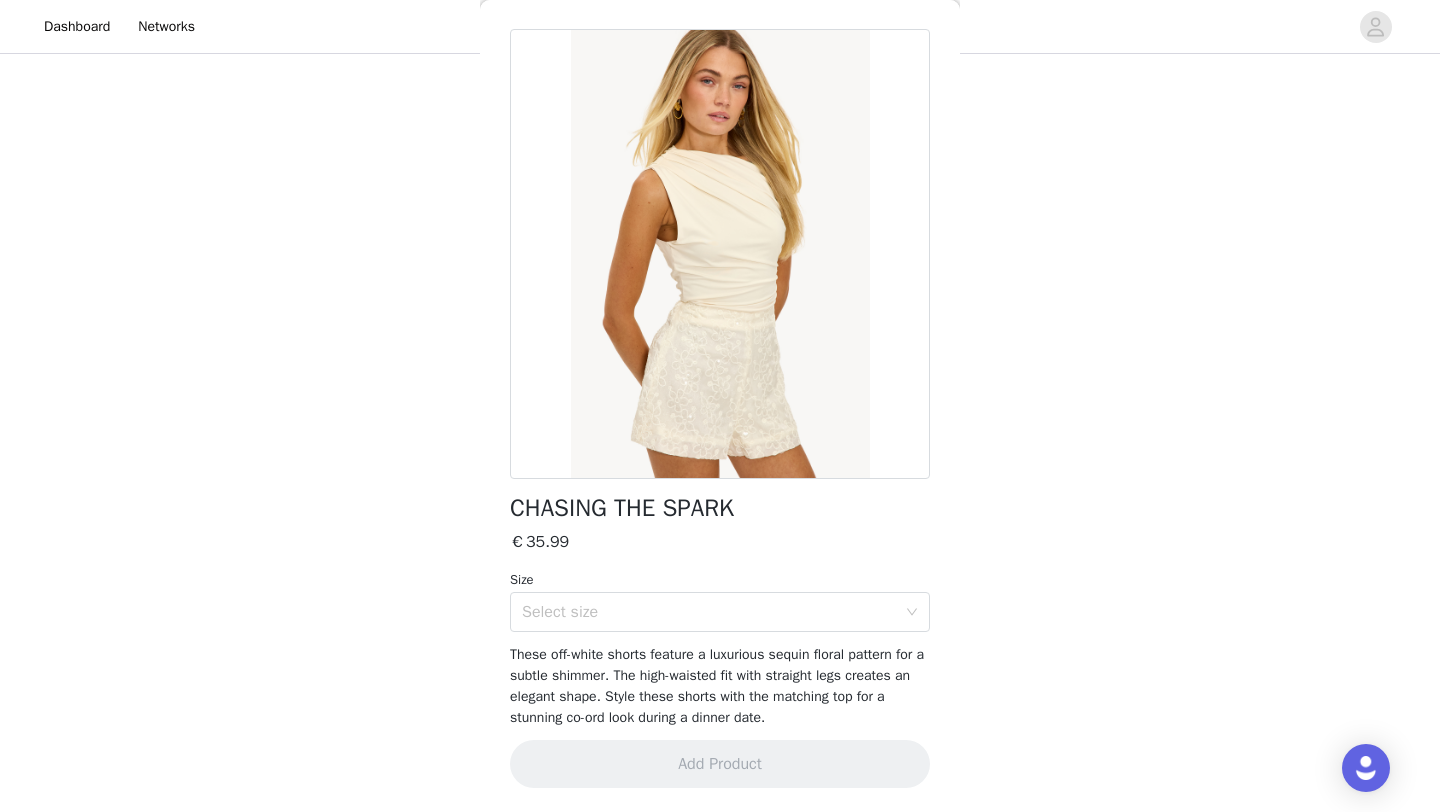 scroll, scrollTop: 0, scrollLeft: 0, axis: both 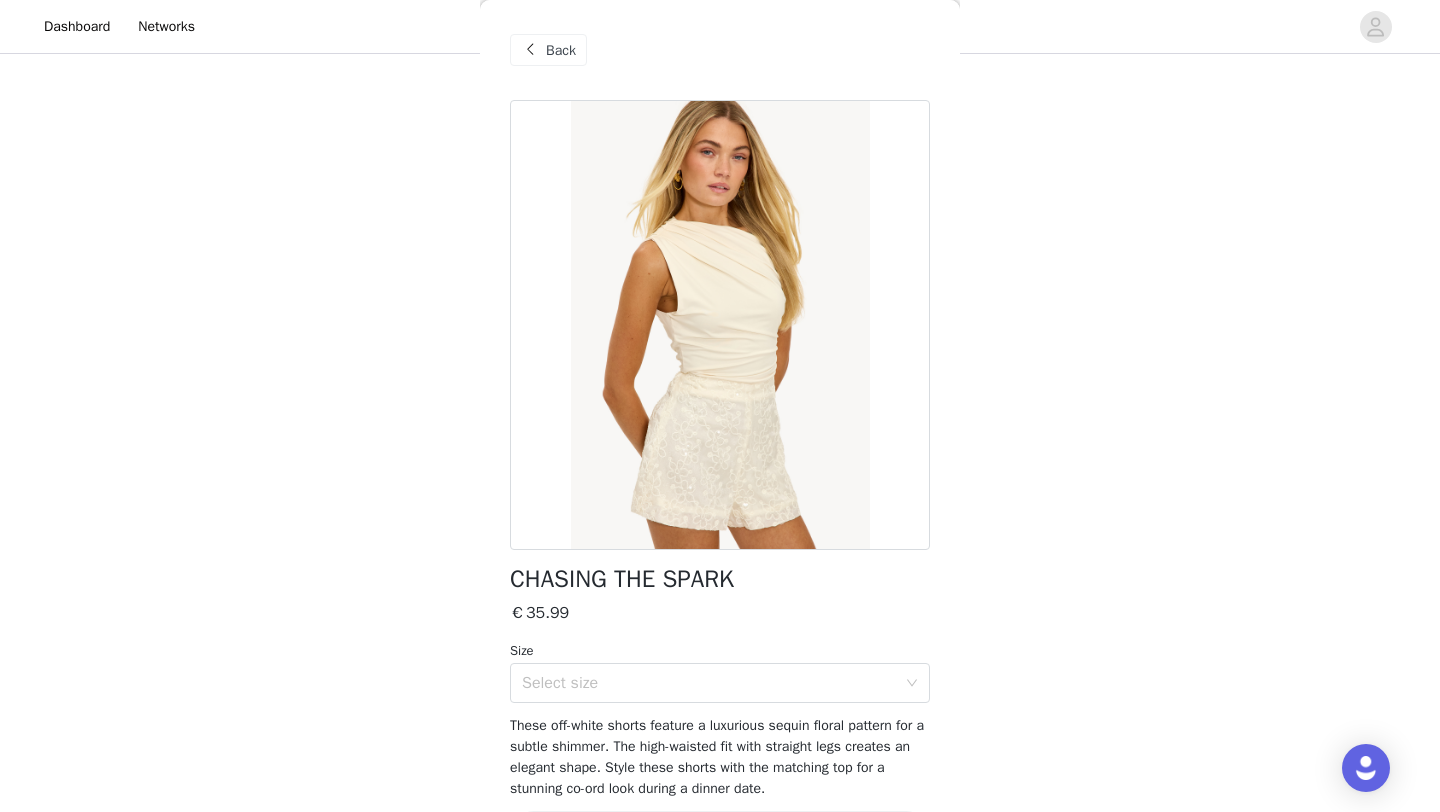 click on "Back" at bounding box center [561, 50] 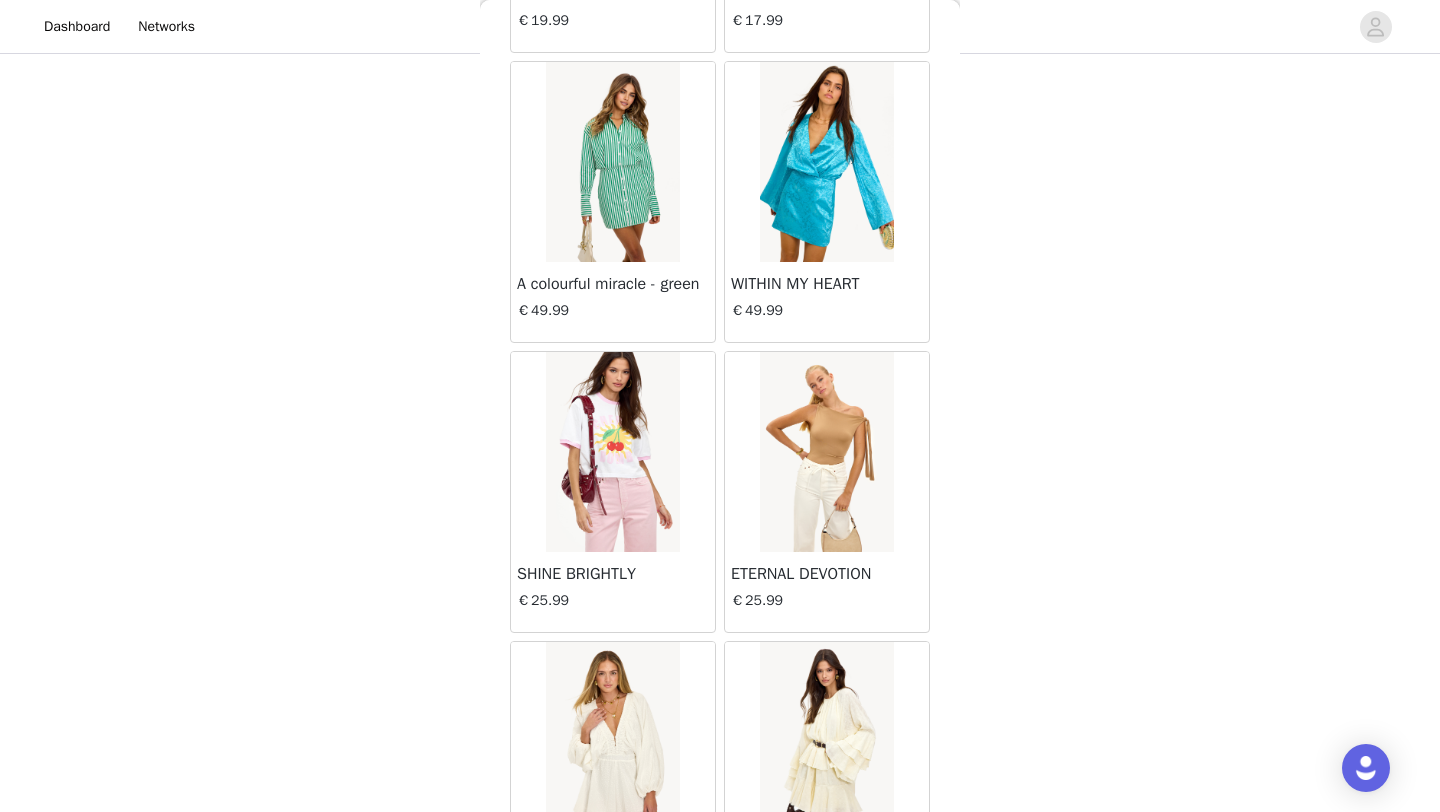 scroll, scrollTop: 7291, scrollLeft: 0, axis: vertical 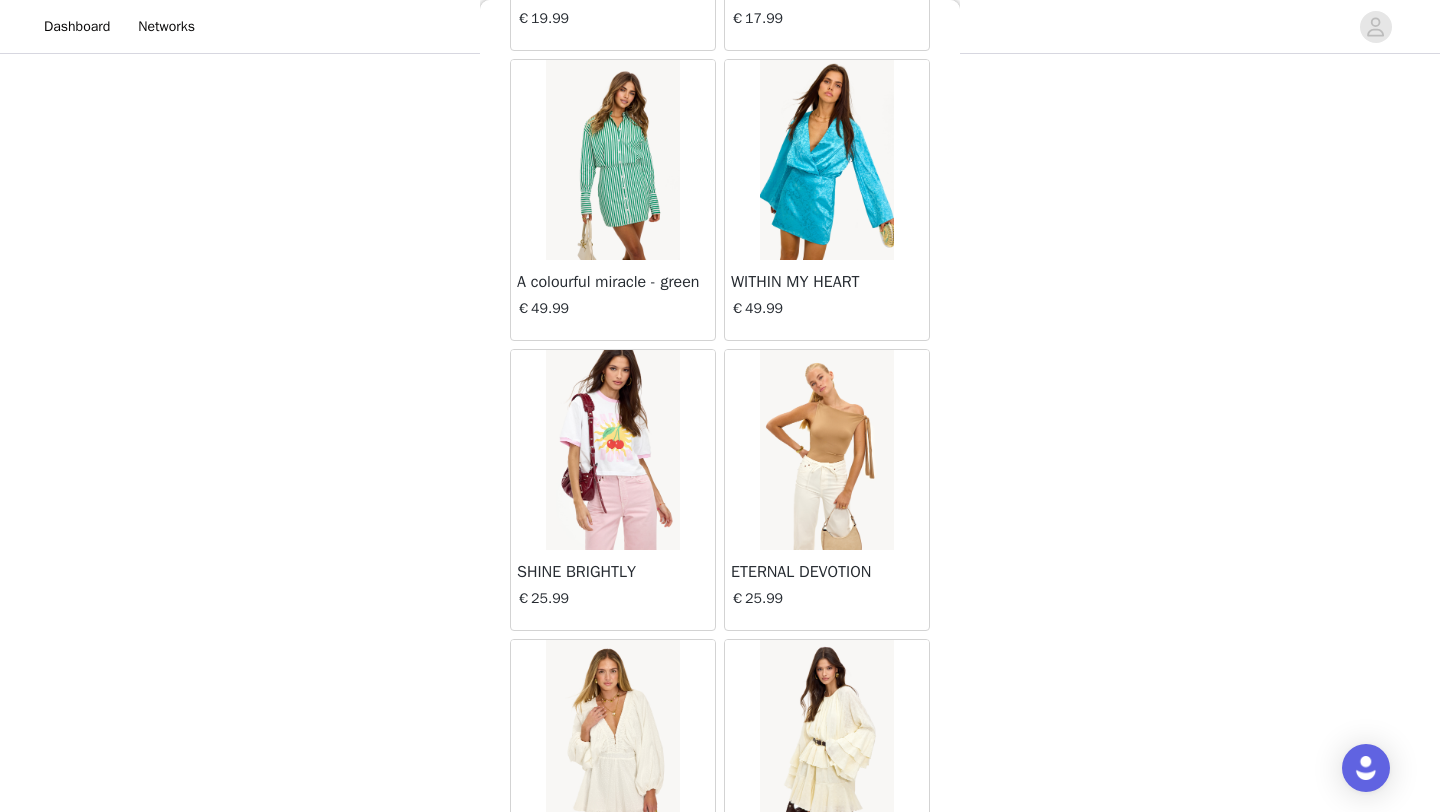 click at bounding box center (826, 450) 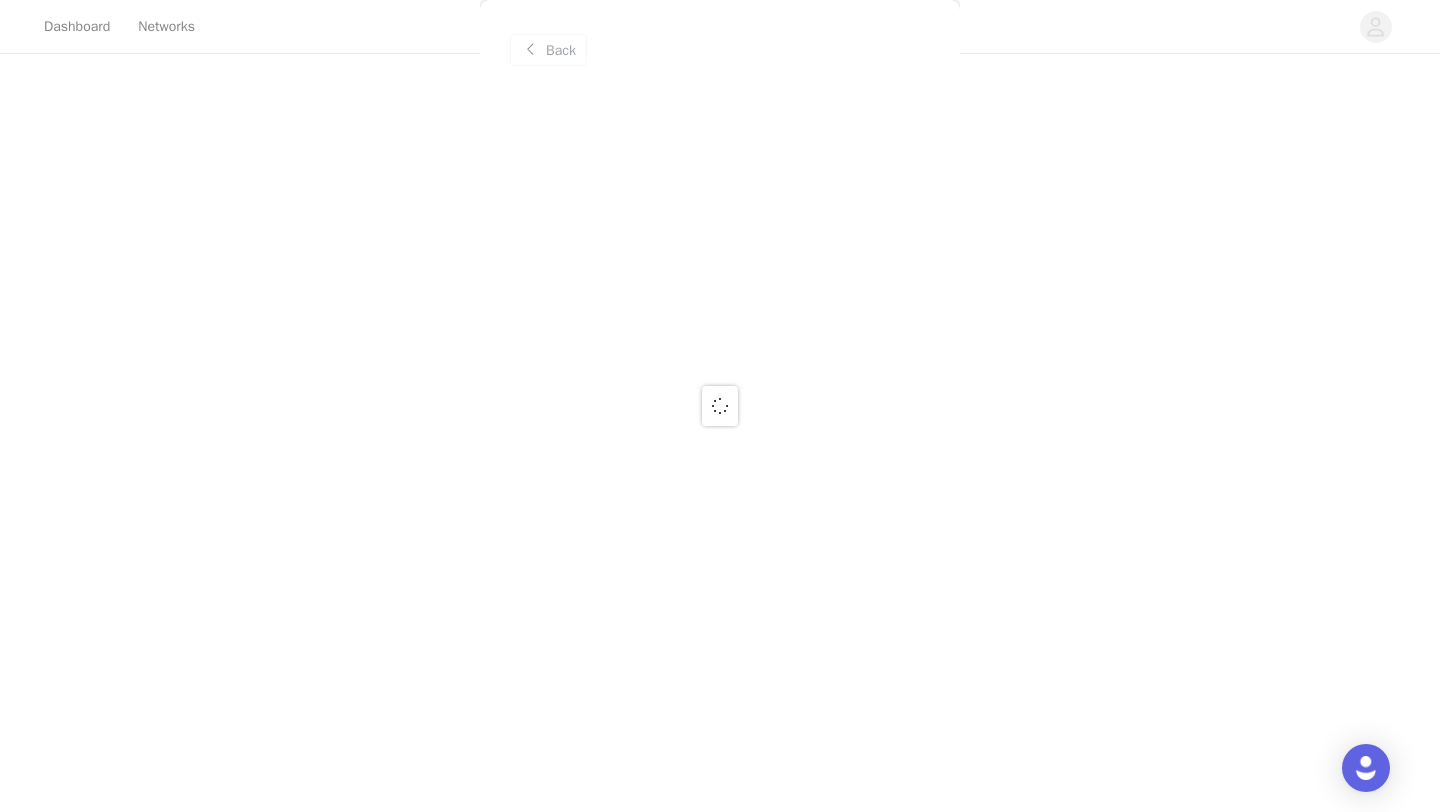 scroll, scrollTop: 0, scrollLeft: 0, axis: both 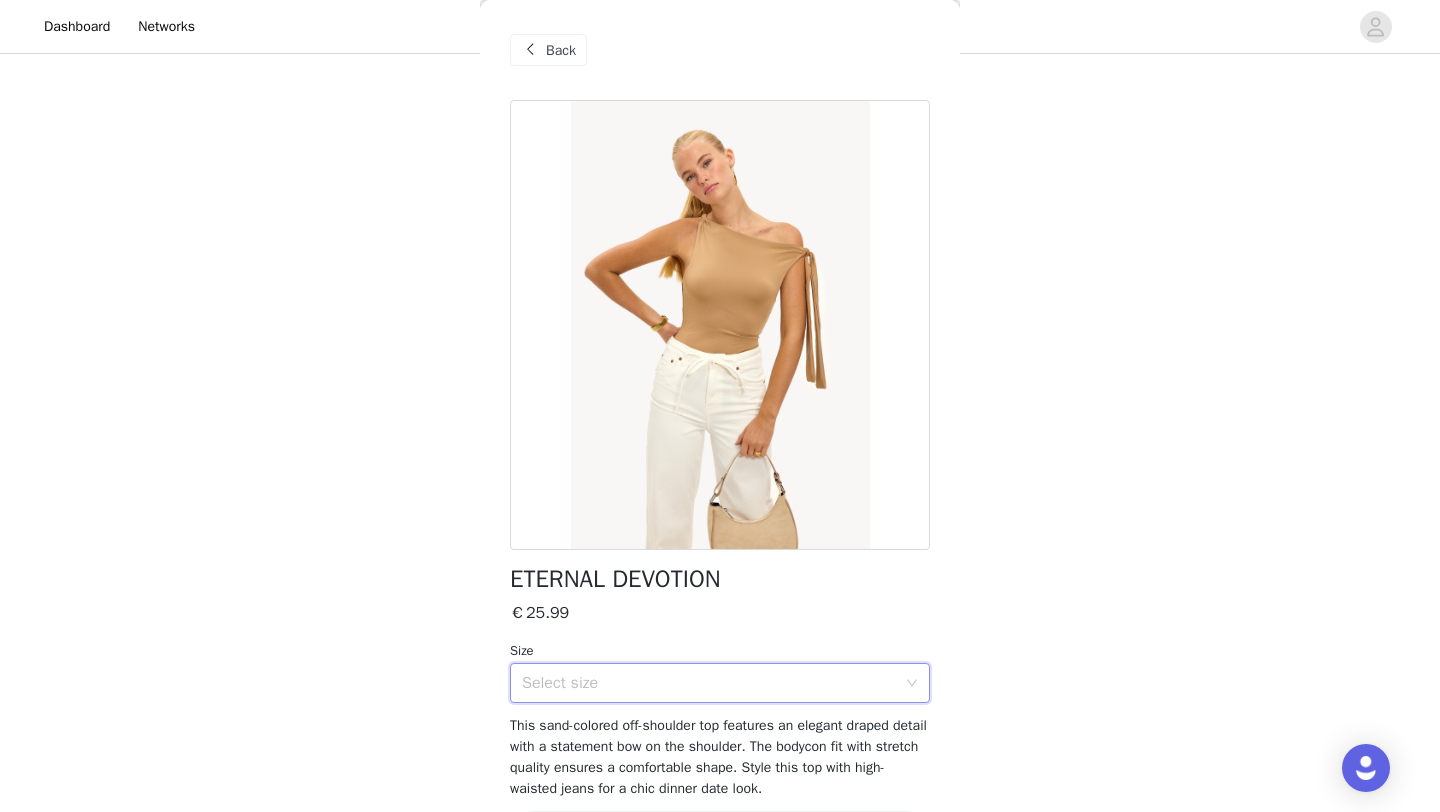 click on "Select size" at bounding box center [713, 683] 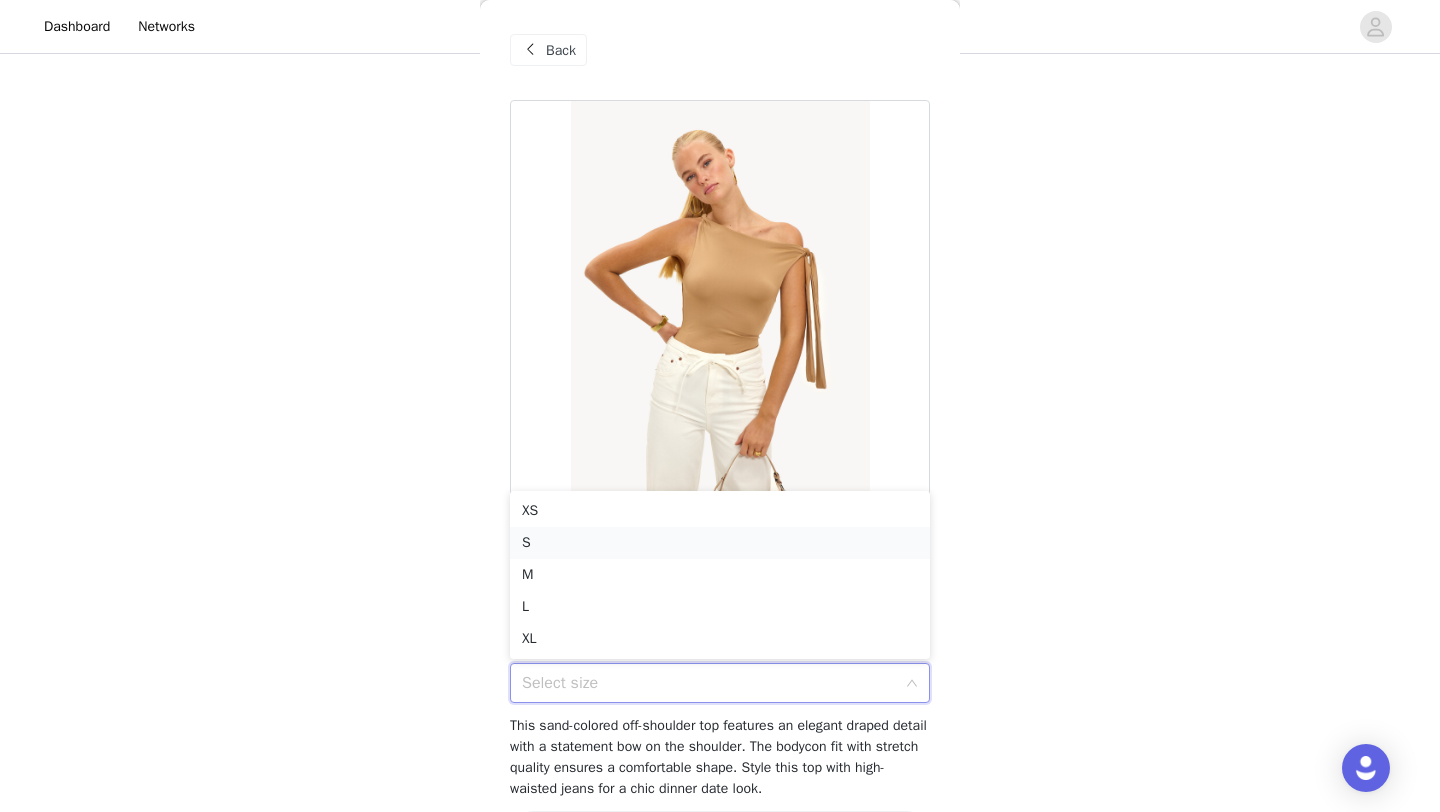 click on "S" at bounding box center (720, 543) 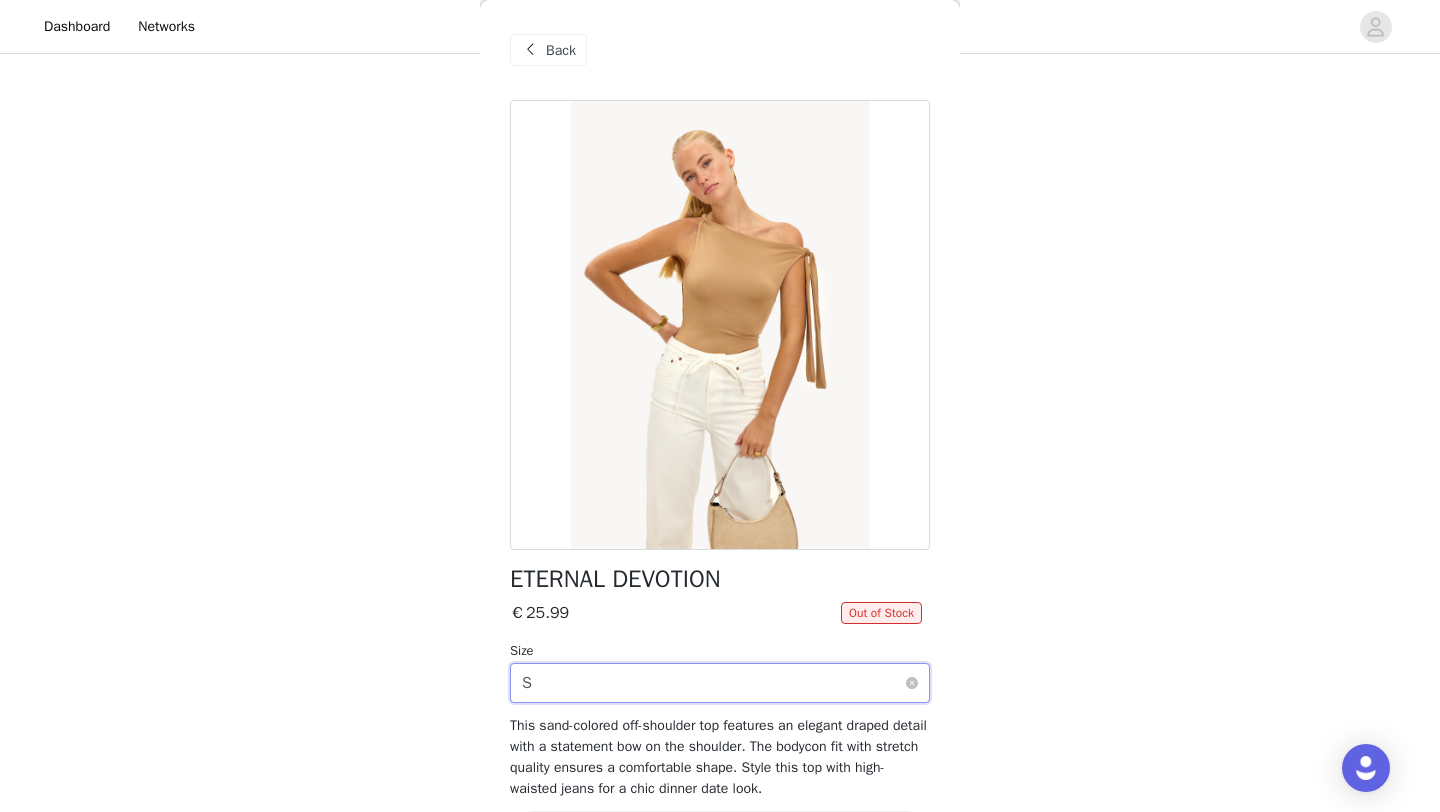 scroll, scrollTop: 73, scrollLeft: 0, axis: vertical 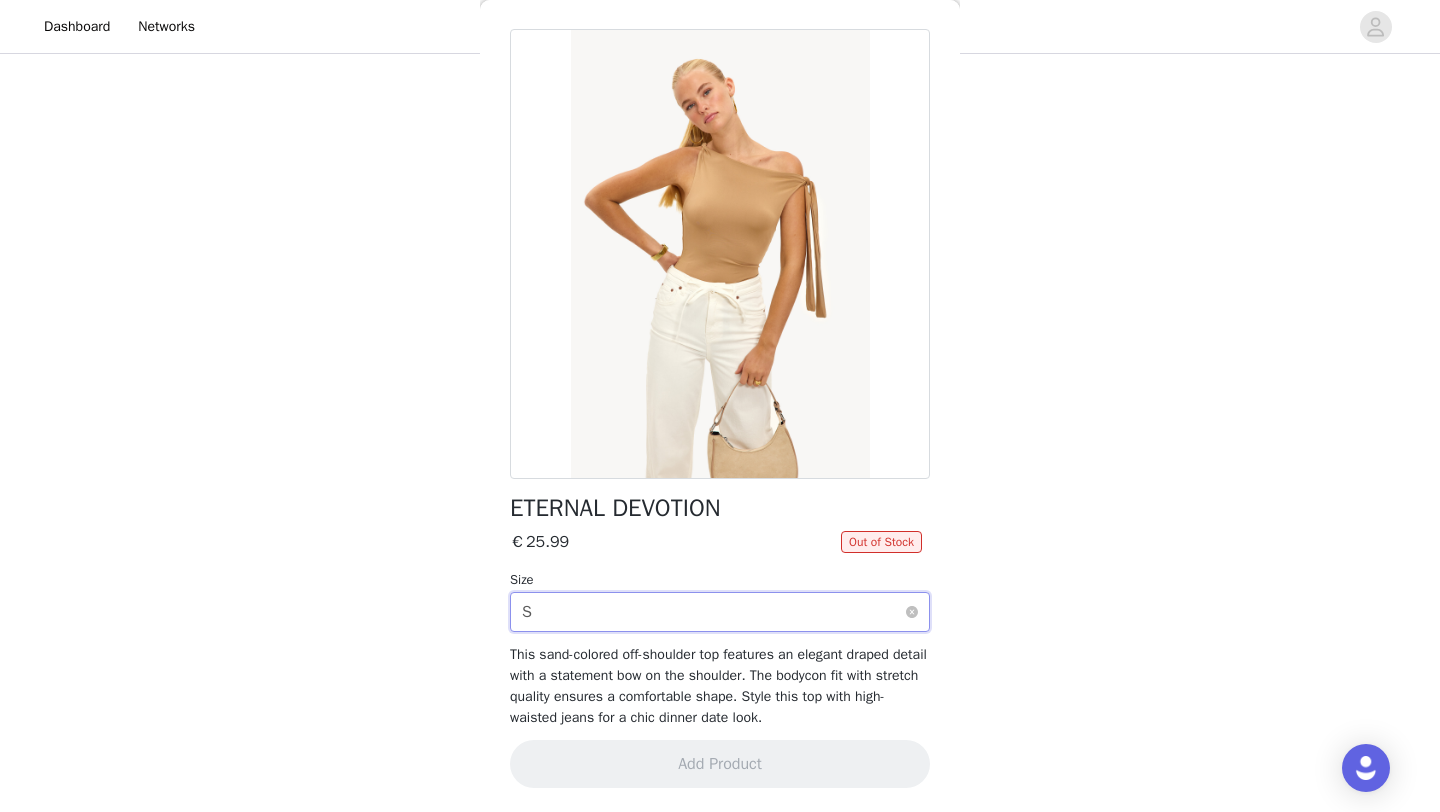 click on "Select size S" at bounding box center (713, 612) 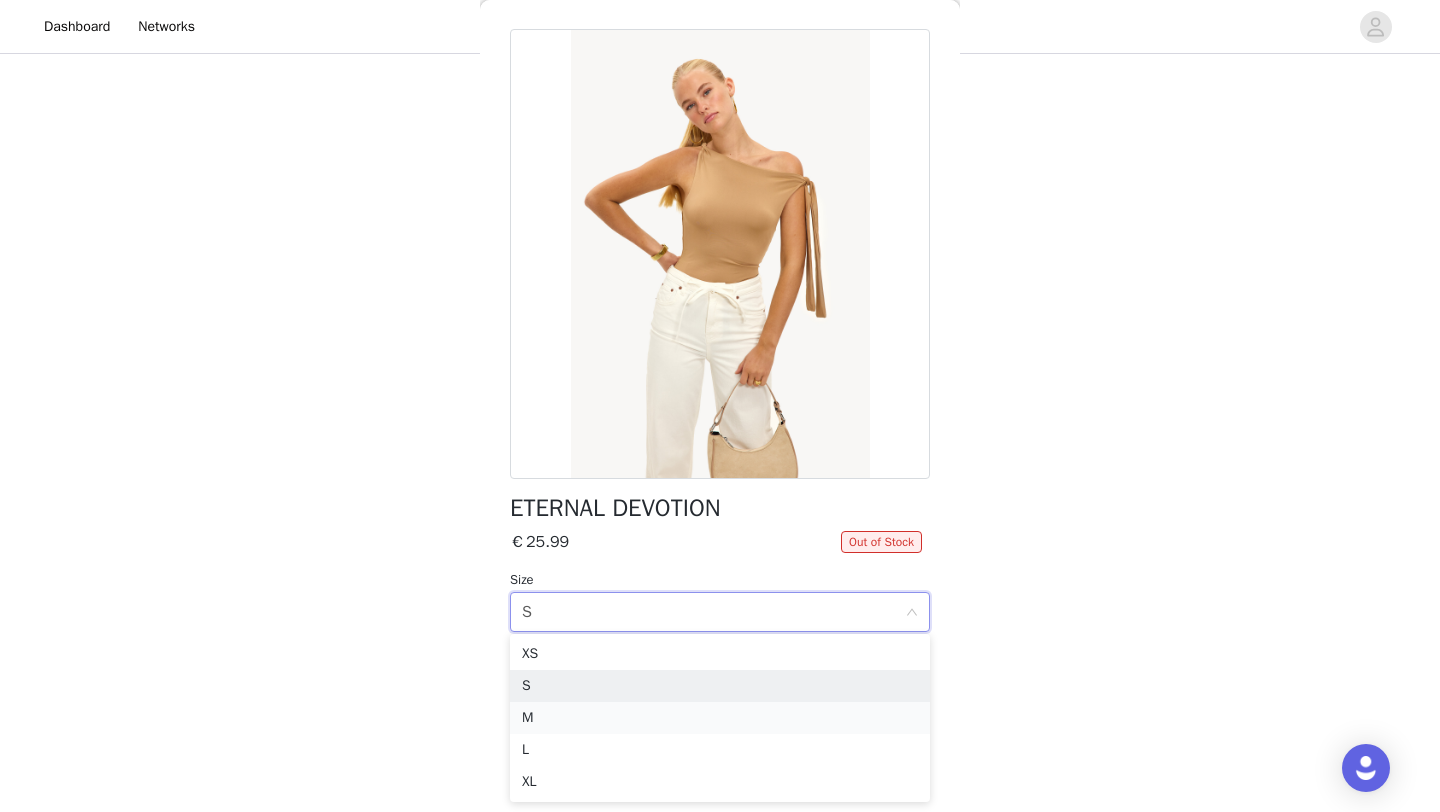 click on "M" at bounding box center [720, 718] 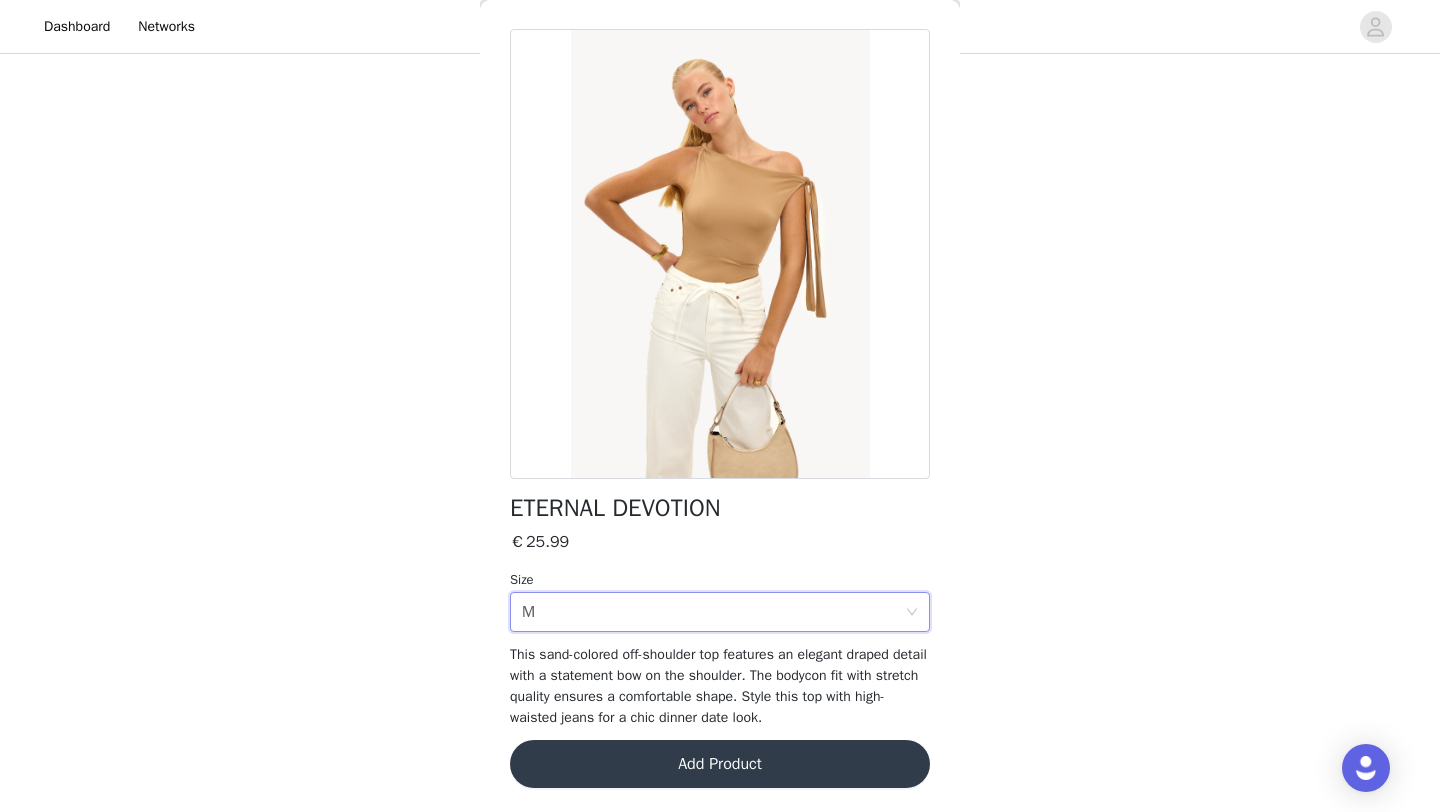 click on "Add Product" at bounding box center (720, 764) 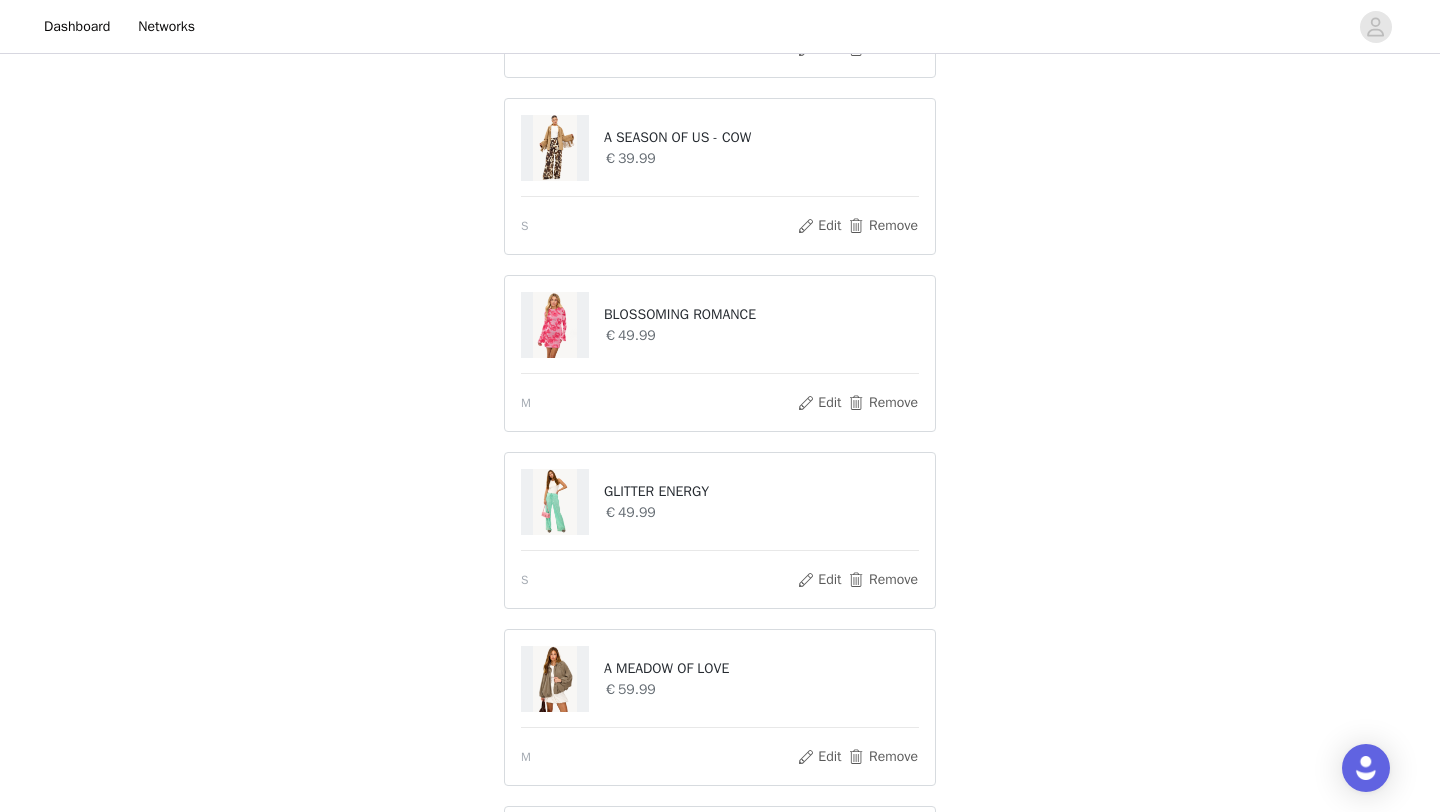 scroll, scrollTop: 1300, scrollLeft: 0, axis: vertical 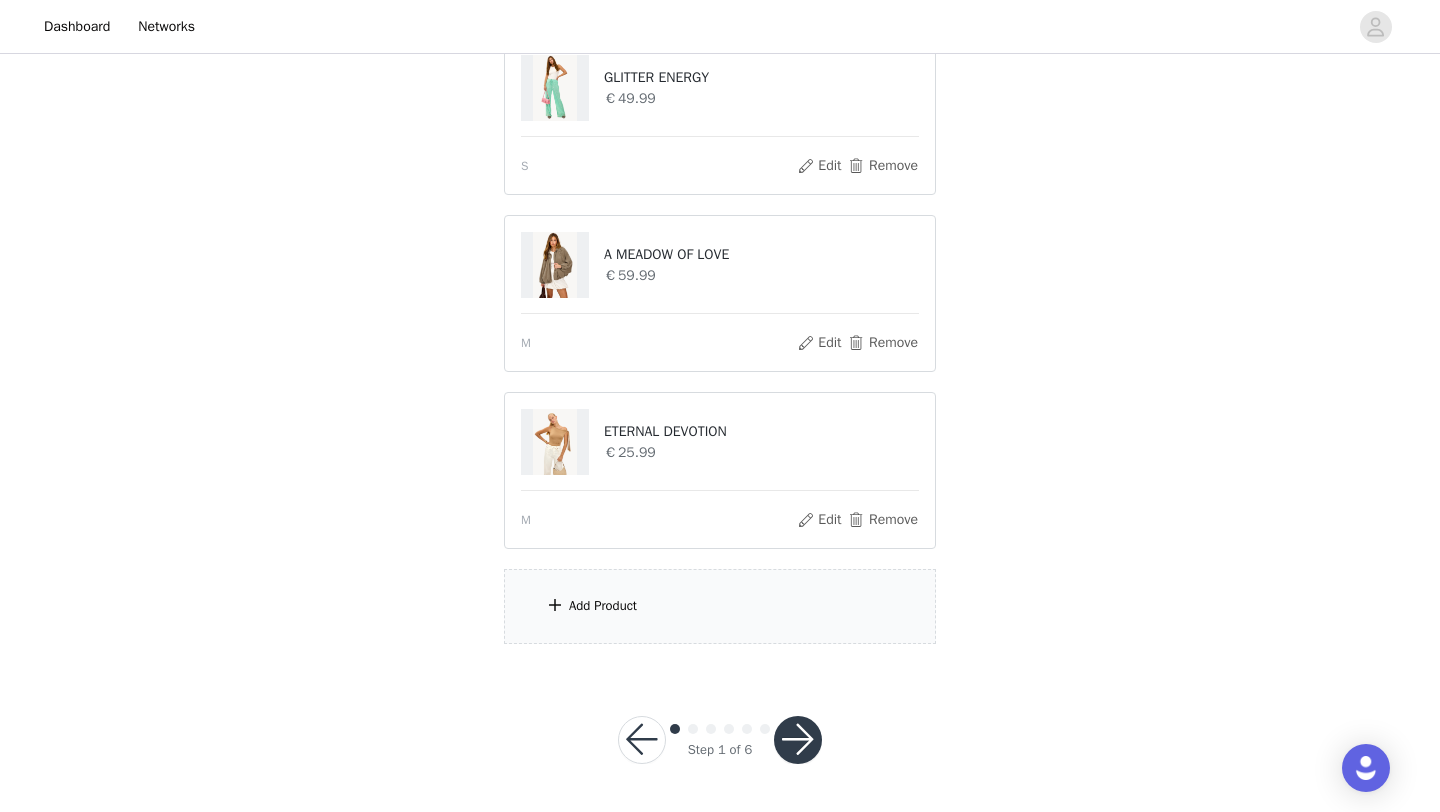 click on "Add Product" at bounding box center (603, 606) 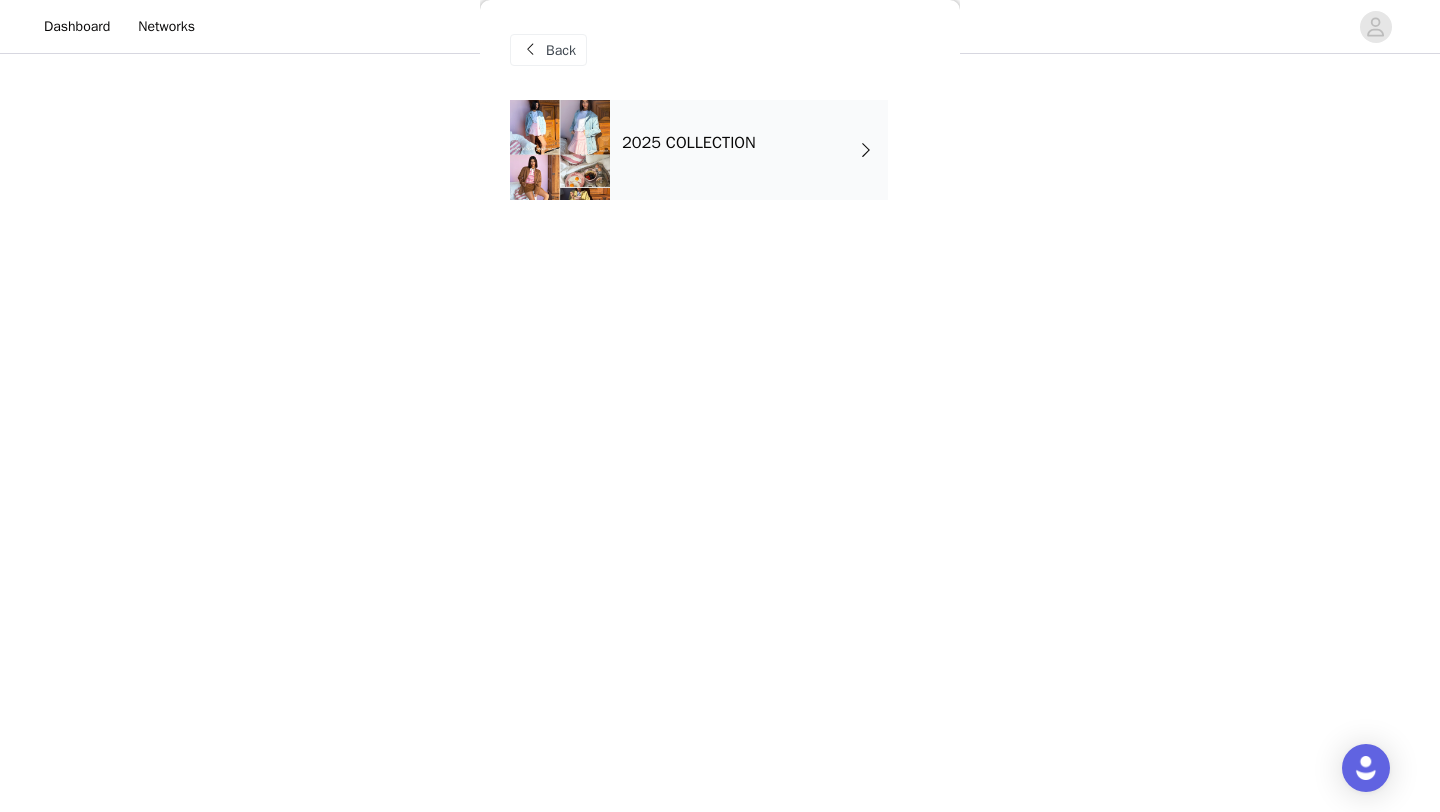 click on "2025 COLLECTION" at bounding box center [689, 143] 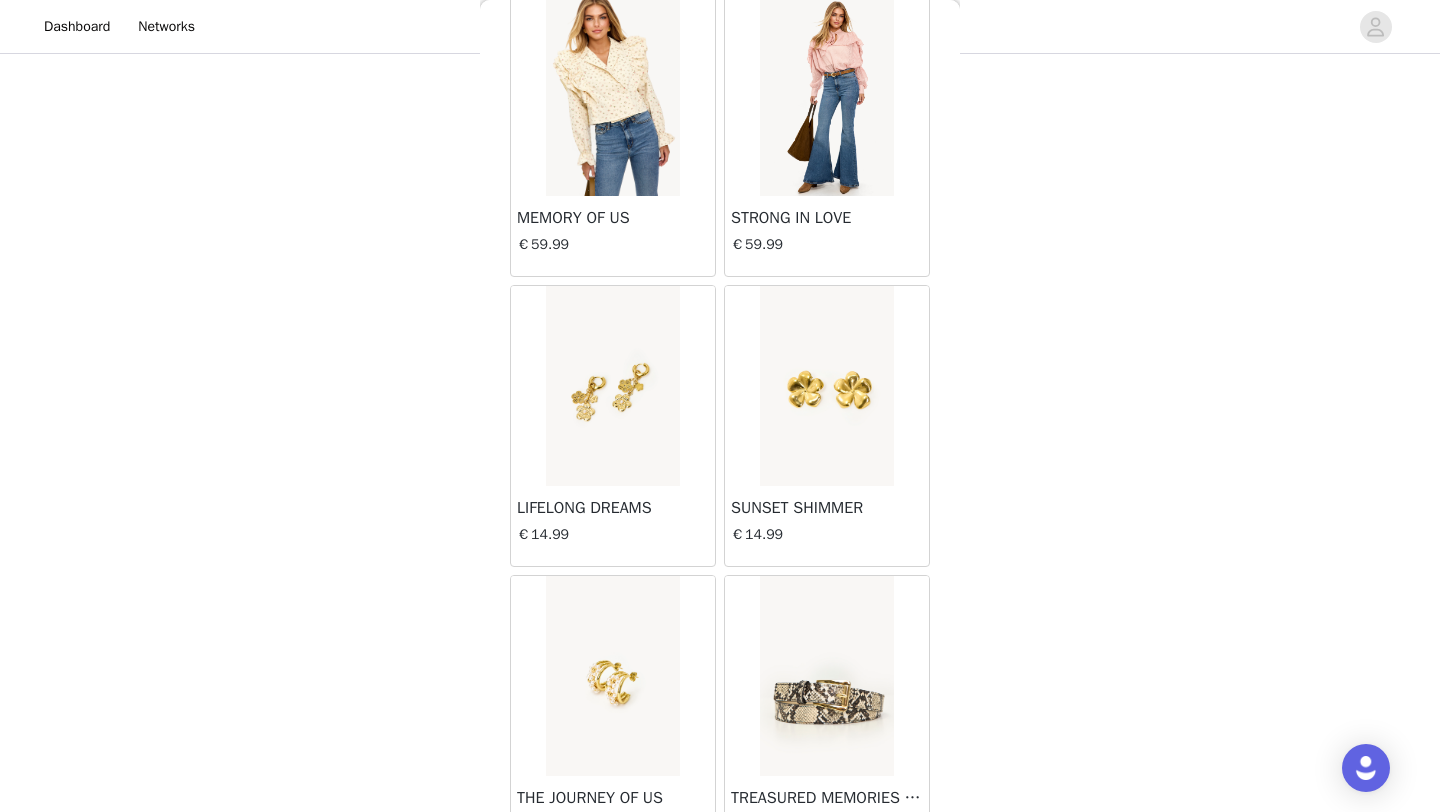 scroll, scrollTop: 2248, scrollLeft: 0, axis: vertical 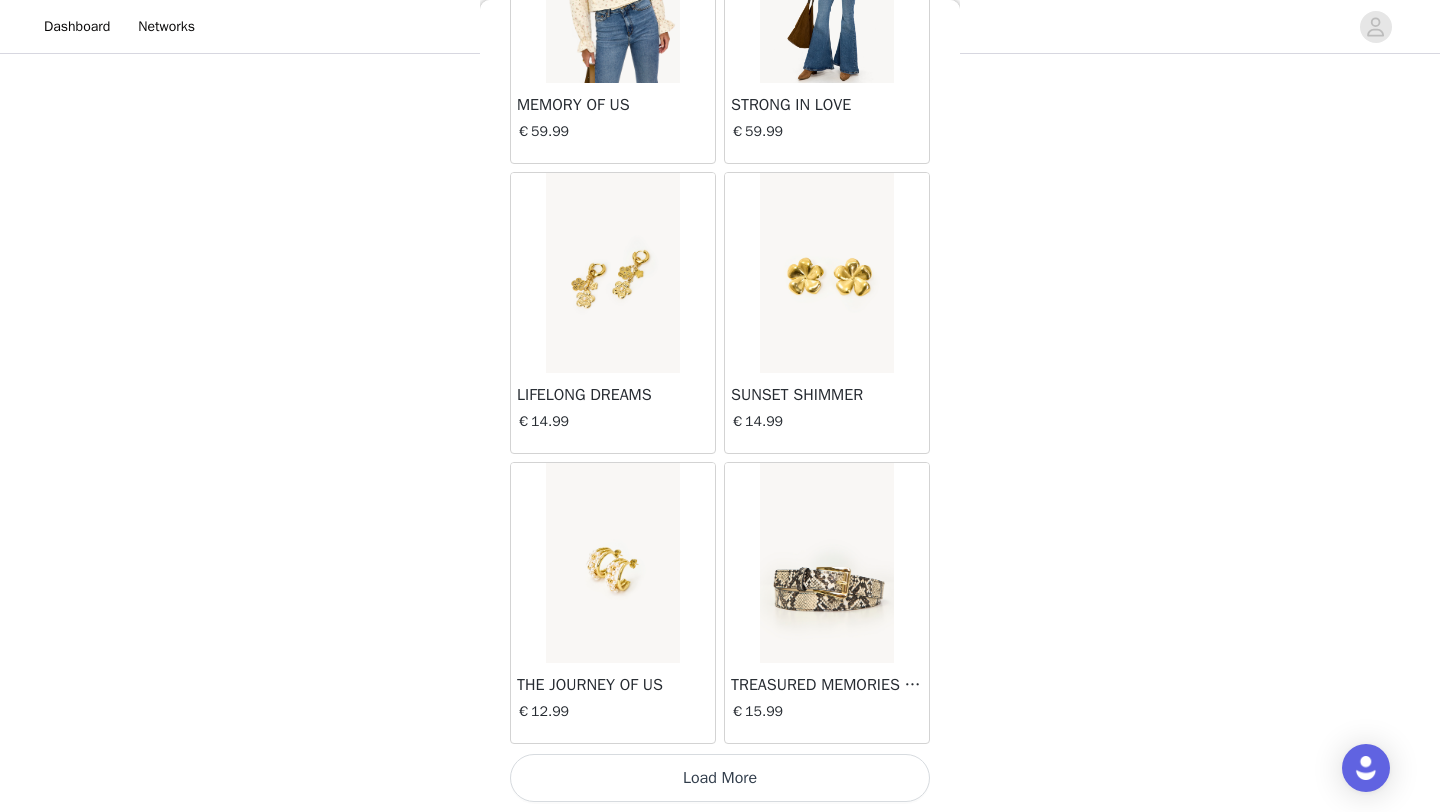 click on "Load More" at bounding box center [720, 778] 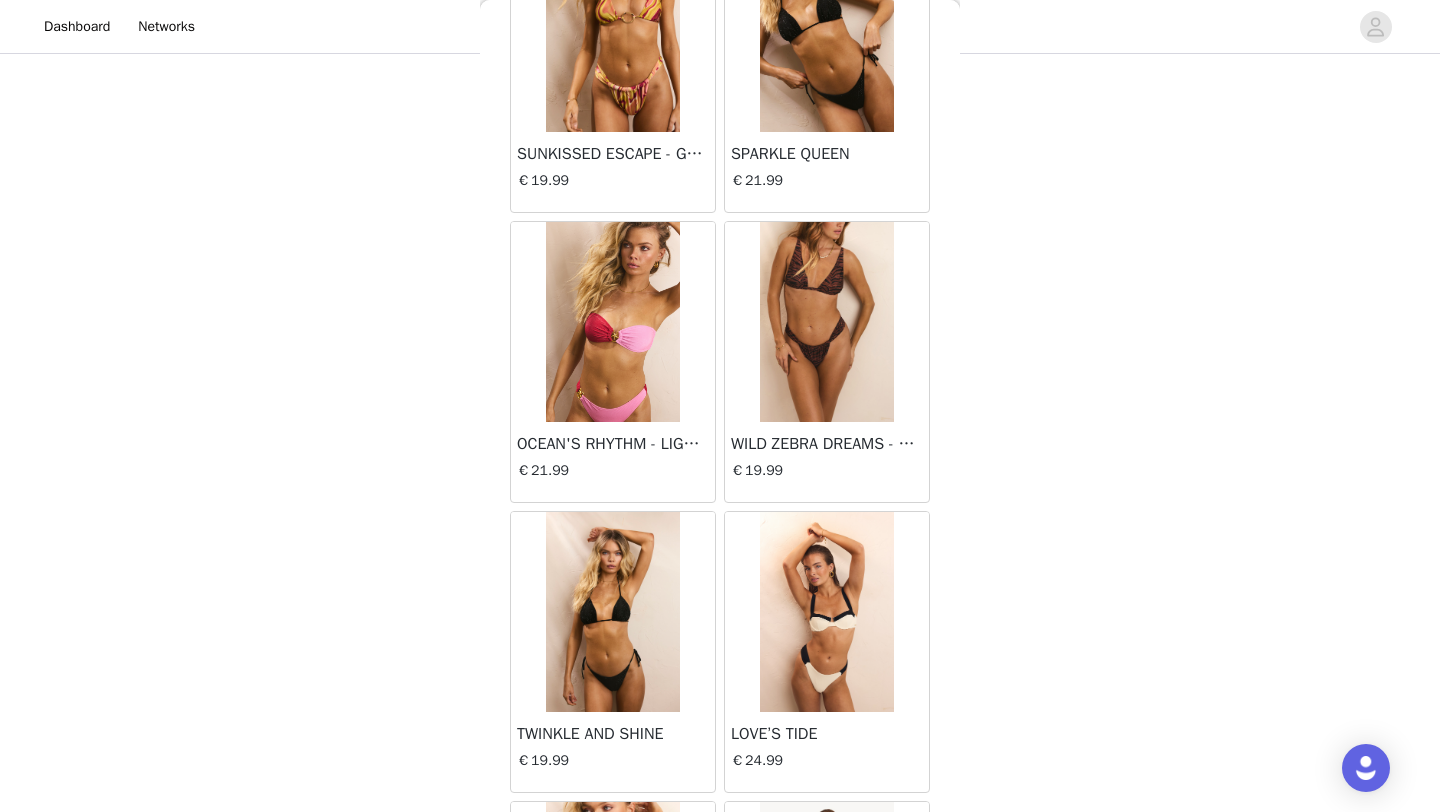 scroll, scrollTop: 5148, scrollLeft: 0, axis: vertical 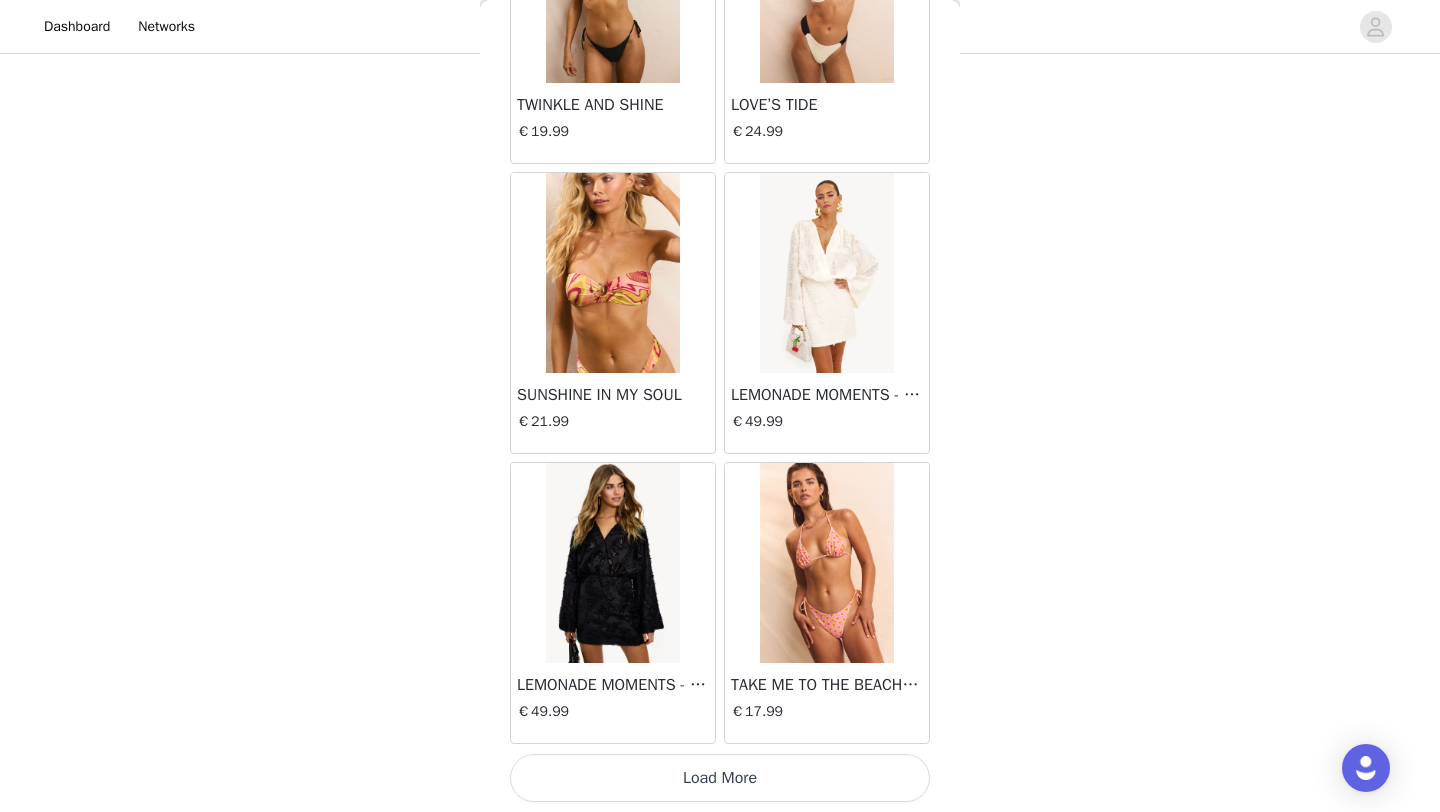 click on "Load More" at bounding box center [720, 778] 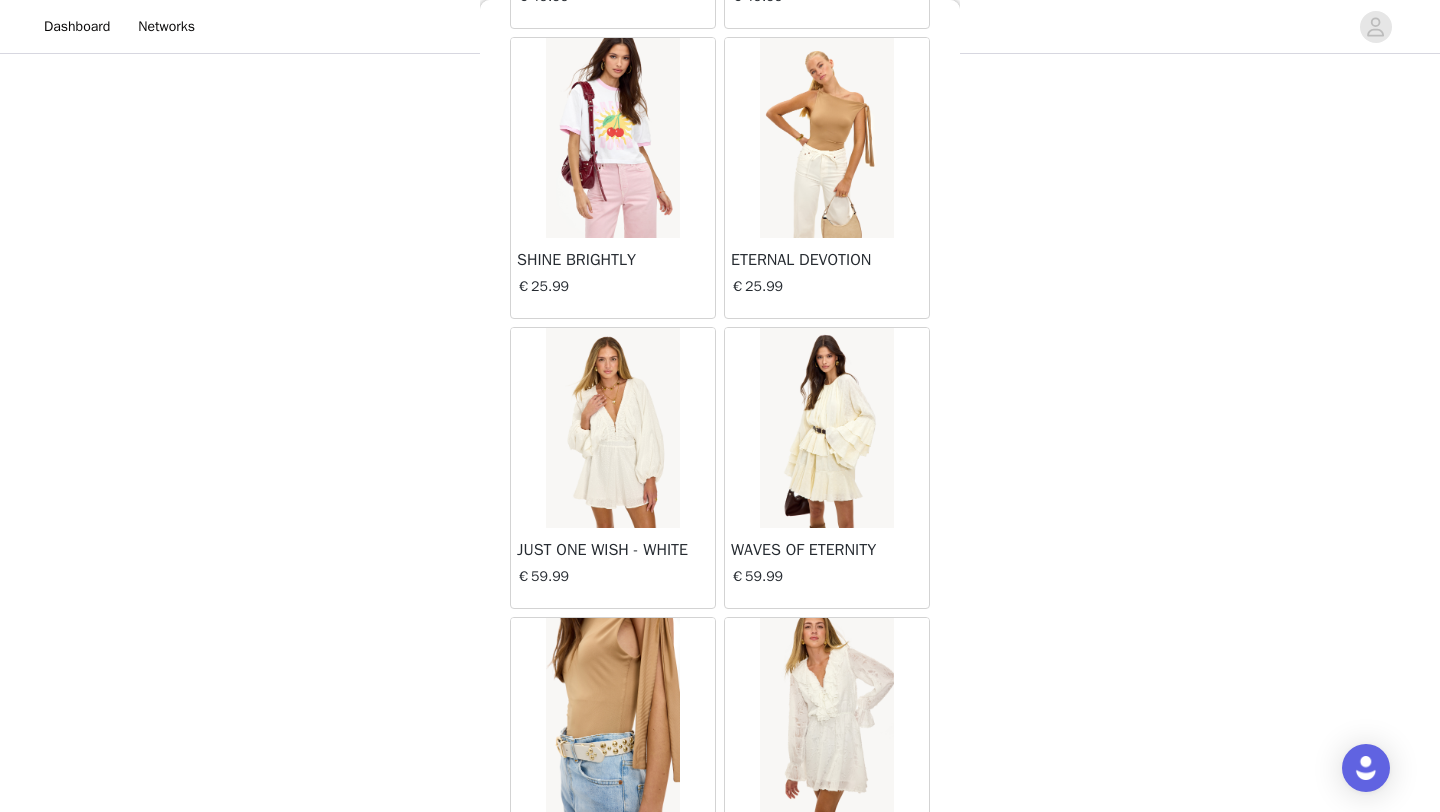 scroll, scrollTop: 8048, scrollLeft: 0, axis: vertical 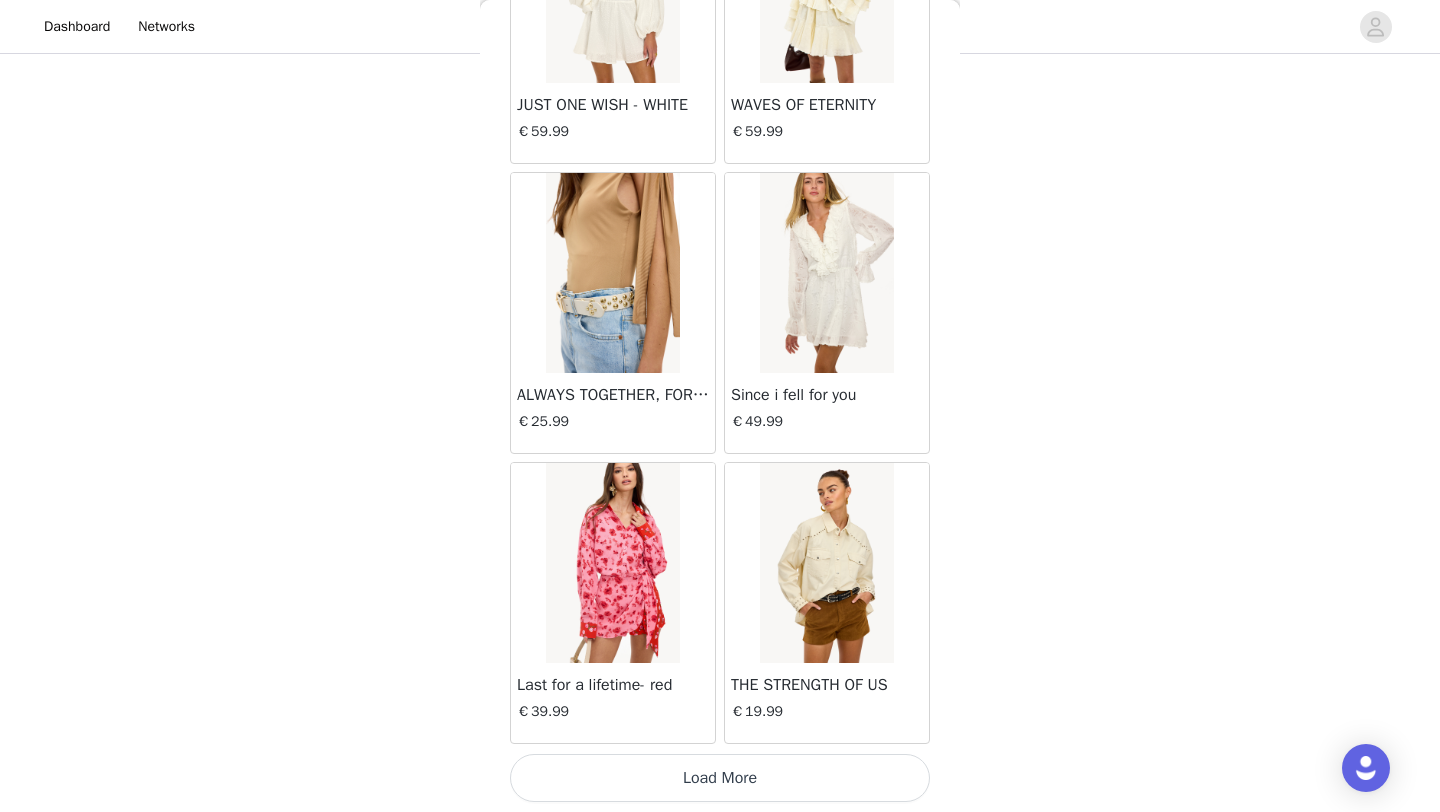 click at bounding box center [612, 273] 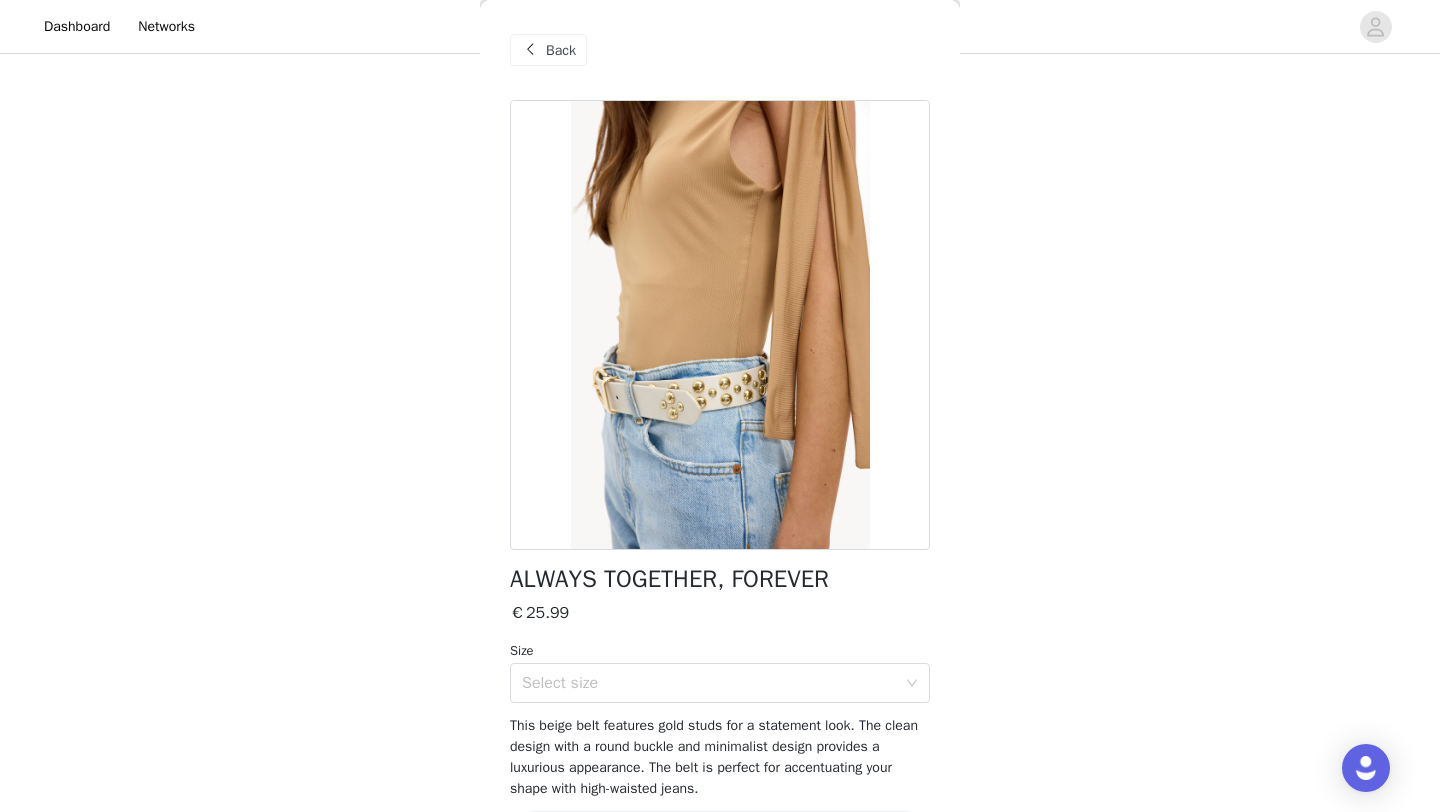 scroll, scrollTop: 73, scrollLeft: 0, axis: vertical 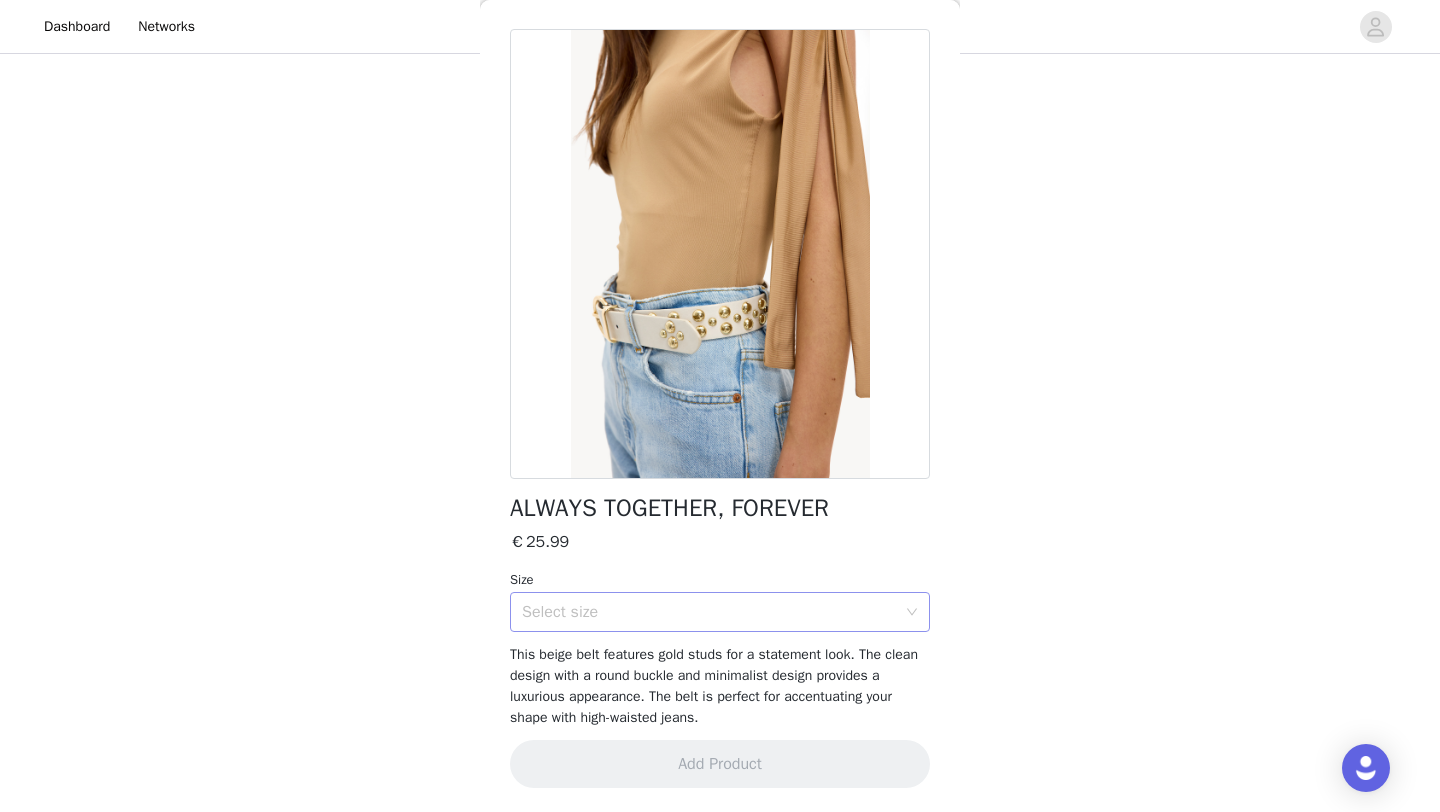 click on "Select size" at bounding box center (709, 612) 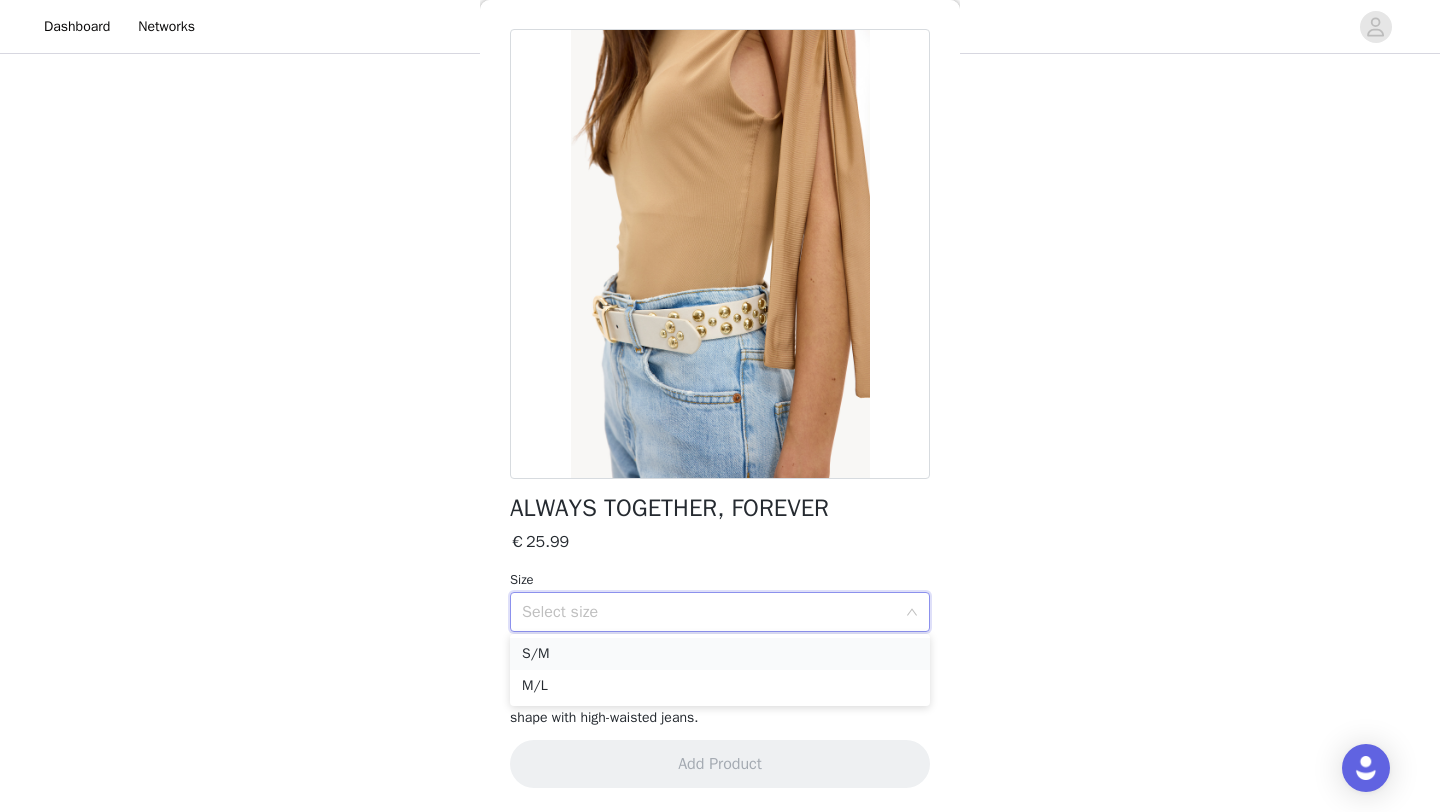 click on "S/M" at bounding box center (720, 654) 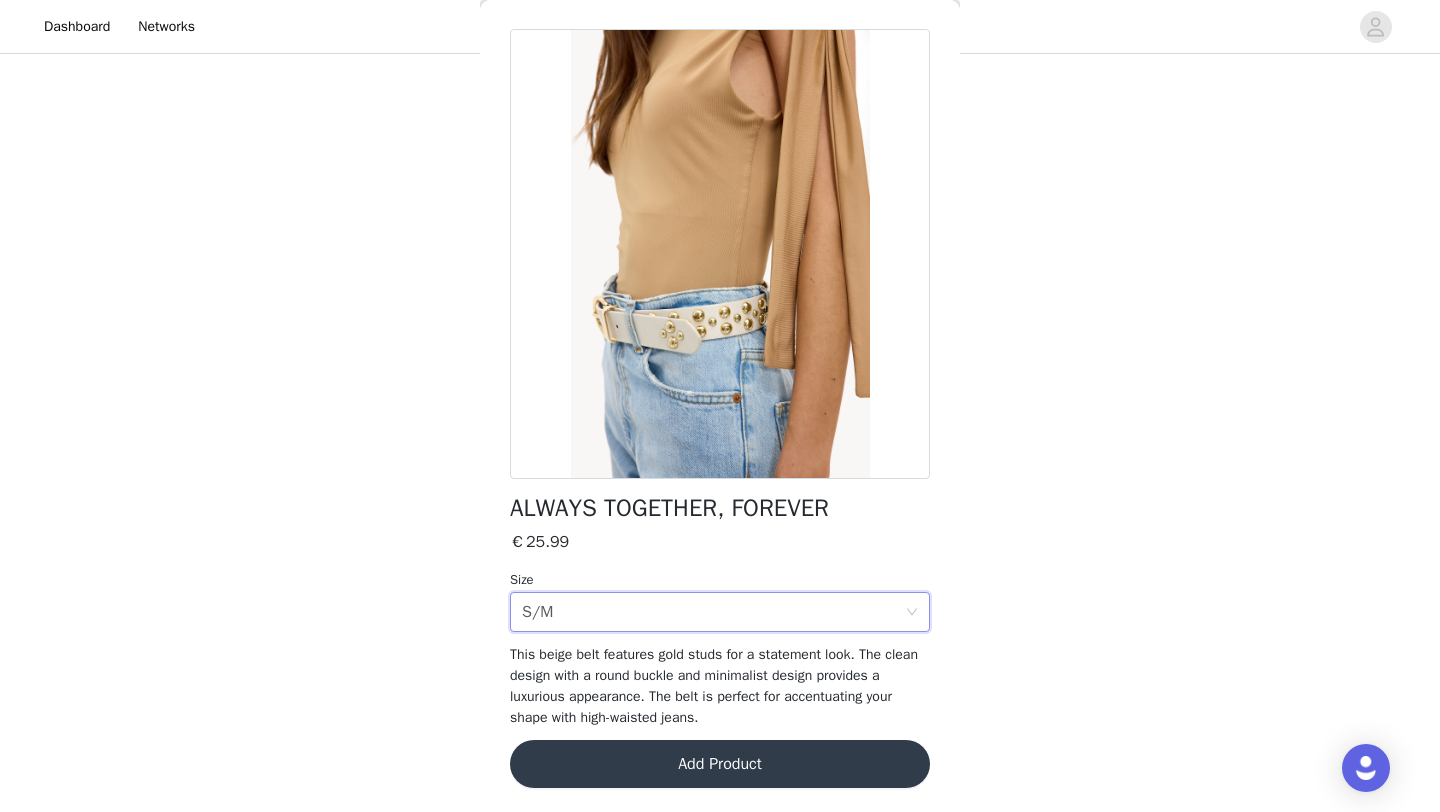 click on "Add Product" at bounding box center (720, 764) 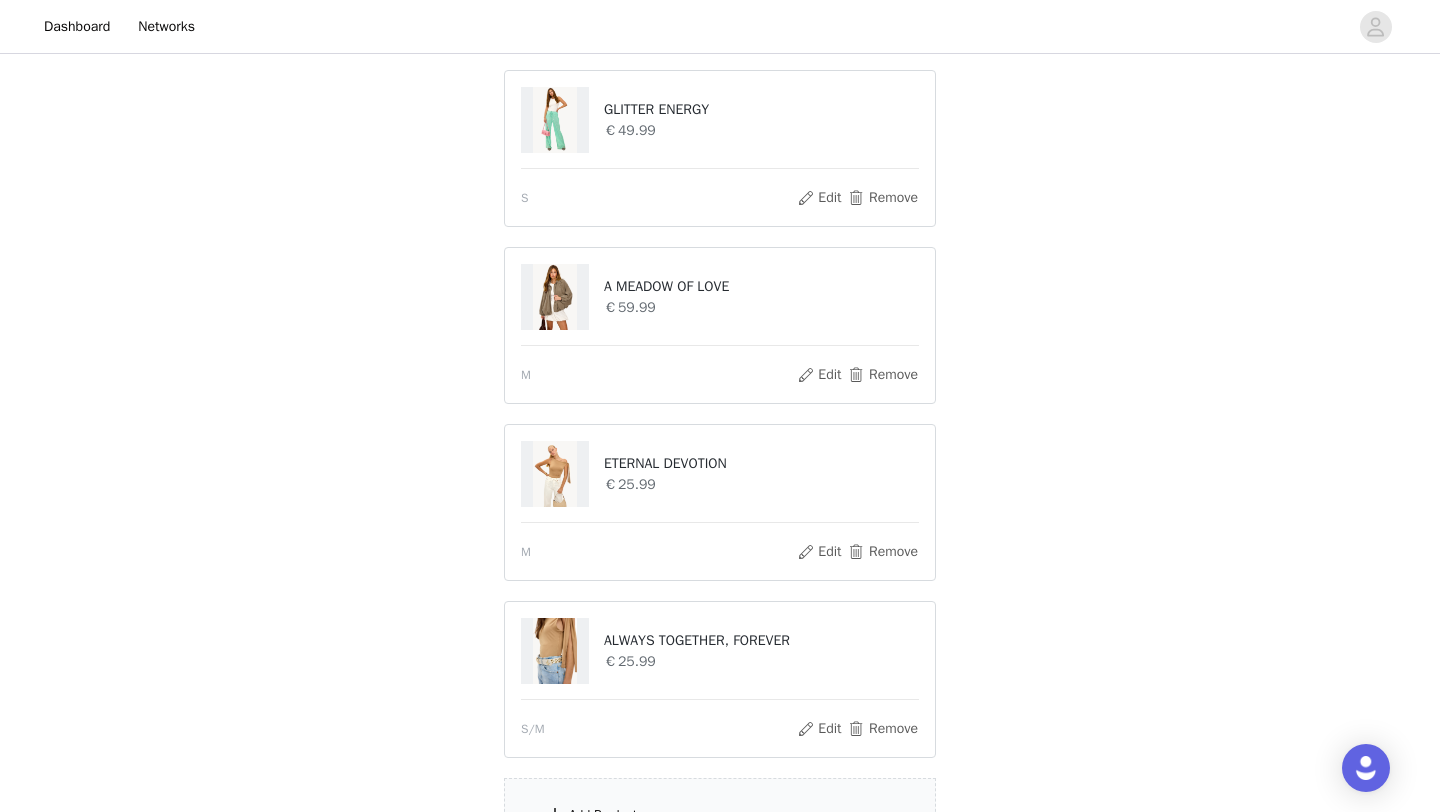 scroll, scrollTop: 1266, scrollLeft: 0, axis: vertical 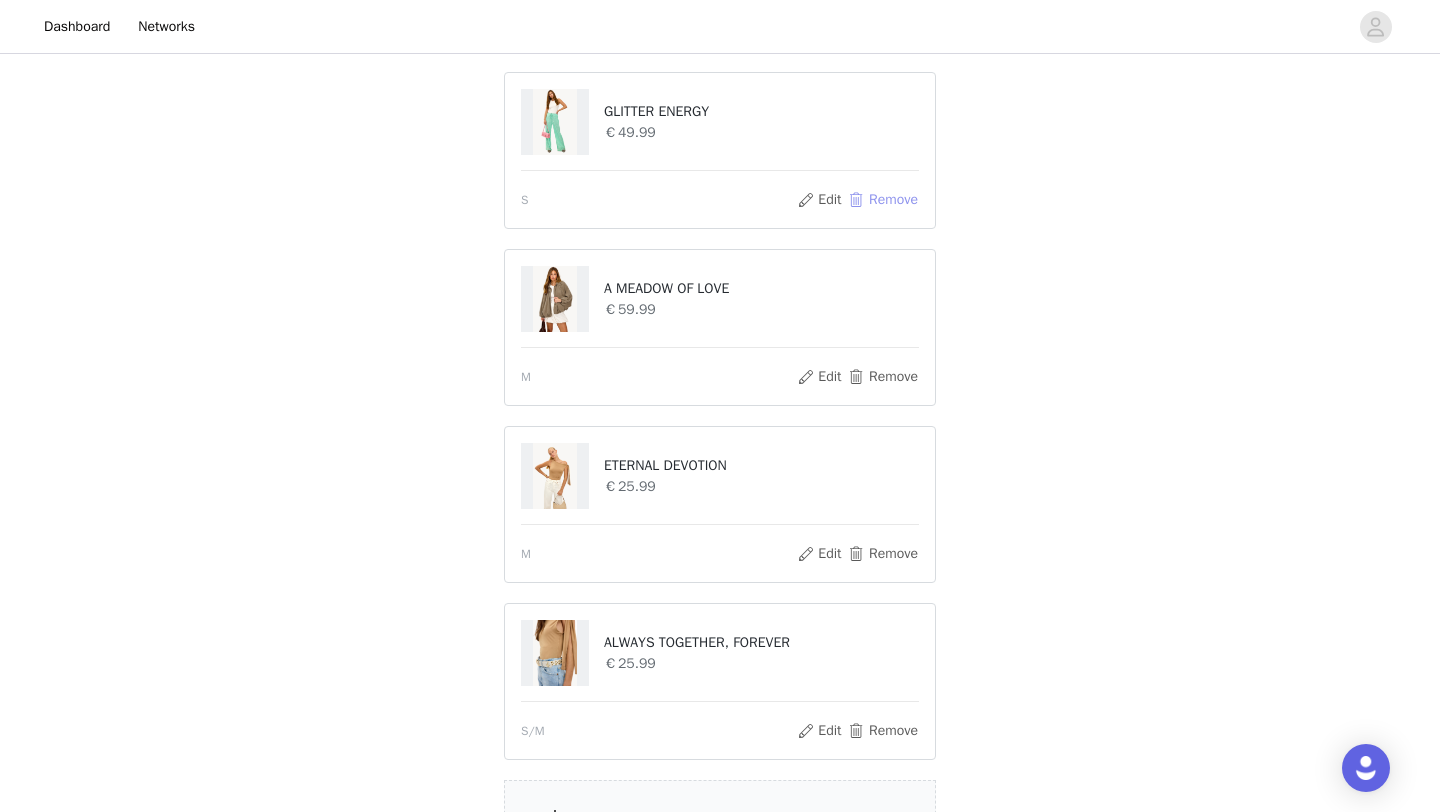 click on "Remove" at bounding box center [883, 200] 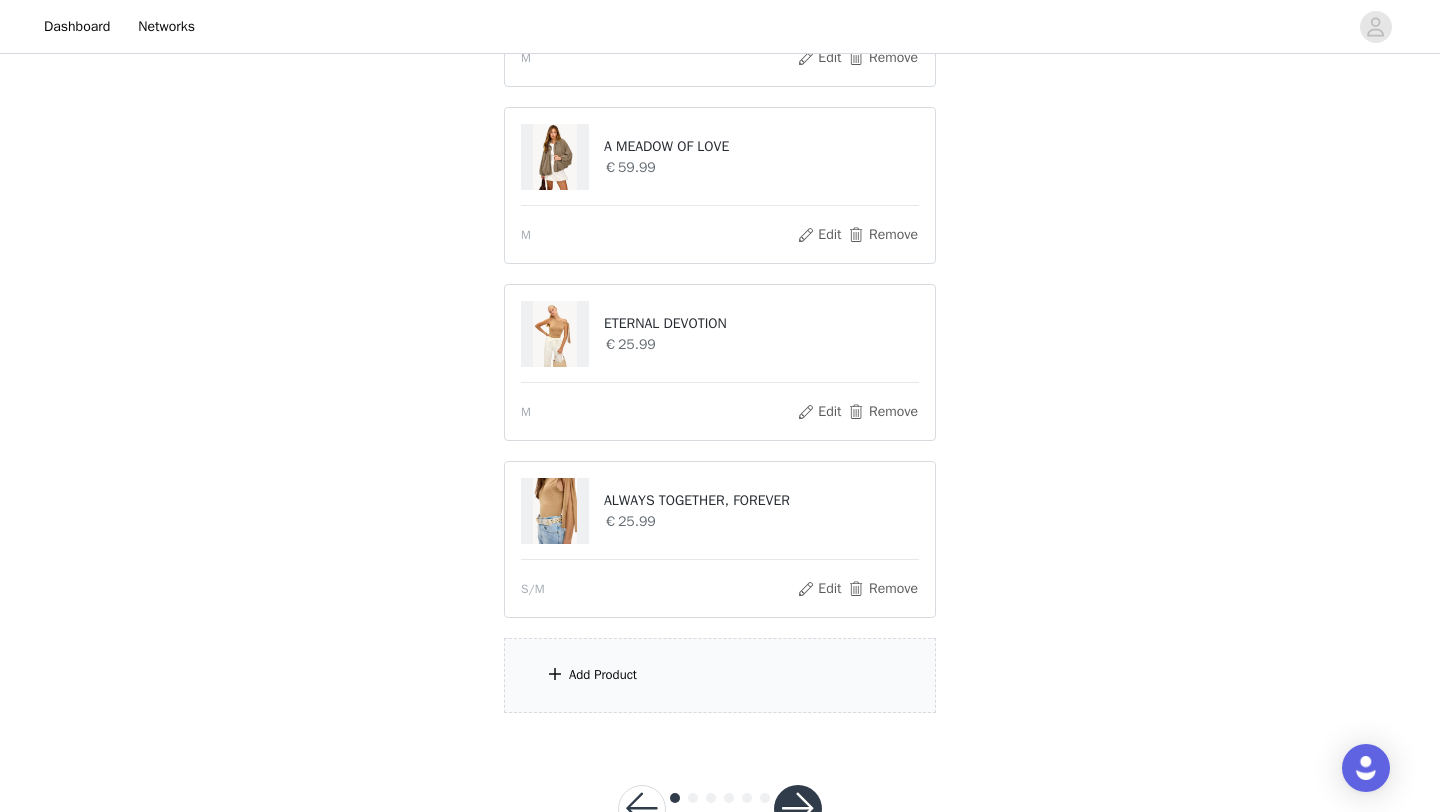 scroll, scrollTop: 1240, scrollLeft: 0, axis: vertical 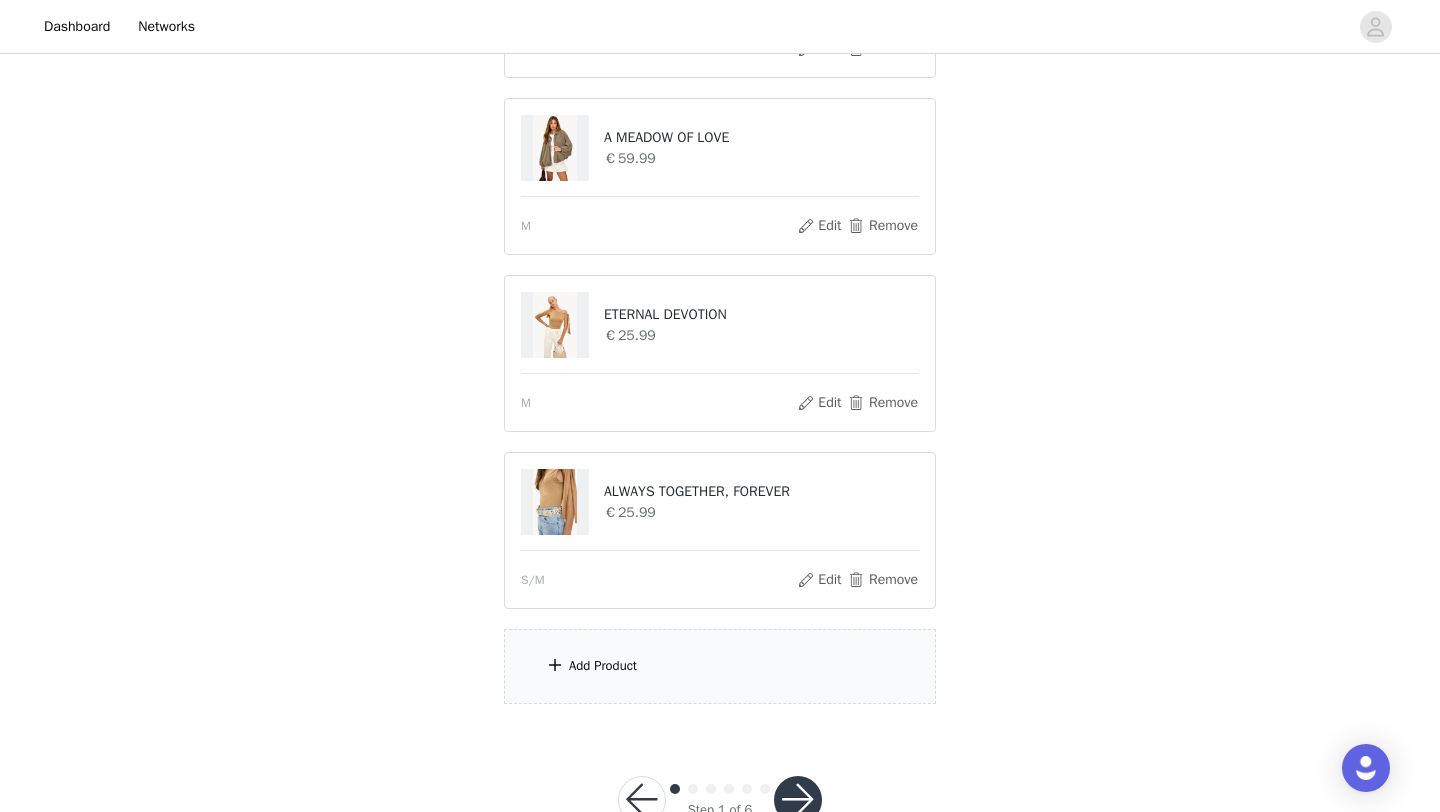 click on "Add Product" at bounding box center (603, 666) 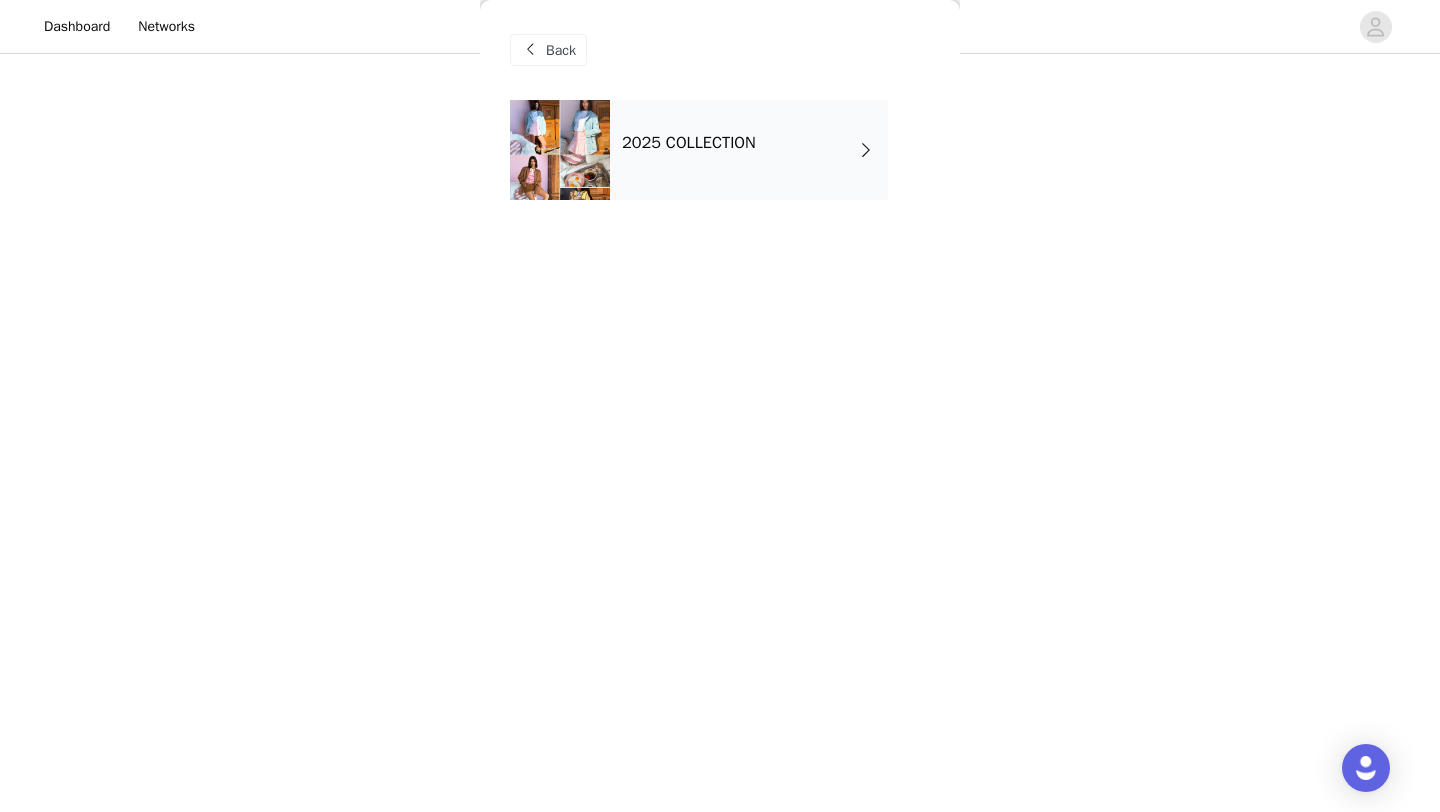 click on "2025 COLLECTION" at bounding box center [749, 150] 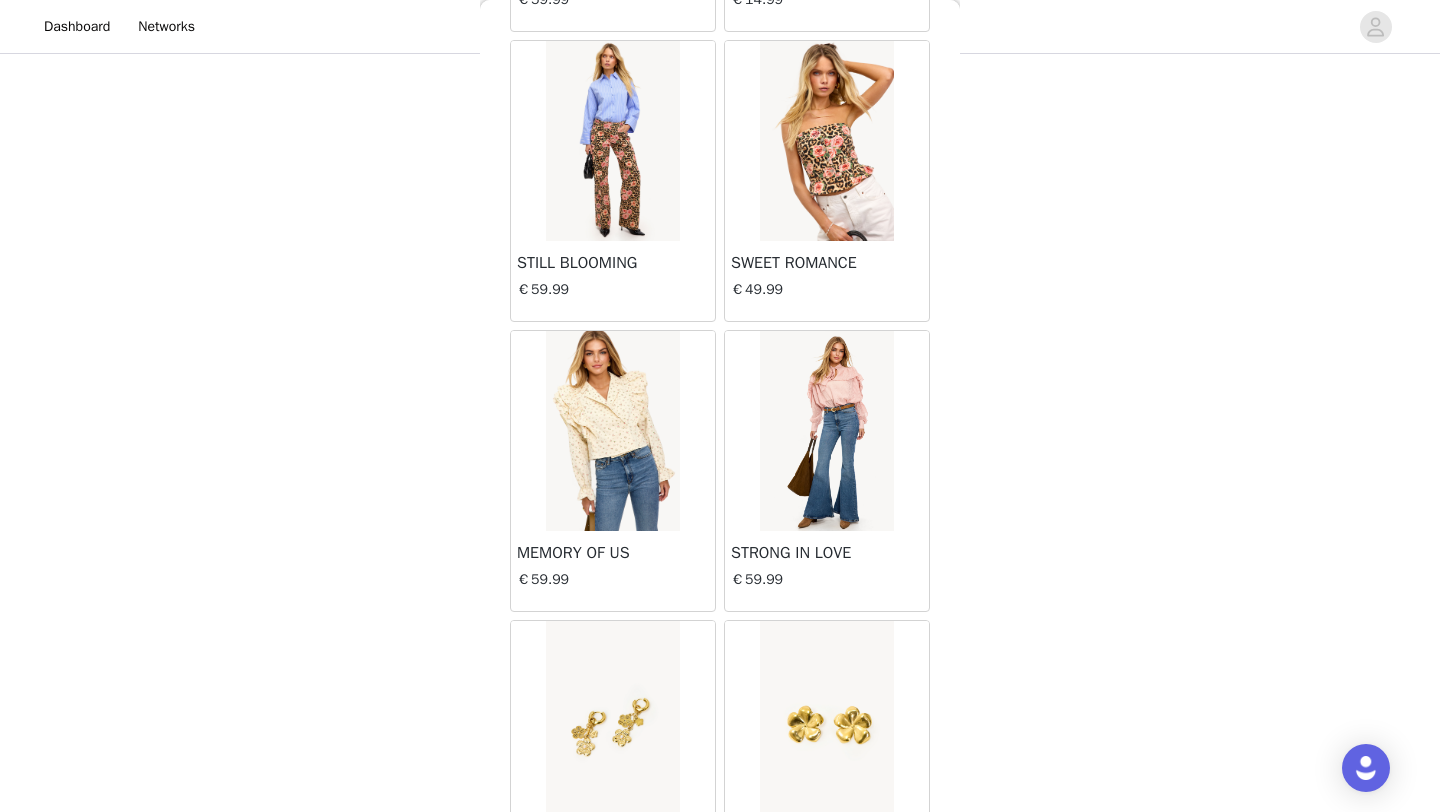 scroll, scrollTop: 2248, scrollLeft: 0, axis: vertical 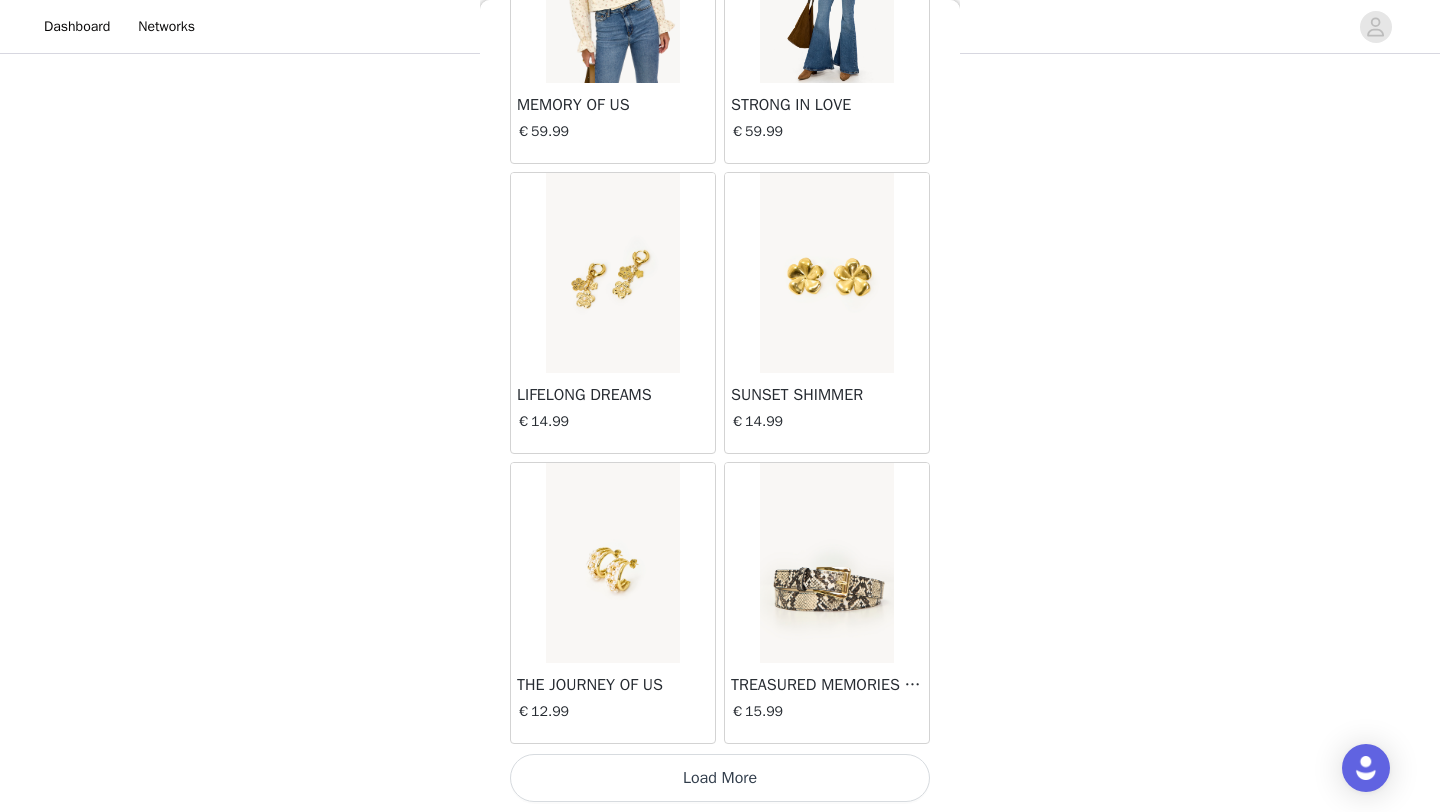 click on "Load More" at bounding box center [720, 778] 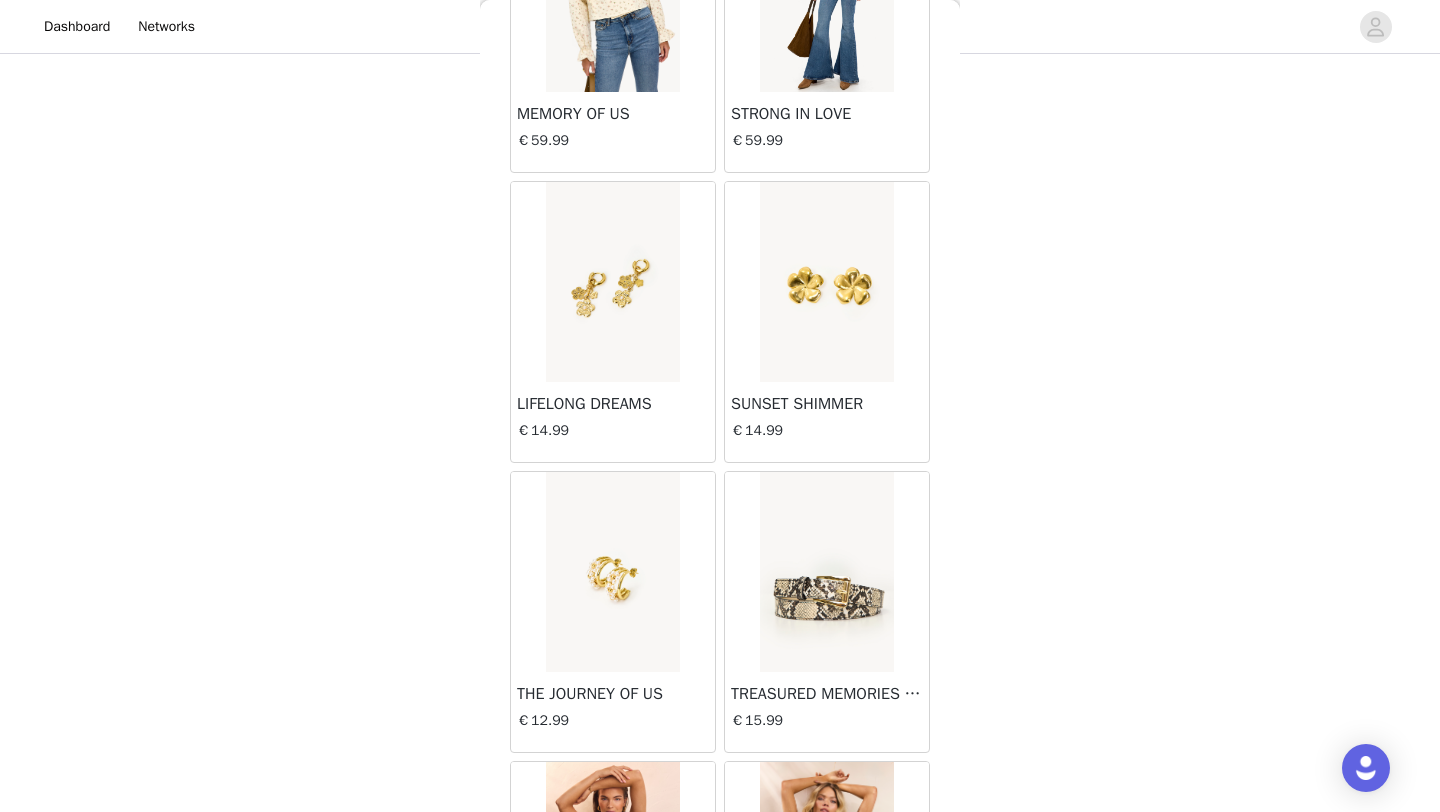 scroll, scrollTop: 2248, scrollLeft: 0, axis: vertical 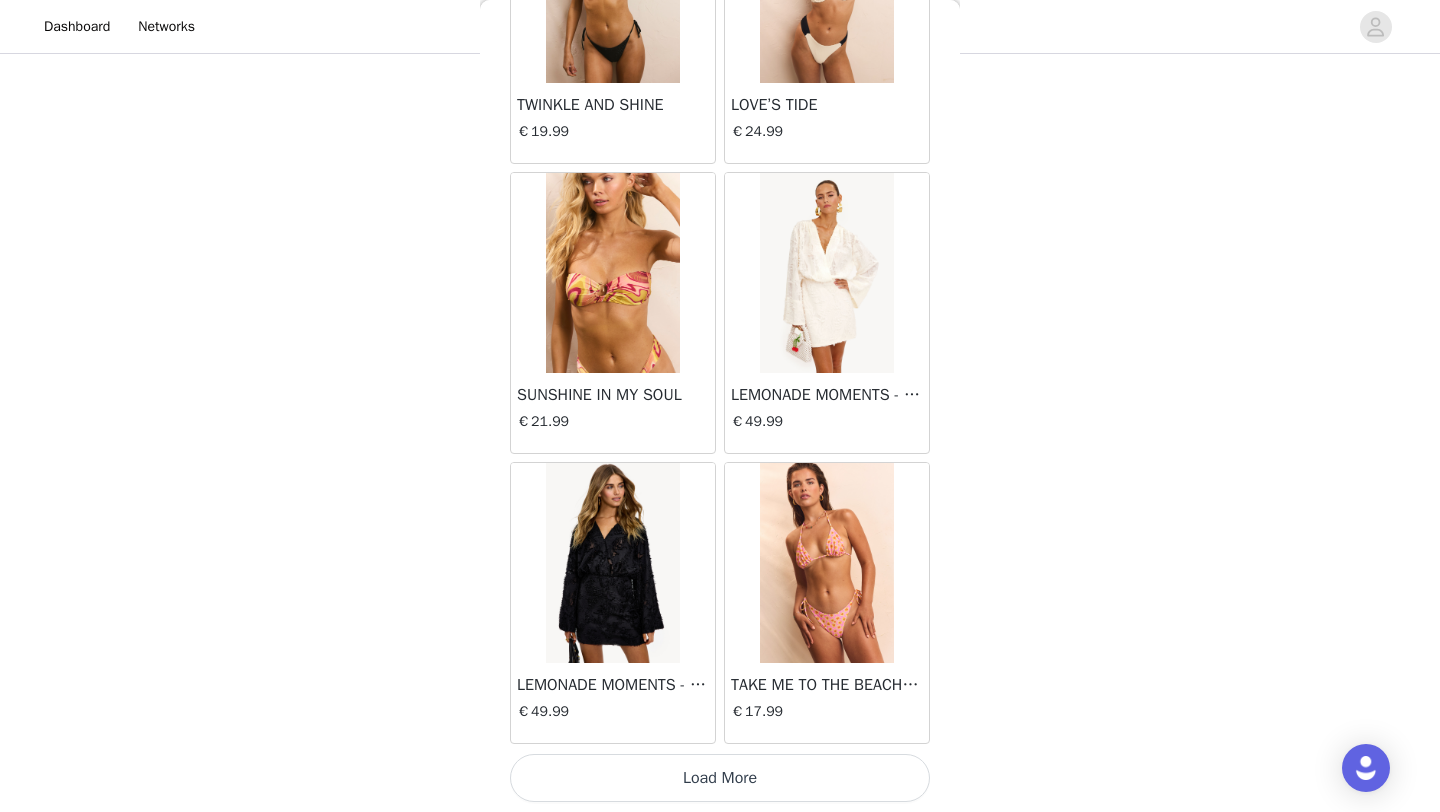 click on "Load More" at bounding box center (720, 778) 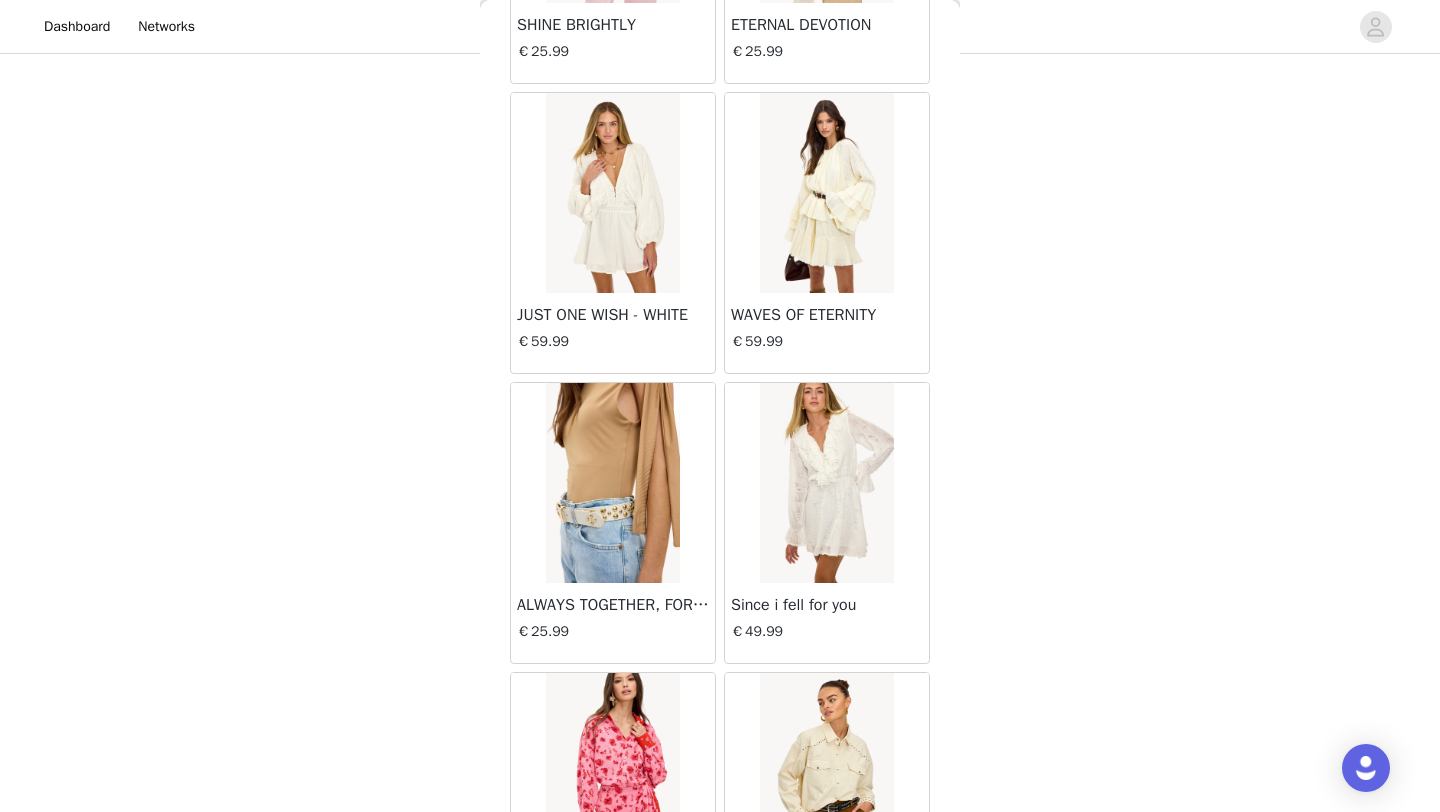 scroll, scrollTop: 7848, scrollLeft: 0, axis: vertical 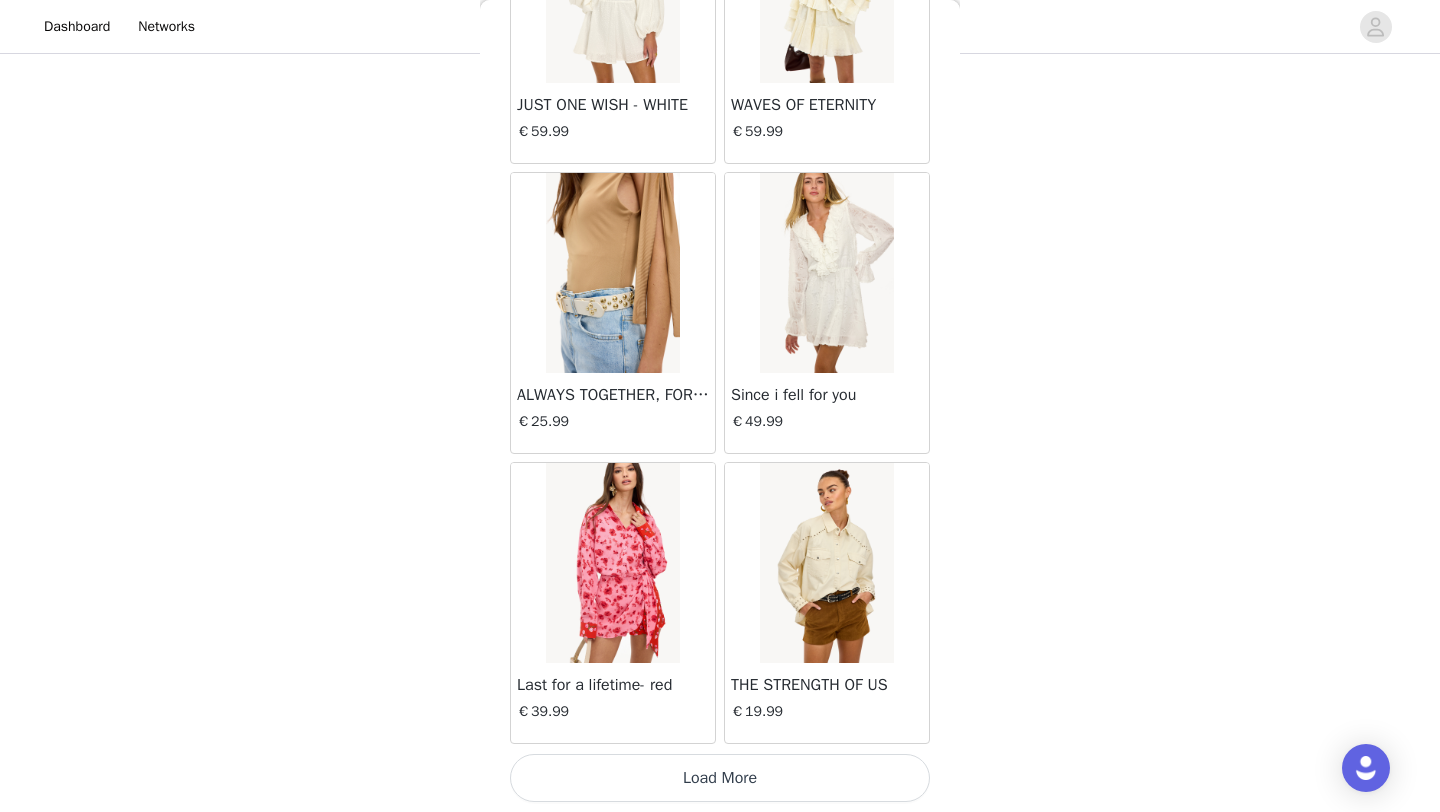 click on "Load More" at bounding box center (720, 778) 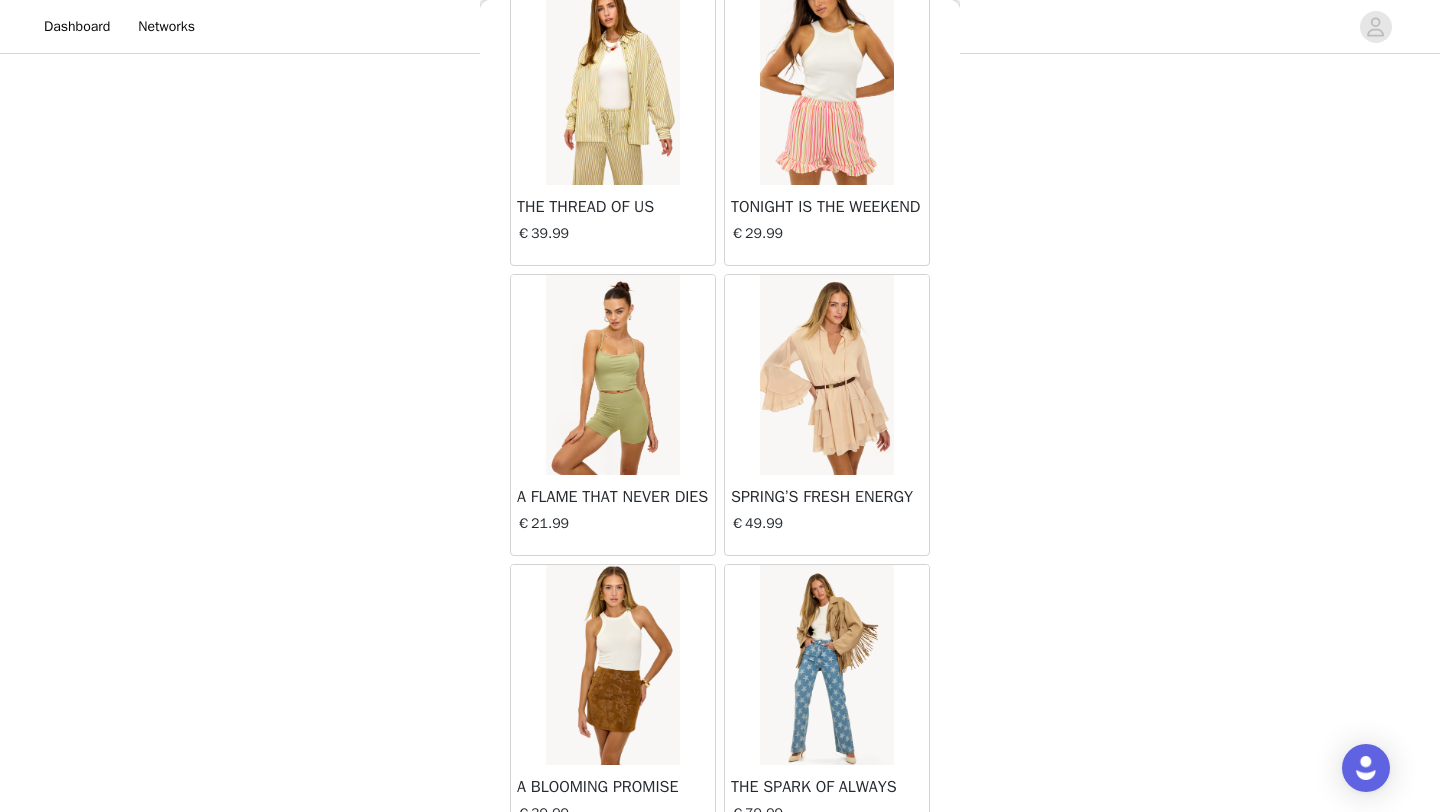 scroll, scrollTop: 10948, scrollLeft: 0, axis: vertical 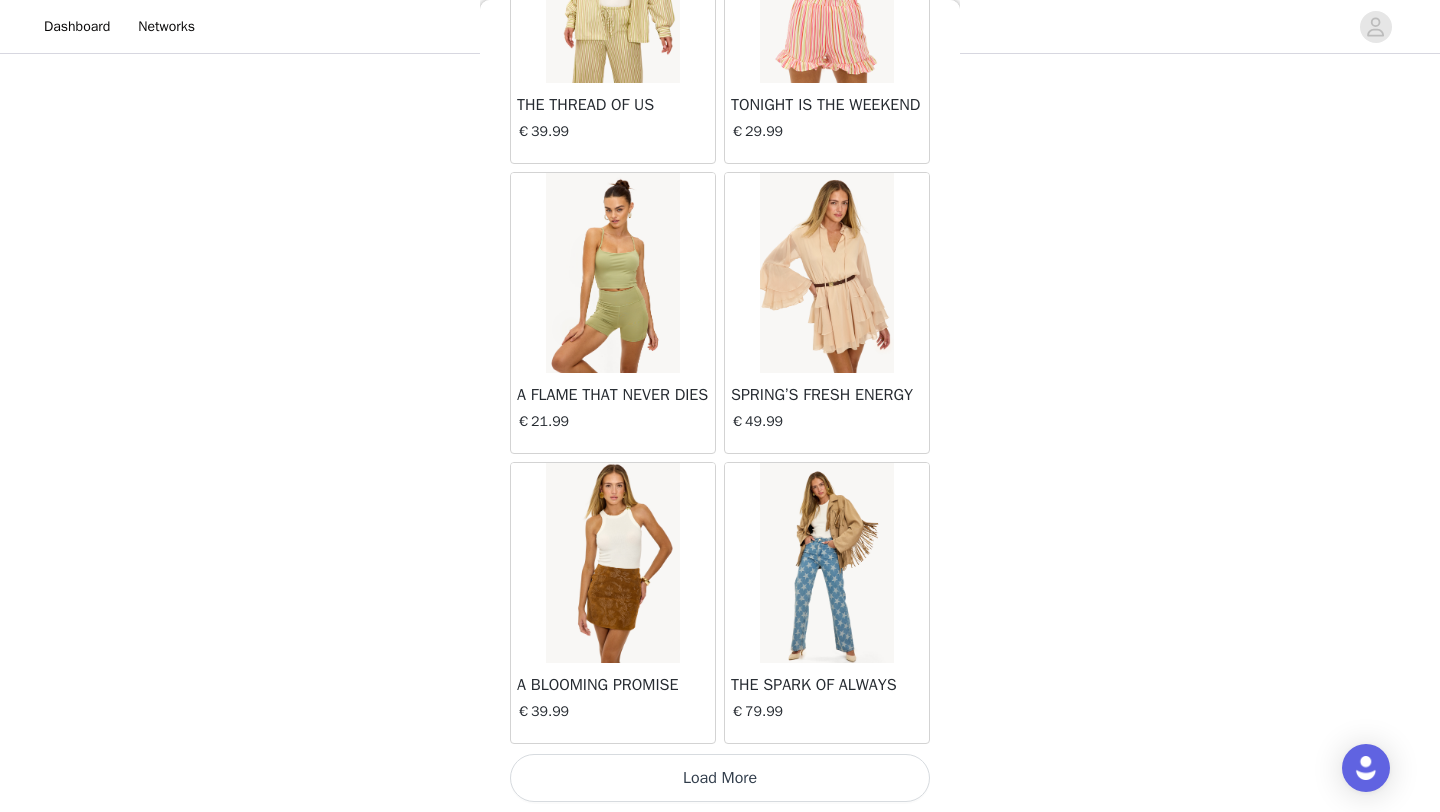 click on "Load More" at bounding box center (720, 778) 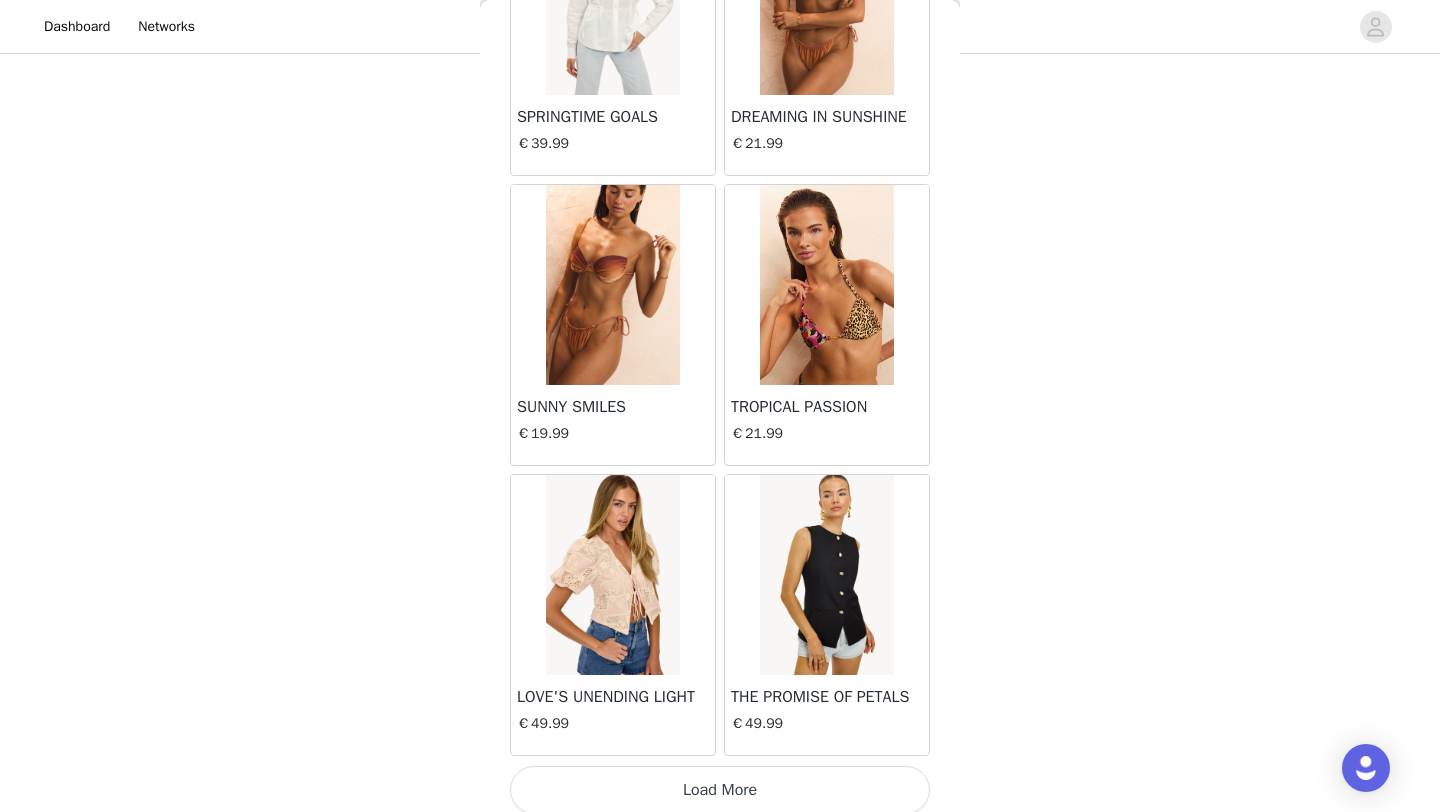 scroll, scrollTop: 13848, scrollLeft: 0, axis: vertical 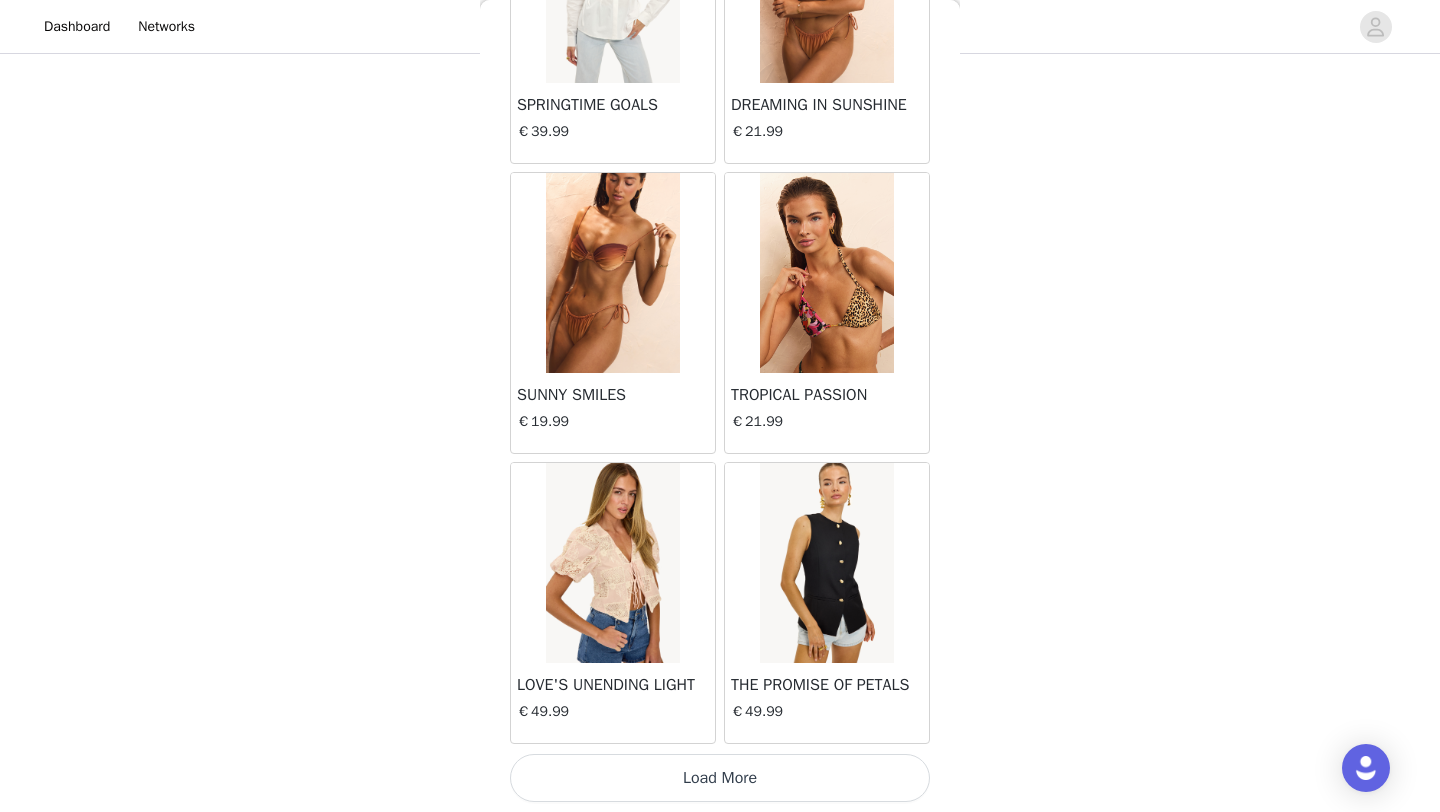 click on "Load More" at bounding box center [720, 778] 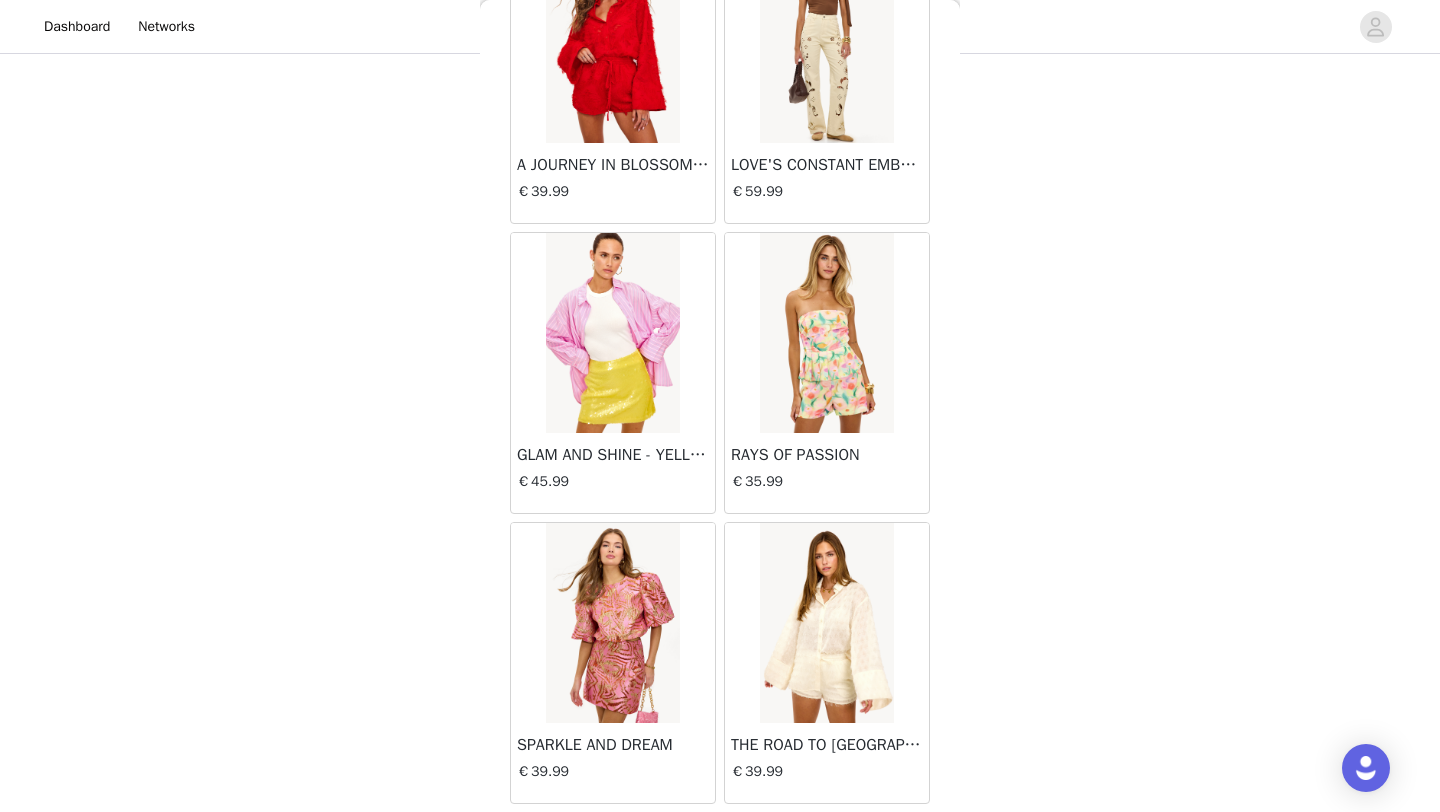 scroll, scrollTop: 16748, scrollLeft: 0, axis: vertical 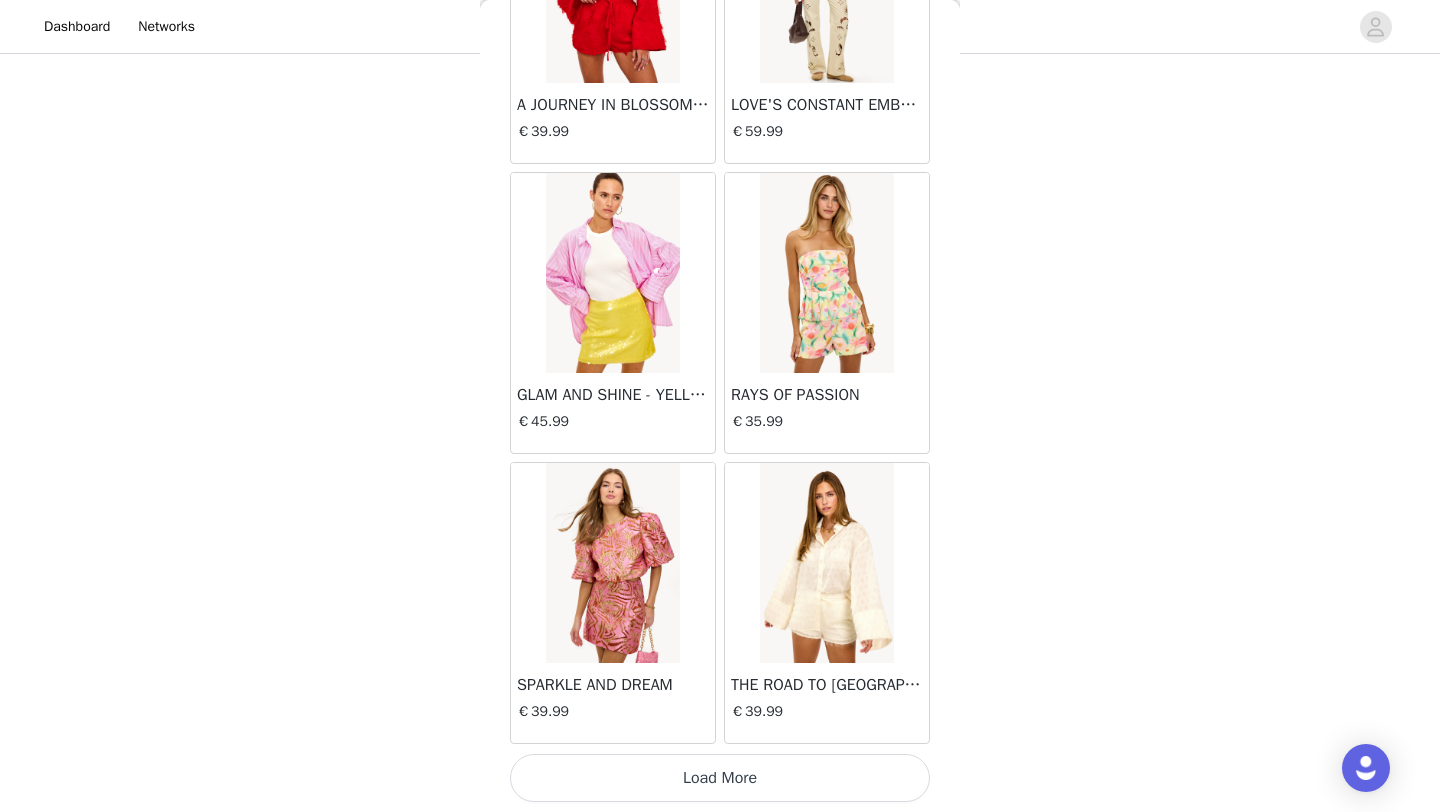 click on "Load More" at bounding box center (720, 778) 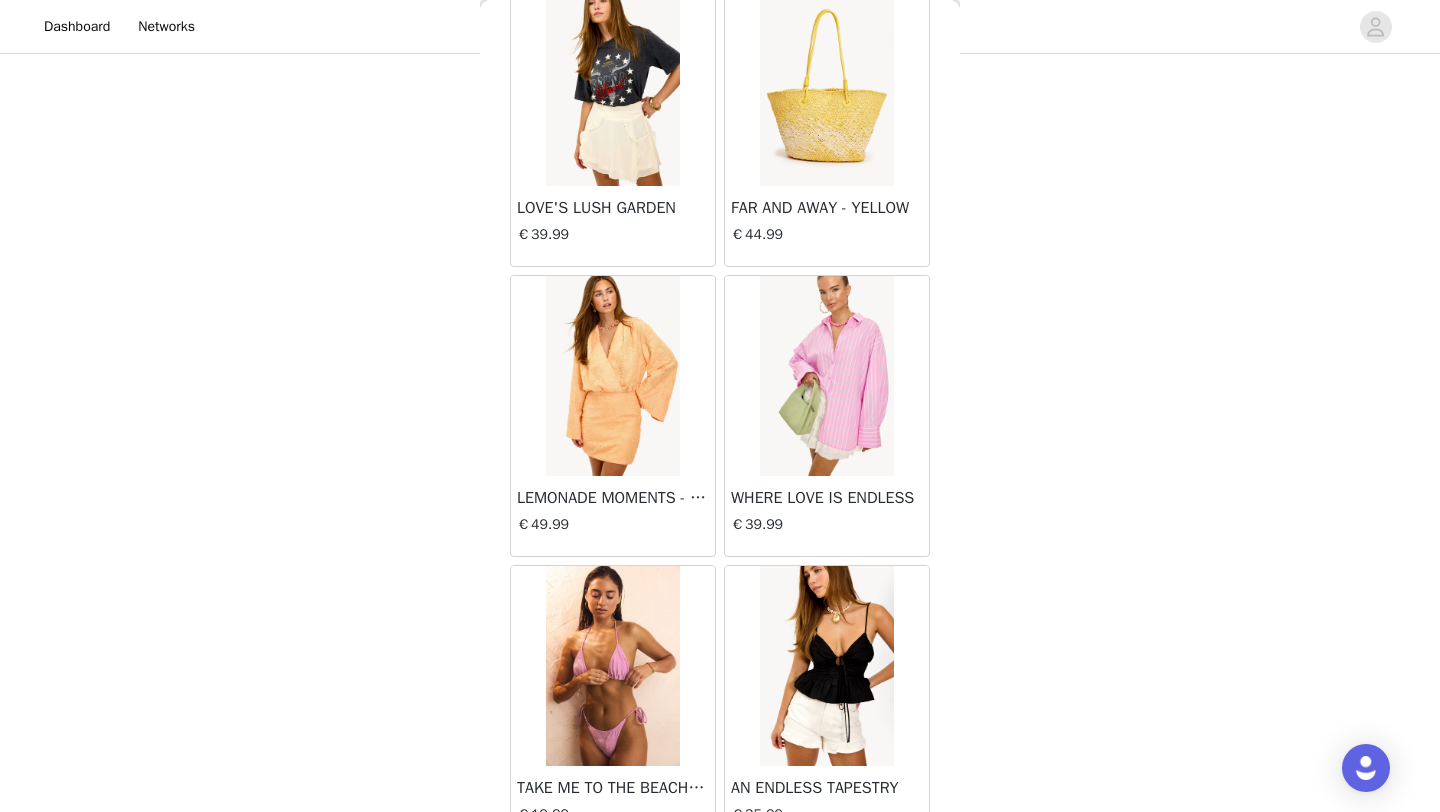 scroll, scrollTop: 19648, scrollLeft: 0, axis: vertical 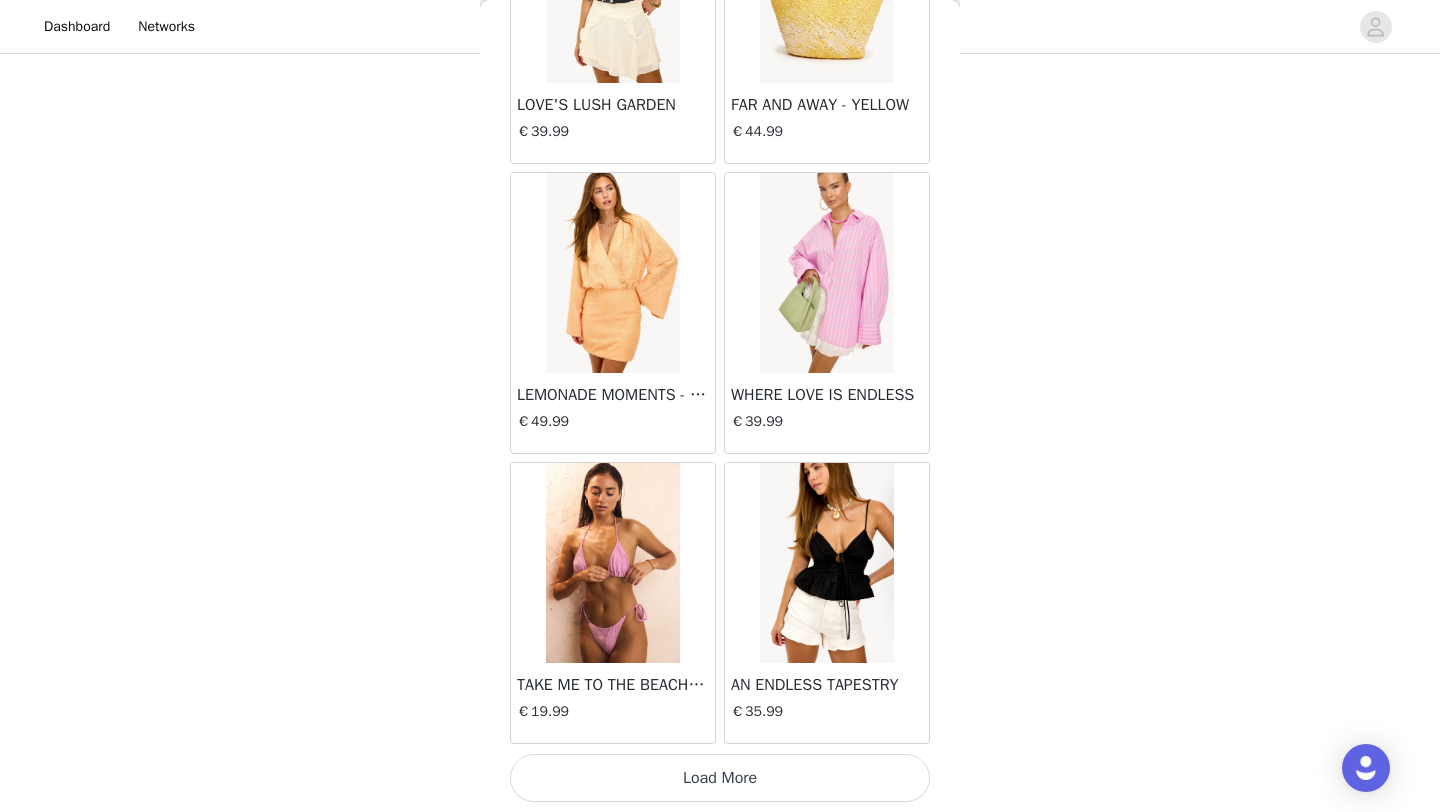 click on "Load More" at bounding box center (720, 778) 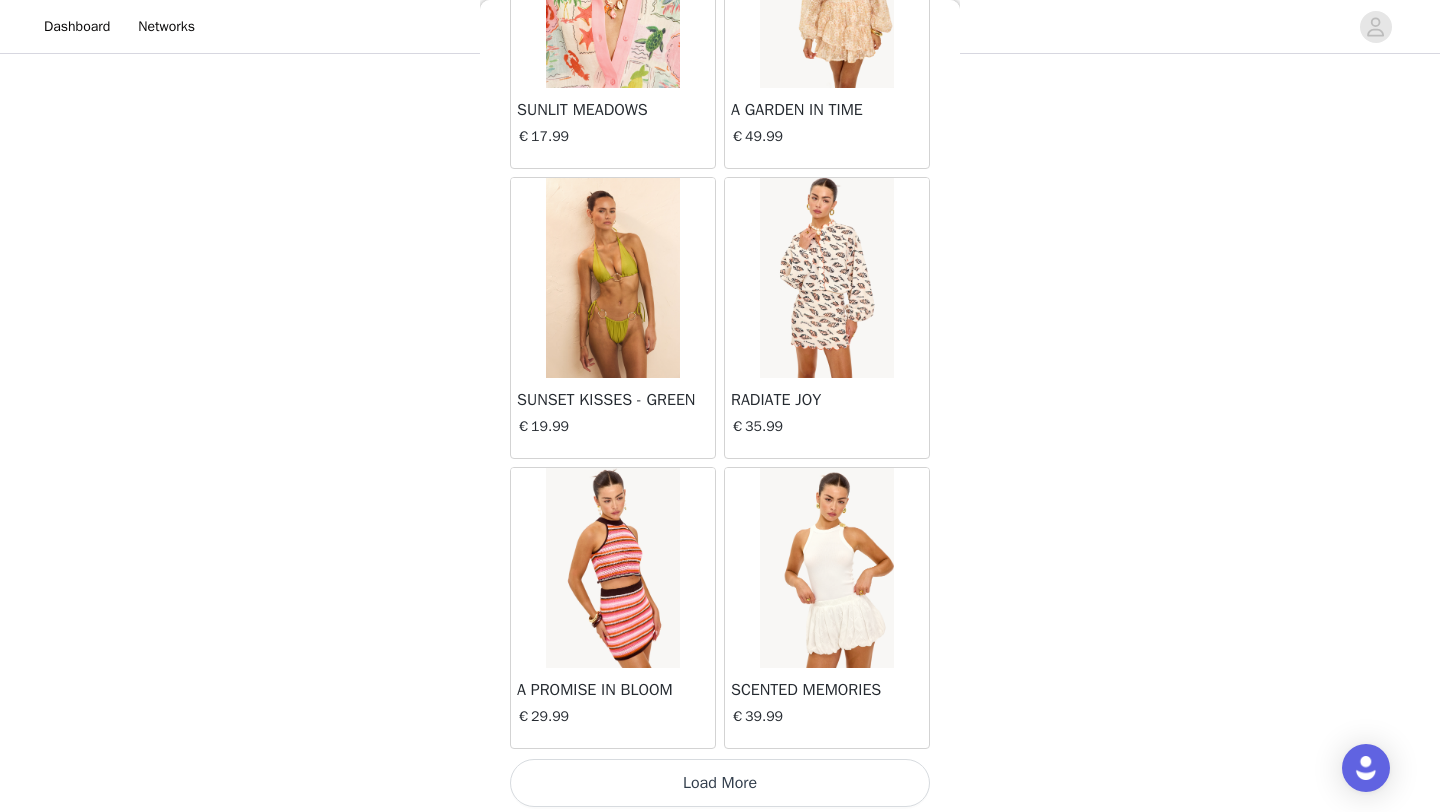 scroll, scrollTop: 22548, scrollLeft: 0, axis: vertical 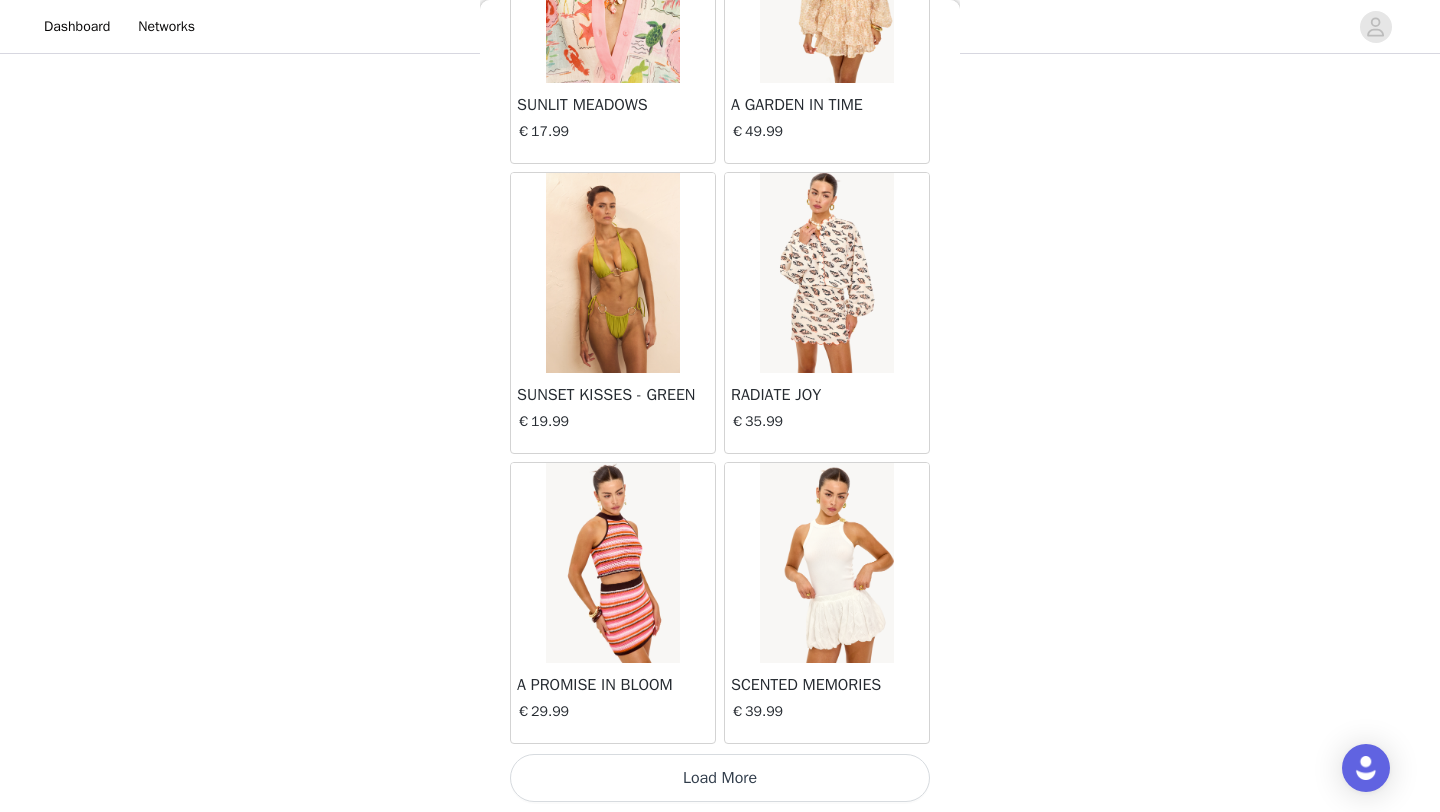 click on "Load More" at bounding box center [720, 778] 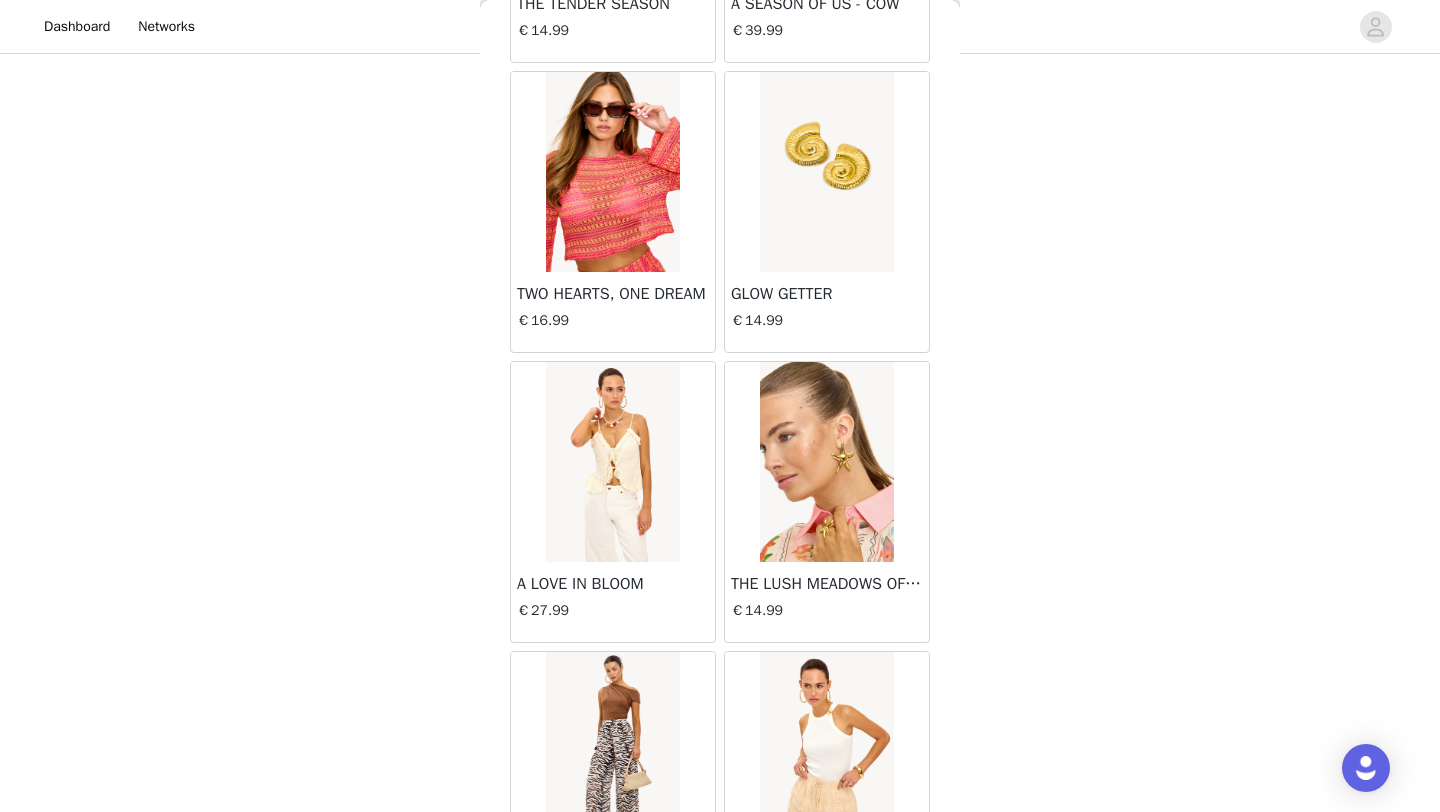 scroll, scrollTop: 24676, scrollLeft: 0, axis: vertical 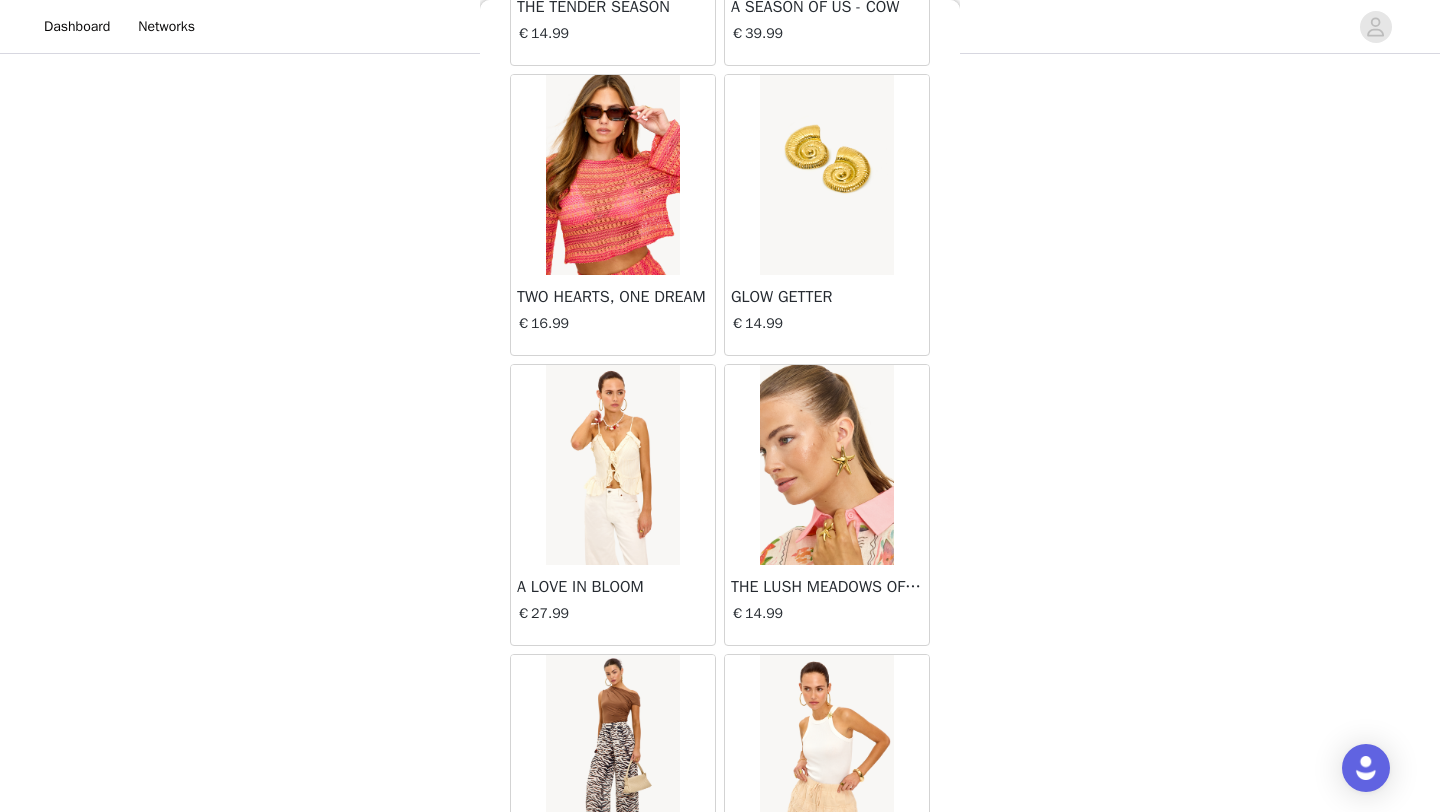 click at bounding box center [612, 465] 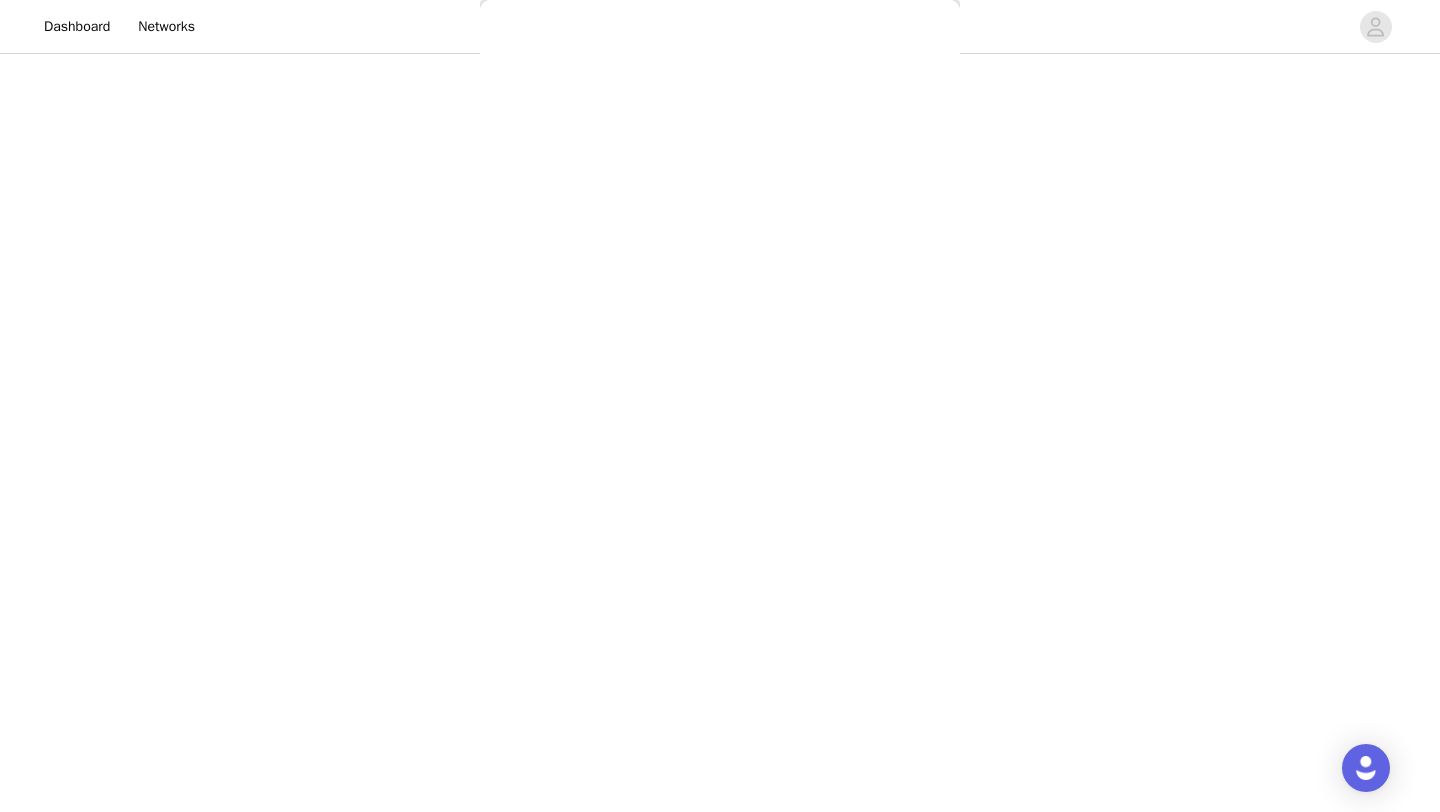 scroll, scrollTop: 0, scrollLeft: 0, axis: both 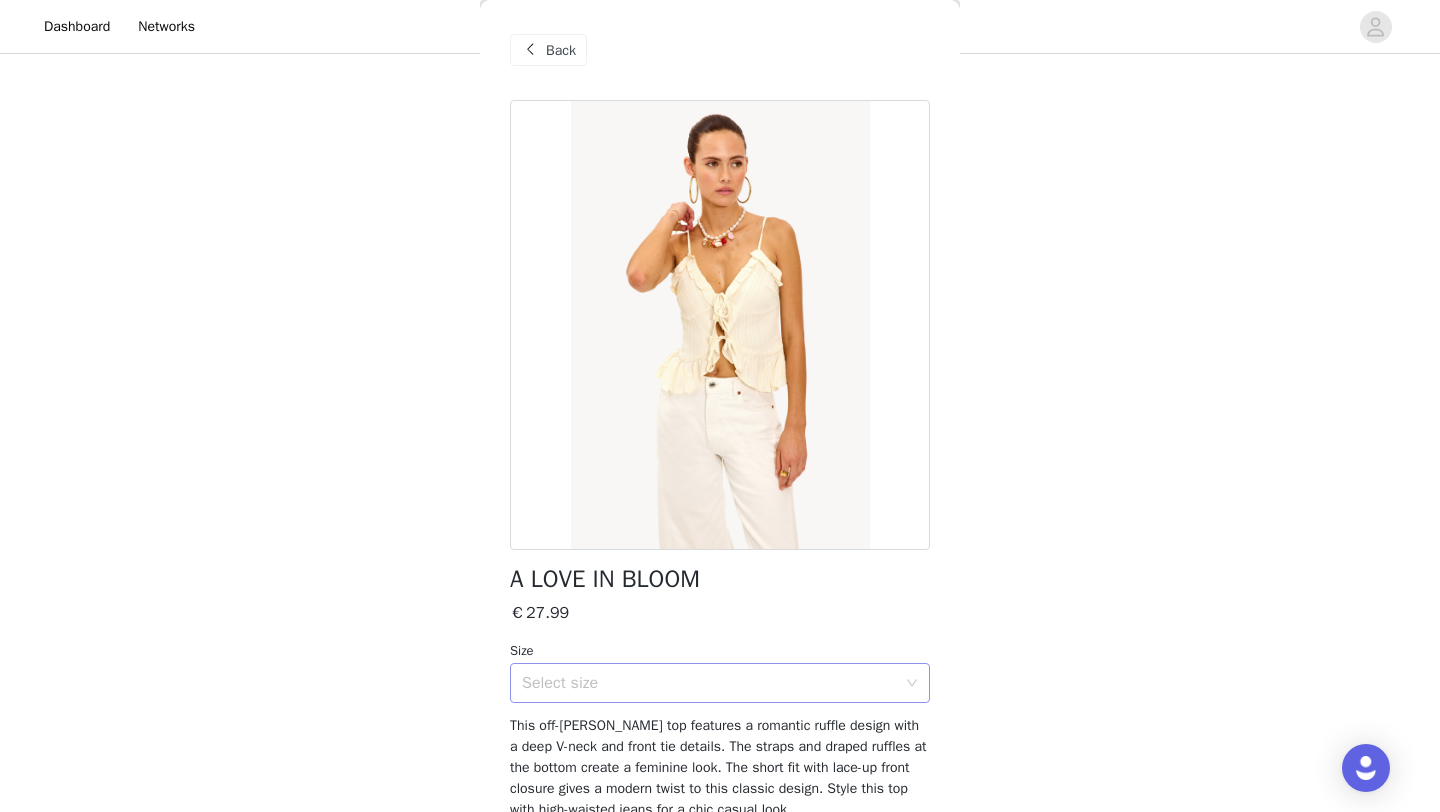 click on "Select size" at bounding box center (709, 683) 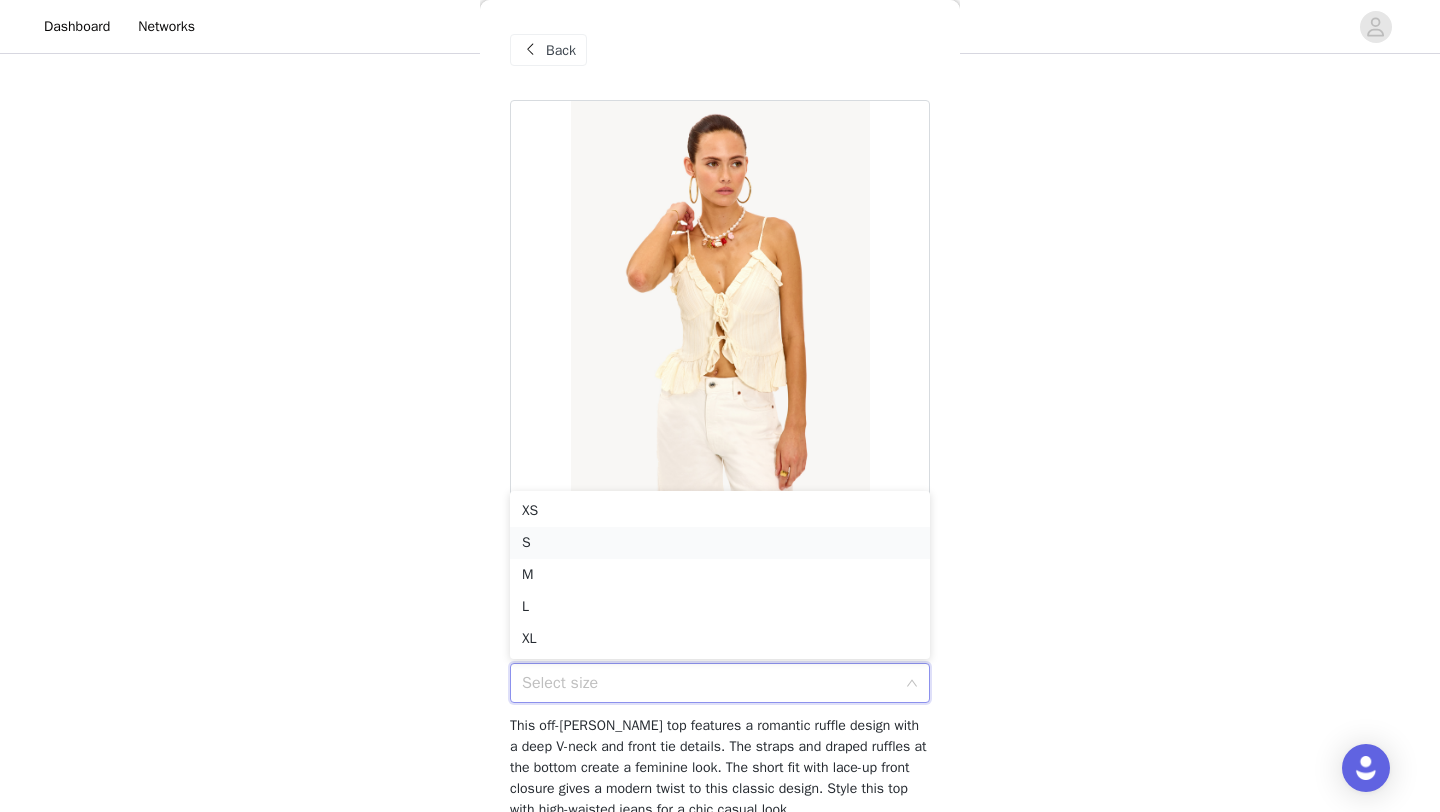 click on "S" at bounding box center [720, 543] 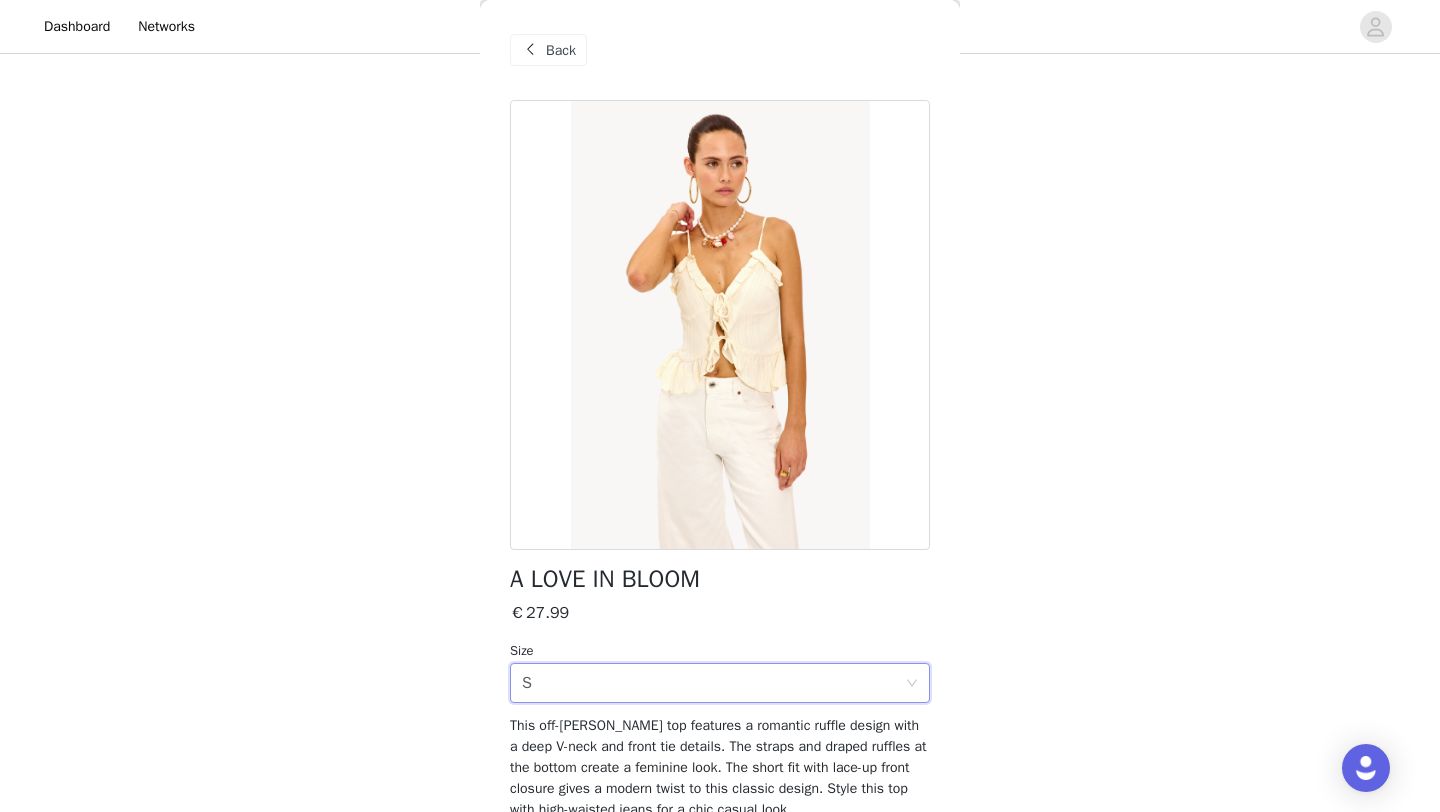 scroll, scrollTop: 94, scrollLeft: 0, axis: vertical 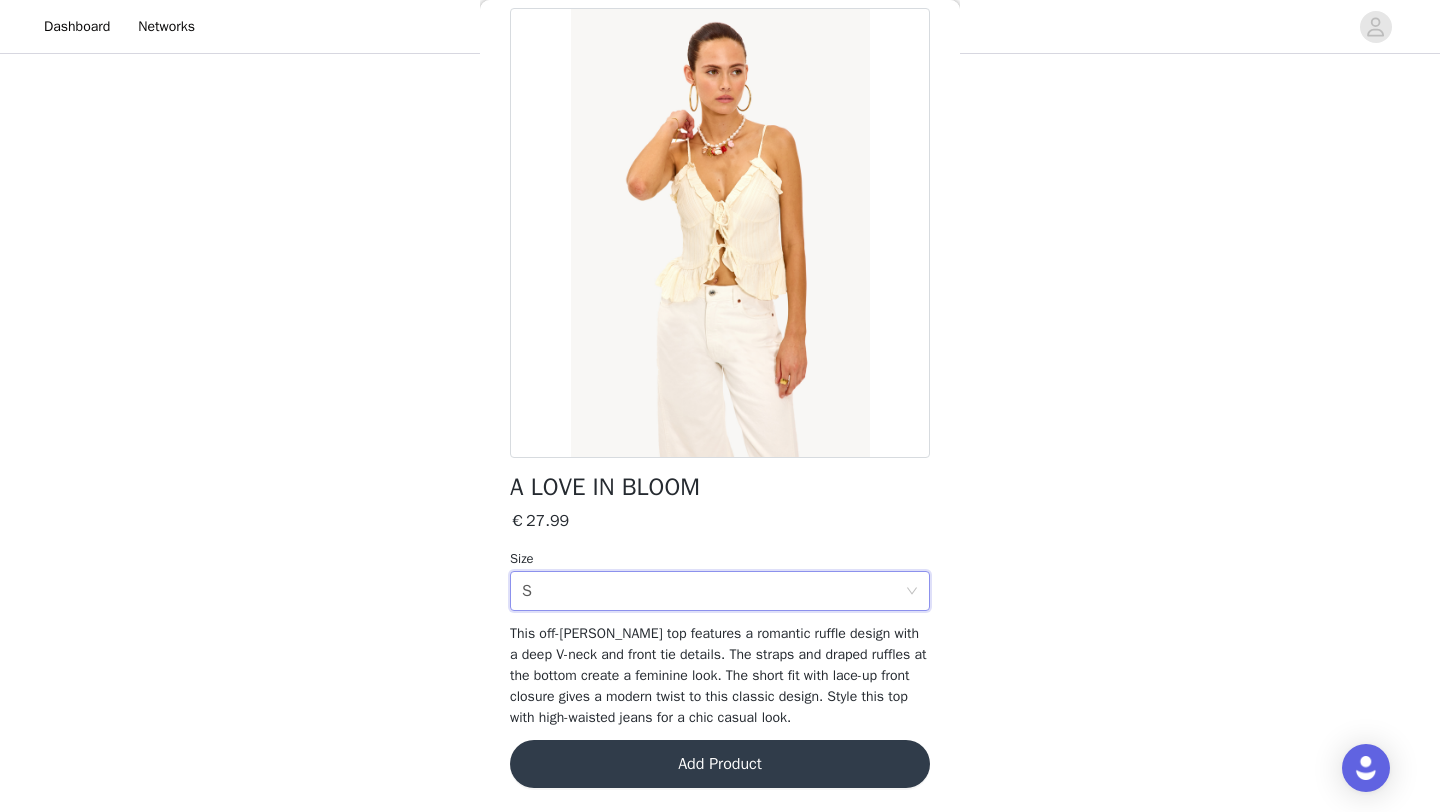 click on "Add Product" at bounding box center [720, 764] 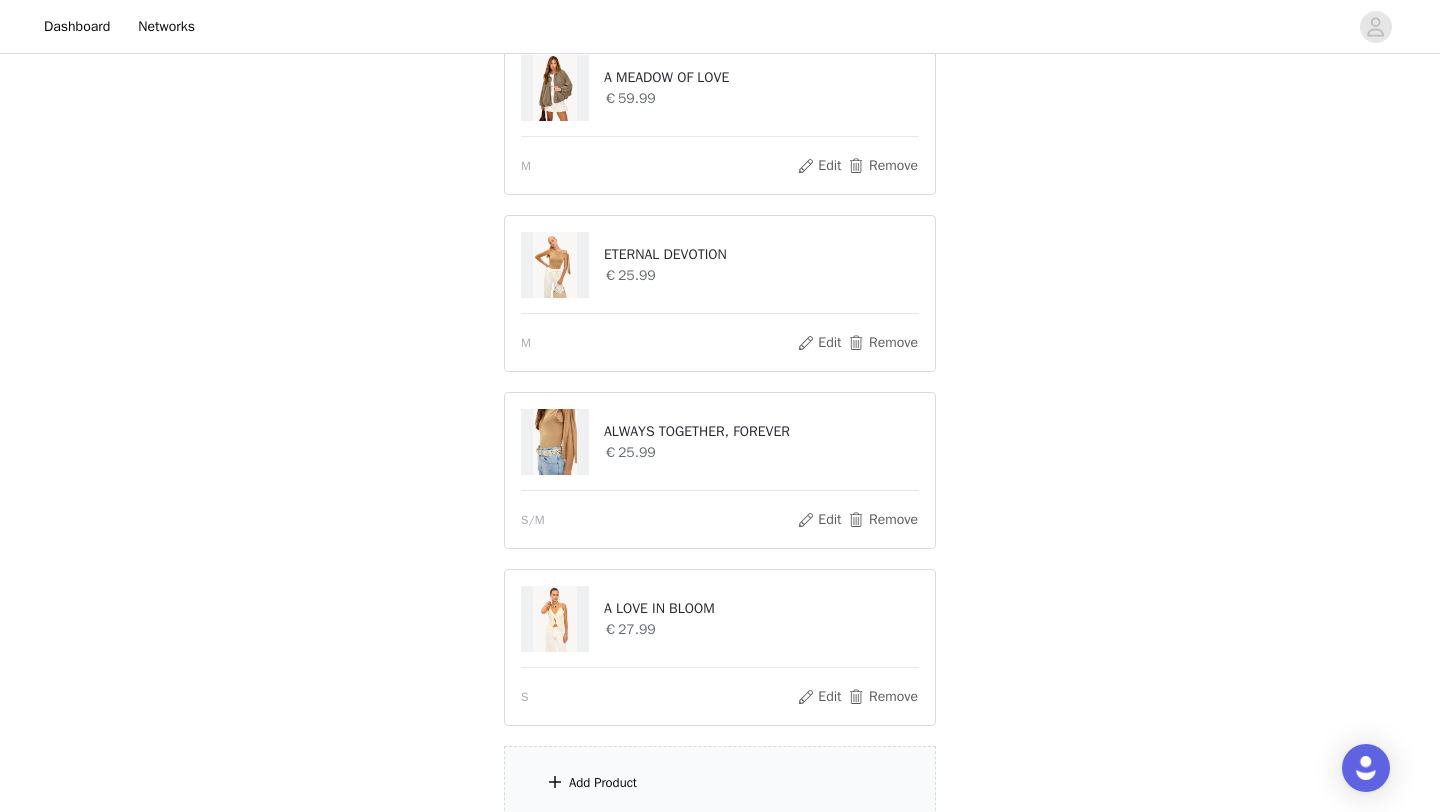 click on "Add Product" at bounding box center (603, 783) 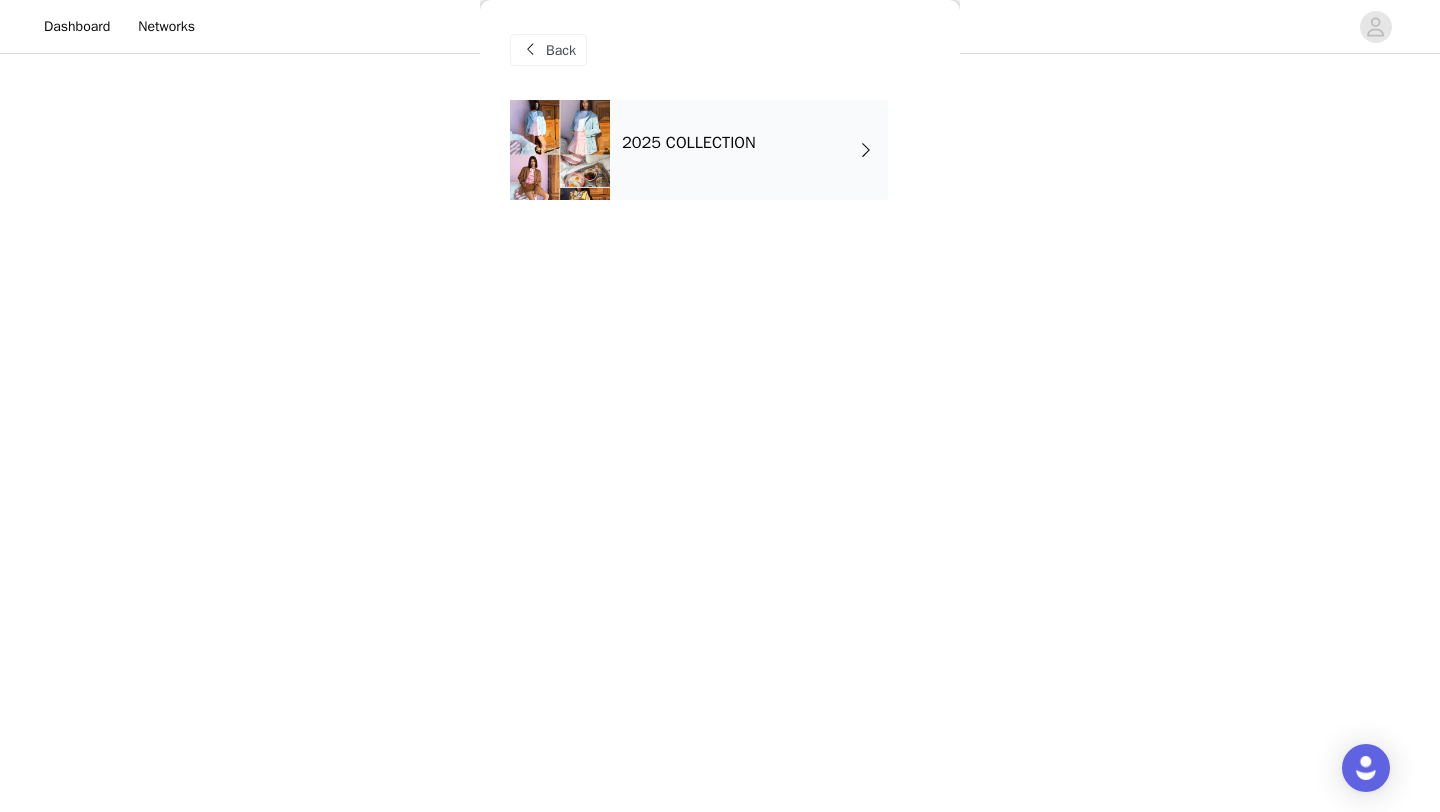 click on "2025 COLLECTION" at bounding box center (749, 150) 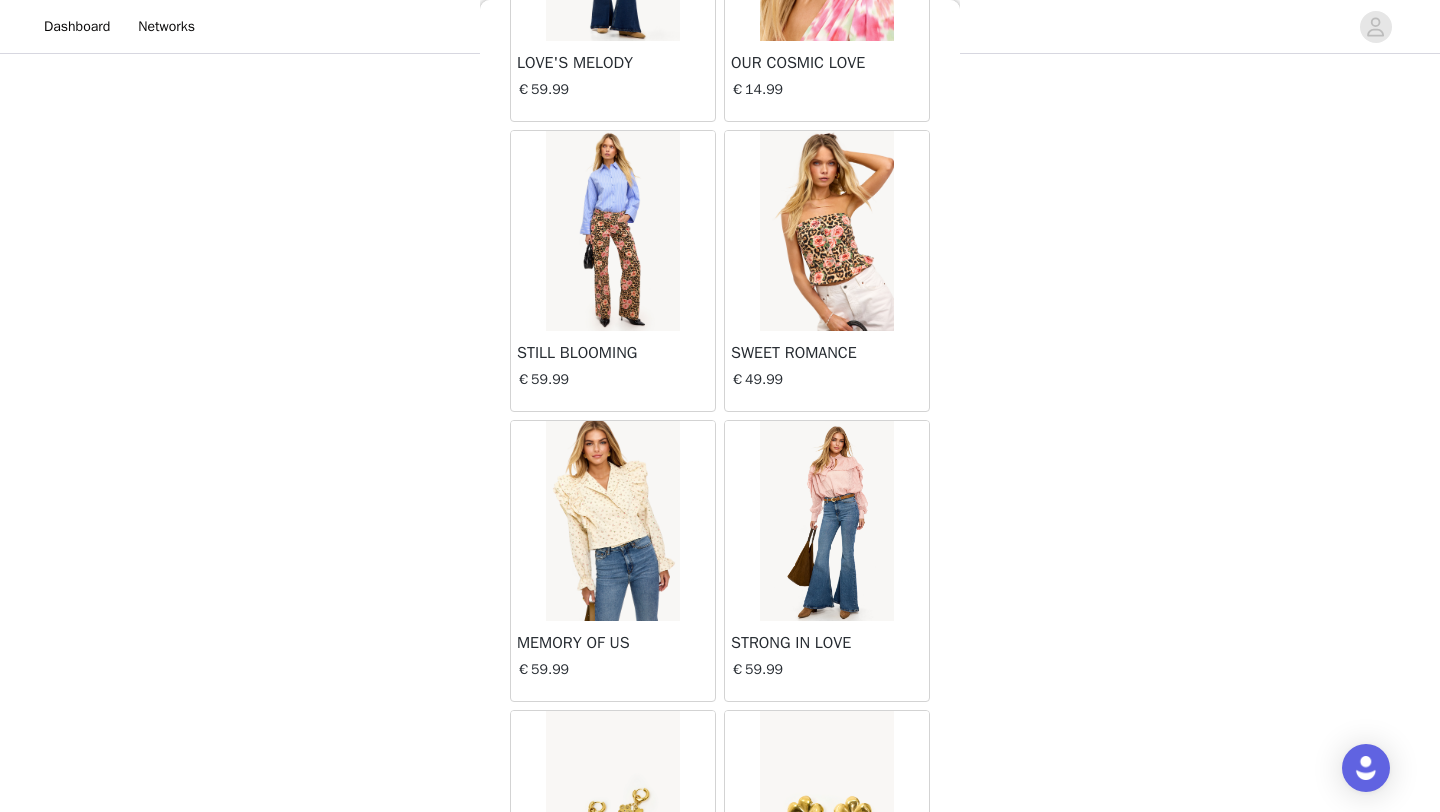 scroll, scrollTop: 2248, scrollLeft: 0, axis: vertical 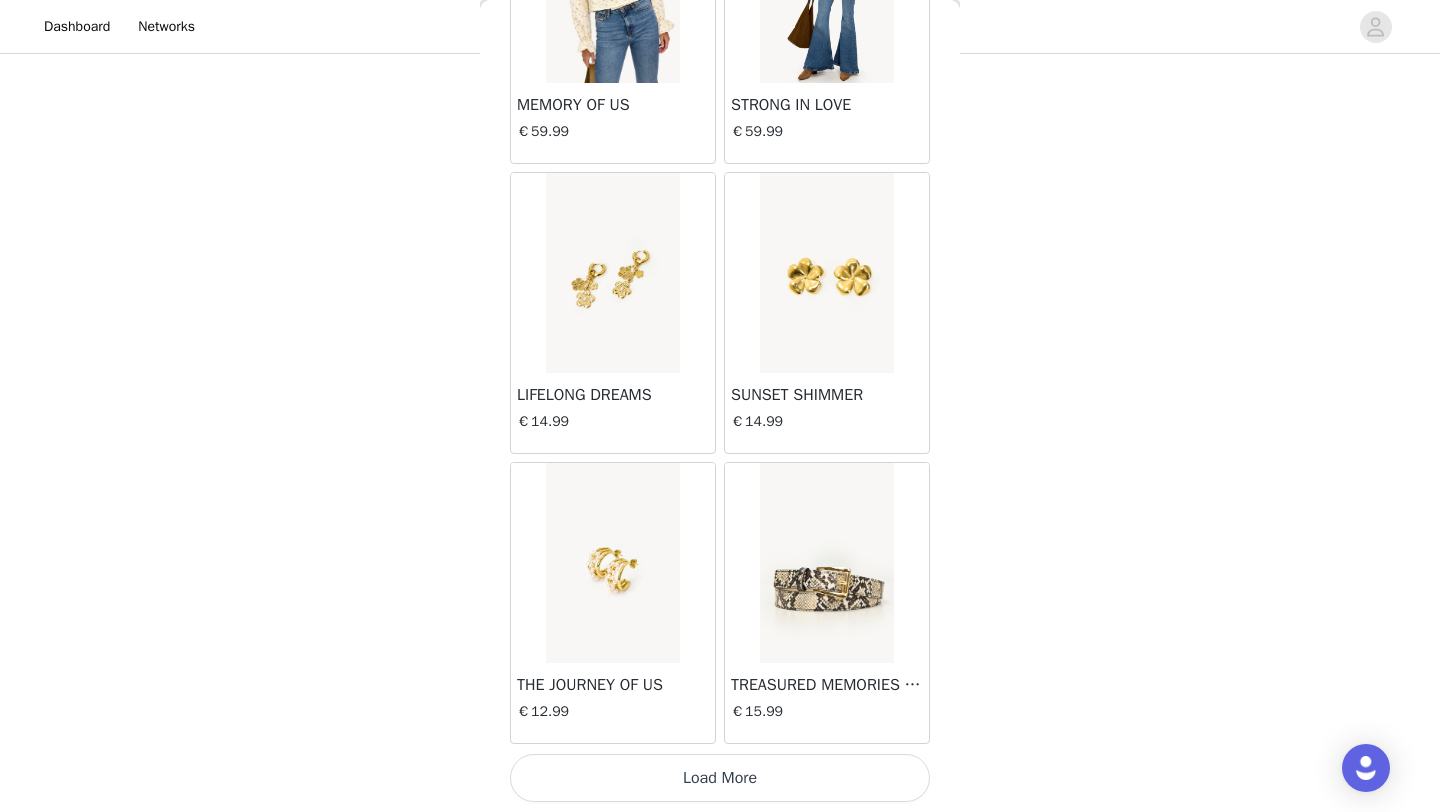 click on "Load More" at bounding box center (720, 778) 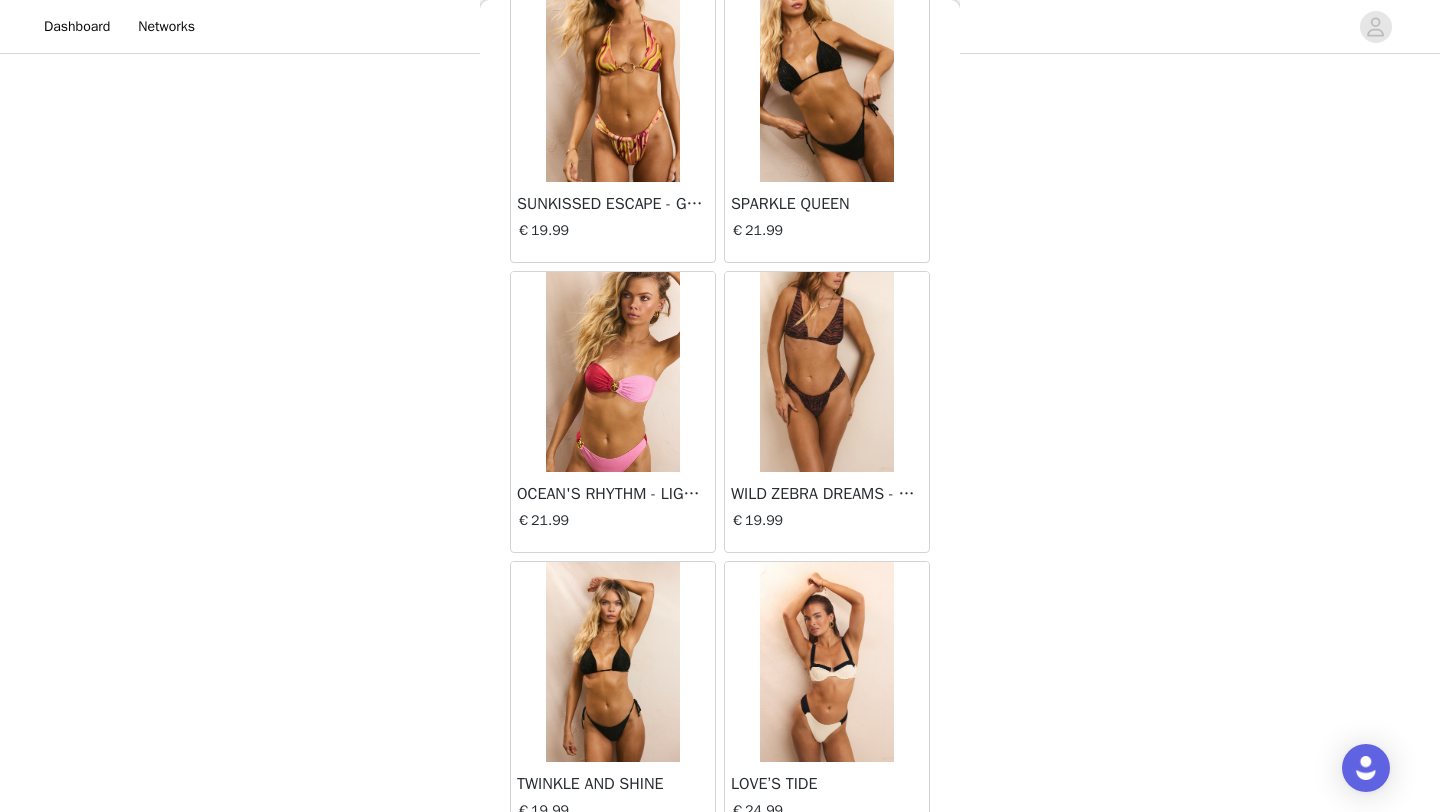 scroll, scrollTop: 5148, scrollLeft: 0, axis: vertical 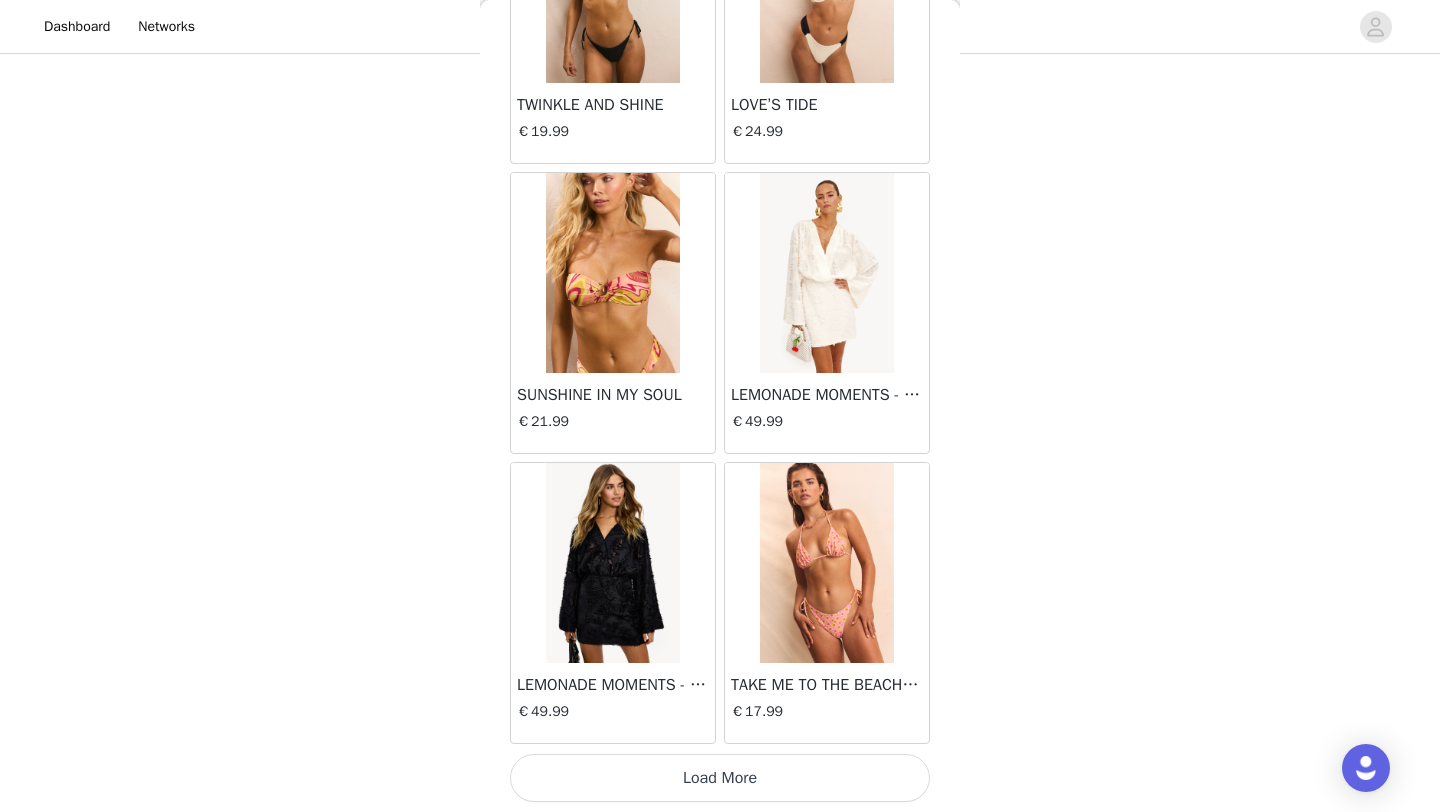 click on "Load More" at bounding box center (720, 778) 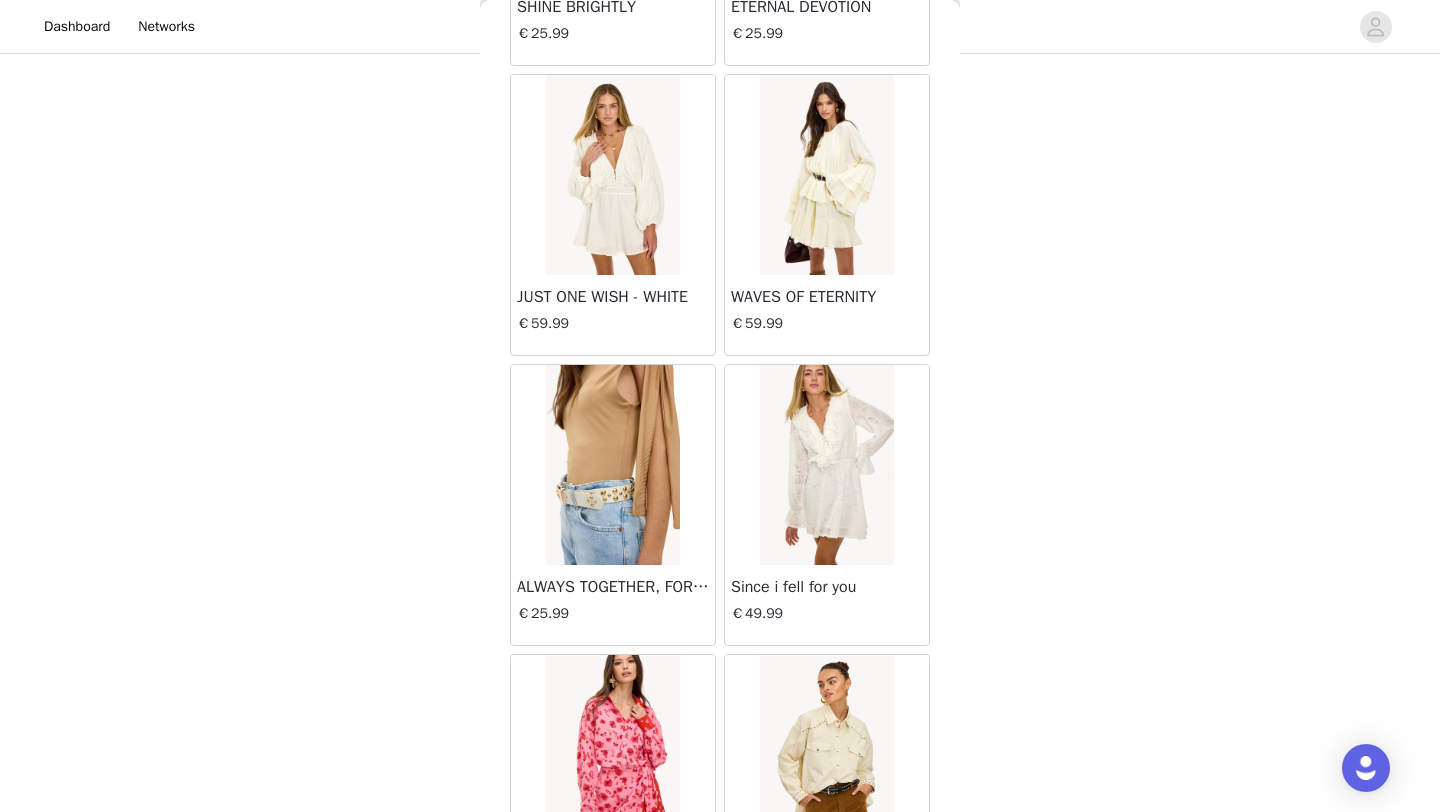 scroll, scrollTop: 8048, scrollLeft: 0, axis: vertical 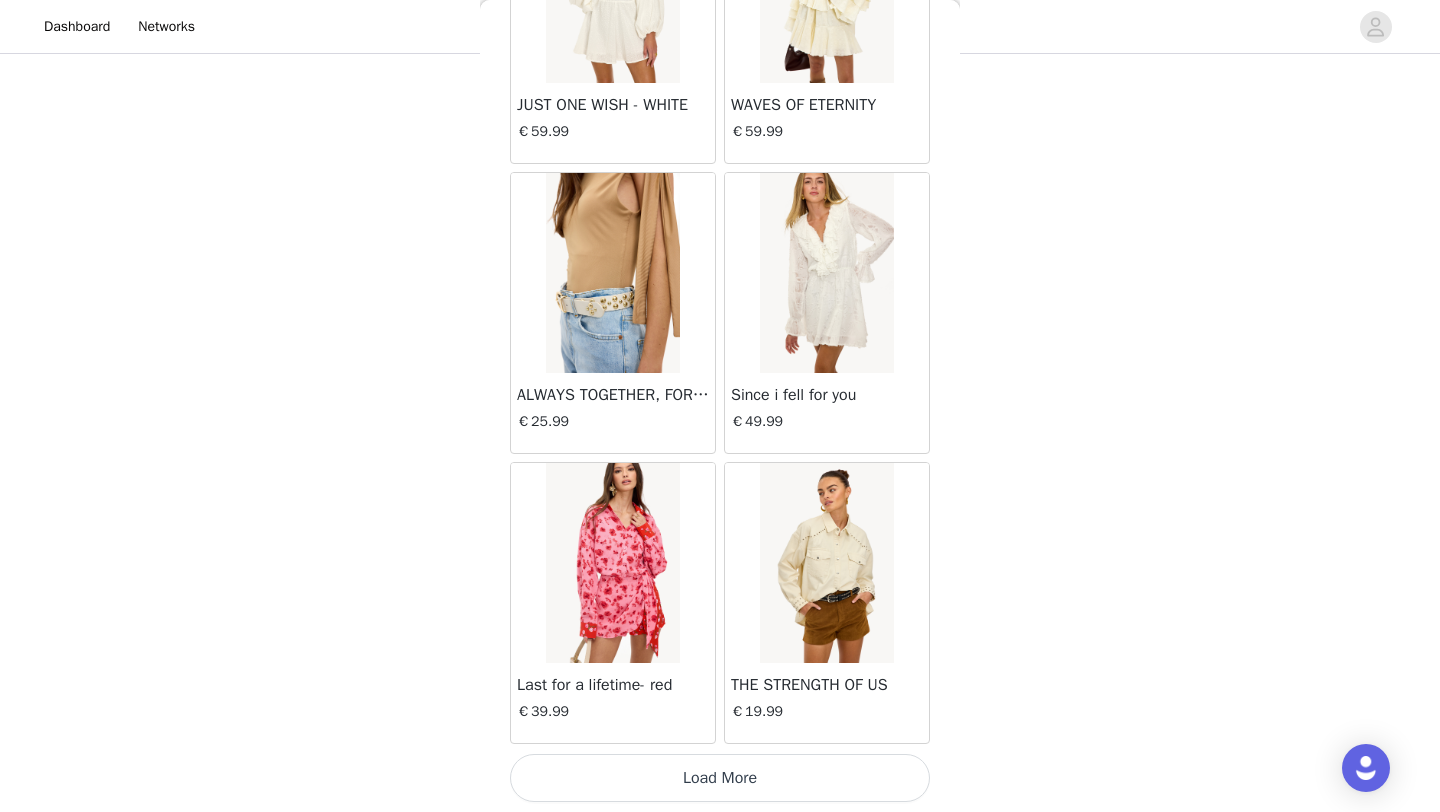 click on "Load More" at bounding box center [720, 778] 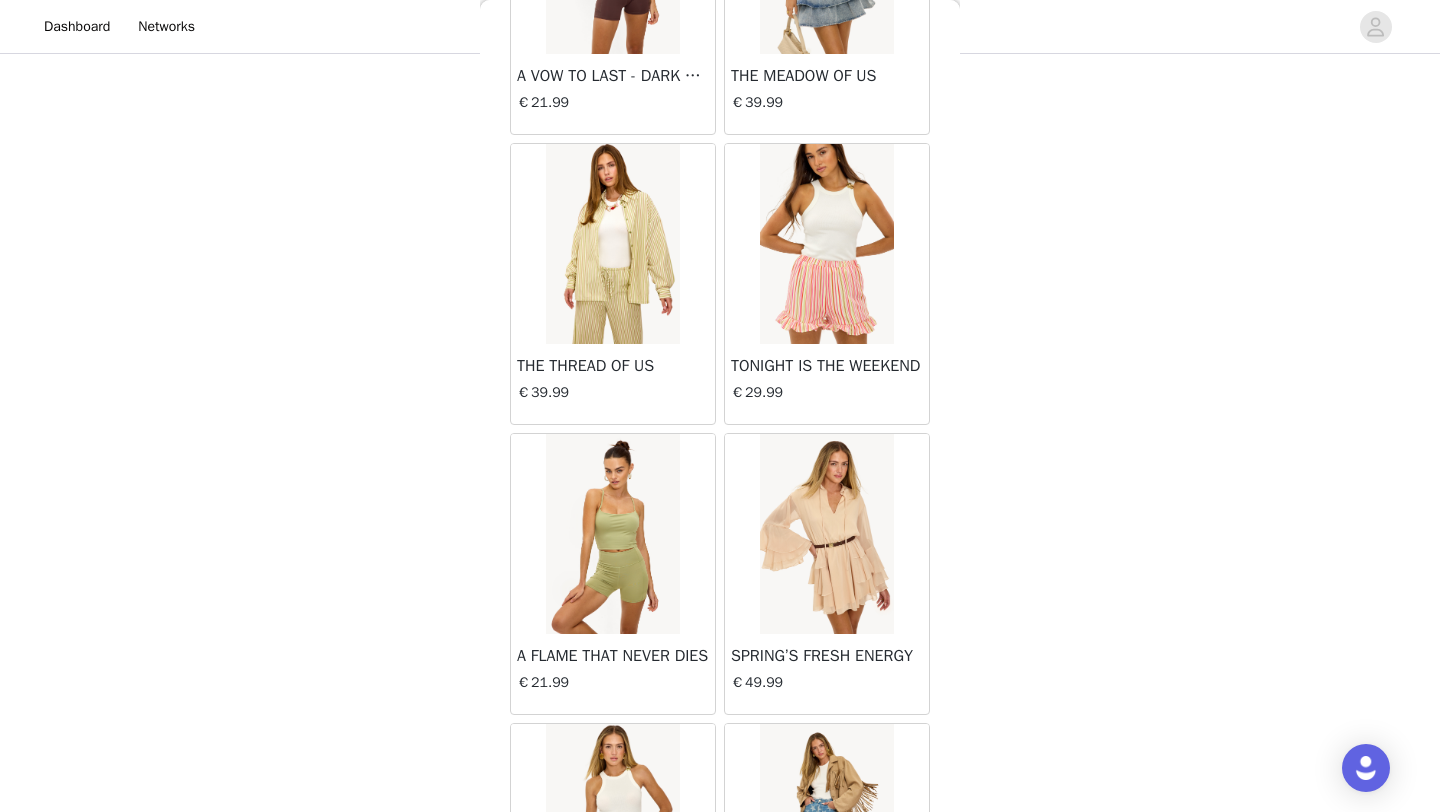 scroll, scrollTop: 10948, scrollLeft: 0, axis: vertical 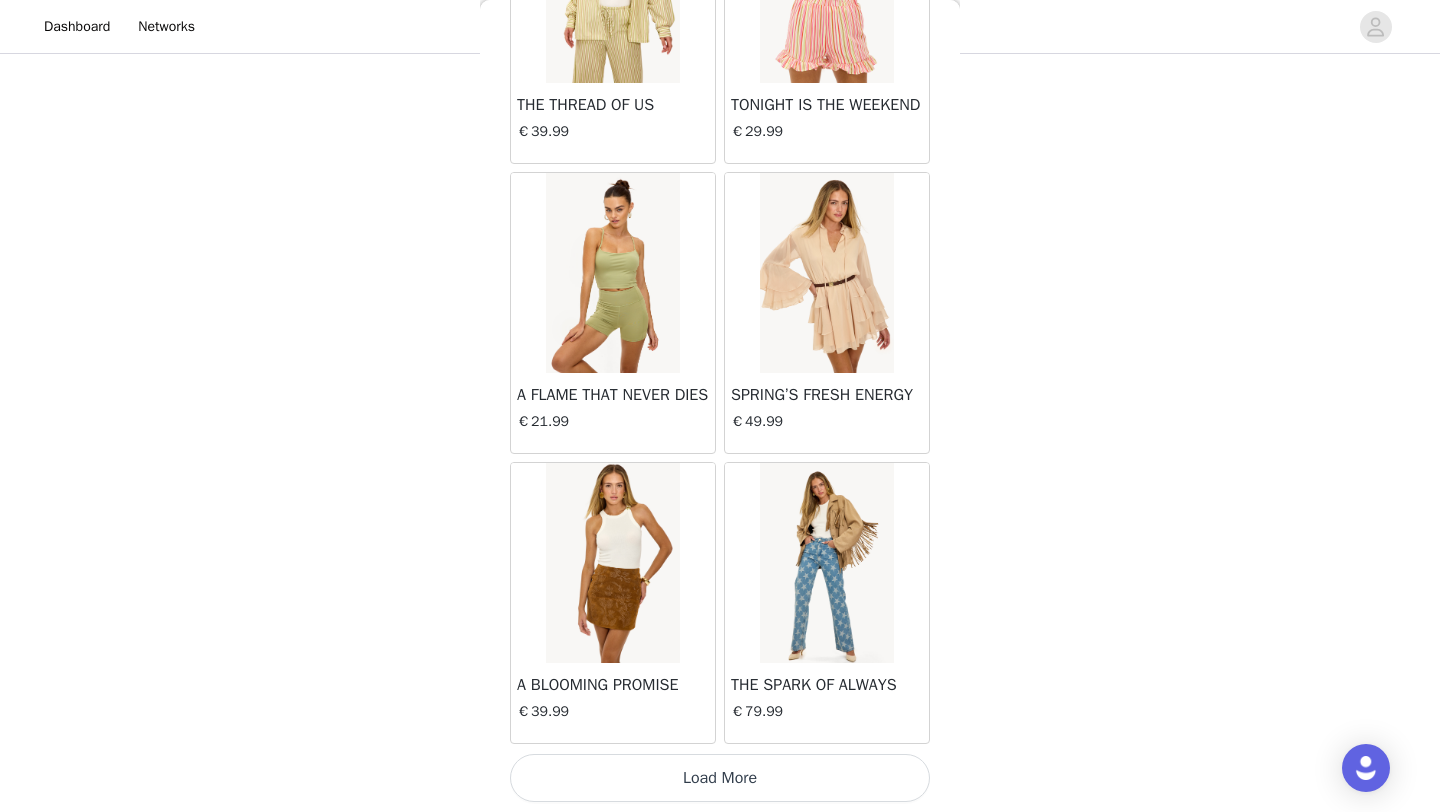 click on "Load More" at bounding box center (720, 778) 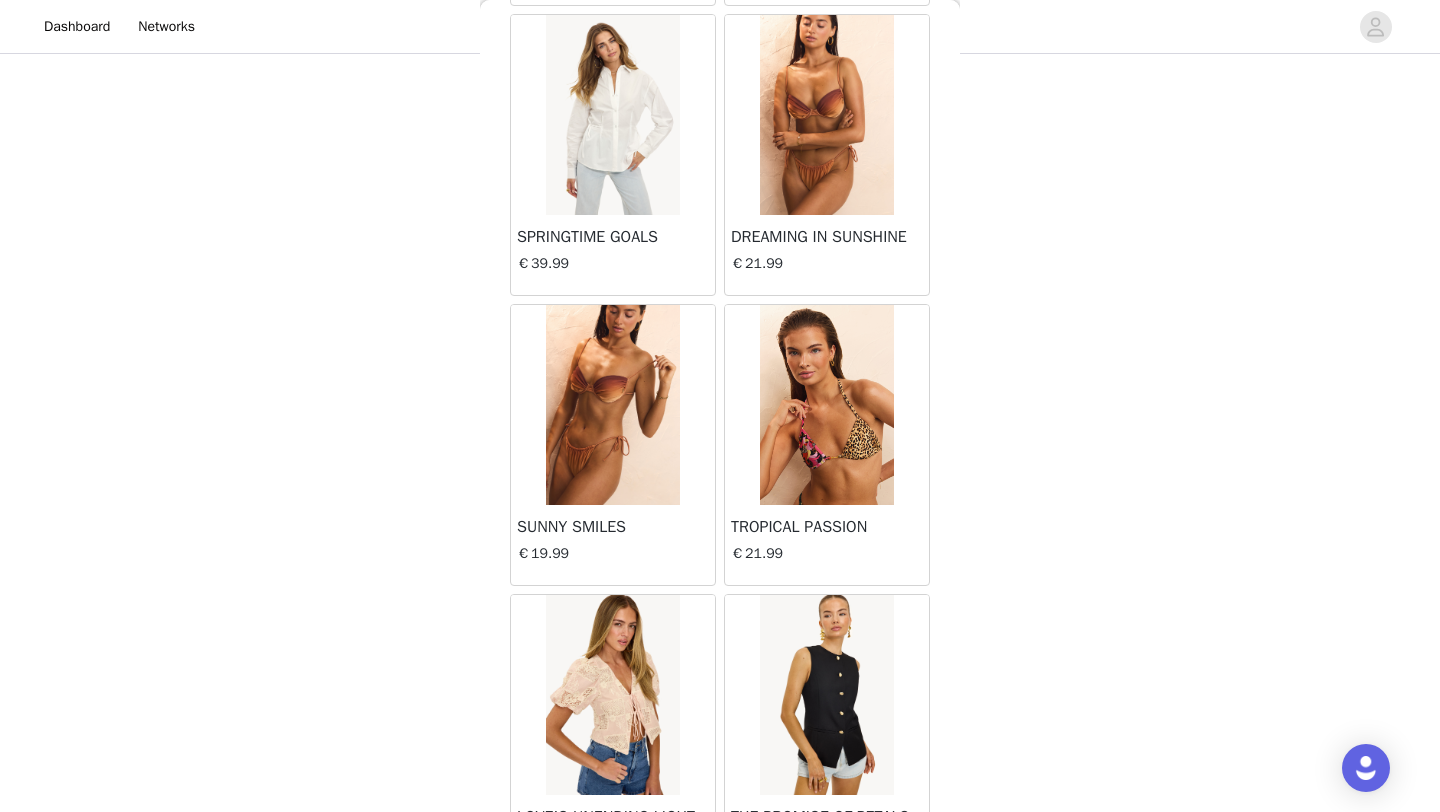 scroll, scrollTop: 13848, scrollLeft: 0, axis: vertical 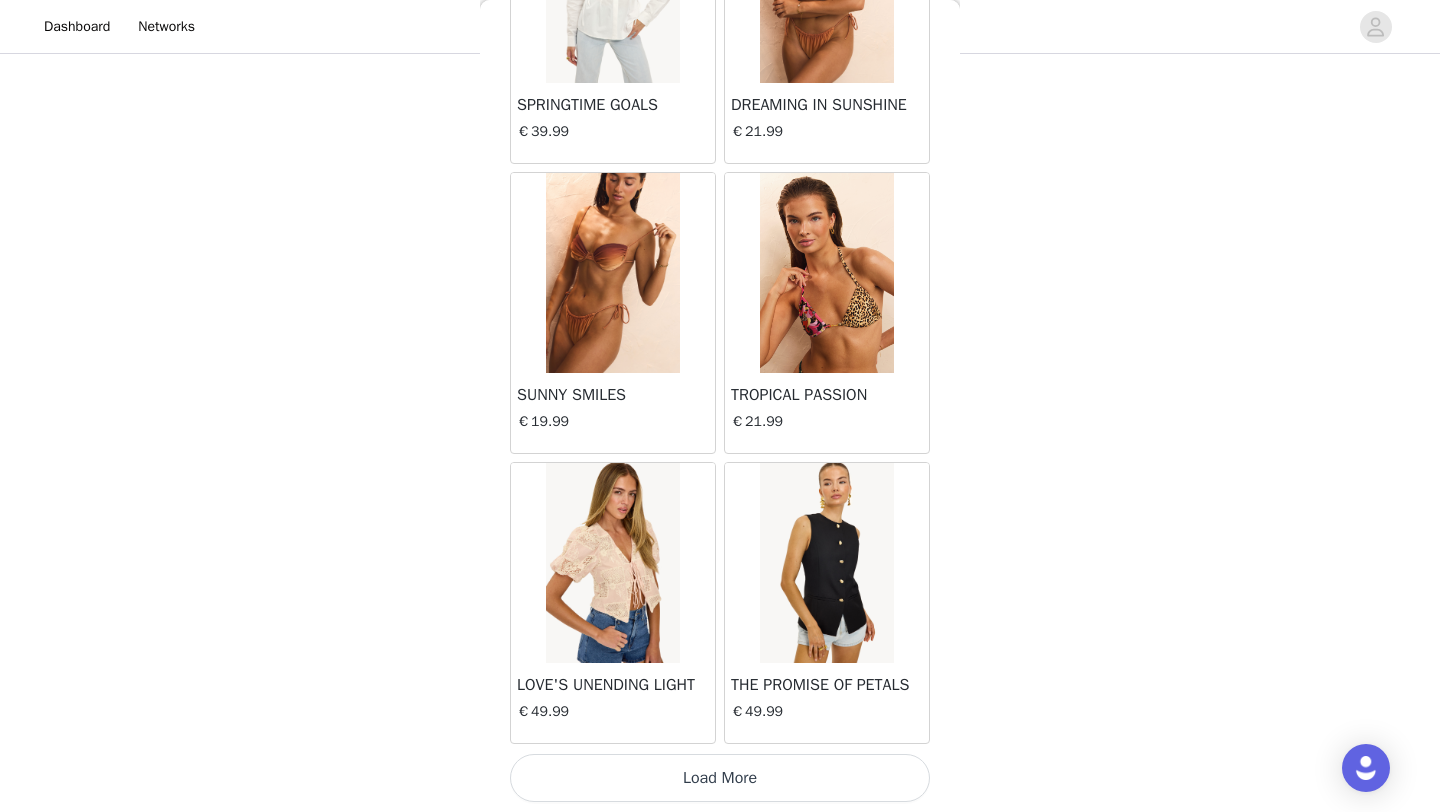 click on "Load More" at bounding box center [720, 778] 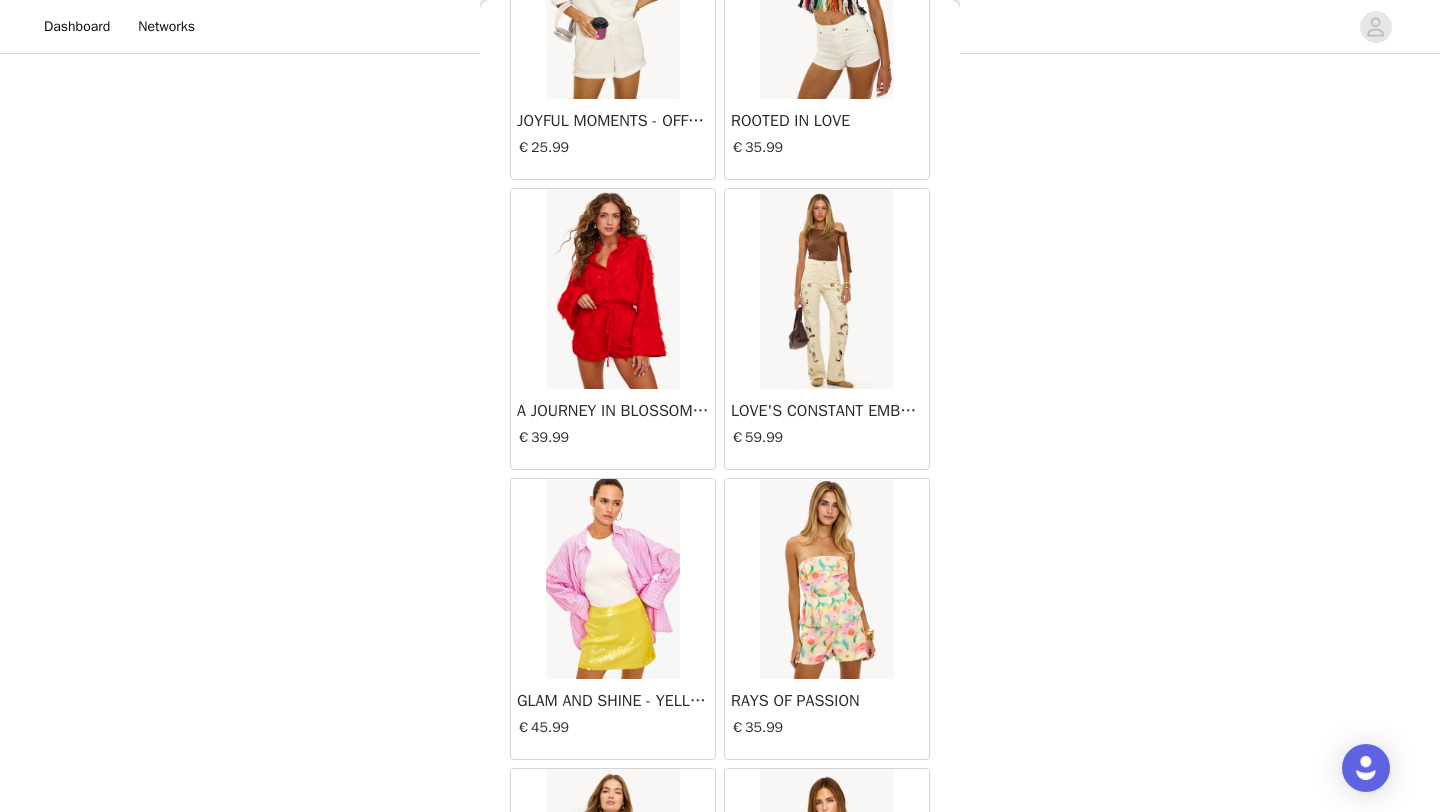 scroll, scrollTop: 16748, scrollLeft: 0, axis: vertical 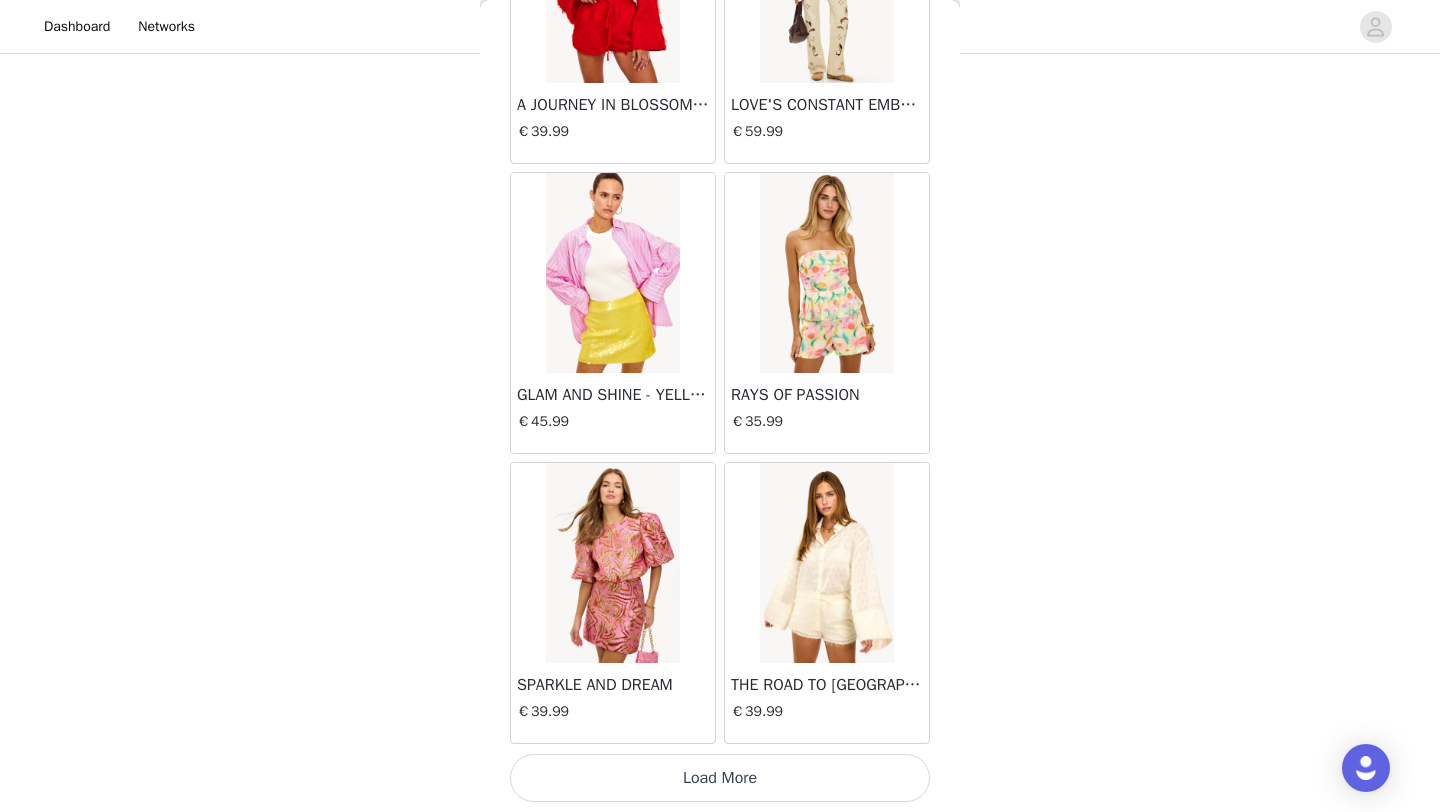 click on "Load More" at bounding box center (720, 778) 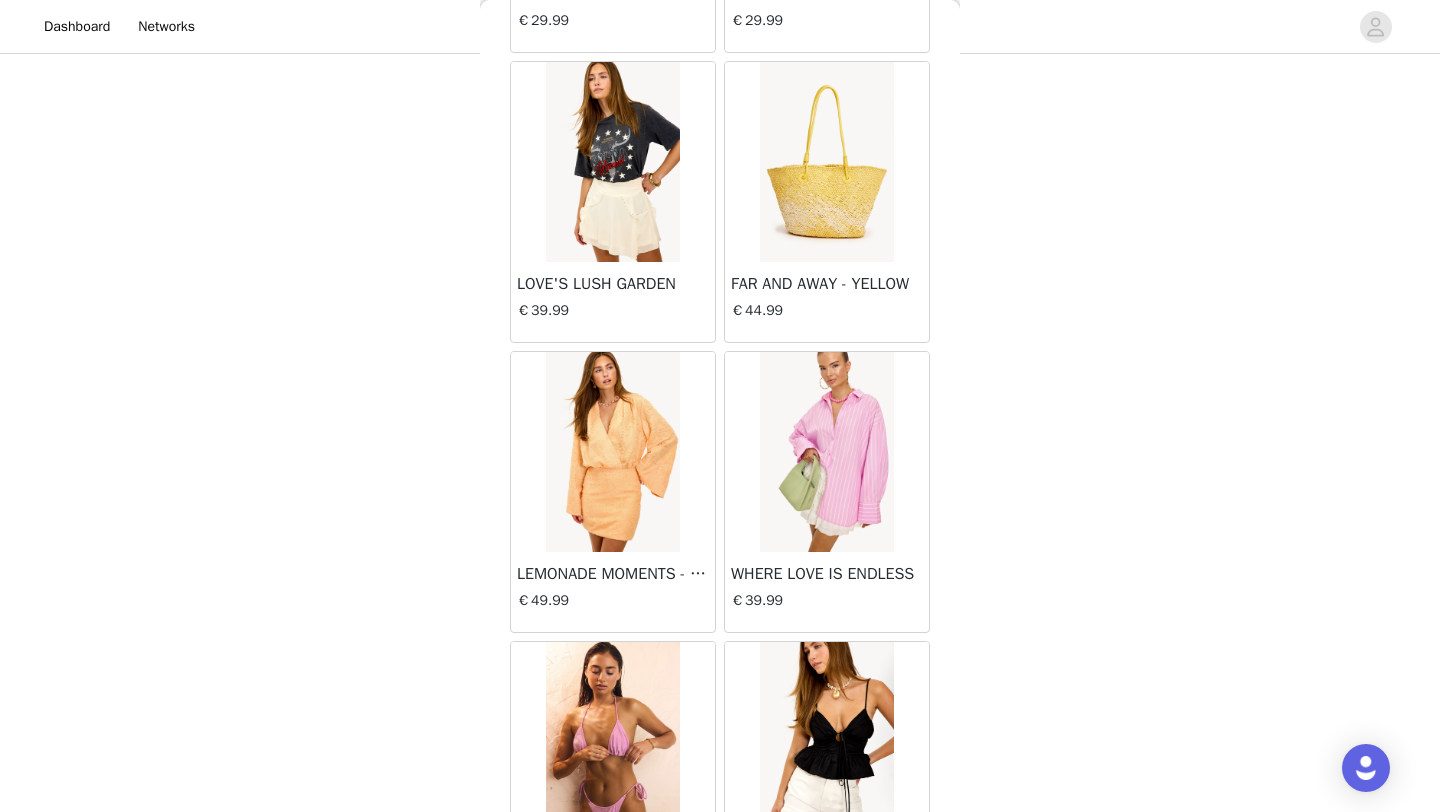 scroll, scrollTop: 19648, scrollLeft: 0, axis: vertical 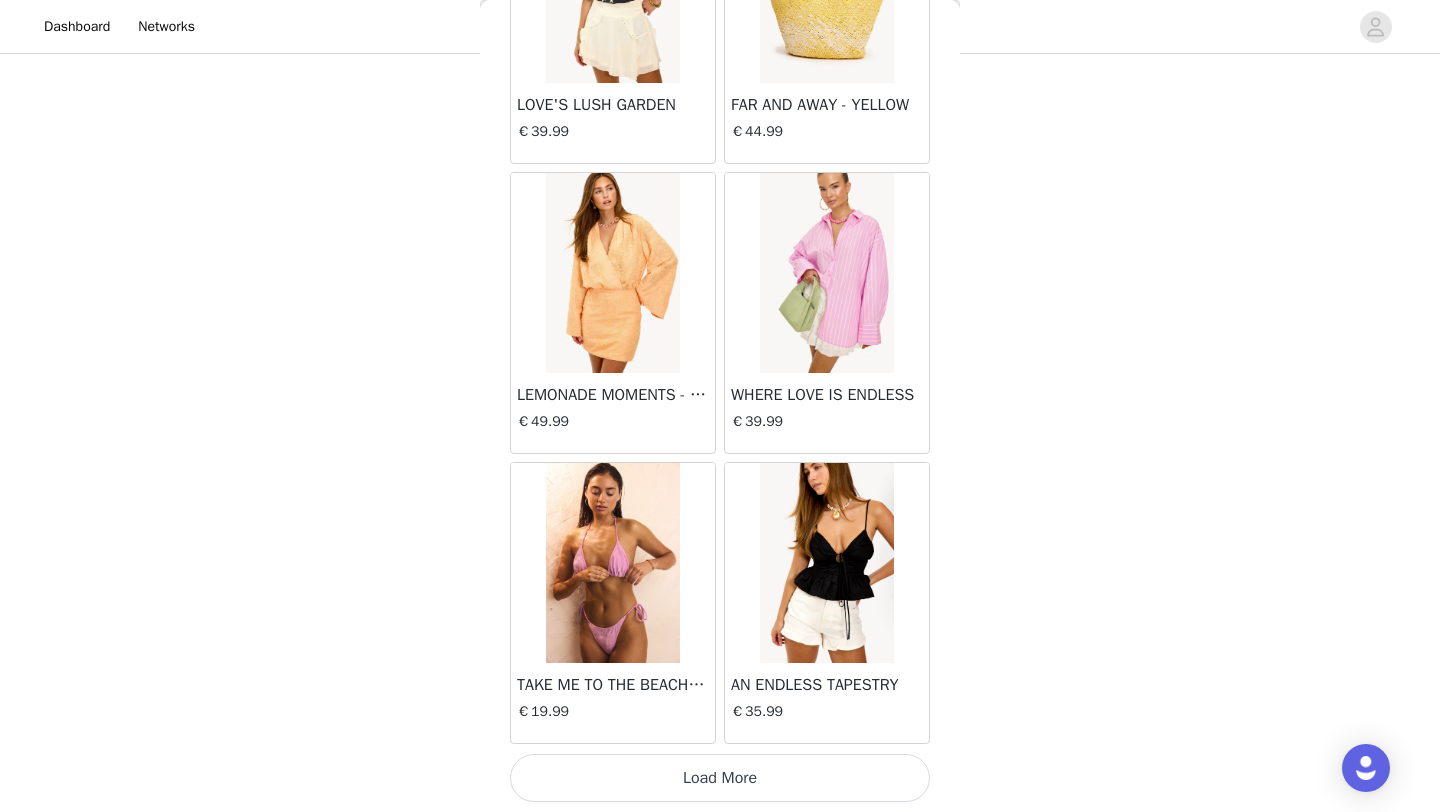 click on "Load More" at bounding box center [720, 778] 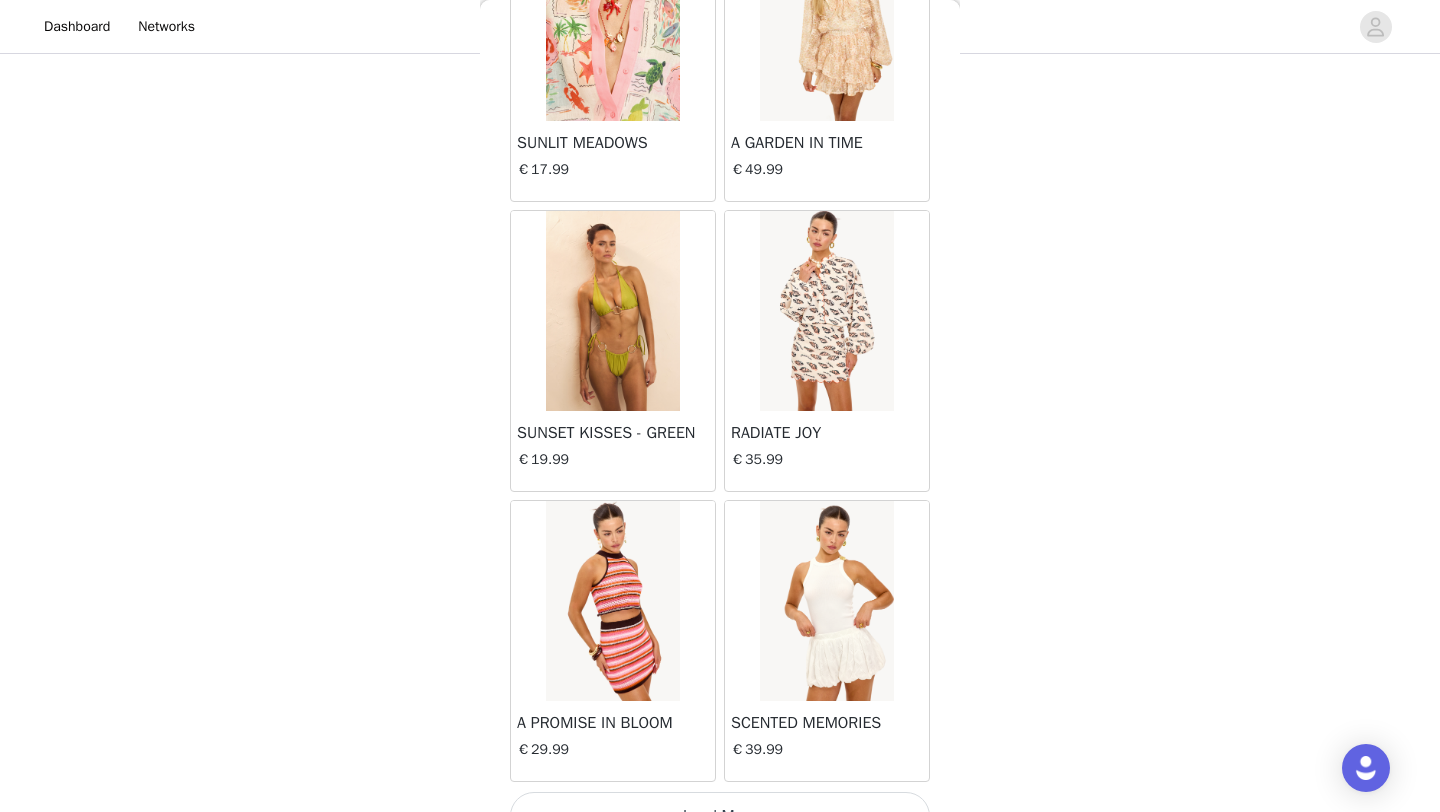 scroll, scrollTop: 22548, scrollLeft: 0, axis: vertical 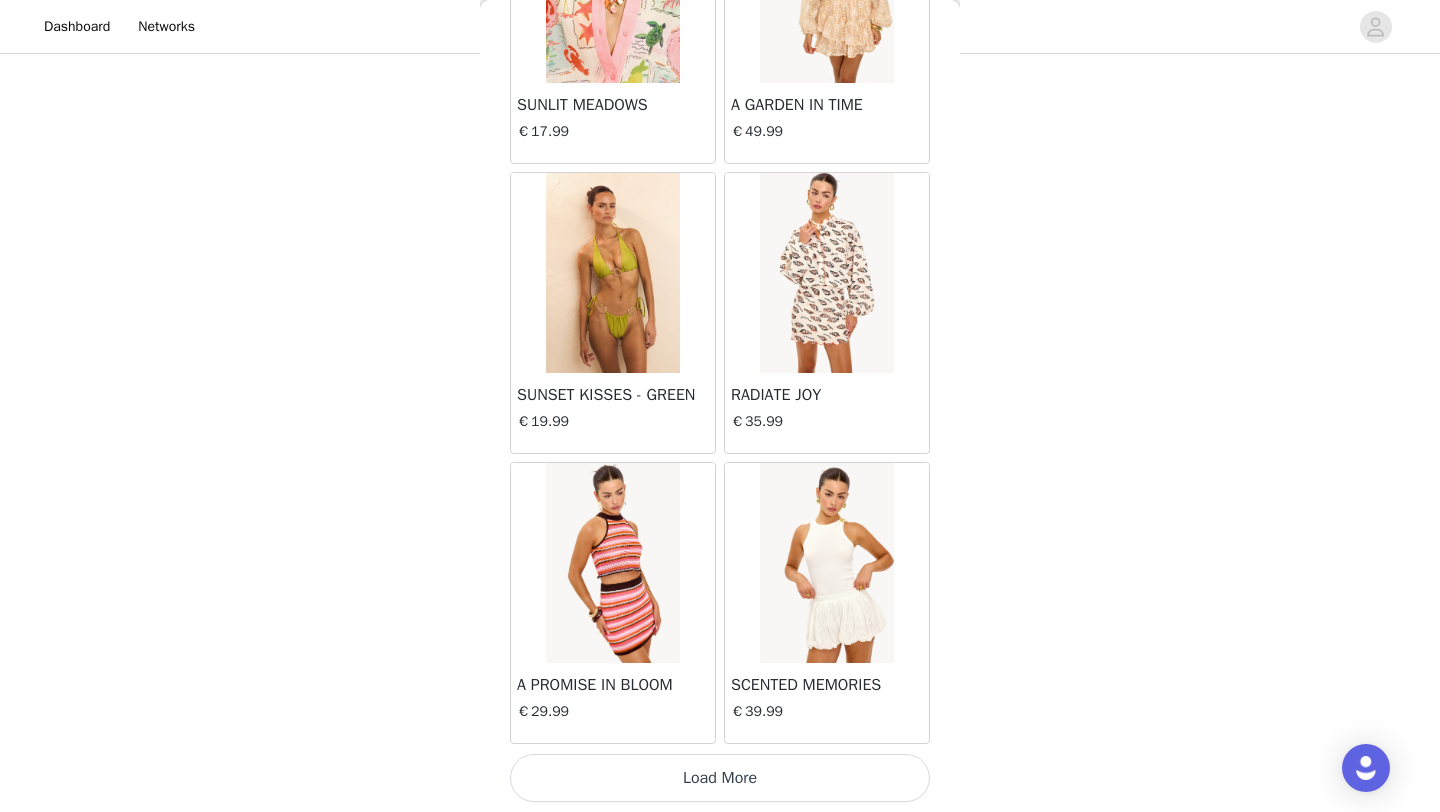 click on "Load More" at bounding box center (720, 778) 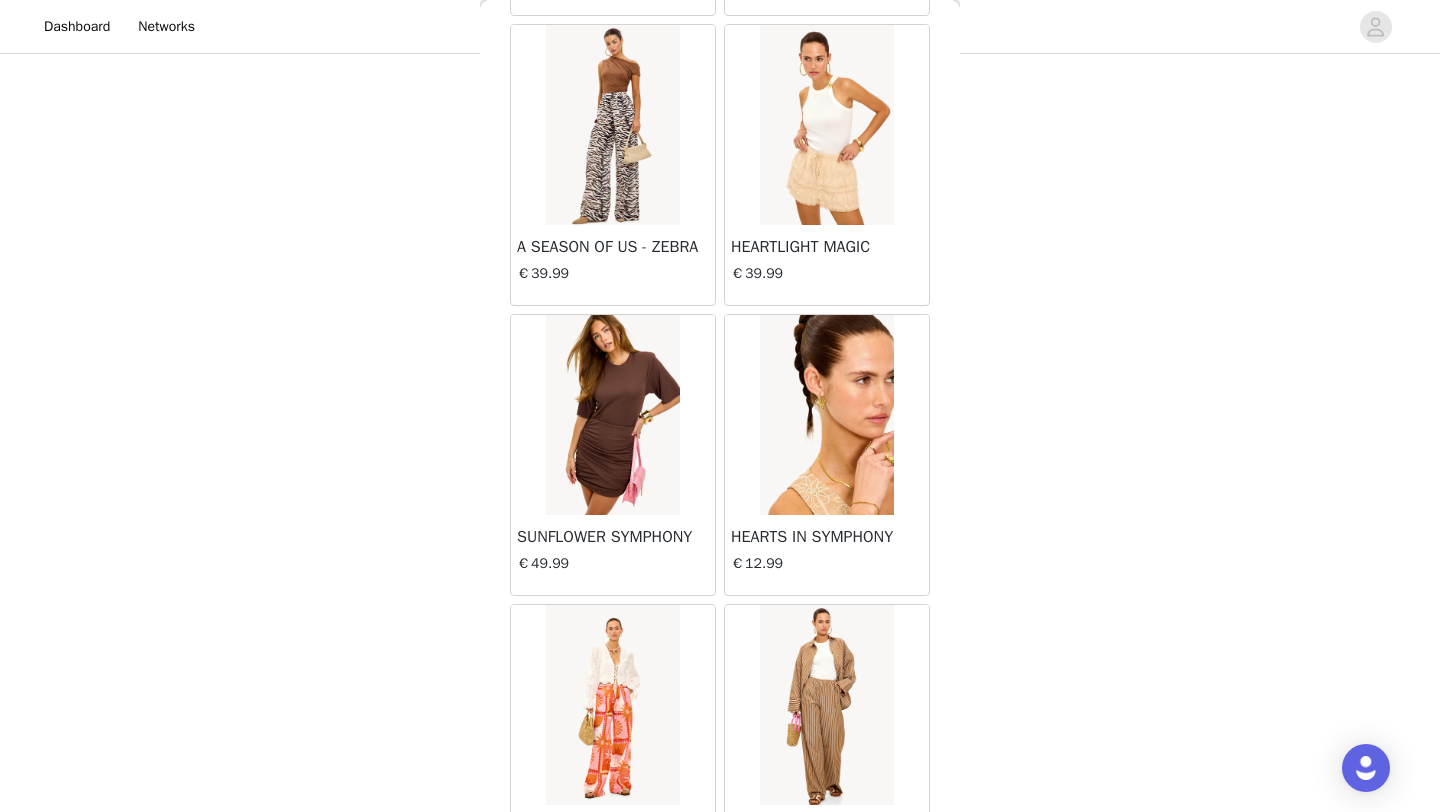 scroll, scrollTop: 25448, scrollLeft: 0, axis: vertical 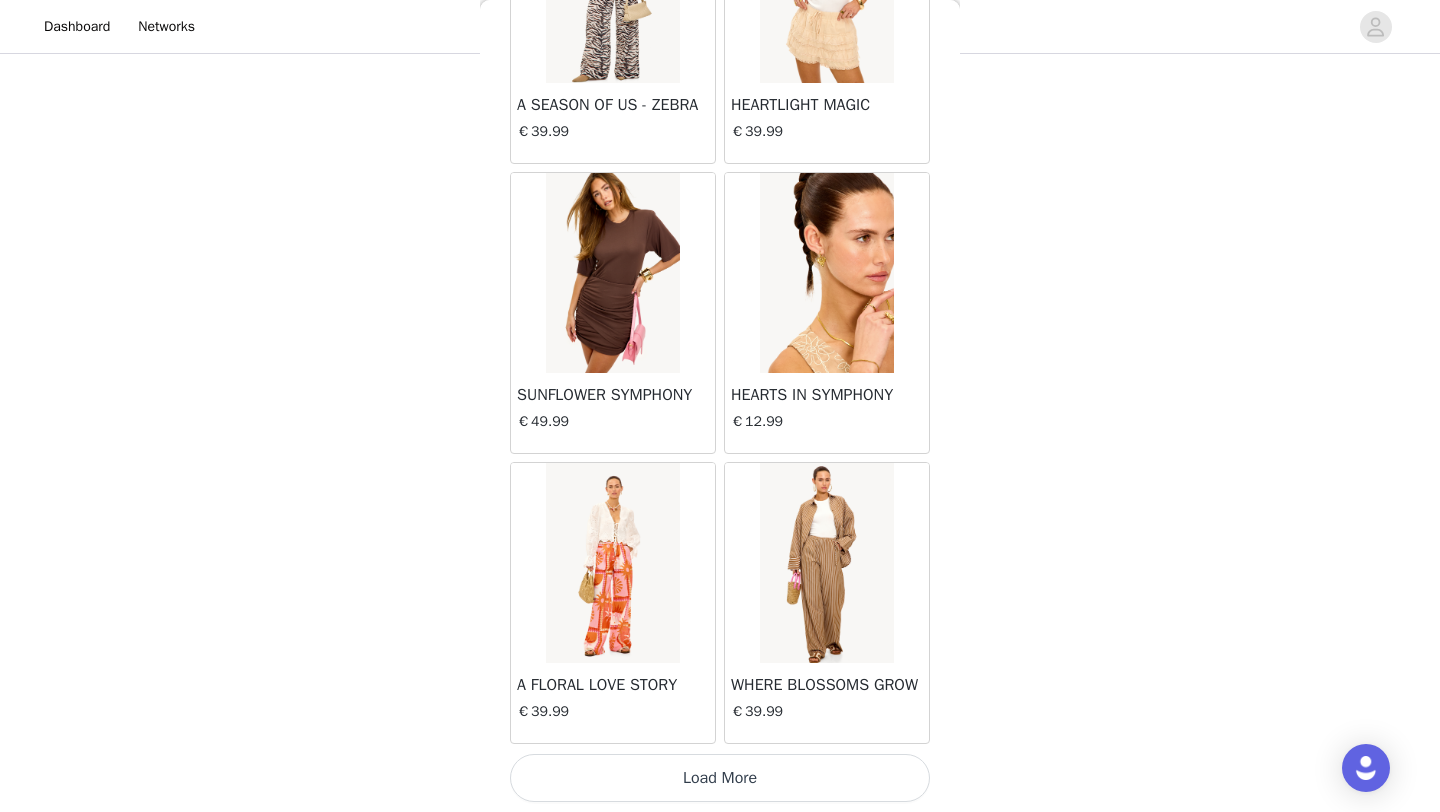 click on "Load More" at bounding box center [720, 778] 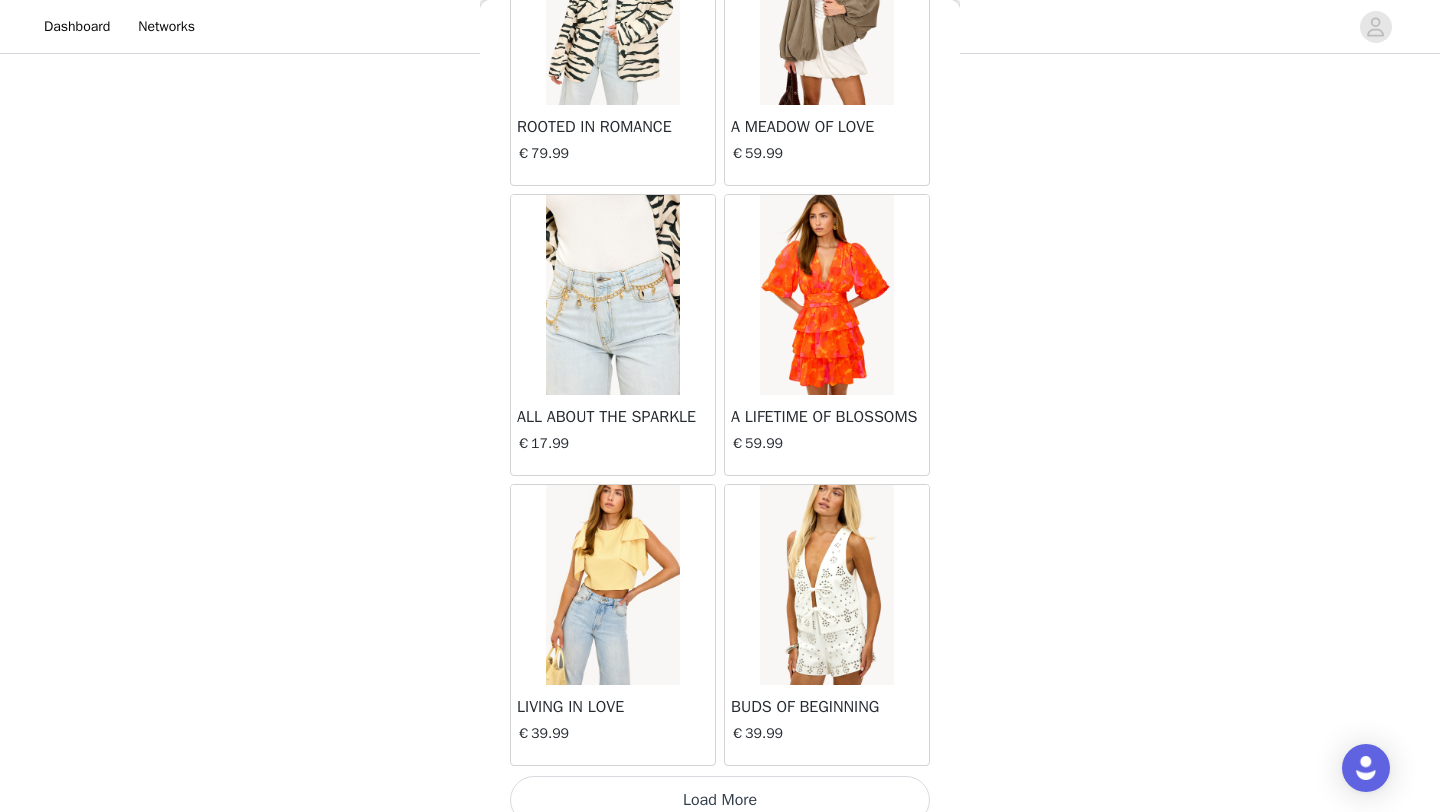 scroll, scrollTop: 28348, scrollLeft: 0, axis: vertical 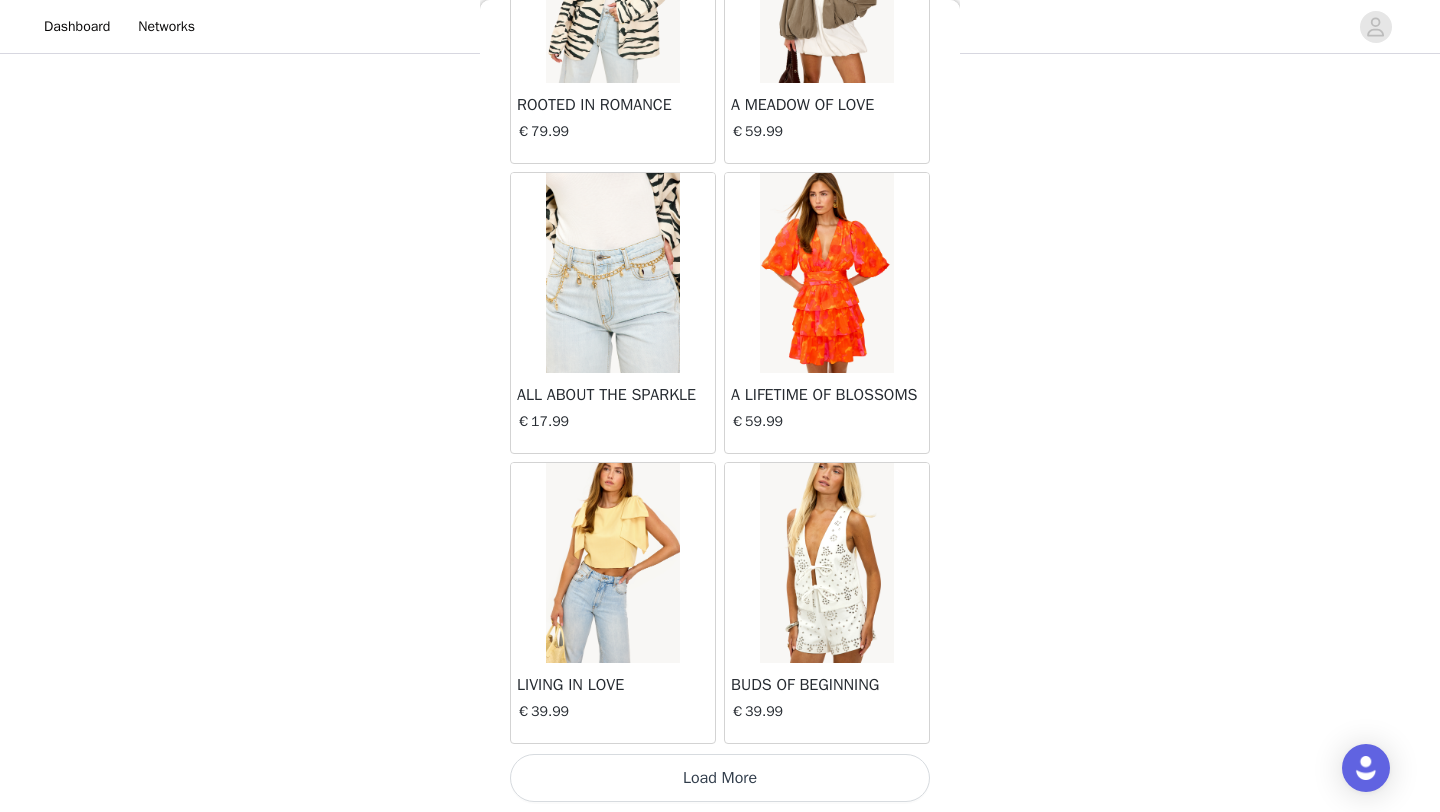click on "Load More" at bounding box center (720, 778) 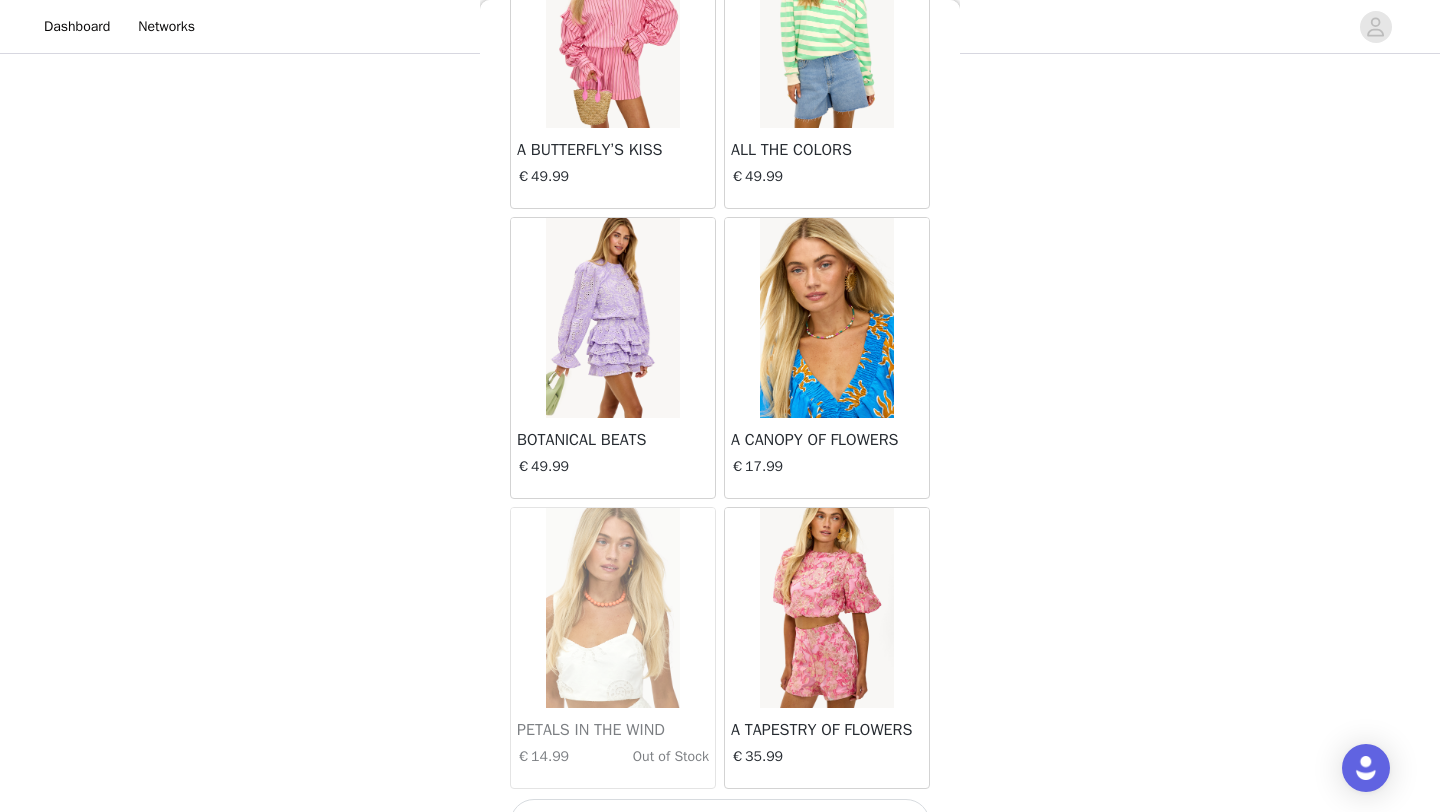 scroll, scrollTop: 31248, scrollLeft: 0, axis: vertical 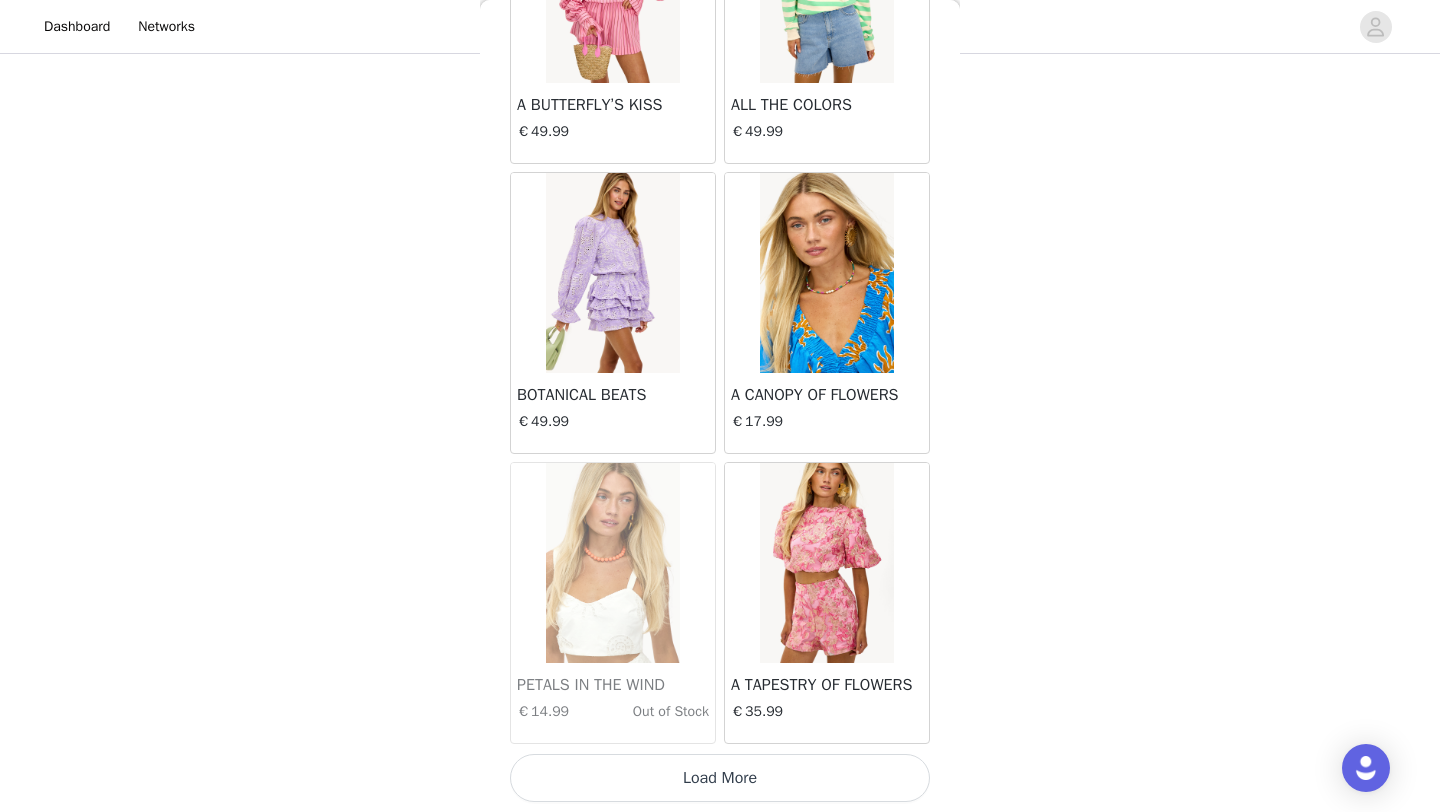 click on "Load More" at bounding box center [720, 778] 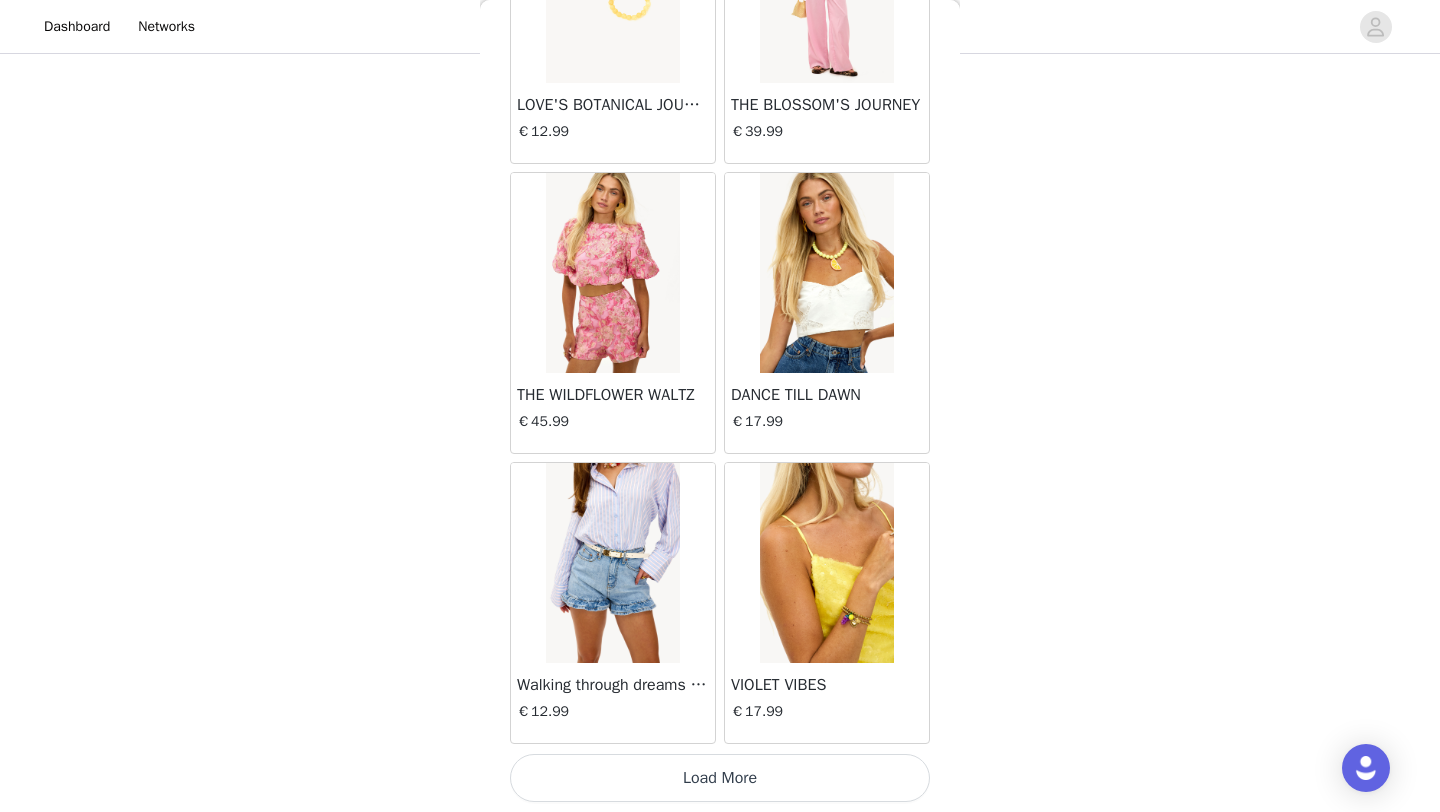 scroll, scrollTop: 34146, scrollLeft: 0, axis: vertical 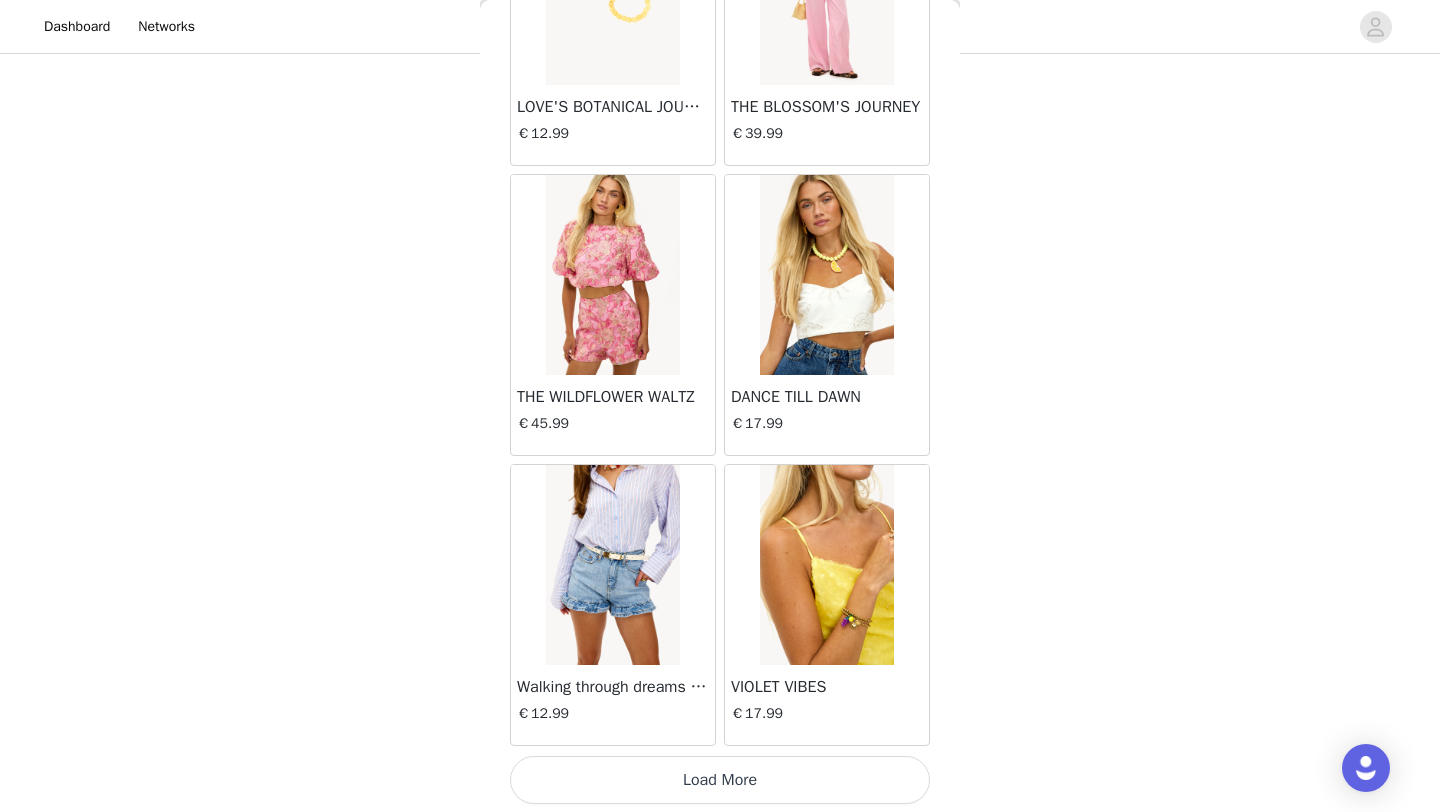 click on "Load More" at bounding box center (720, 780) 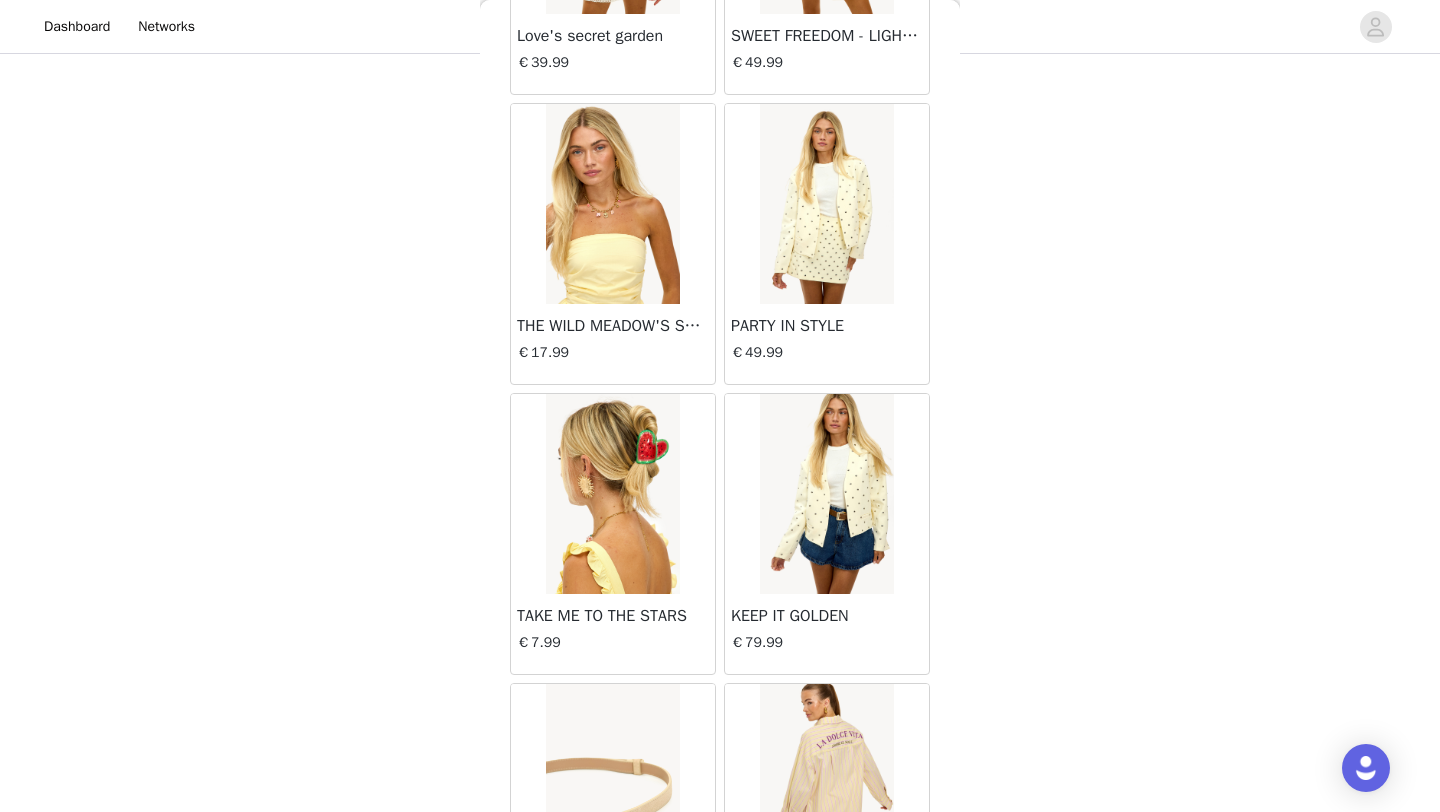 scroll, scrollTop: 35960, scrollLeft: 0, axis: vertical 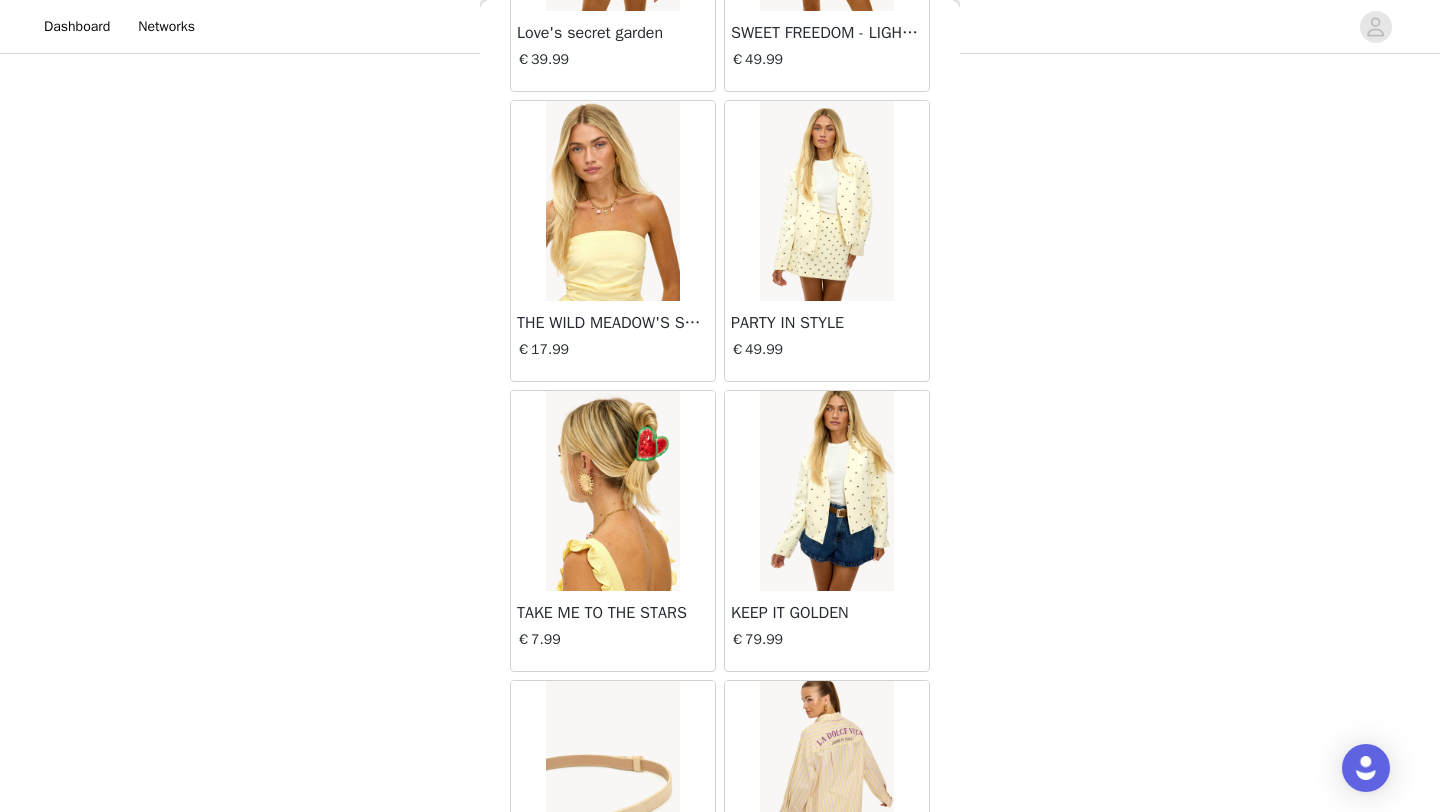 click at bounding box center [826, 491] 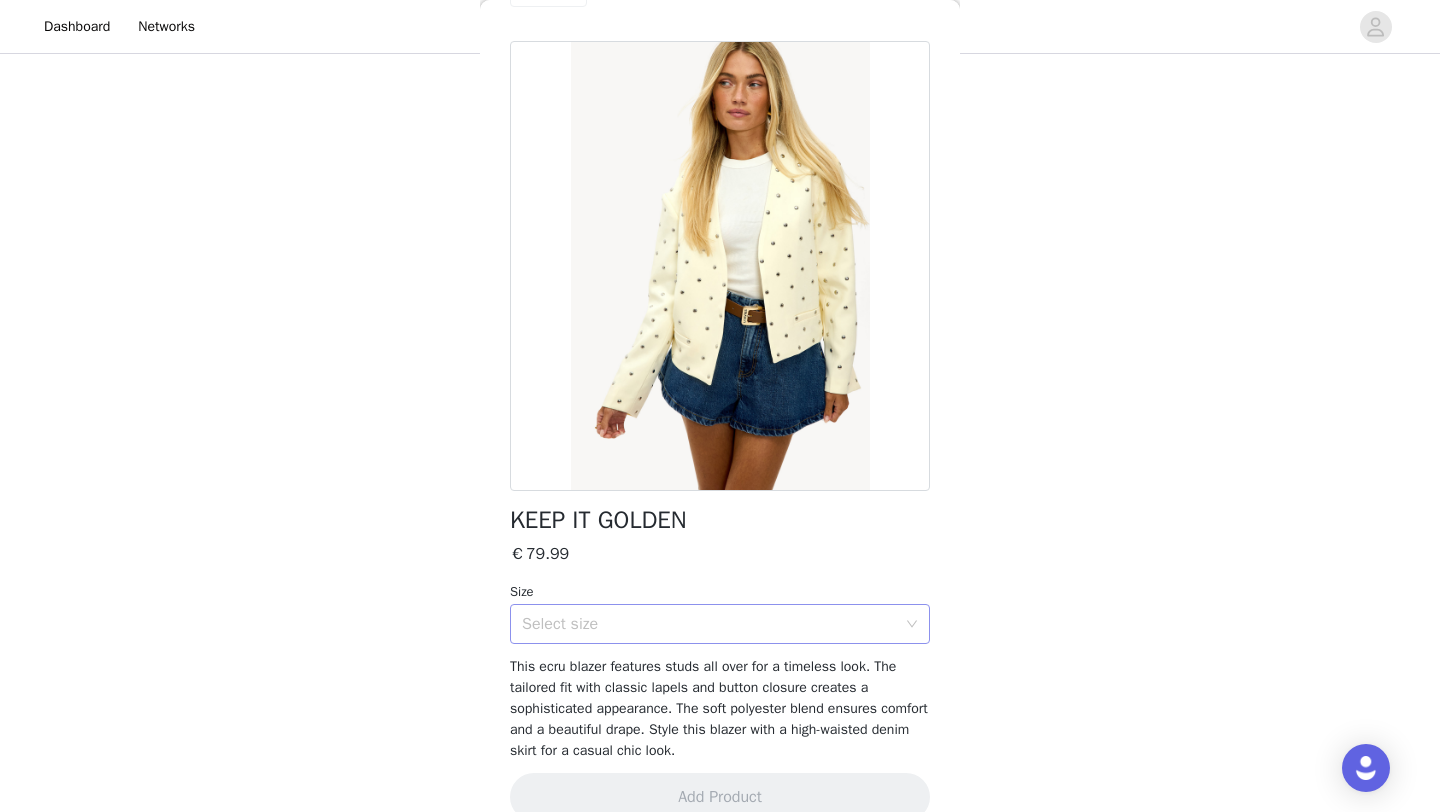 scroll, scrollTop: 57, scrollLeft: 0, axis: vertical 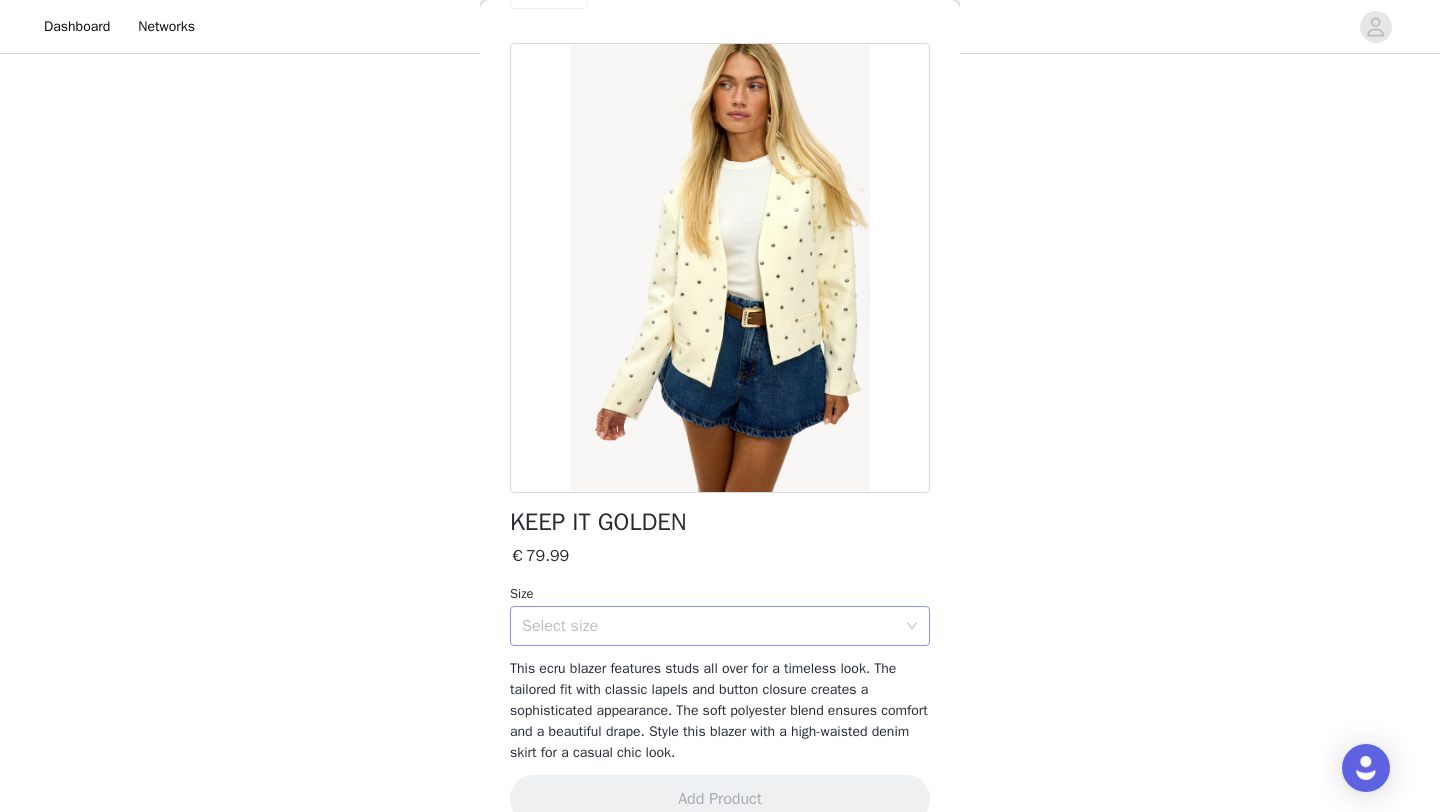 click on "Select size" at bounding box center (709, 626) 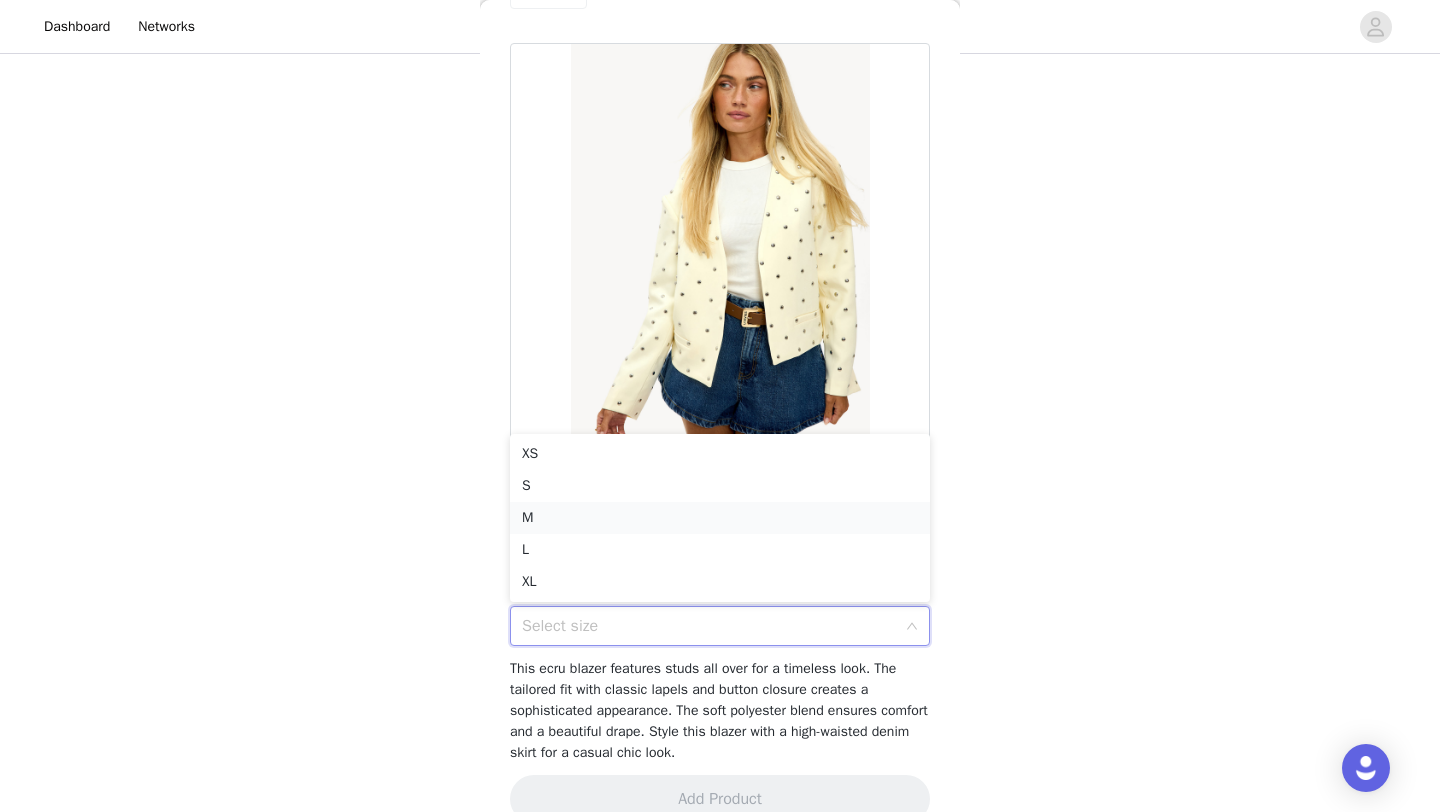 click on "M" at bounding box center [720, 518] 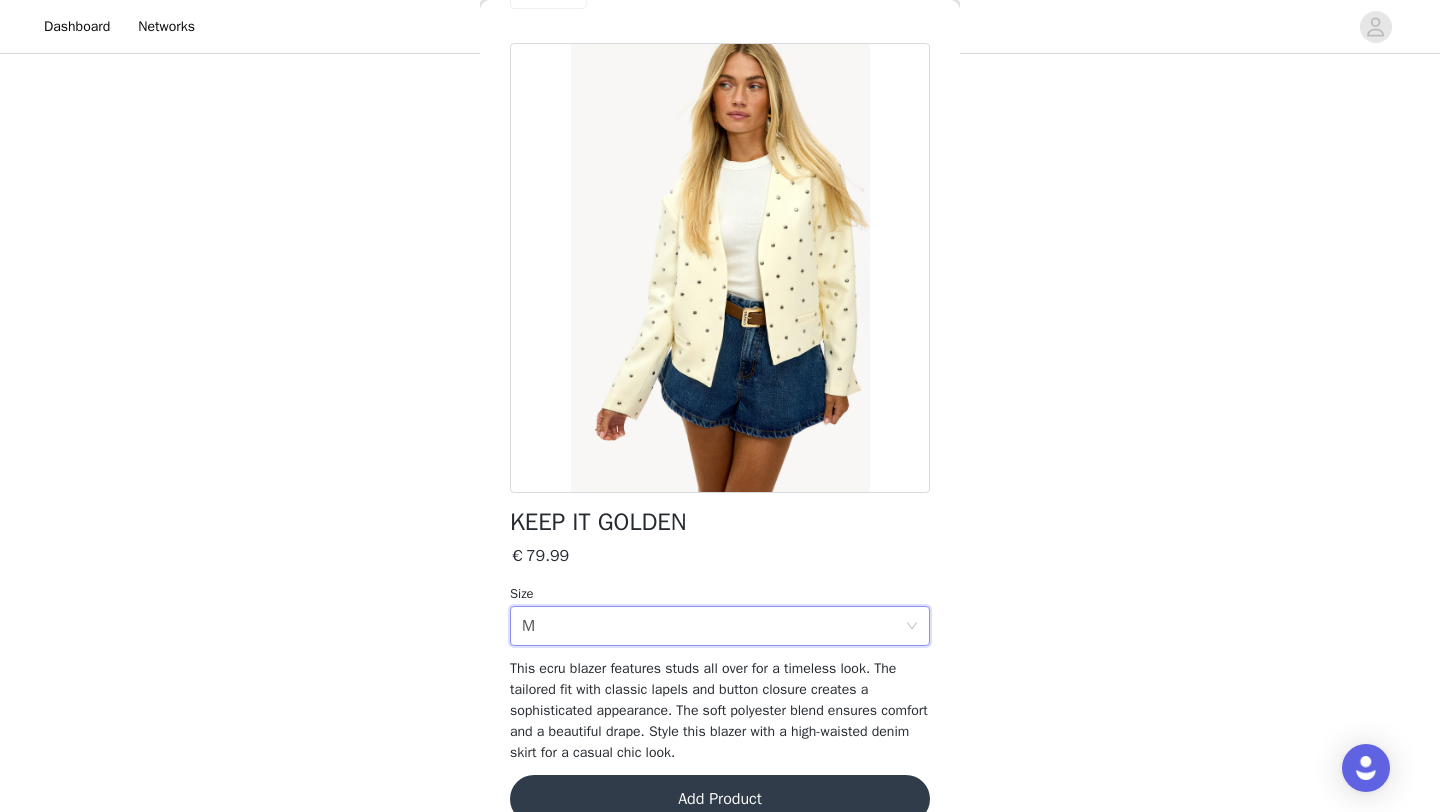 scroll, scrollTop: 94, scrollLeft: 0, axis: vertical 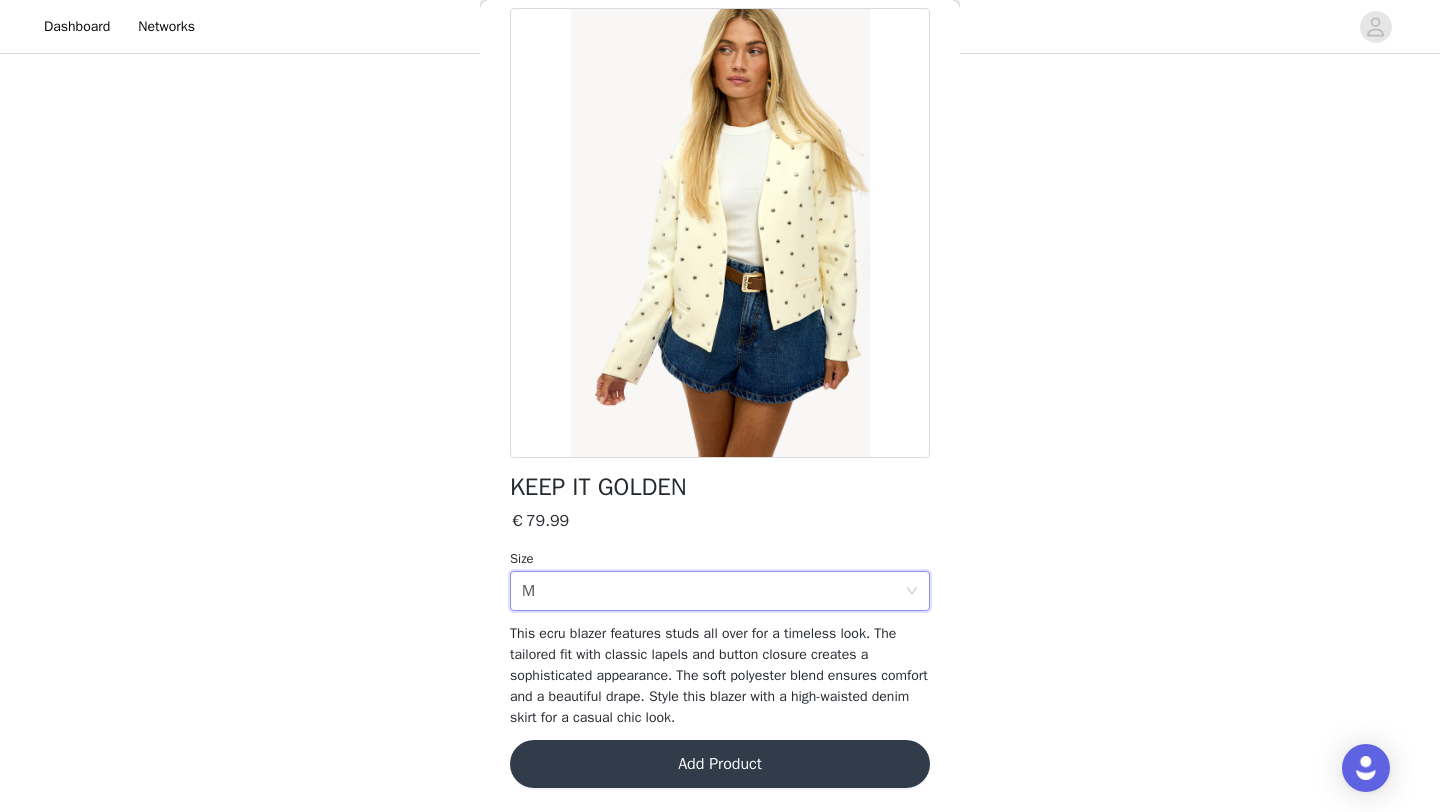 click on "Add Product" at bounding box center (720, 764) 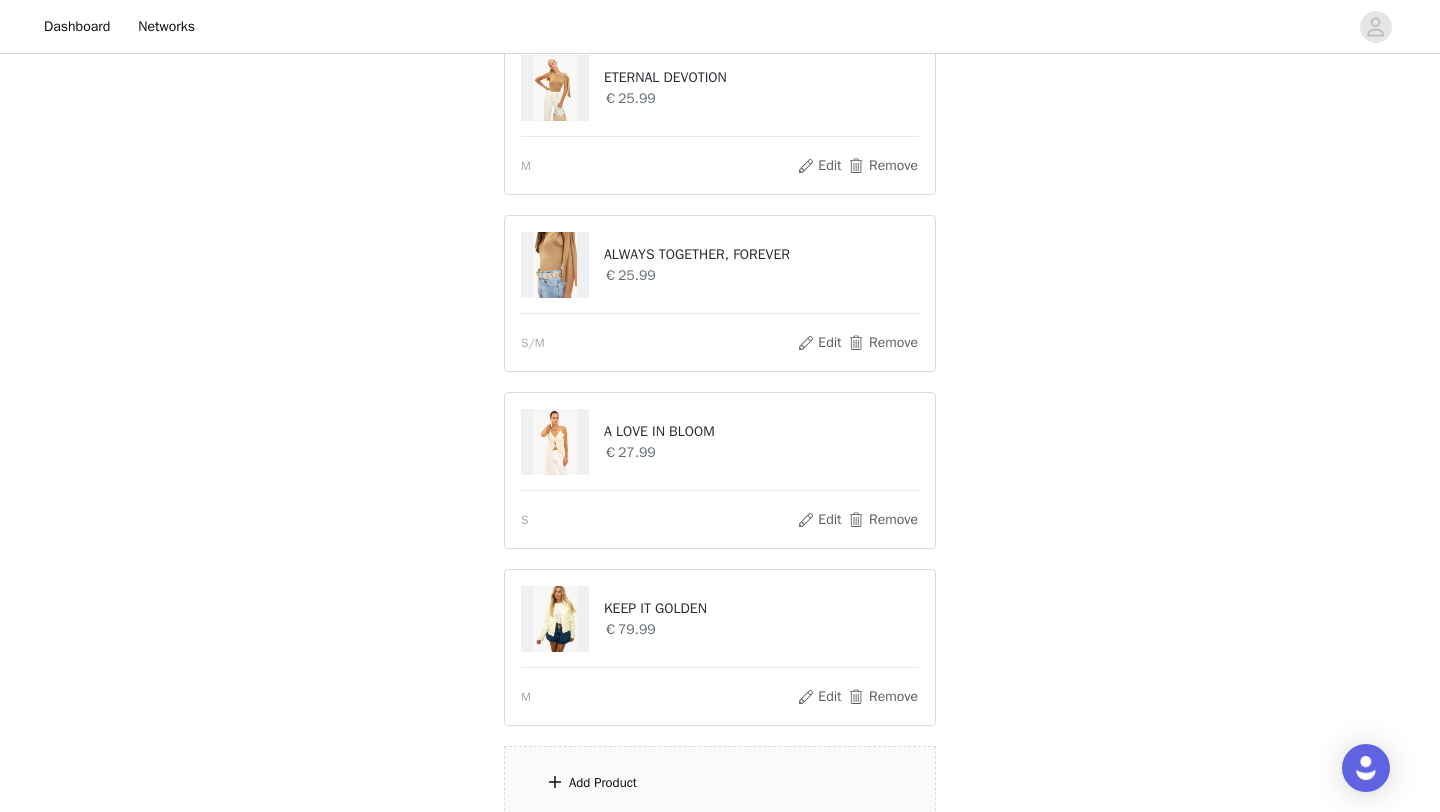 click on "Add Product" at bounding box center [603, 783] 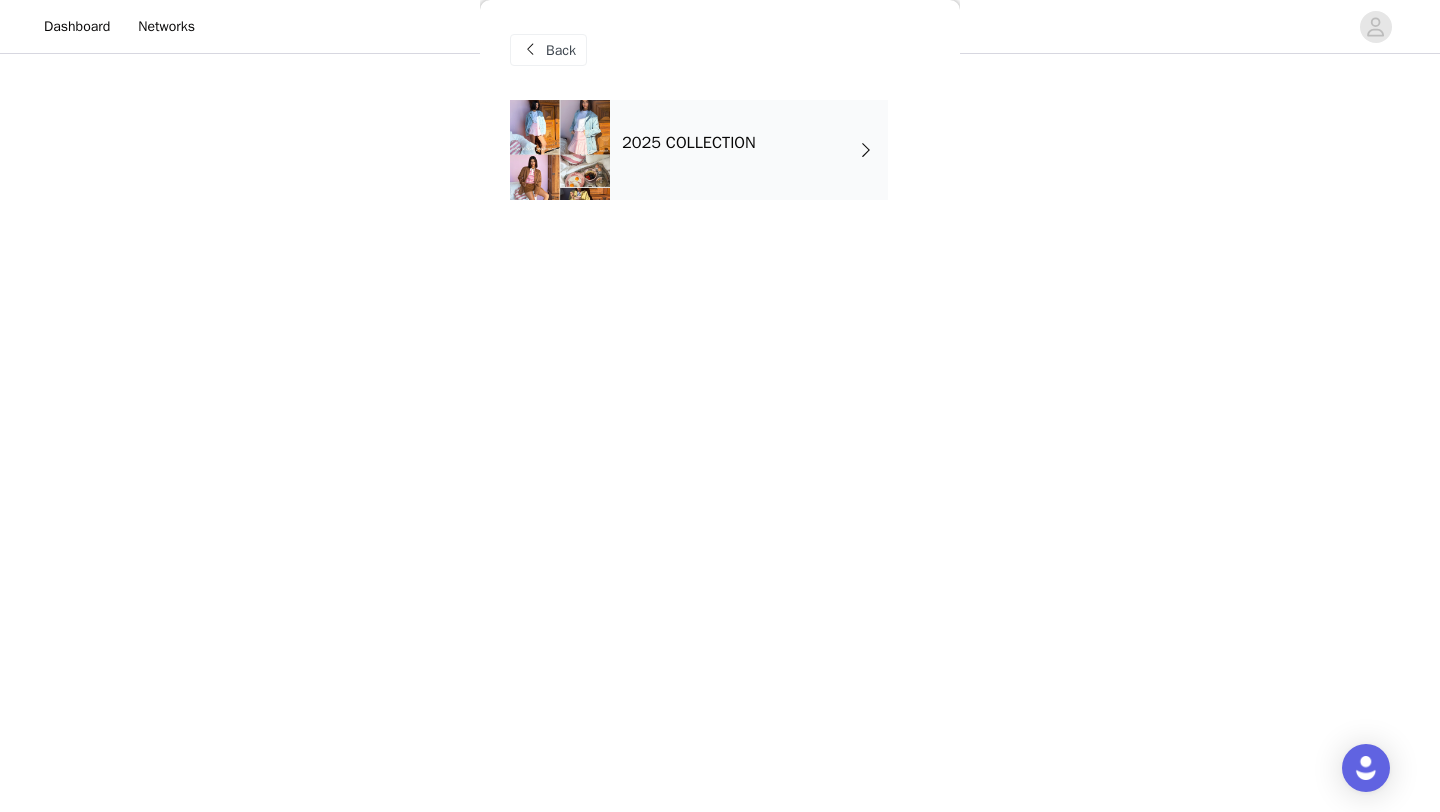 click on "2025 COLLECTION" at bounding box center [689, 143] 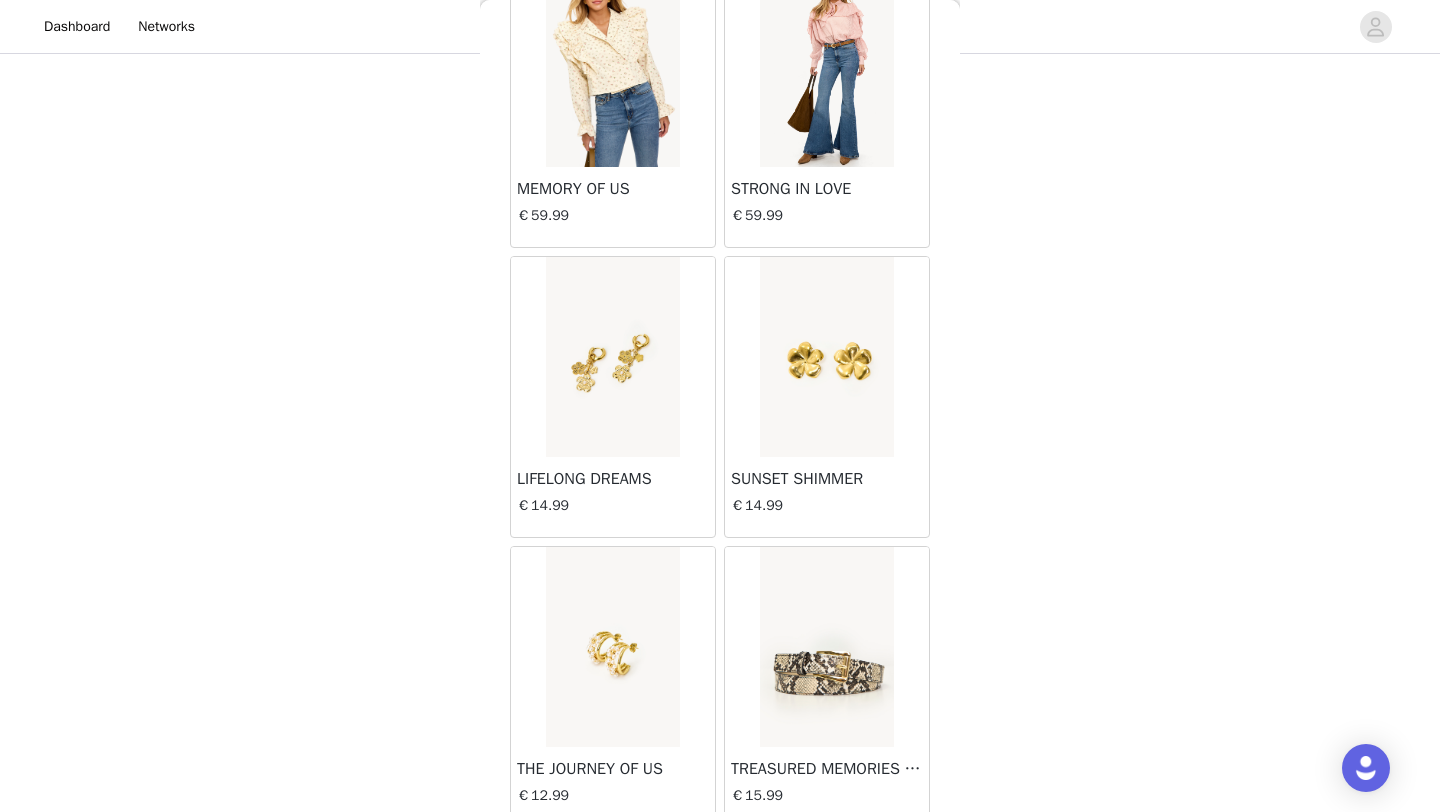 scroll, scrollTop: 2248, scrollLeft: 0, axis: vertical 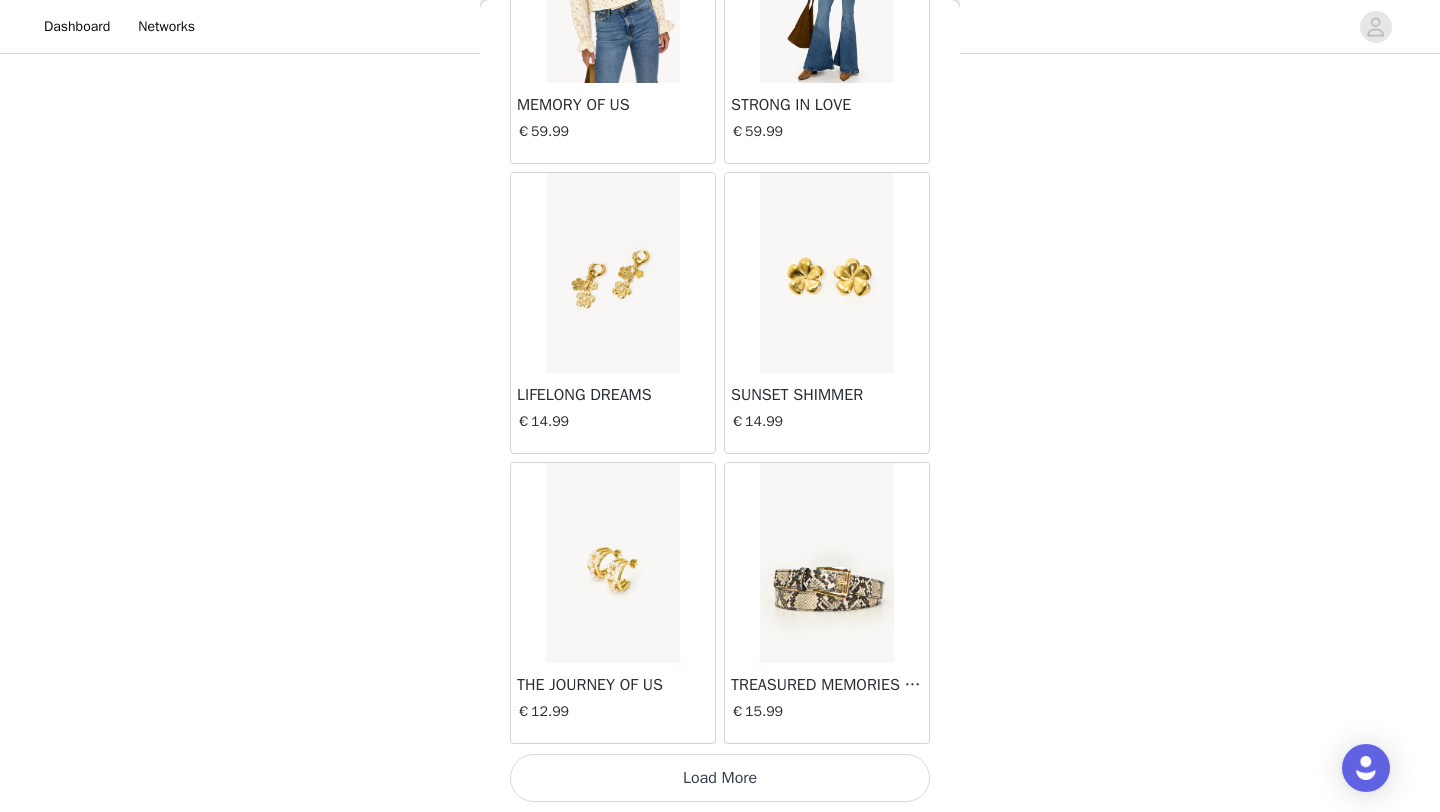 click on "Load More" at bounding box center [720, 778] 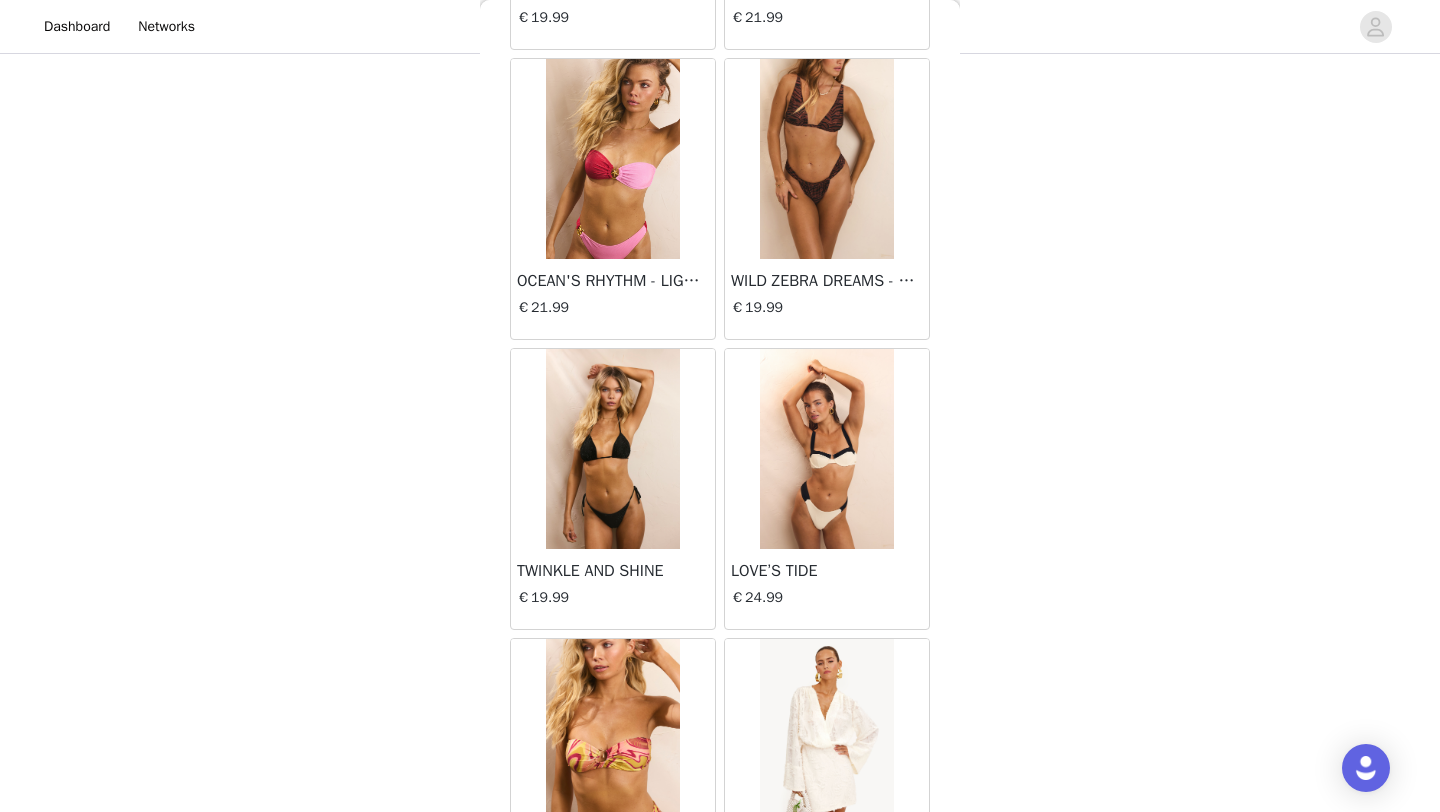 scroll, scrollTop: 5148, scrollLeft: 0, axis: vertical 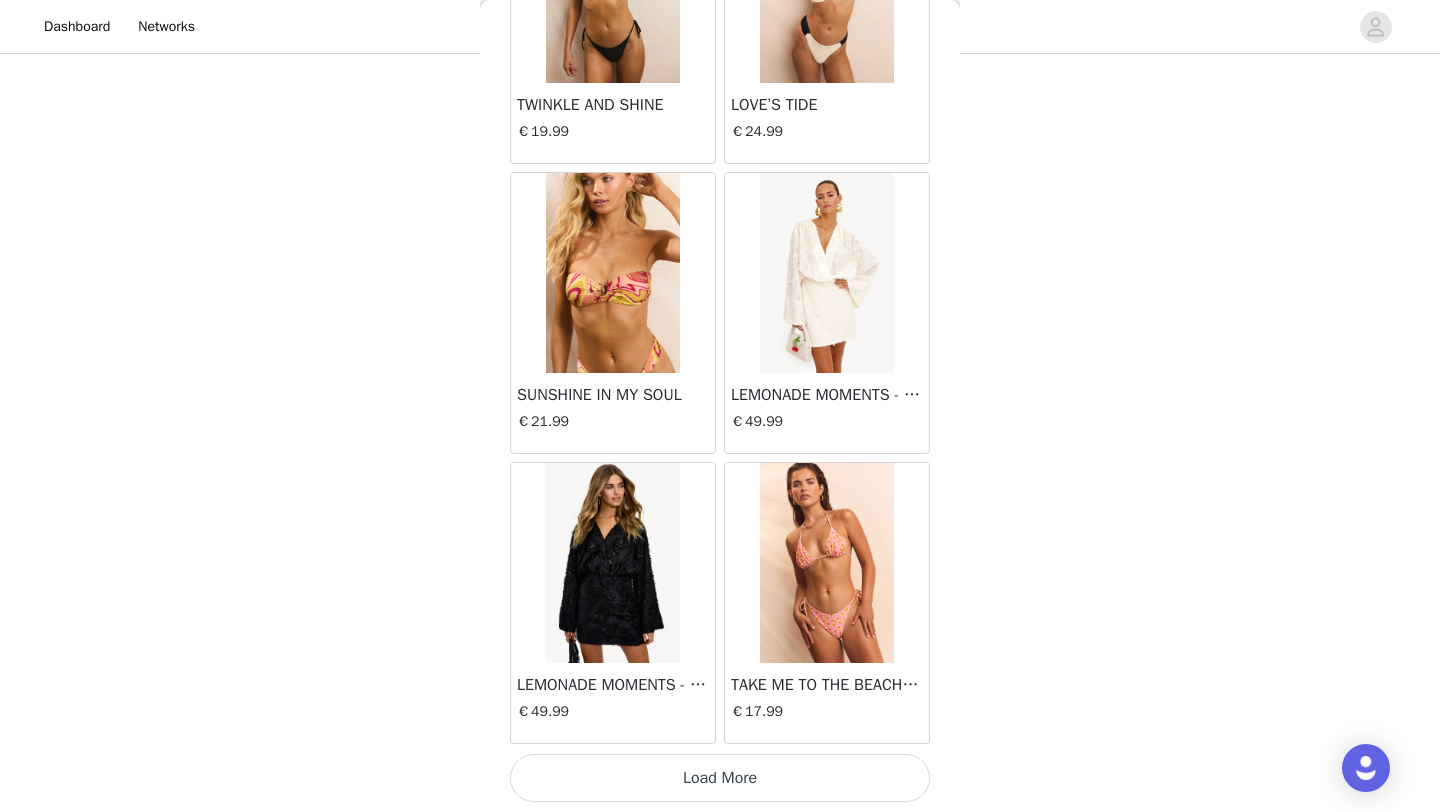 click on "Load More" at bounding box center [720, 778] 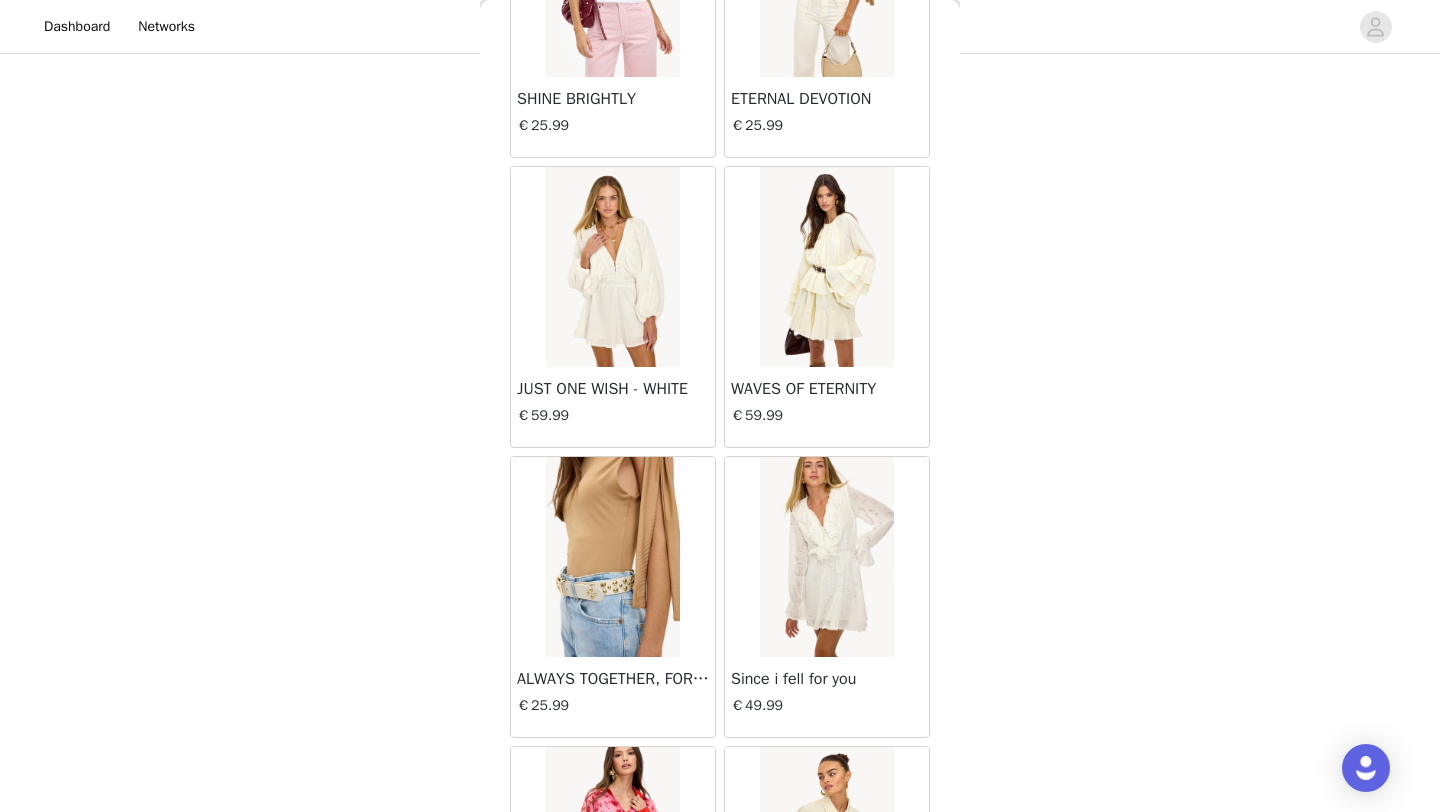 scroll, scrollTop: 8048, scrollLeft: 0, axis: vertical 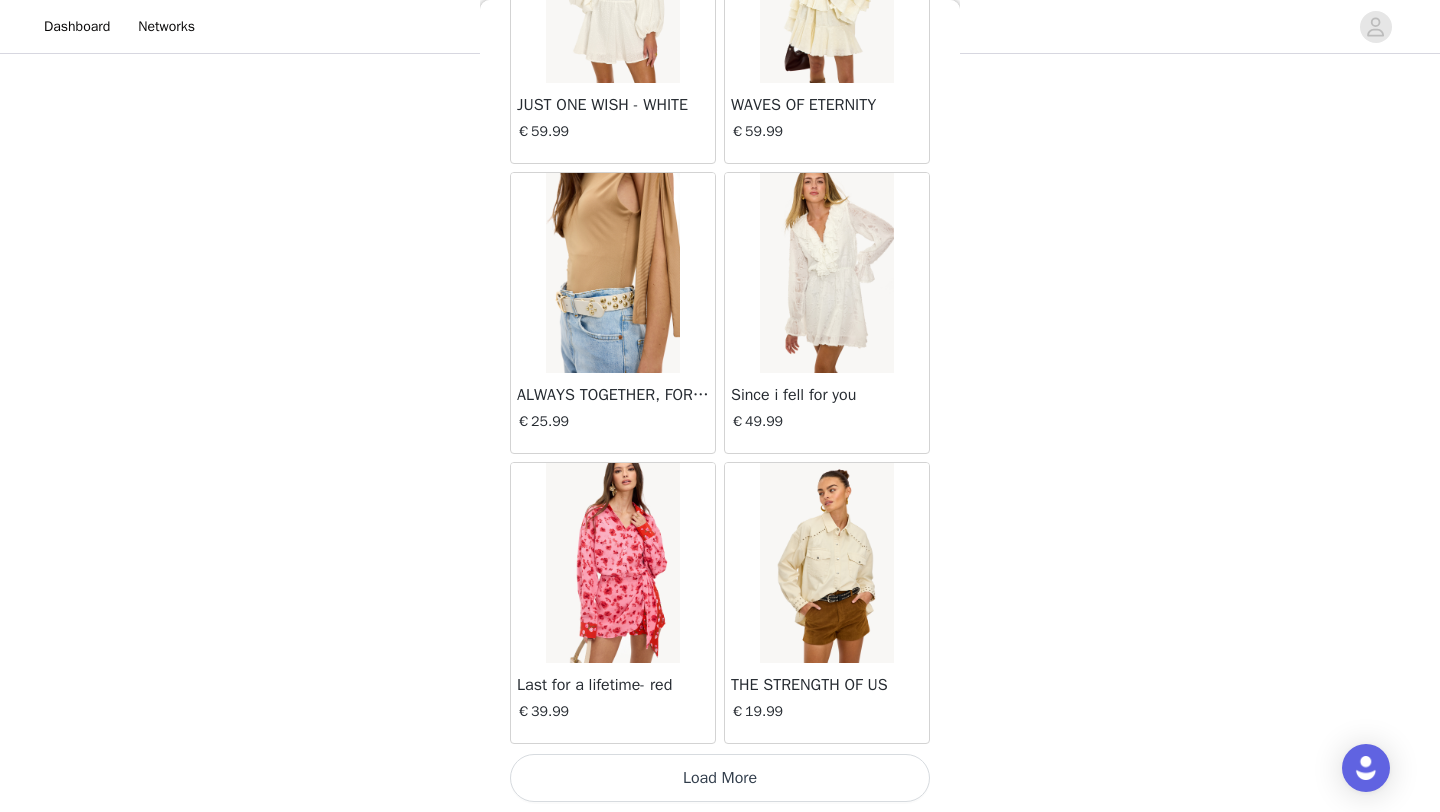 click on "Load More" at bounding box center (720, 778) 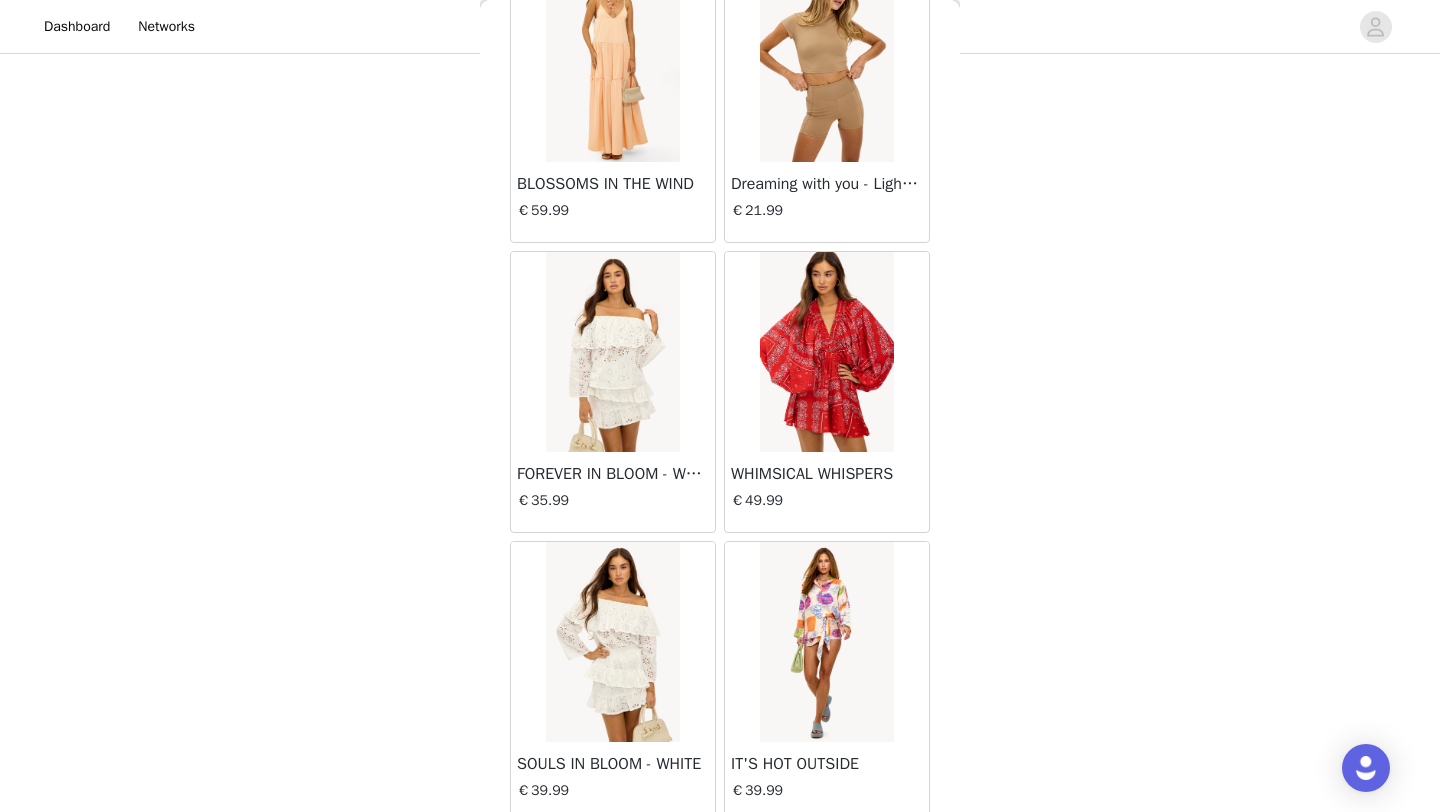 scroll, scrollTop: 10948, scrollLeft: 0, axis: vertical 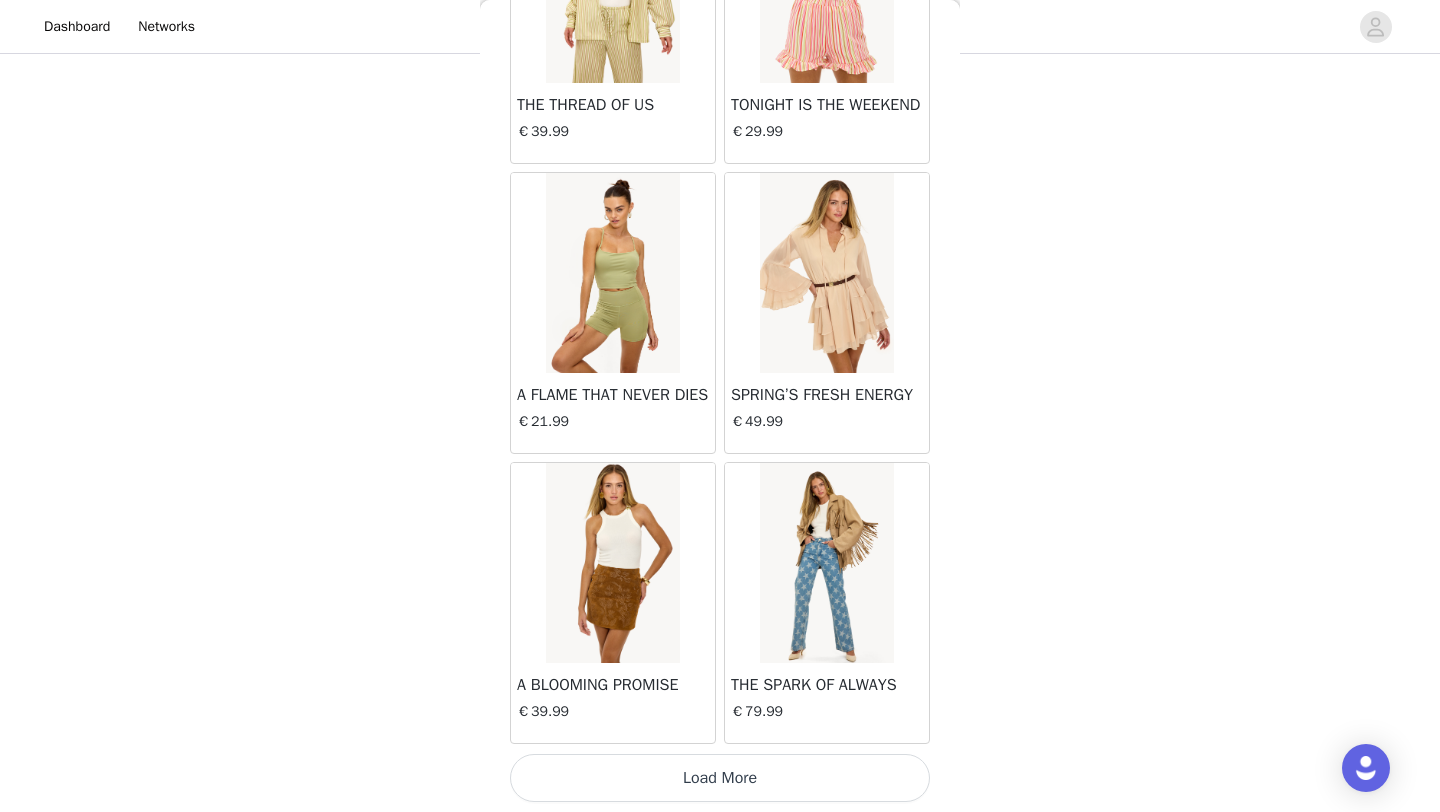 click on "Load More" at bounding box center [720, 778] 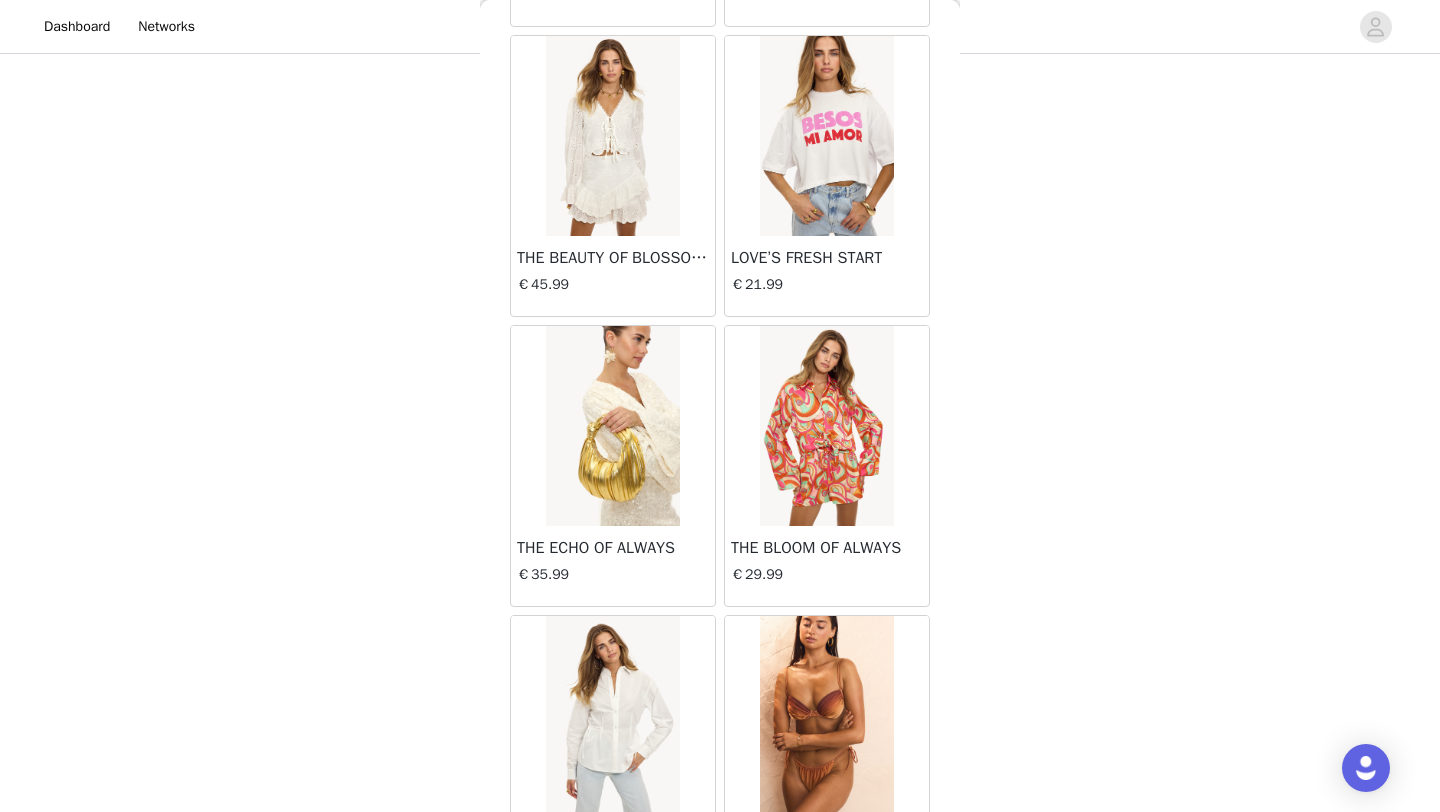 scroll, scrollTop: 13848, scrollLeft: 0, axis: vertical 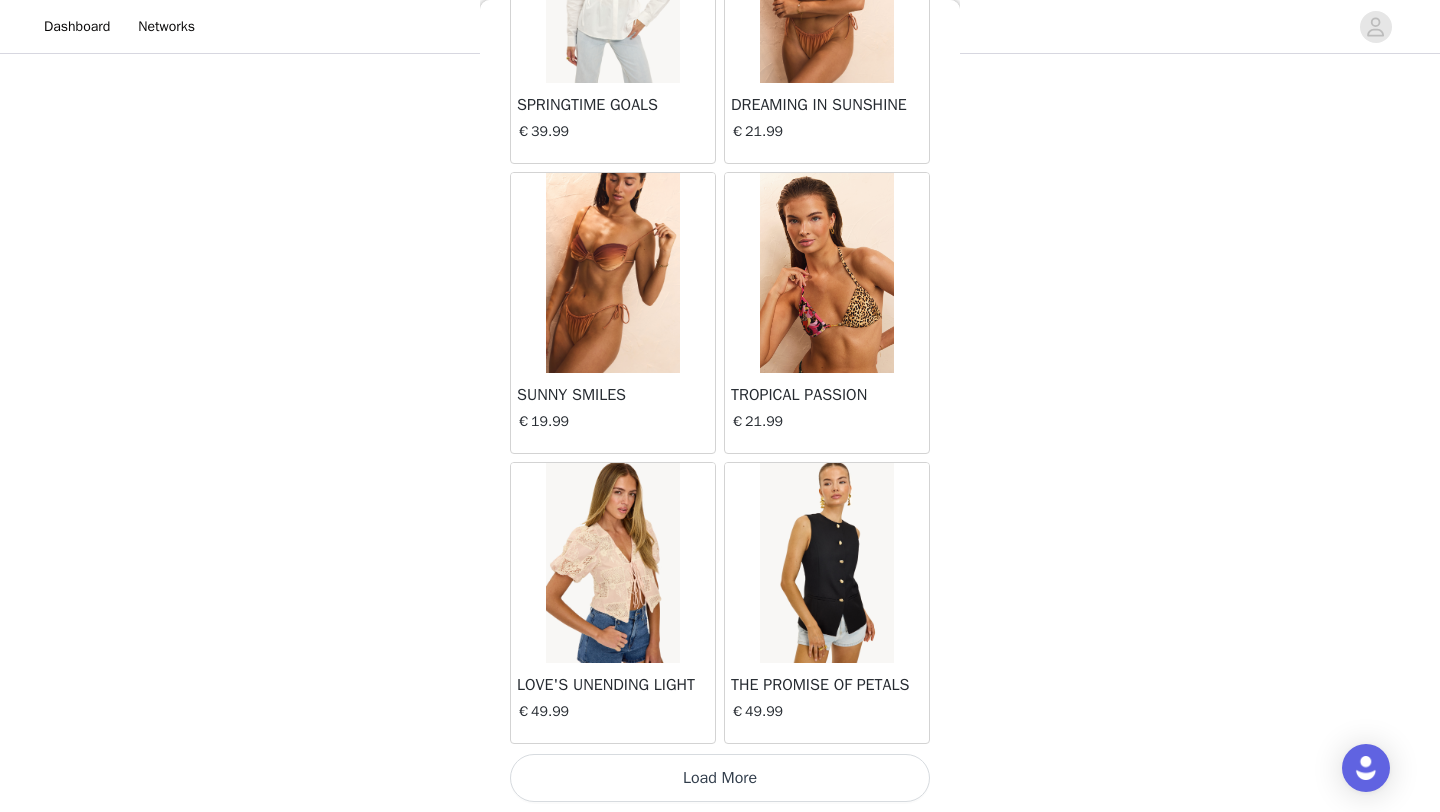 click on "Load More" at bounding box center (720, 778) 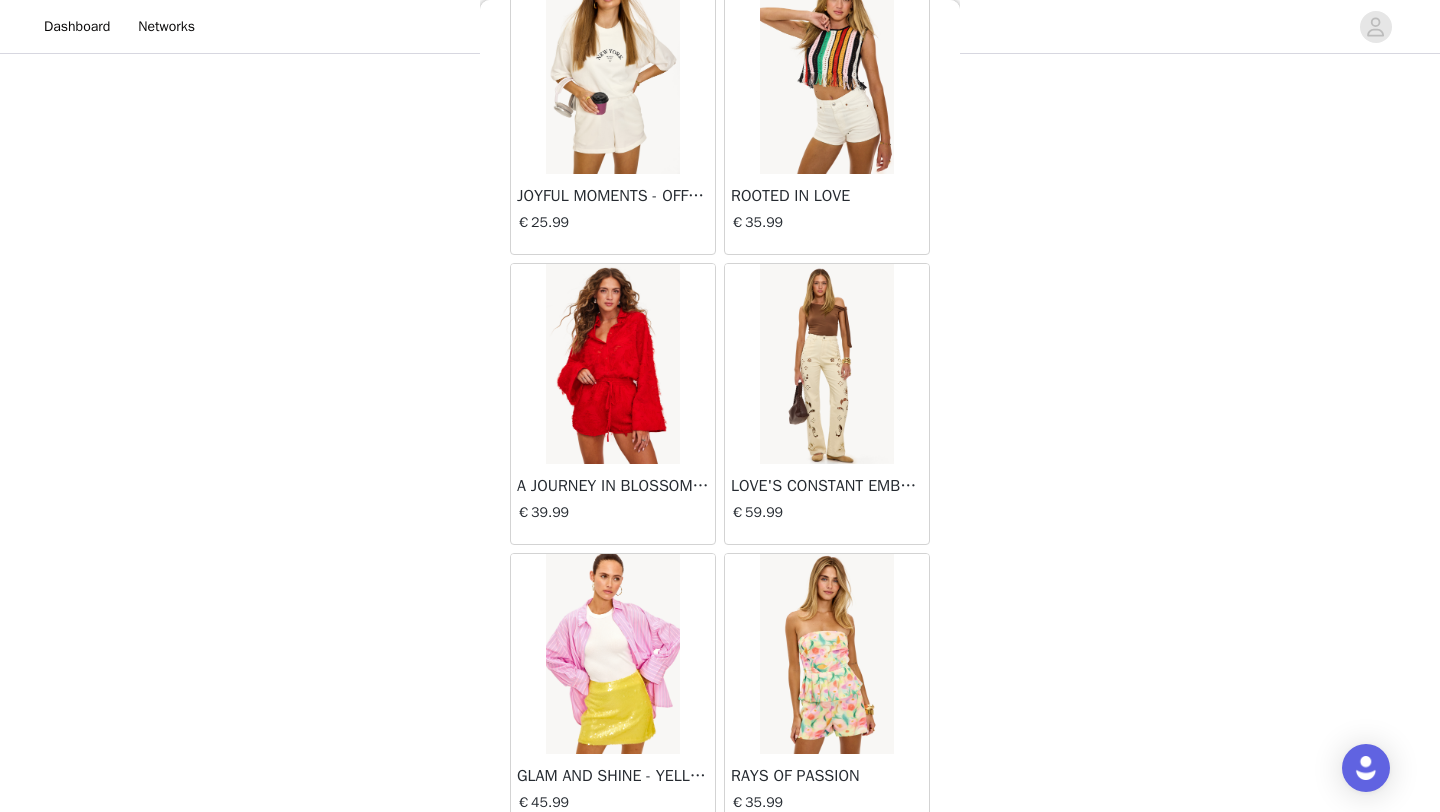 scroll, scrollTop: 16748, scrollLeft: 0, axis: vertical 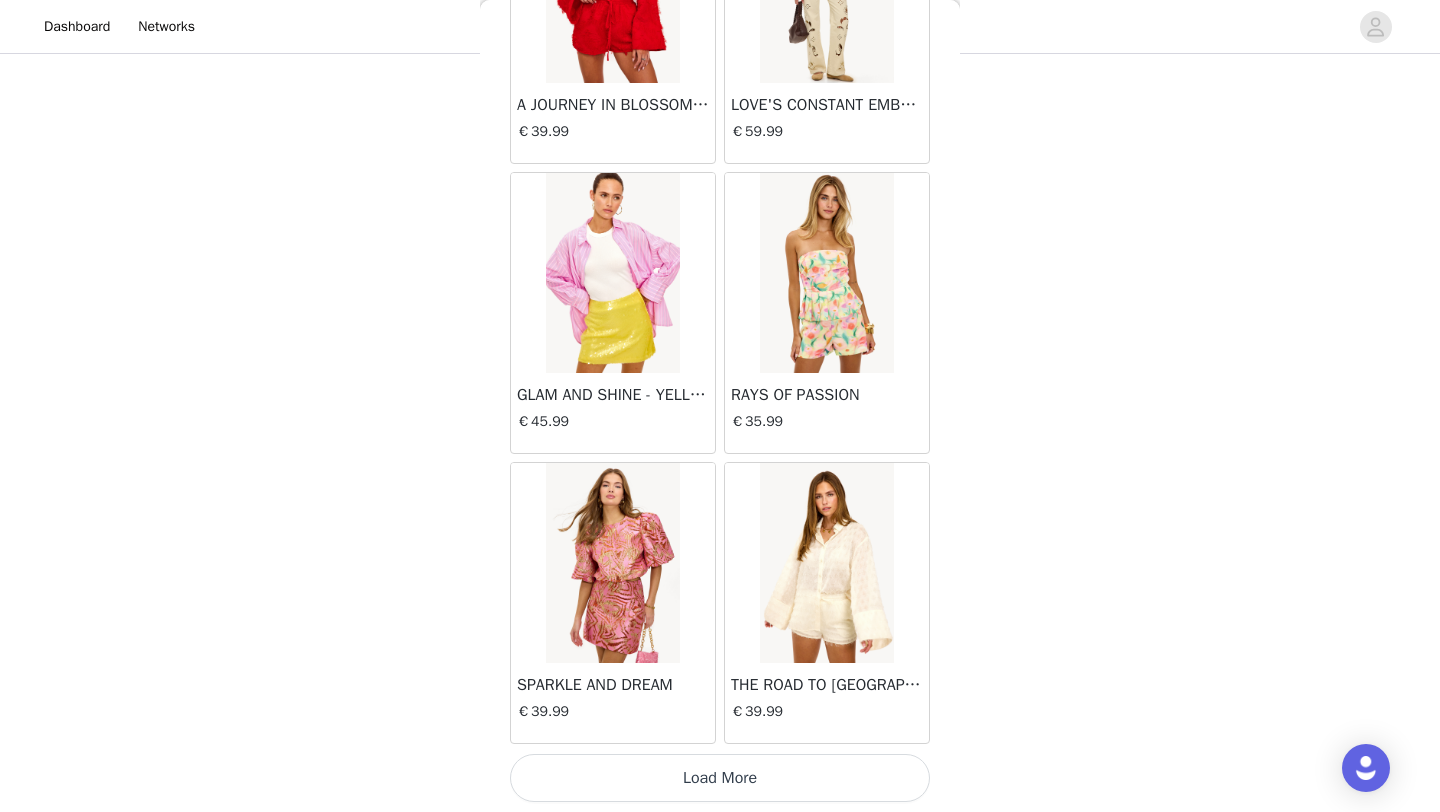 click on "Load More" at bounding box center [720, 778] 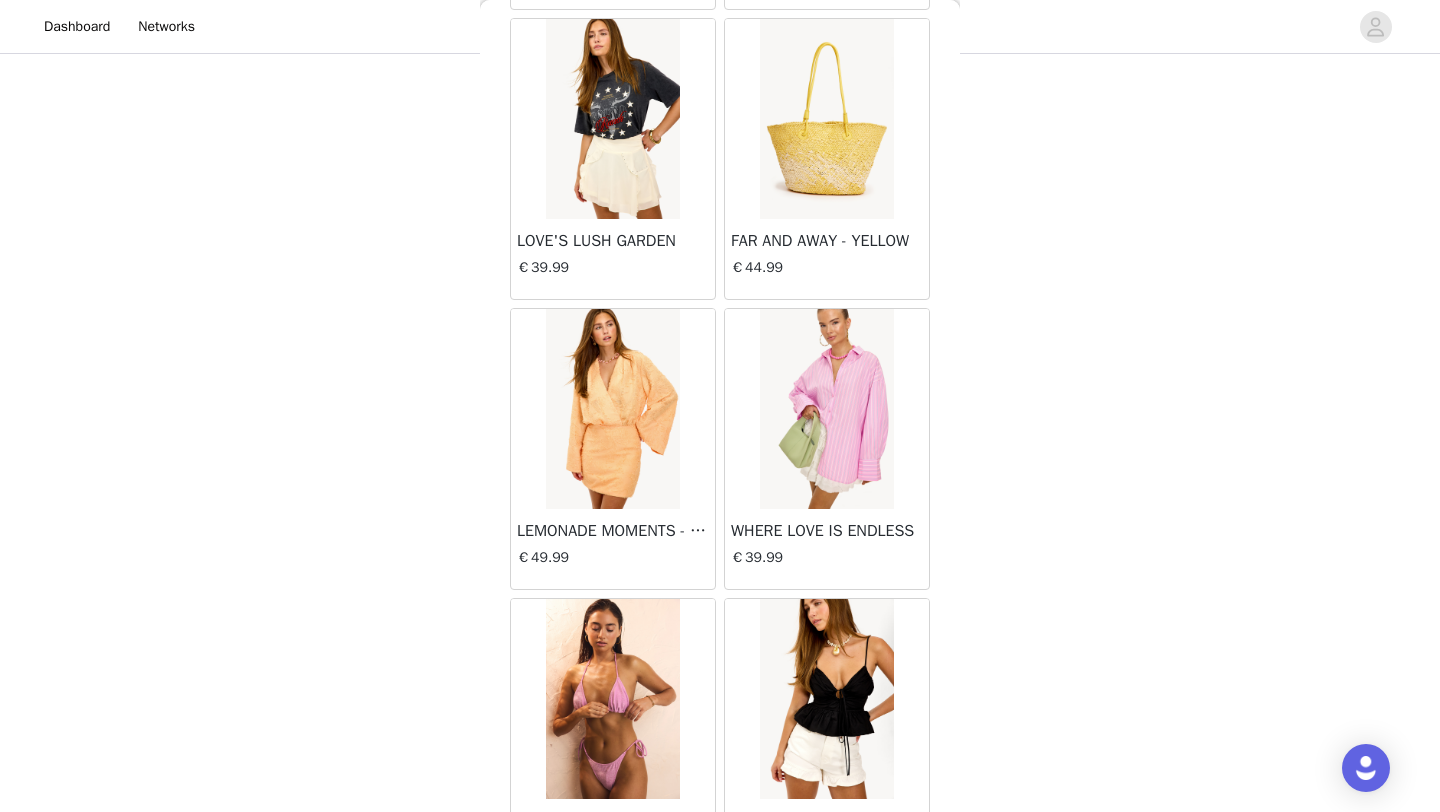 scroll, scrollTop: 19648, scrollLeft: 0, axis: vertical 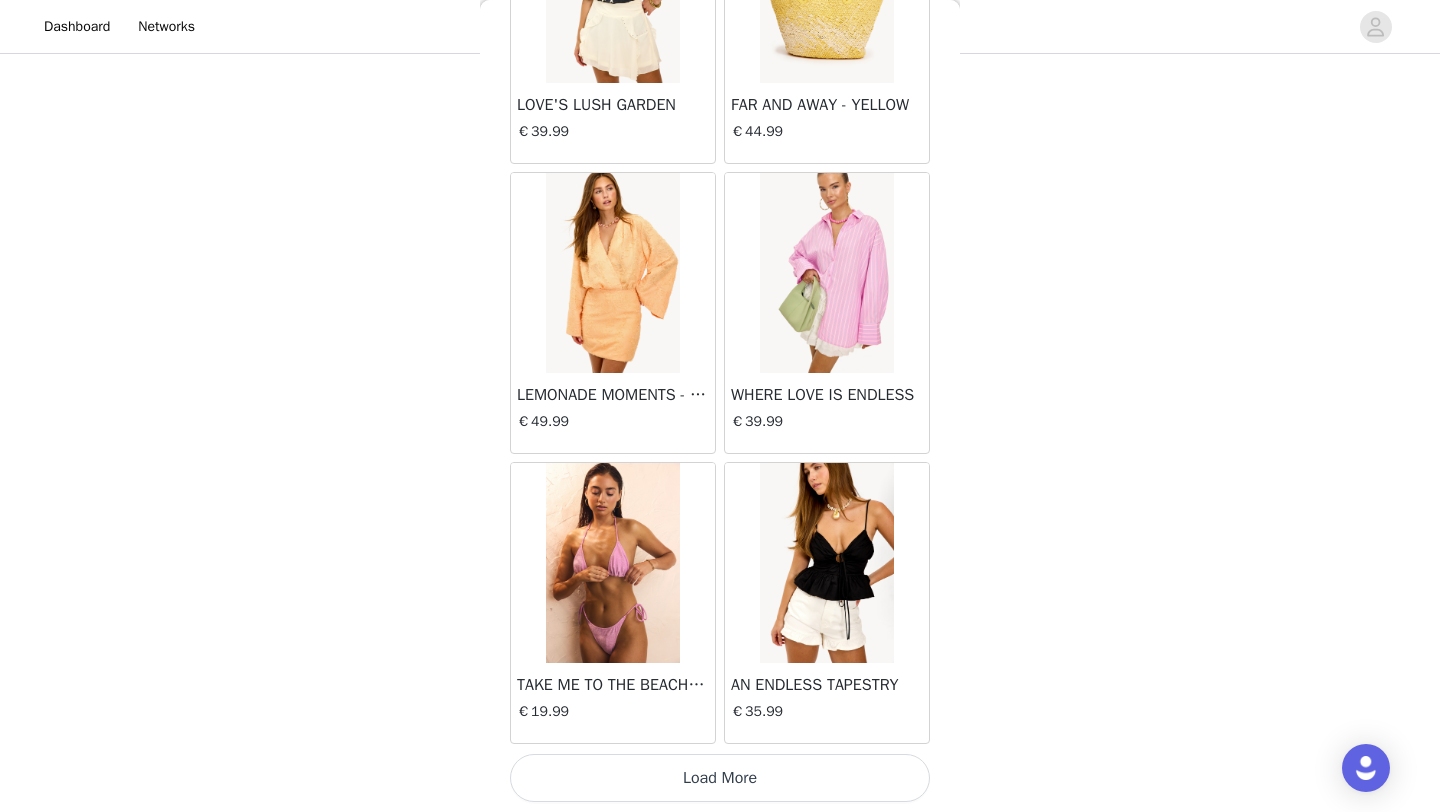 click on "Load More" at bounding box center (720, 778) 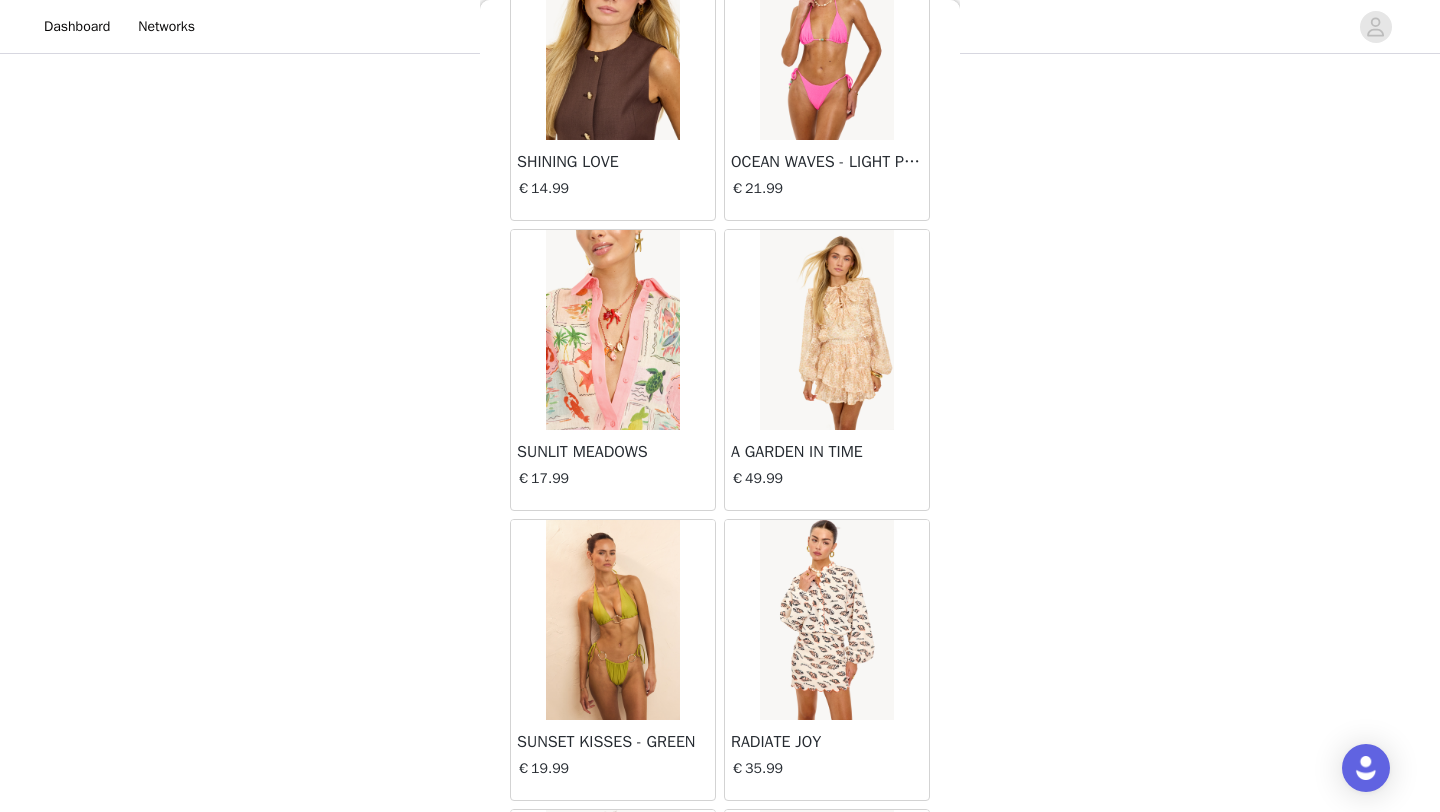 scroll, scrollTop: 22548, scrollLeft: 0, axis: vertical 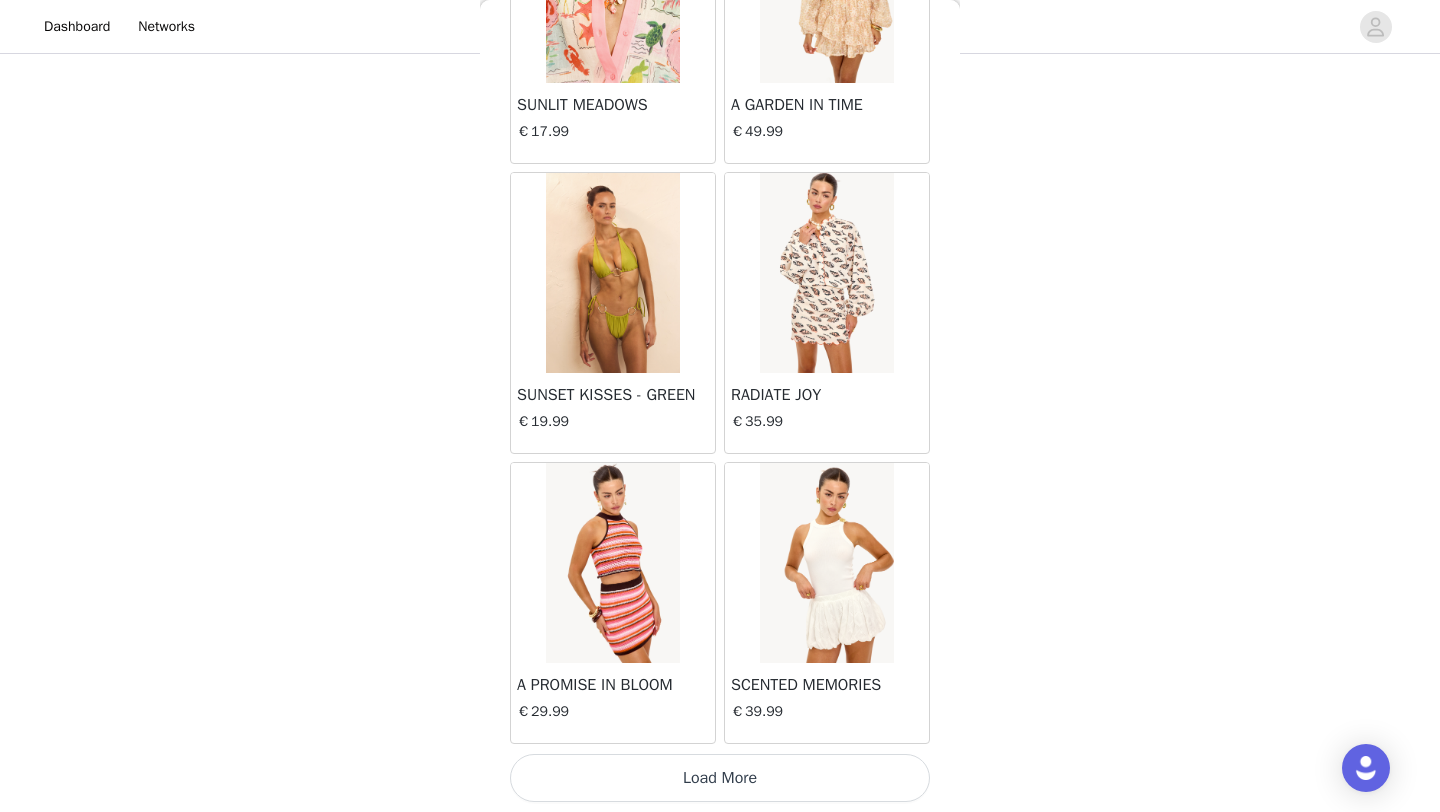 click on "Load More" at bounding box center [720, 778] 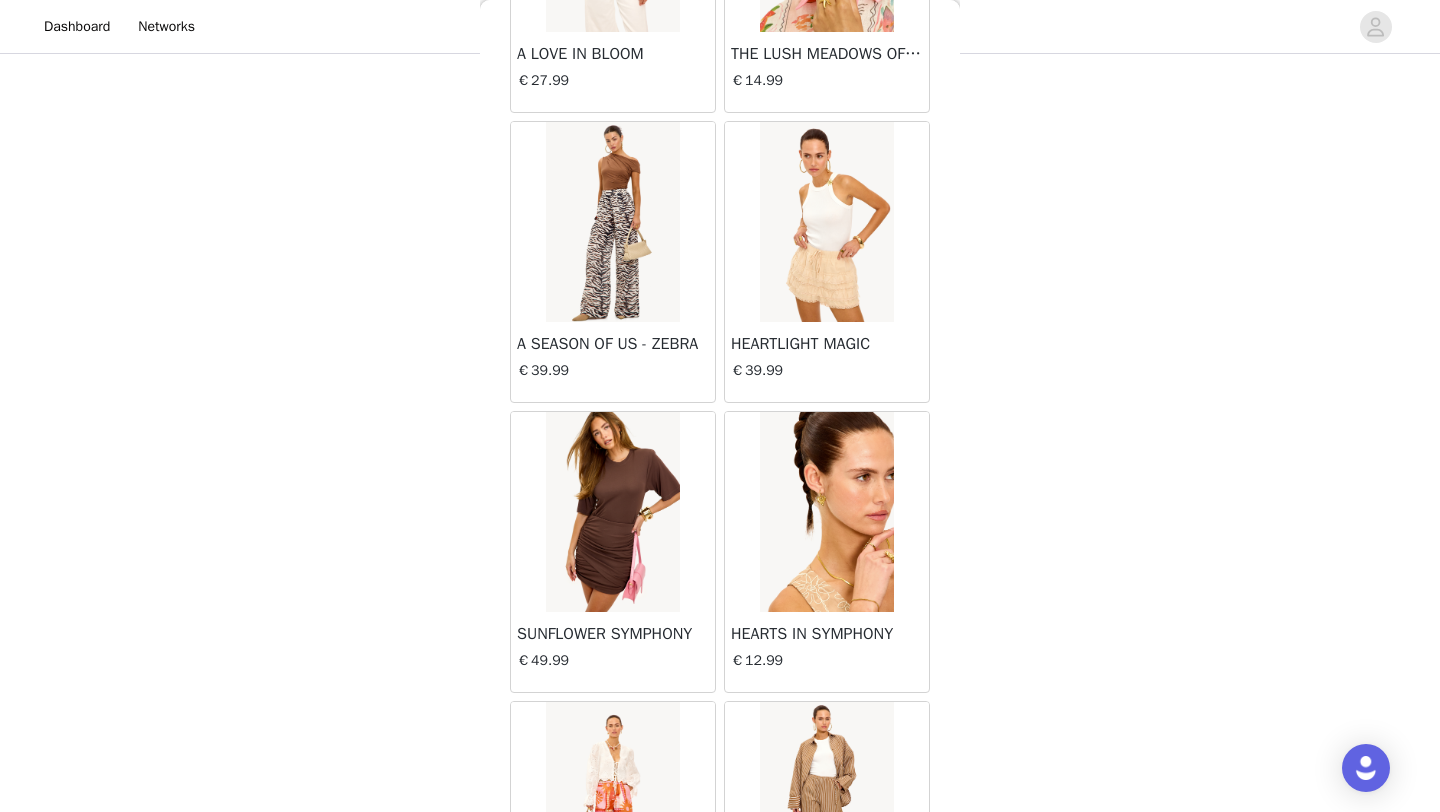 scroll, scrollTop: 25448, scrollLeft: 0, axis: vertical 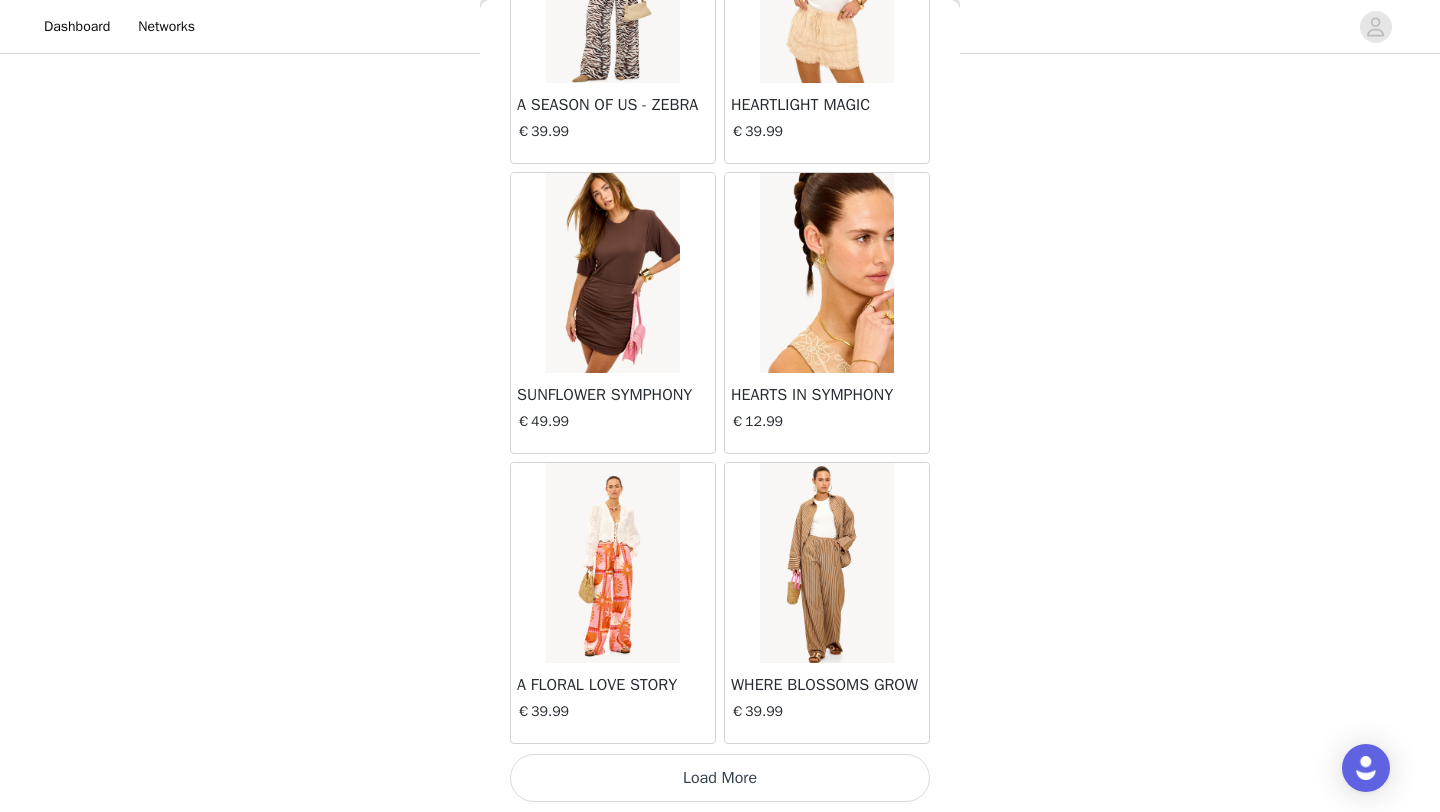click on "Load More" at bounding box center [720, 778] 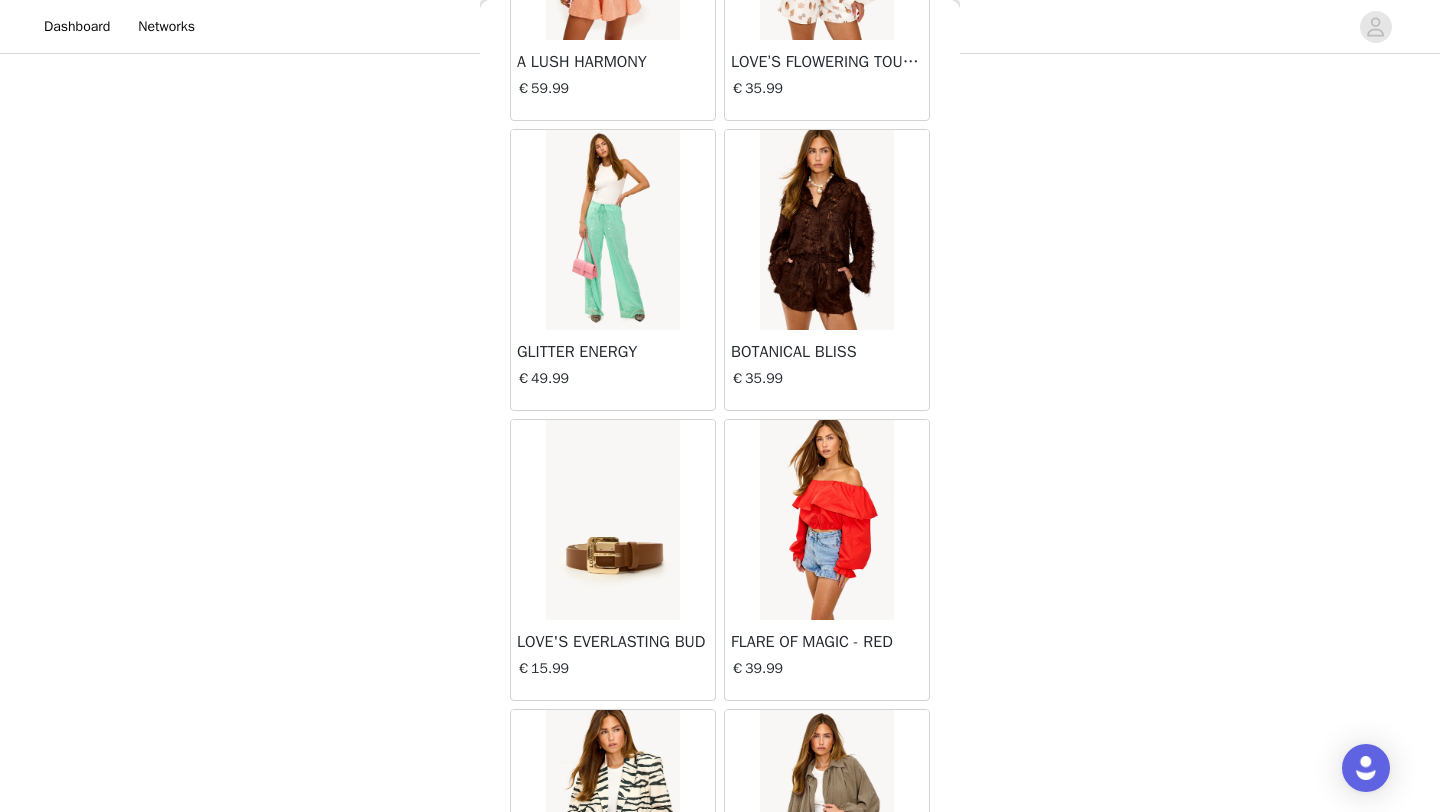 scroll, scrollTop: 28348, scrollLeft: 0, axis: vertical 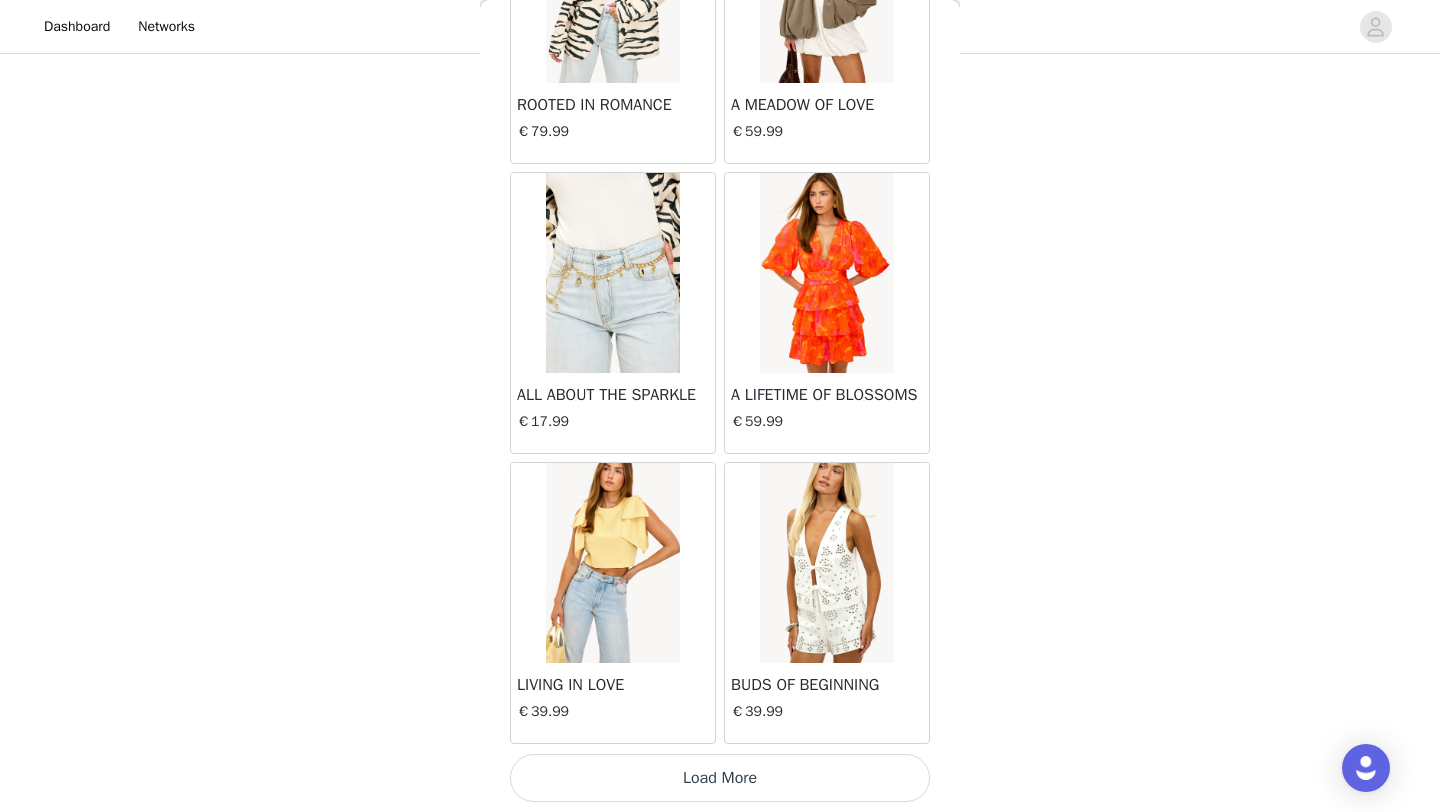 click on "Load More" at bounding box center [720, 778] 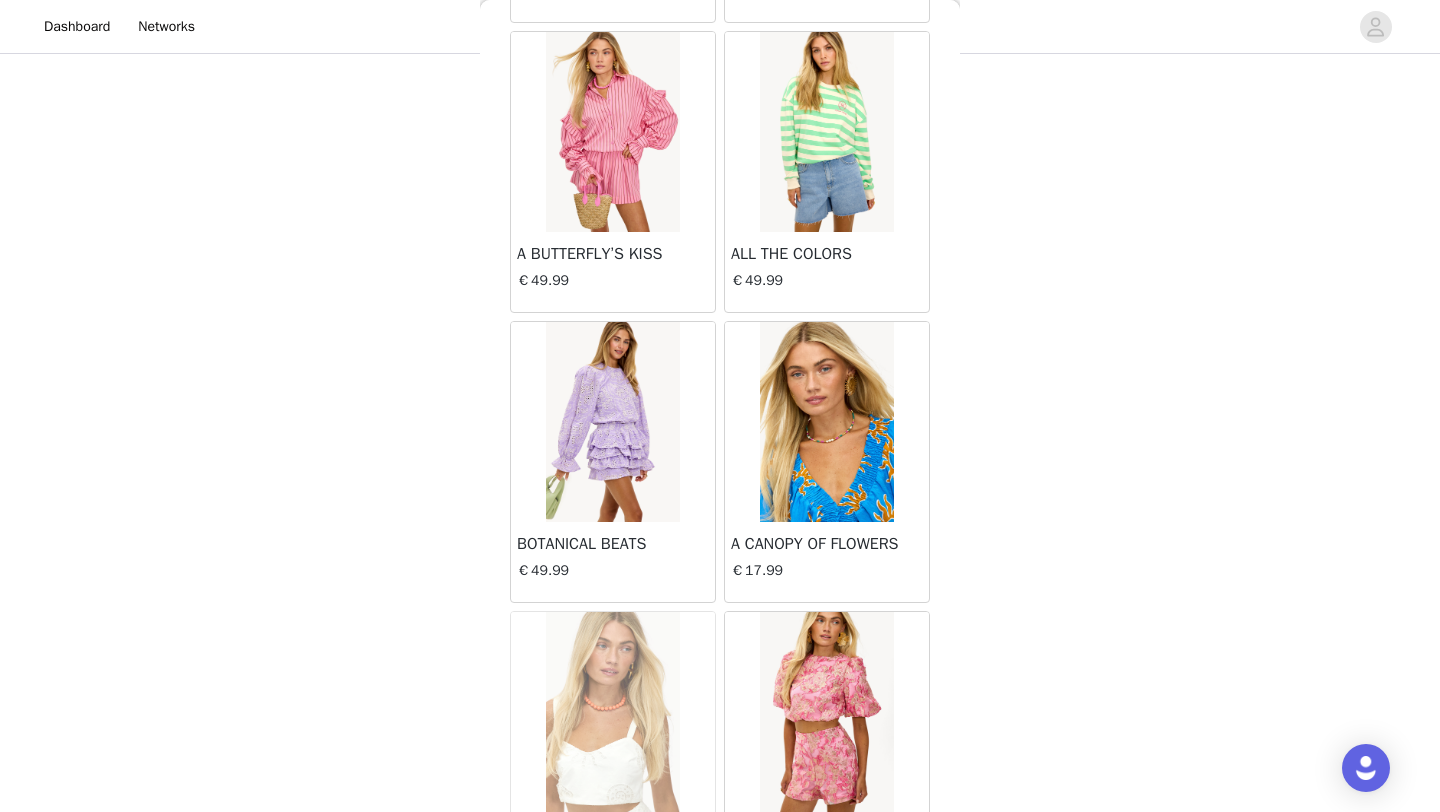 scroll, scrollTop: 31248, scrollLeft: 0, axis: vertical 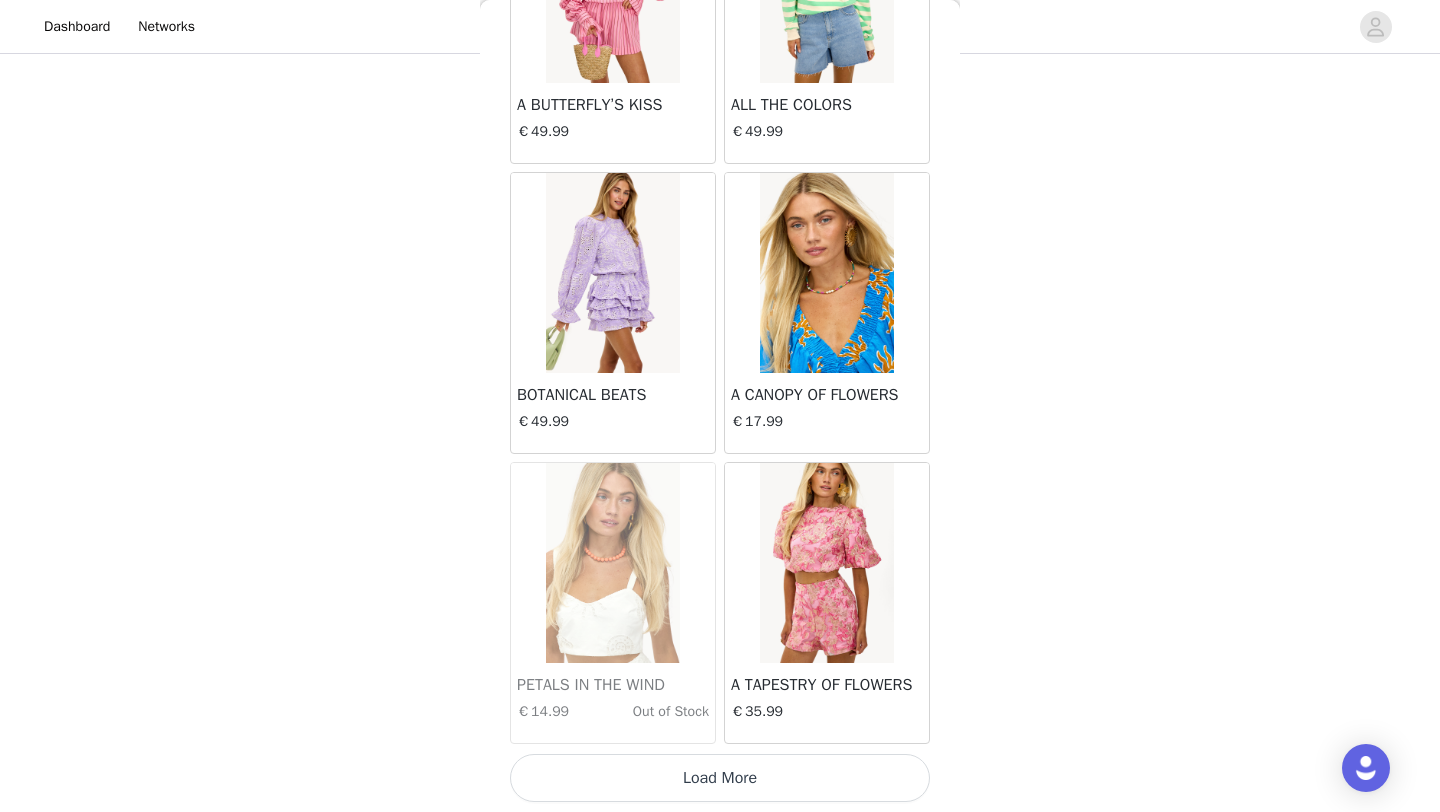 click on "Load More" at bounding box center (720, 778) 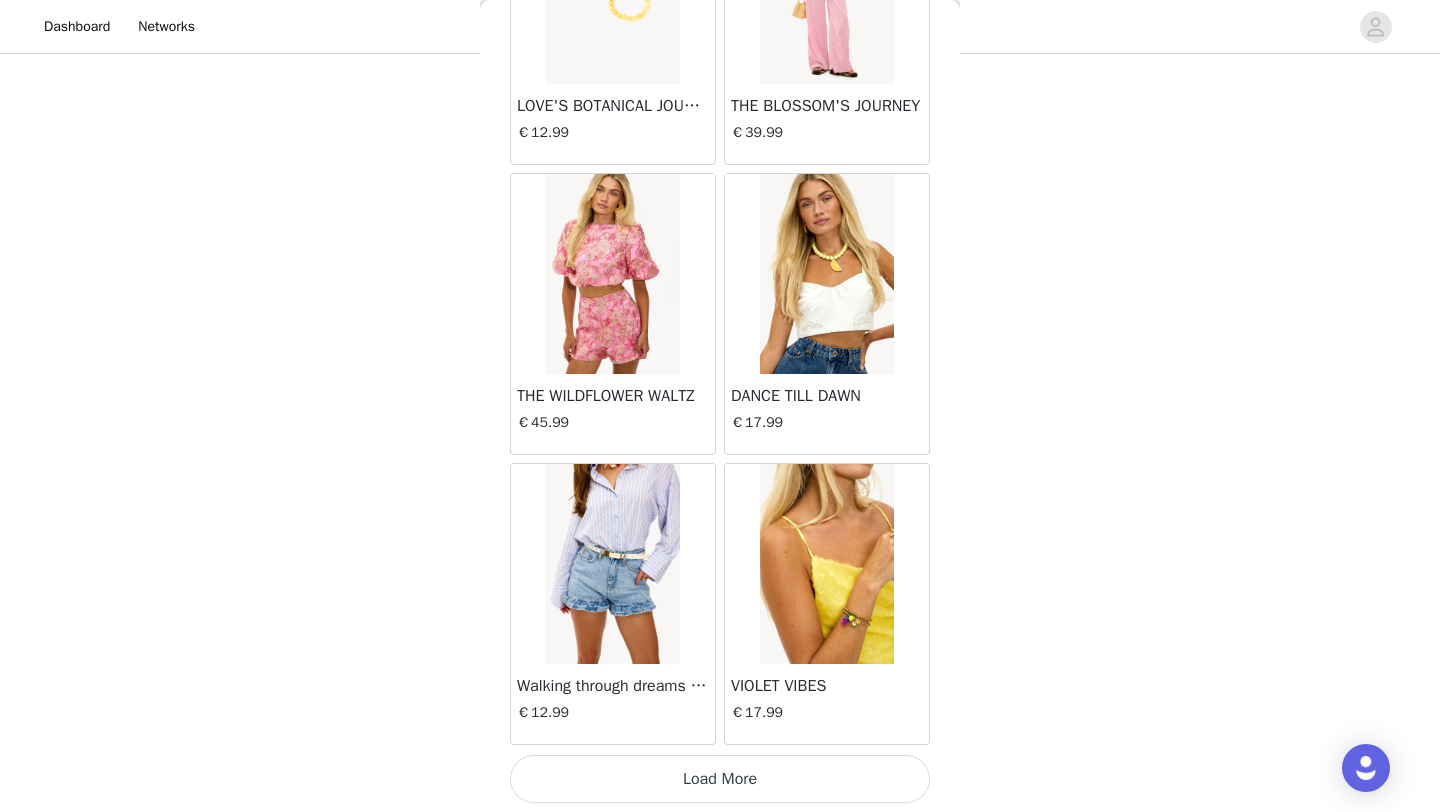 scroll, scrollTop: 34148, scrollLeft: 0, axis: vertical 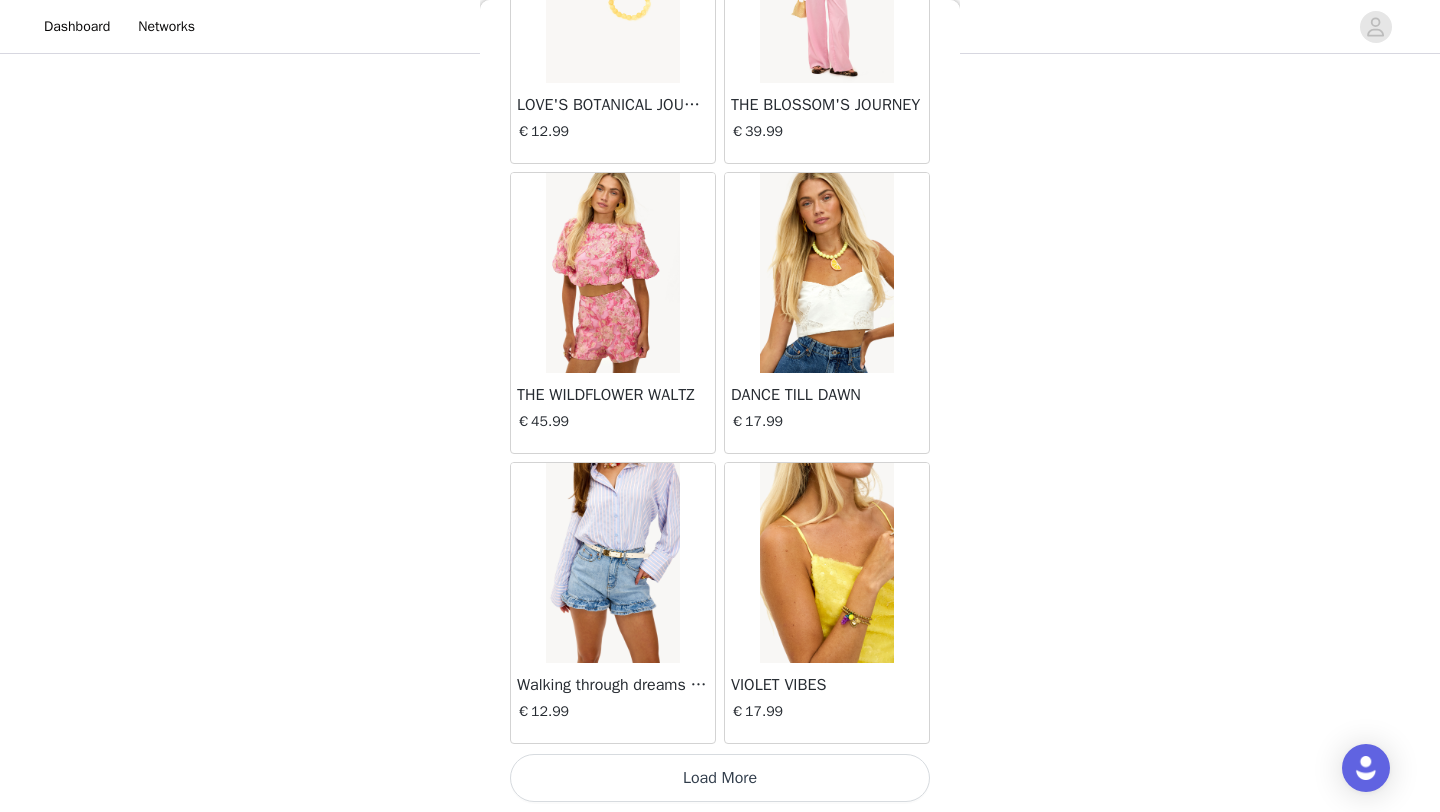 click on "Load More" at bounding box center (720, 778) 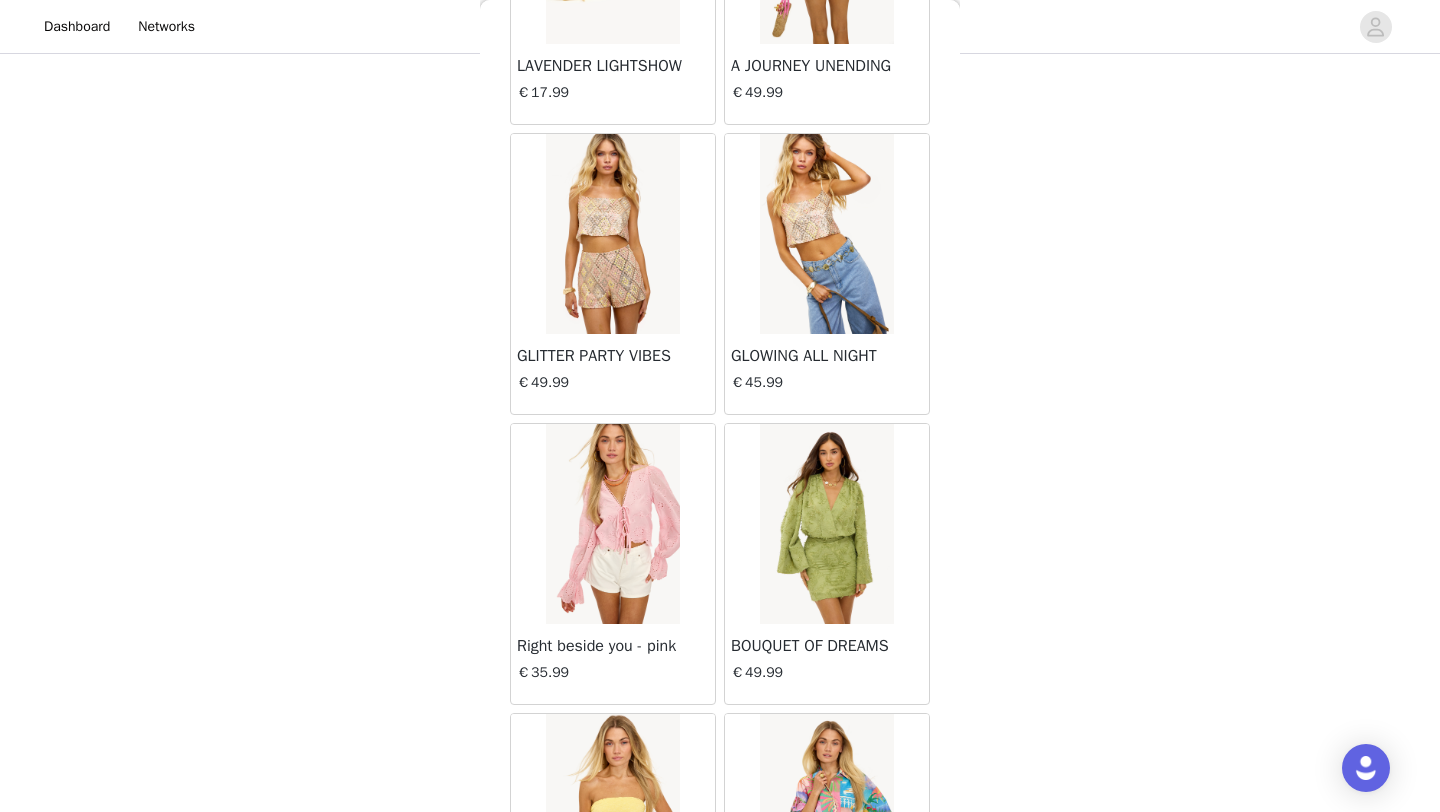 scroll, scrollTop: 37048, scrollLeft: 0, axis: vertical 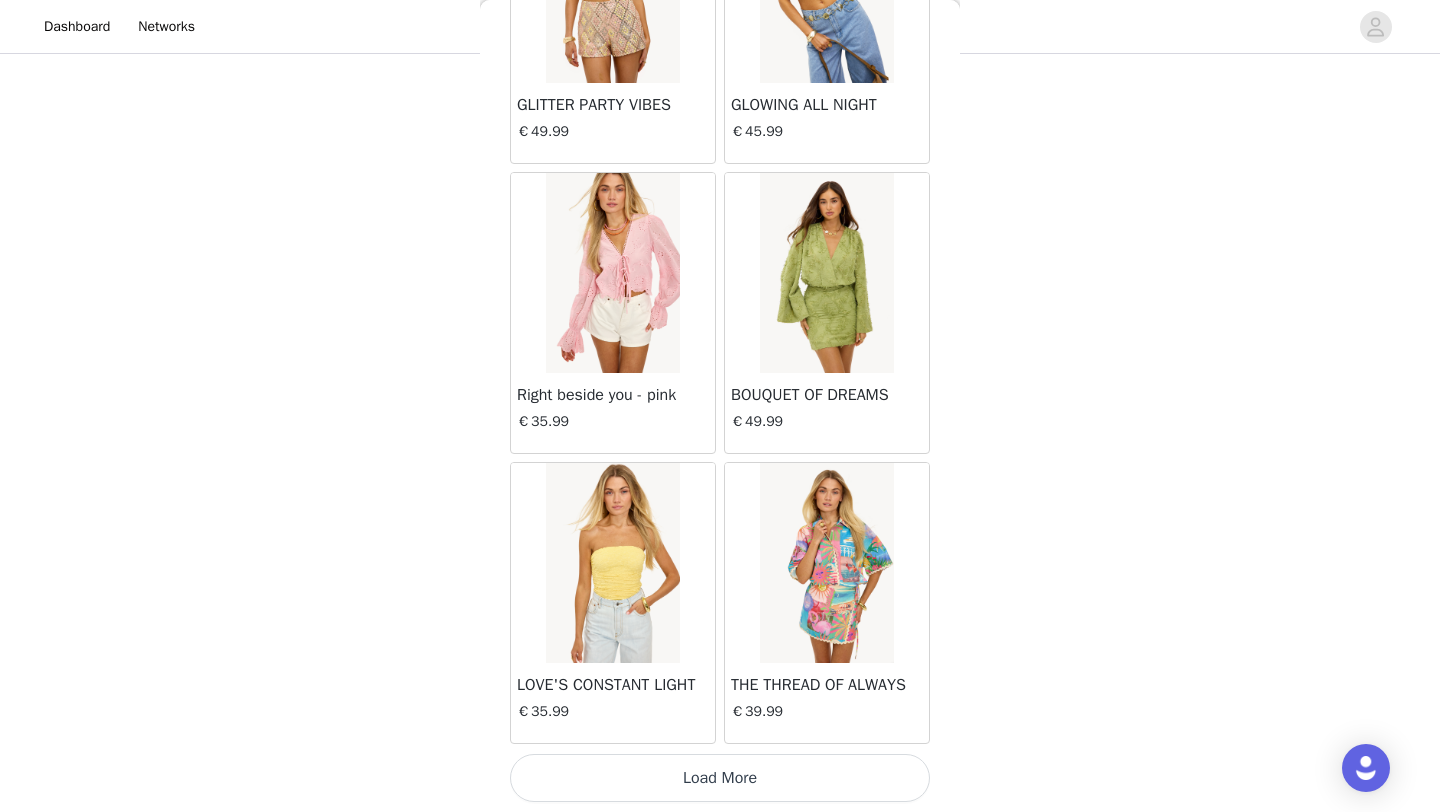 click on "Load More" at bounding box center (720, 778) 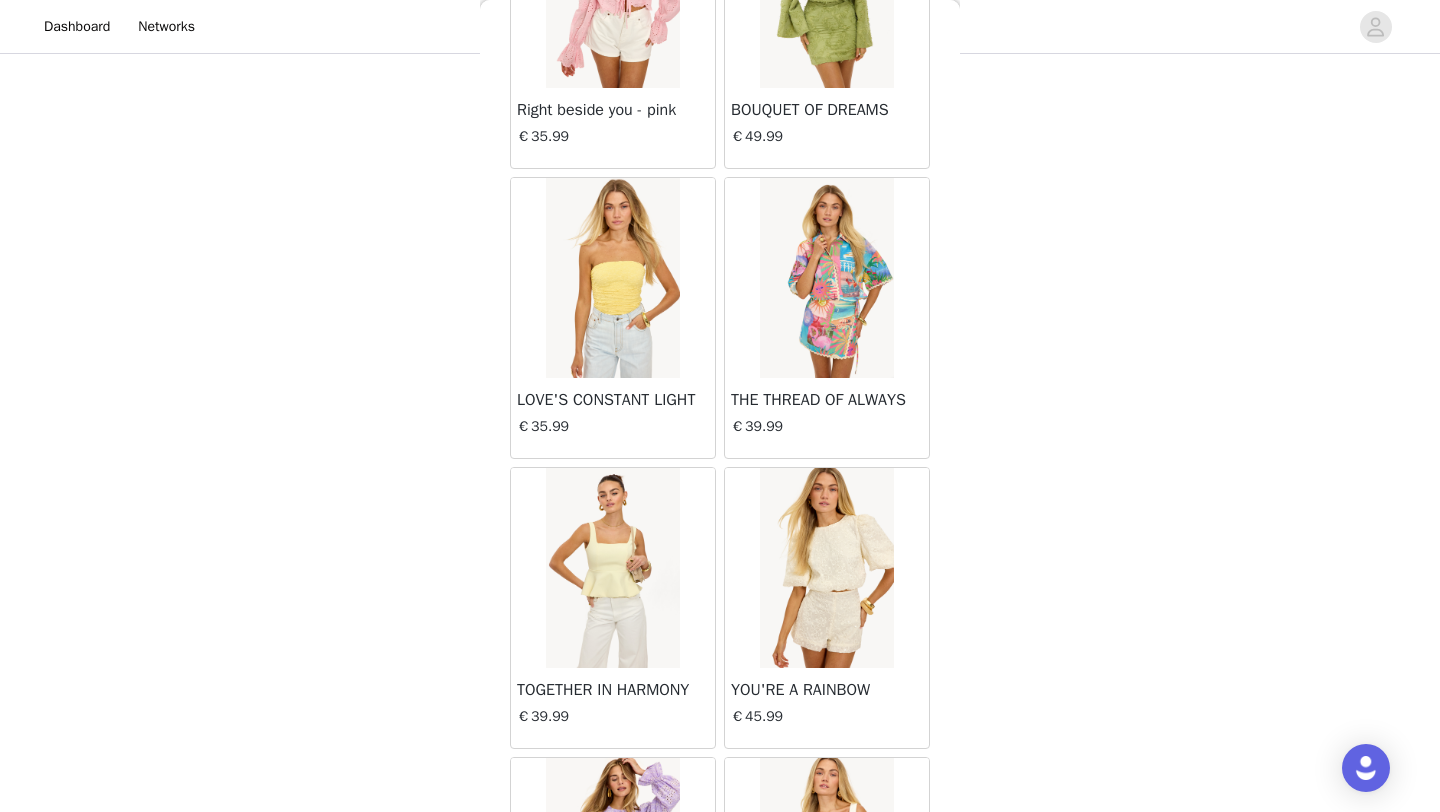 scroll, scrollTop: 37340, scrollLeft: 0, axis: vertical 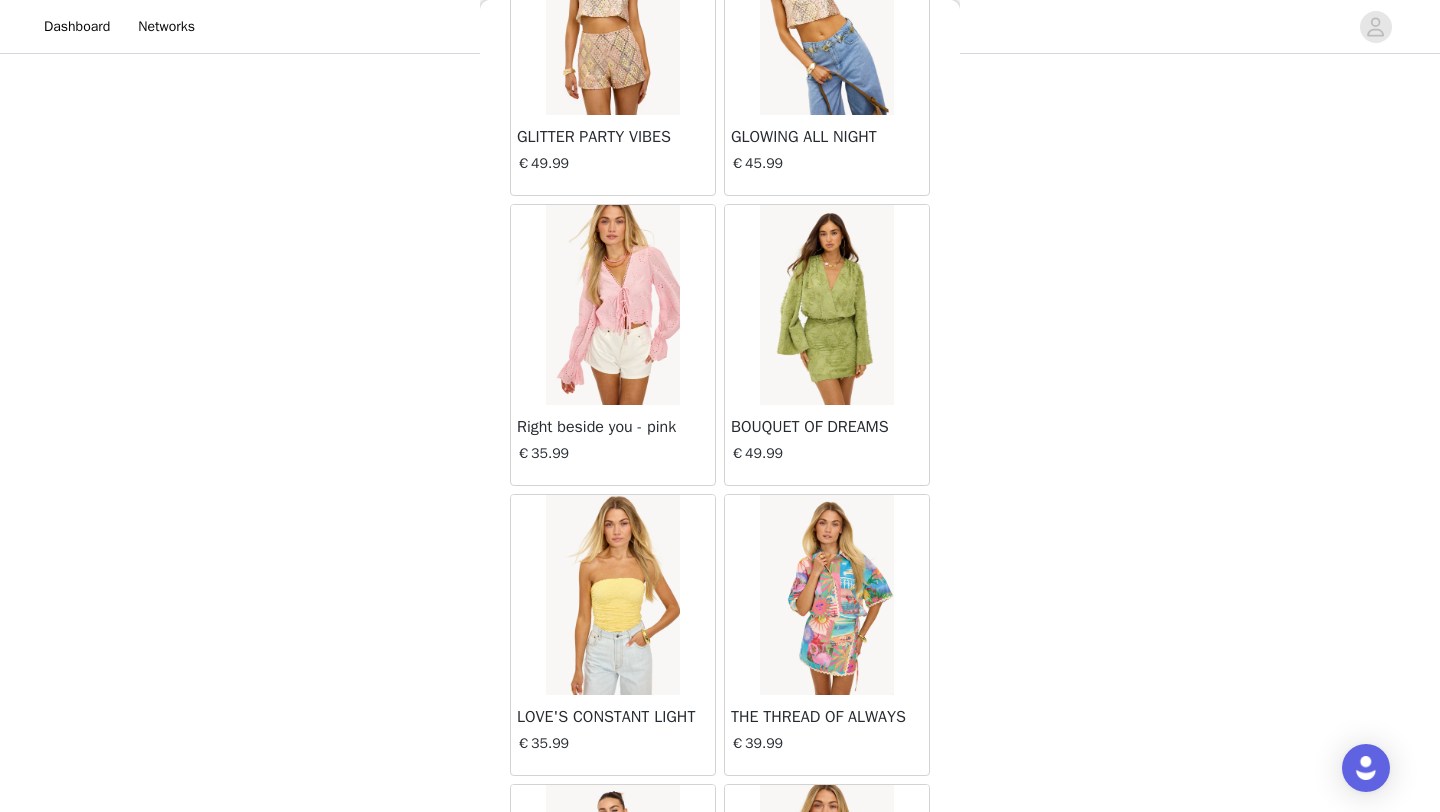 click on "BOUQUET OF DREAMS" at bounding box center (827, 427) 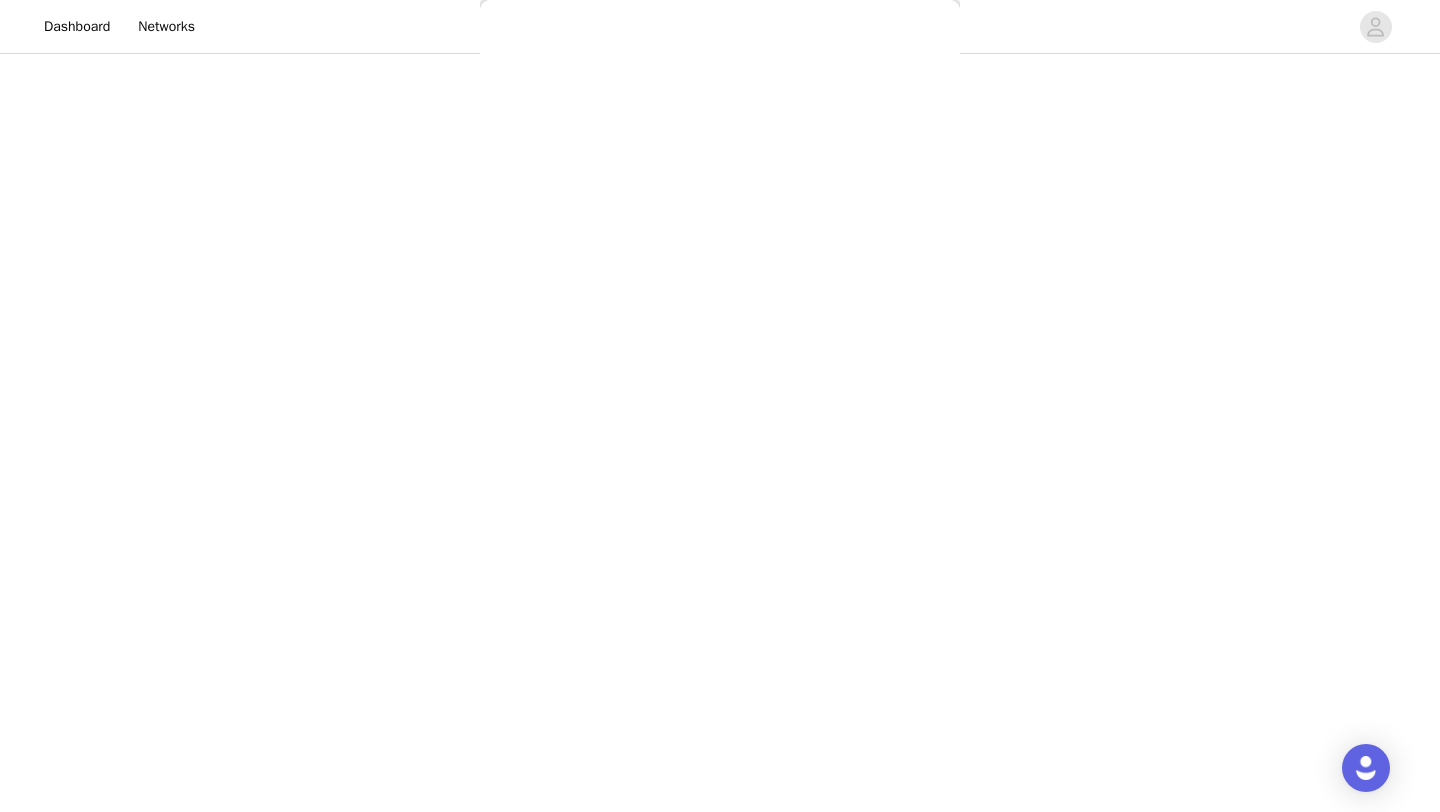 scroll, scrollTop: 0, scrollLeft: 0, axis: both 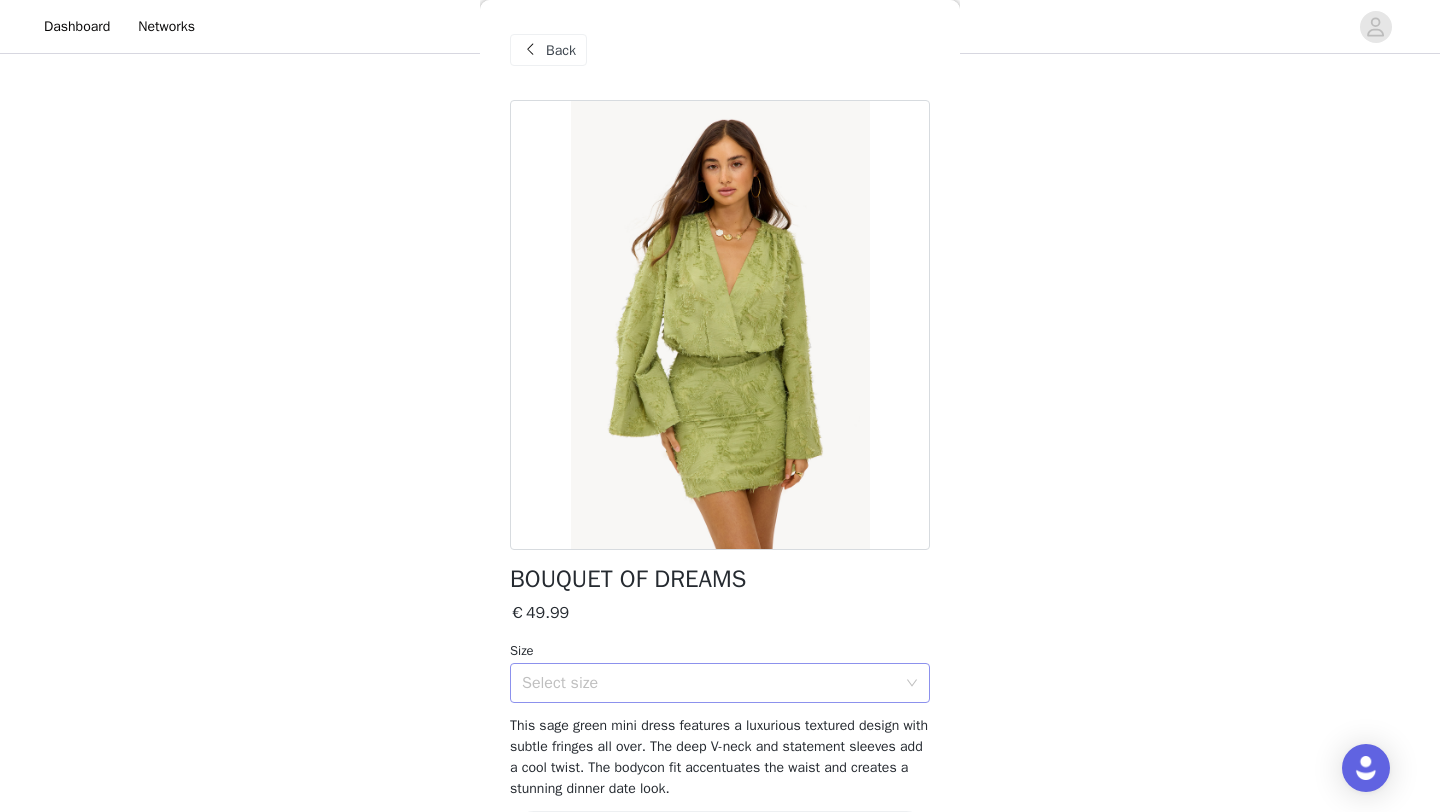 click on "Select size" at bounding box center [709, 683] 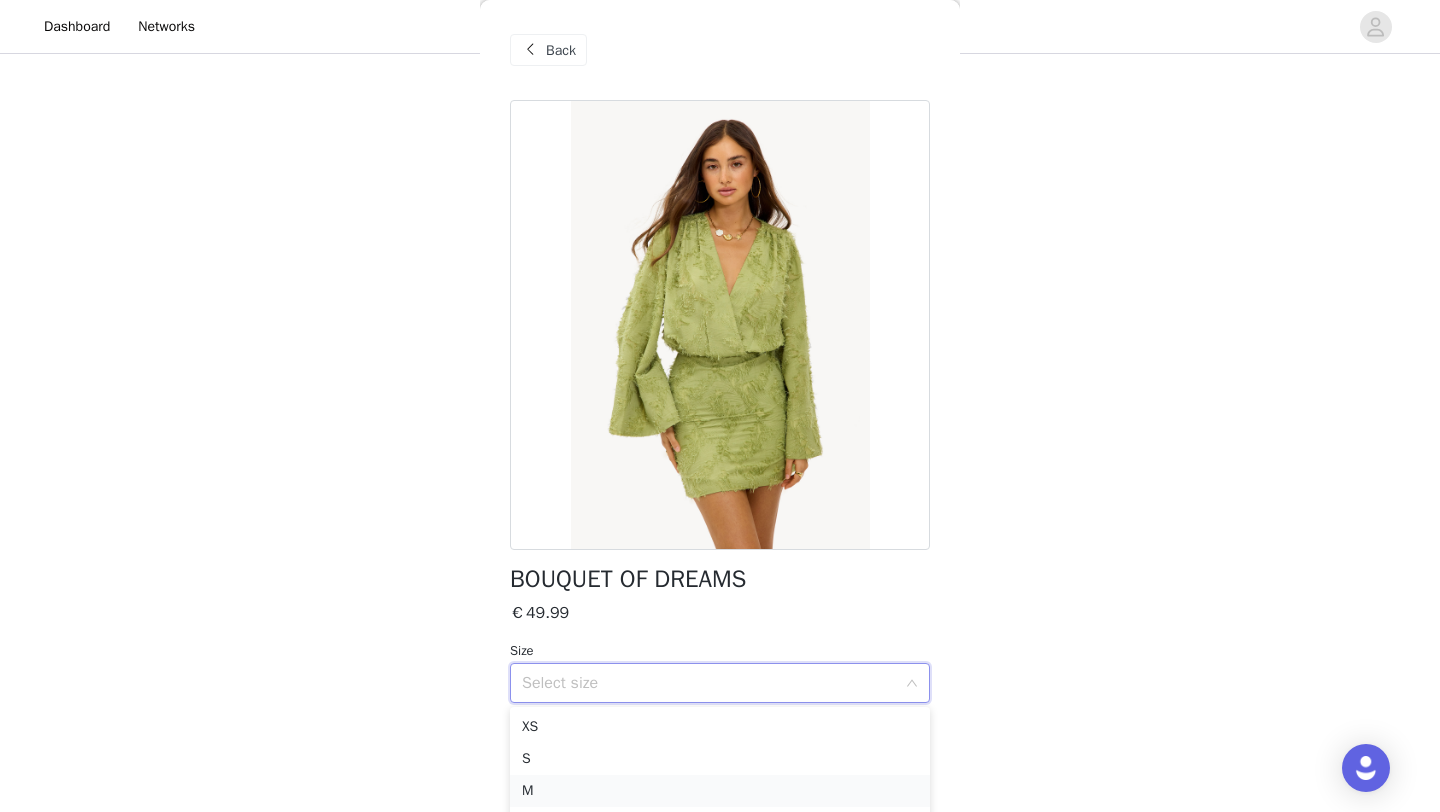 click on "M" at bounding box center (720, 791) 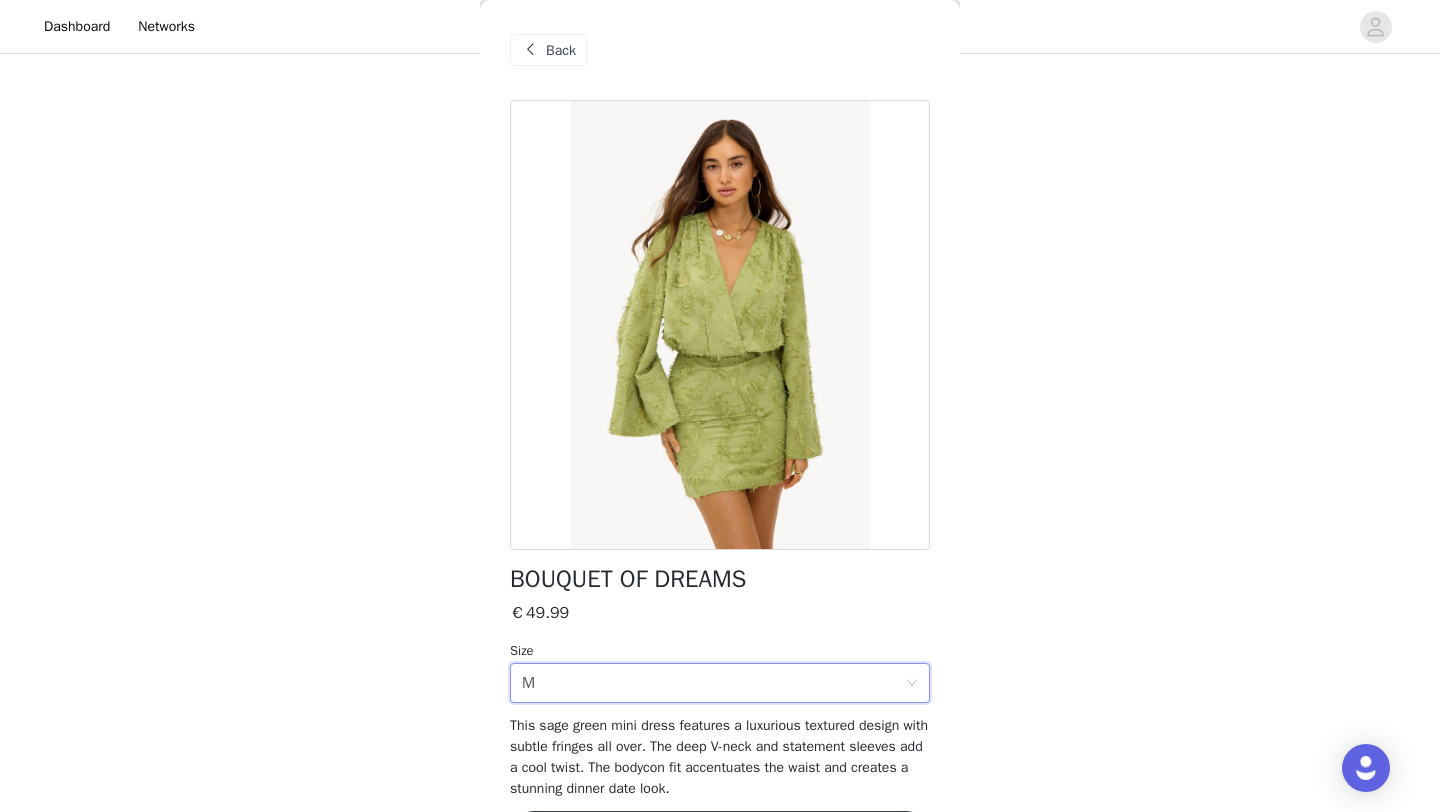 scroll, scrollTop: 73, scrollLeft: 0, axis: vertical 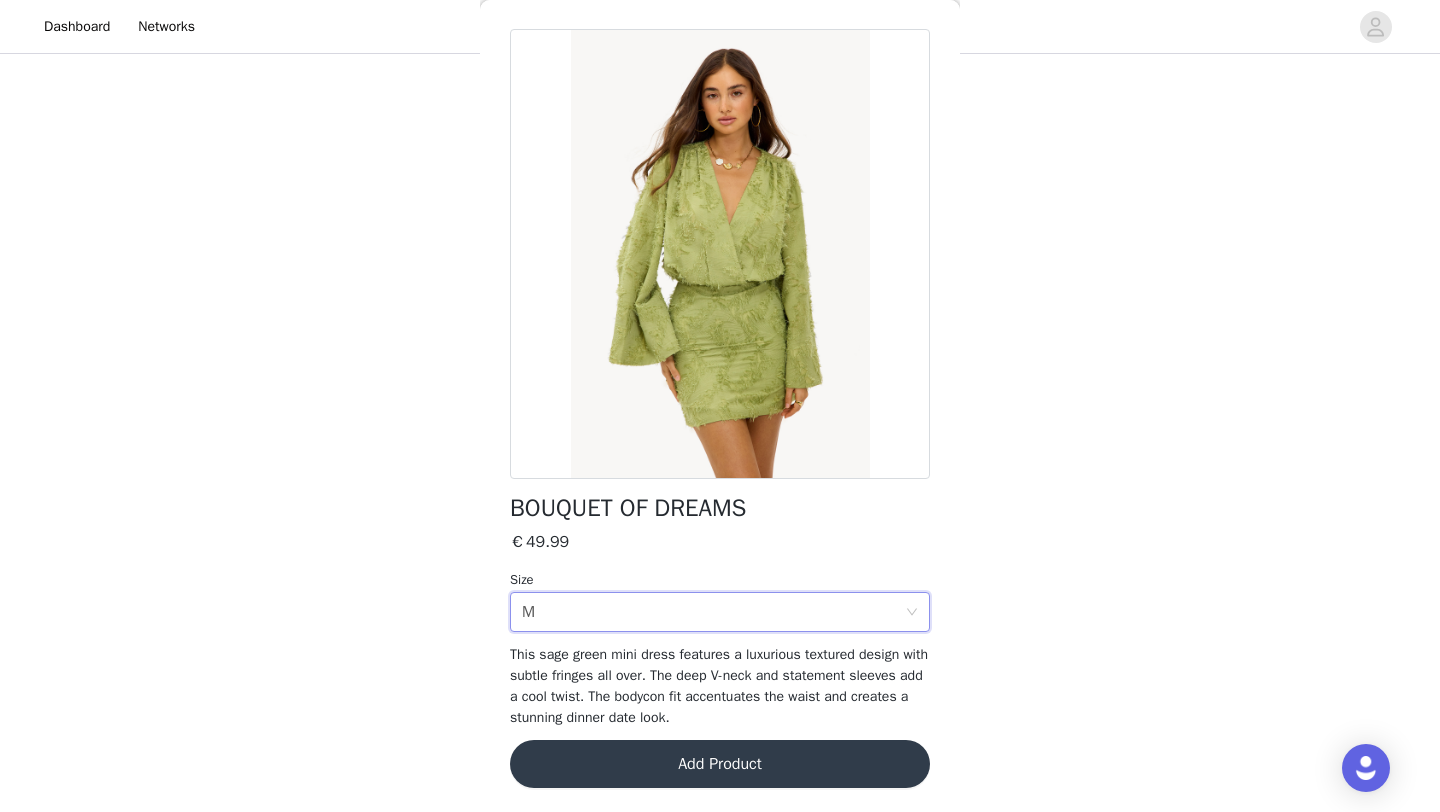 click on "Add Product" at bounding box center [720, 764] 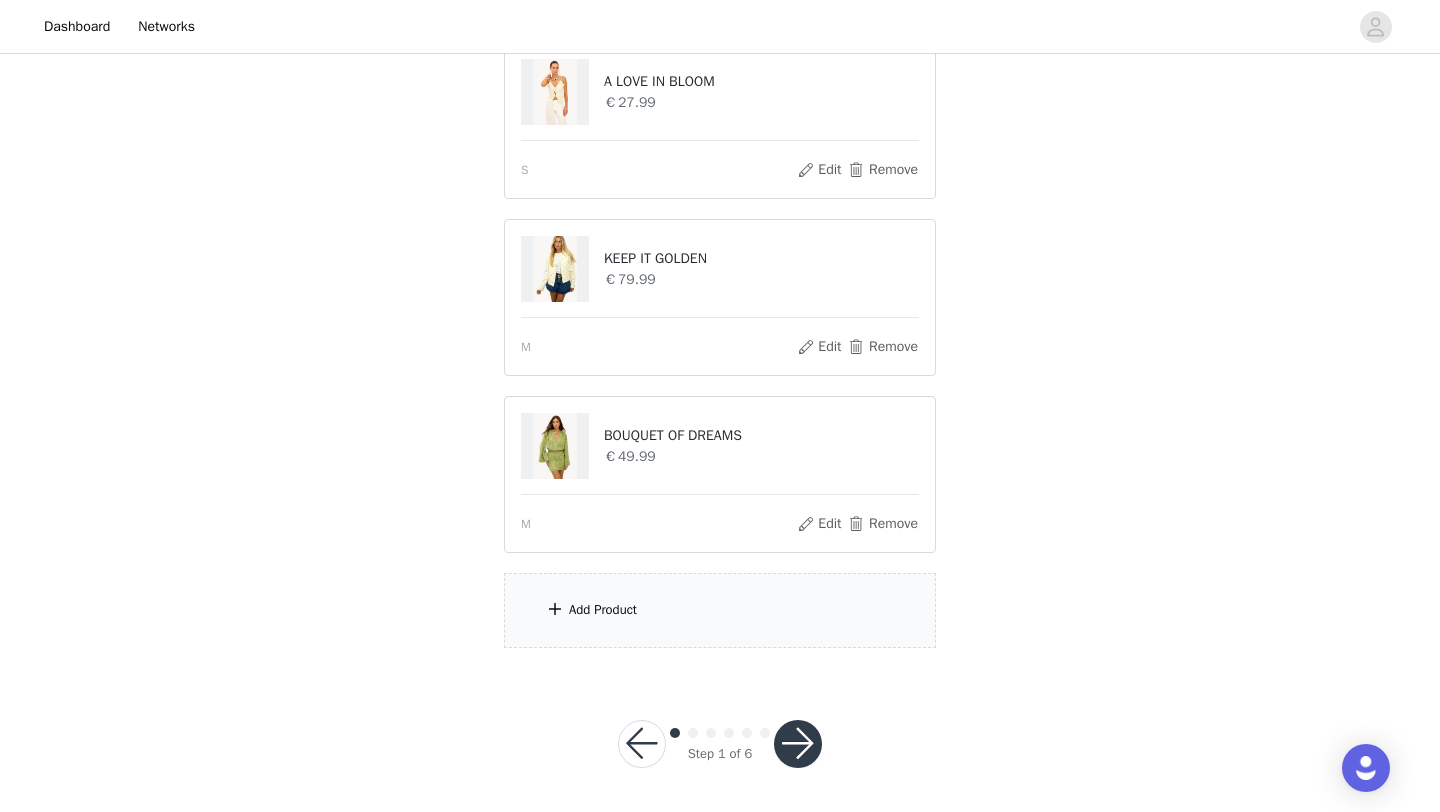 scroll, scrollTop: 1831, scrollLeft: 0, axis: vertical 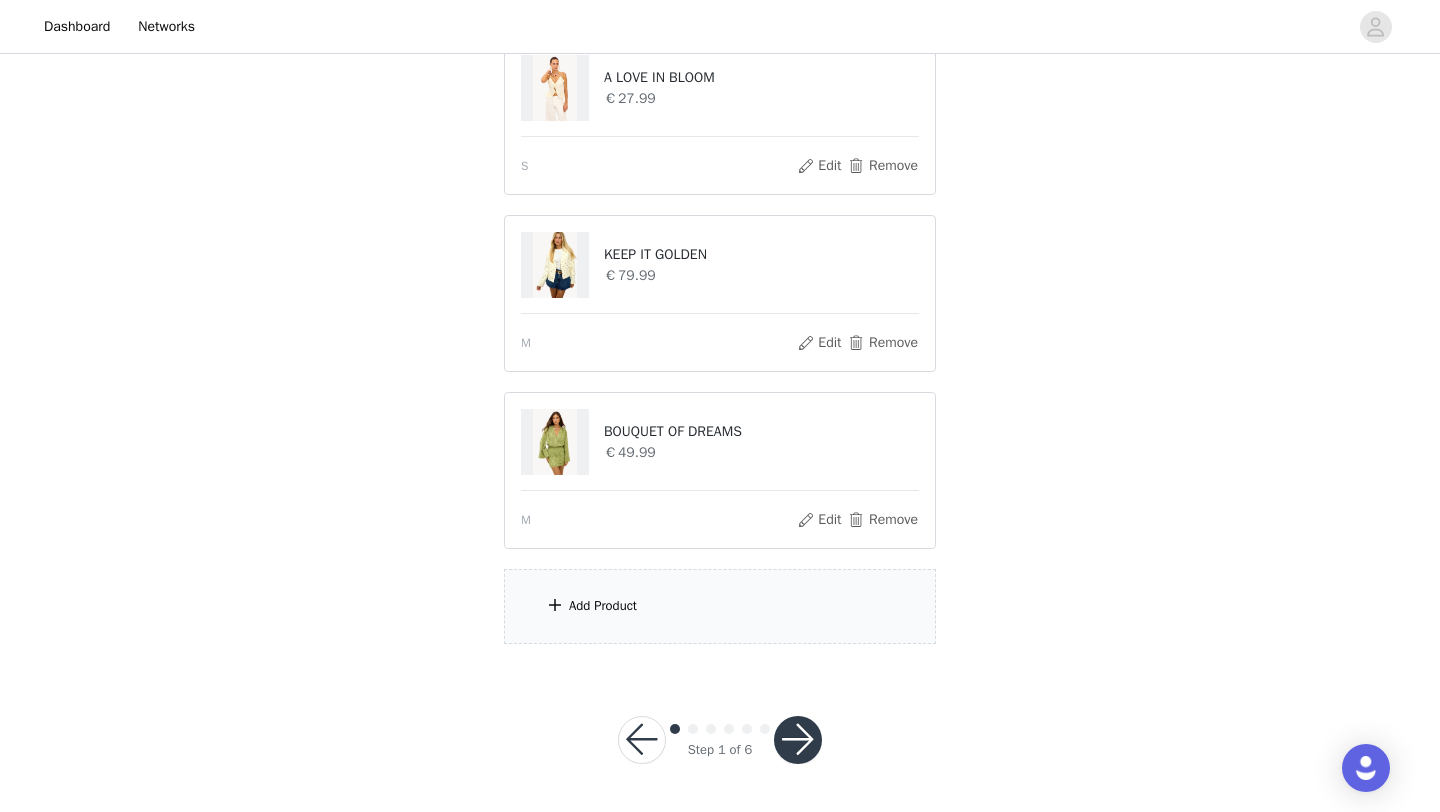 click on "Add Product" at bounding box center (603, 606) 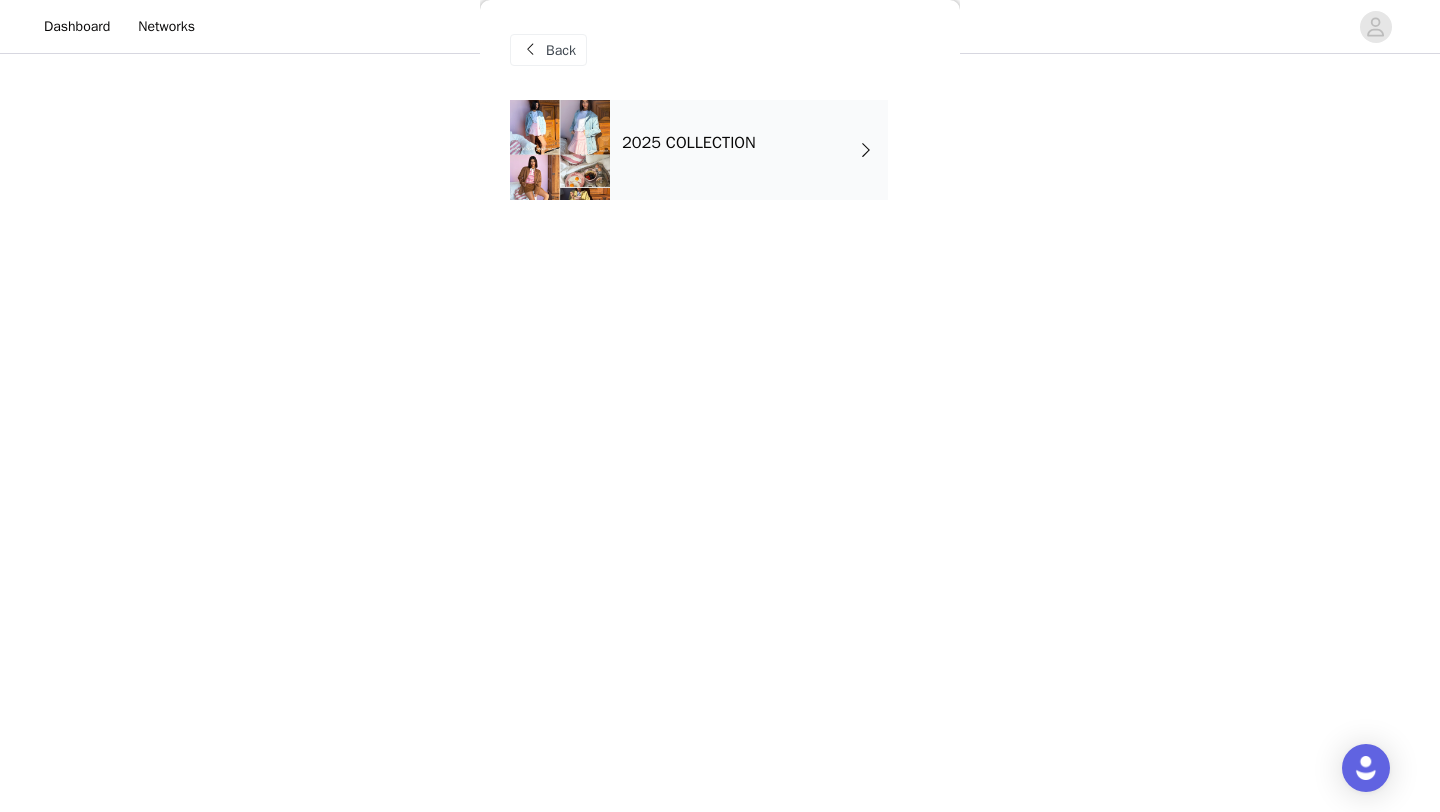 click on "2025 COLLECTION" at bounding box center [749, 150] 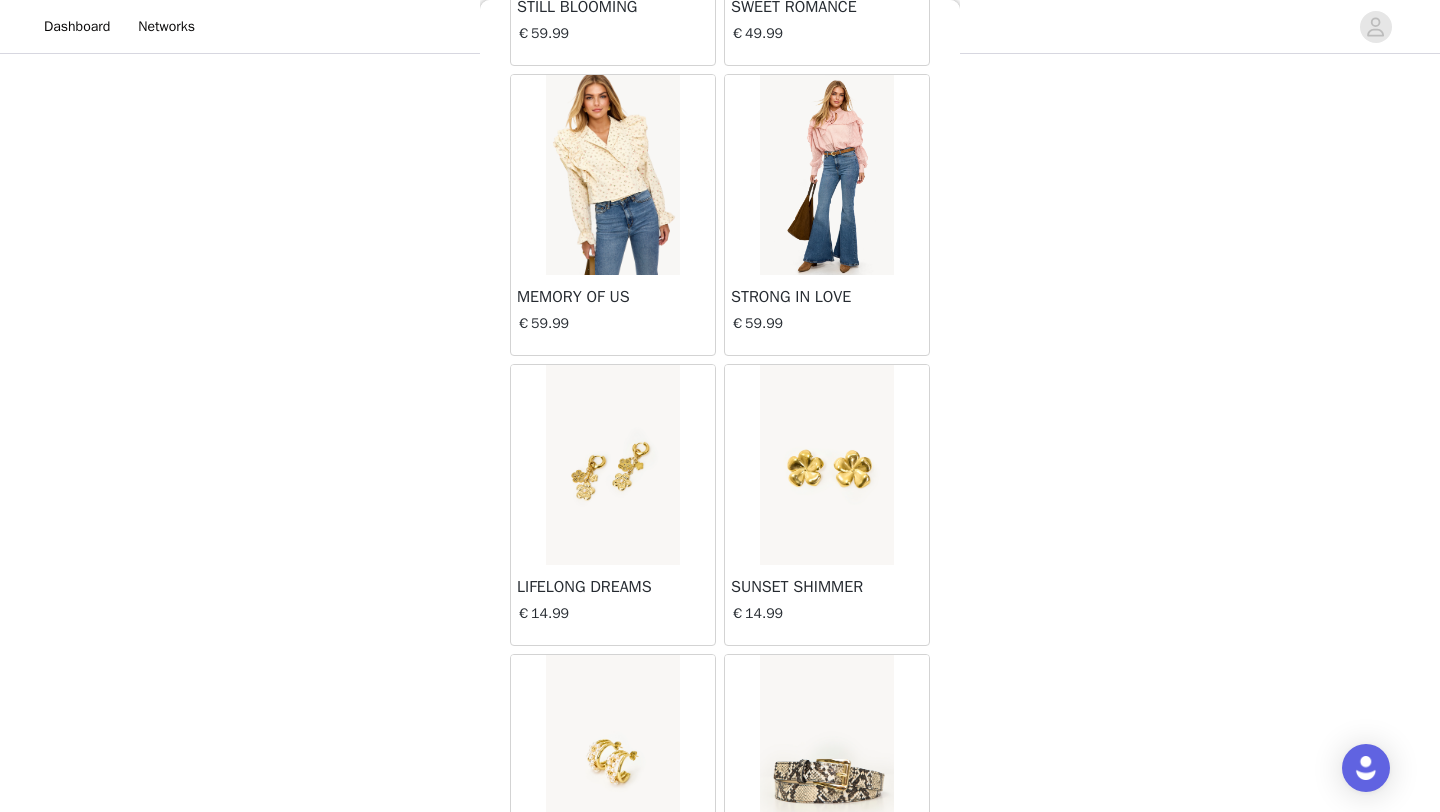 scroll, scrollTop: 2248, scrollLeft: 0, axis: vertical 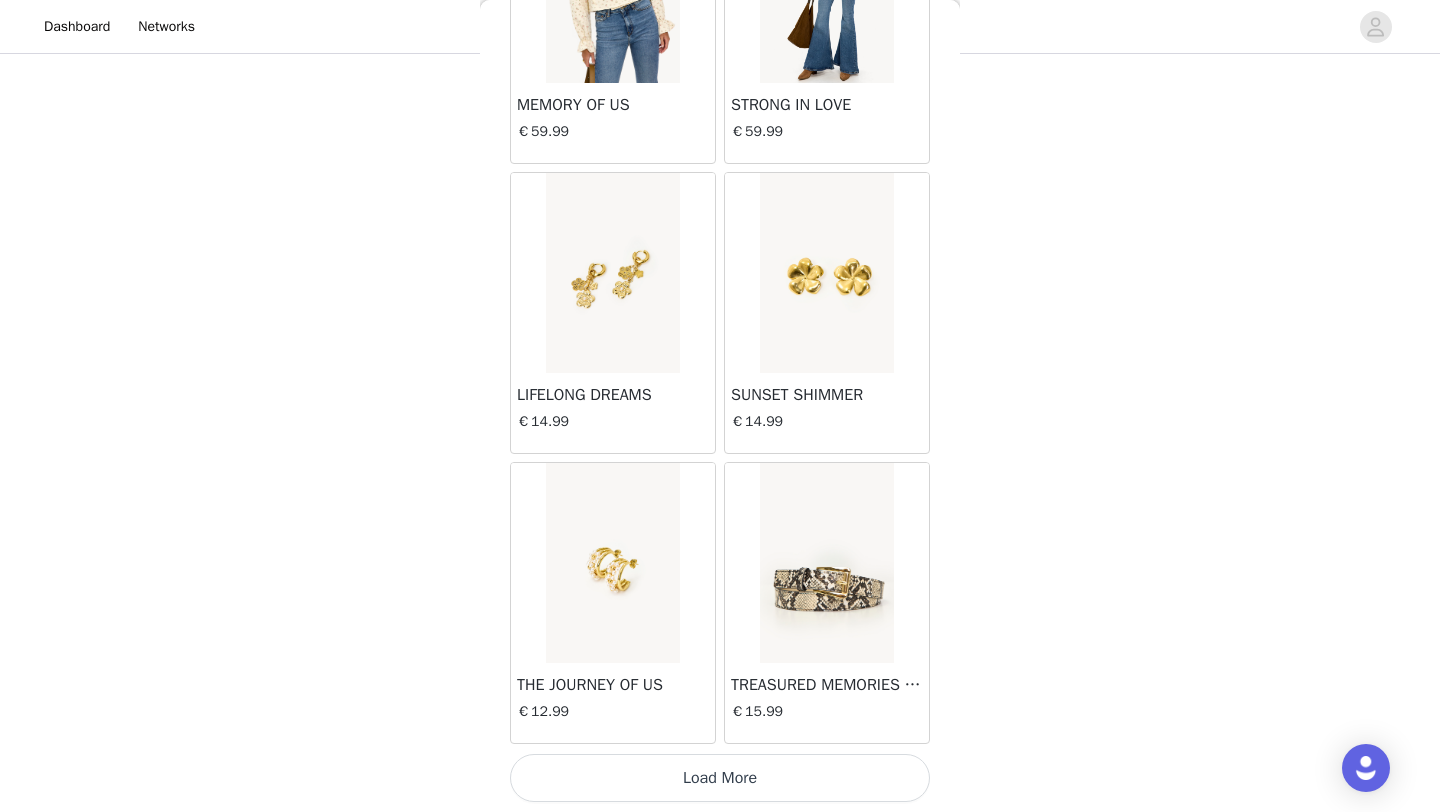 click on "Load More" at bounding box center (720, 778) 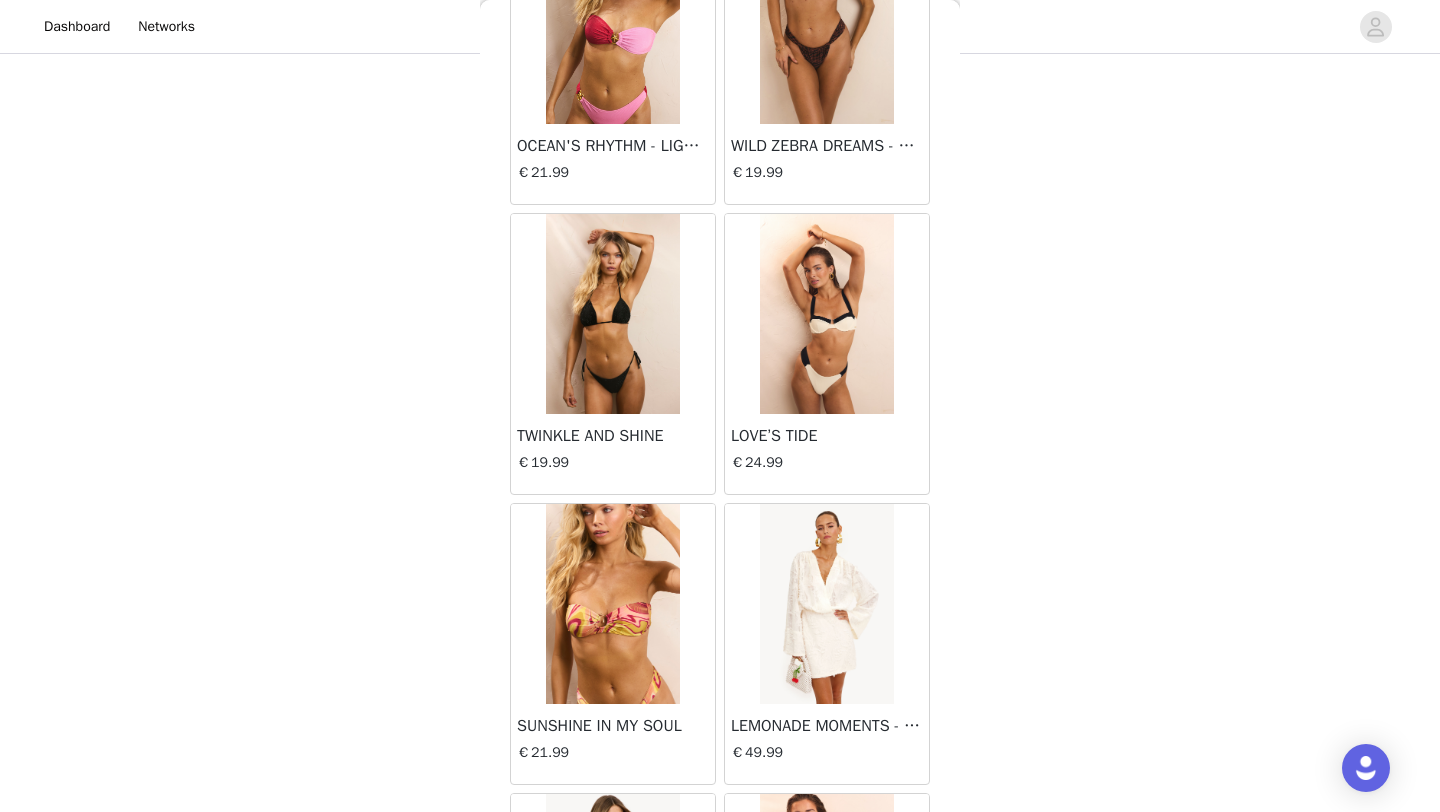 scroll, scrollTop: 5148, scrollLeft: 0, axis: vertical 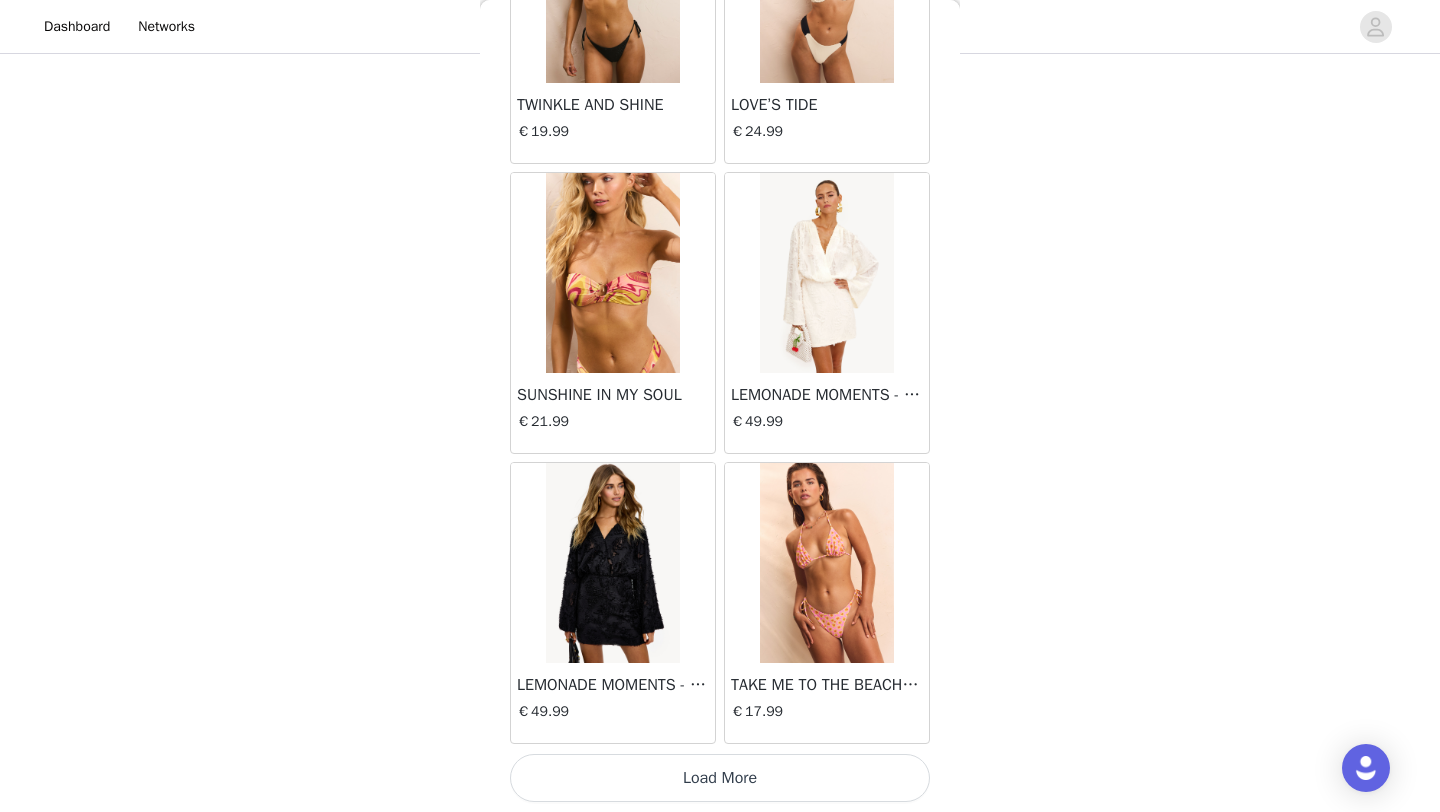 click on "Load More" at bounding box center [720, 778] 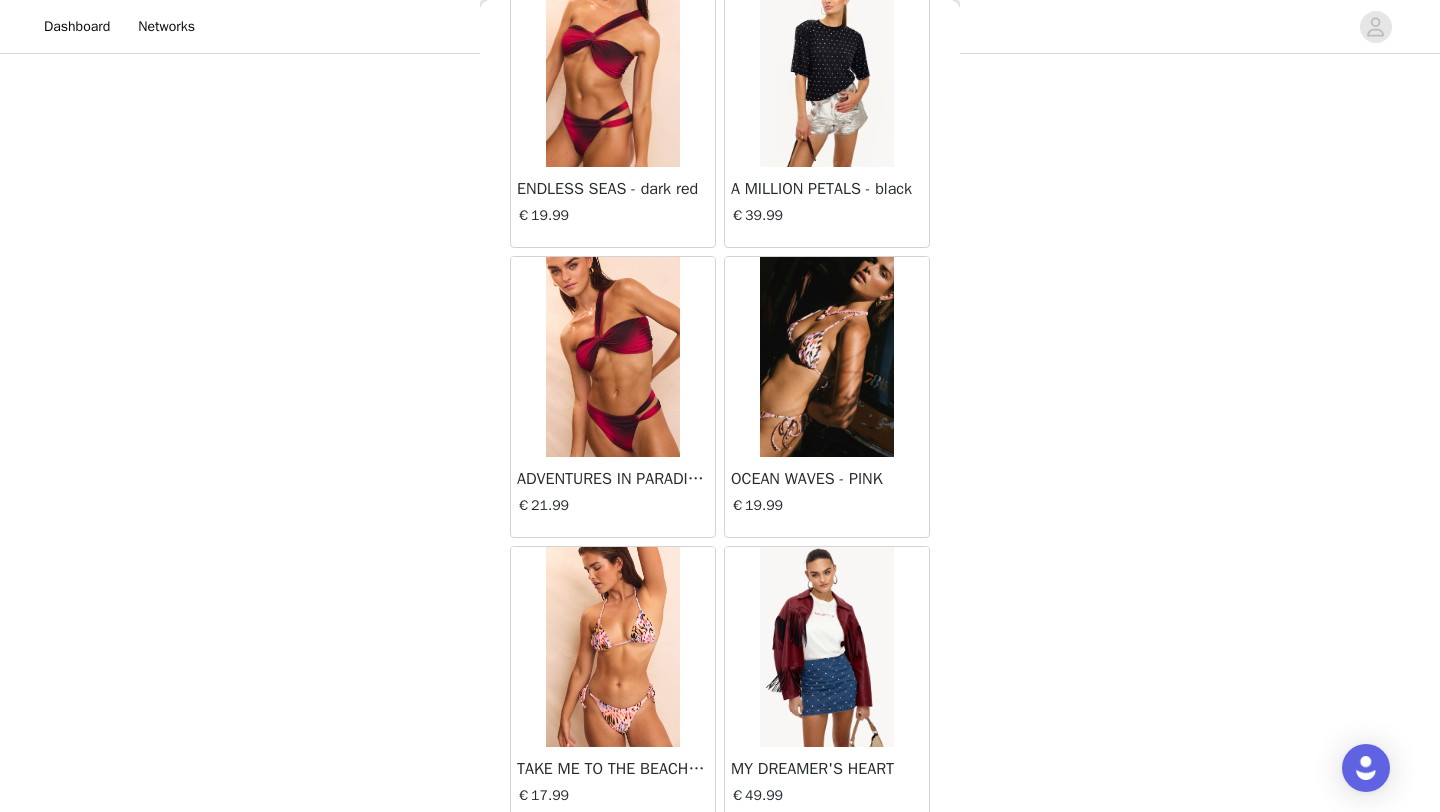 scroll, scrollTop: 5933, scrollLeft: 0, axis: vertical 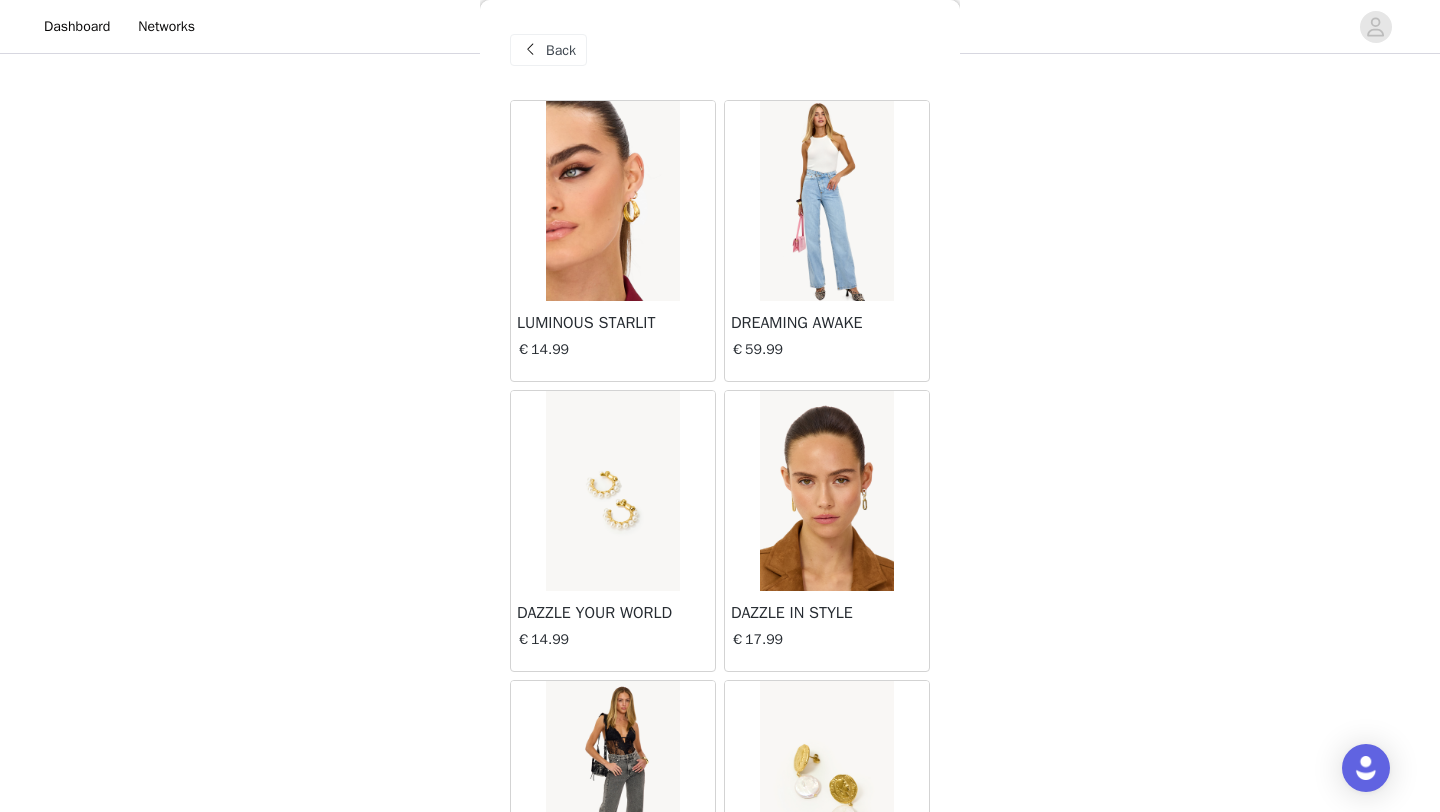 click on "Back" at bounding box center (561, 50) 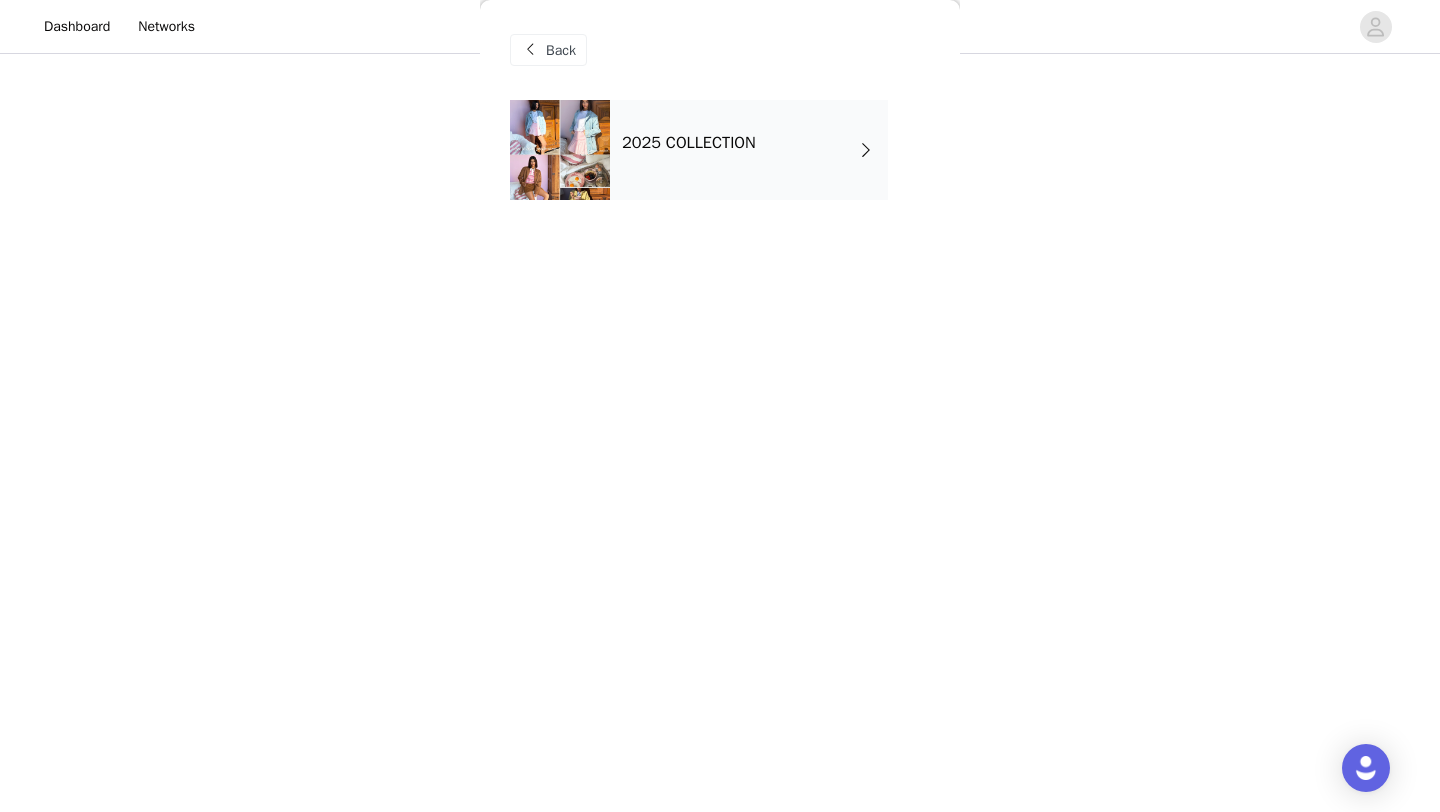 click on "Back" at bounding box center [561, 50] 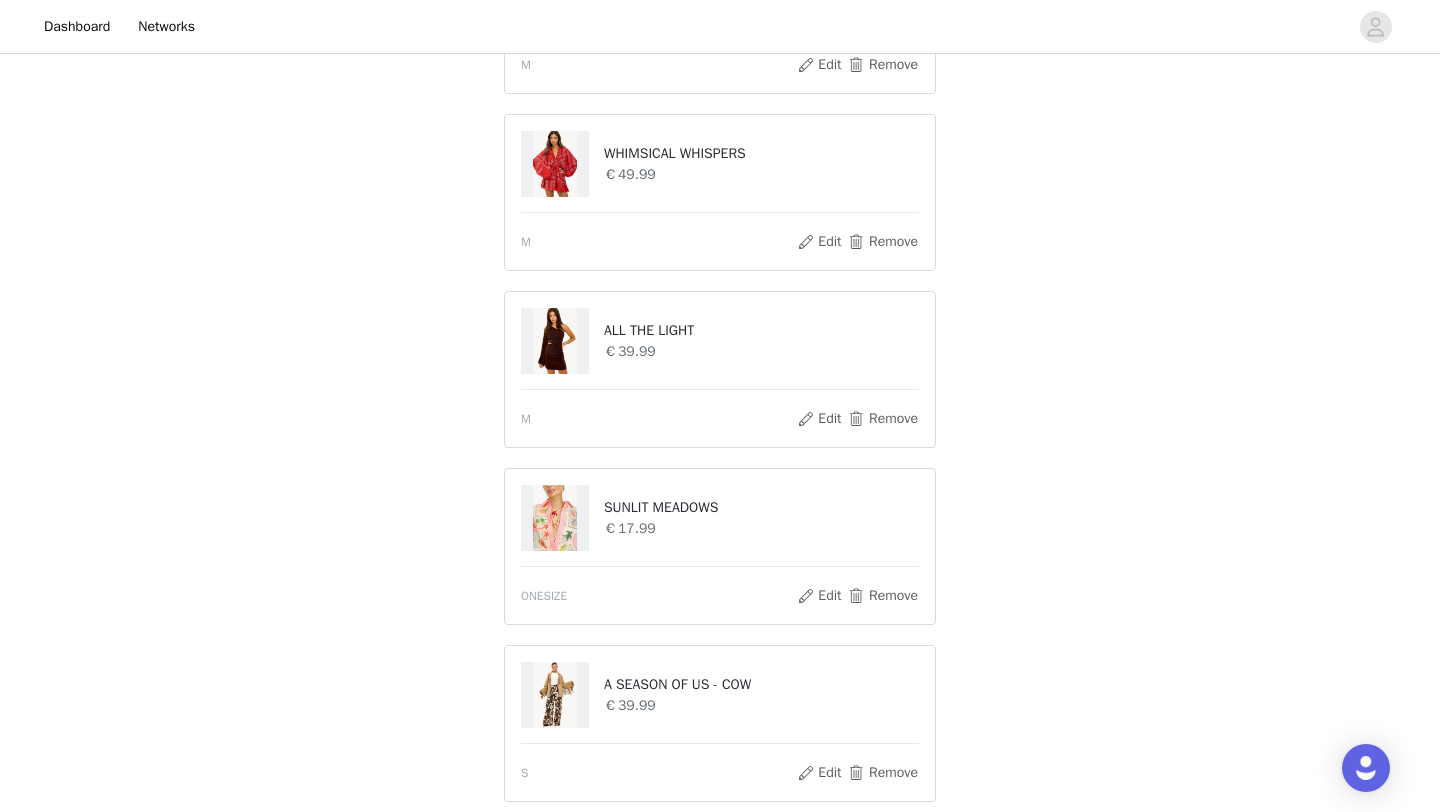 scroll, scrollTop: 0, scrollLeft: 0, axis: both 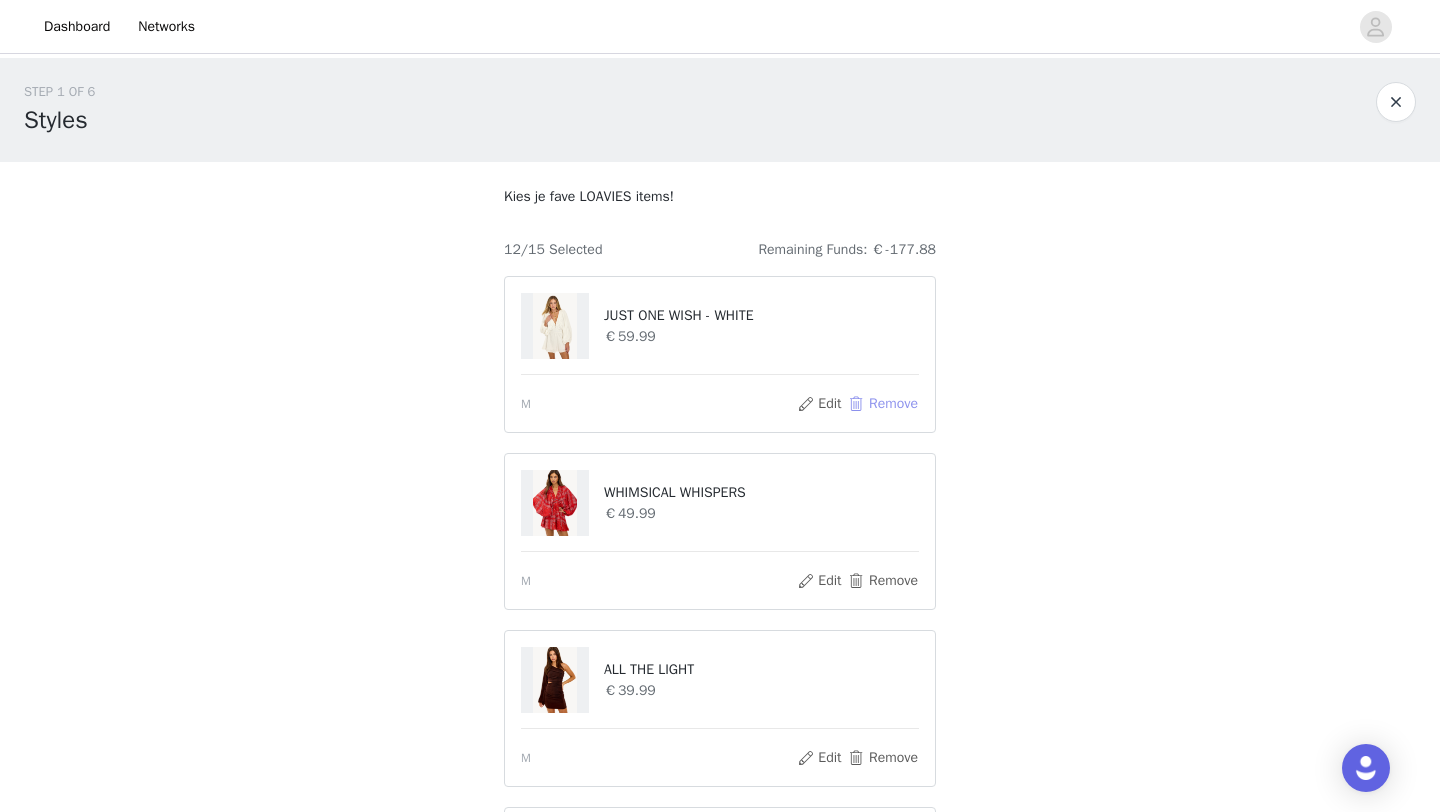 click on "Remove" at bounding box center (883, 404) 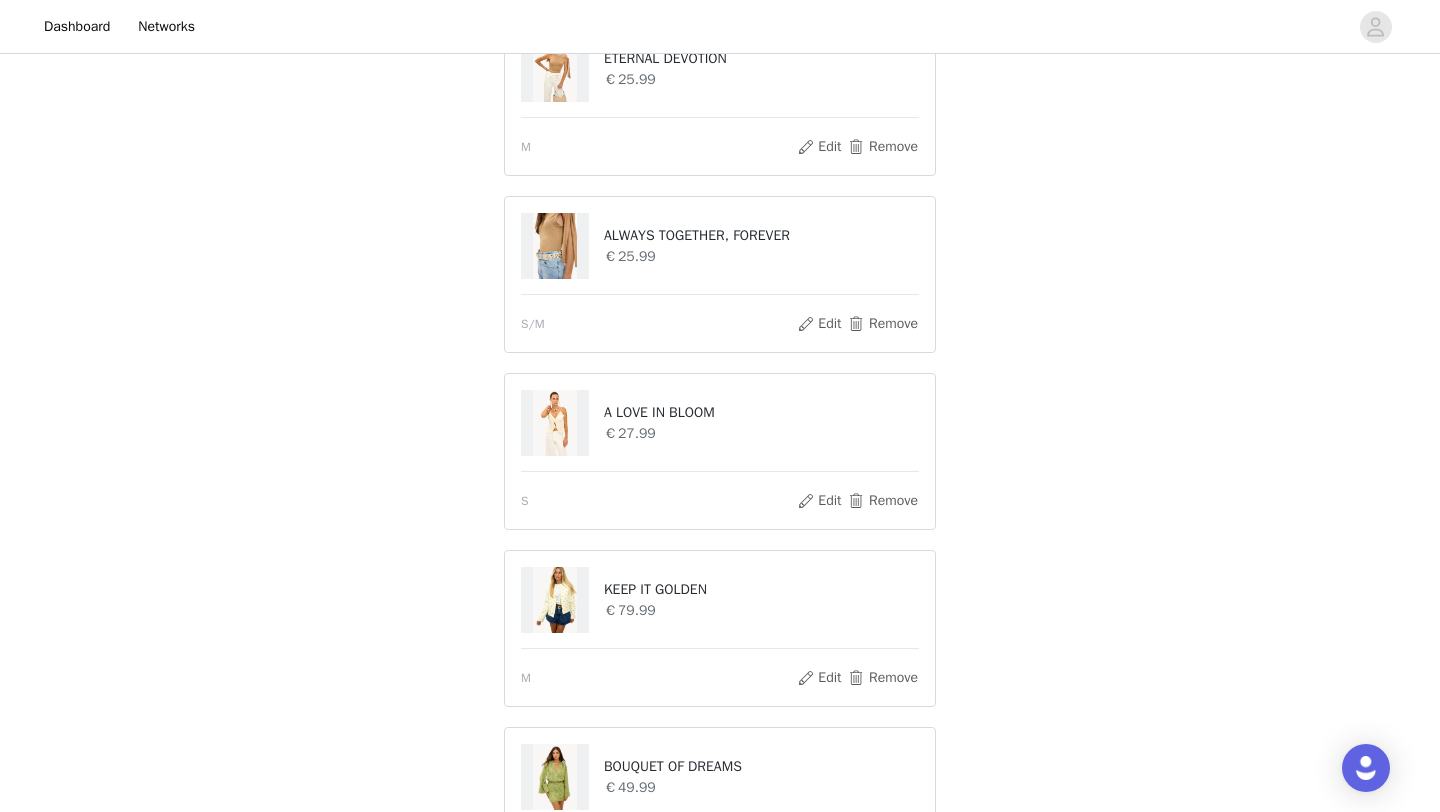 scroll, scrollTop: 1321, scrollLeft: 0, axis: vertical 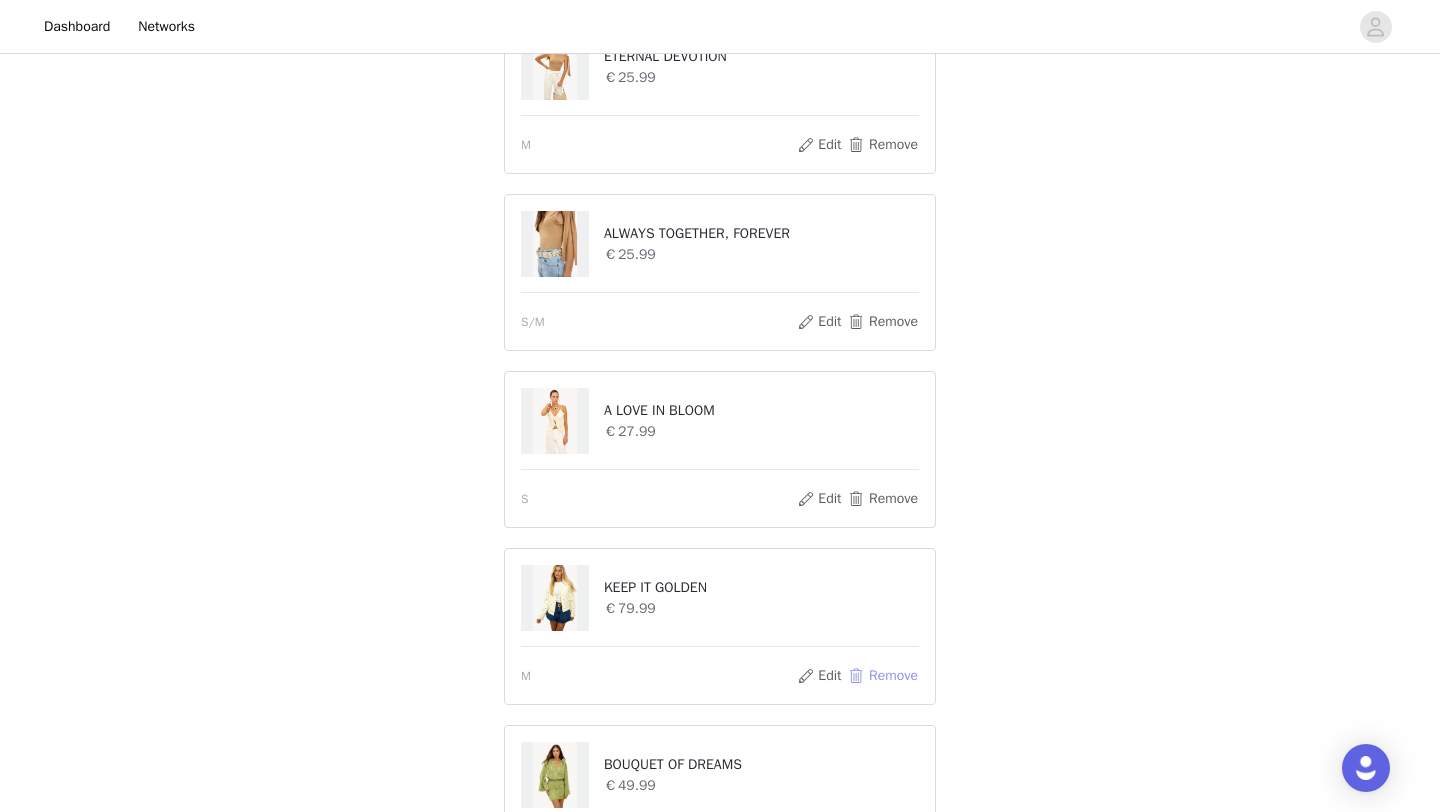 click on "Remove" at bounding box center (883, 676) 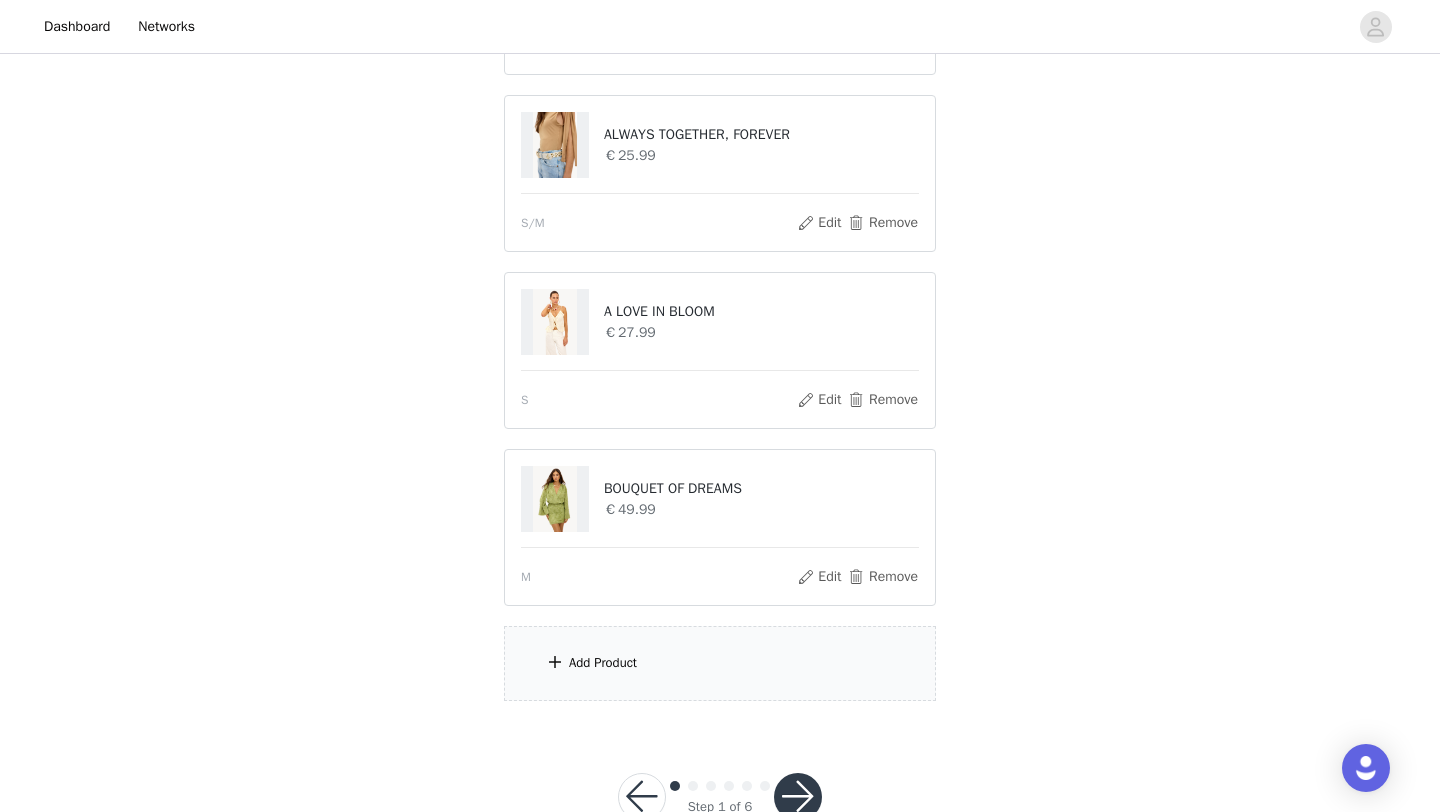 scroll, scrollTop: 1477, scrollLeft: 0, axis: vertical 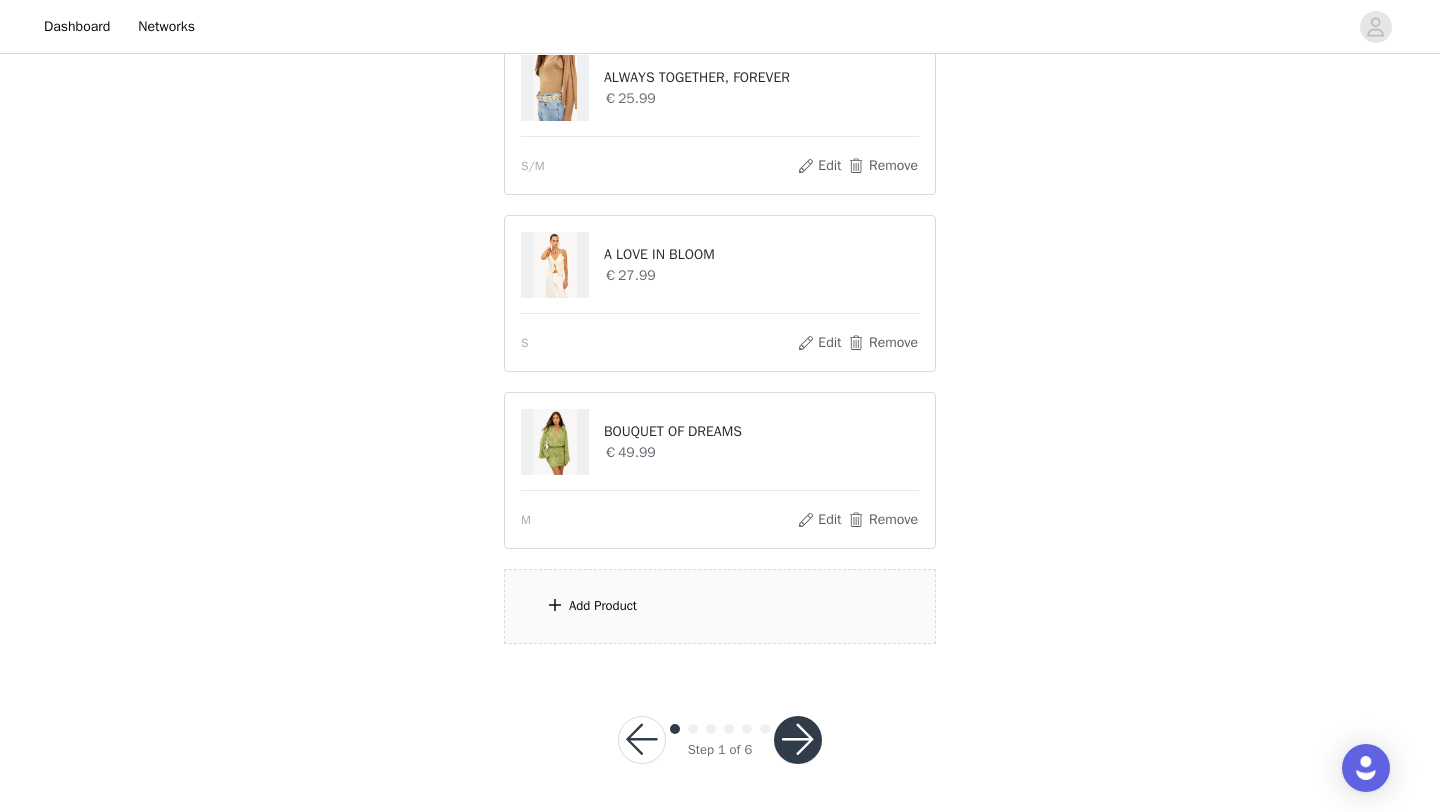 click on "Add Product" at bounding box center (720, 606) 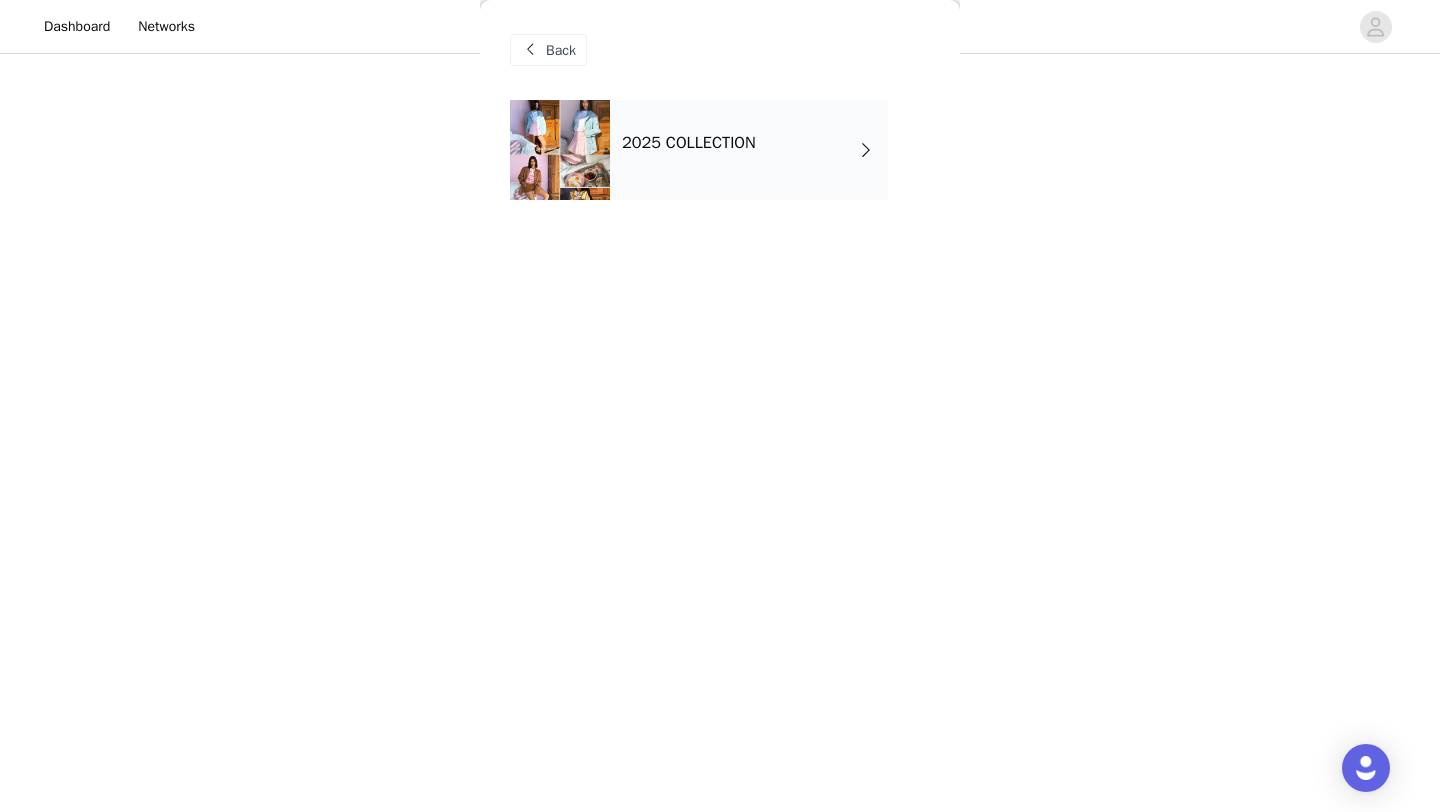 click on "2025 COLLECTION" at bounding box center [749, 150] 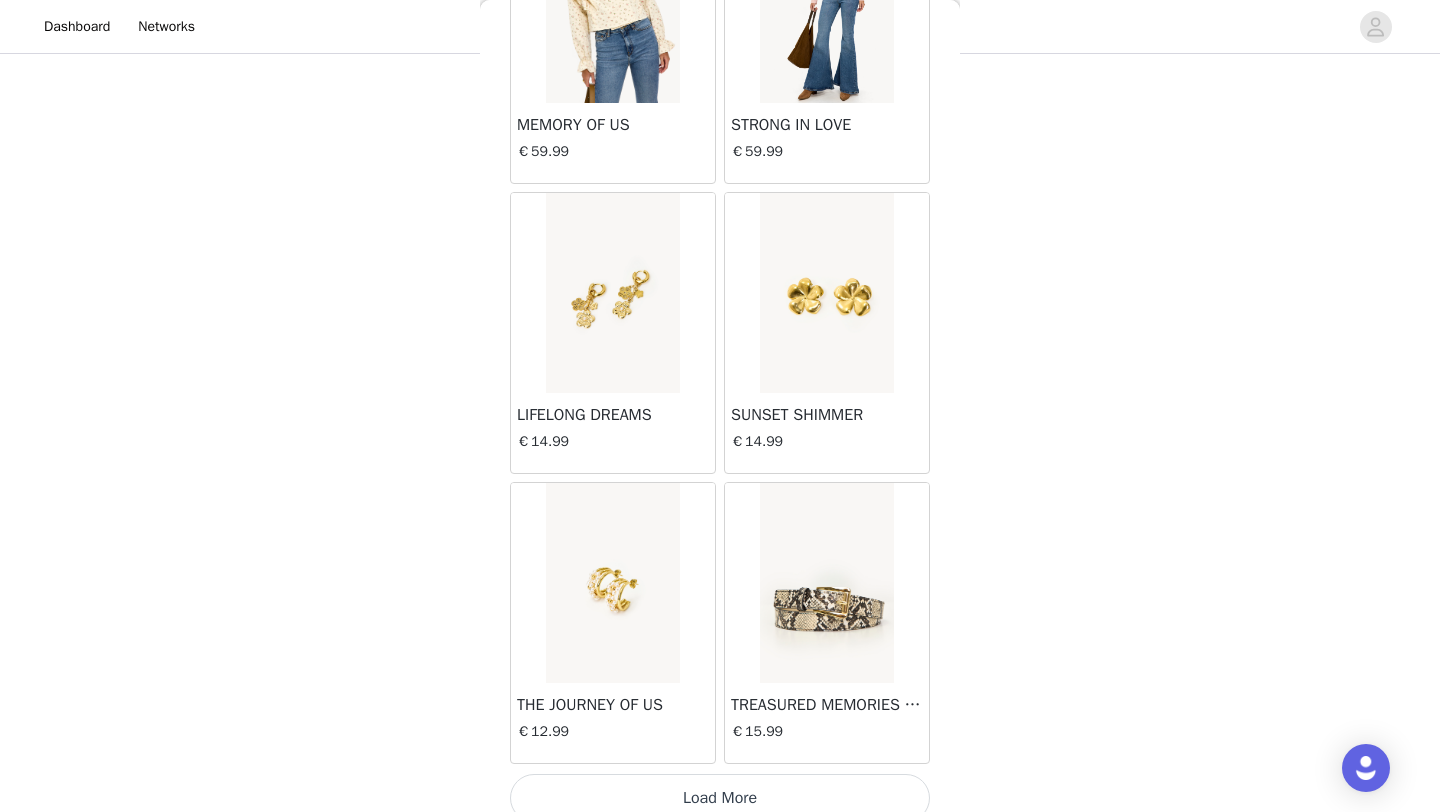 scroll, scrollTop: 2248, scrollLeft: 0, axis: vertical 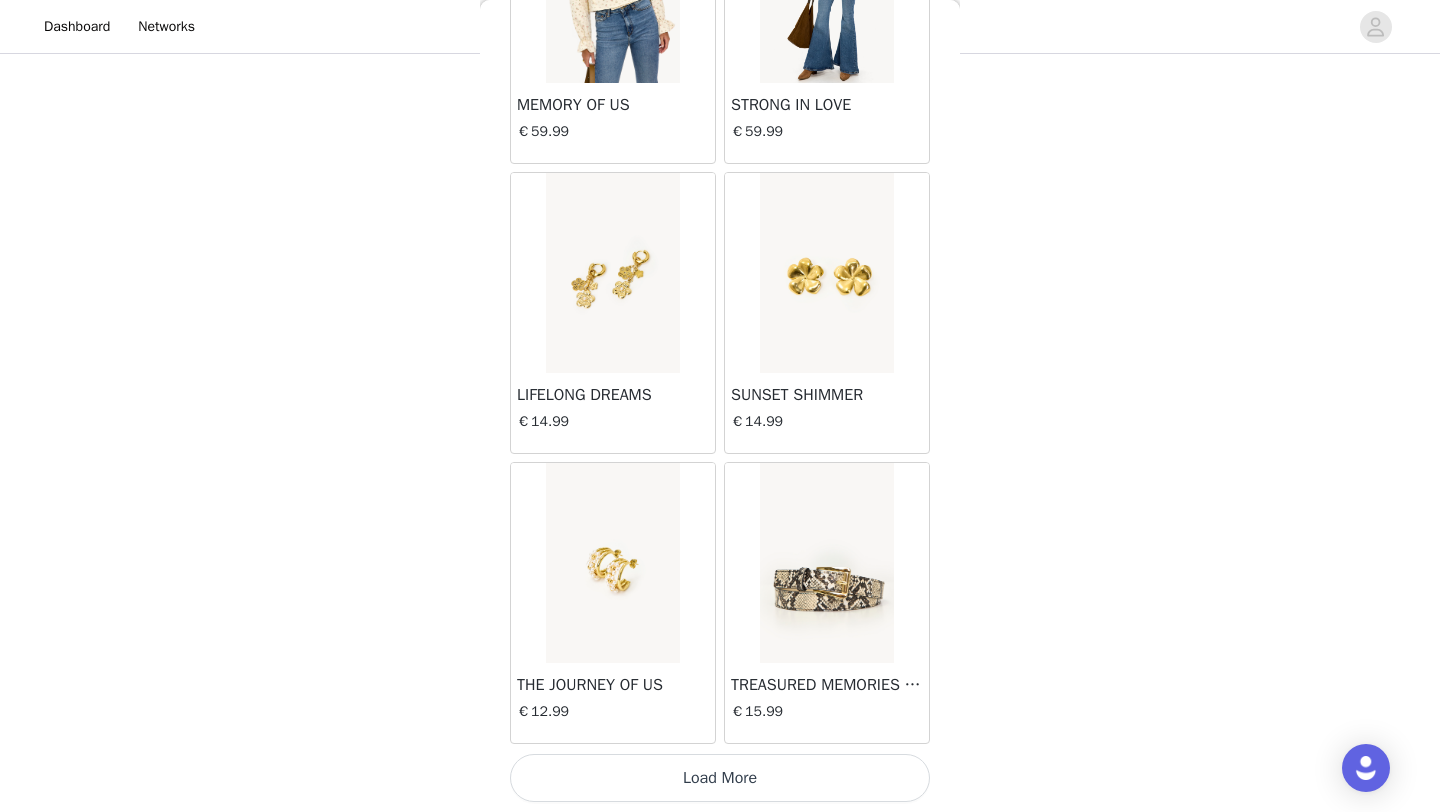 click on "Load More" at bounding box center (720, 778) 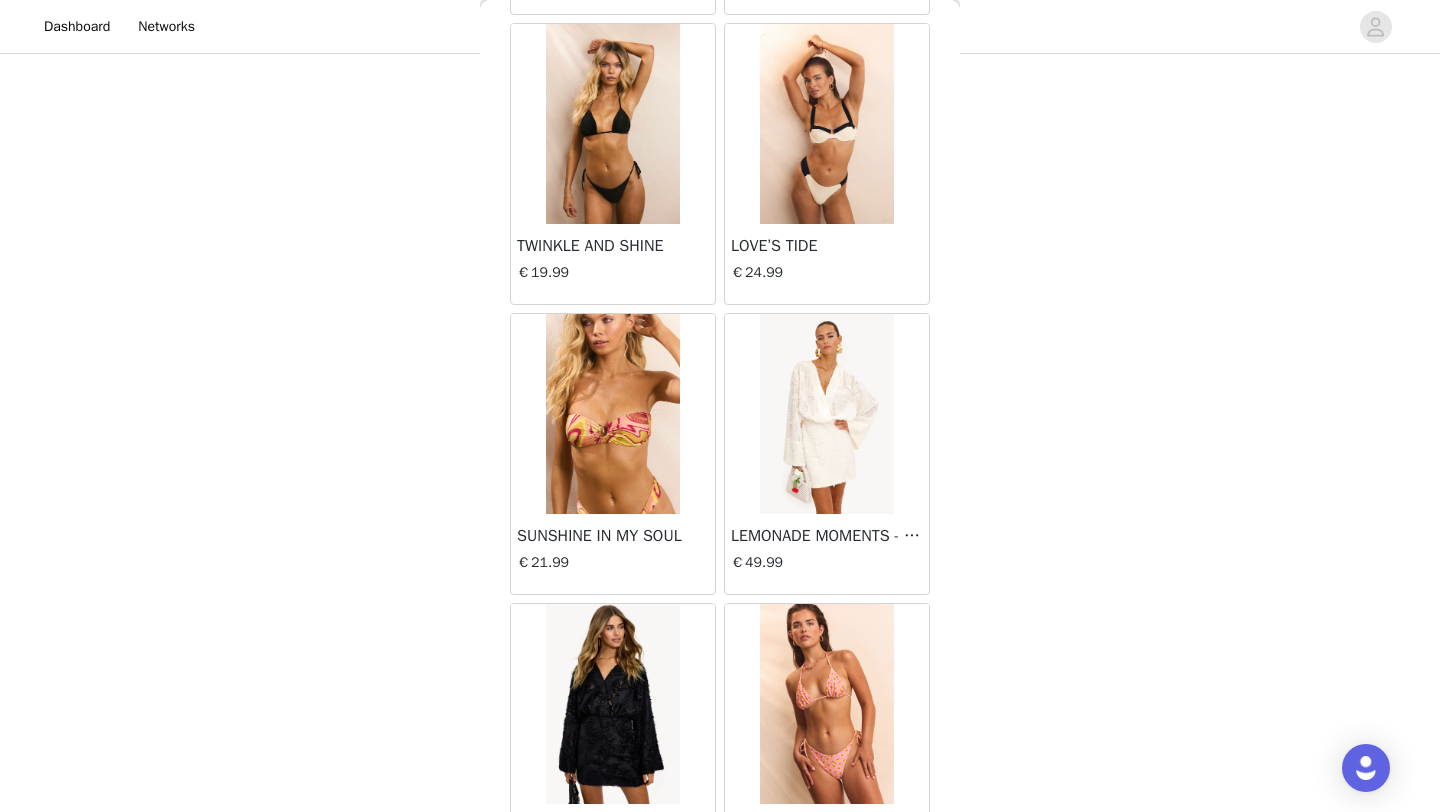 scroll, scrollTop: 5148, scrollLeft: 0, axis: vertical 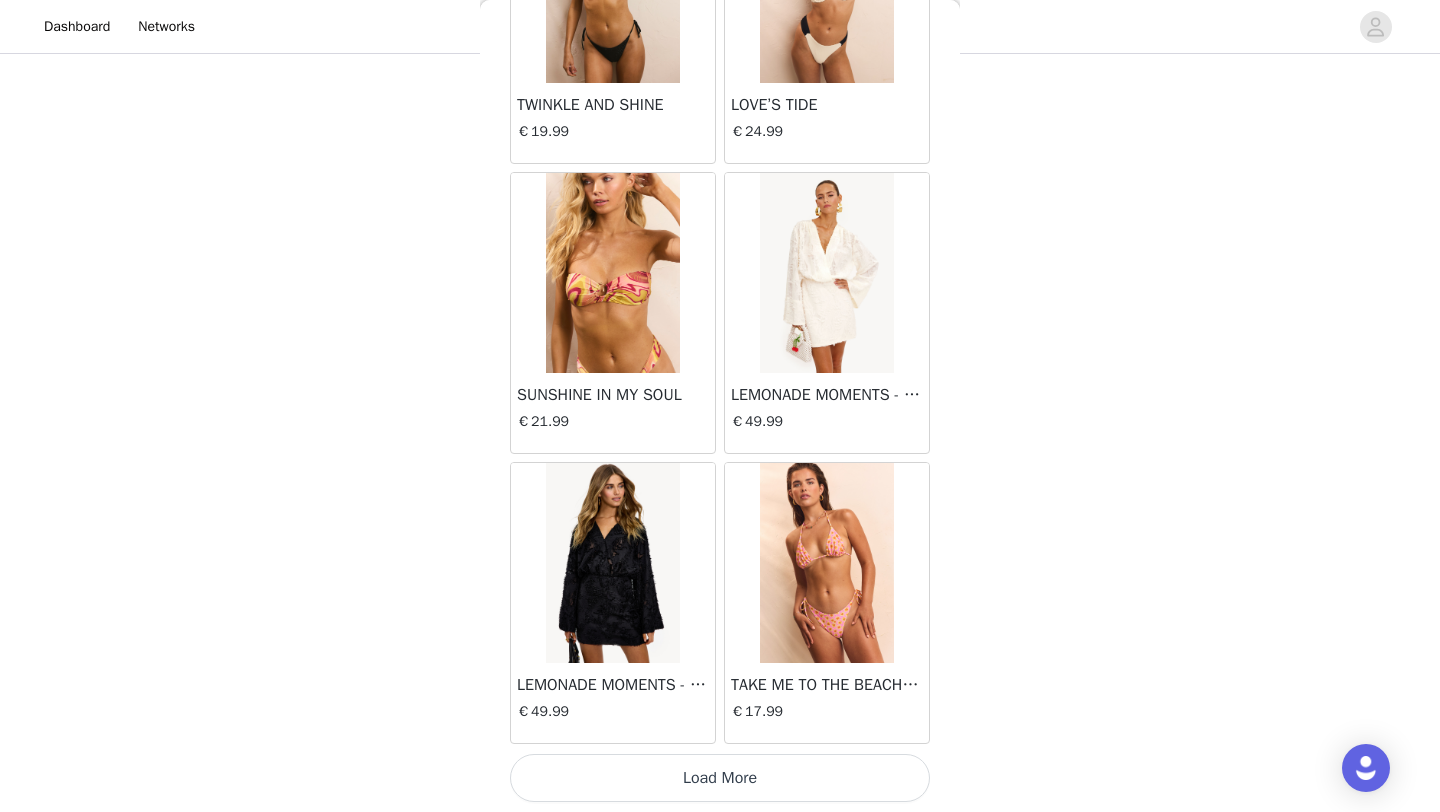 click on "Load More" at bounding box center (720, 778) 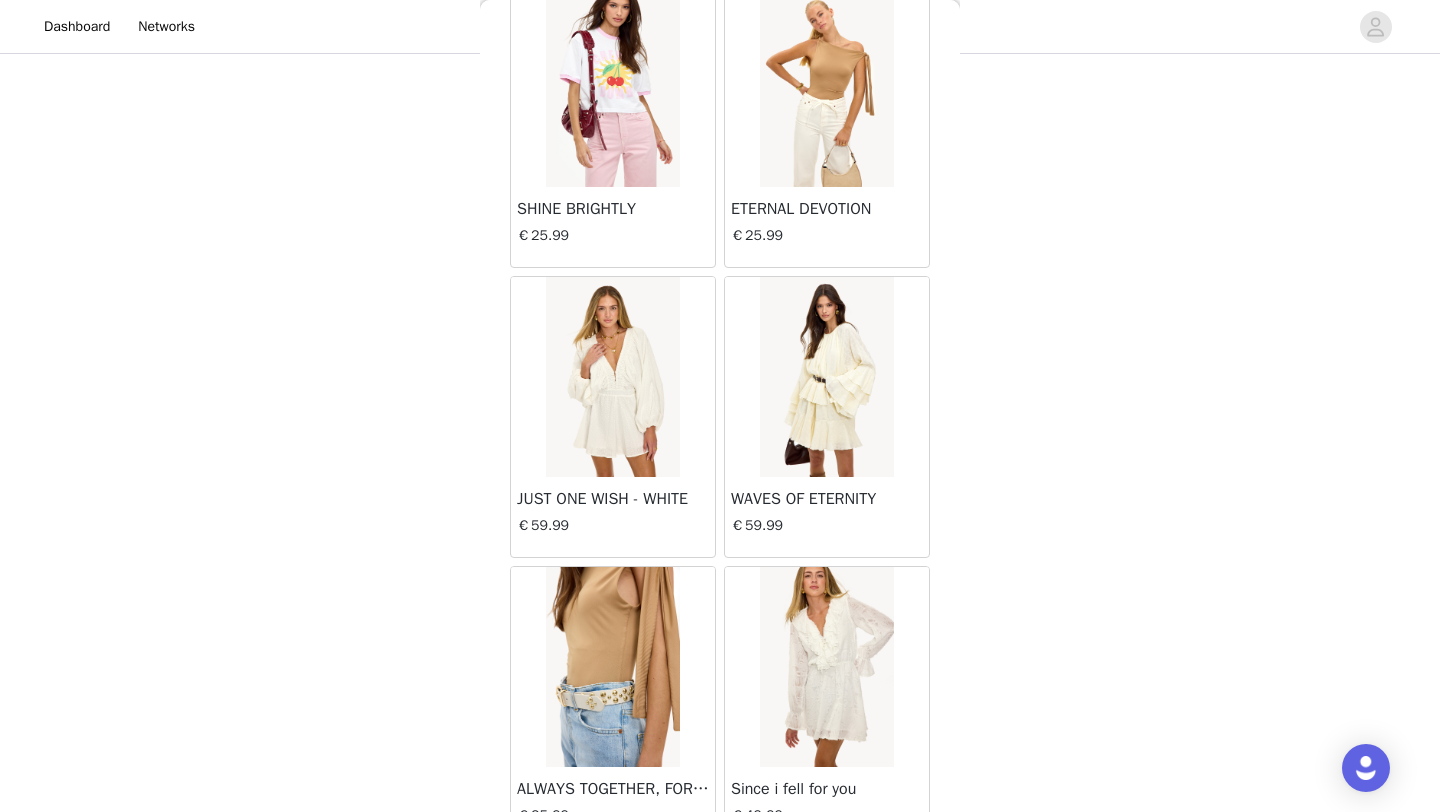scroll, scrollTop: 8048, scrollLeft: 0, axis: vertical 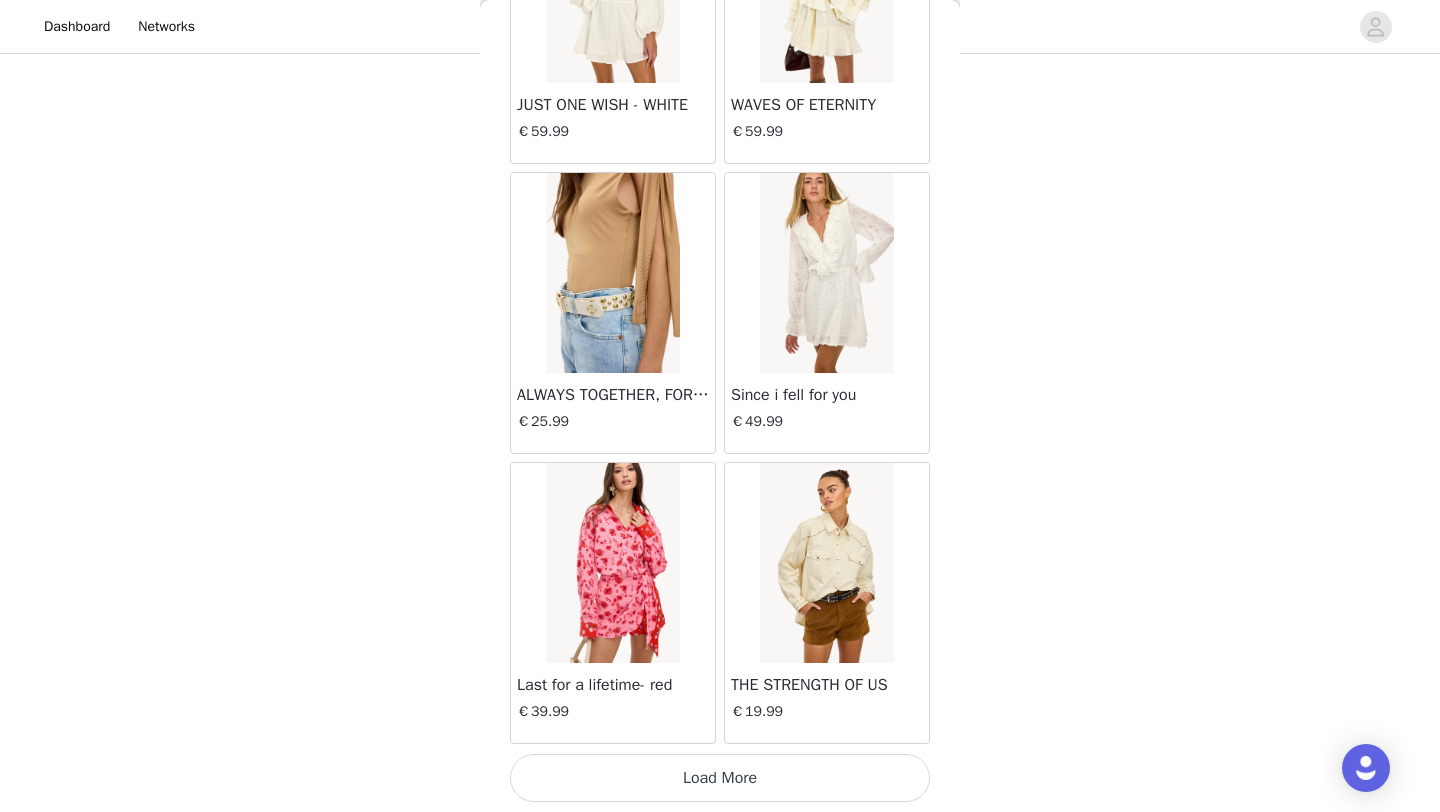 click on "Load More" at bounding box center [720, 778] 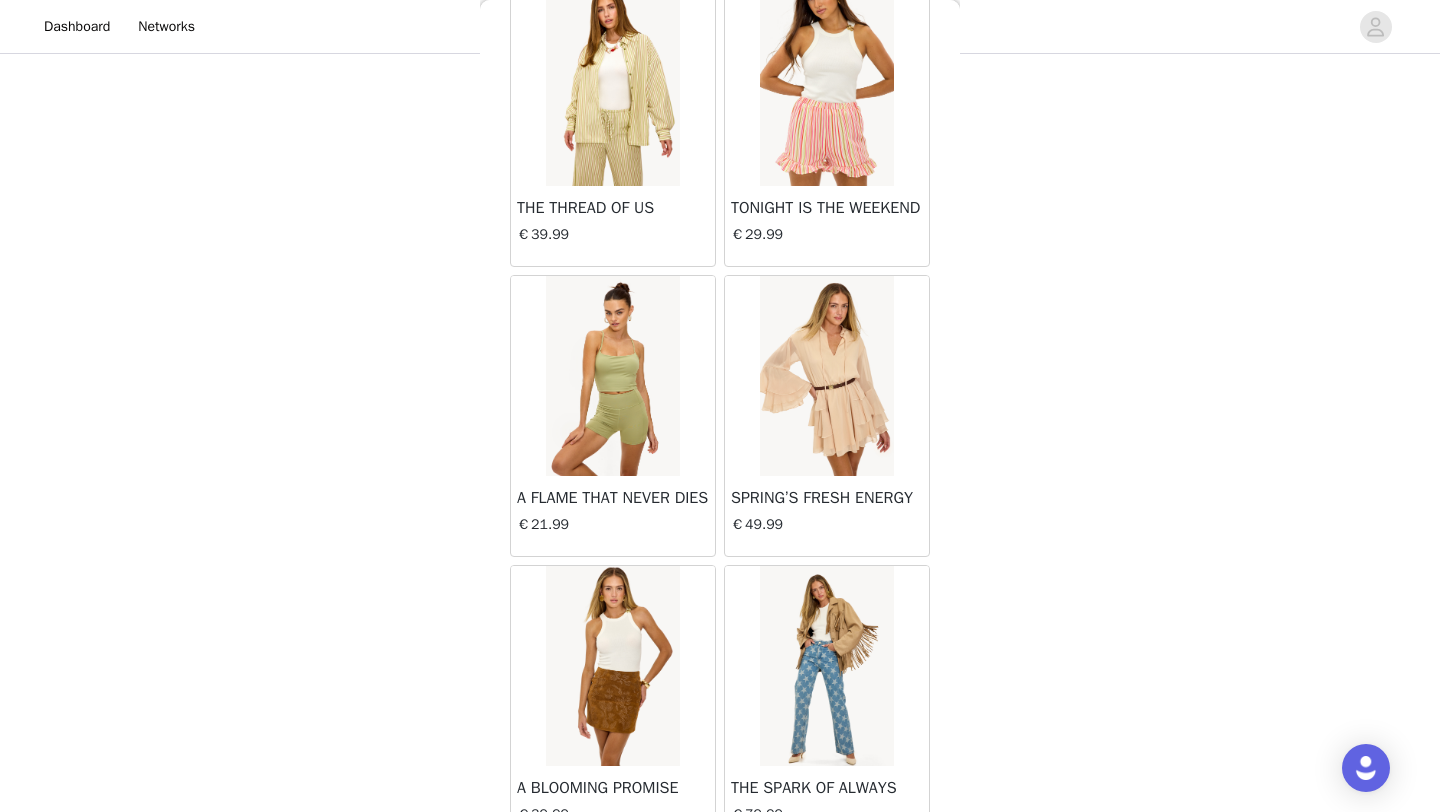 scroll, scrollTop: 10948, scrollLeft: 0, axis: vertical 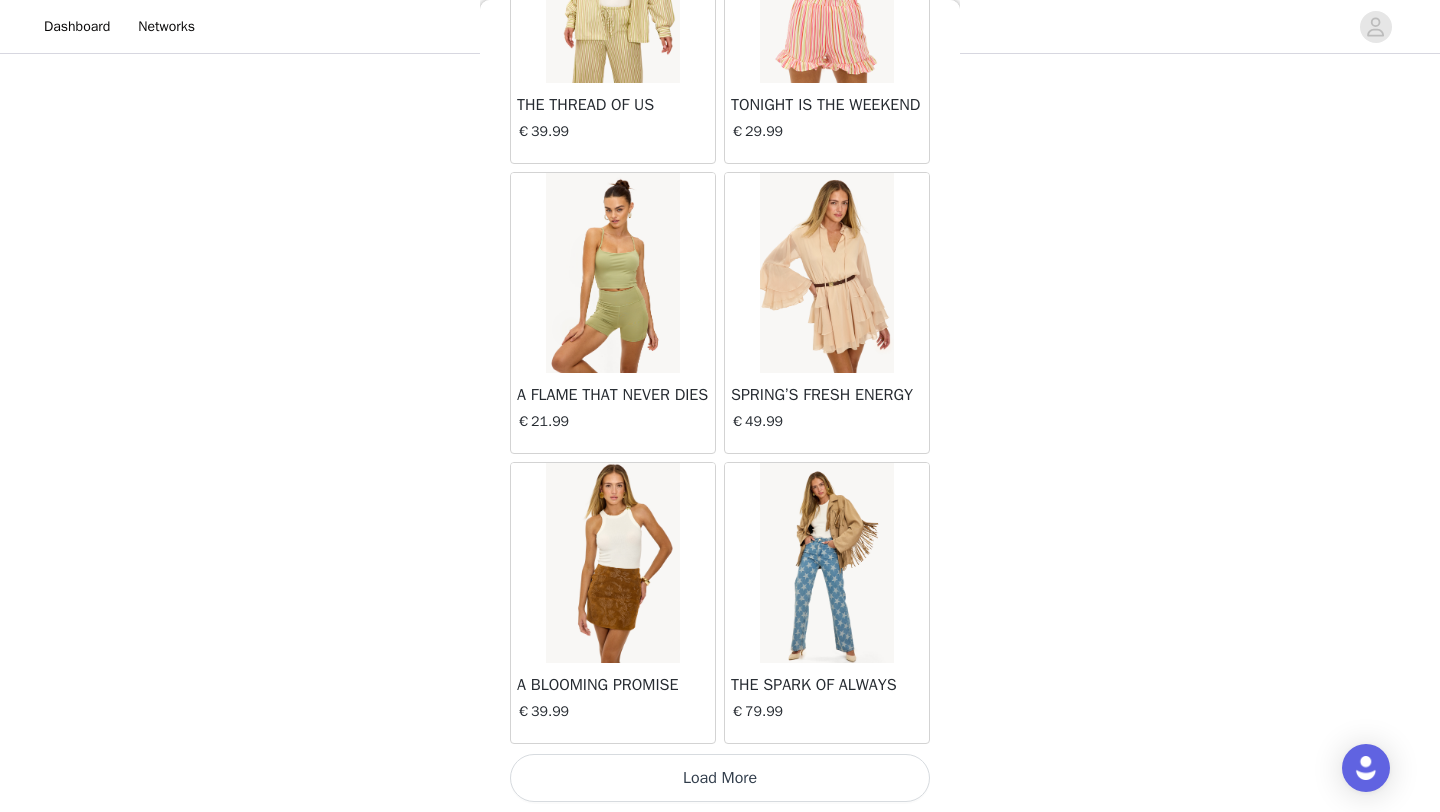 click on "Load More" at bounding box center (720, 778) 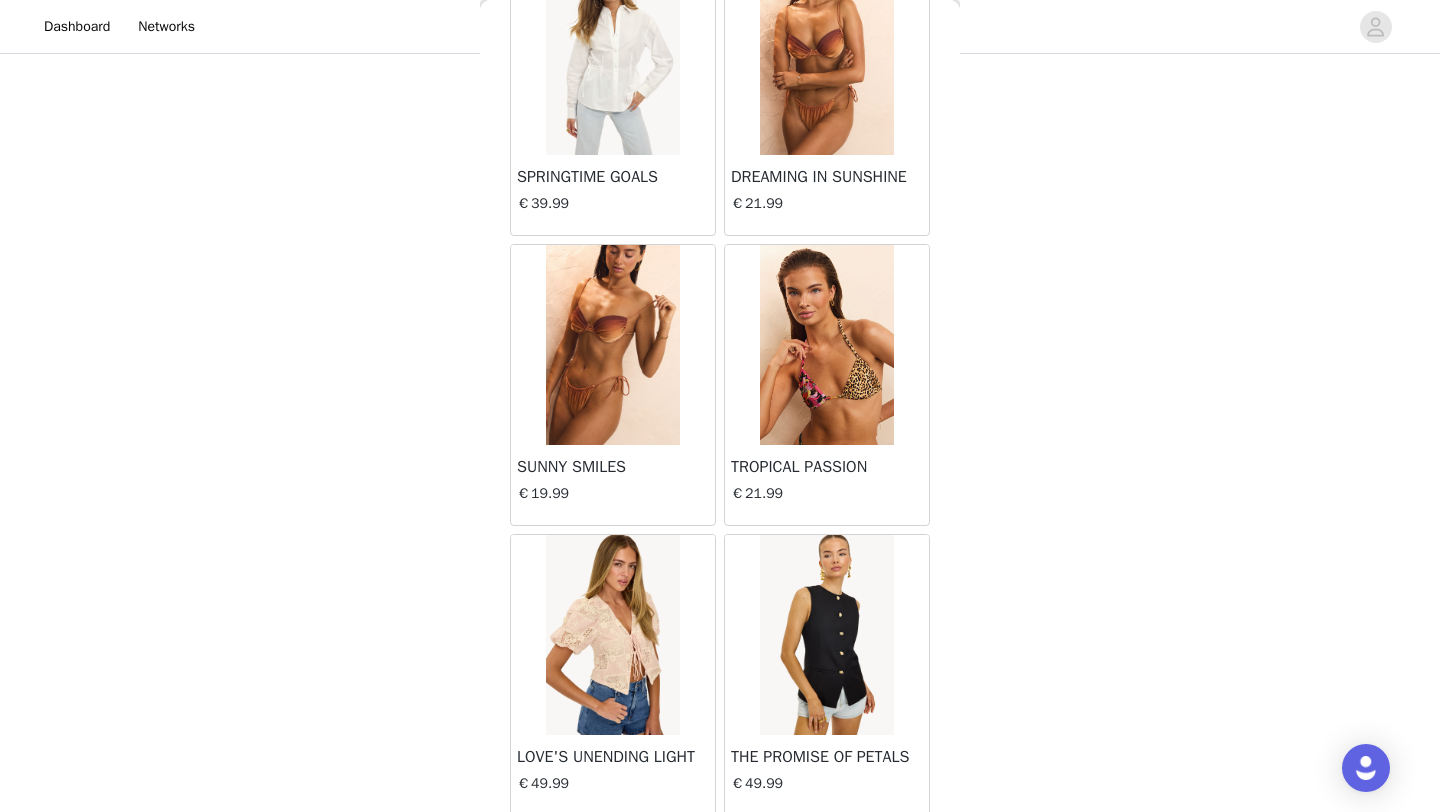 scroll, scrollTop: 13848, scrollLeft: 0, axis: vertical 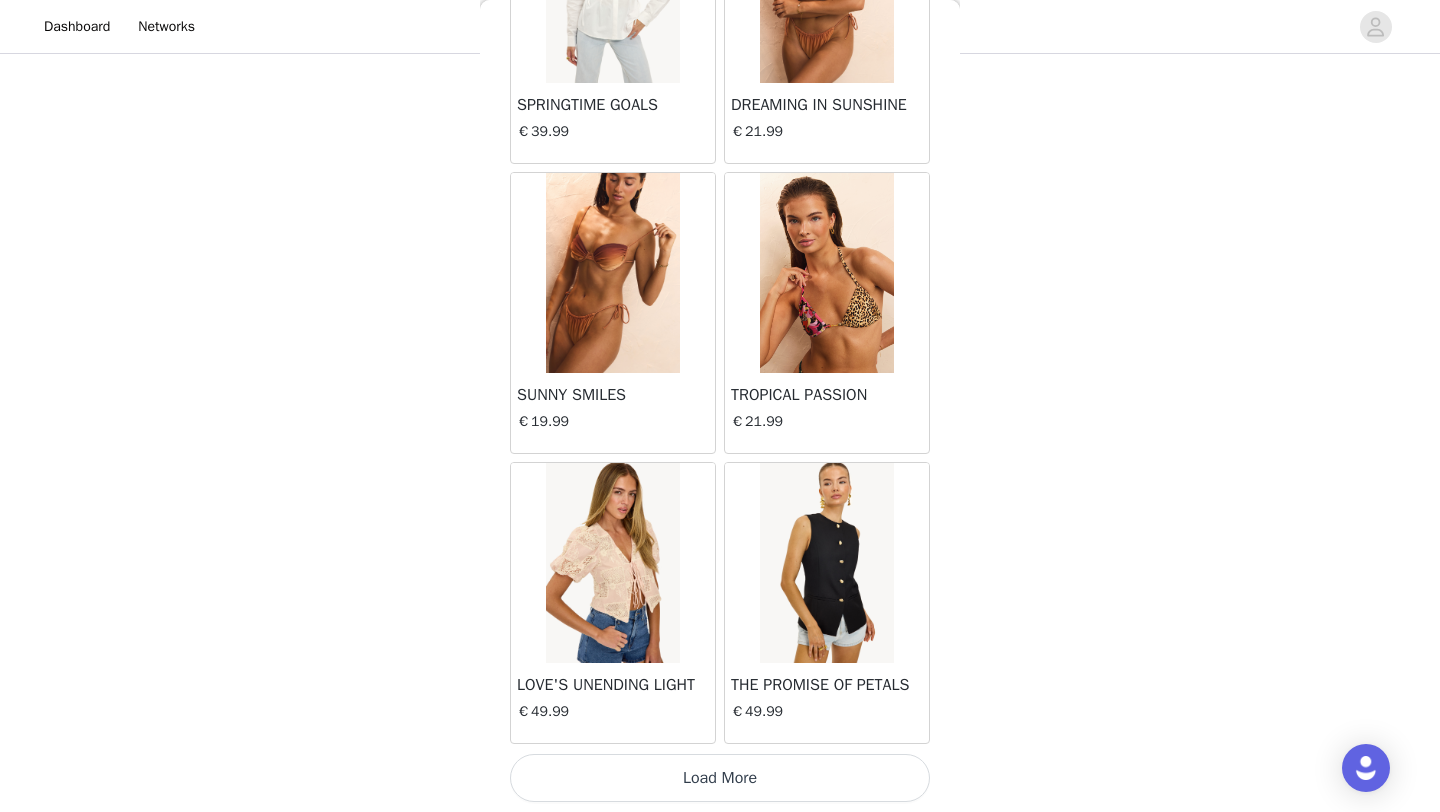 click on "Load More" at bounding box center (720, 778) 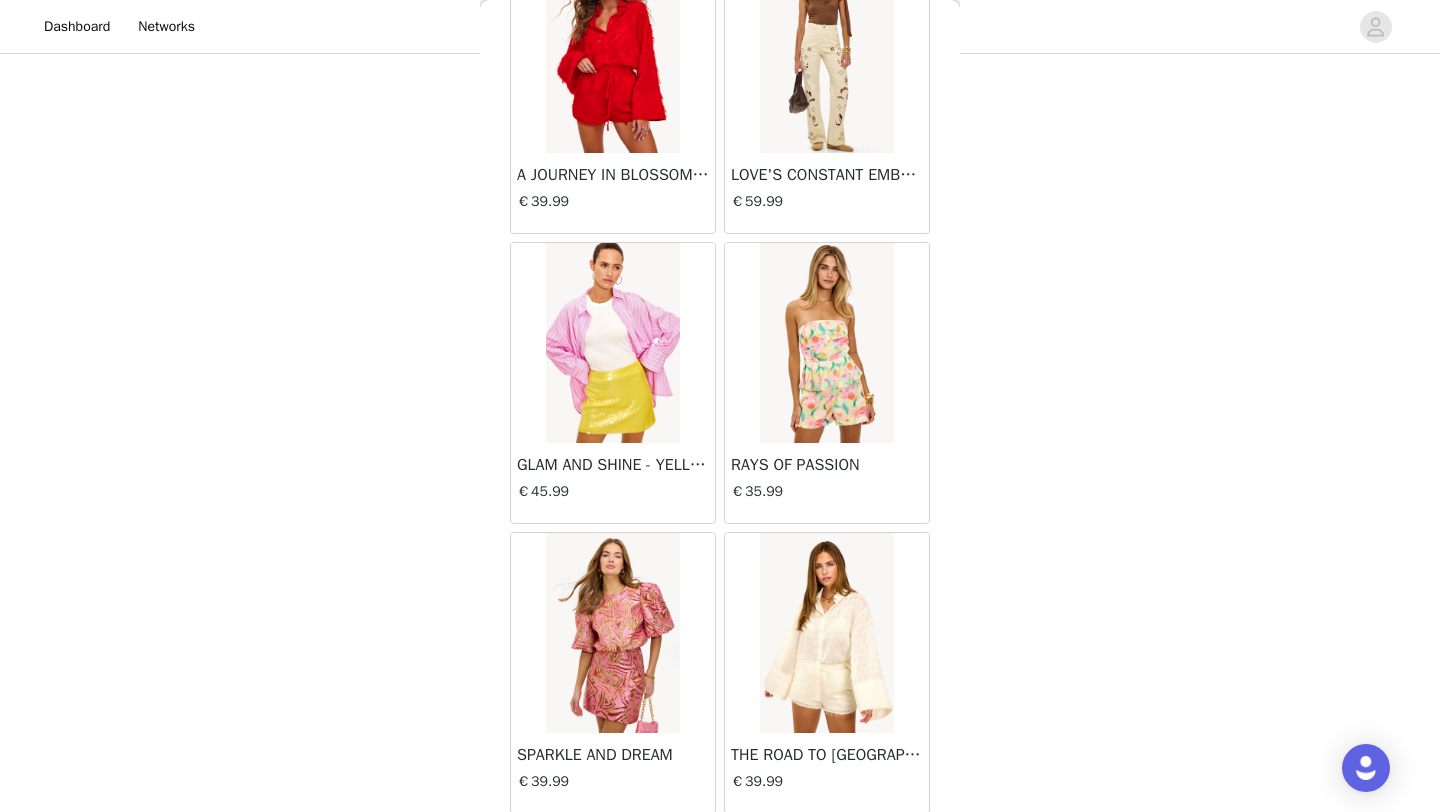 scroll, scrollTop: 16748, scrollLeft: 0, axis: vertical 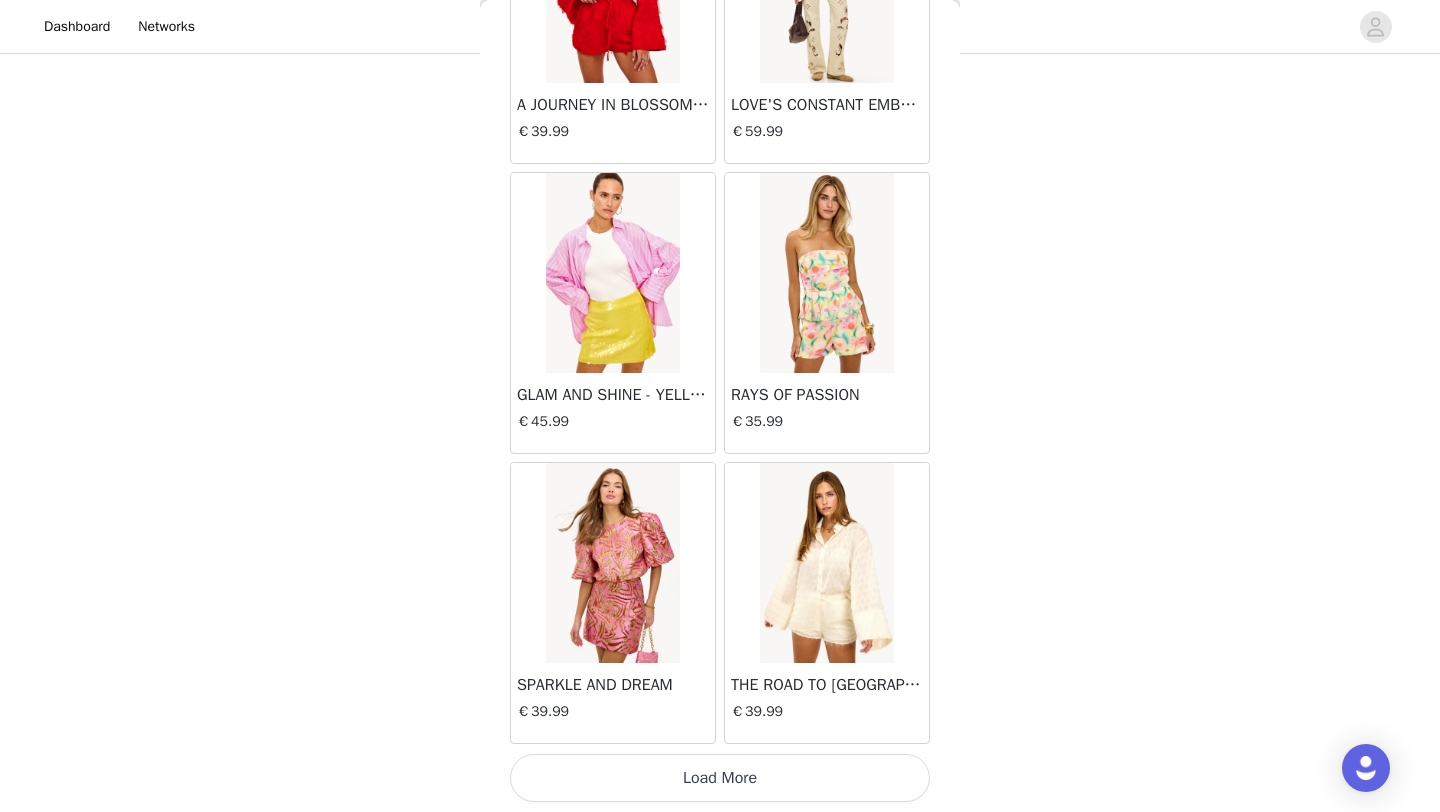 click on "Load More" at bounding box center (720, 778) 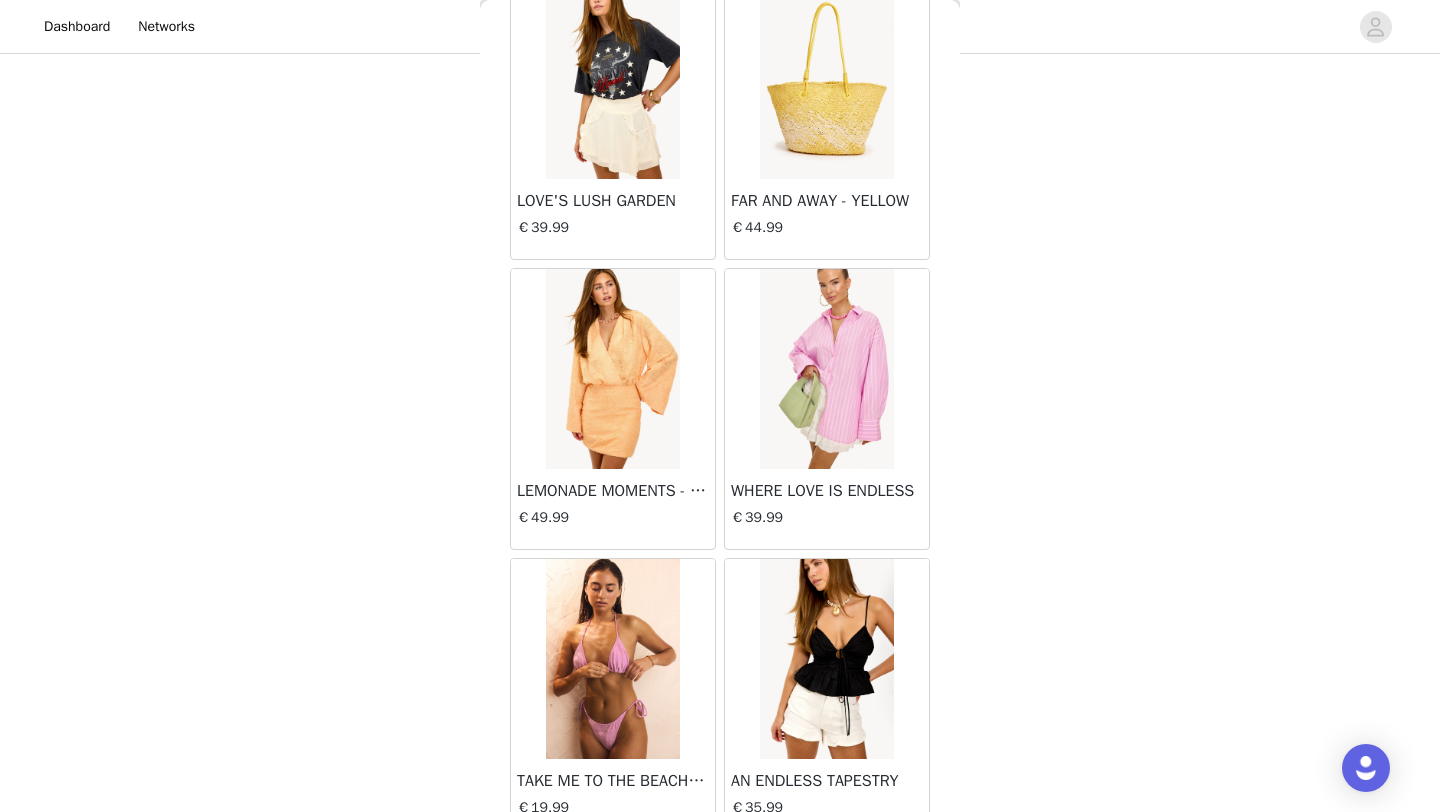 scroll, scrollTop: 19648, scrollLeft: 0, axis: vertical 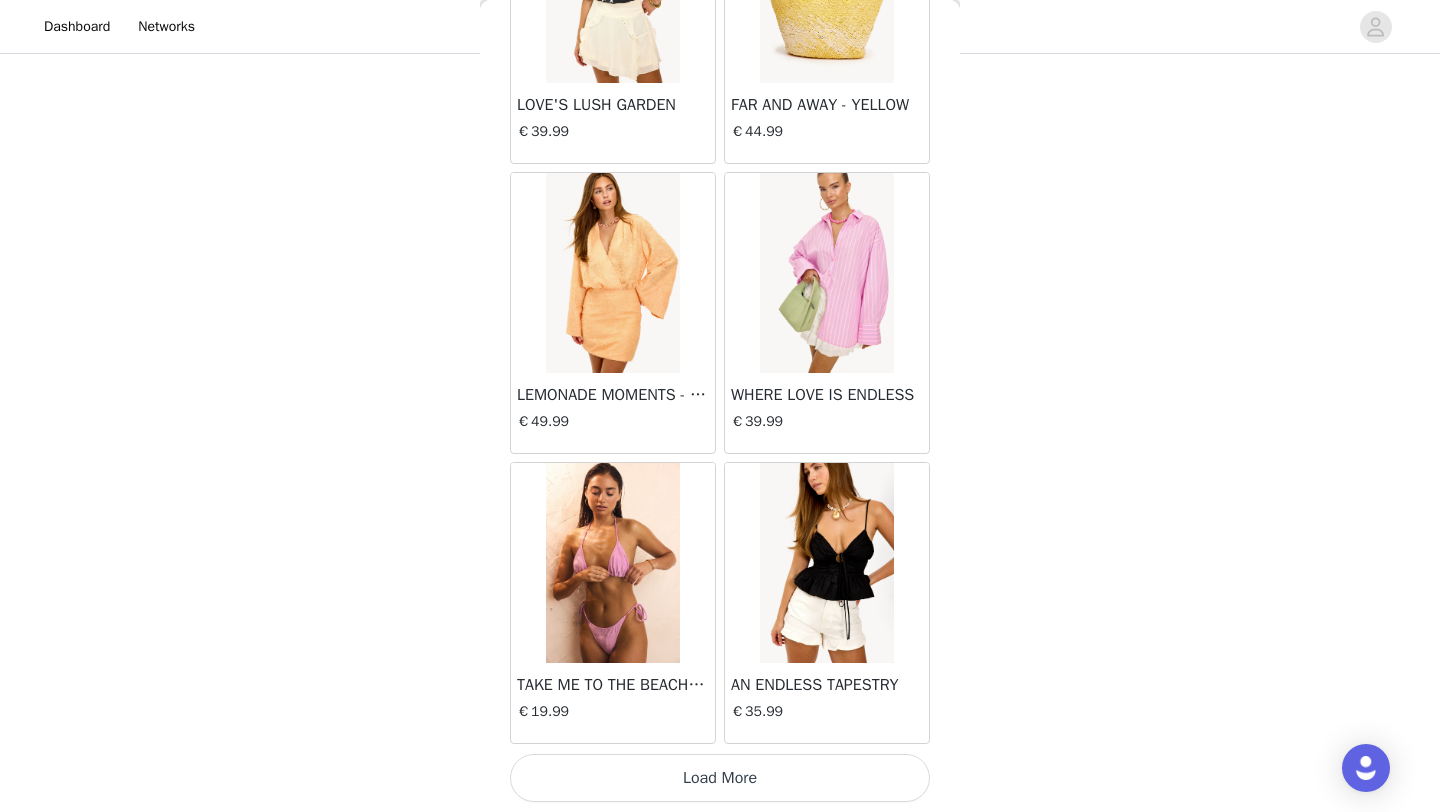 click on "Load More" at bounding box center [720, 778] 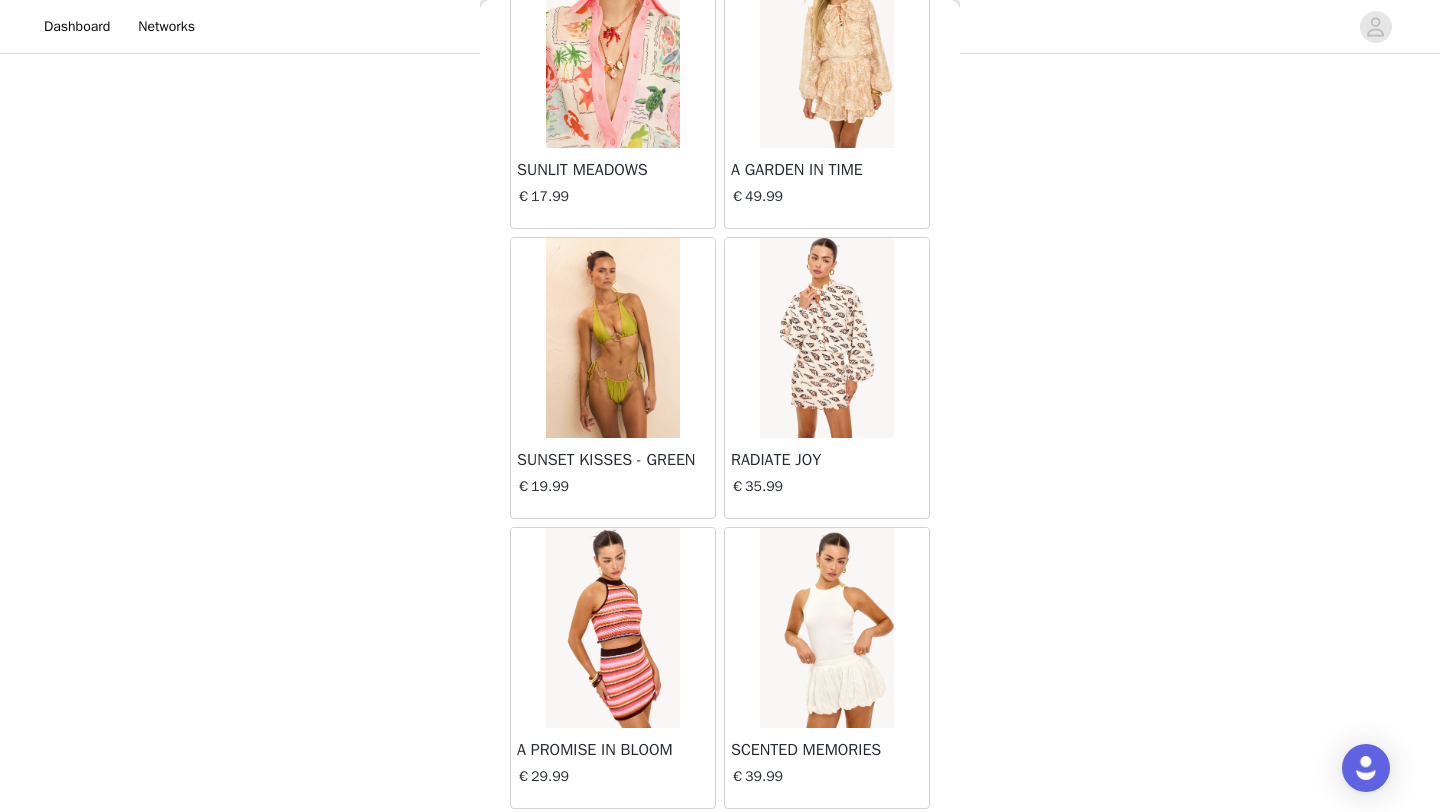 scroll, scrollTop: 22548, scrollLeft: 0, axis: vertical 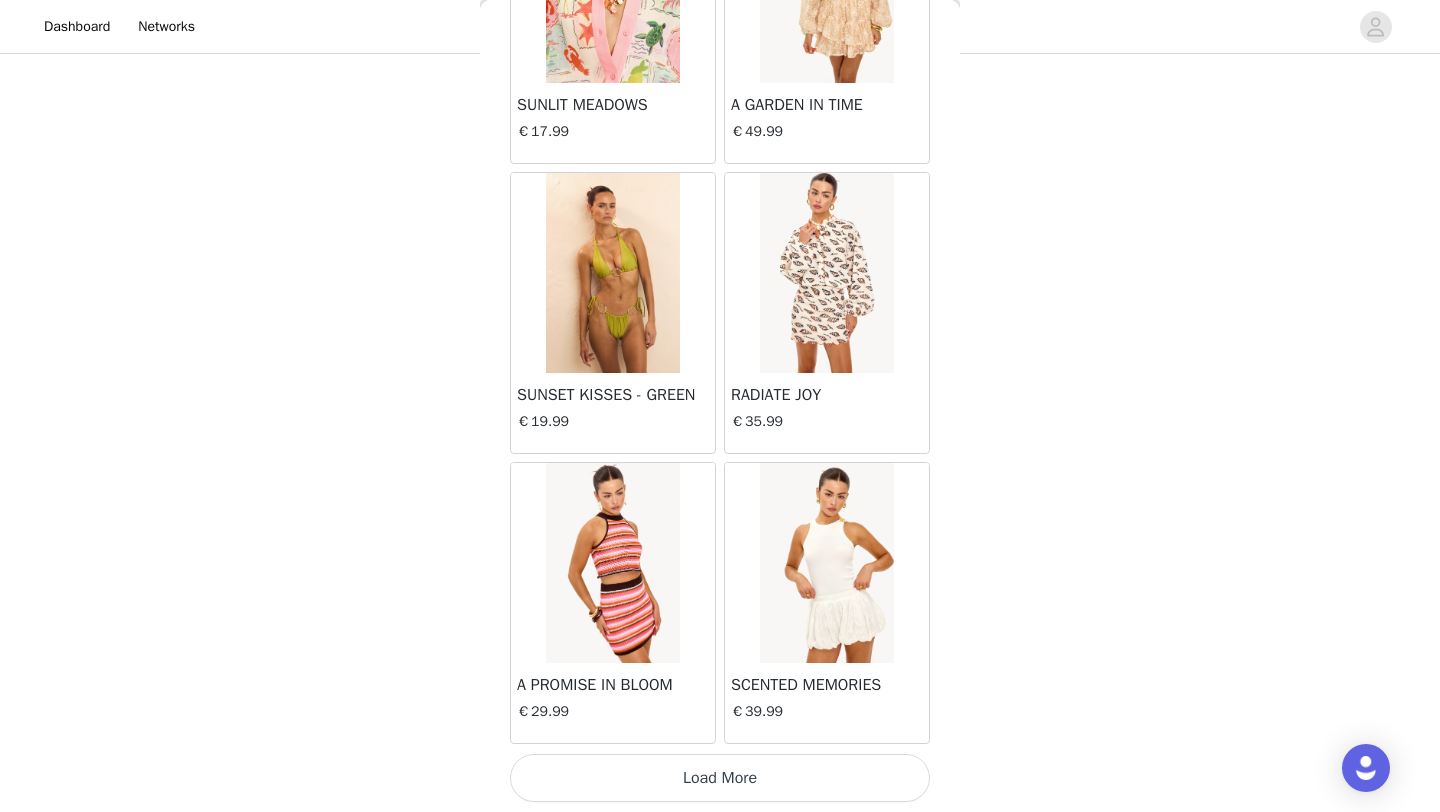 click on "Load More" at bounding box center [720, 778] 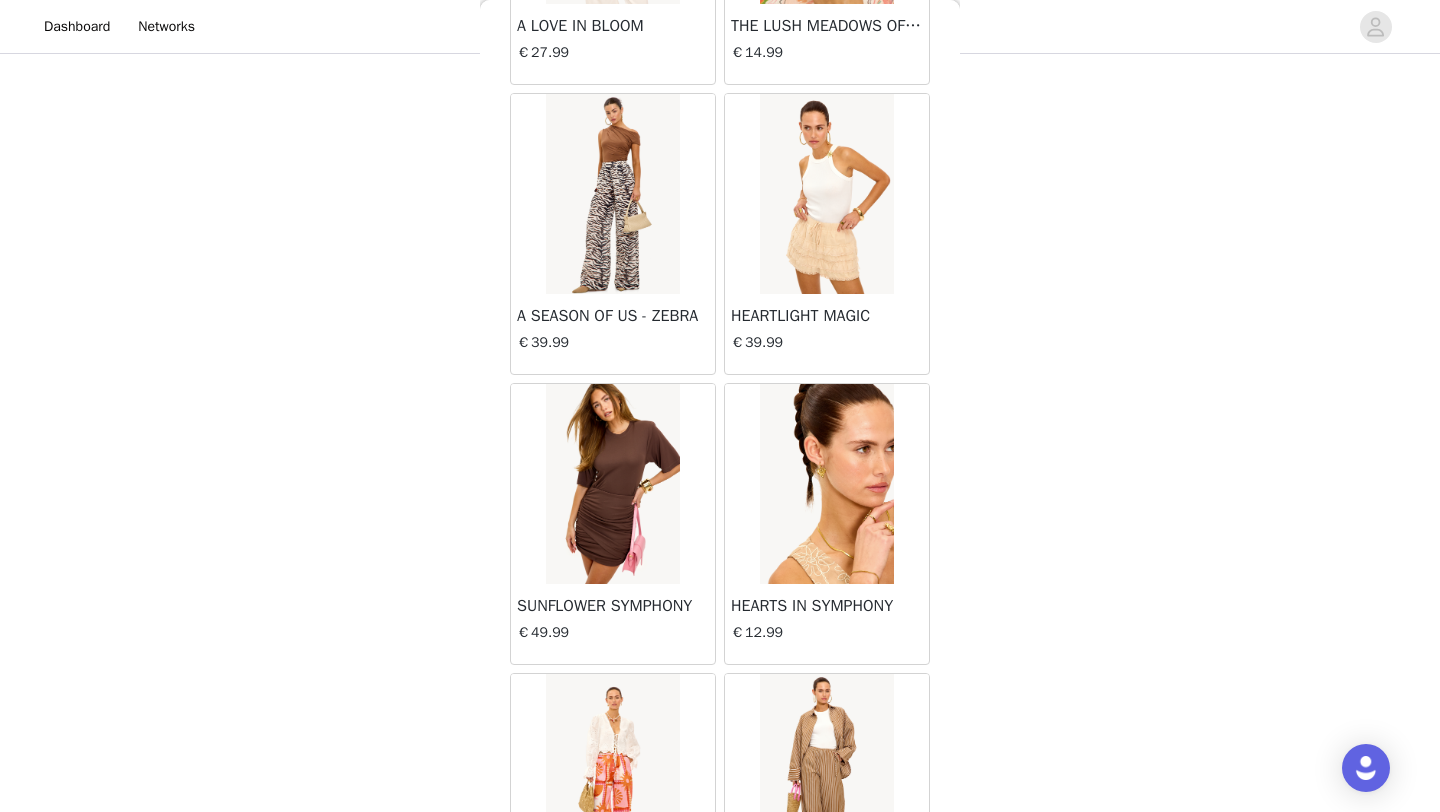 scroll, scrollTop: 25448, scrollLeft: 0, axis: vertical 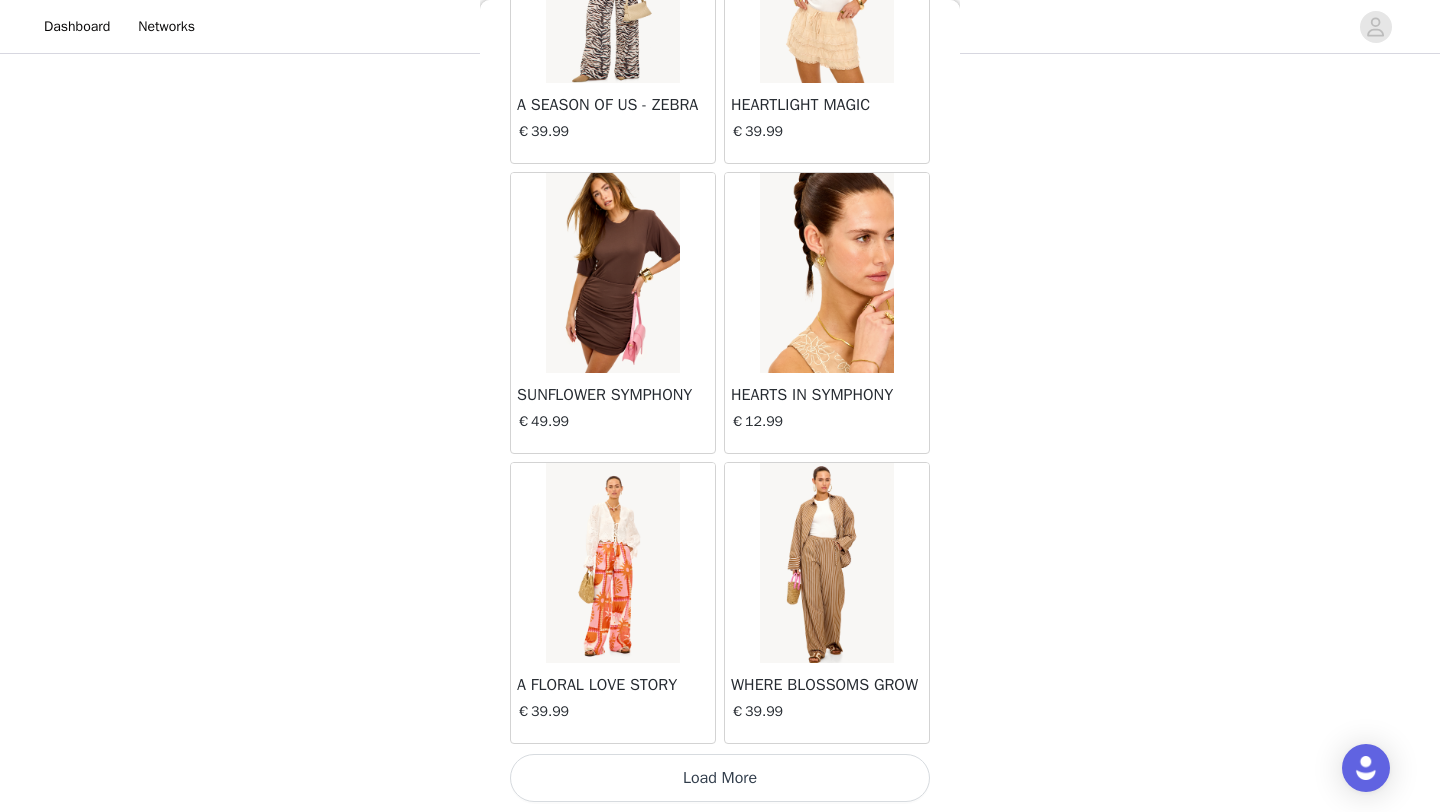 click on "Load More" at bounding box center (720, 778) 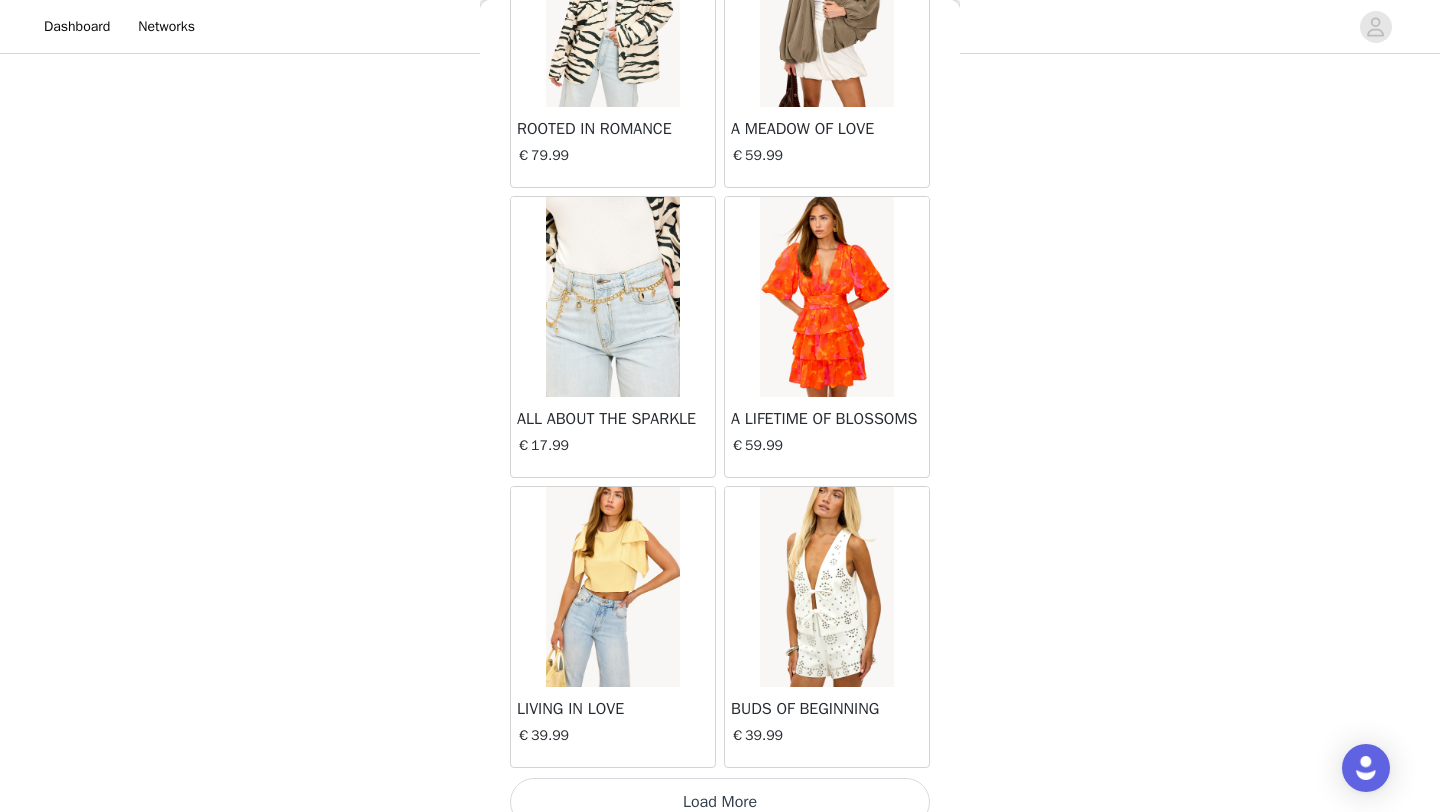 scroll, scrollTop: 28348, scrollLeft: 0, axis: vertical 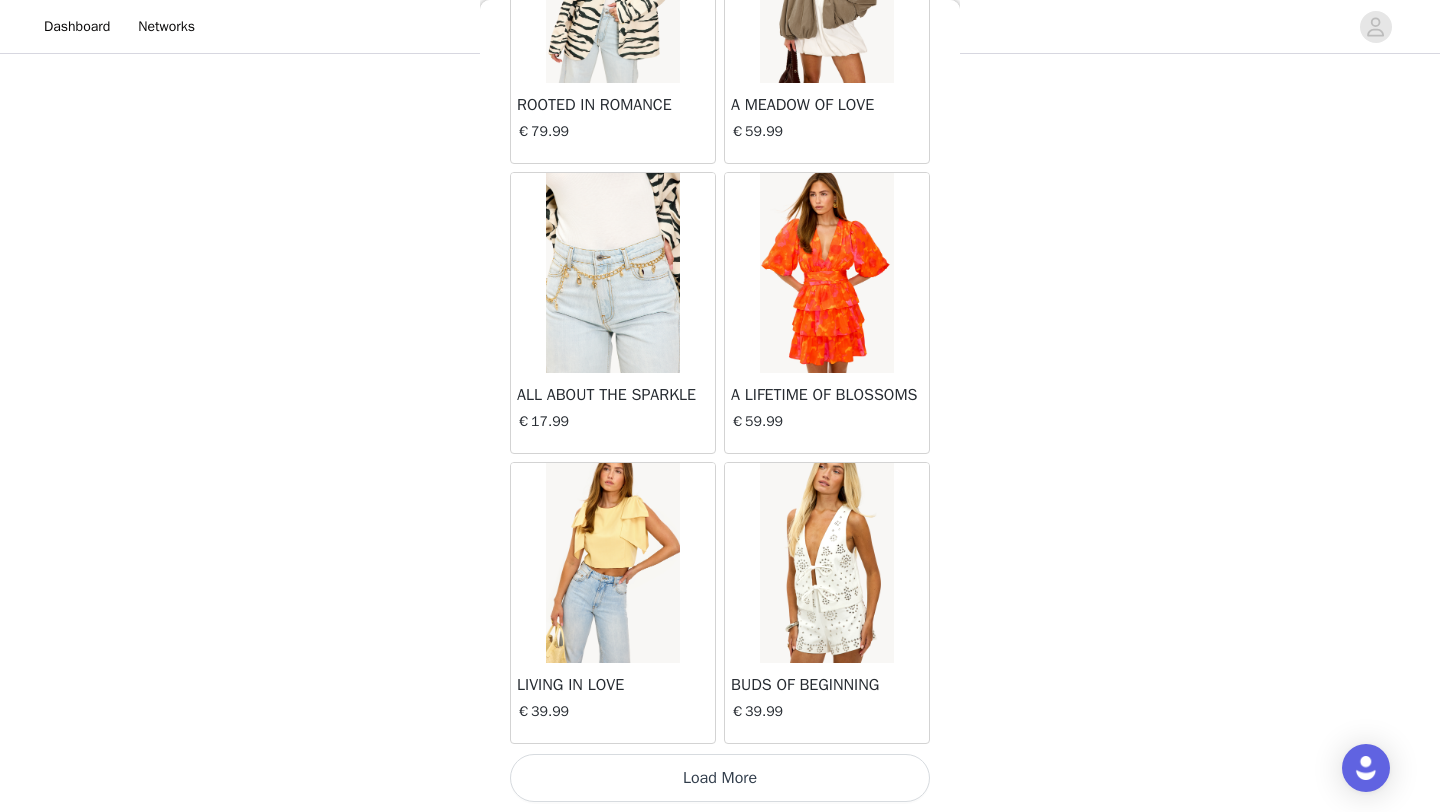 click on "Load More" at bounding box center [720, 778] 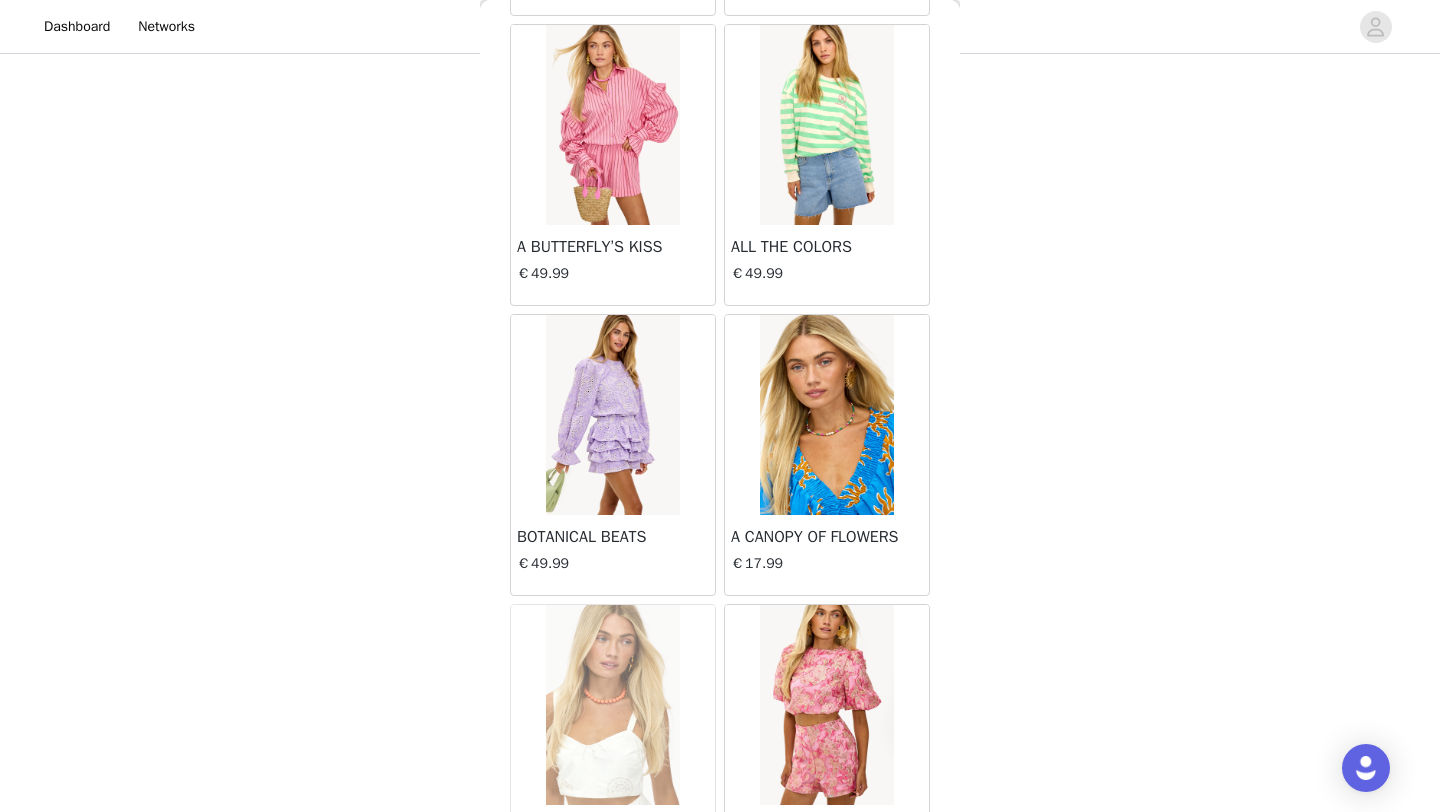 scroll, scrollTop: 31248, scrollLeft: 0, axis: vertical 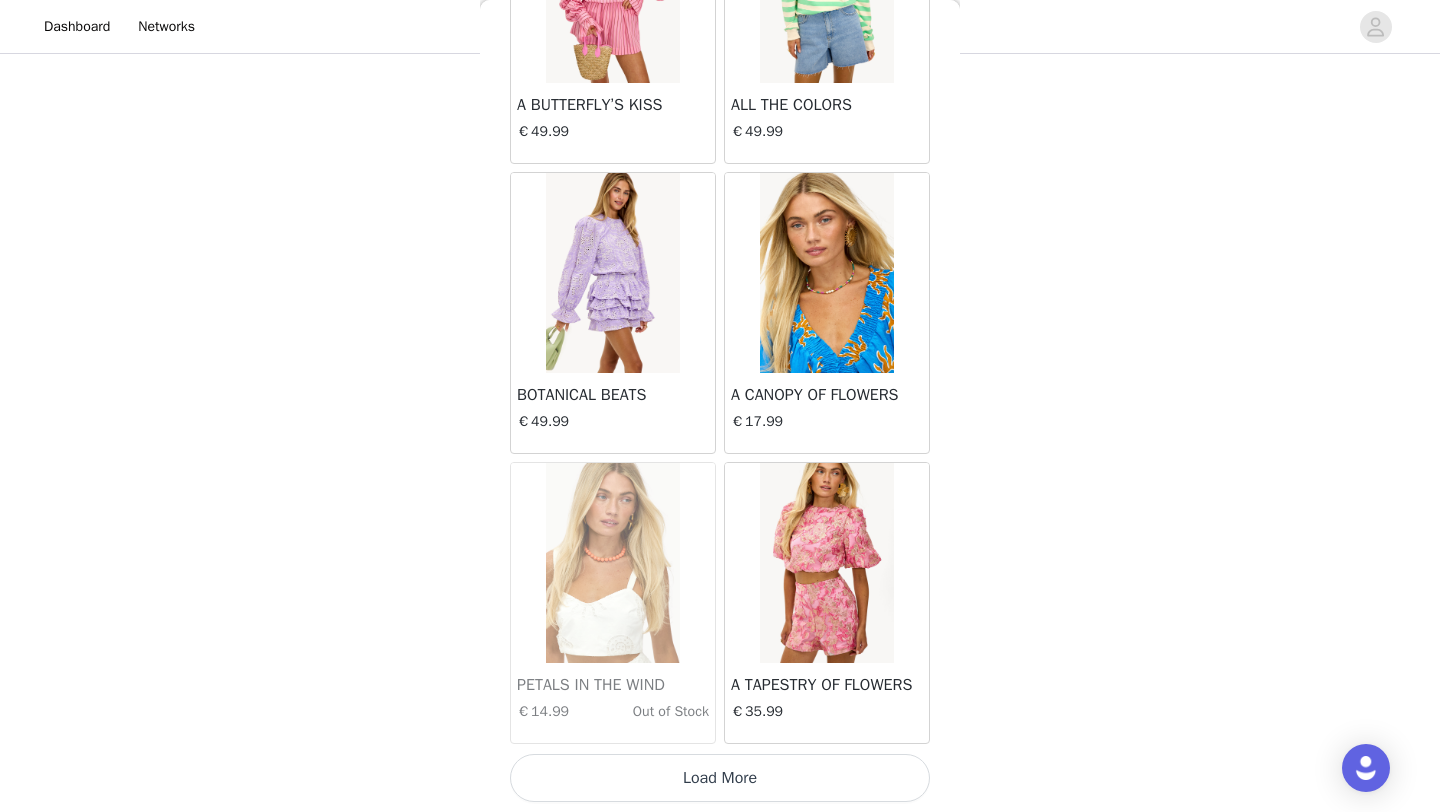 click on "Load More" at bounding box center [720, 778] 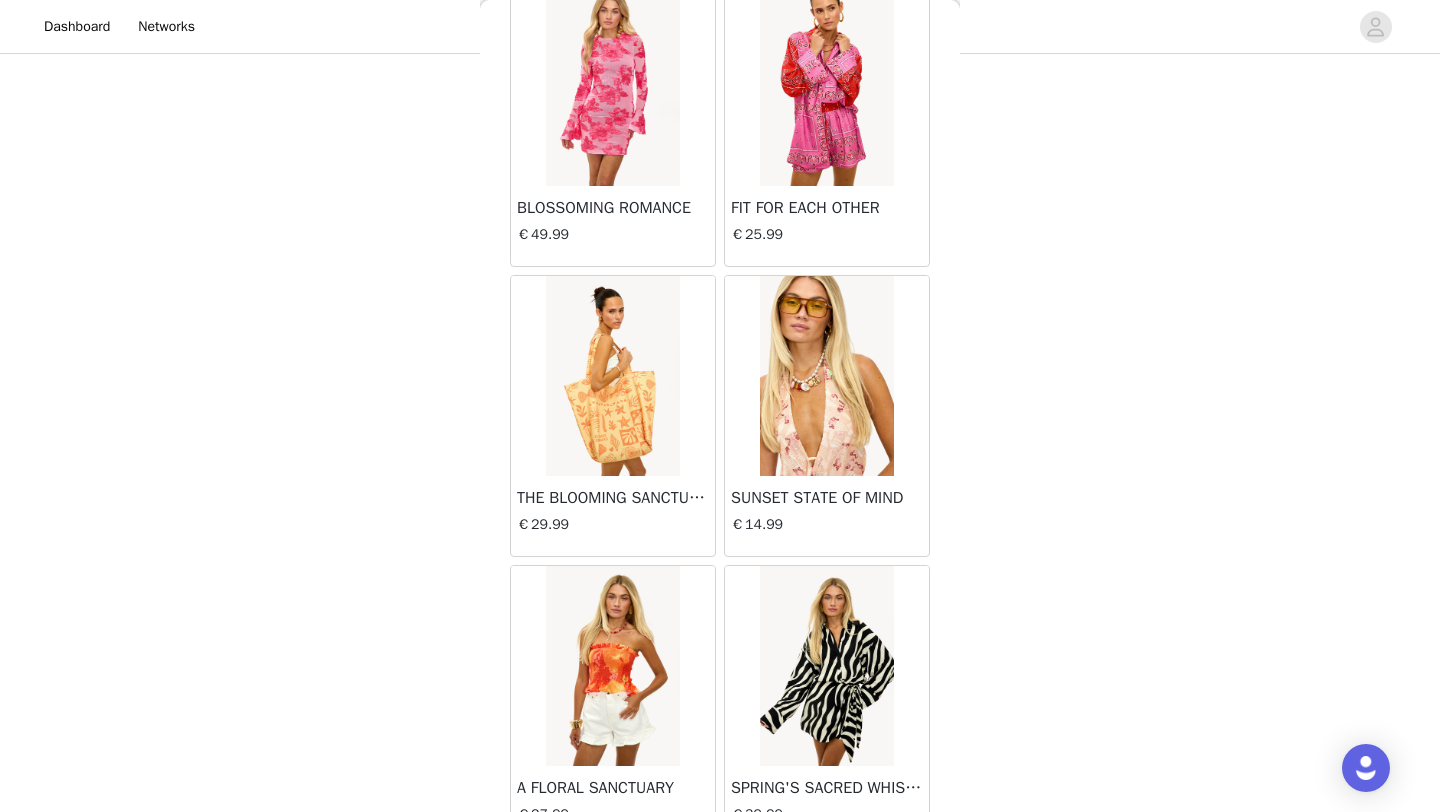 scroll, scrollTop: 32323, scrollLeft: 0, axis: vertical 